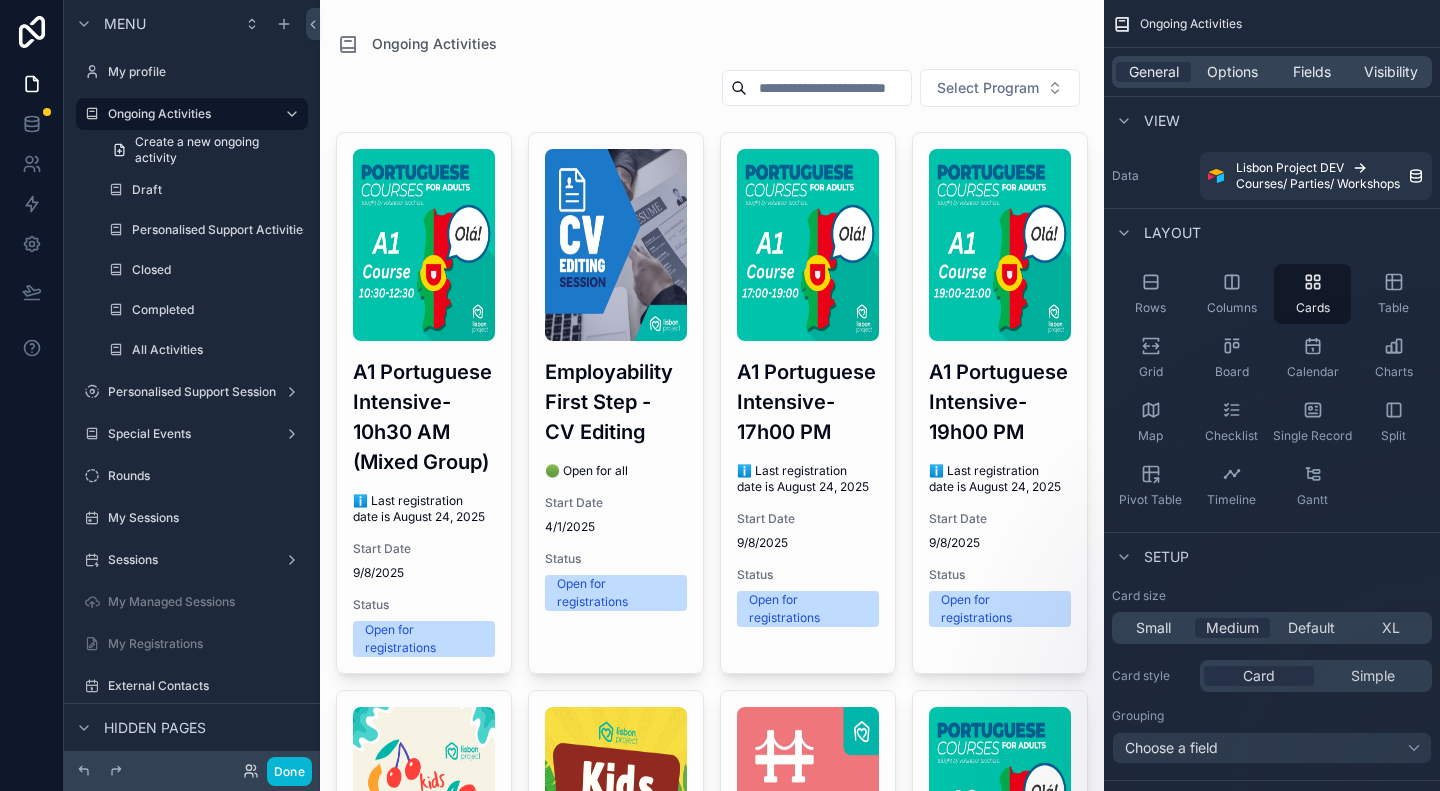 scroll, scrollTop: 0, scrollLeft: 0, axis: both 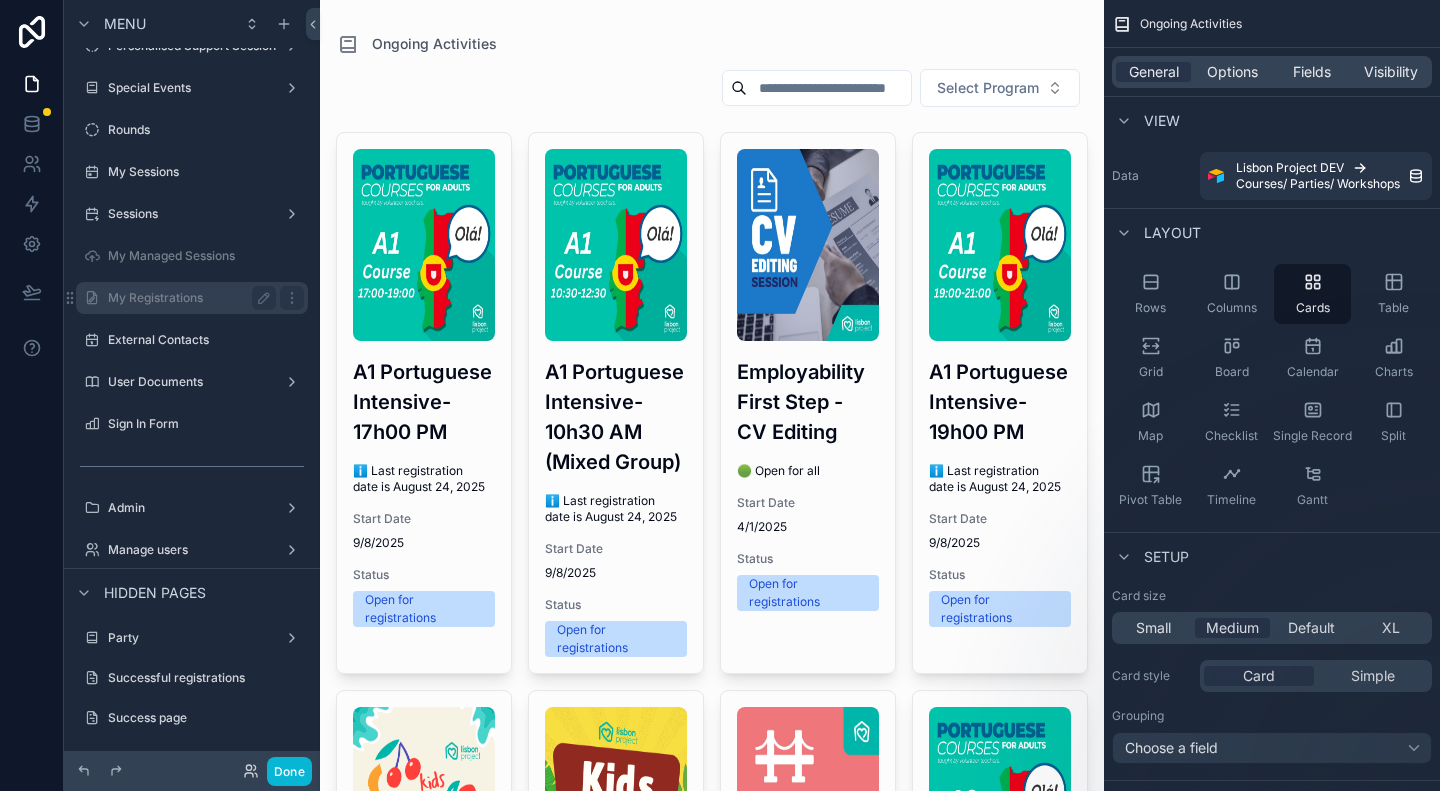 click on "My Registrations" at bounding box center [188, 298] 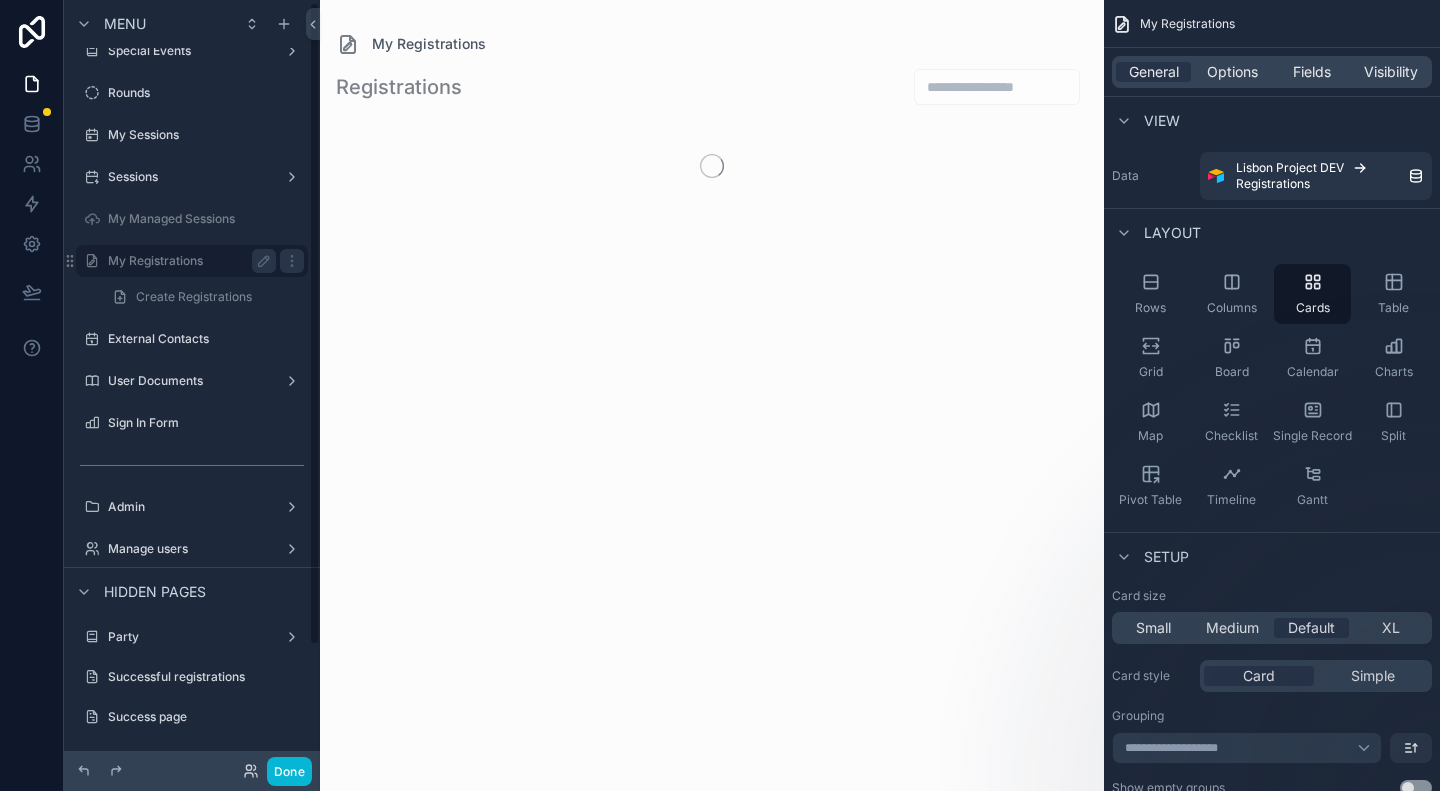 scroll, scrollTop: 2, scrollLeft: 0, axis: vertical 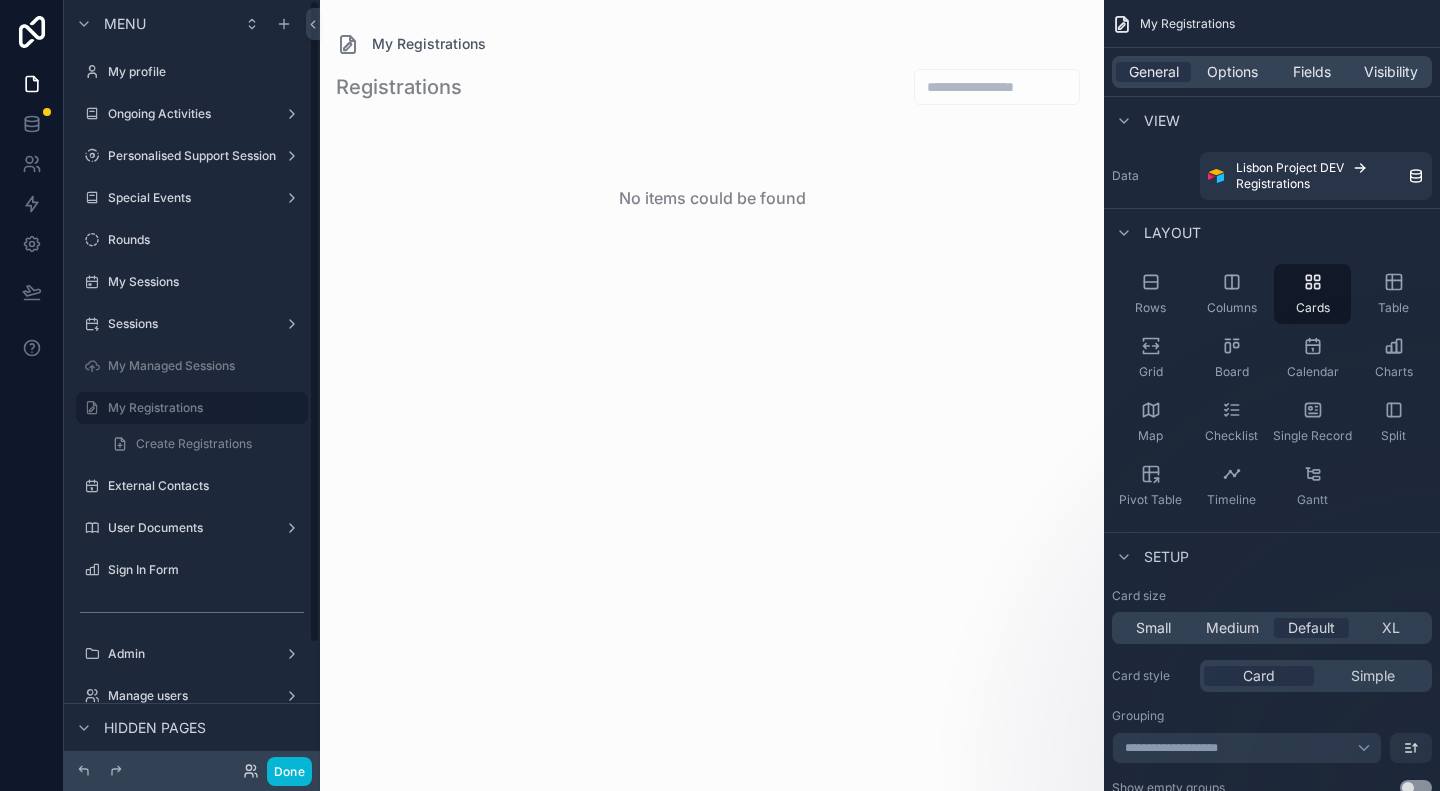 click on "Ongoing Activities" at bounding box center [192, 114] 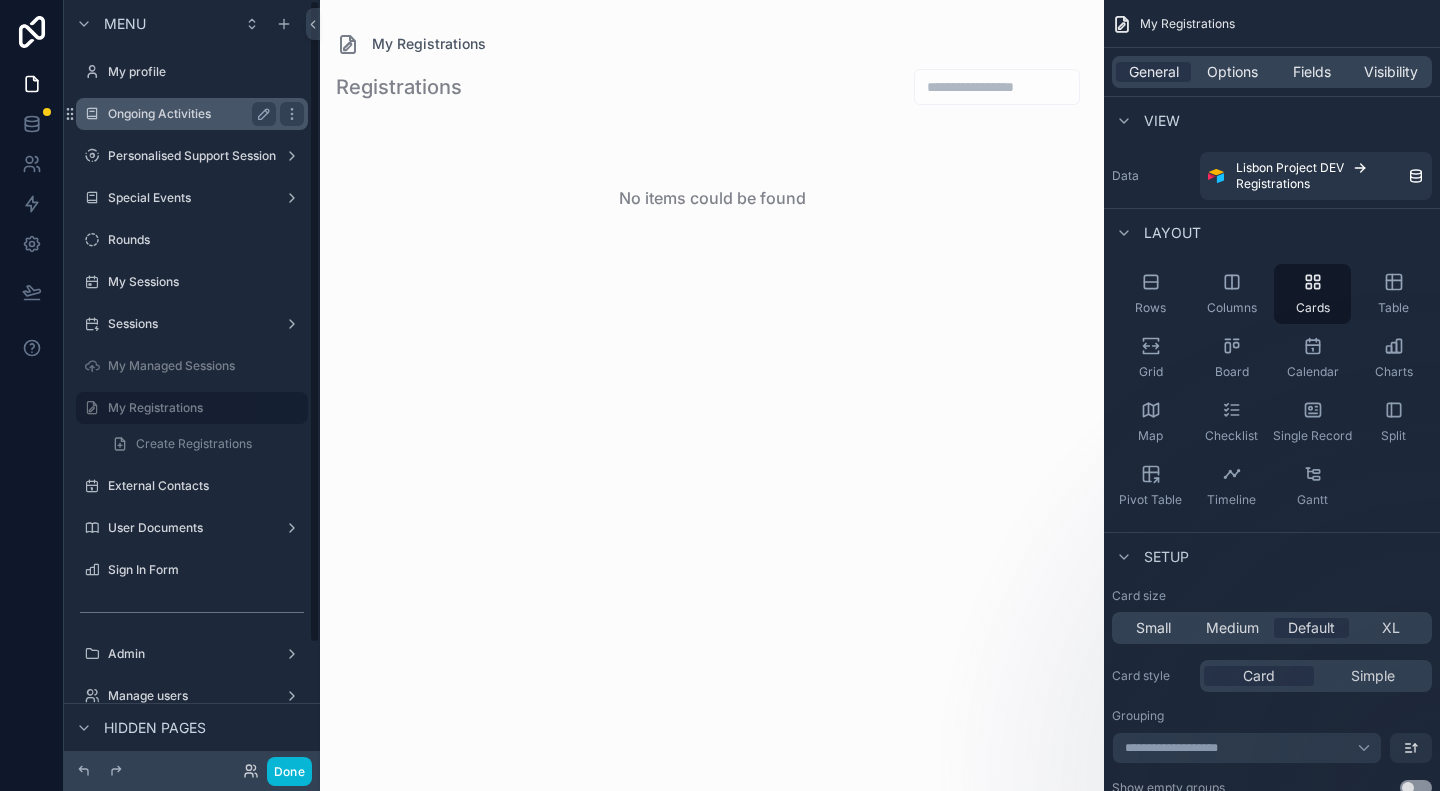 click on "Ongoing Activities" at bounding box center (188, 114) 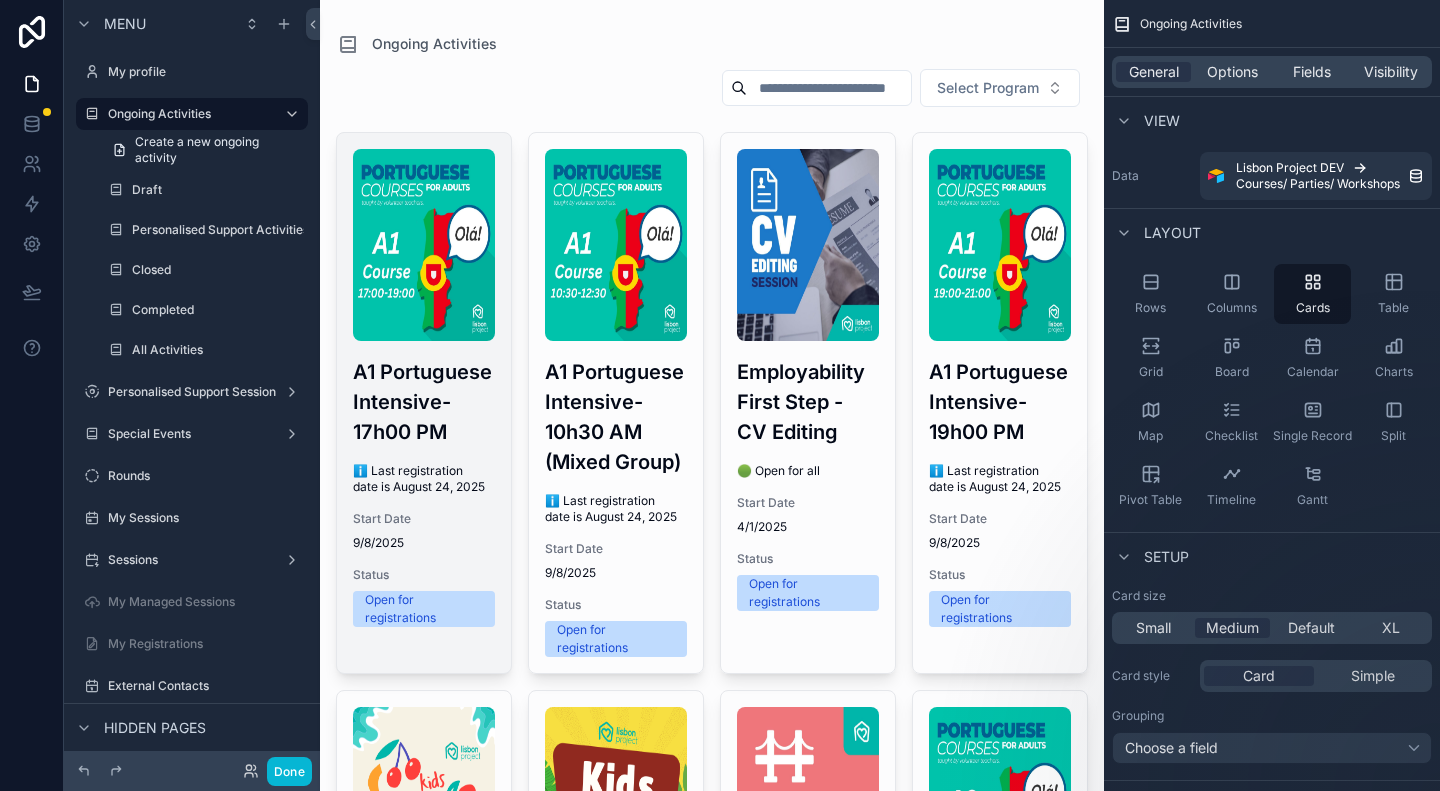 click at bounding box center [424, 245] 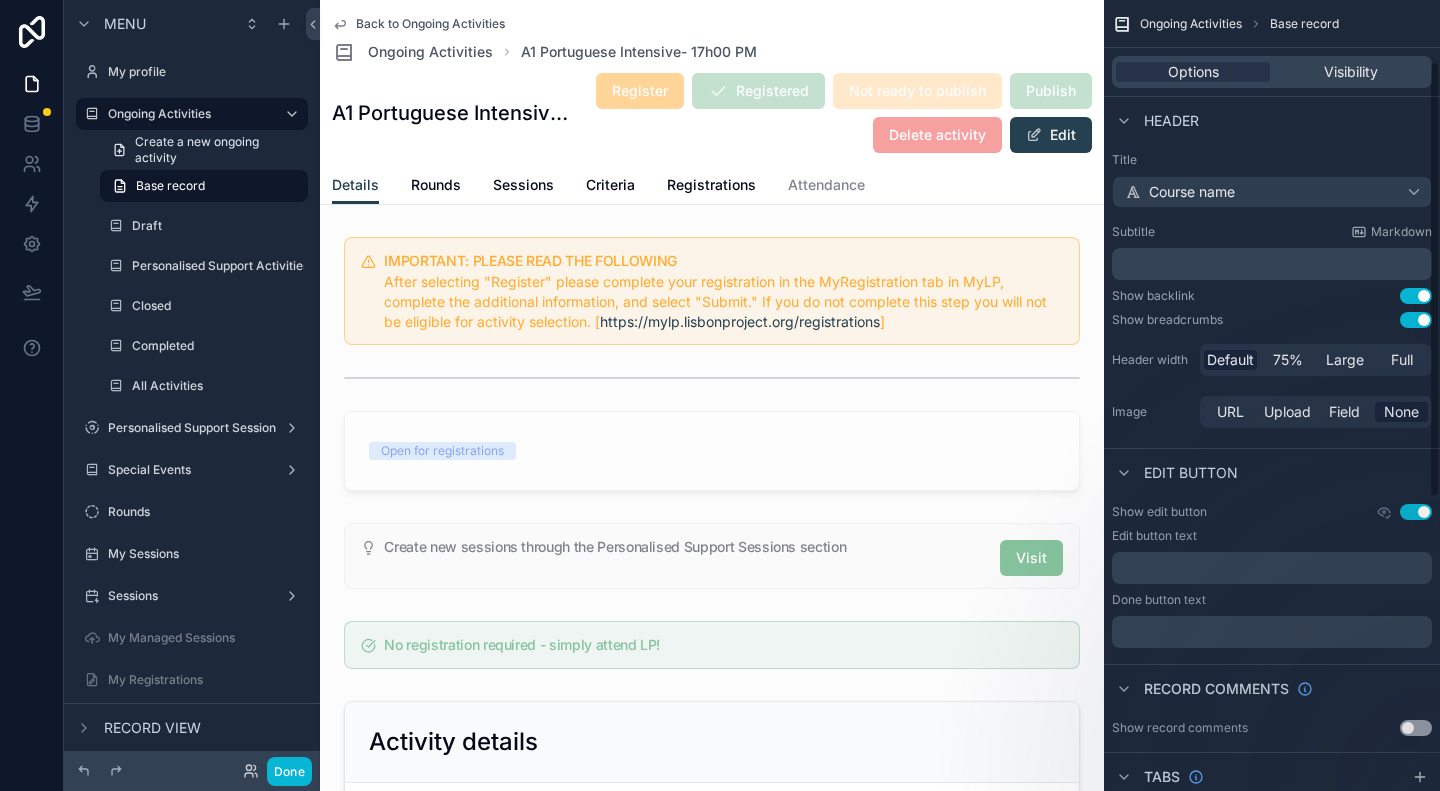 scroll, scrollTop: 640, scrollLeft: 0, axis: vertical 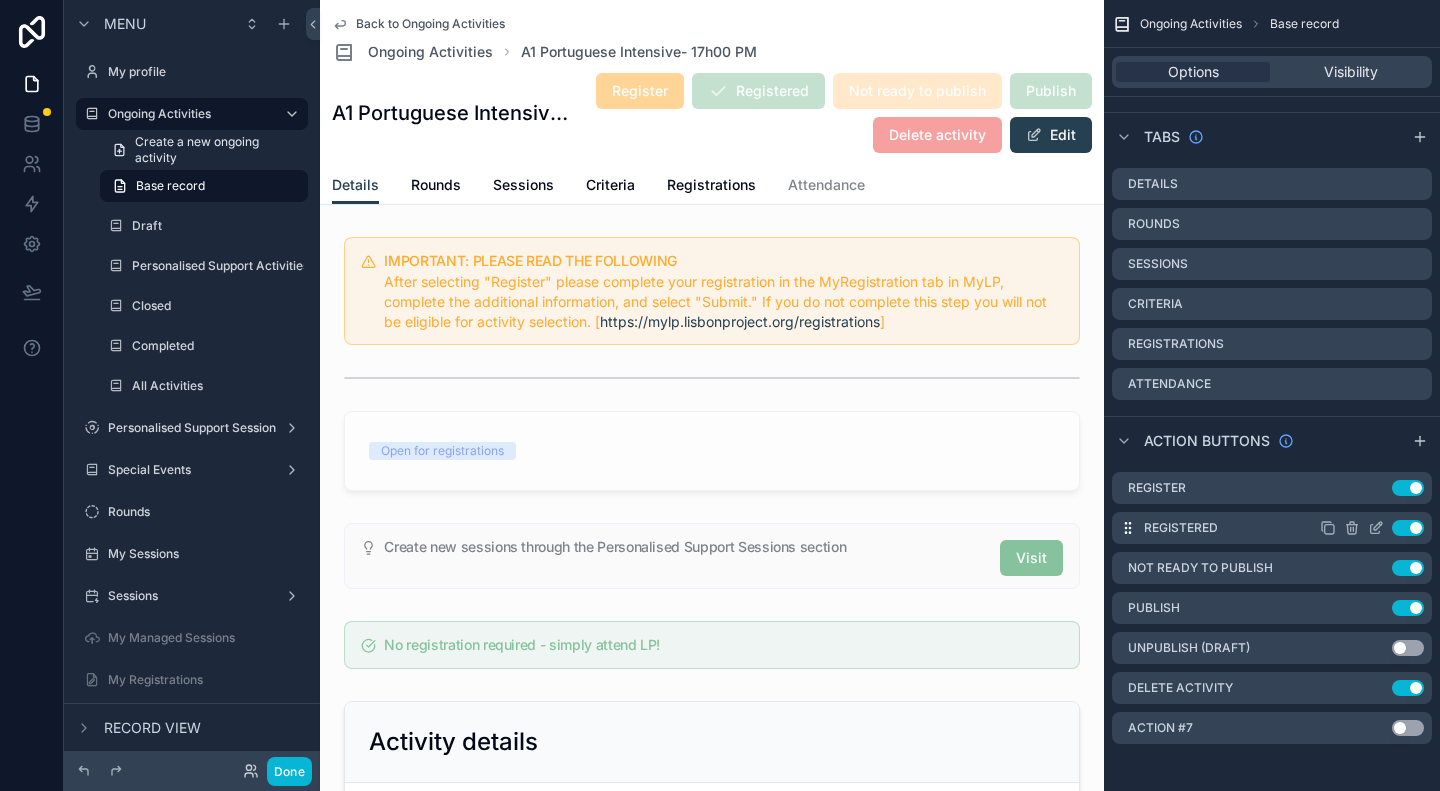 click 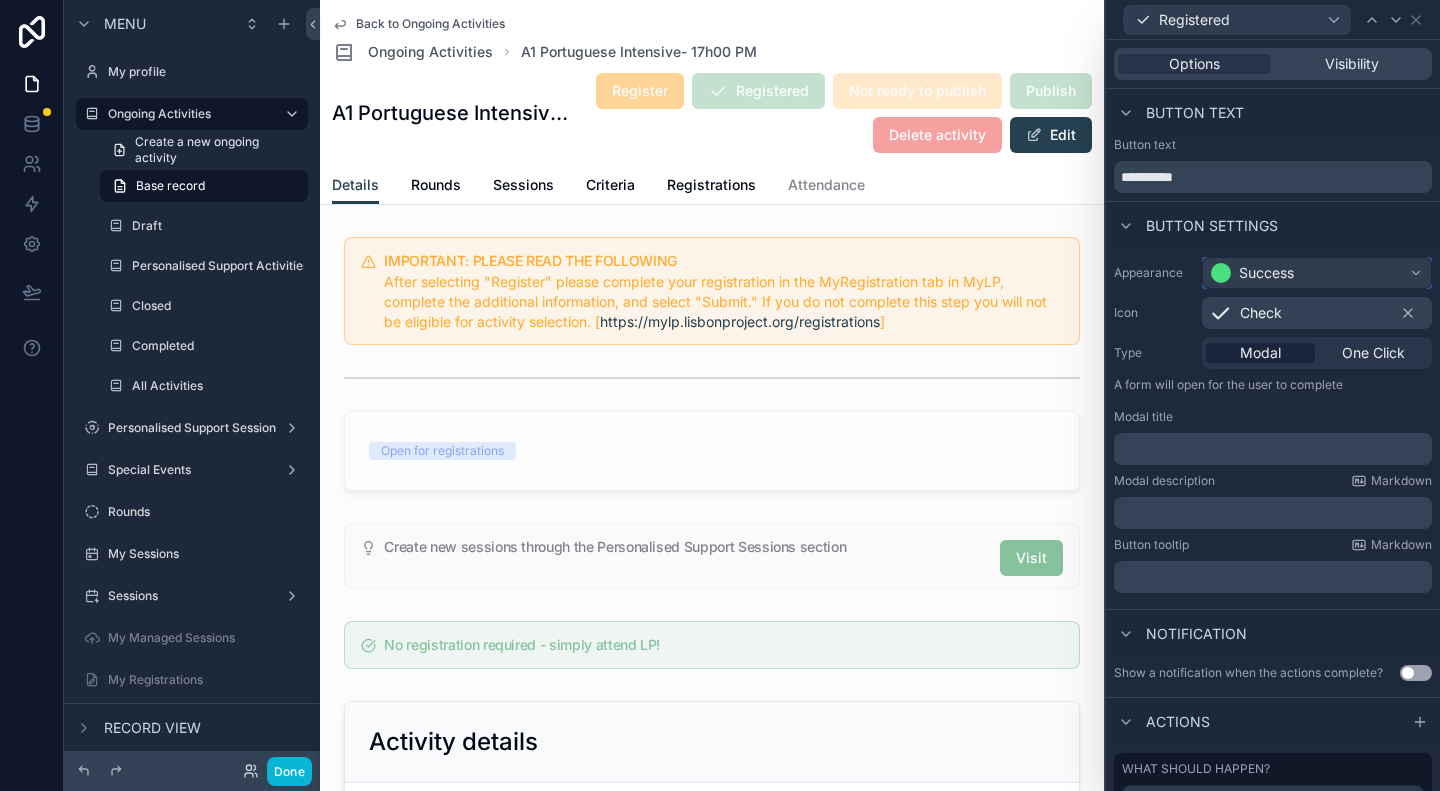 click on "Success" at bounding box center (1317, 273) 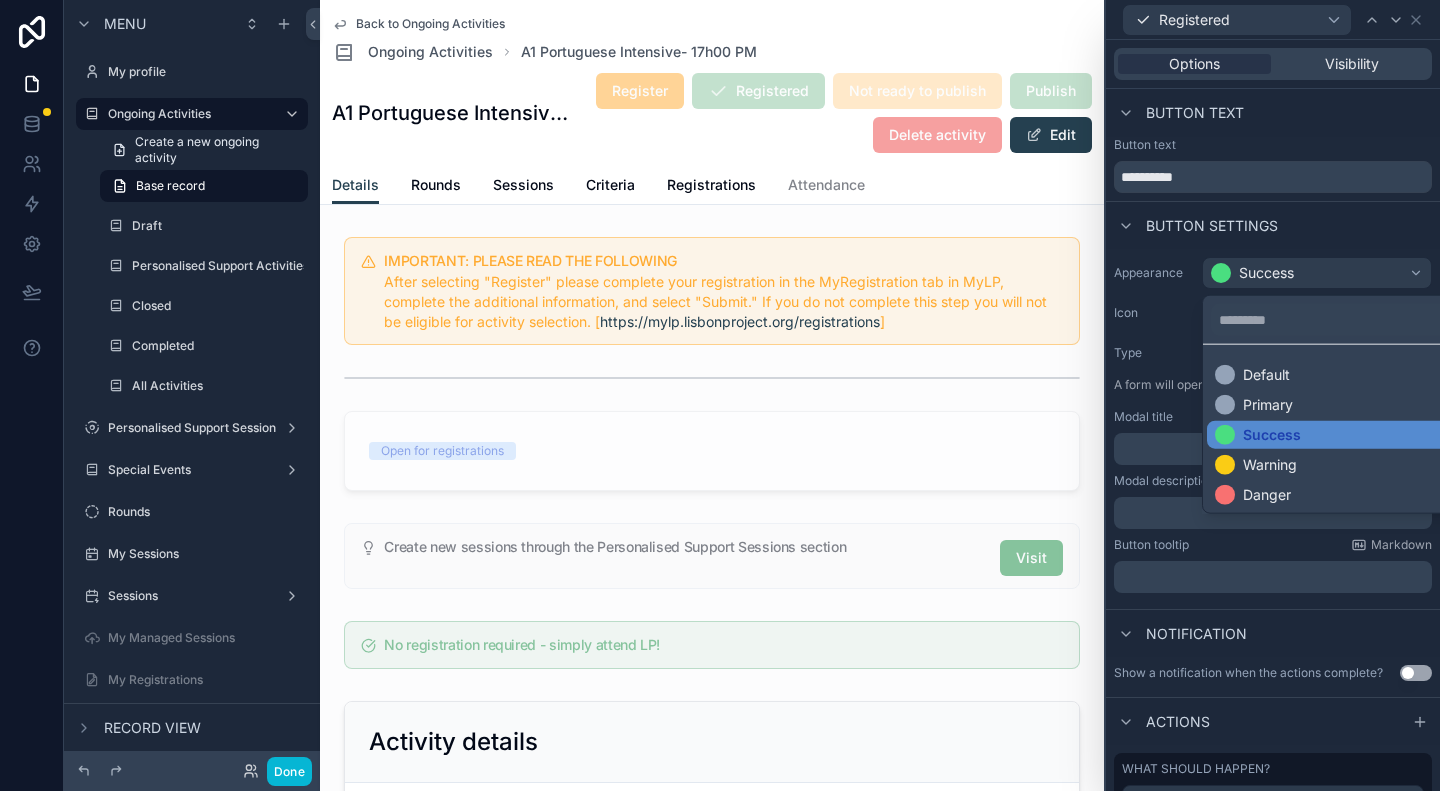 click at bounding box center (1273, 395) 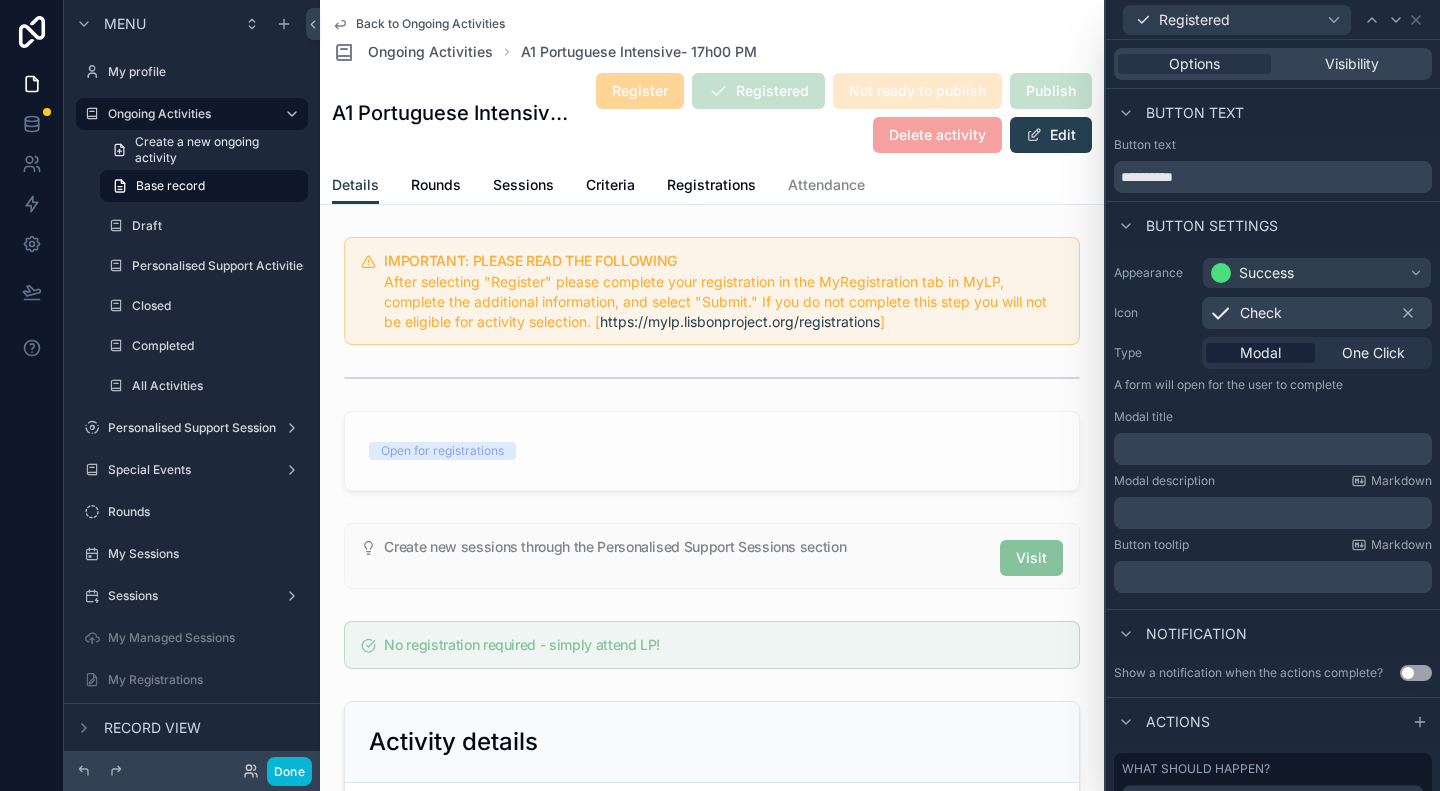 click on "Check" at bounding box center (1261, 313) 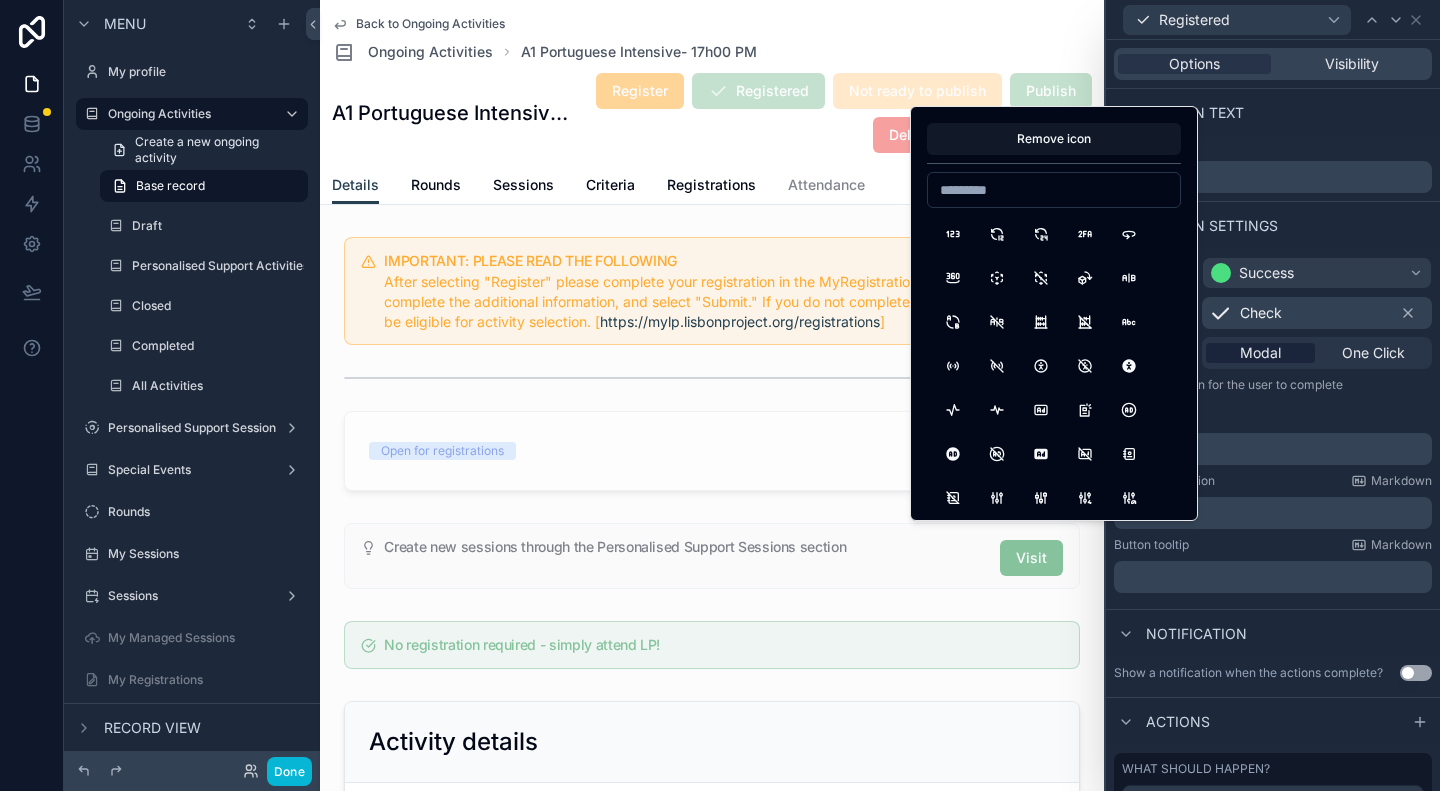 click on "Button settings" at bounding box center (1273, 225) 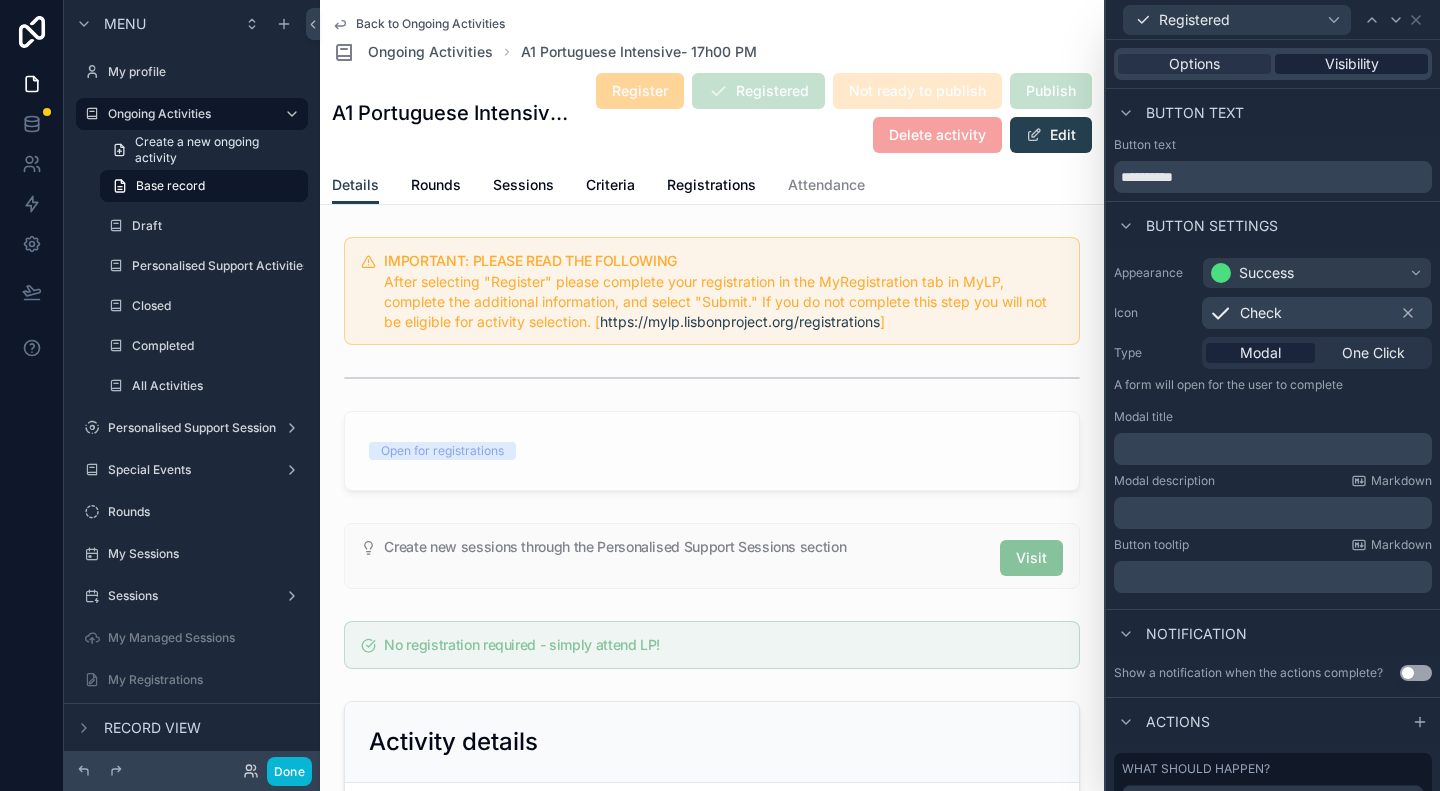 click on "Visibility" at bounding box center [1352, 64] 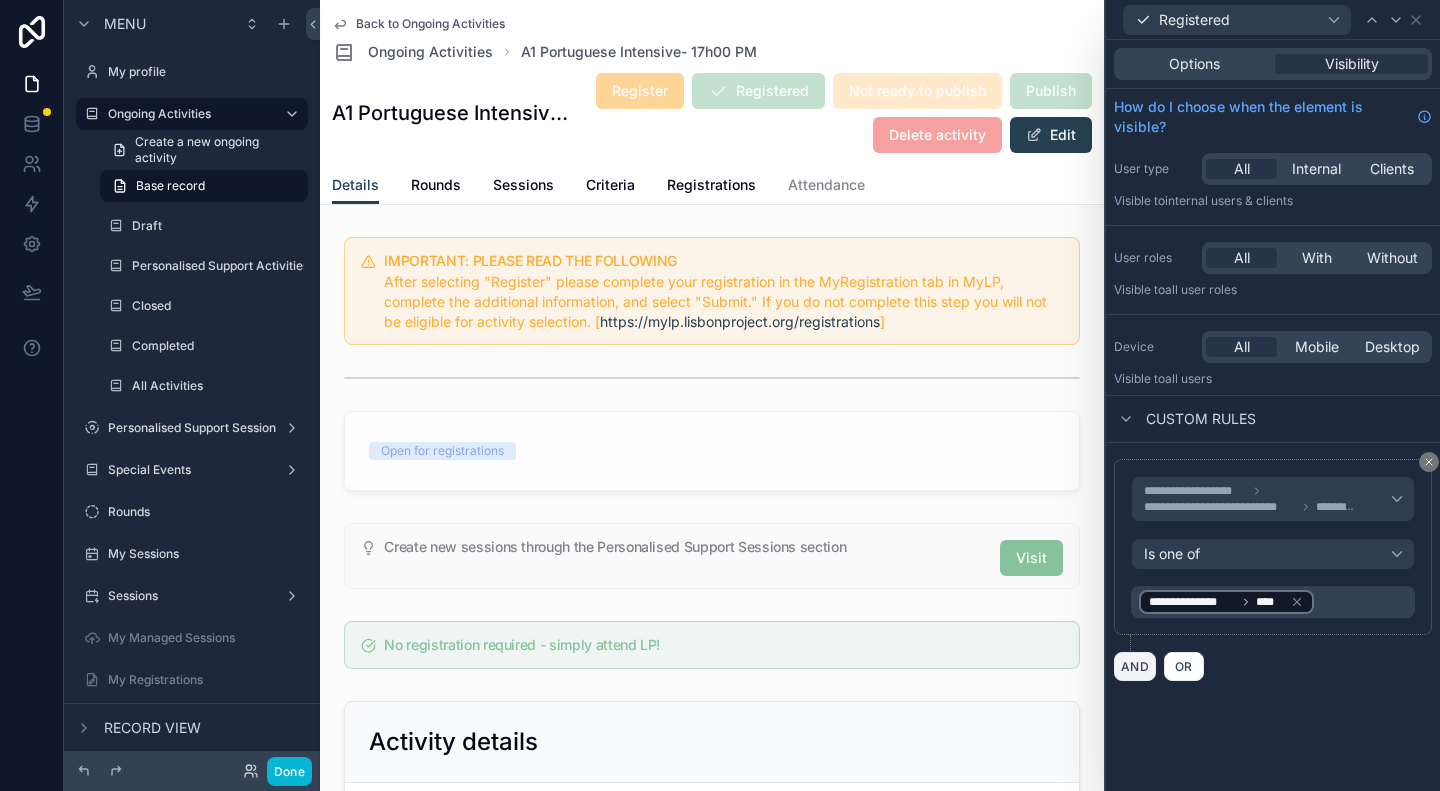 click on "AND" at bounding box center [1135, 666] 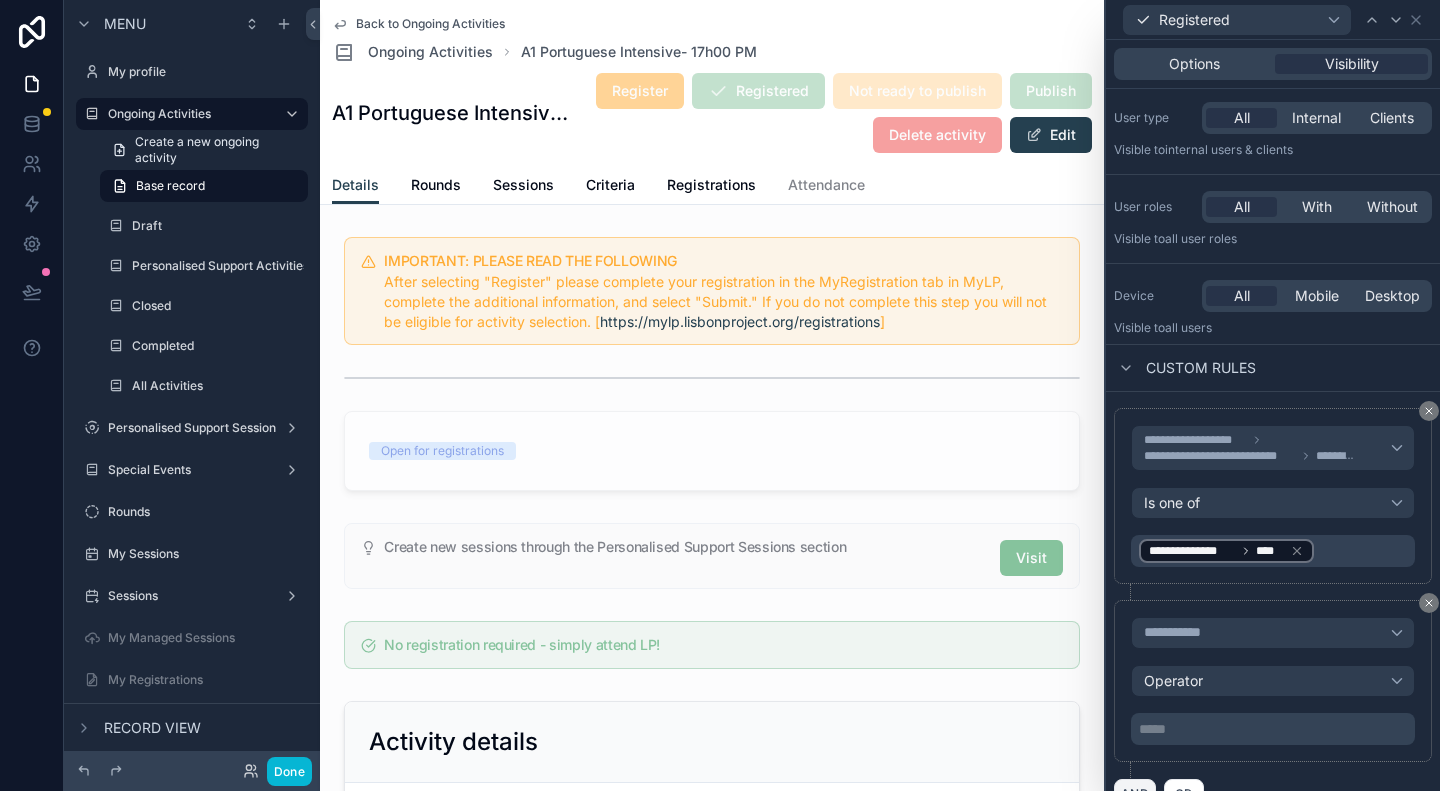 scroll, scrollTop: 80, scrollLeft: 0, axis: vertical 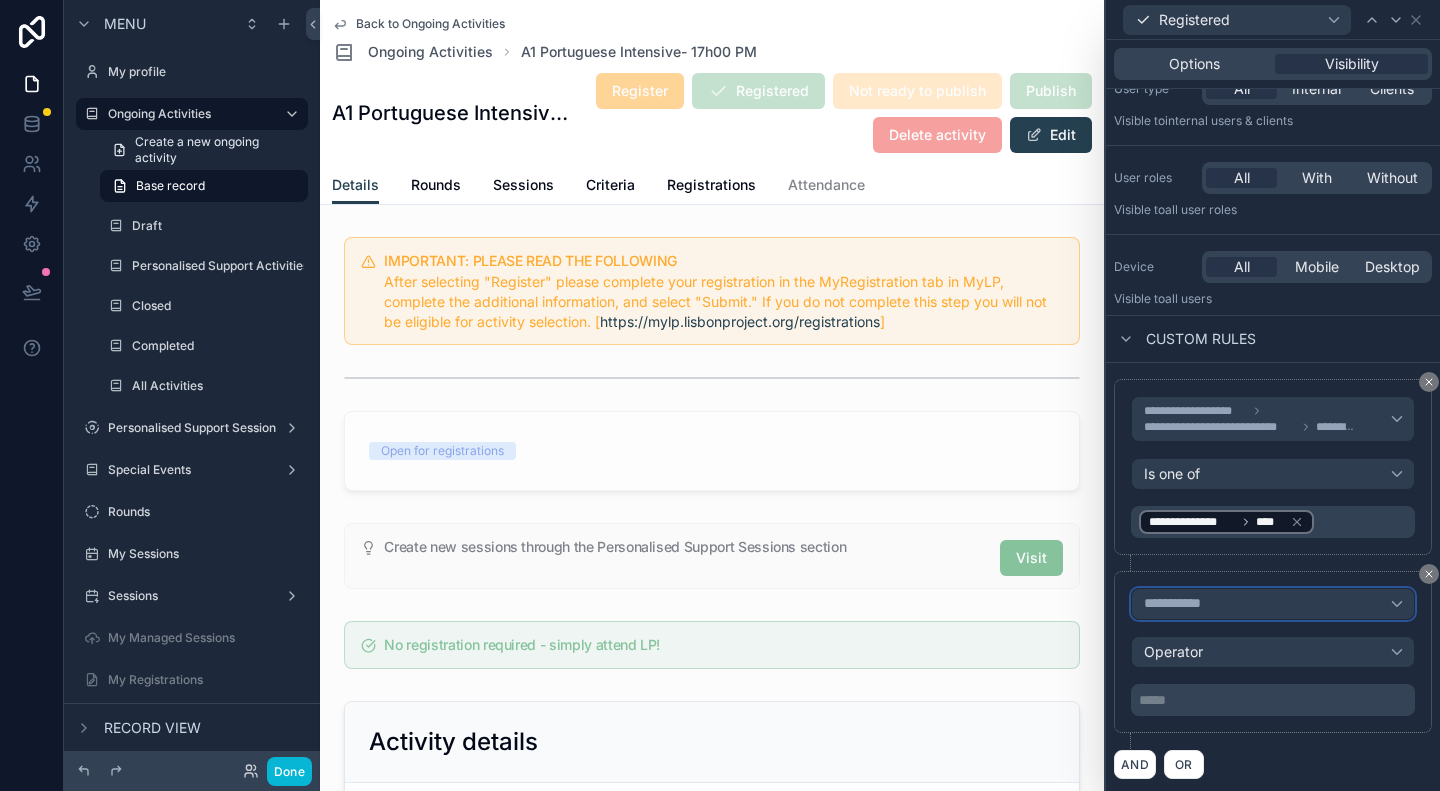 click on "**********" at bounding box center [1273, 604] 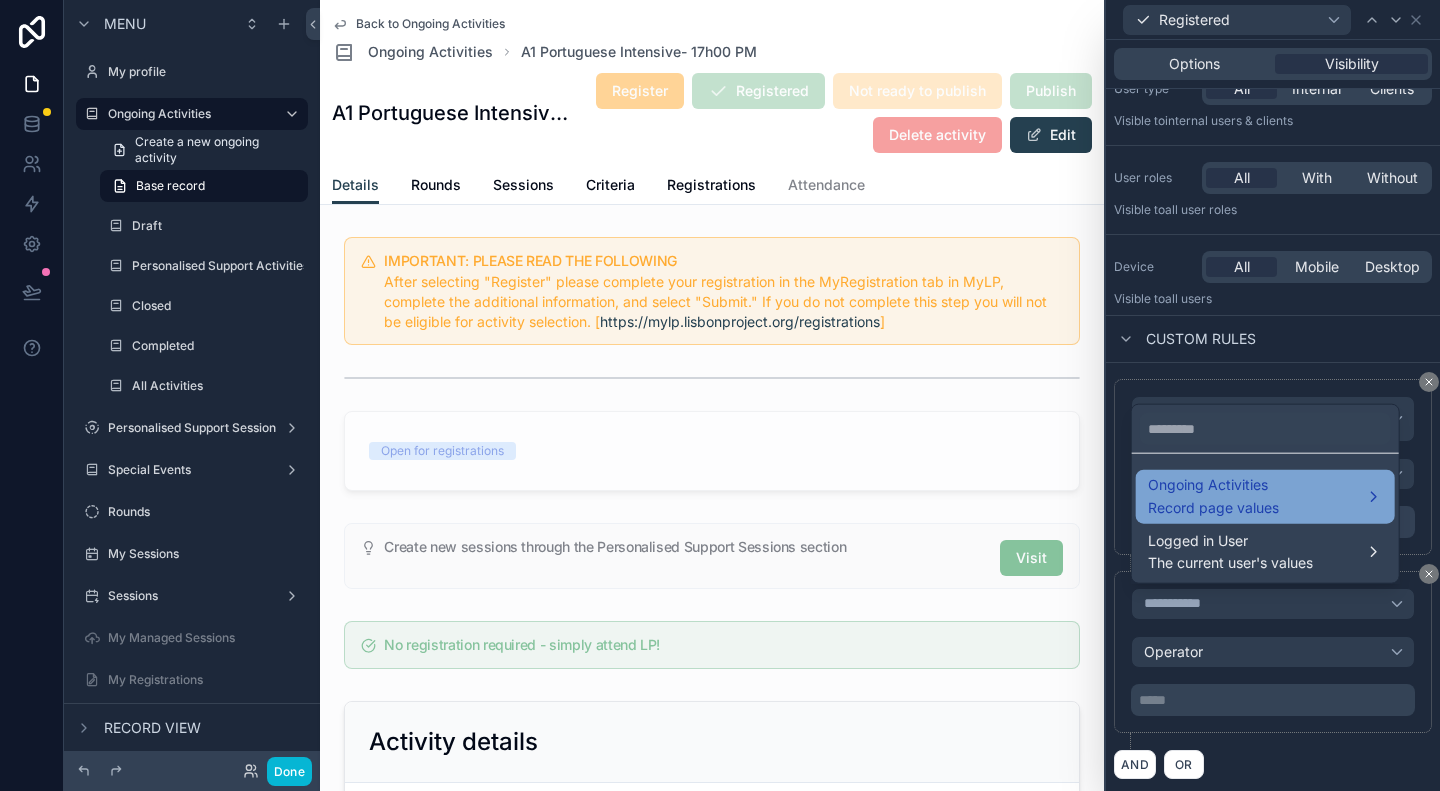 click on "Record page values" at bounding box center [1213, 507] 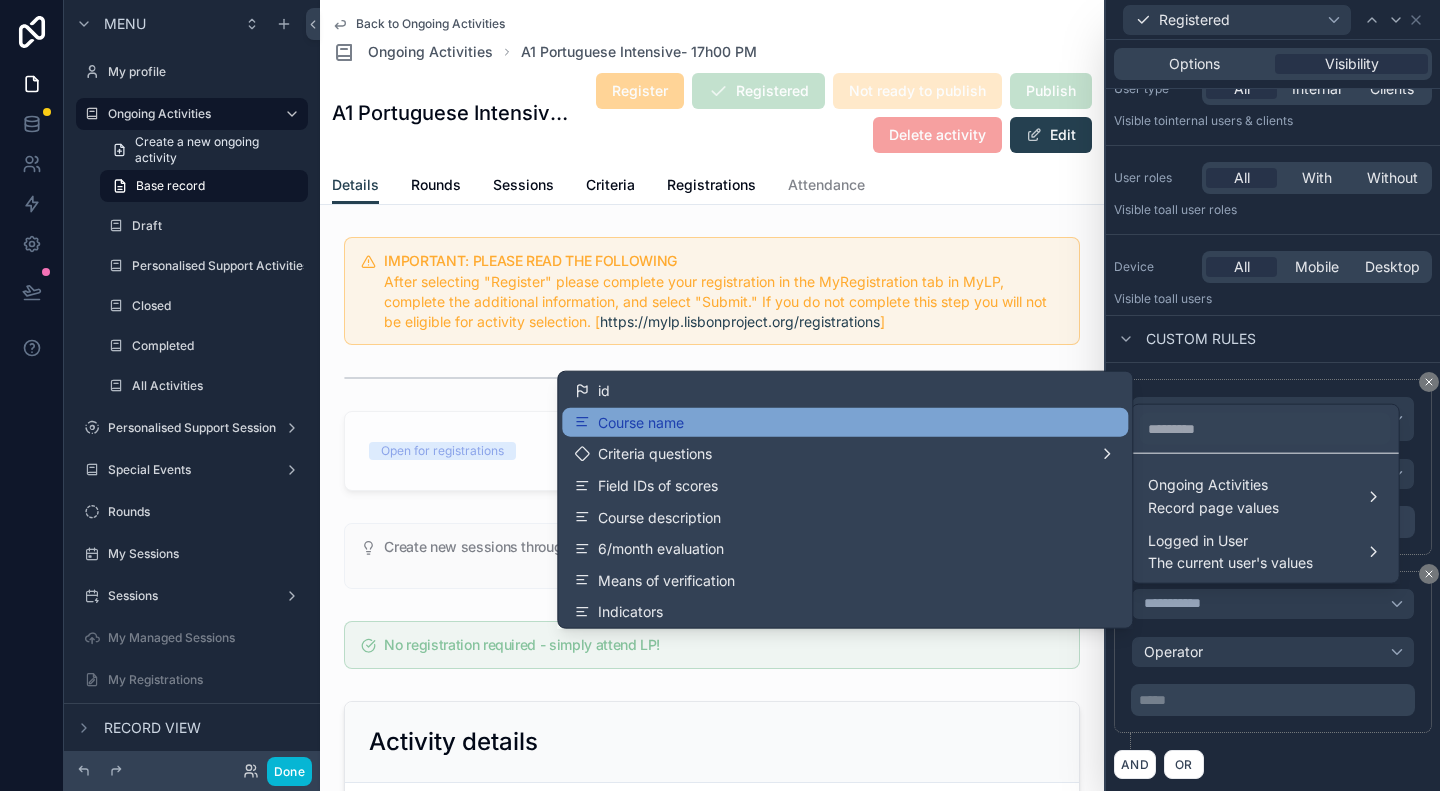 click on "Course name" at bounding box center [845, 422] 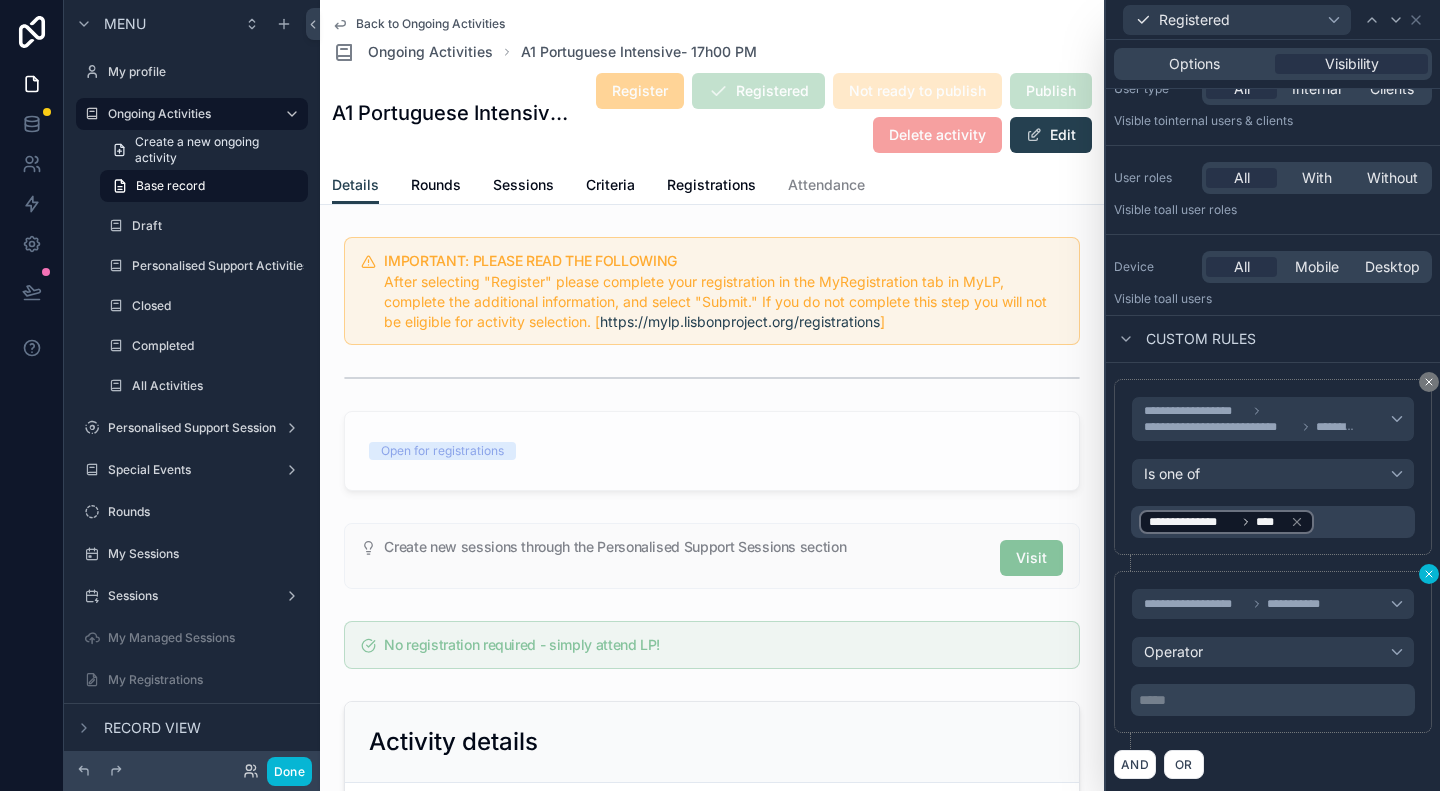 click 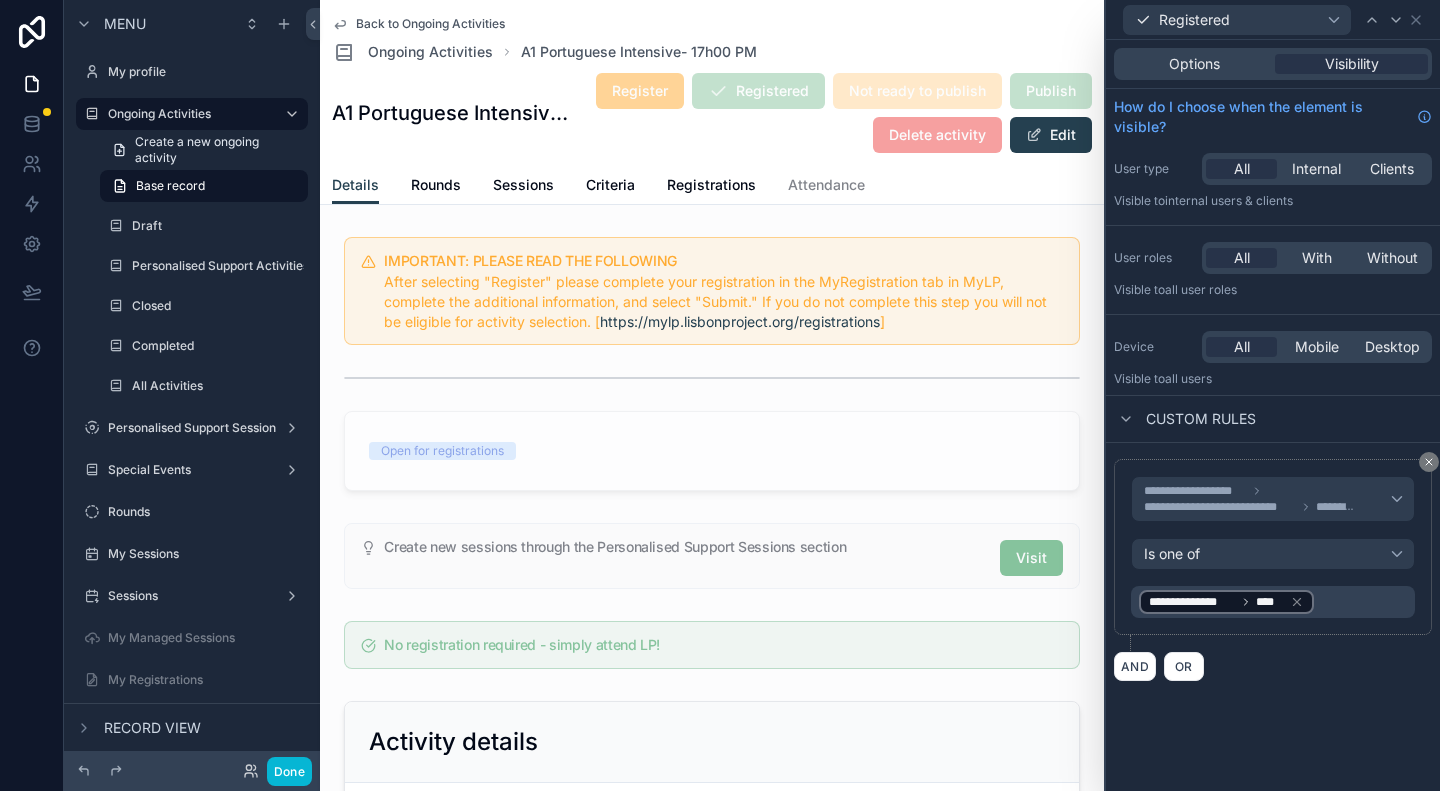 scroll, scrollTop: 0, scrollLeft: 0, axis: both 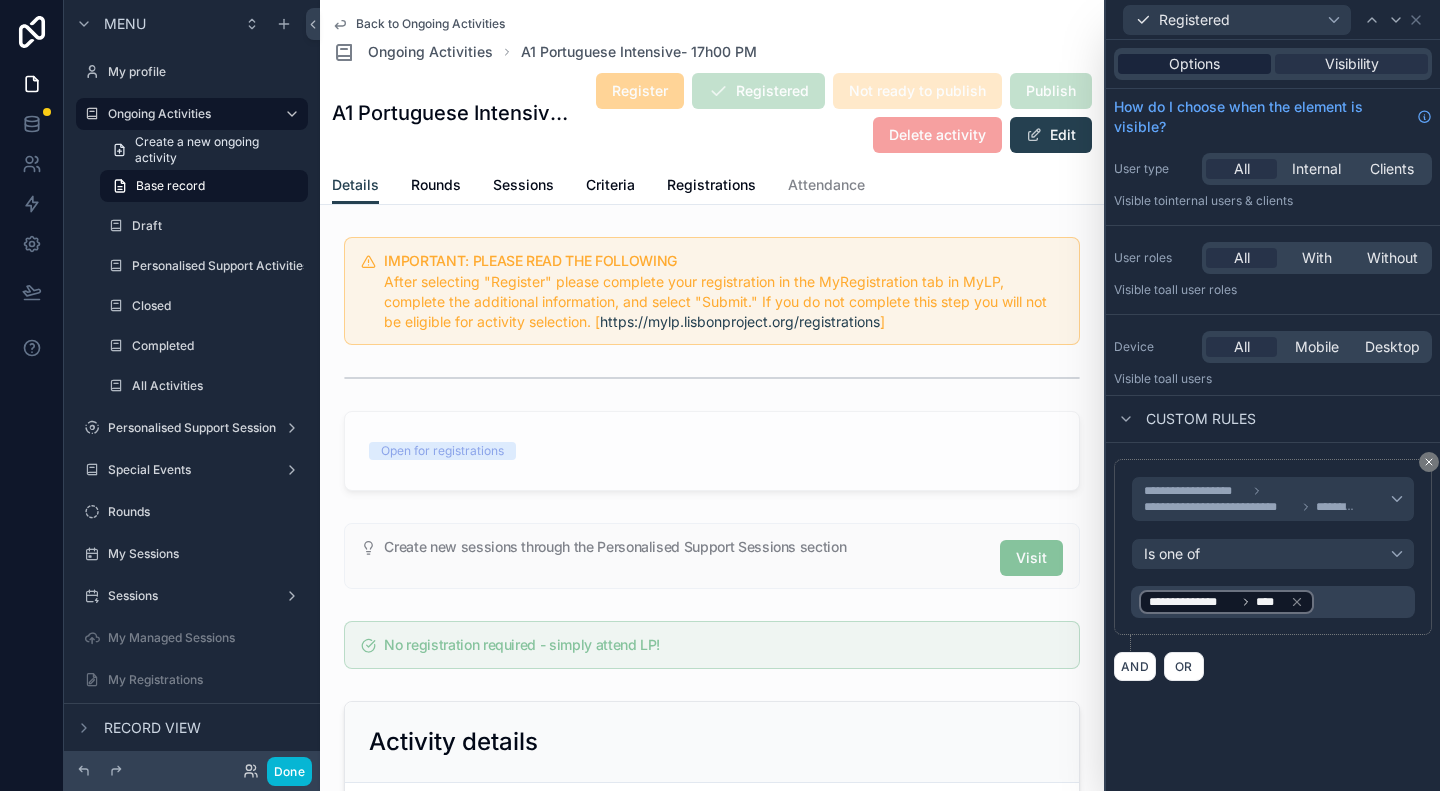 click on "Options" at bounding box center [1194, 64] 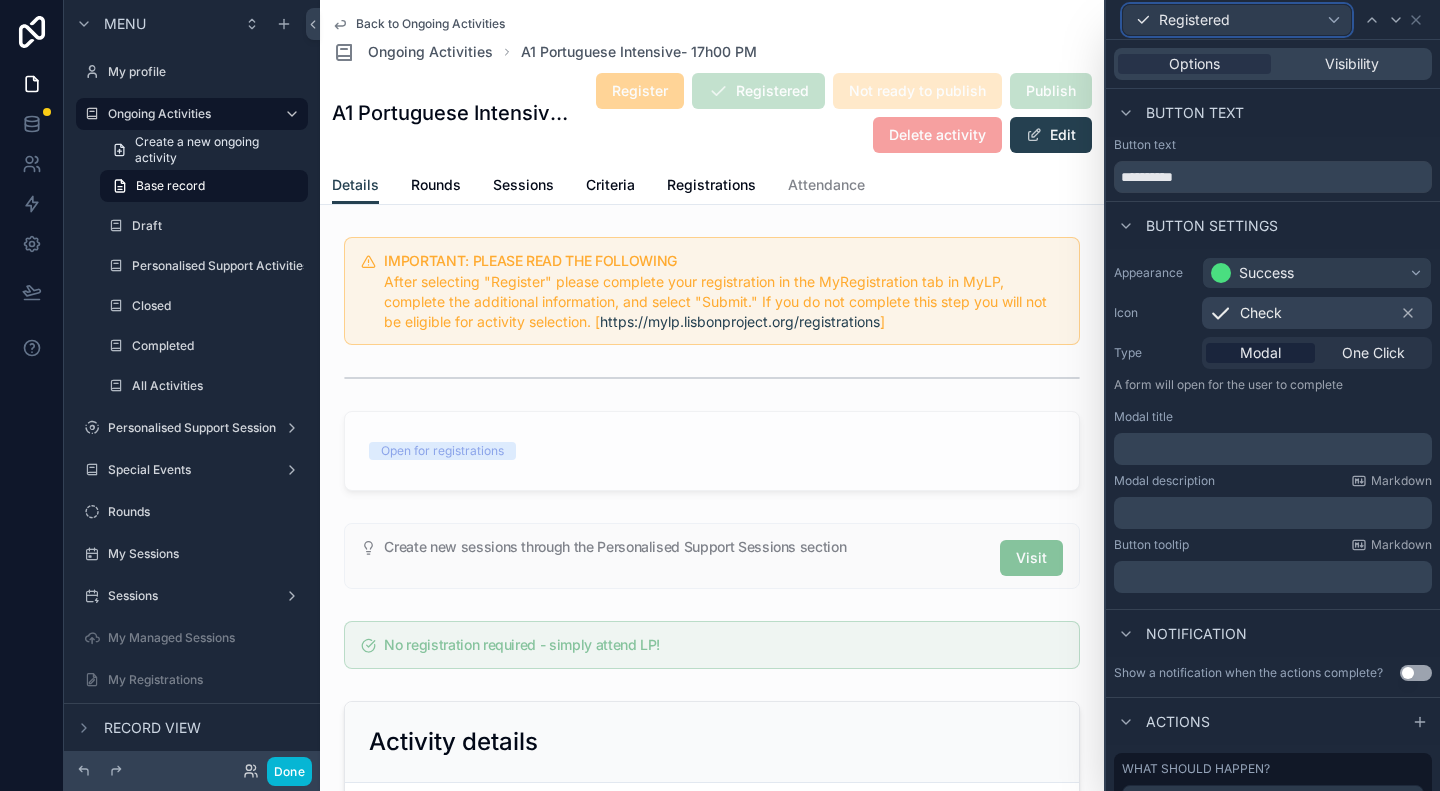 click on "Registered" at bounding box center [1237, 20] 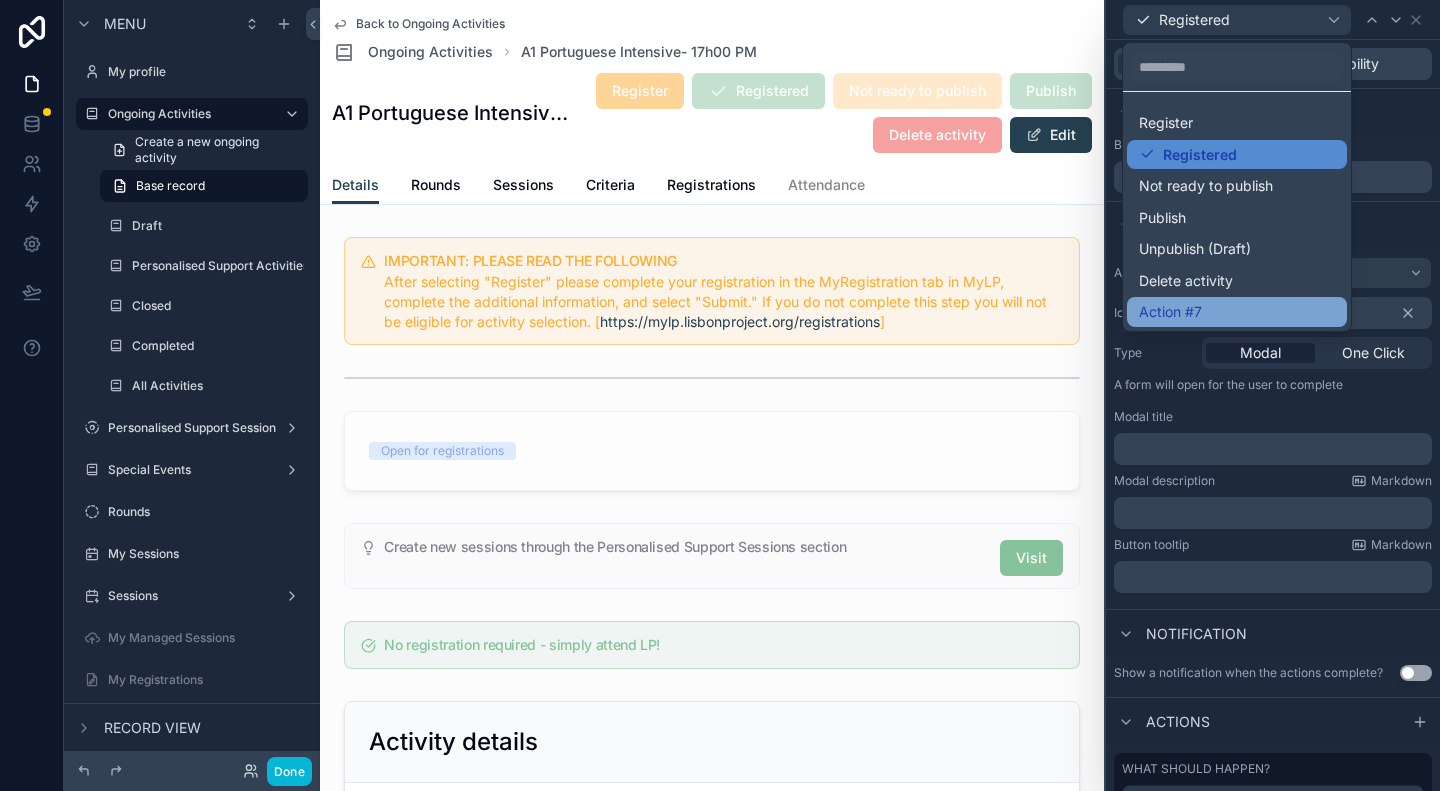 click on "Action #7" at bounding box center (1170, 312) 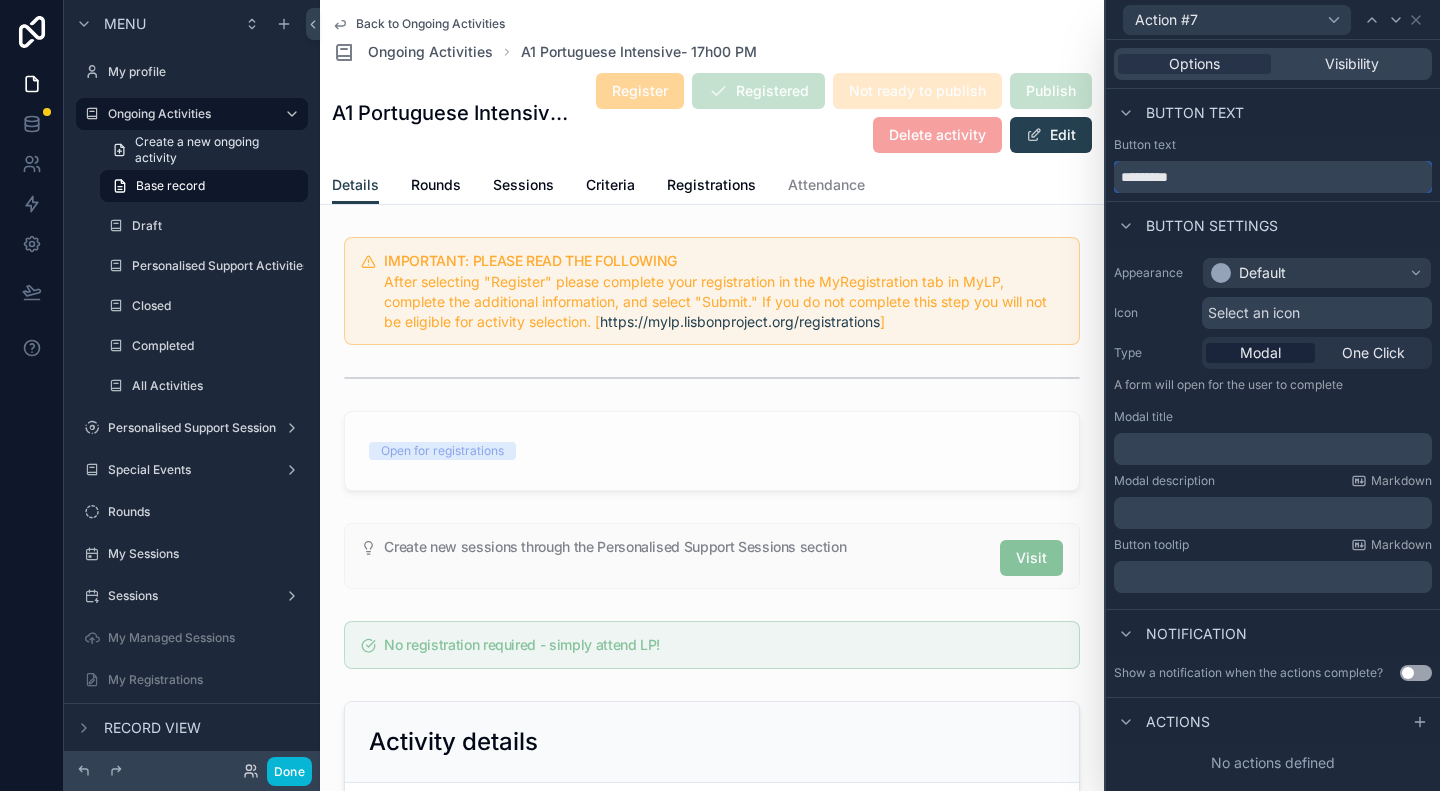 click on "*********" at bounding box center [1273, 177] 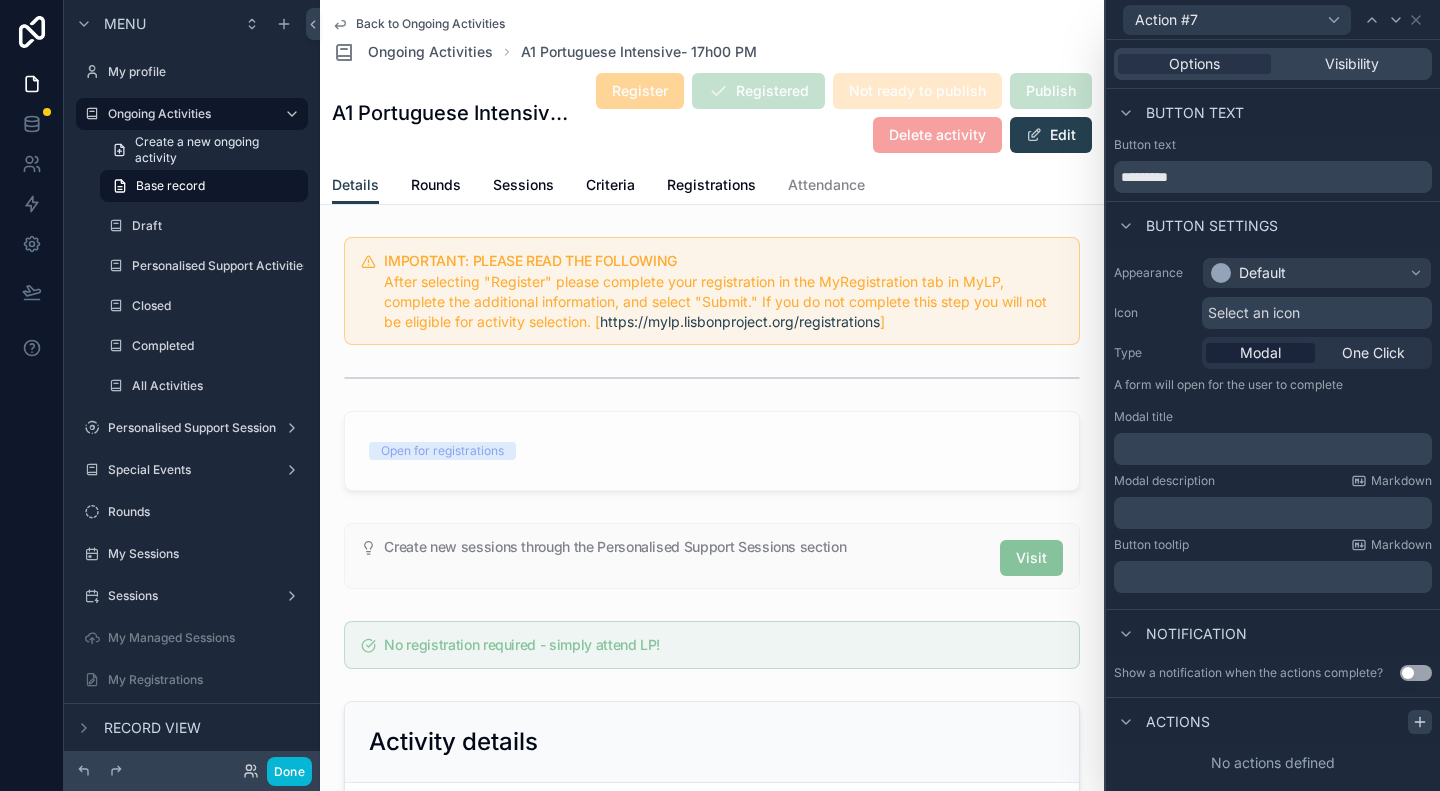 click at bounding box center (1420, 722) 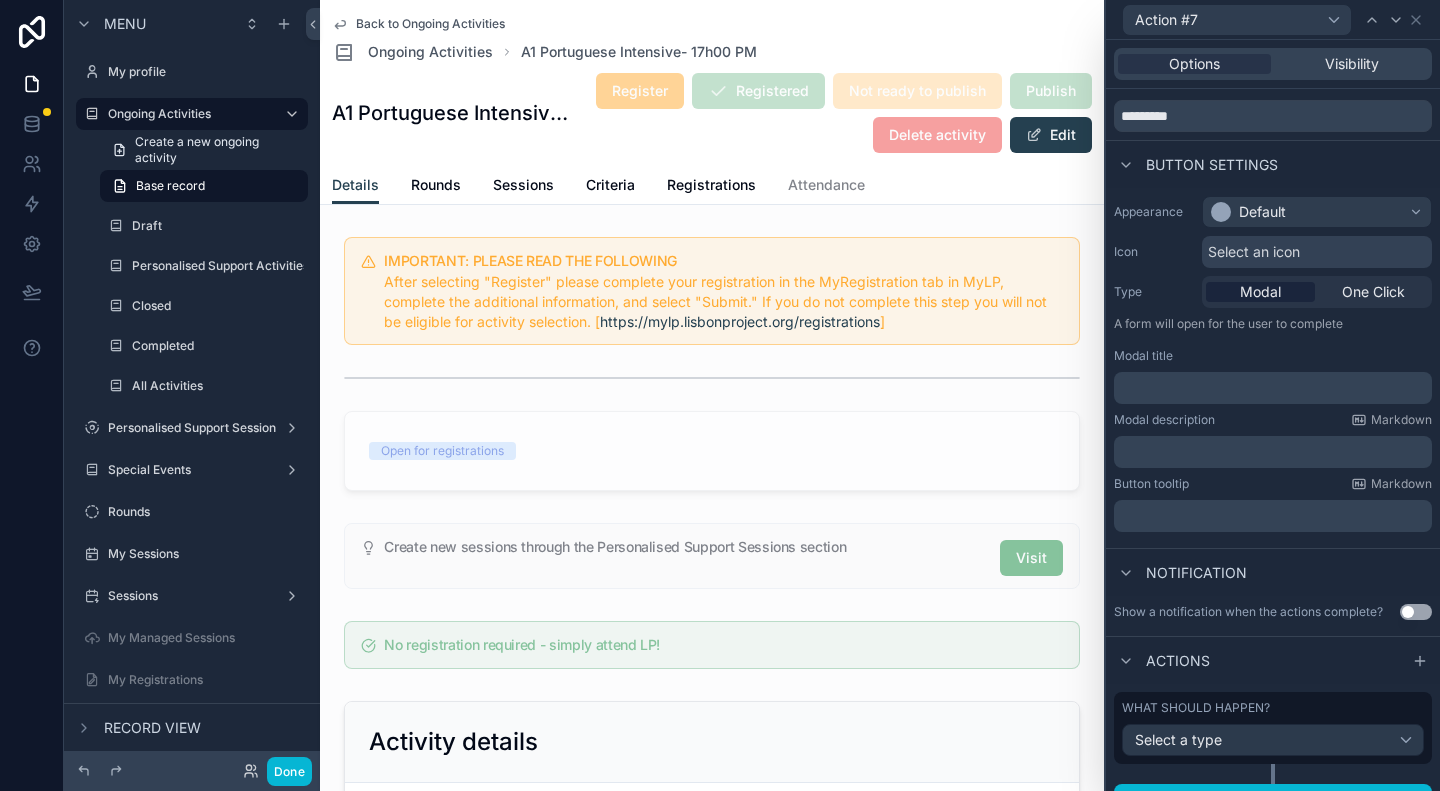 scroll, scrollTop: 108, scrollLeft: 0, axis: vertical 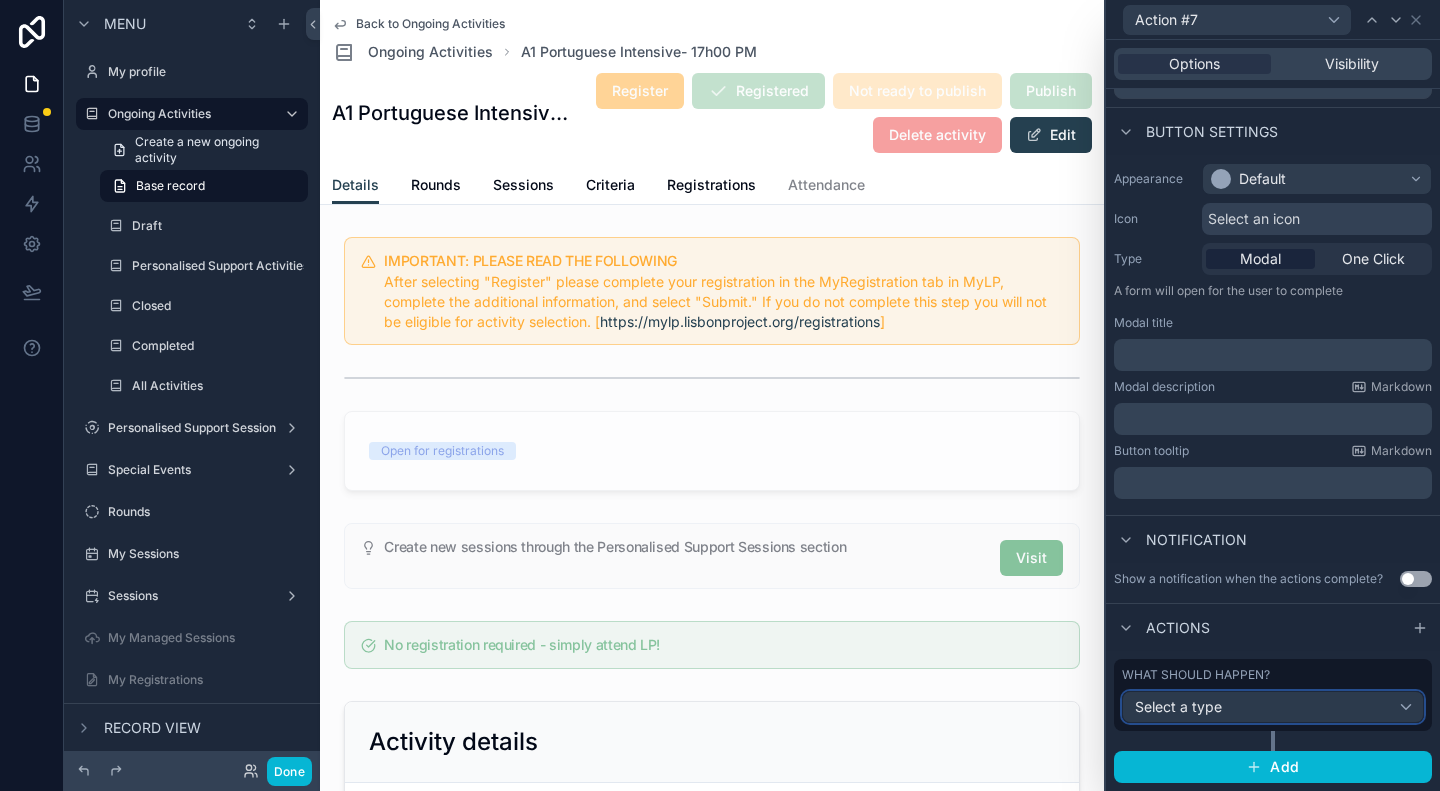 click on "Select a type" at bounding box center (1273, 707) 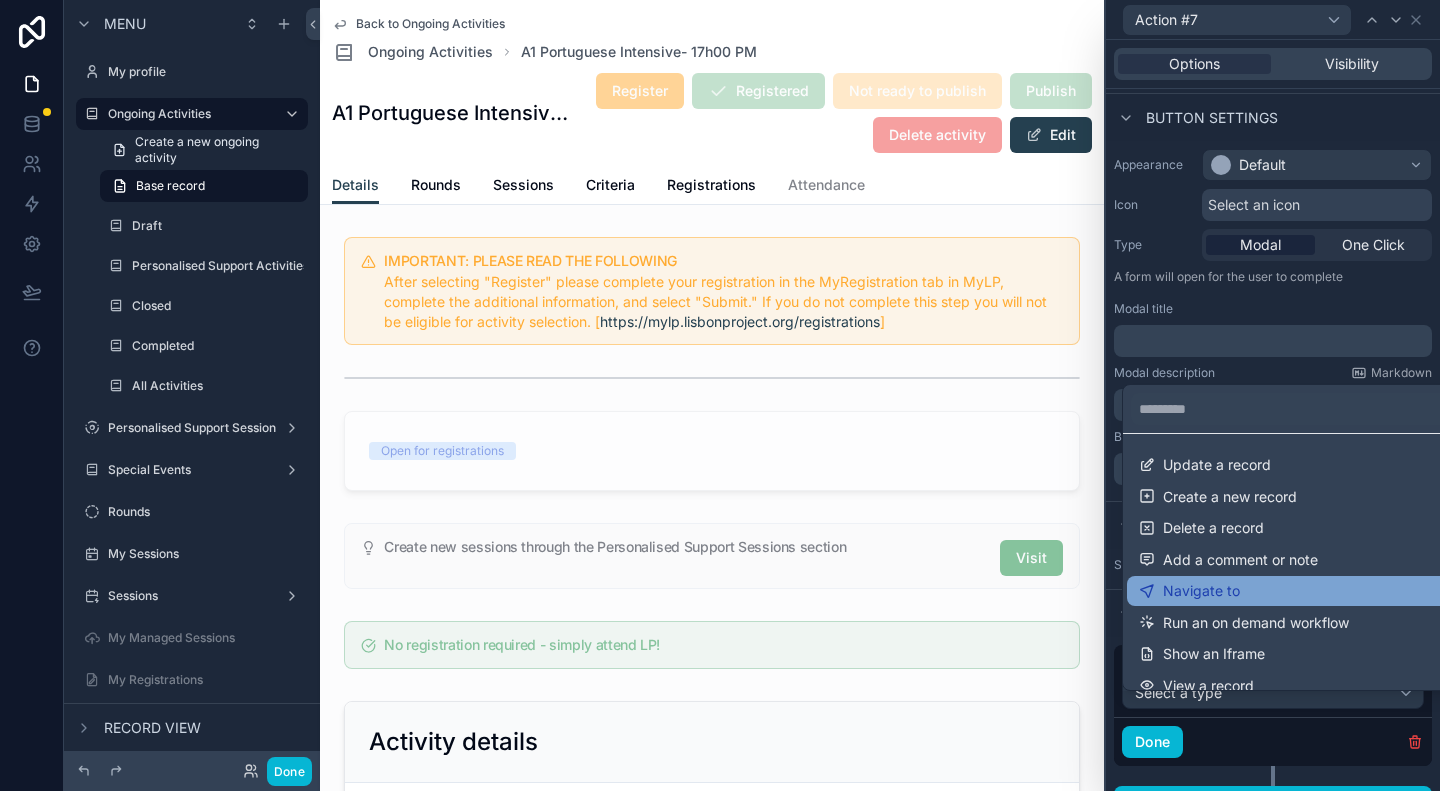 click on "Navigate to" at bounding box center (1289, 591) 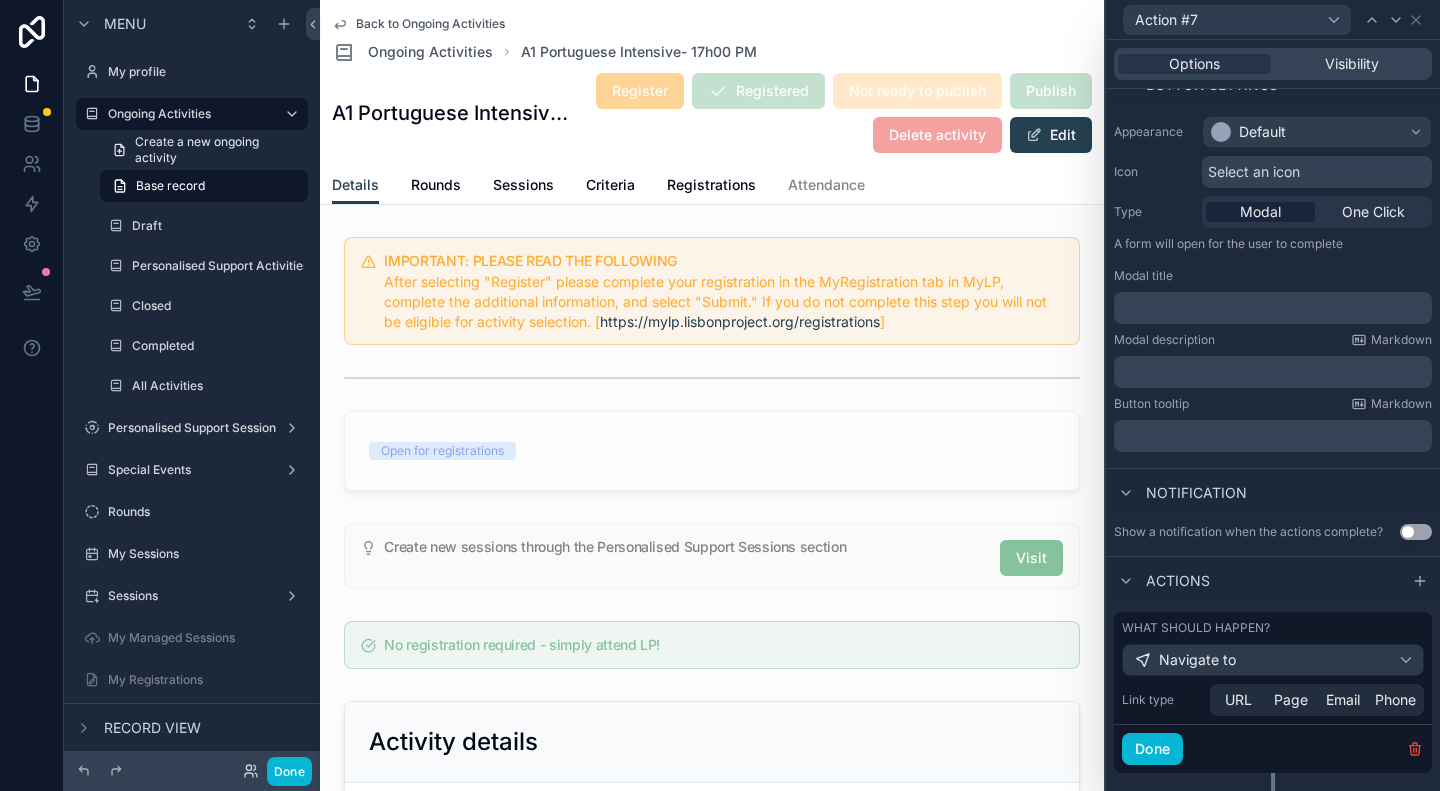scroll, scrollTop: 196, scrollLeft: 0, axis: vertical 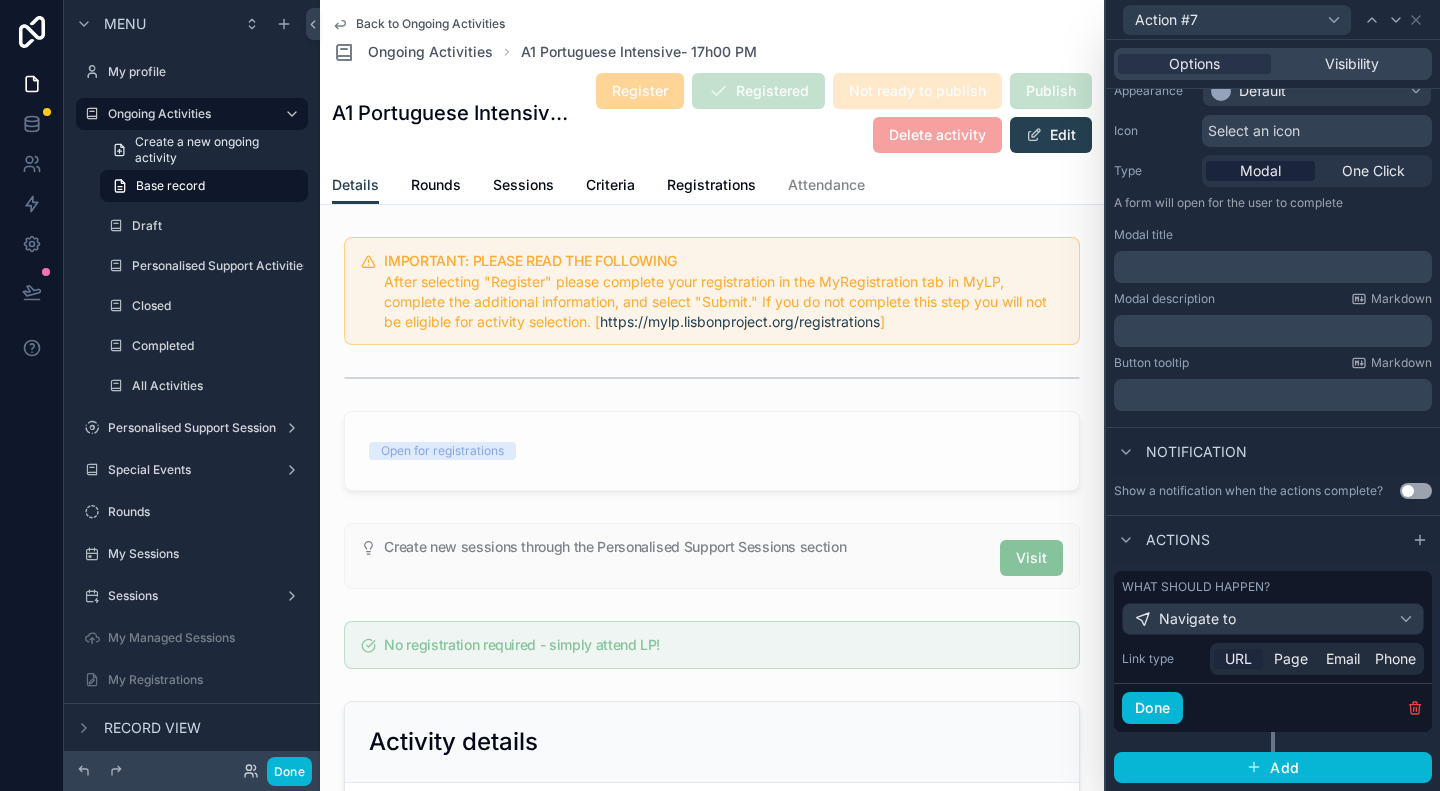click on "URL" at bounding box center (1238, 659) 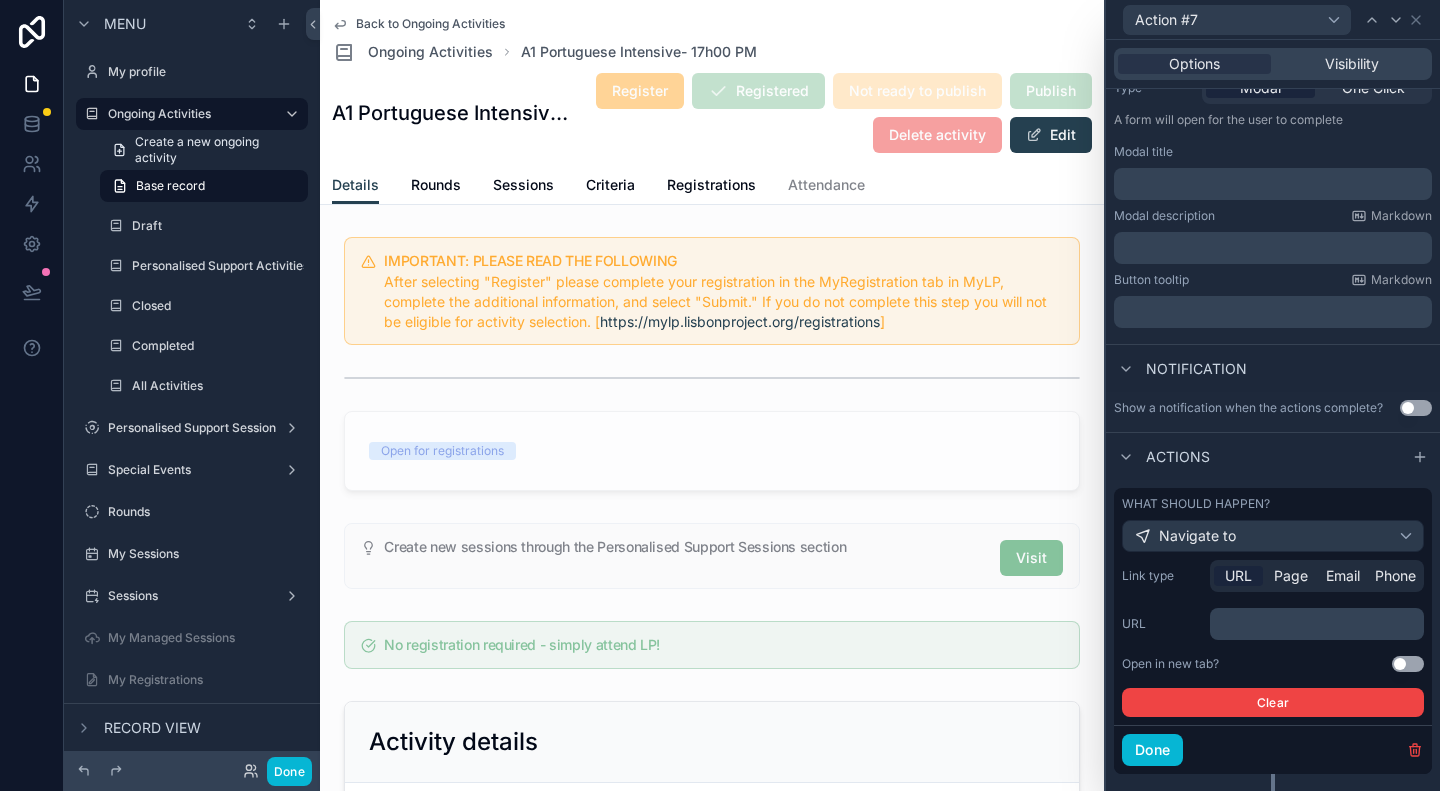 scroll, scrollTop: 296, scrollLeft: 0, axis: vertical 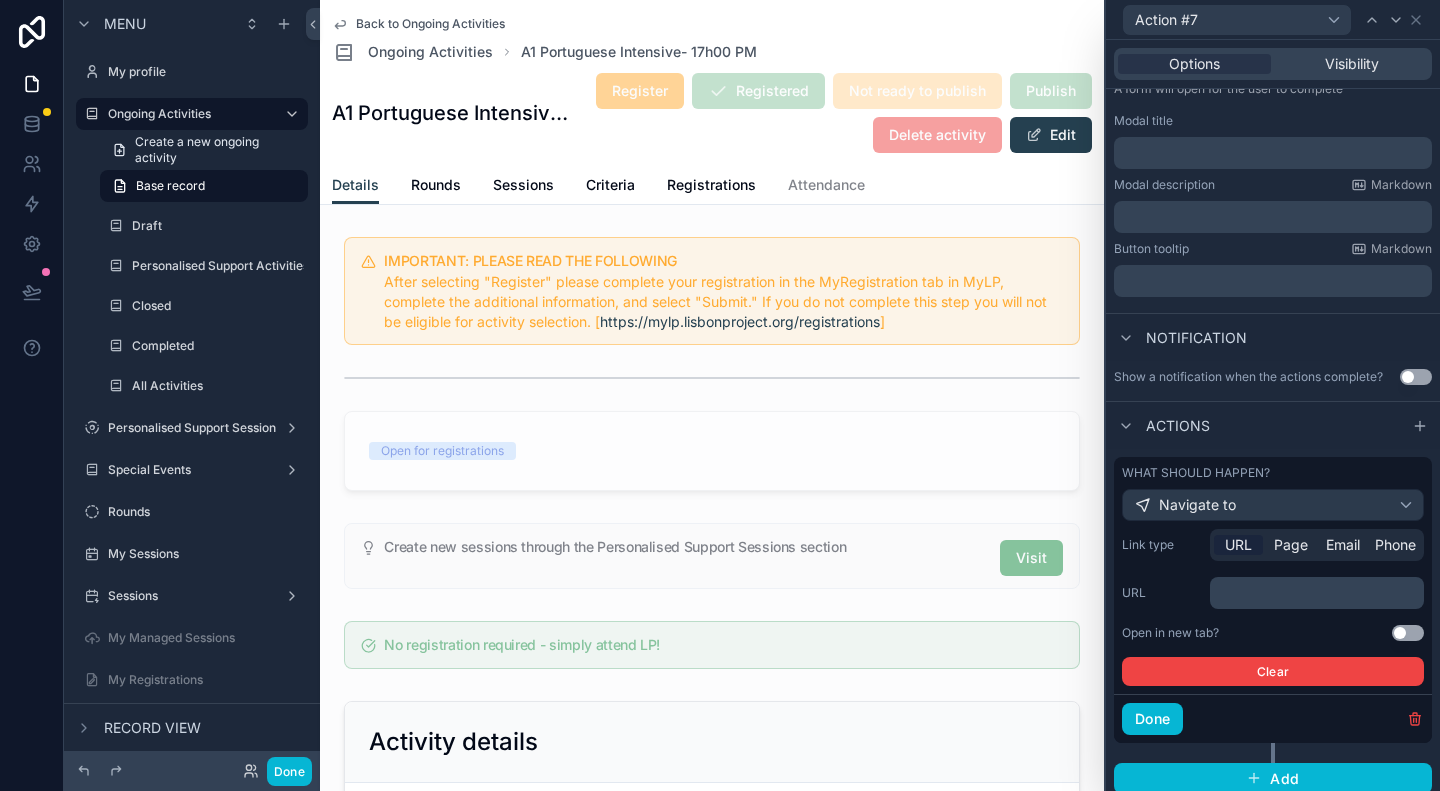 click on "﻿" at bounding box center (1319, 593) 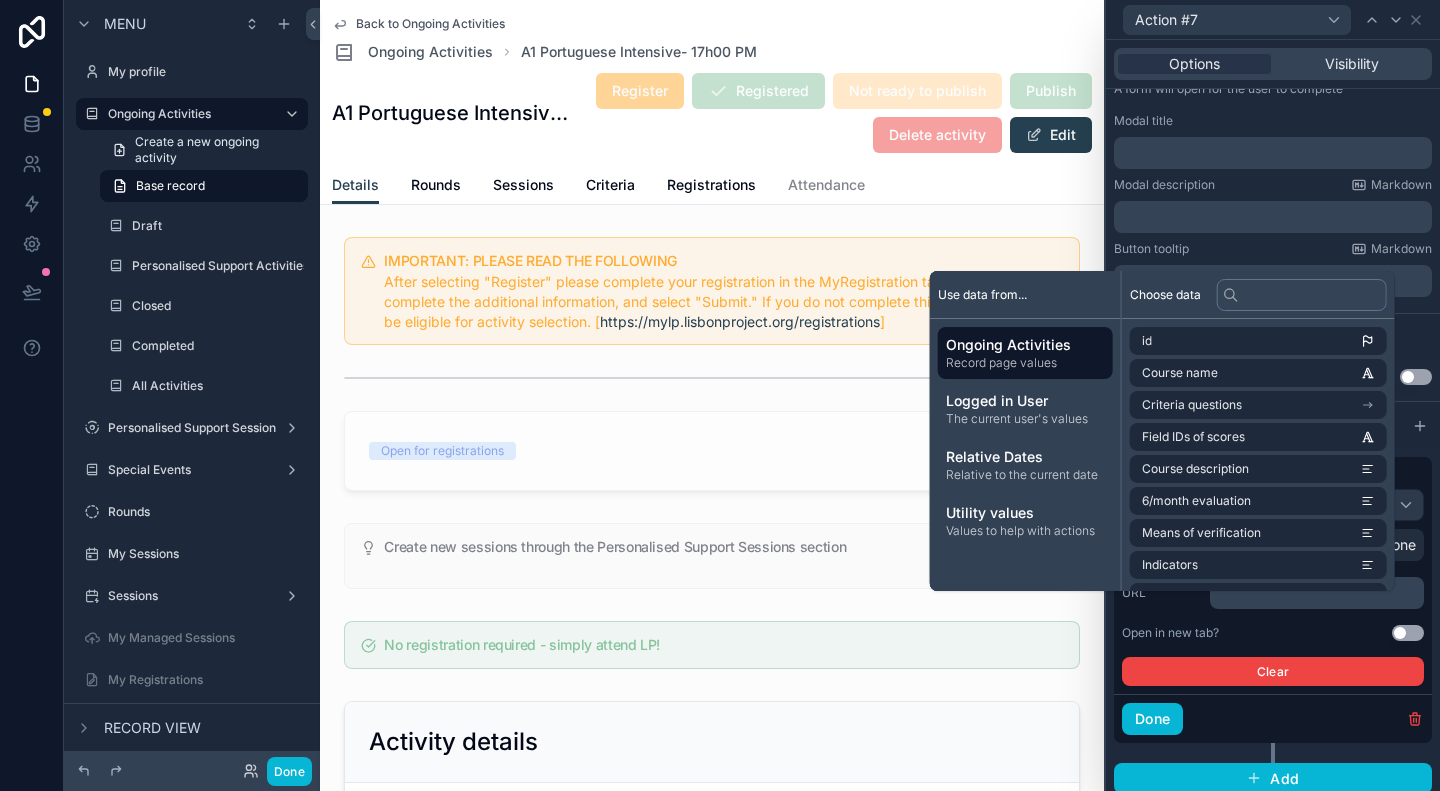 click on "﻿" at bounding box center [1319, 593] 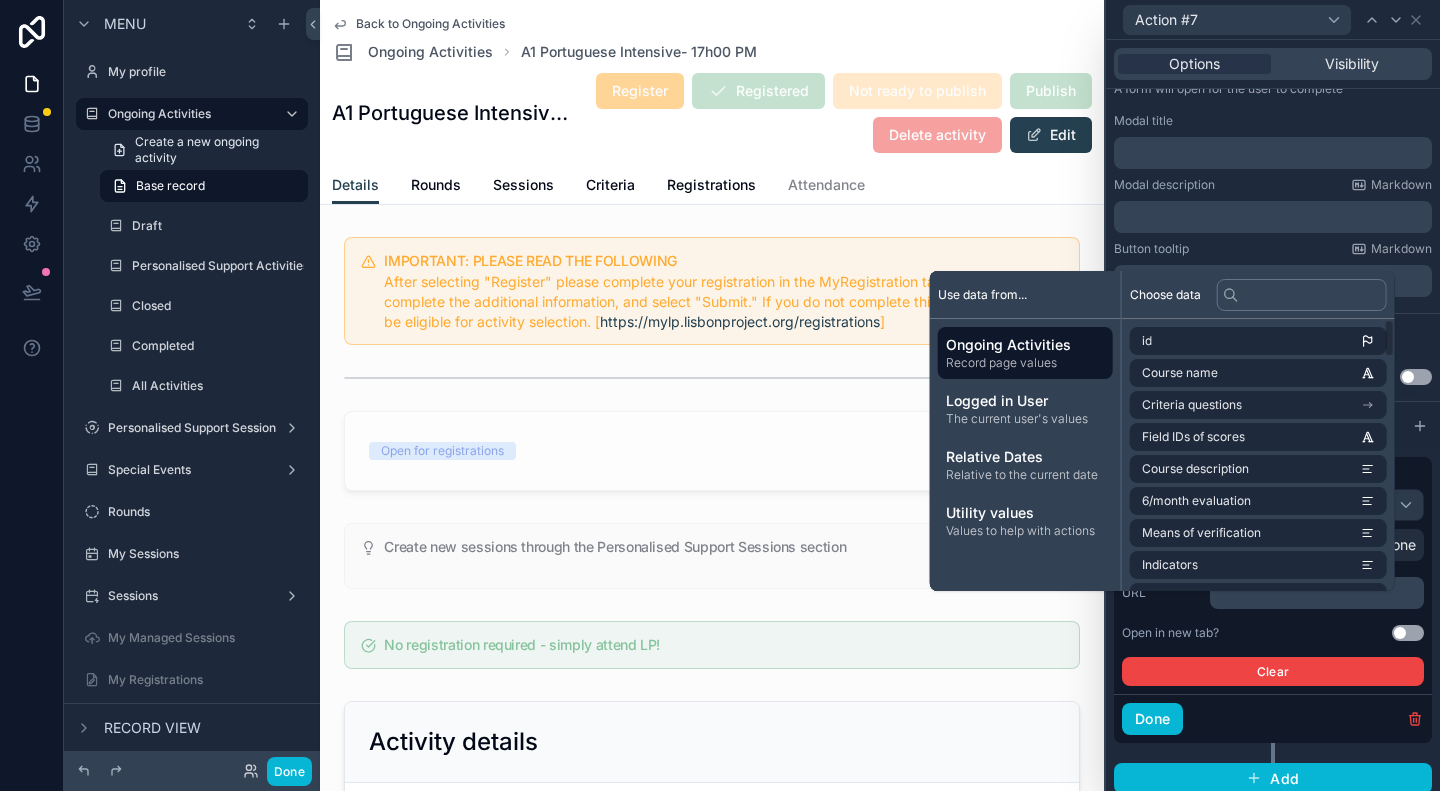 scroll, scrollTop: 0, scrollLeft: 0, axis: both 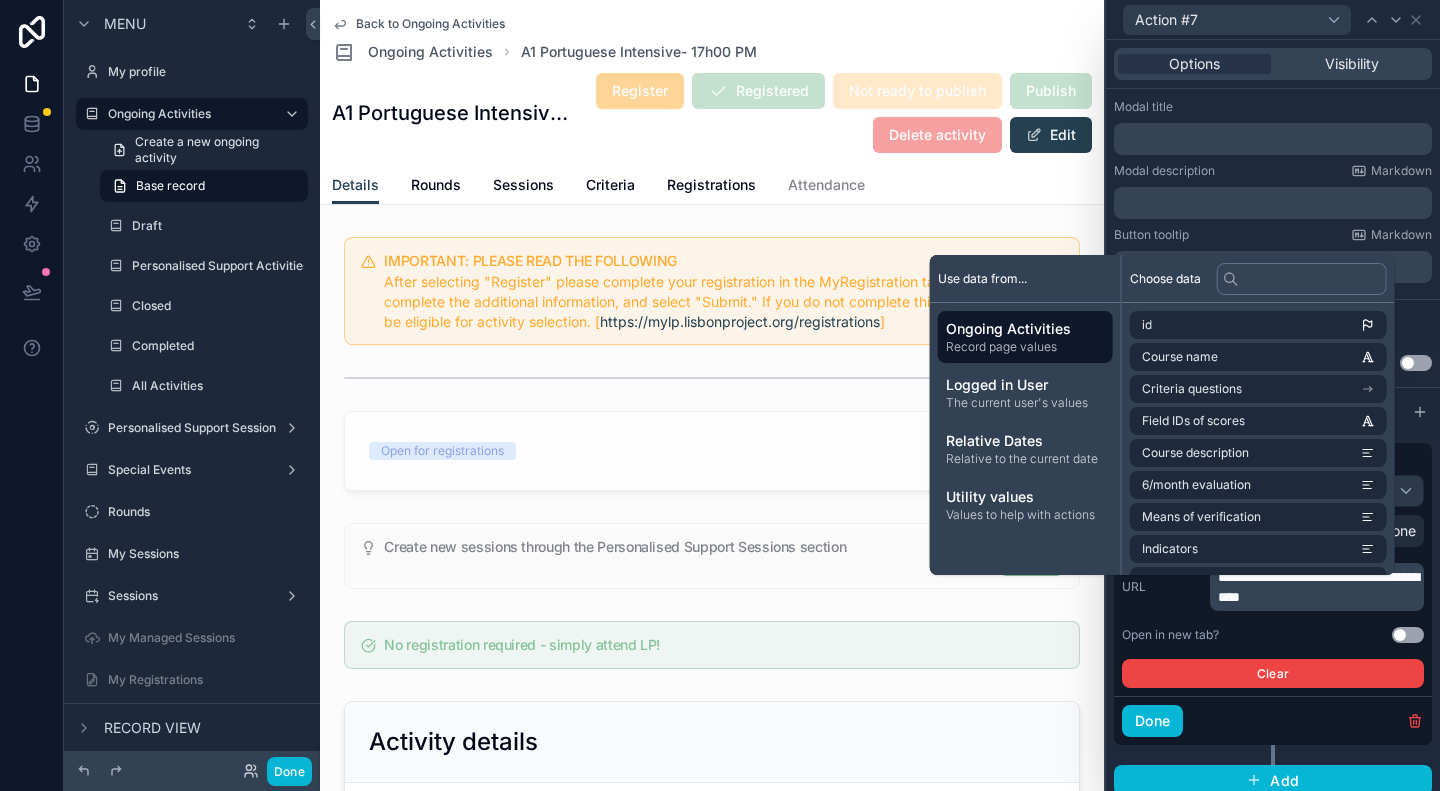 click on "**********" at bounding box center [1273, 587] 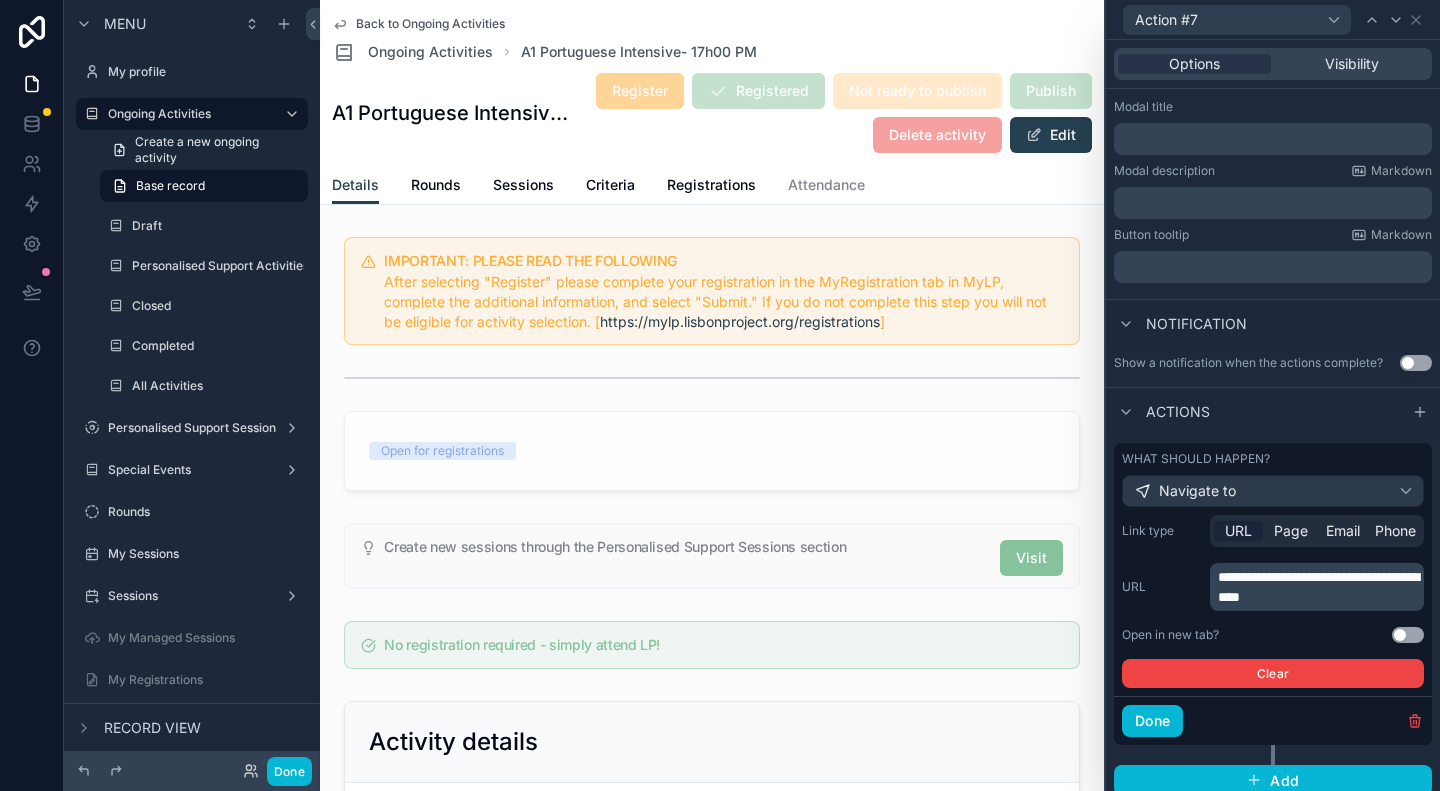 click on "Use setting" at bounding box center [1408, 635] 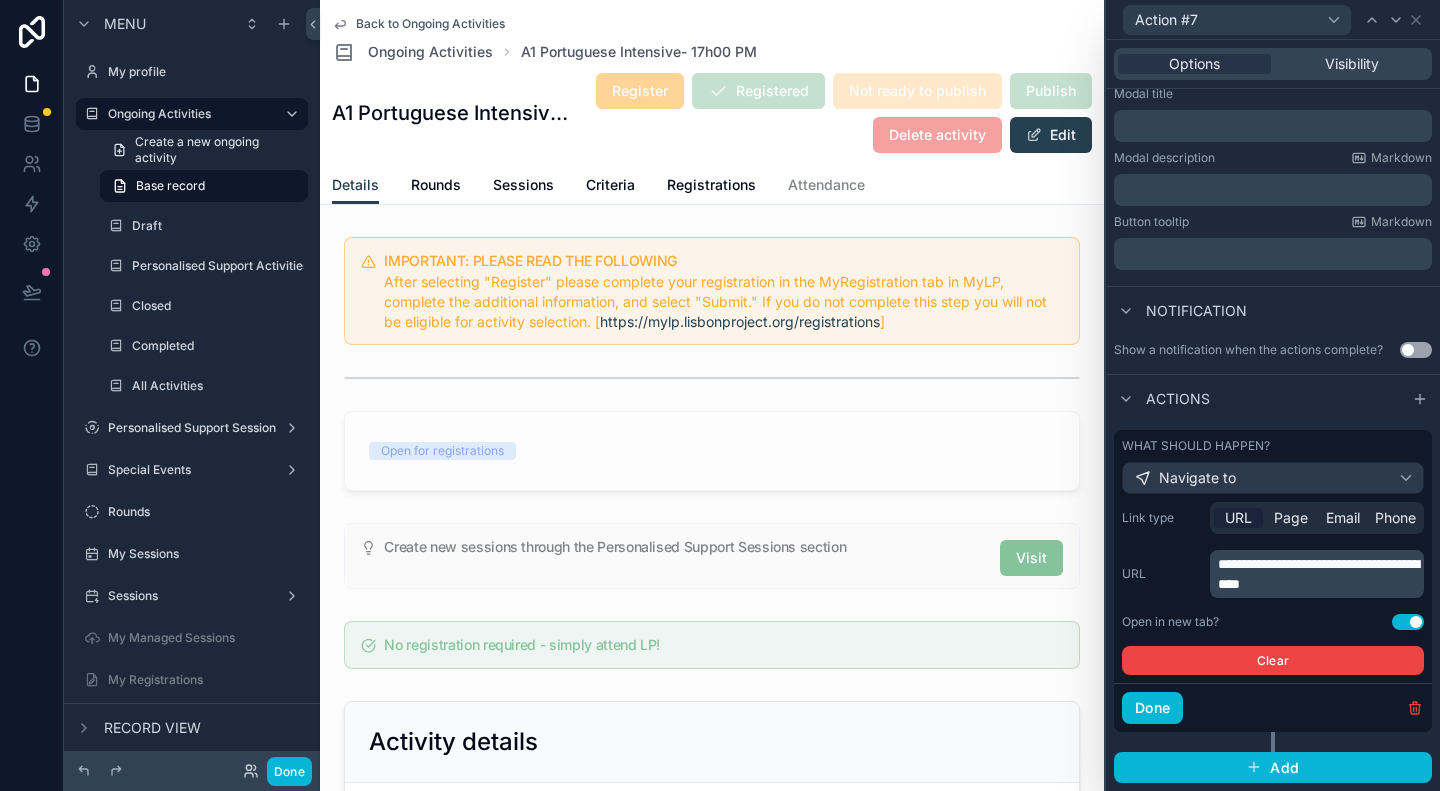 scroll, scrollTop: 0, scrollLeft: 0, axis: both 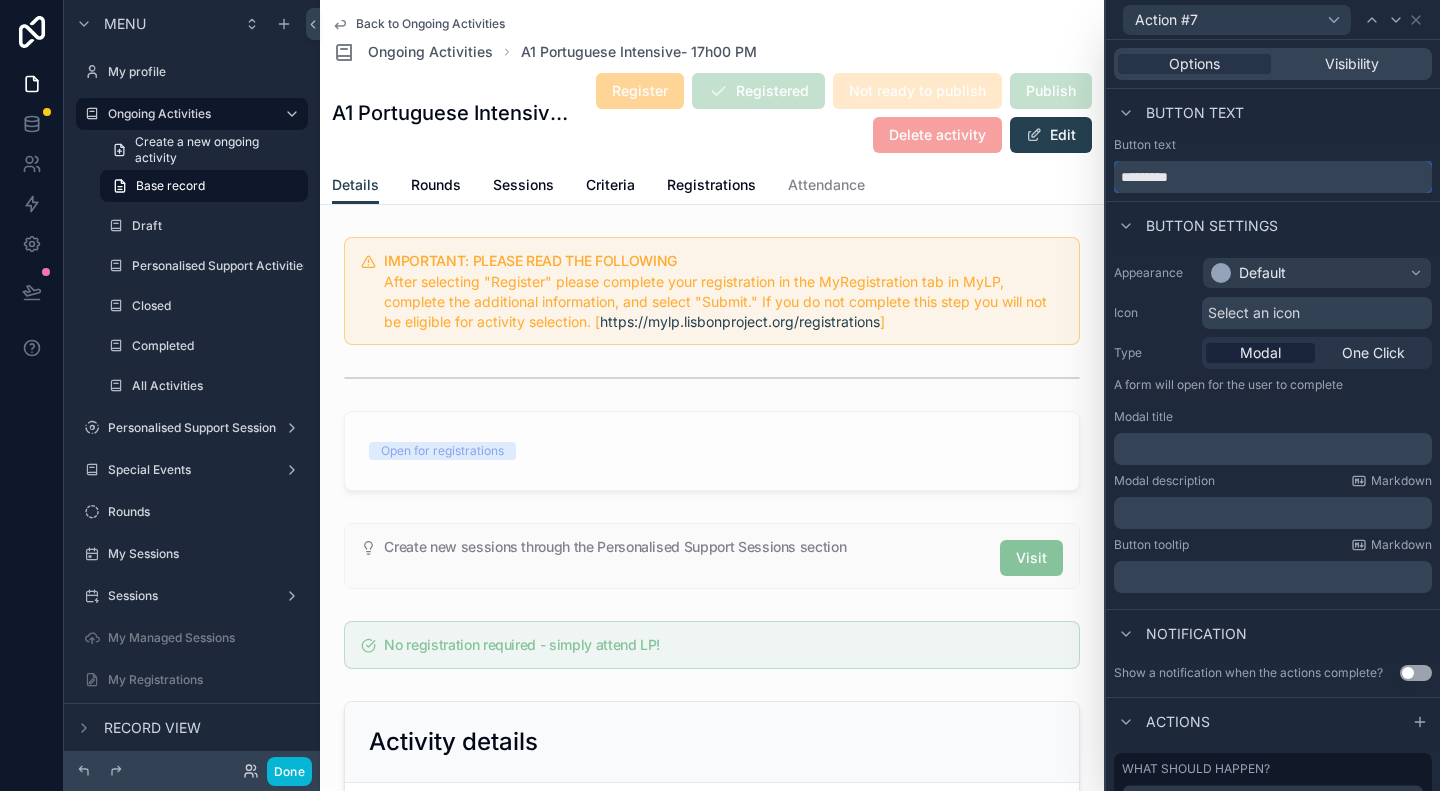 click on "*********" at bounding box center [1273, 177] 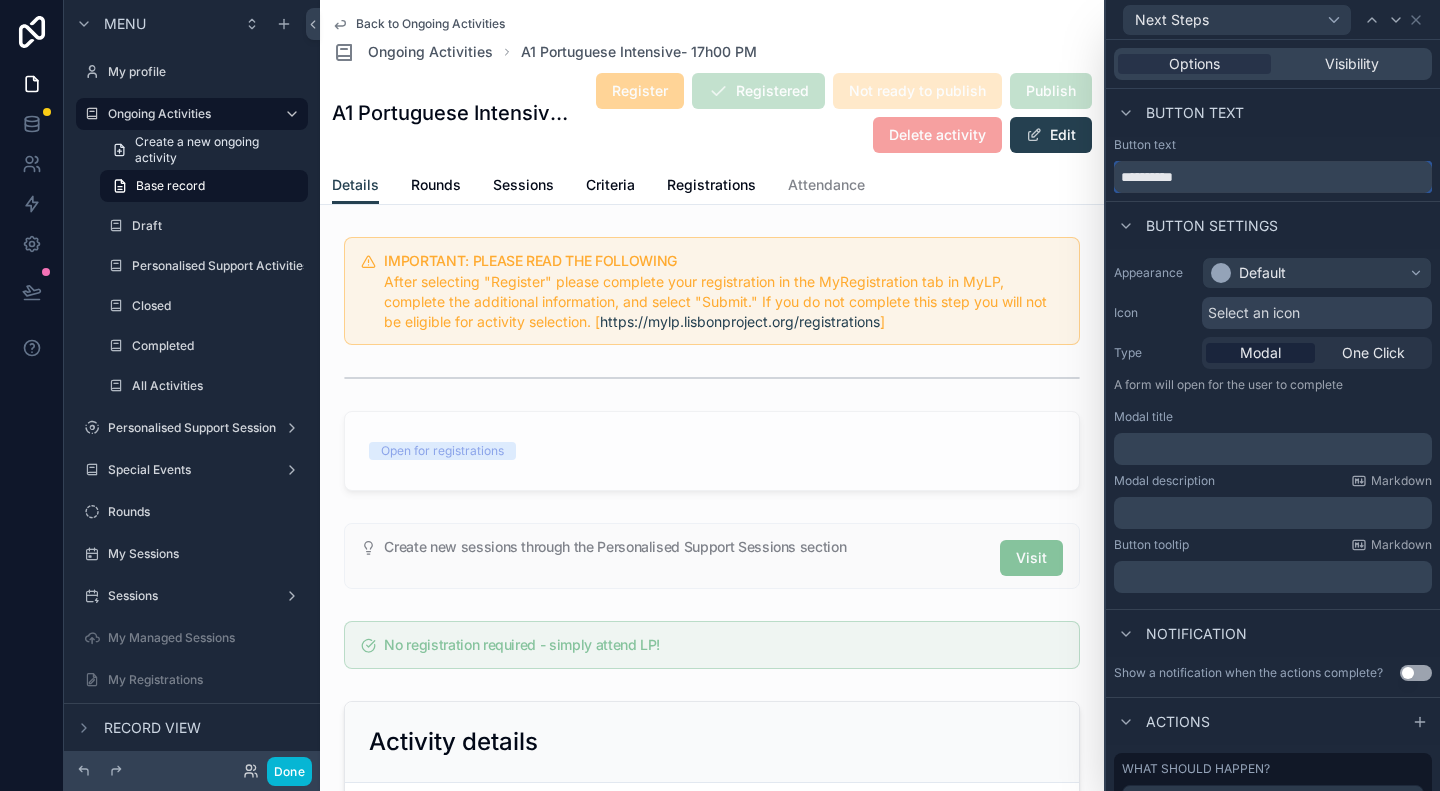 type on "**********" 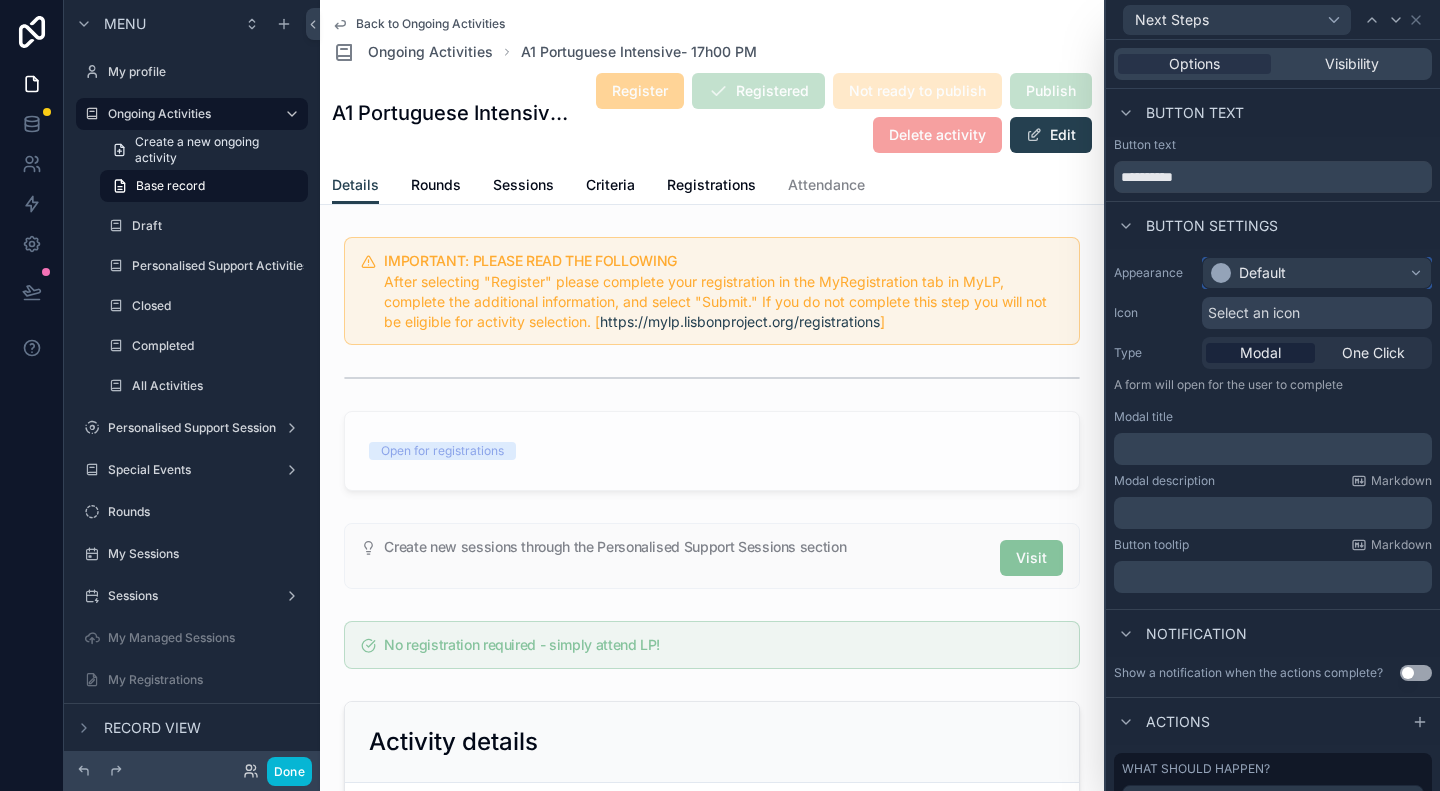 click on "Default" at bounding box center [1262, 273] 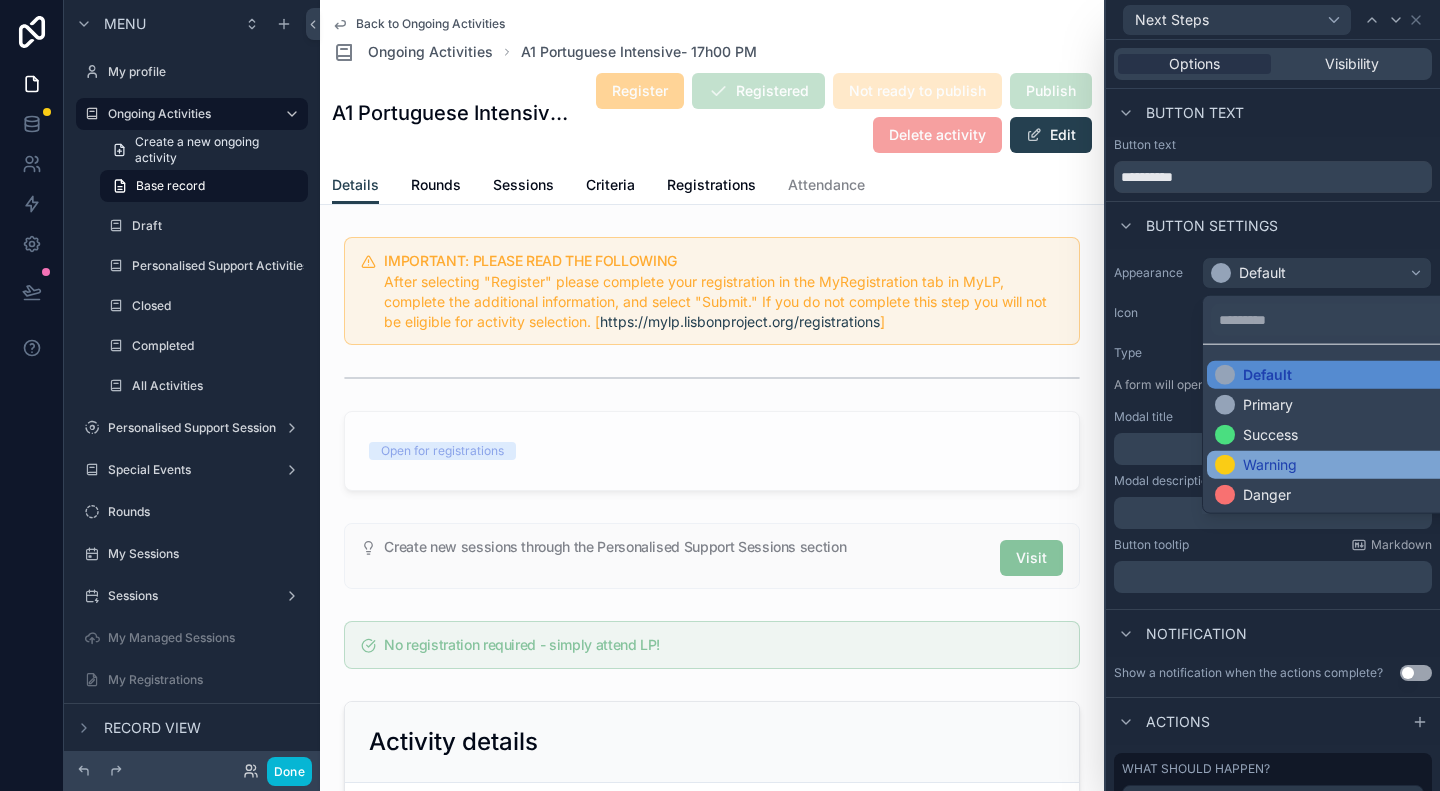 click on "Warning" at bounding box center (1333, 465) 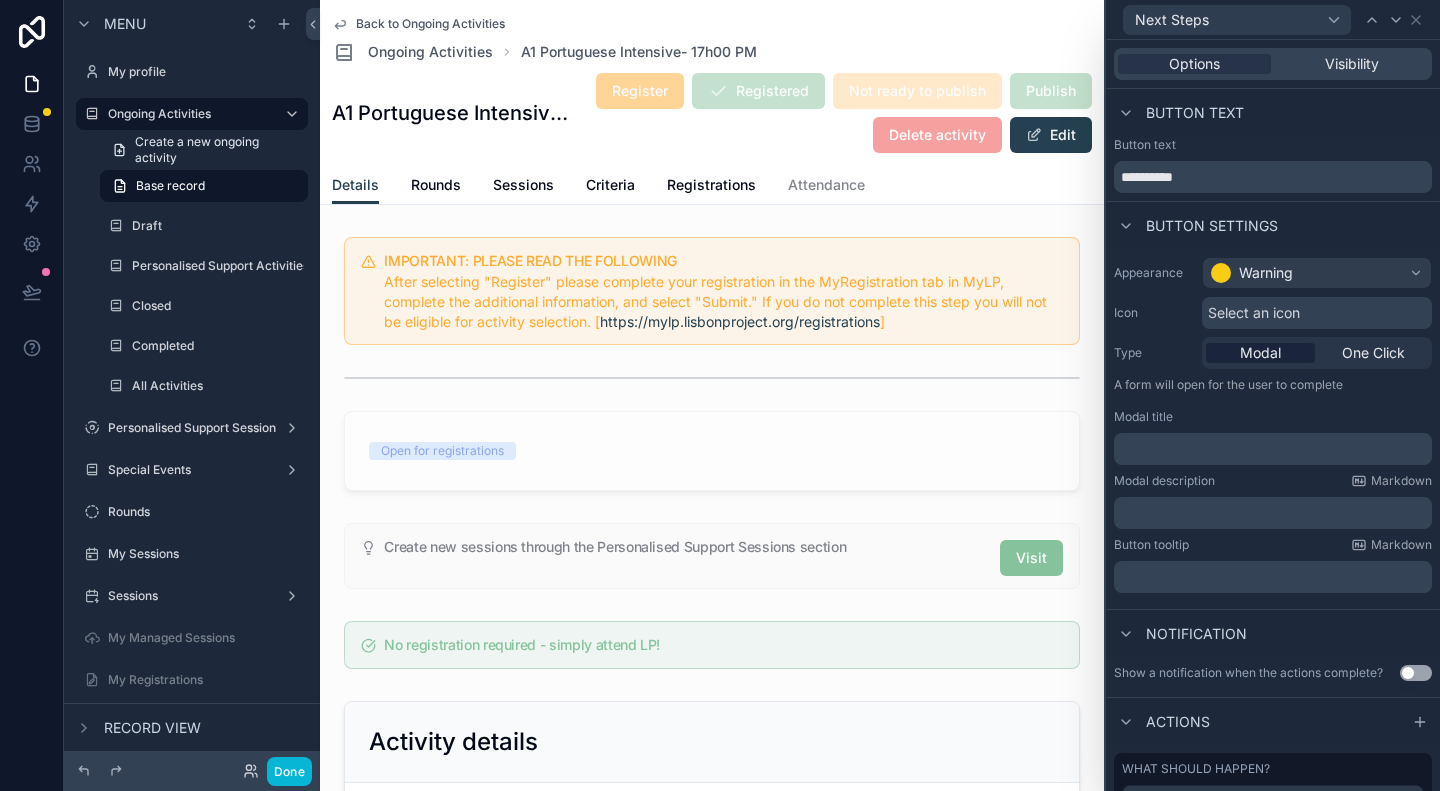 click on "Select an icon" at bounding box center [1254, 313] 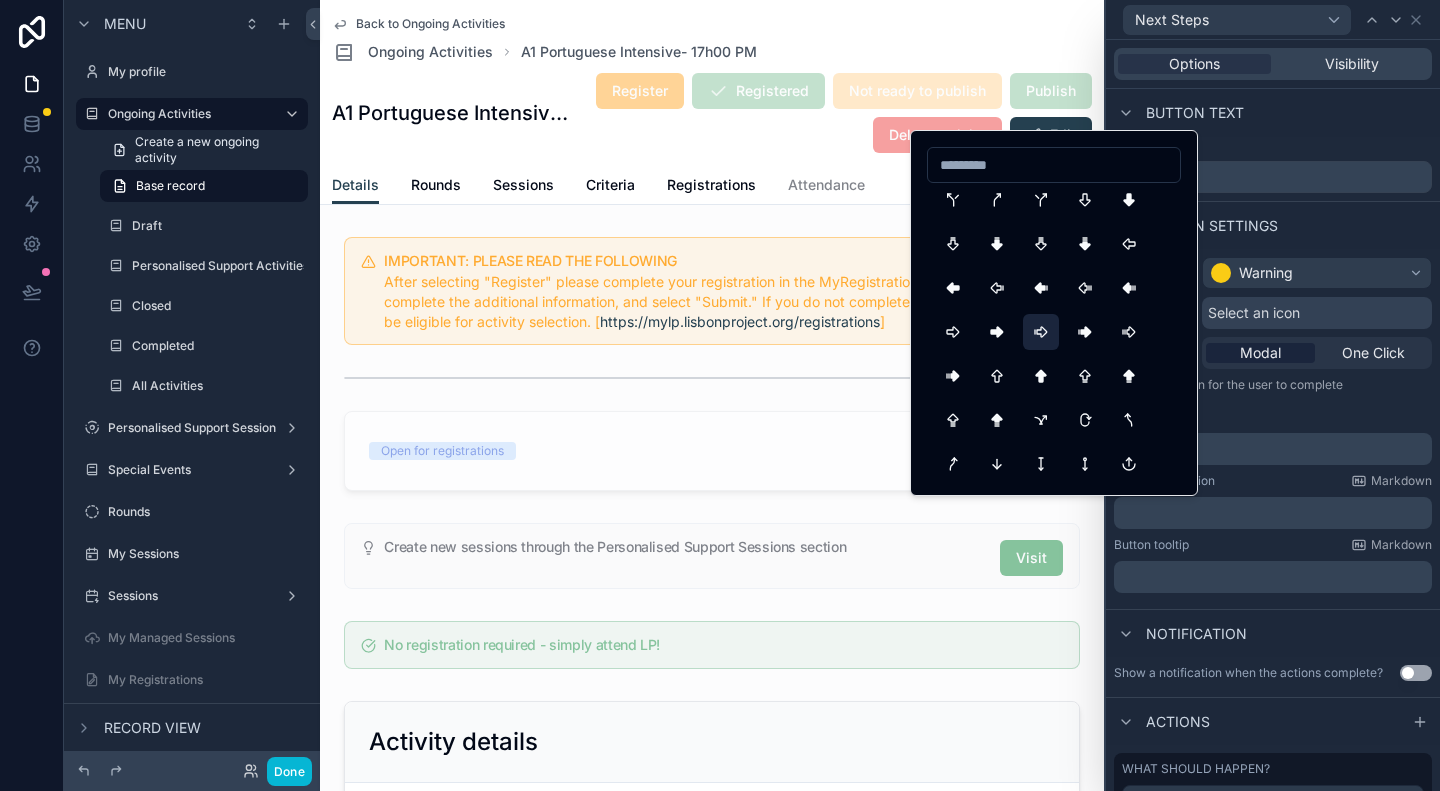 scroll, scrollTop: 1800, scrollLeft: 0, axis: vertical 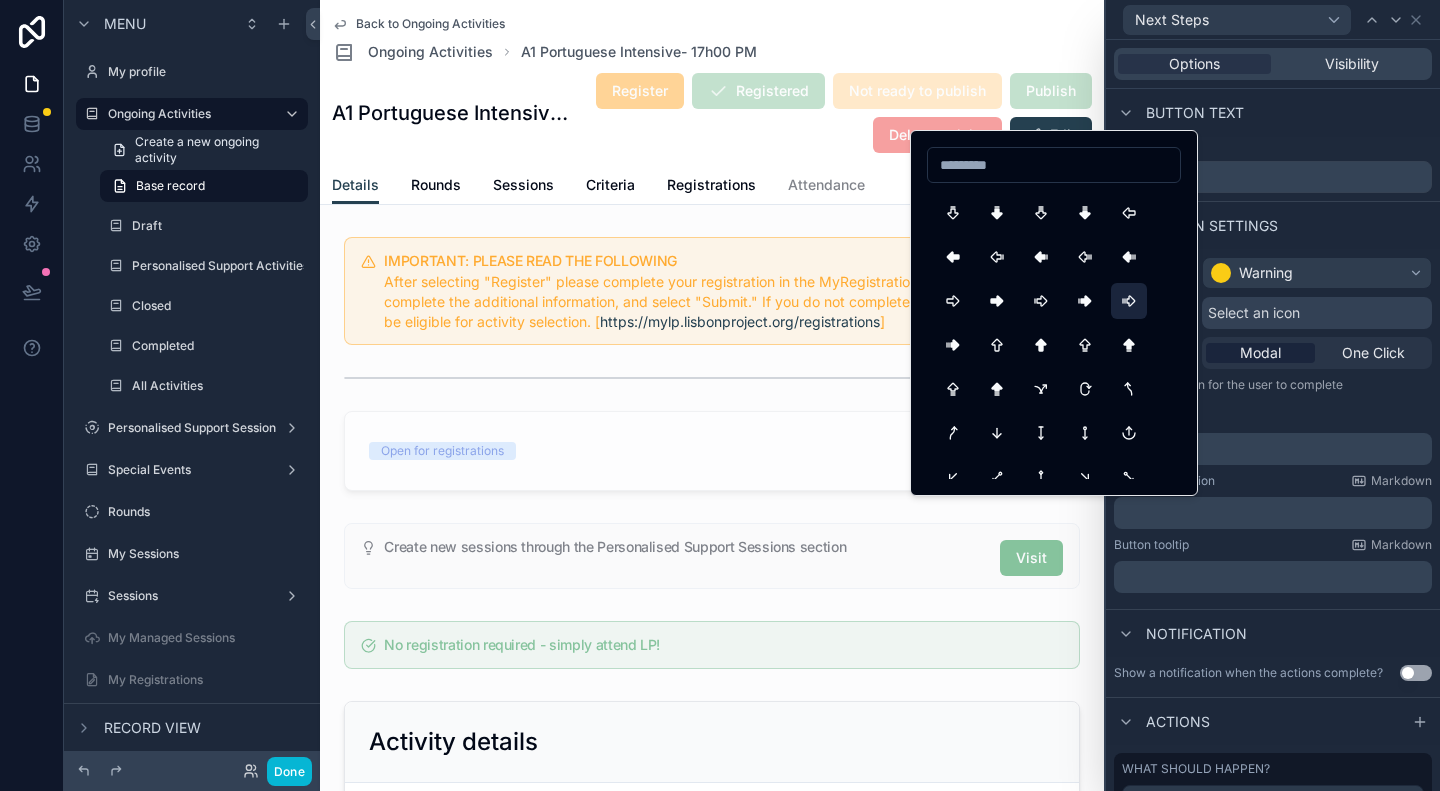 click at bounding box center [1129, 301] 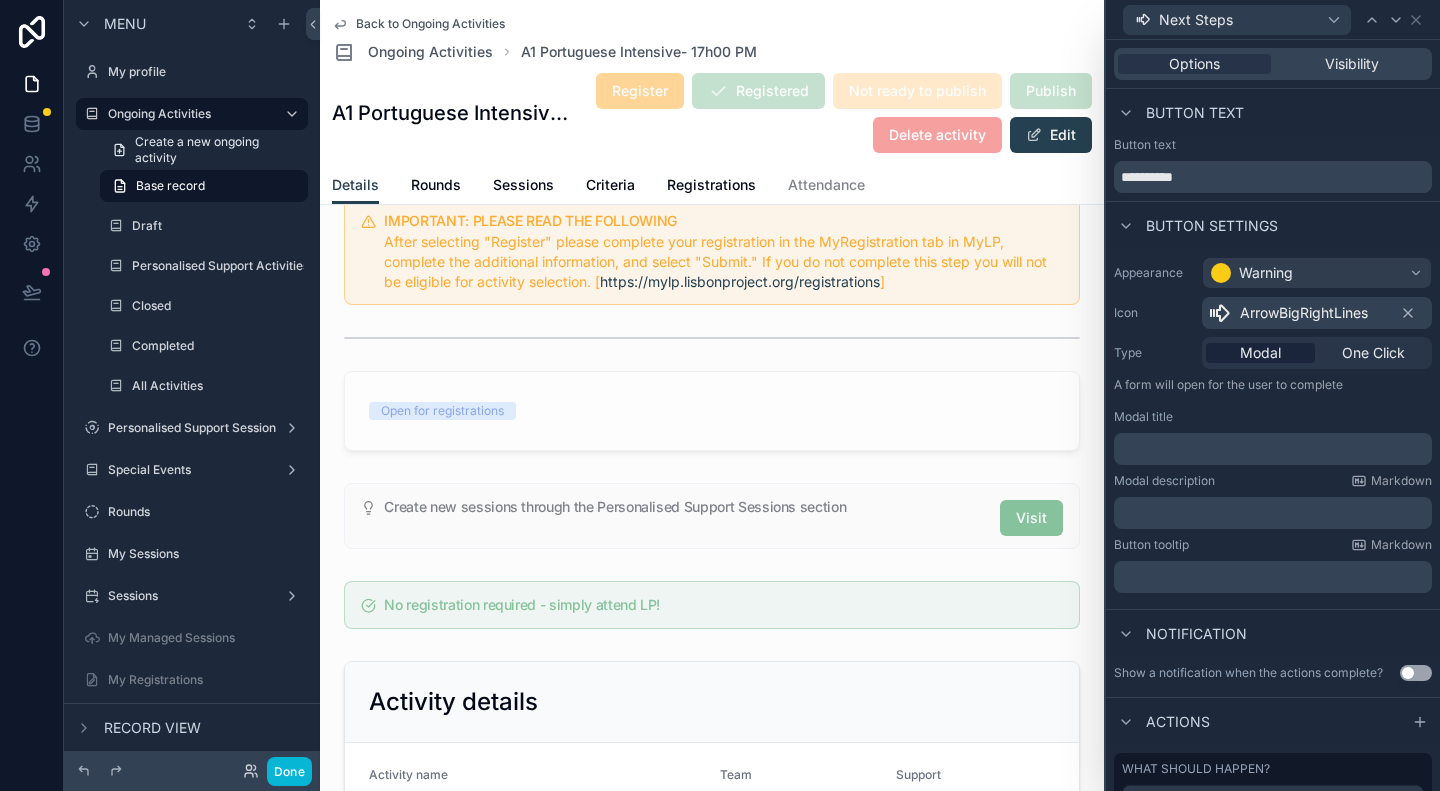 scroll, scrollTop: 0, scrollLeft: 0, axis: both 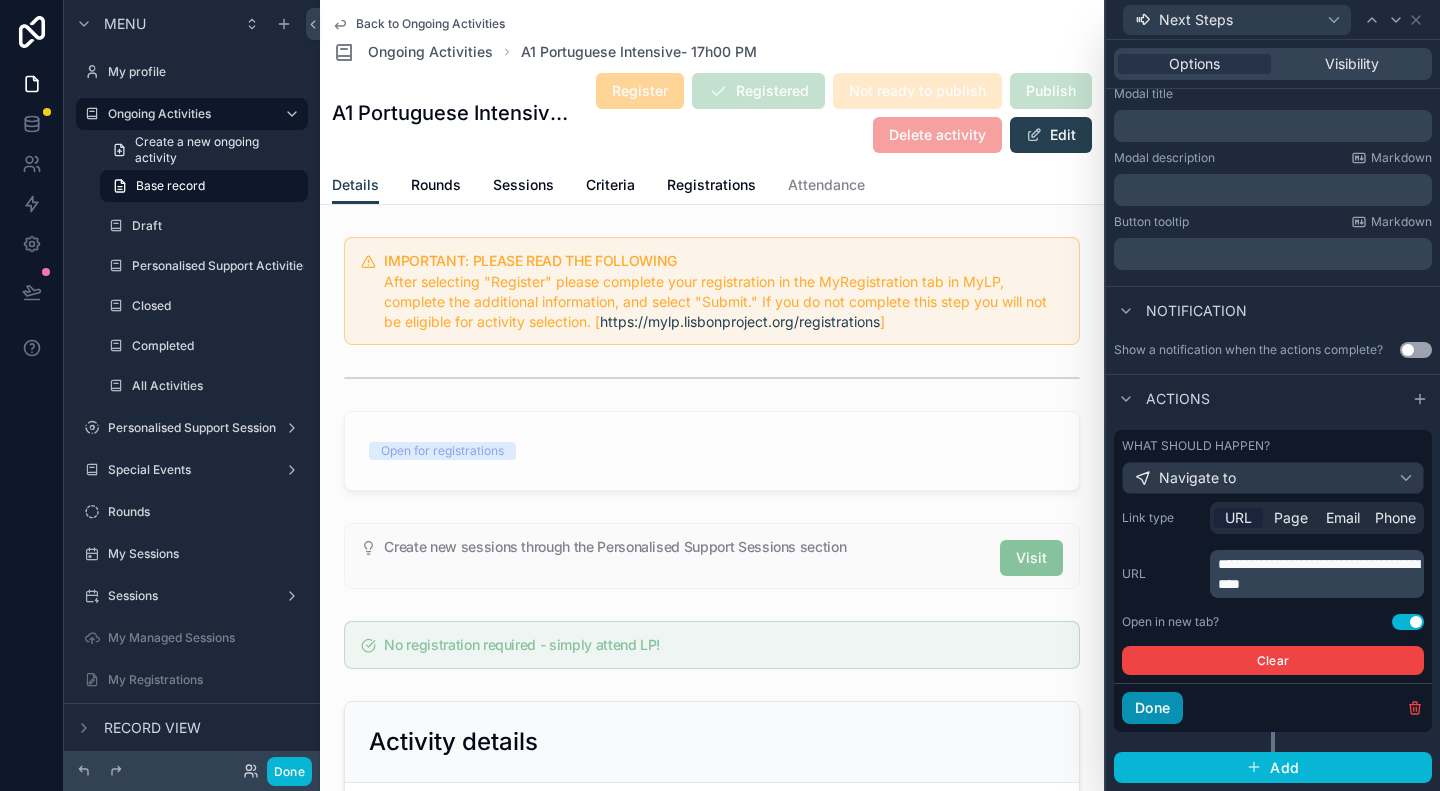 click on "Done" at bounding box center (1152, 708) 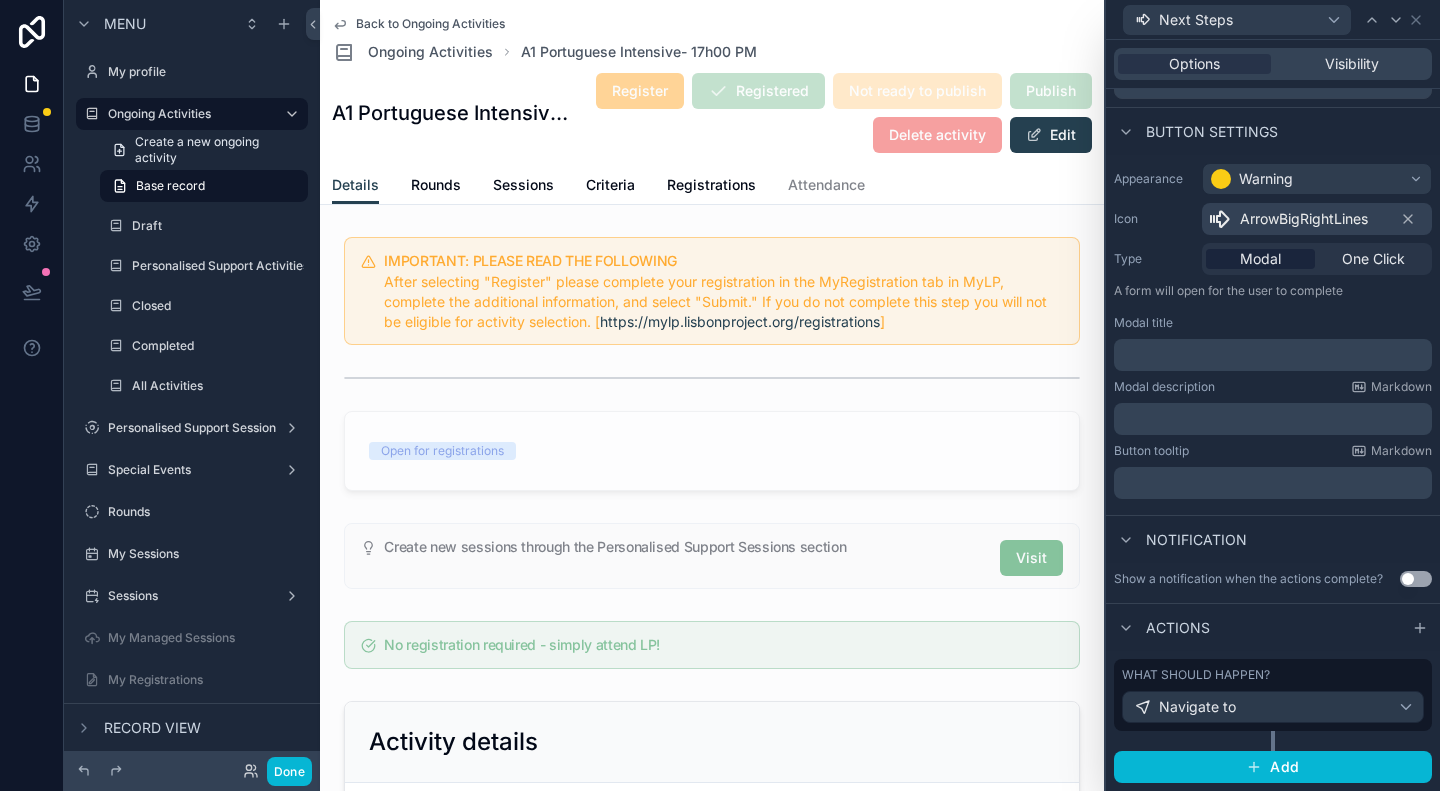 scroll, scrollTop: 108, scrollLeft: 0, axis: vertical 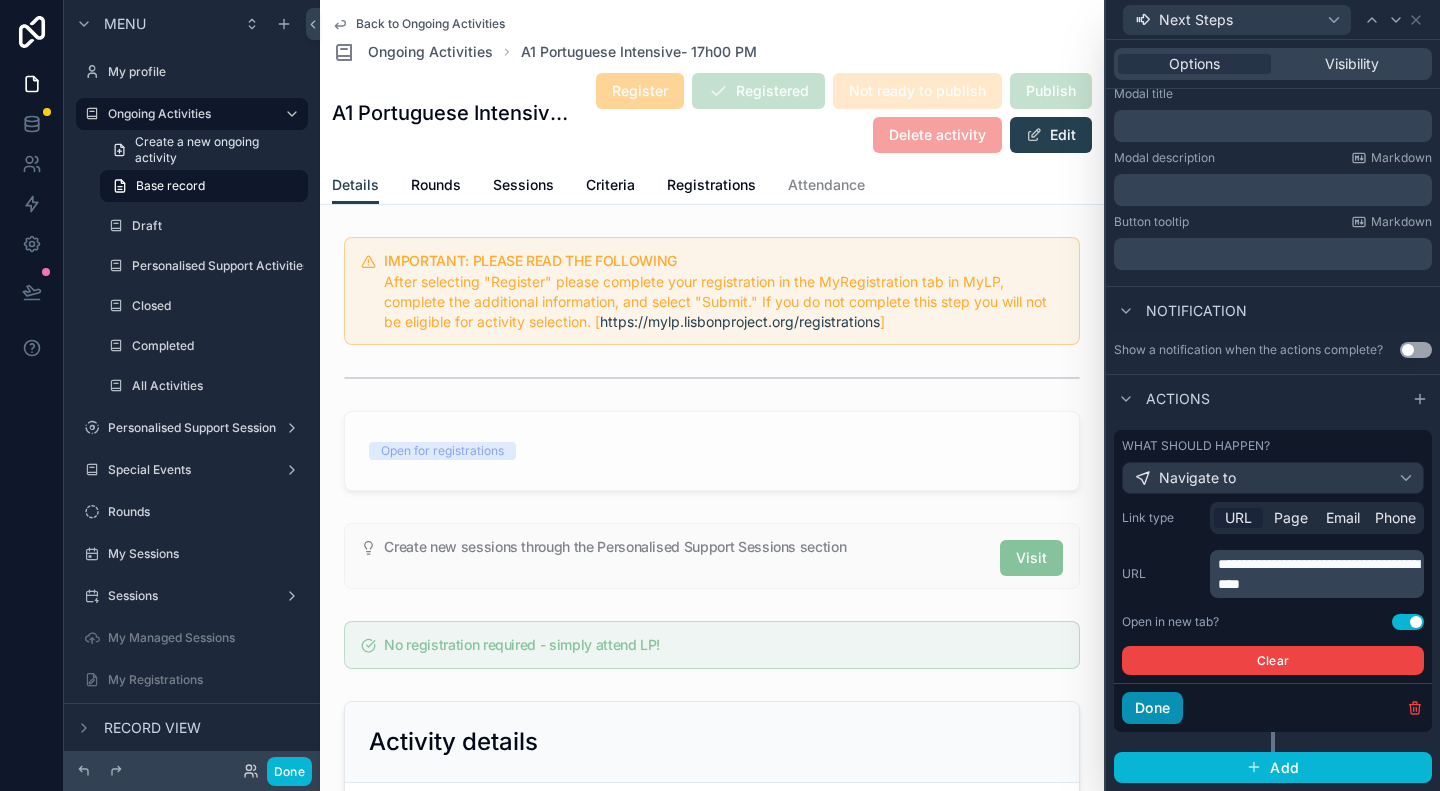 click on "Done" at bounding box center [1152, 708] 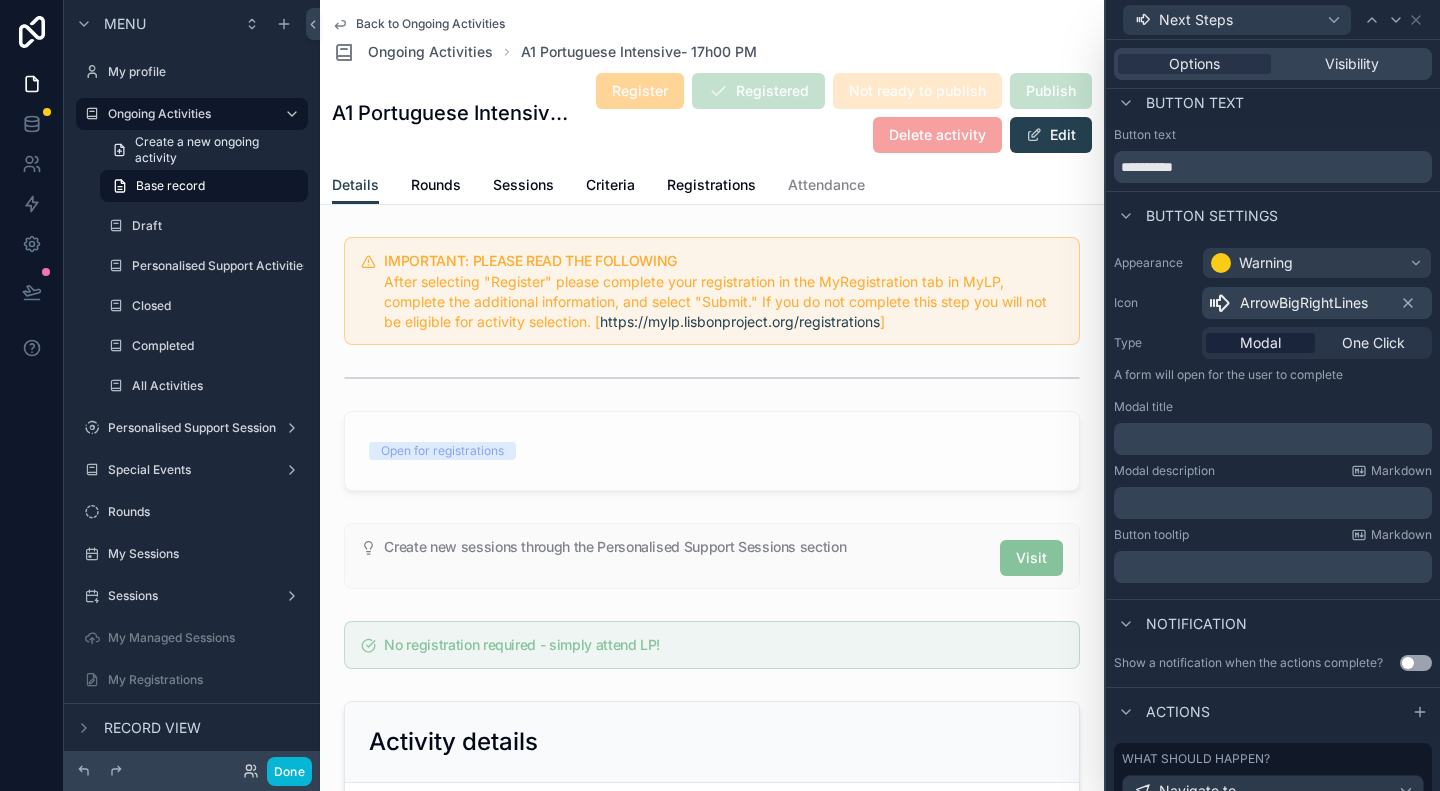 scroll, scrollTop: 0, scrollLeft: 0, axis: both 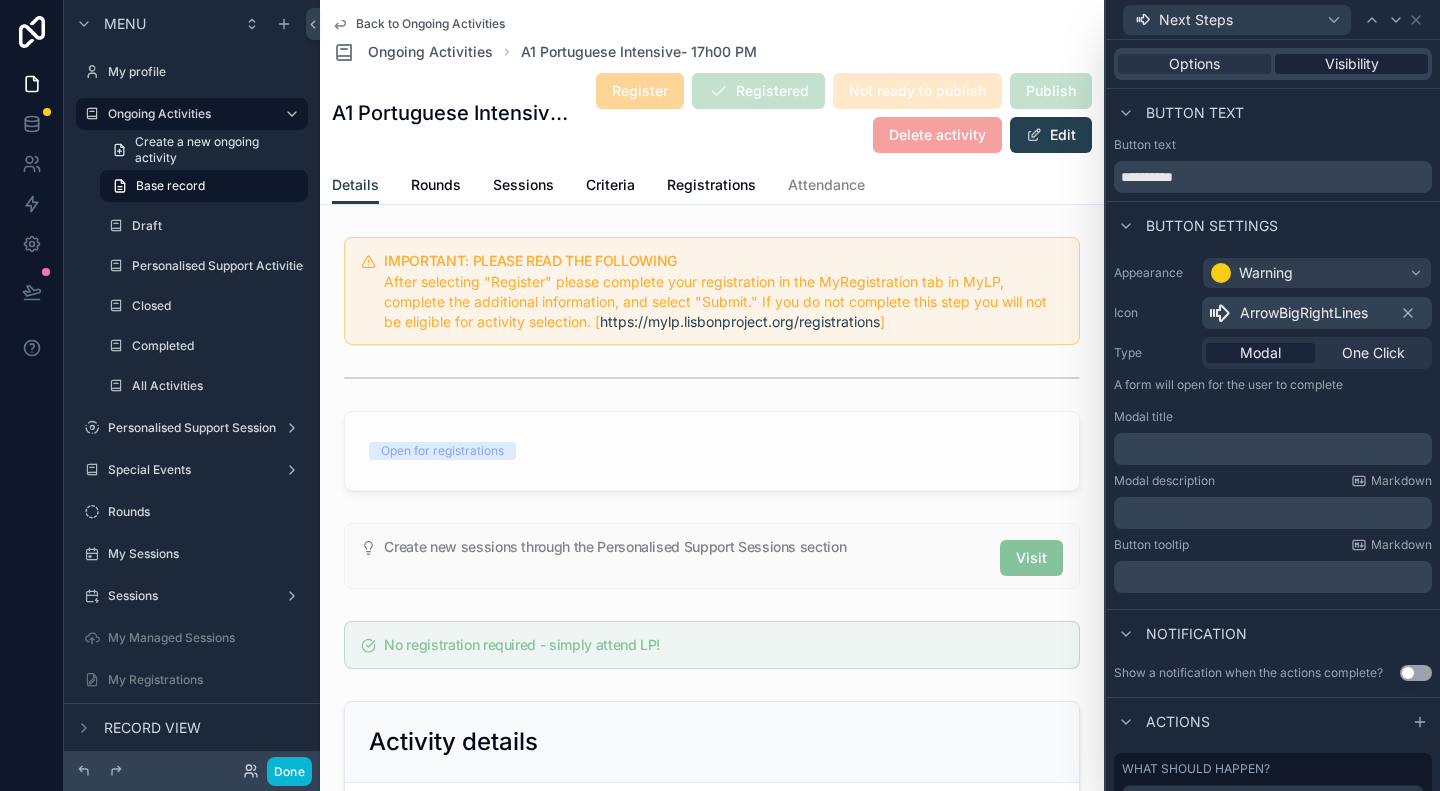 click on "Visibility" at bounding box center [1352, 64] 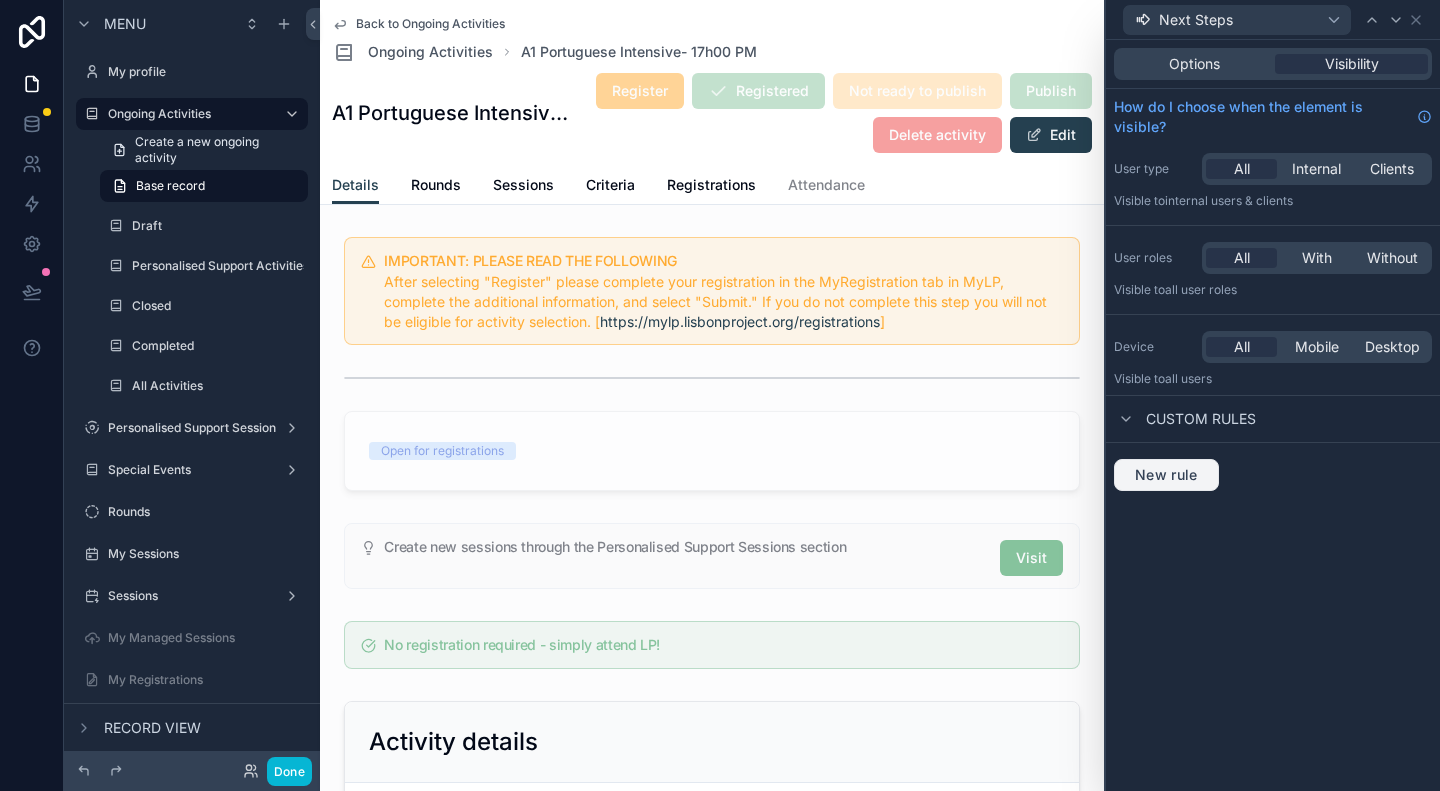 click on "New rule" at bounding box center [1166, 475] 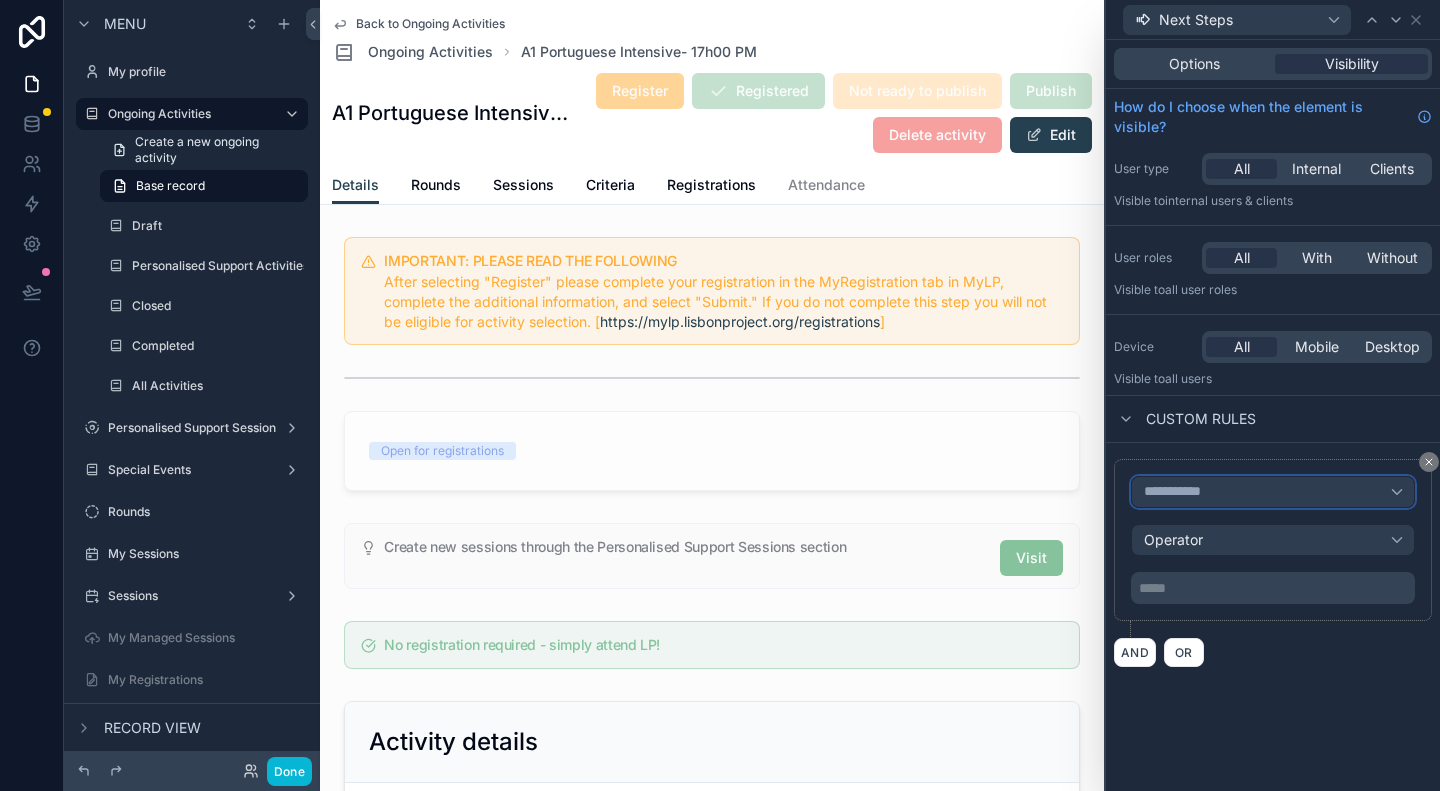 click on "**********" at bounding box center [1181, 492] 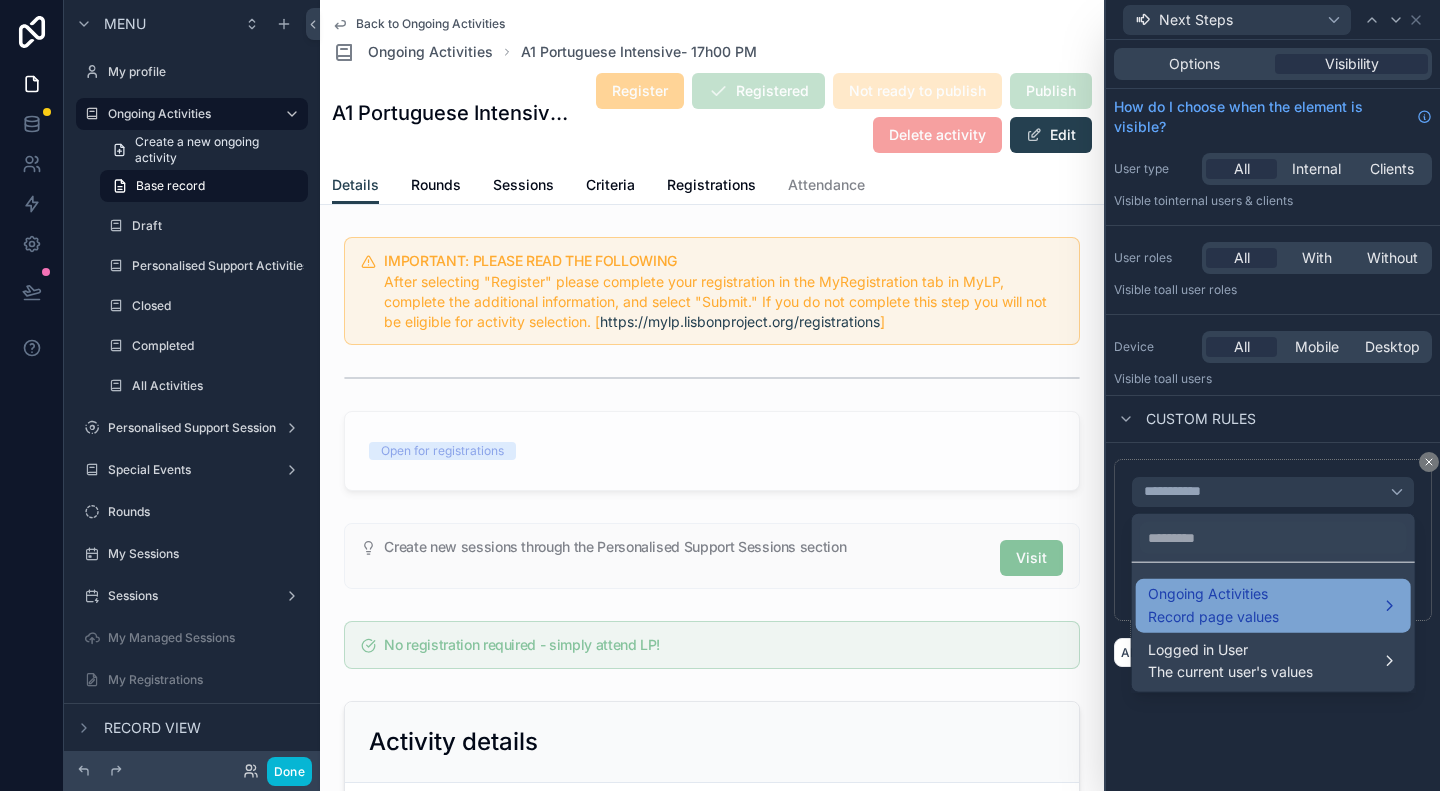 click on "Ongoing Activities Record page values" at bounding box center (1213, 606) 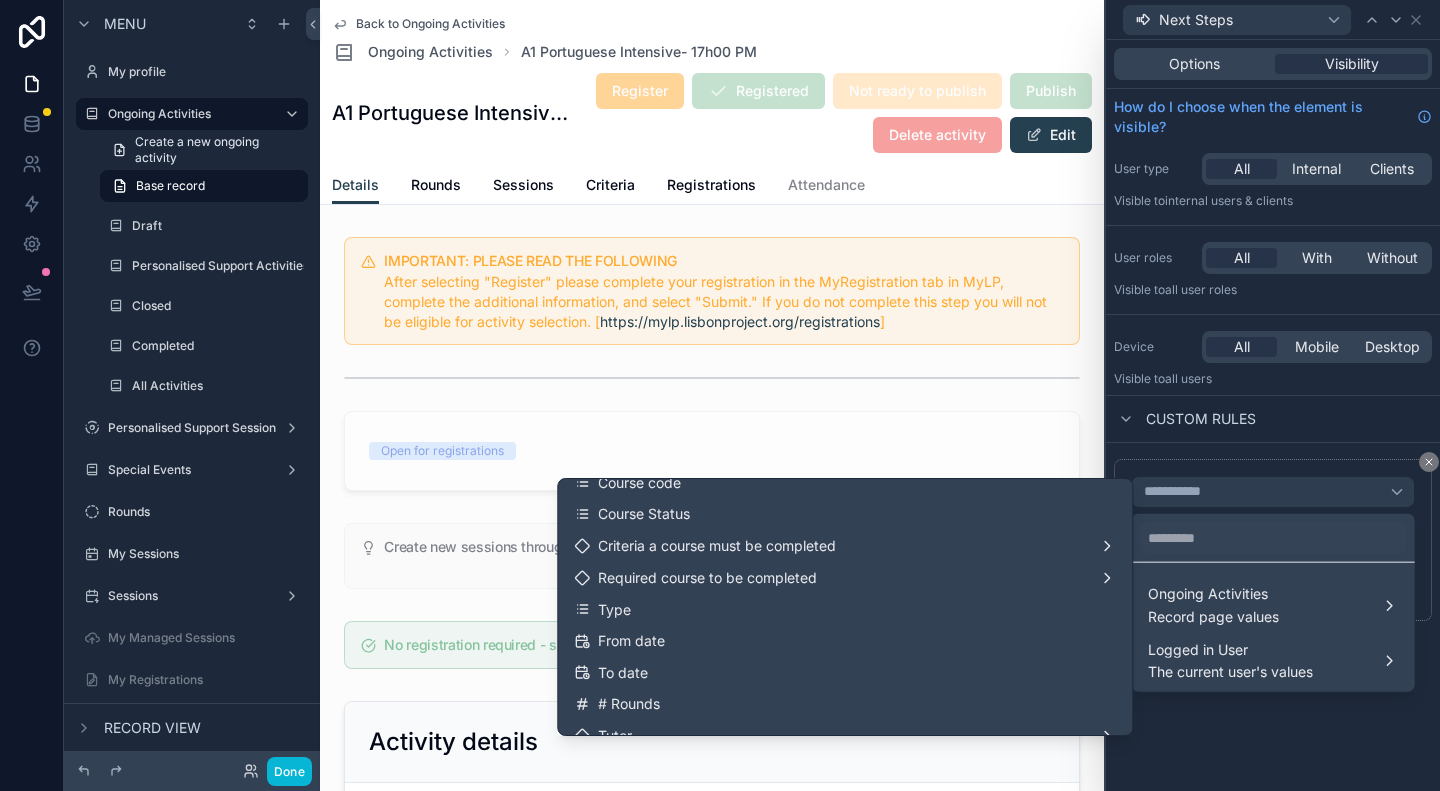 scroll, scrollTop: 300, scrollLeft: 0, axis: vertical 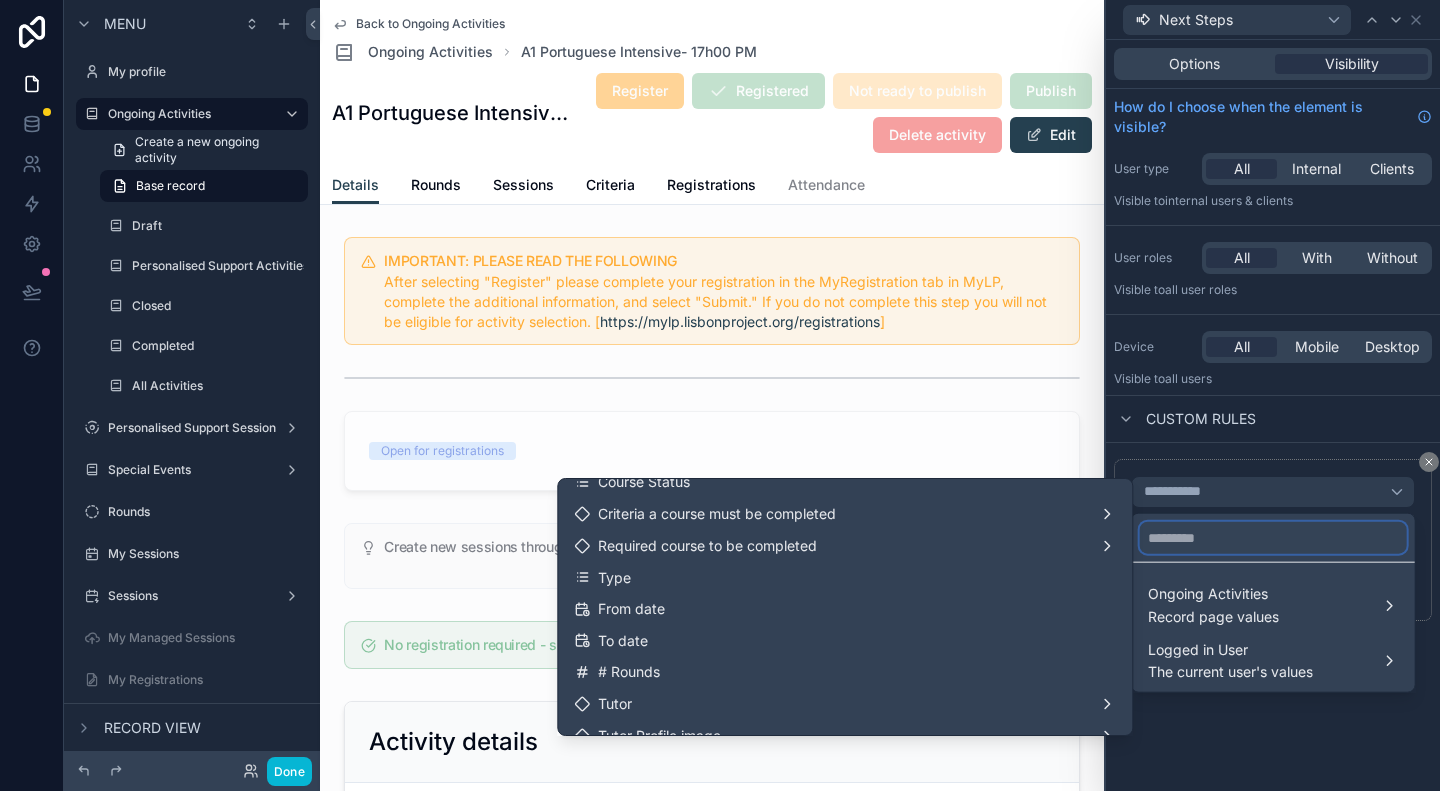 click at bounding box center (1273, 538) 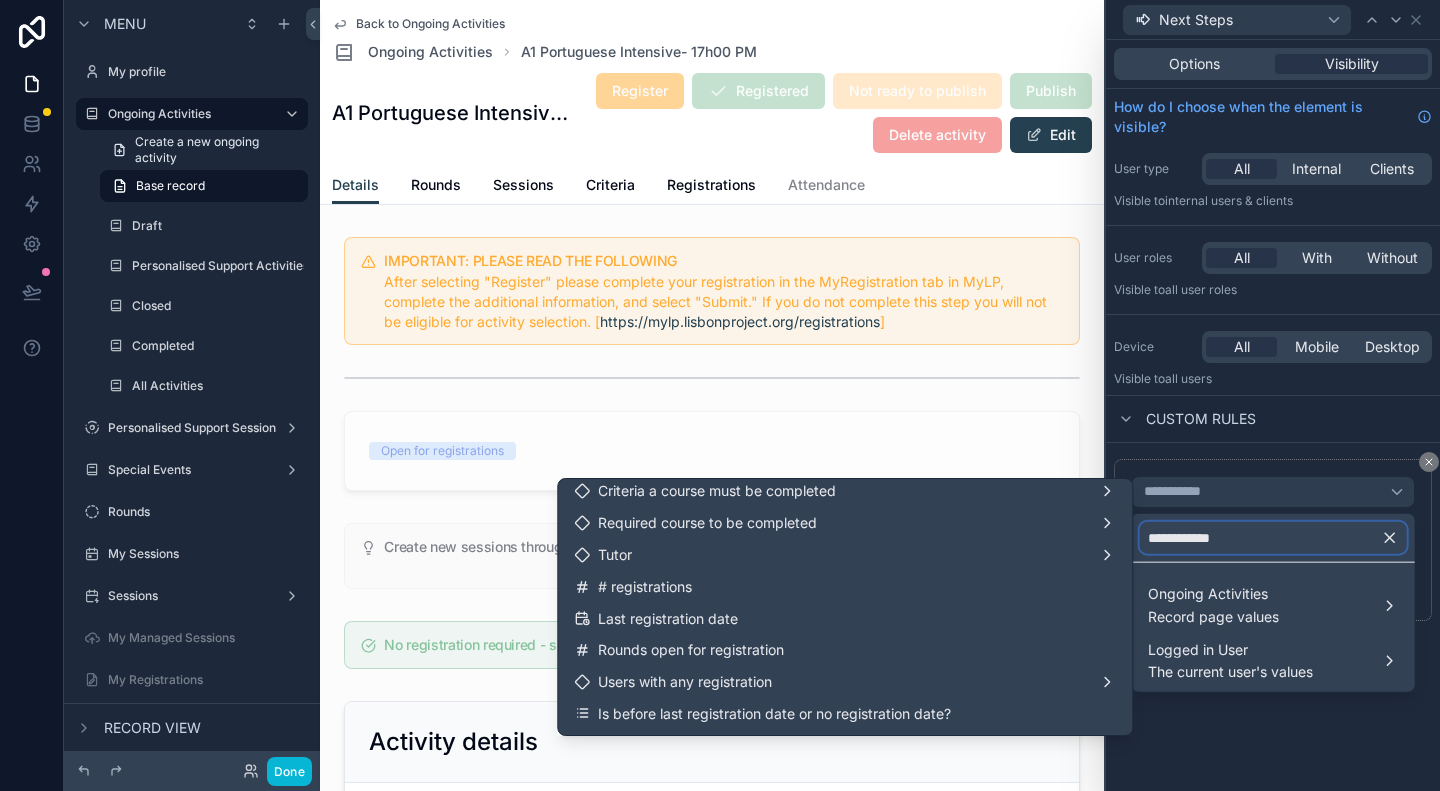 scroll, scrollTop: 0, scrollLeft: 0, axis: both 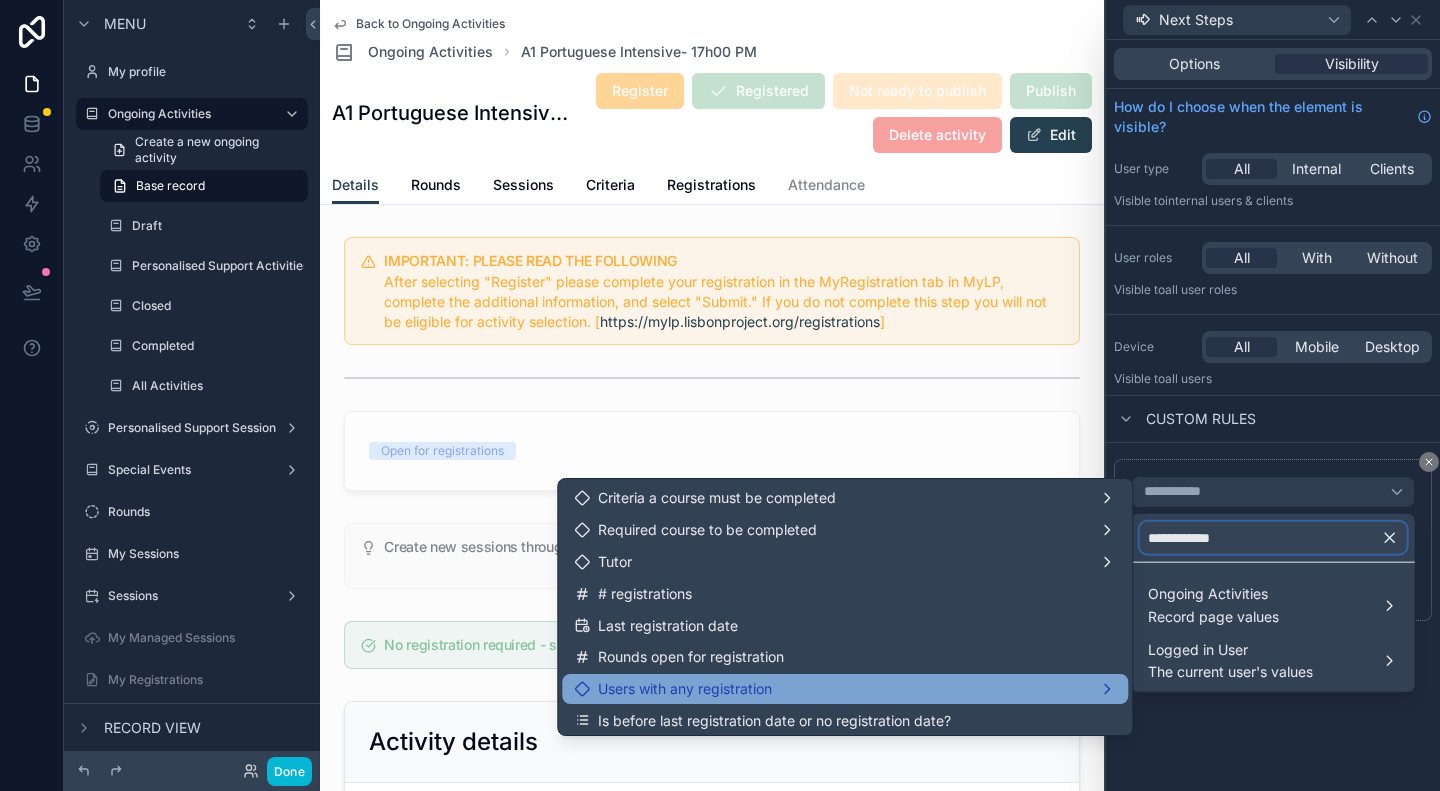 type on "**********" 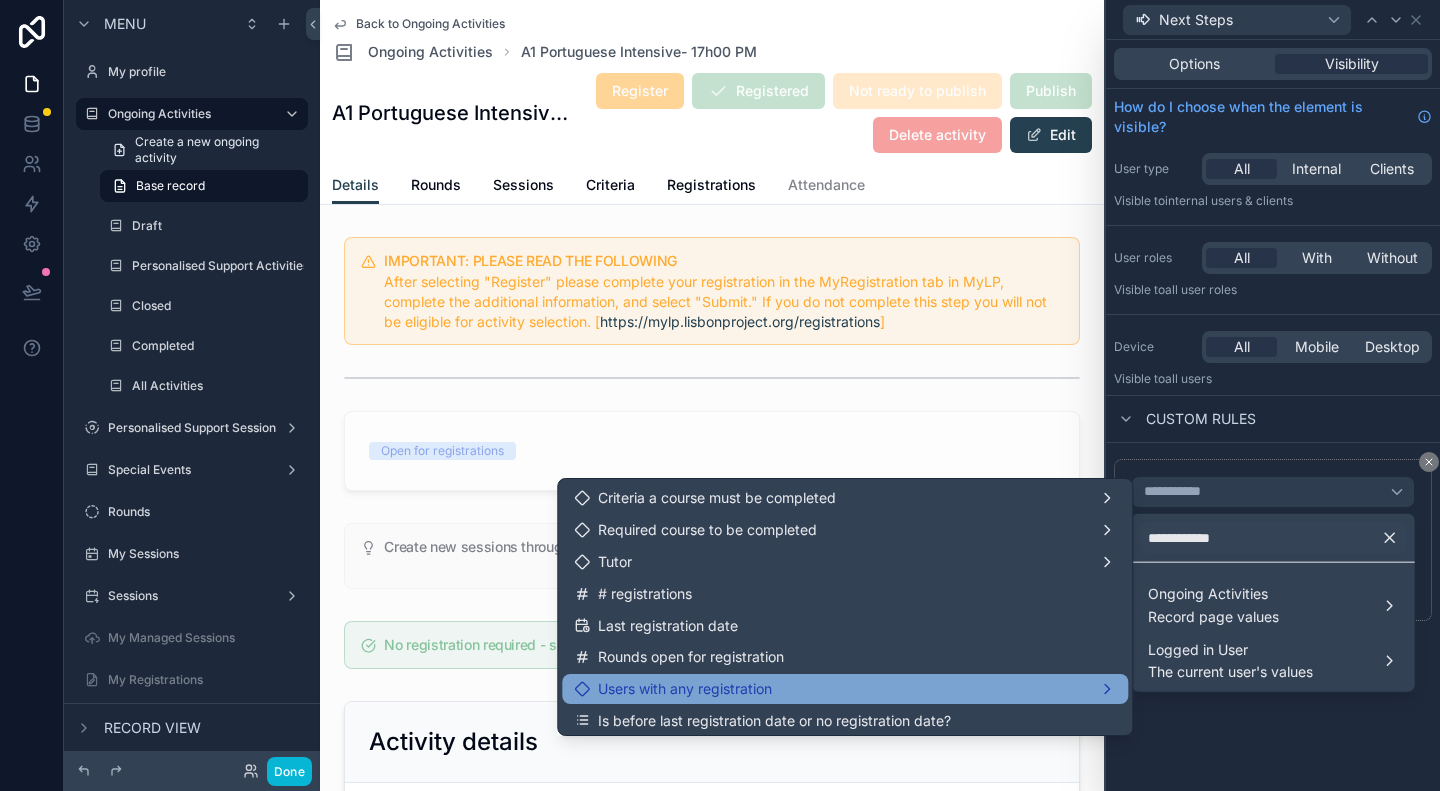 click on "Users with any registration" at bounding box center (845, 689) 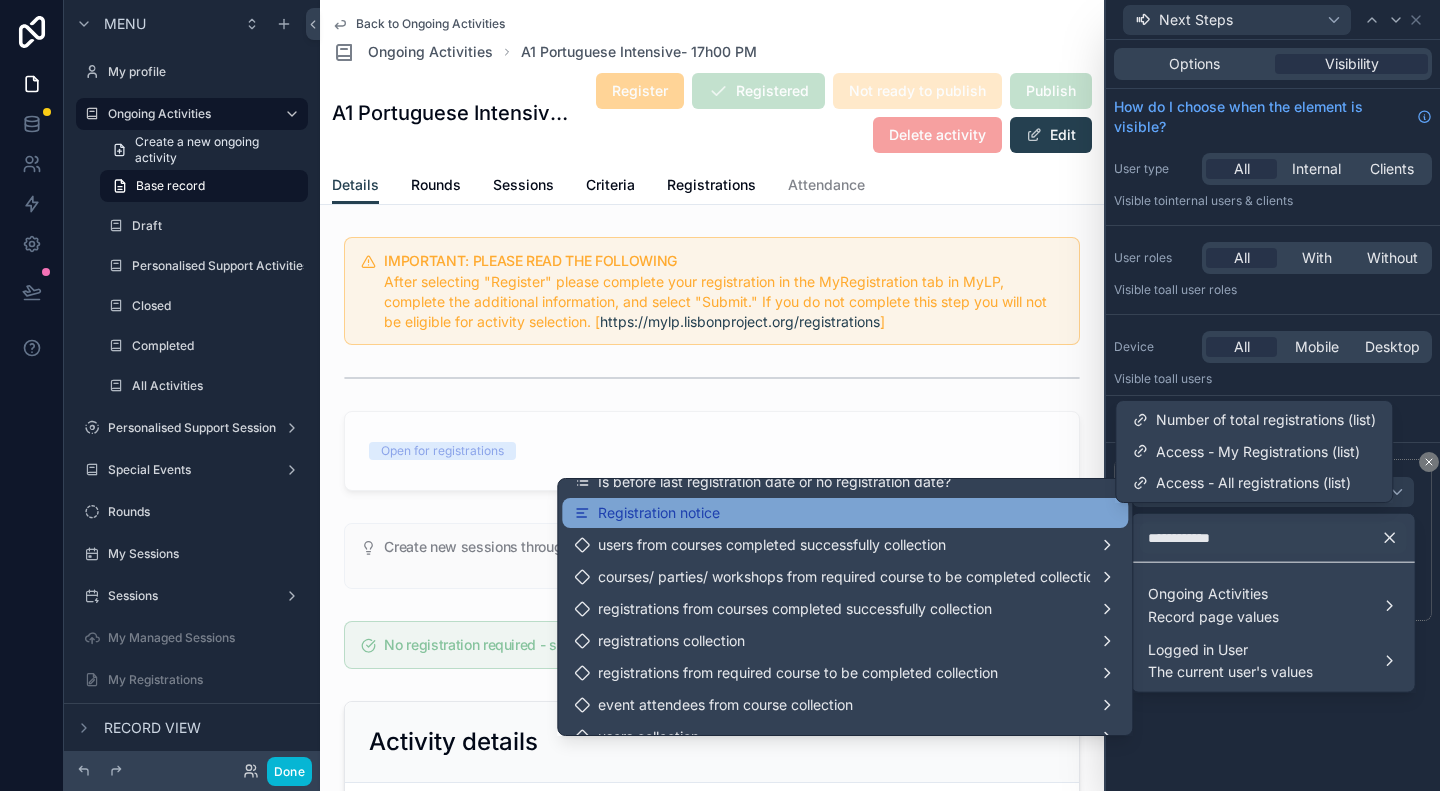 scroll, scrollTop: 259, scrollLeft: 0, axis: vertical 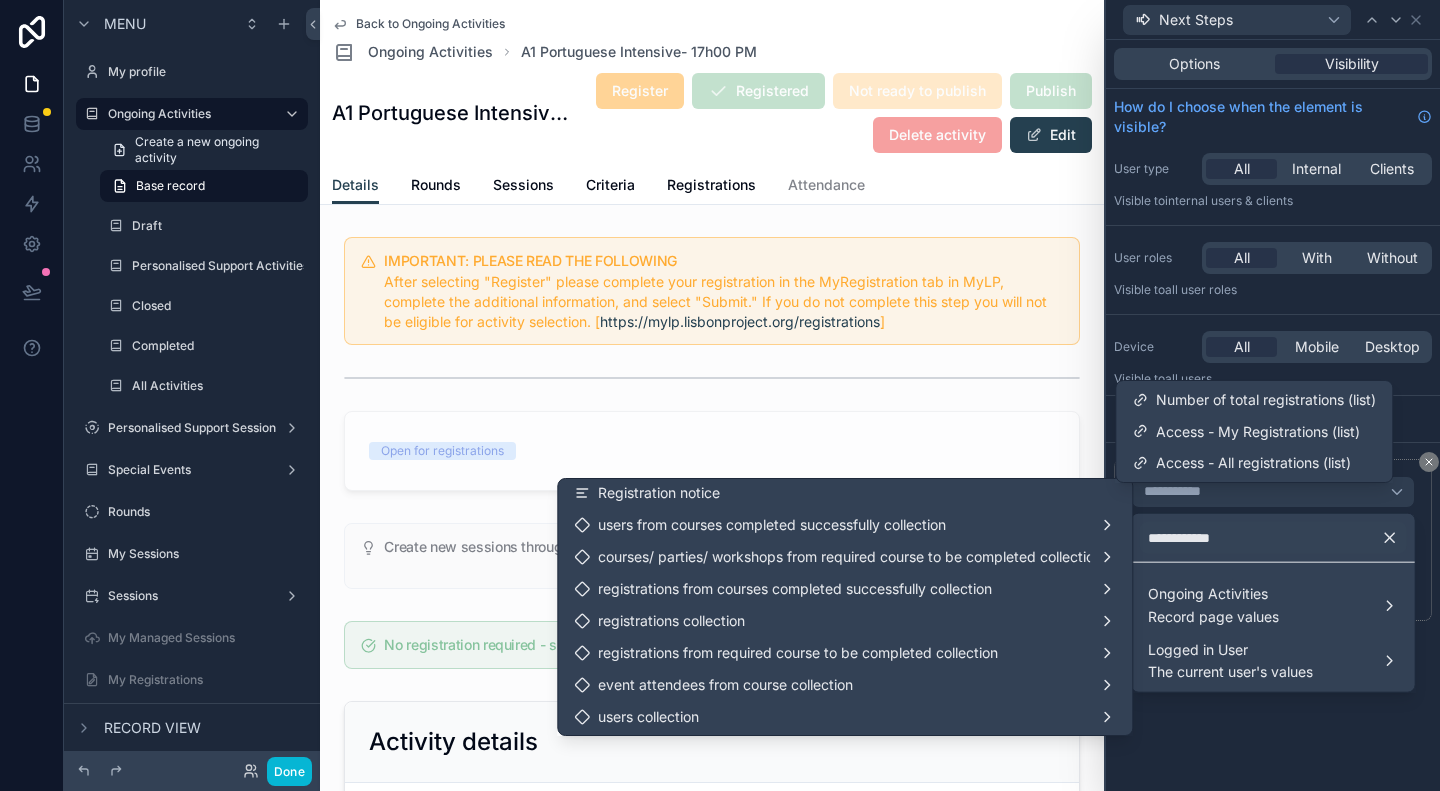 click at bounding box center [1273, 395] 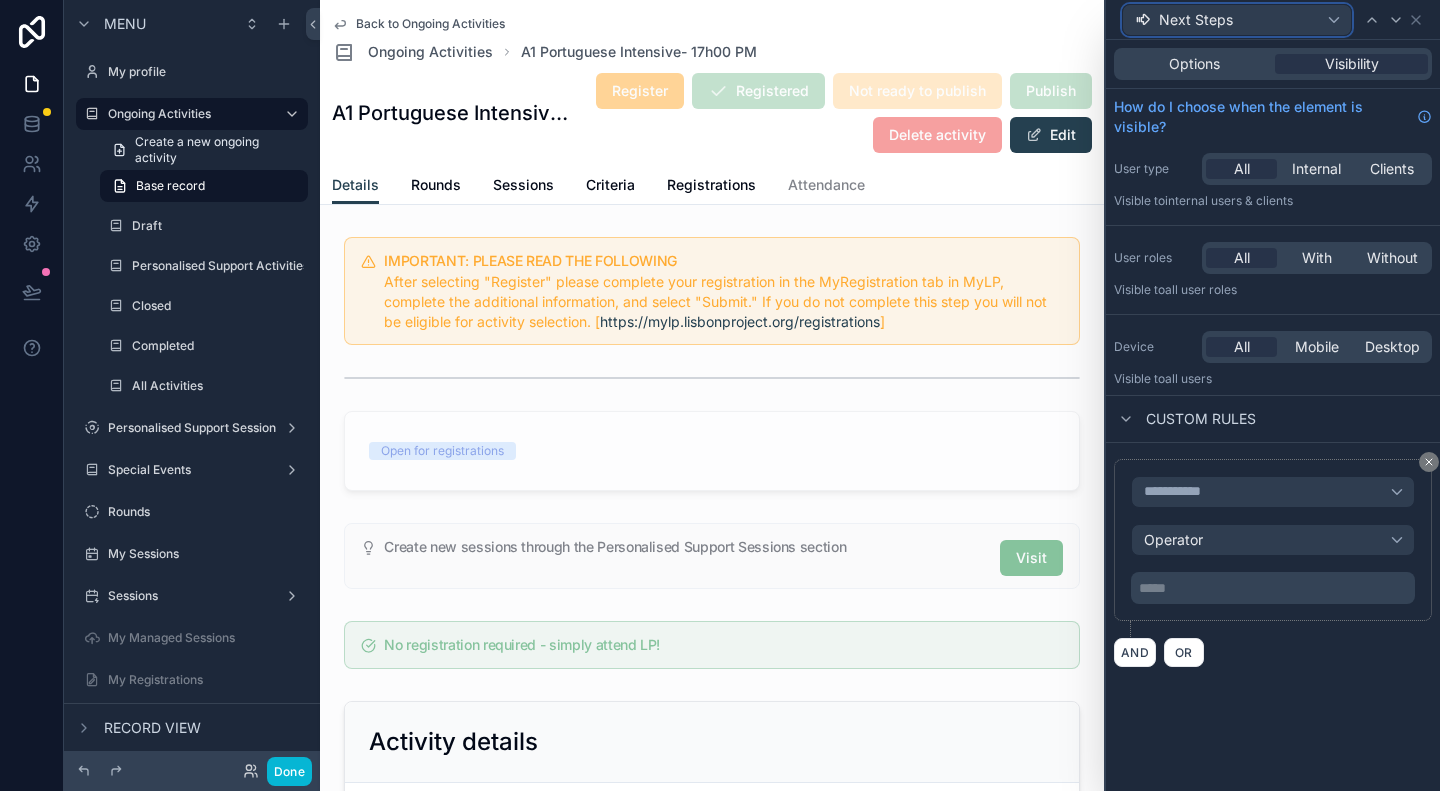 click on "Next Steps" at bounding box center [1237, 20] 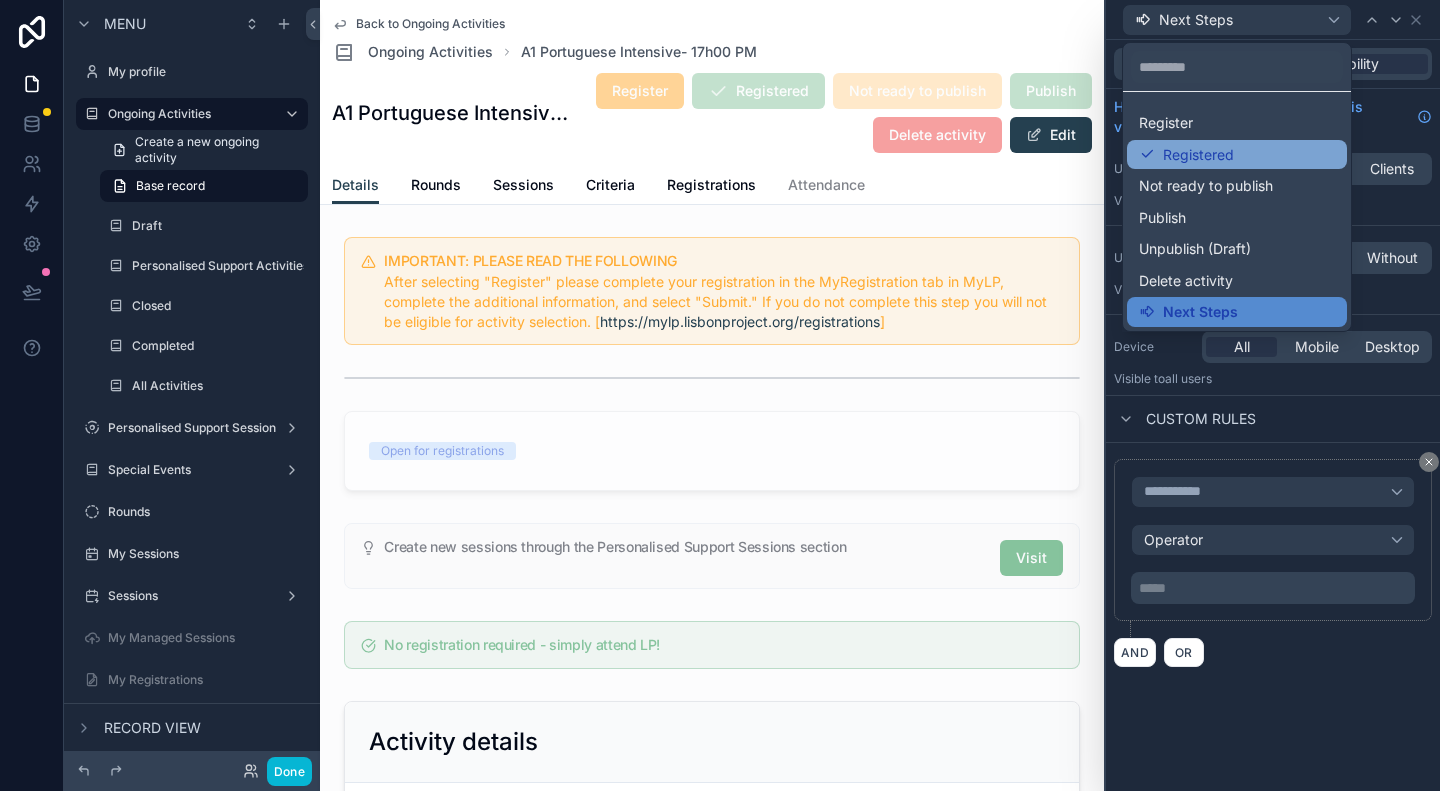click on "Registered" at bounding box center [1237, 155] 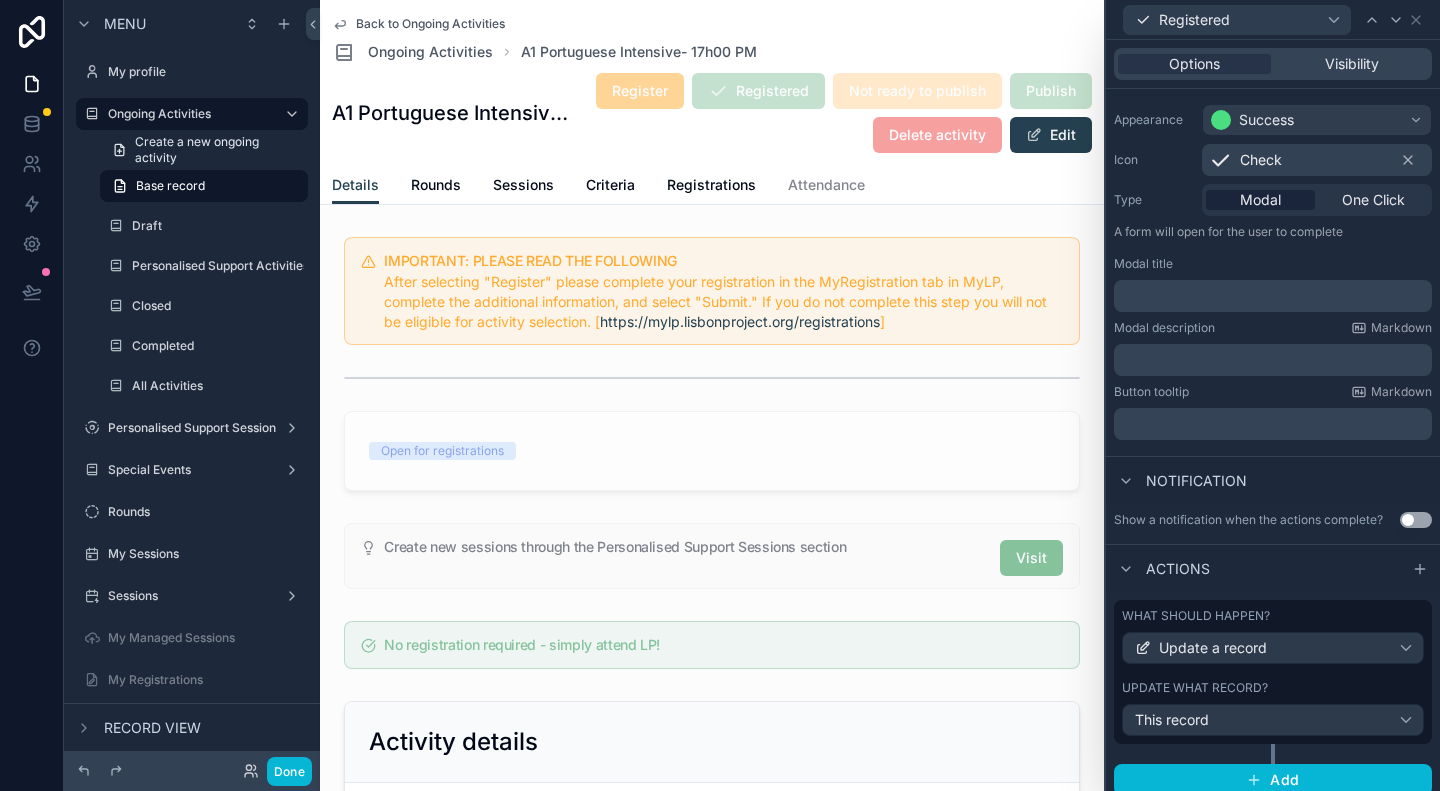scroll, scrollTop: 180, scrollLeft: 0, axis: vertical 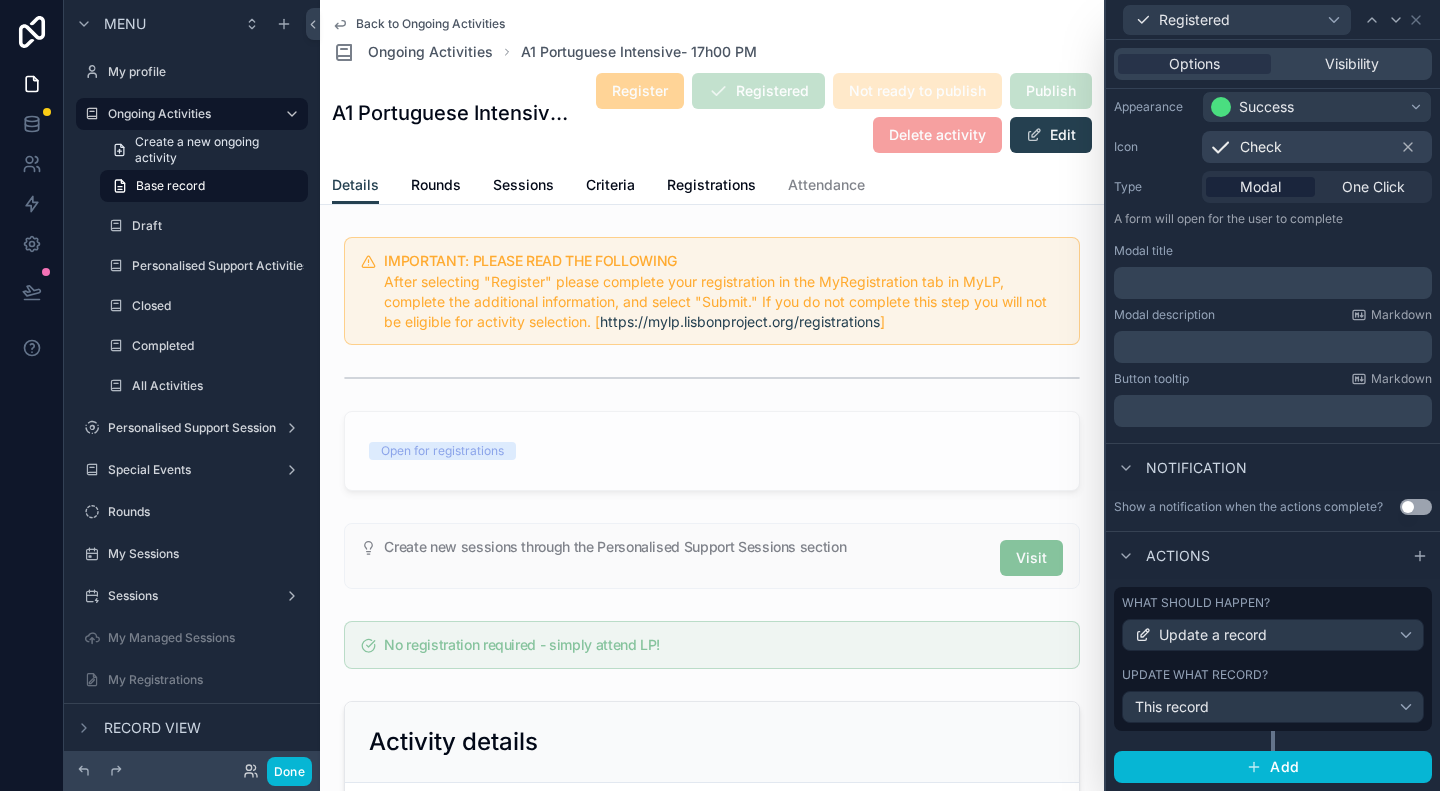 click on "Update what record?" at bounding box center [1273, 675] 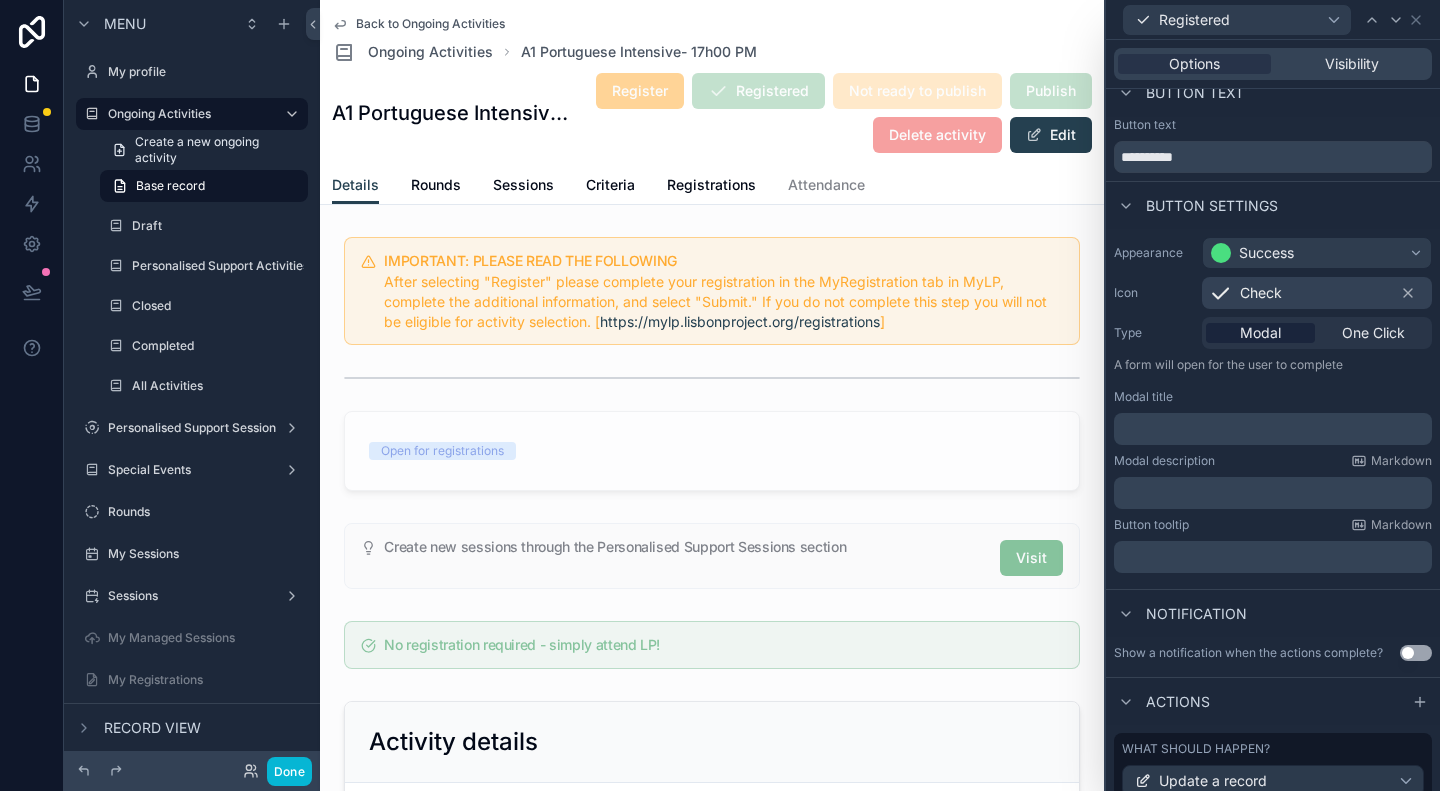 scroll, scrollTop: 0, scrollLeft: 0, axis: both 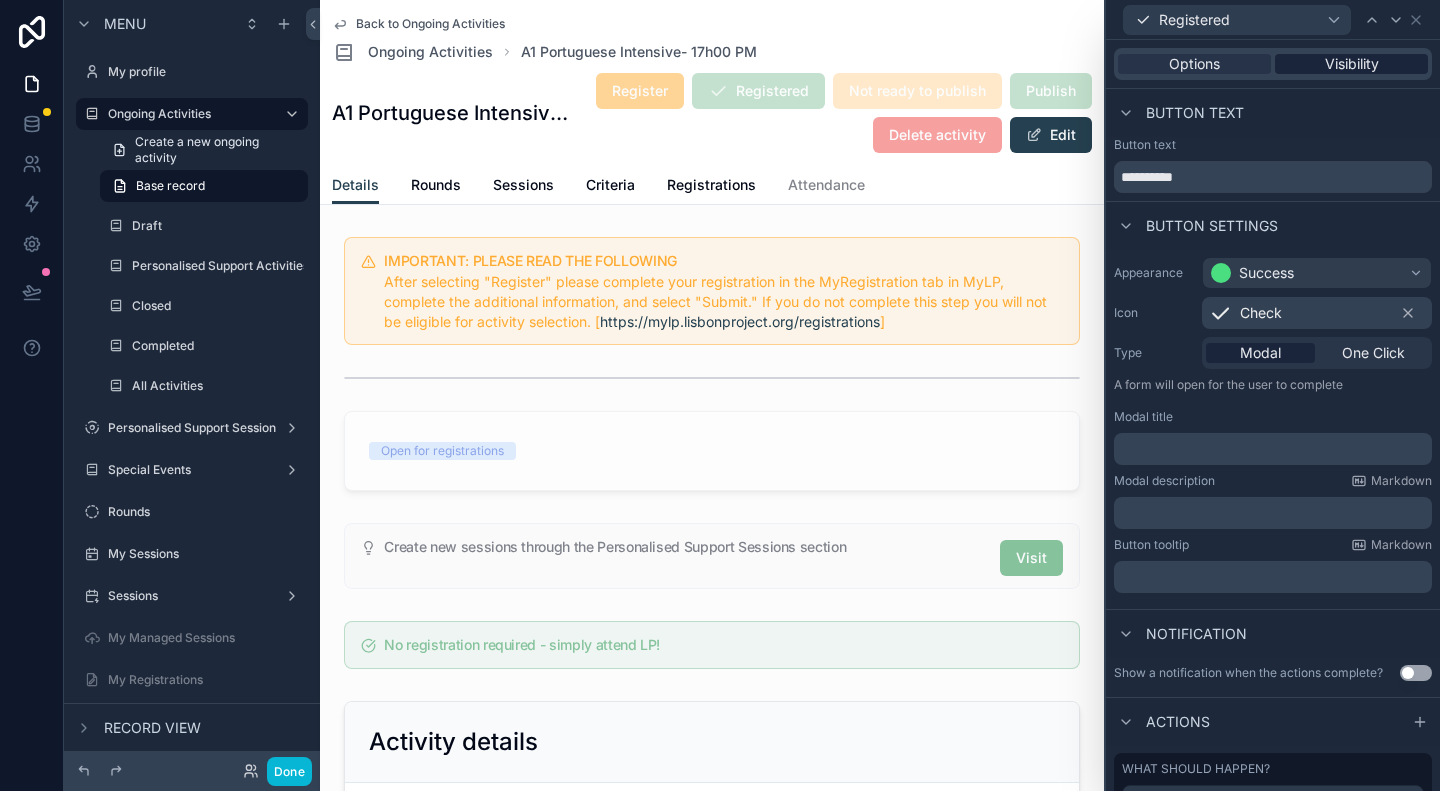 click on "Visibility" at bounding box center [1351, 64] 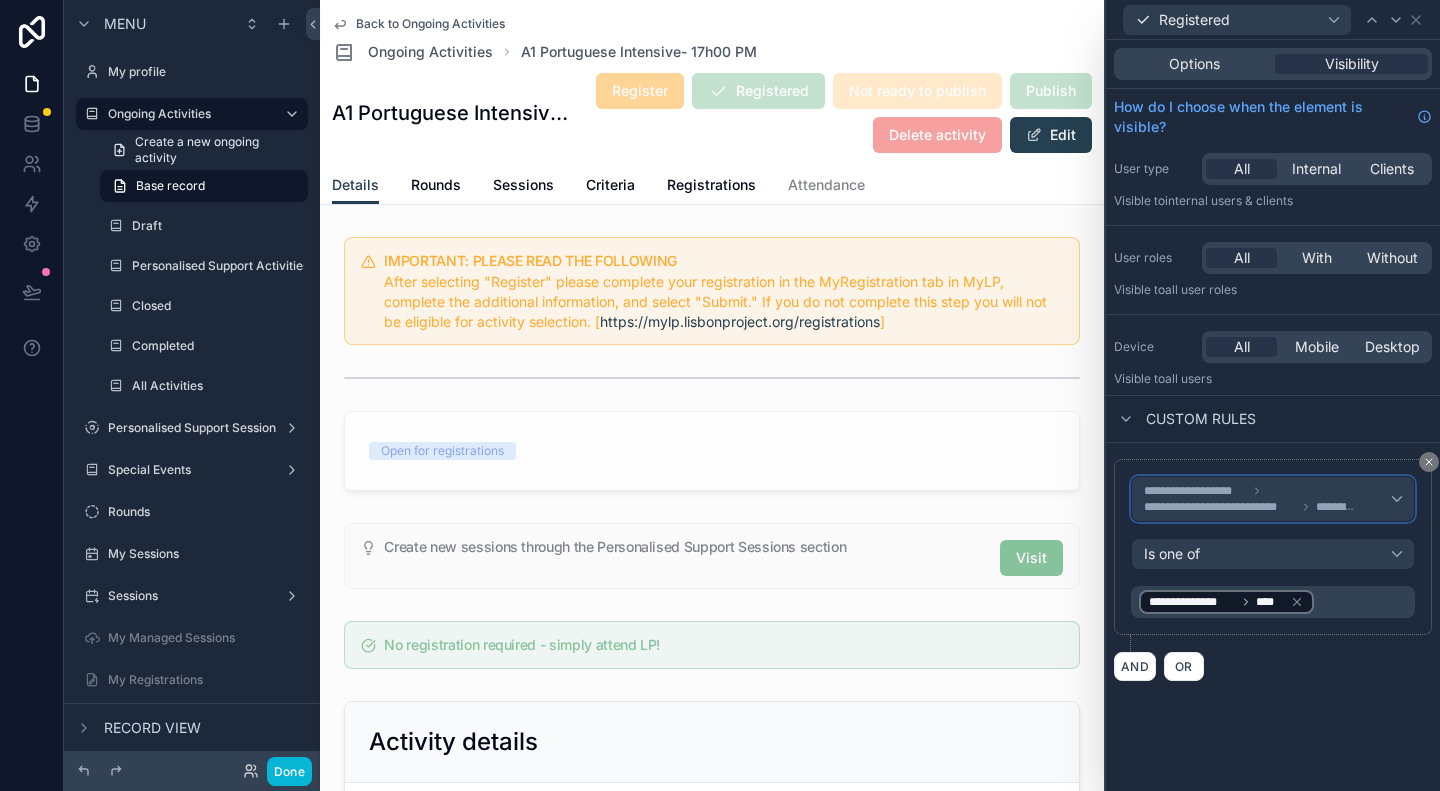 click on "**********" at bounding box center (1267, 499) 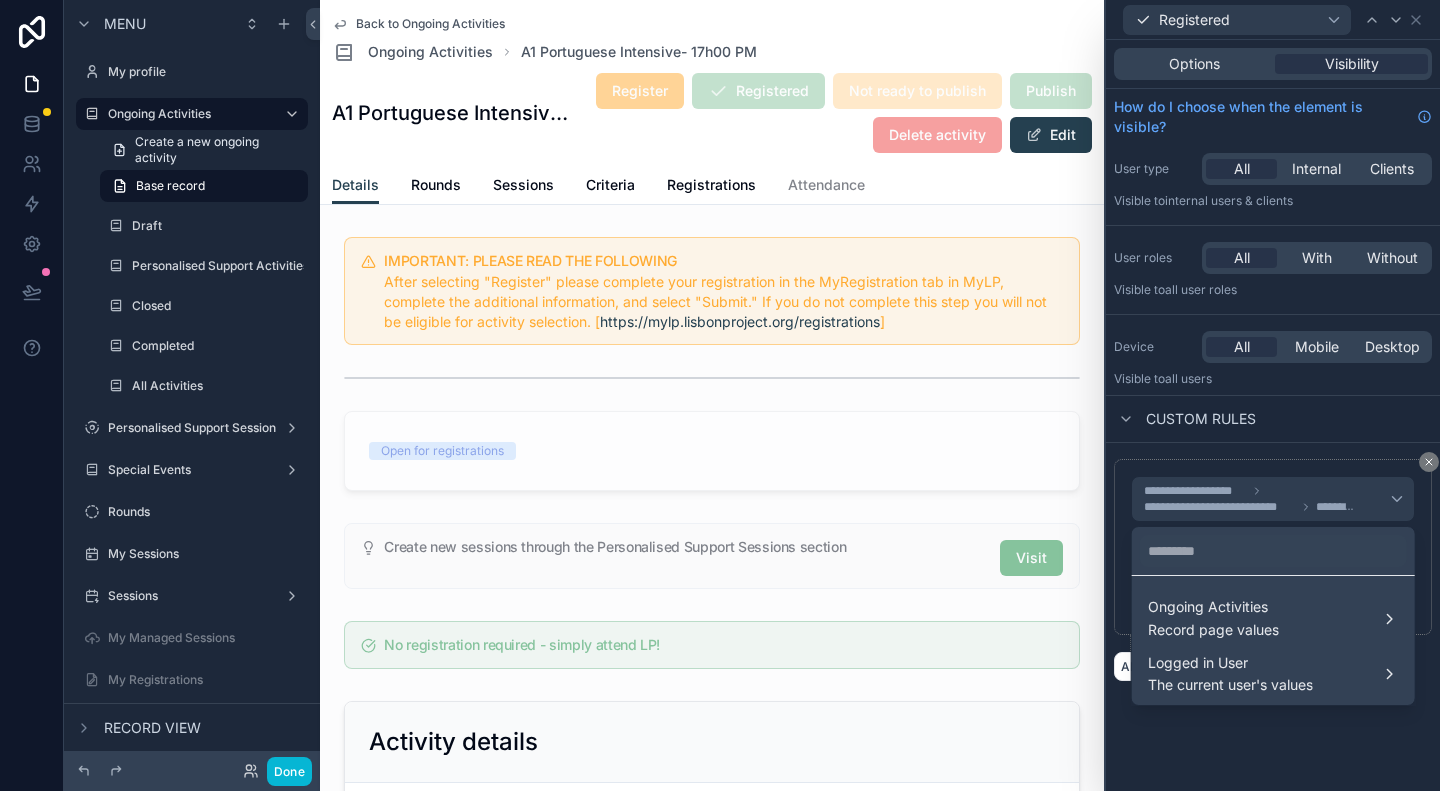 click at bounding box center (1273, 395) 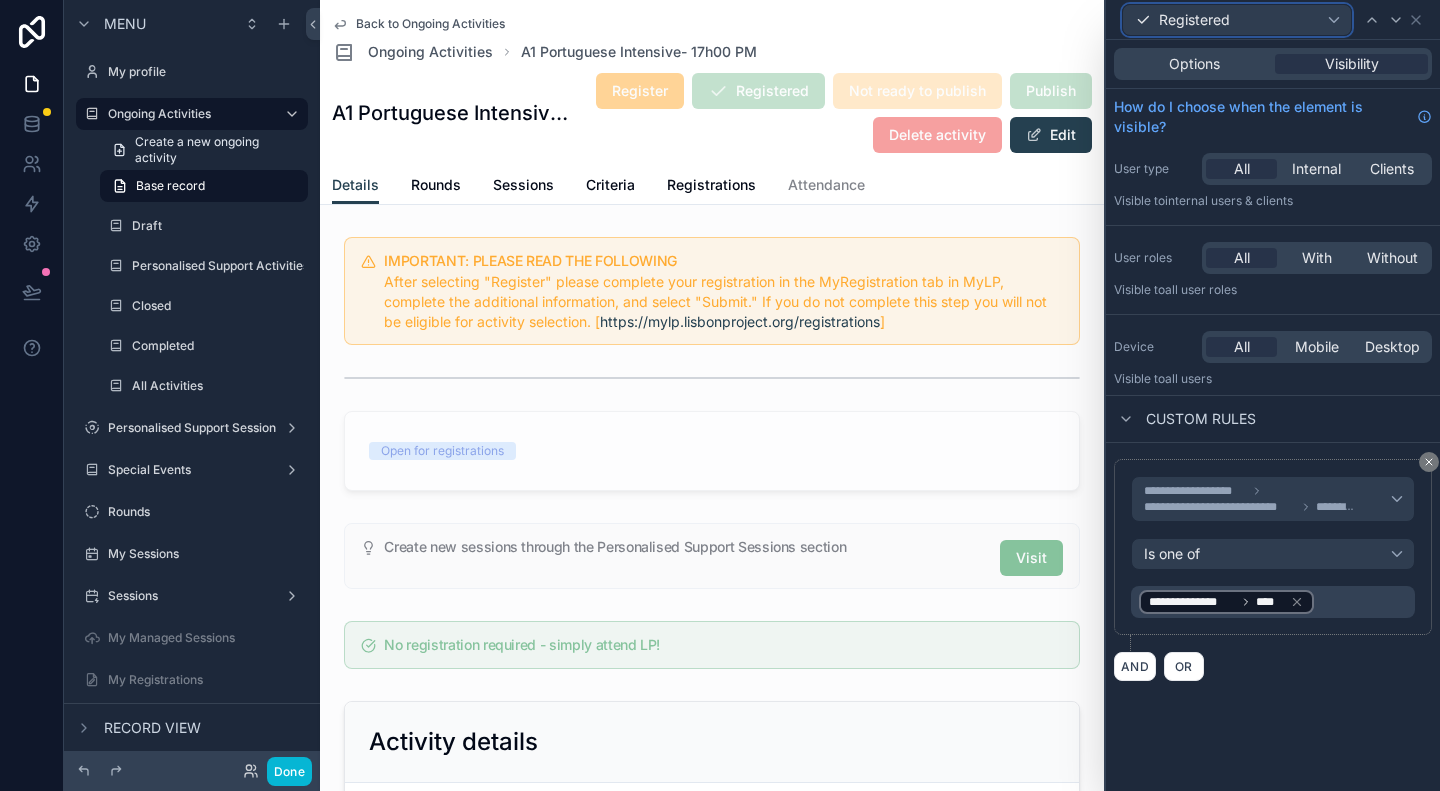click on "Registered" at bounding box center (1237, 20) 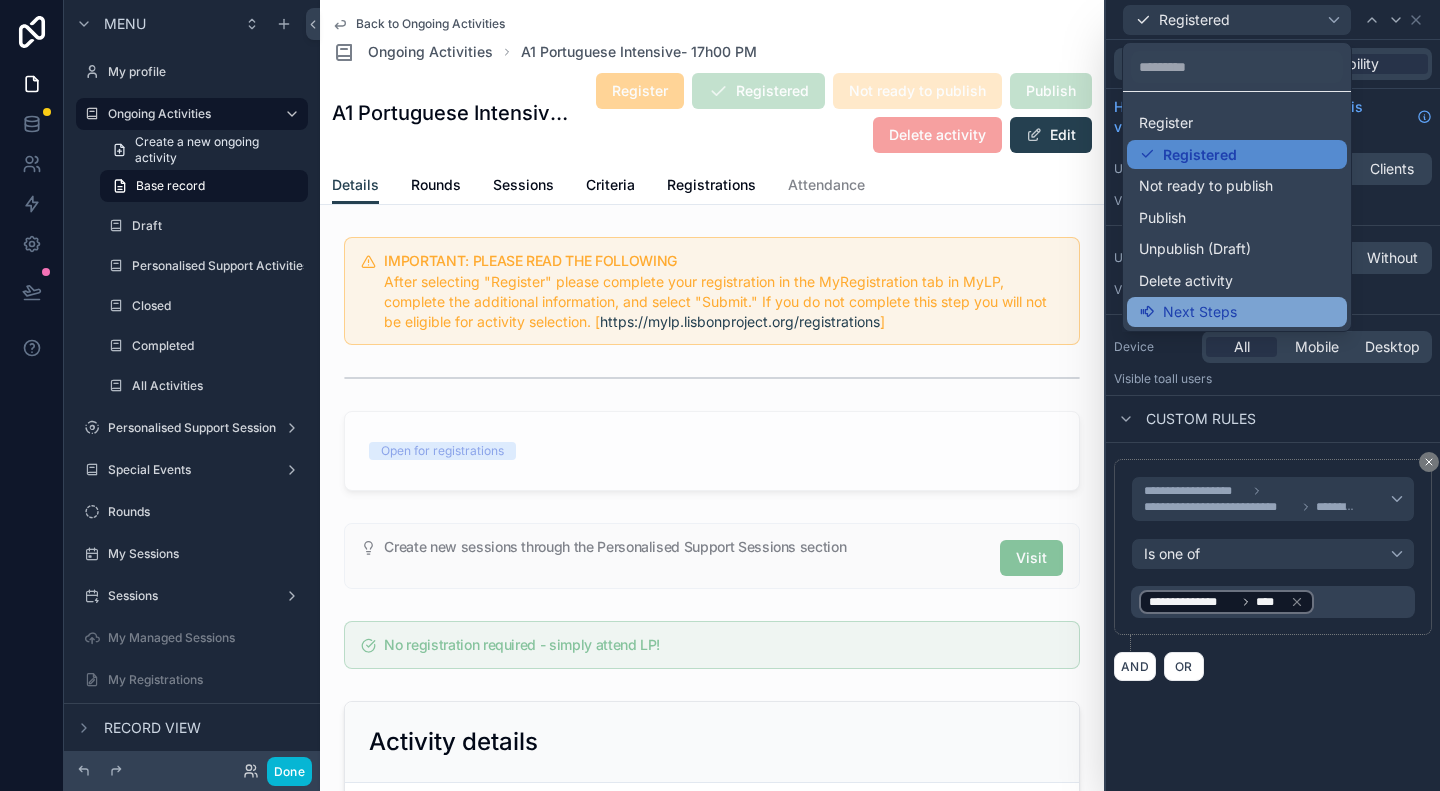 click on "Next Steps" at bounding box center (1200, 312) 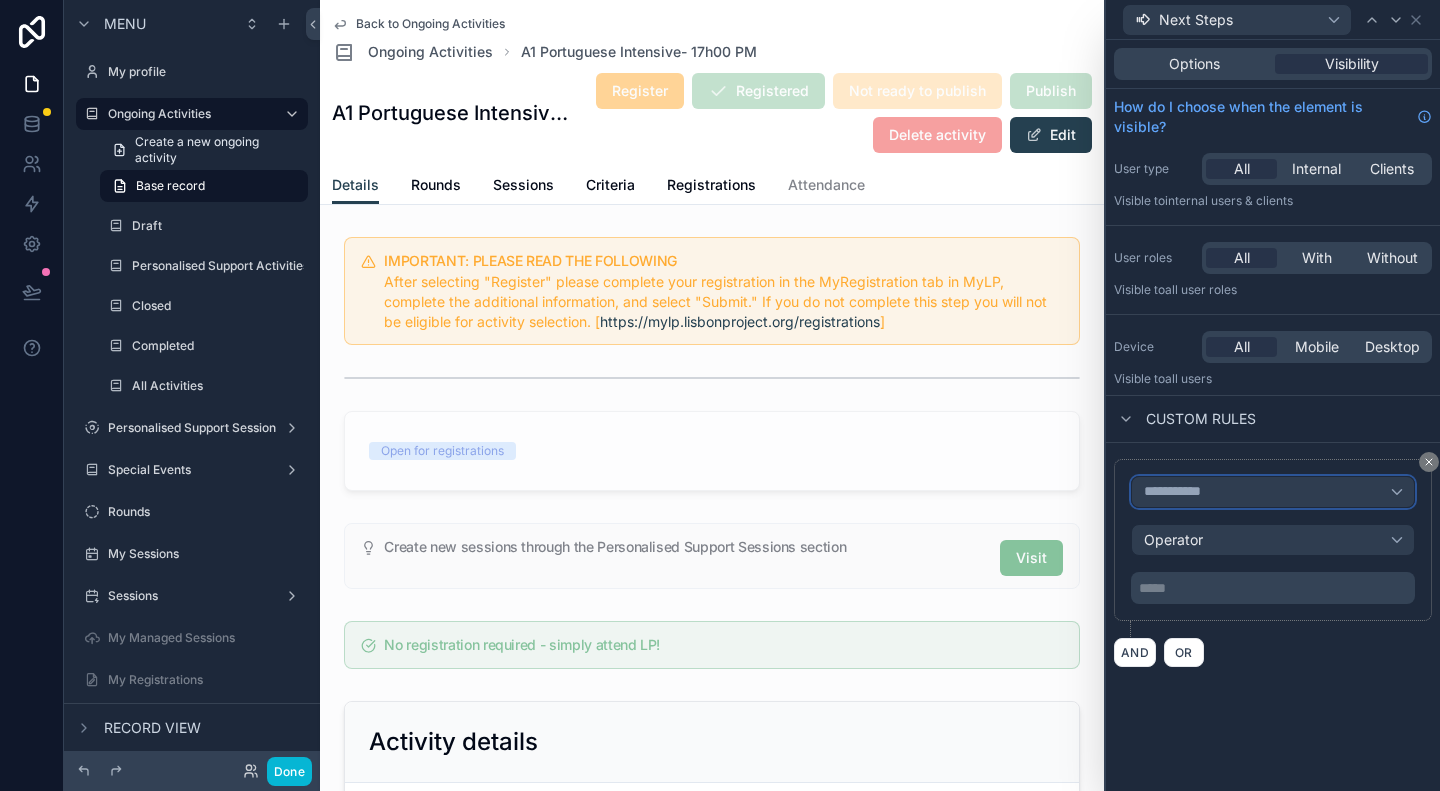 click on "**********" at bounding box center (1273, 492) 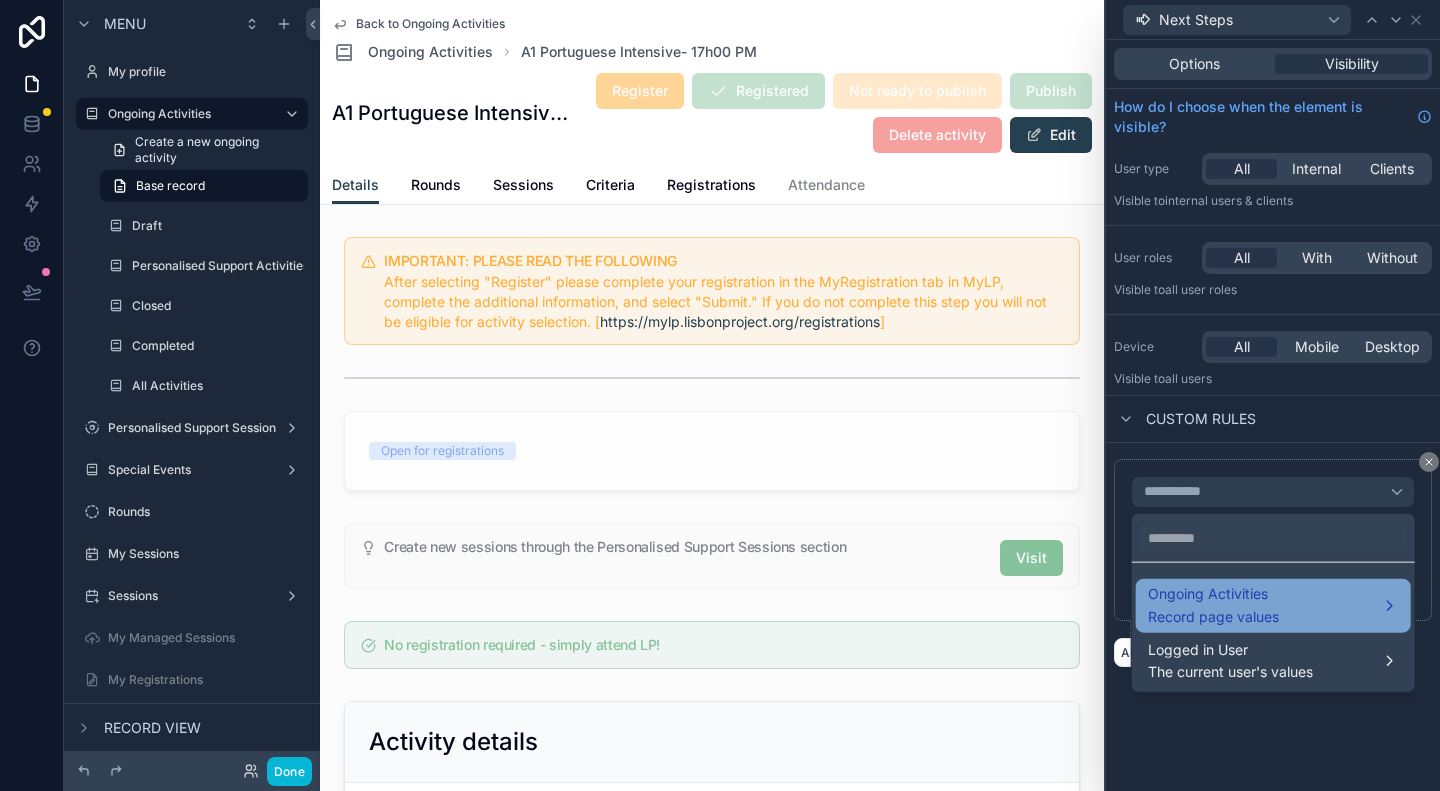 click on "Ongoing Activities" at bounding box center [1213, 594] 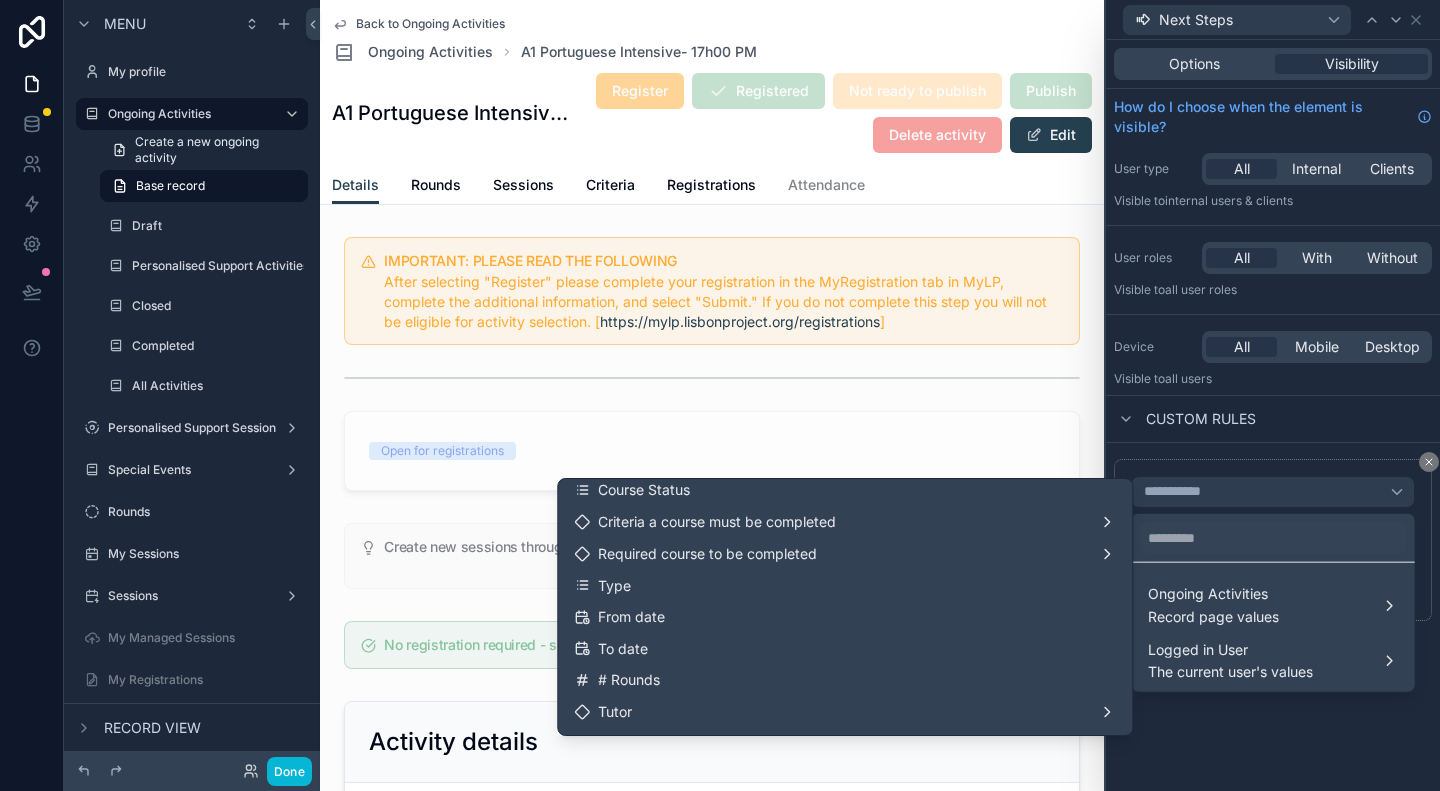 scroll, scrollTop: 300, scrollLeft: 0, axis: vertical 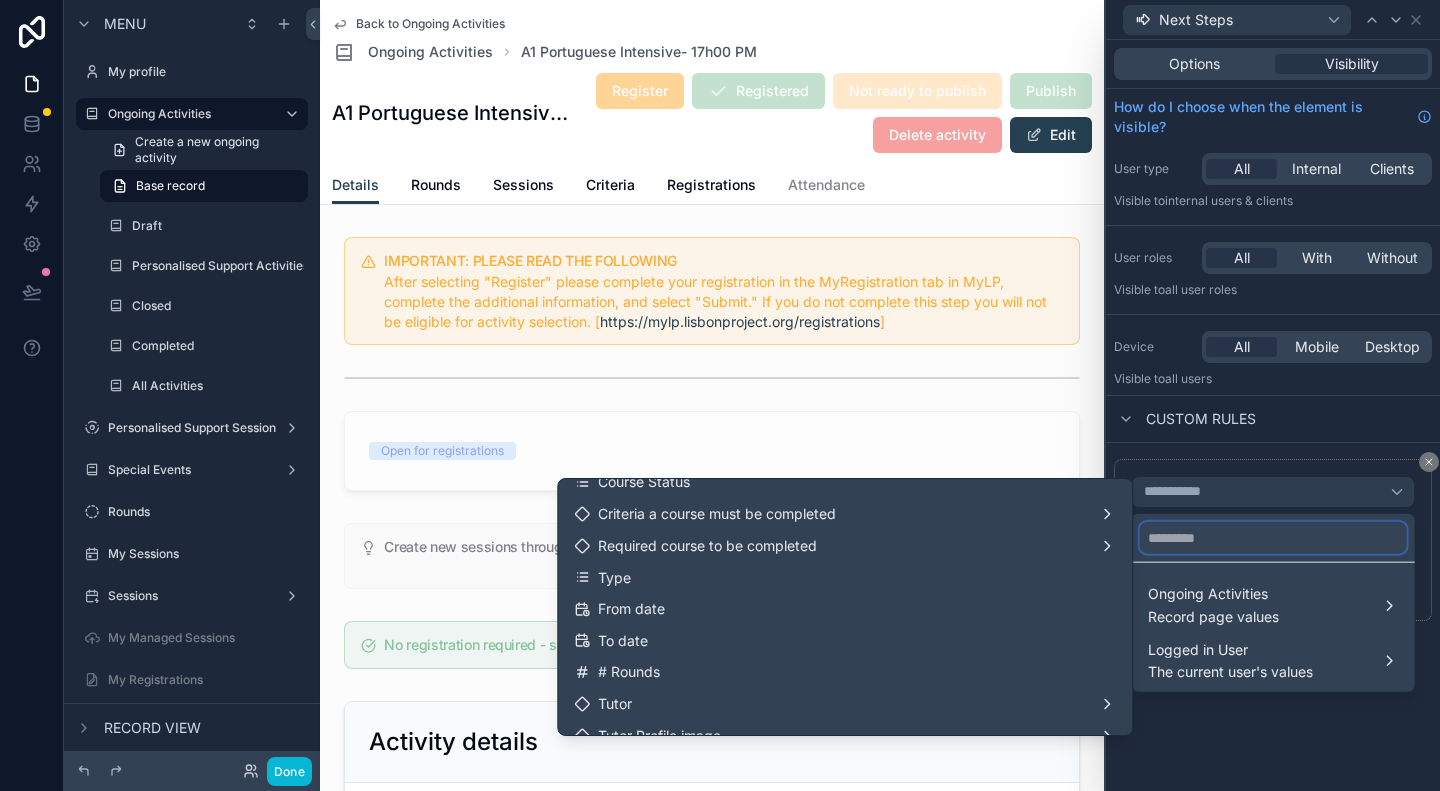click at bounding box center [1273, 538] 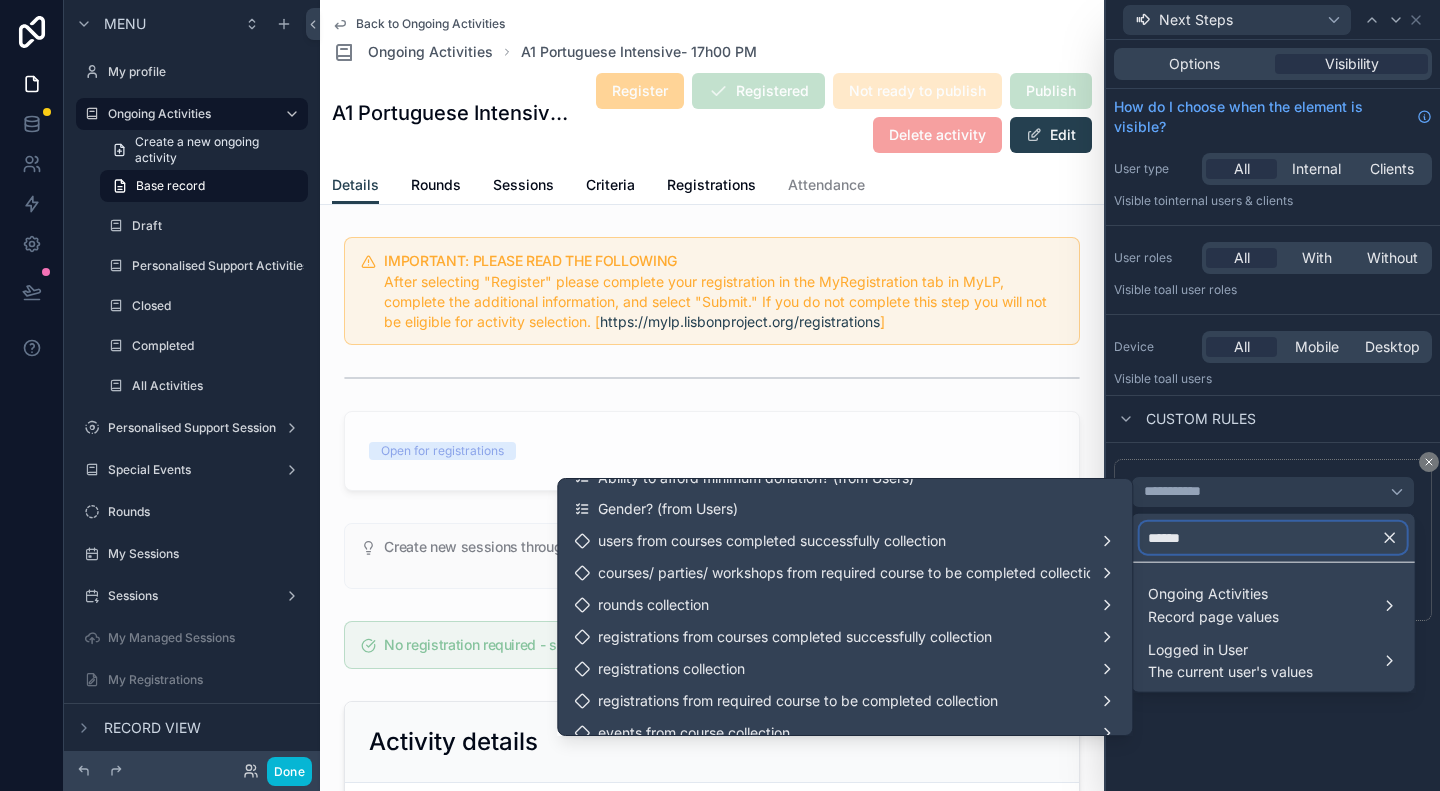 scroll, scrollTop: 480, scrollLeft: 0, axis: vertical 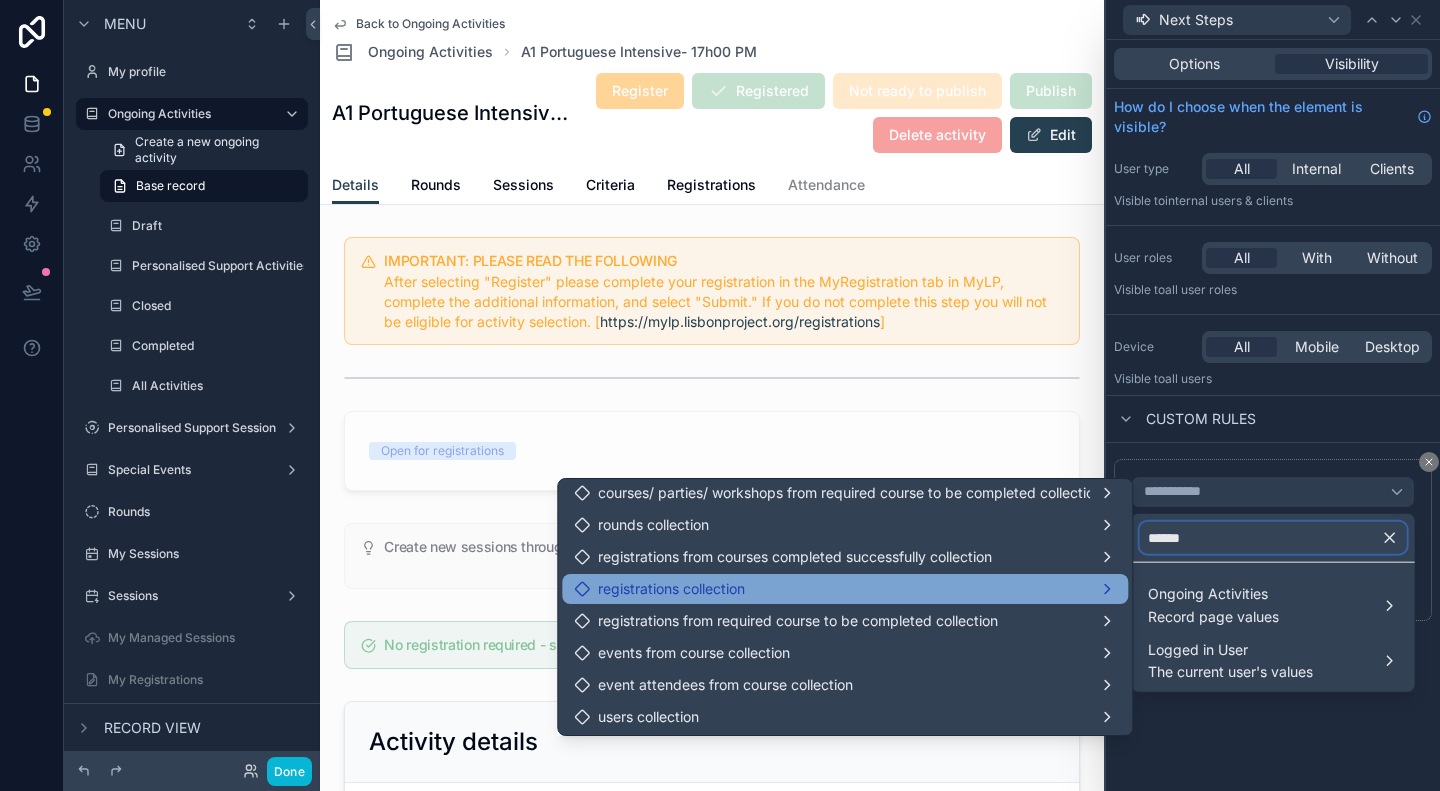type on "*****" 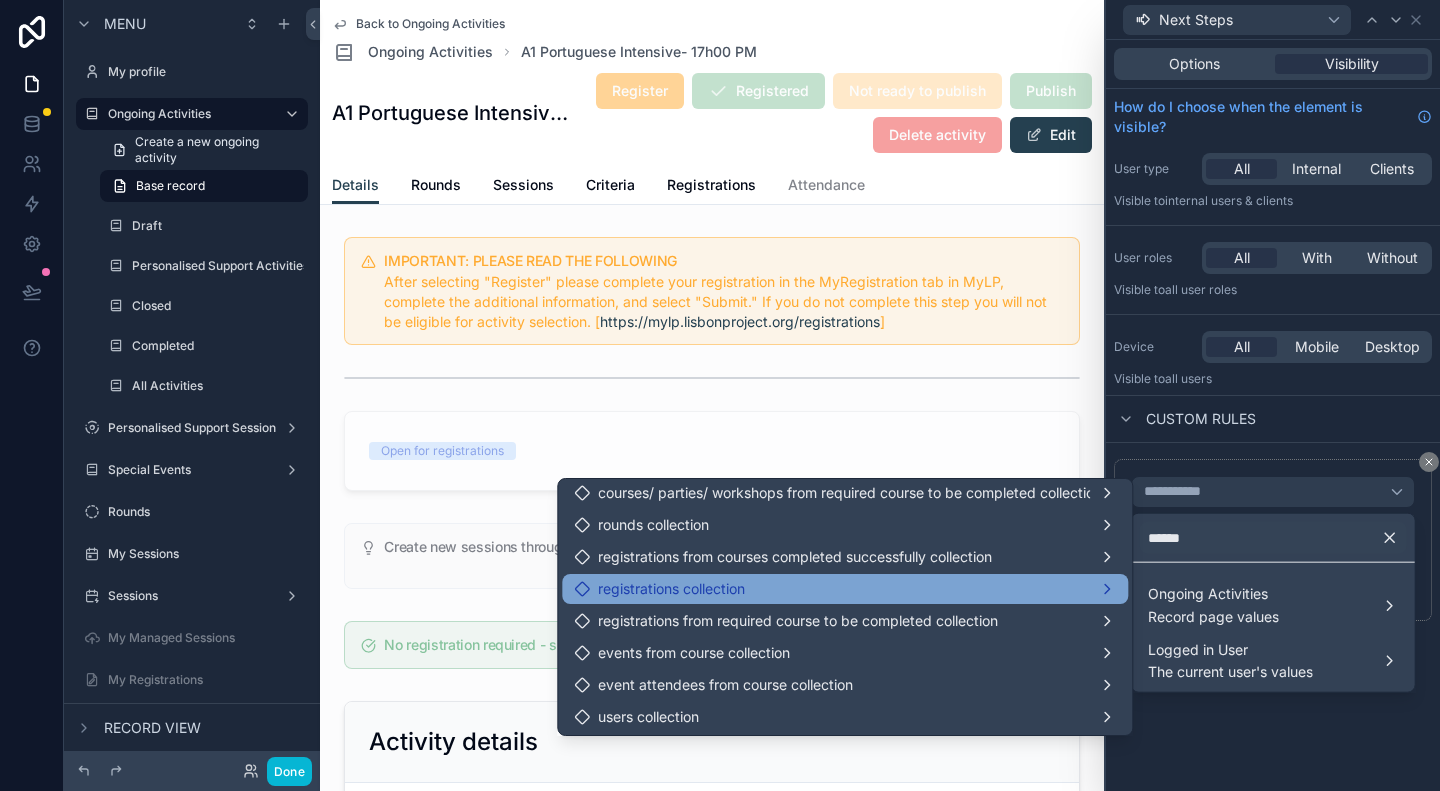 click on "registrations collection" at bounding box center [845, 589] 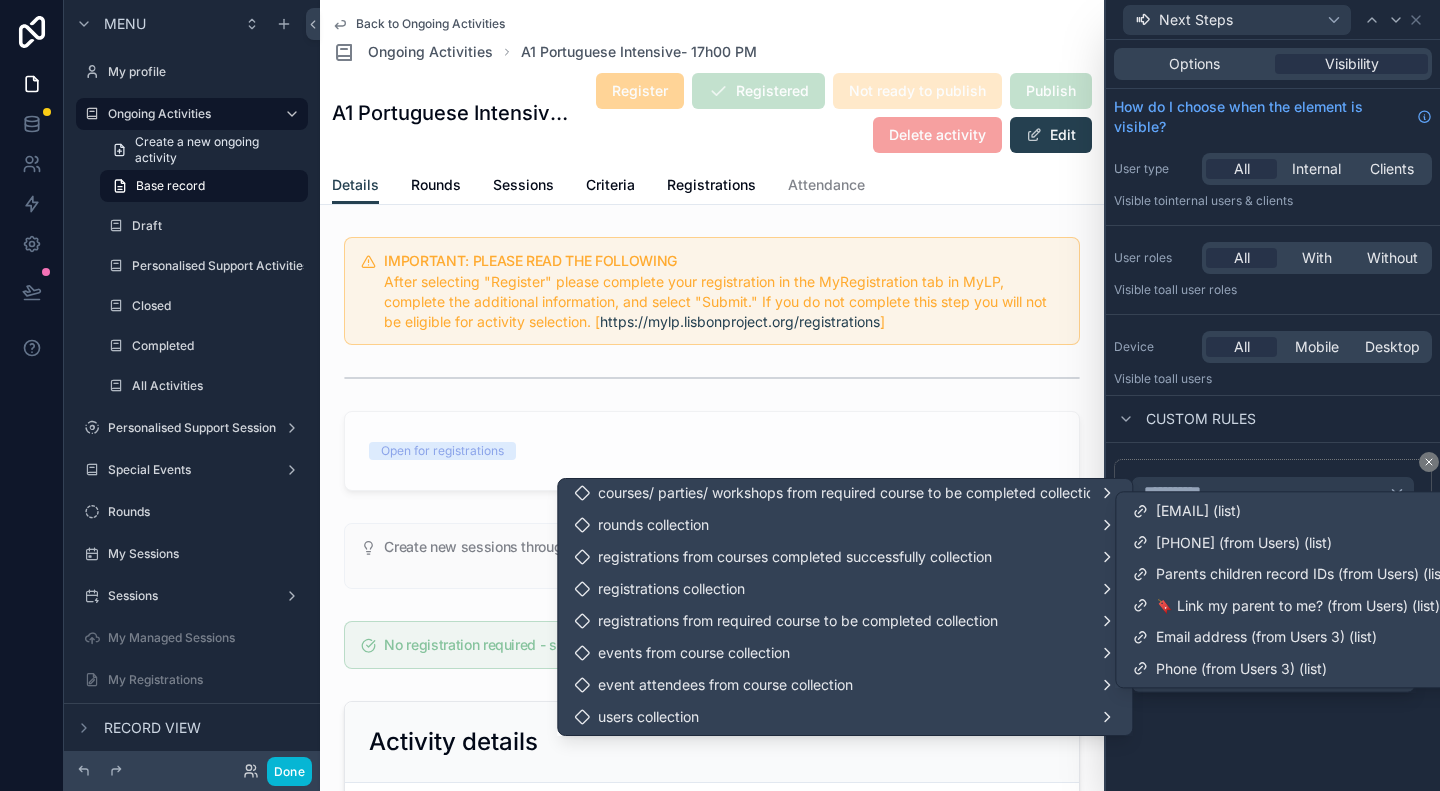 click at bounding box center [1273, 395] 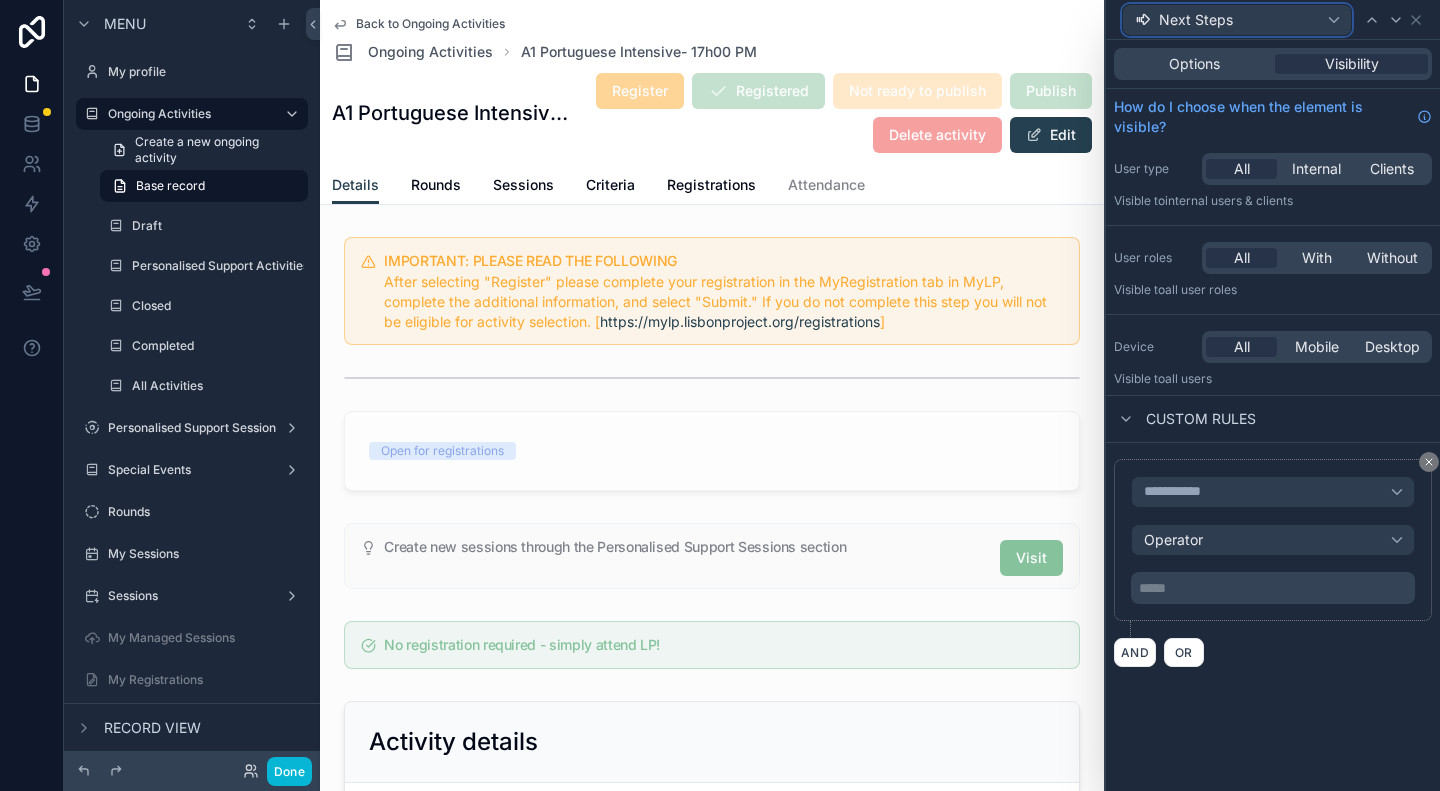click on "Next Steps" at bounding box center (1237, 20) 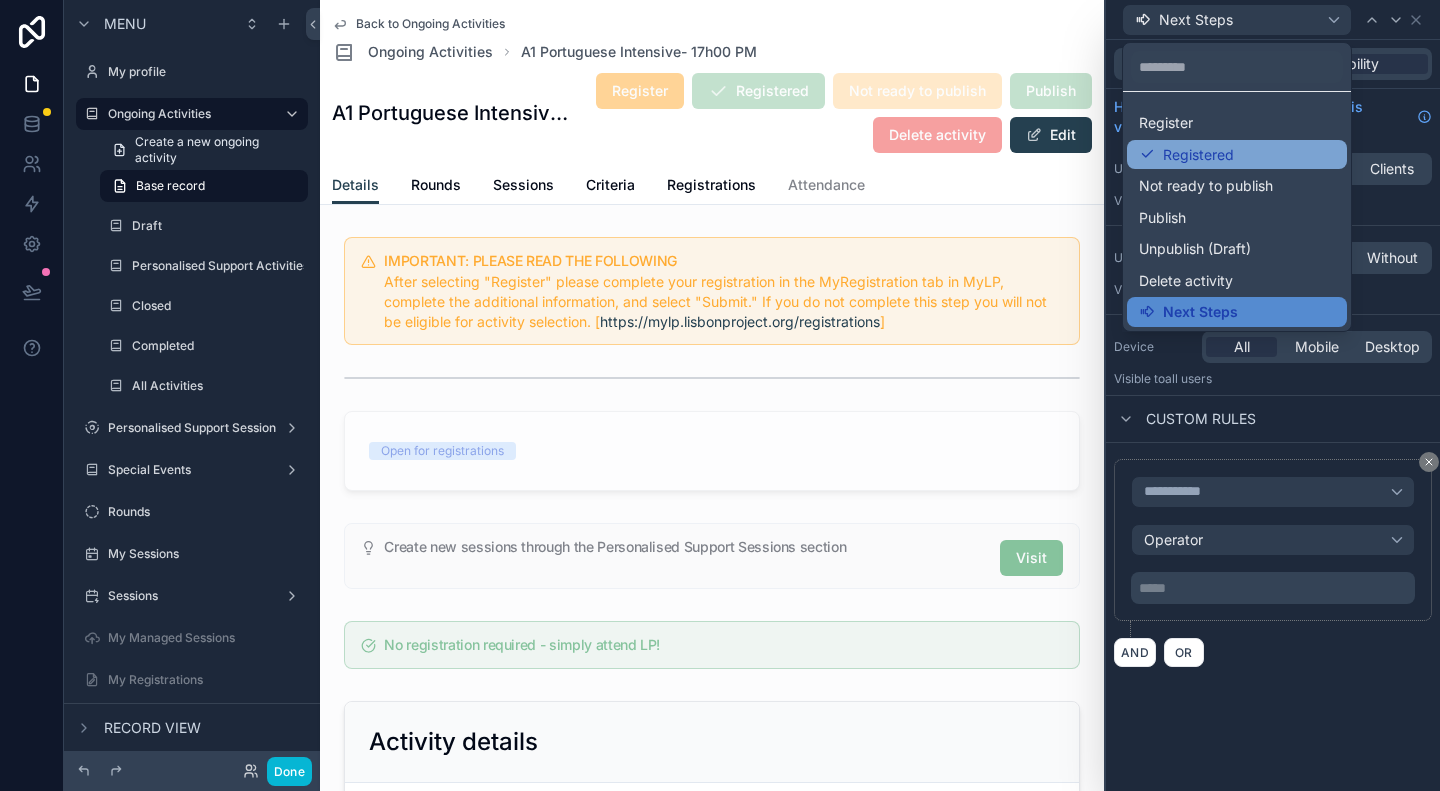 click on "Registered" at bounding box center [1198, 155] 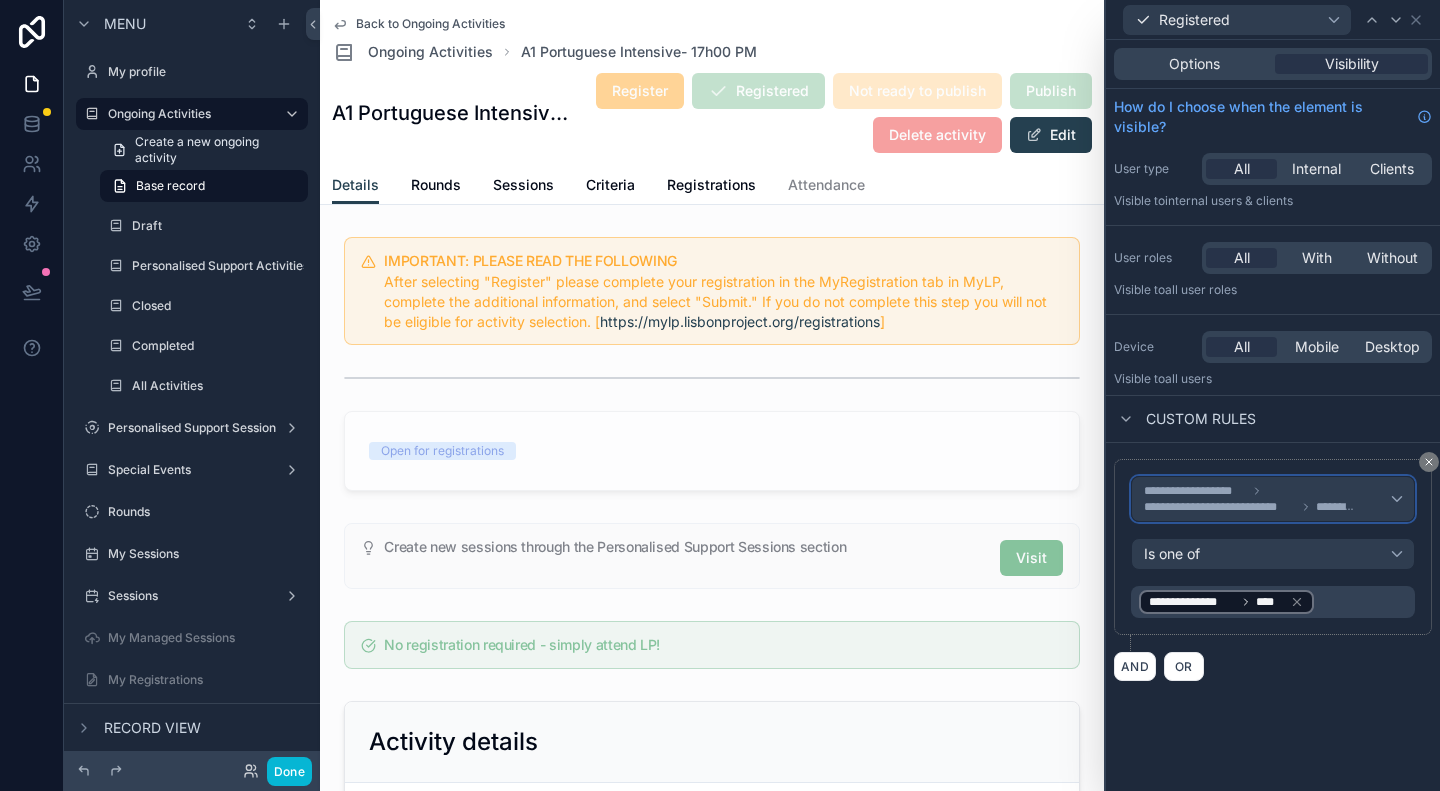 click on "**********" at bounding box center (1267, 499) 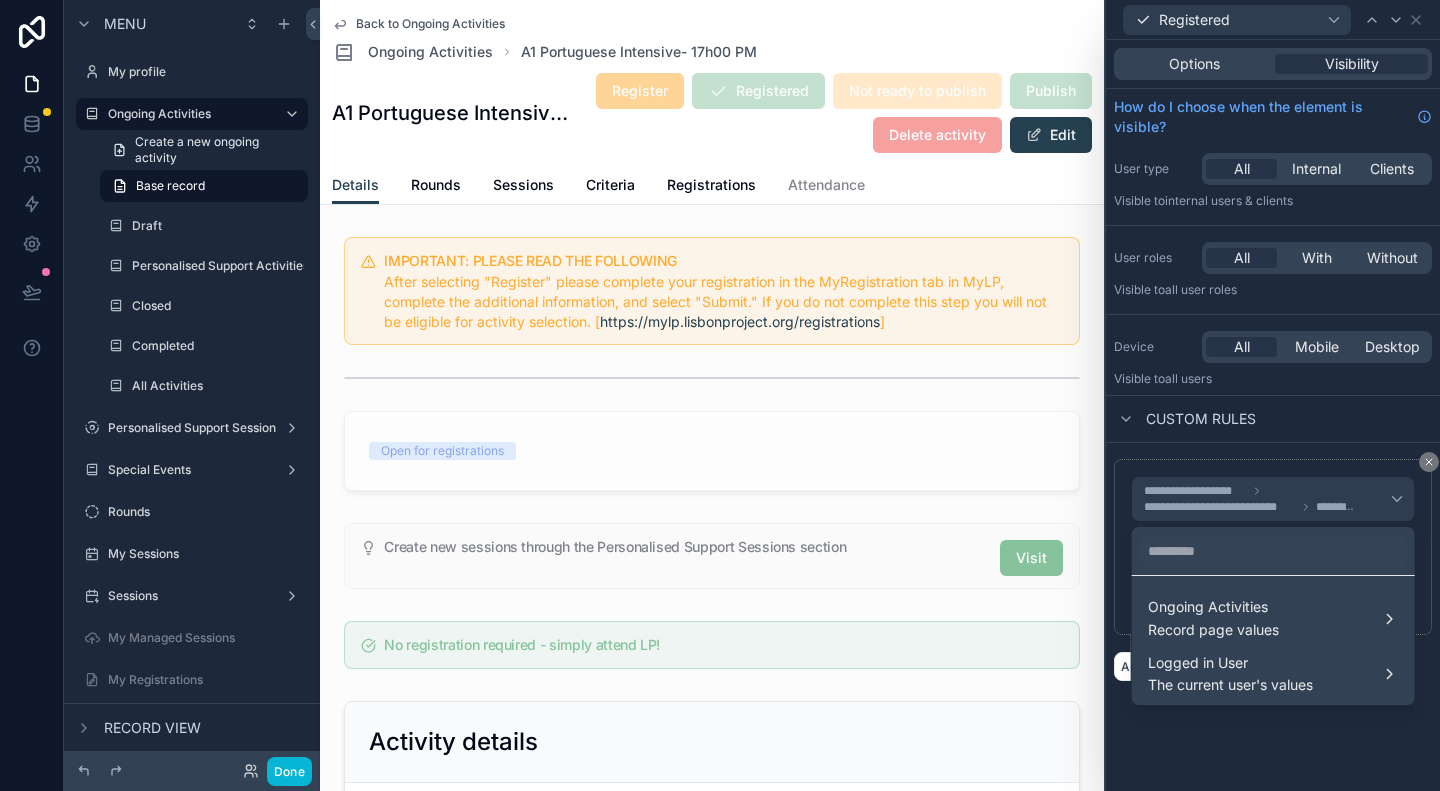 click at bounding box center (1273, 395) 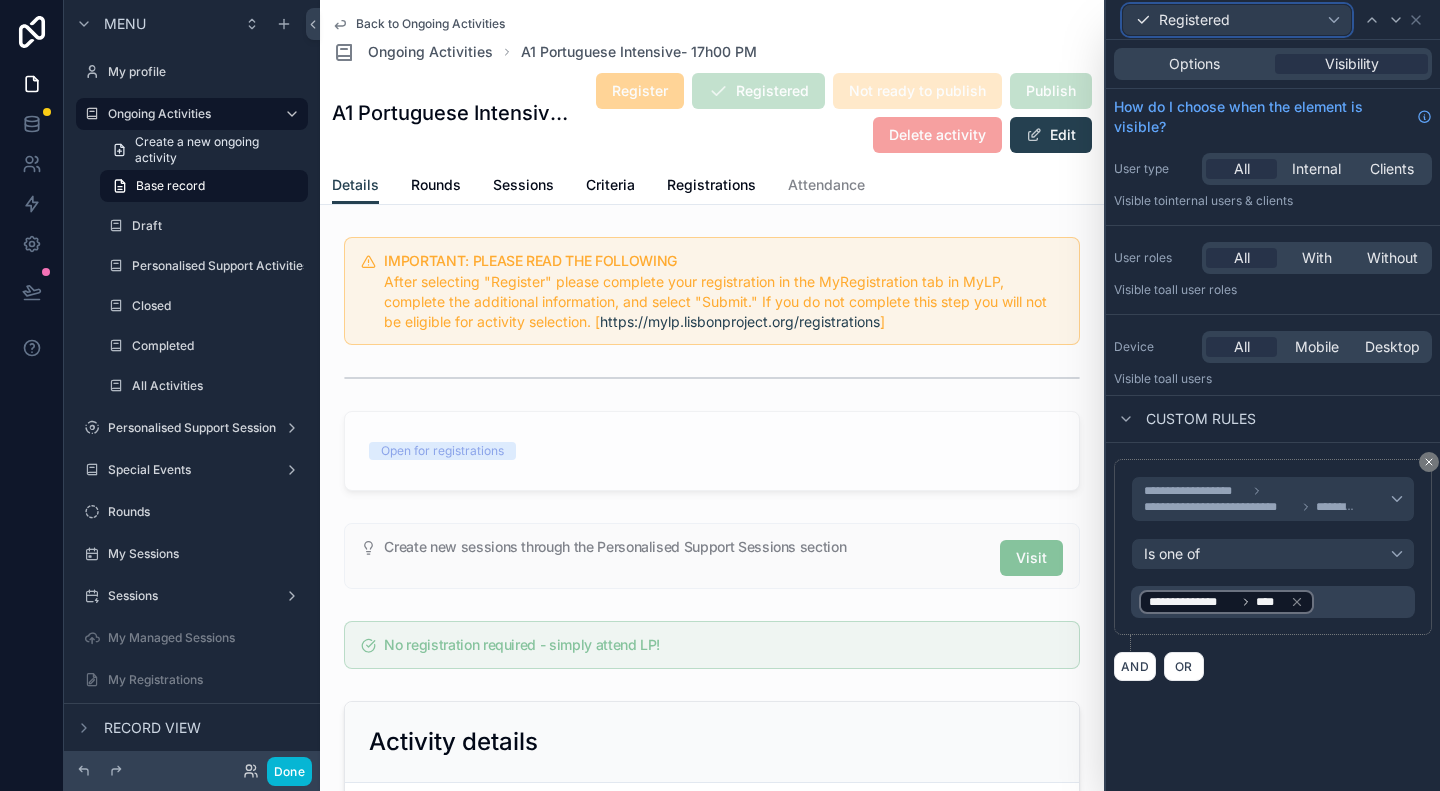 click on "Registered" at bounding box center (1237, 20) 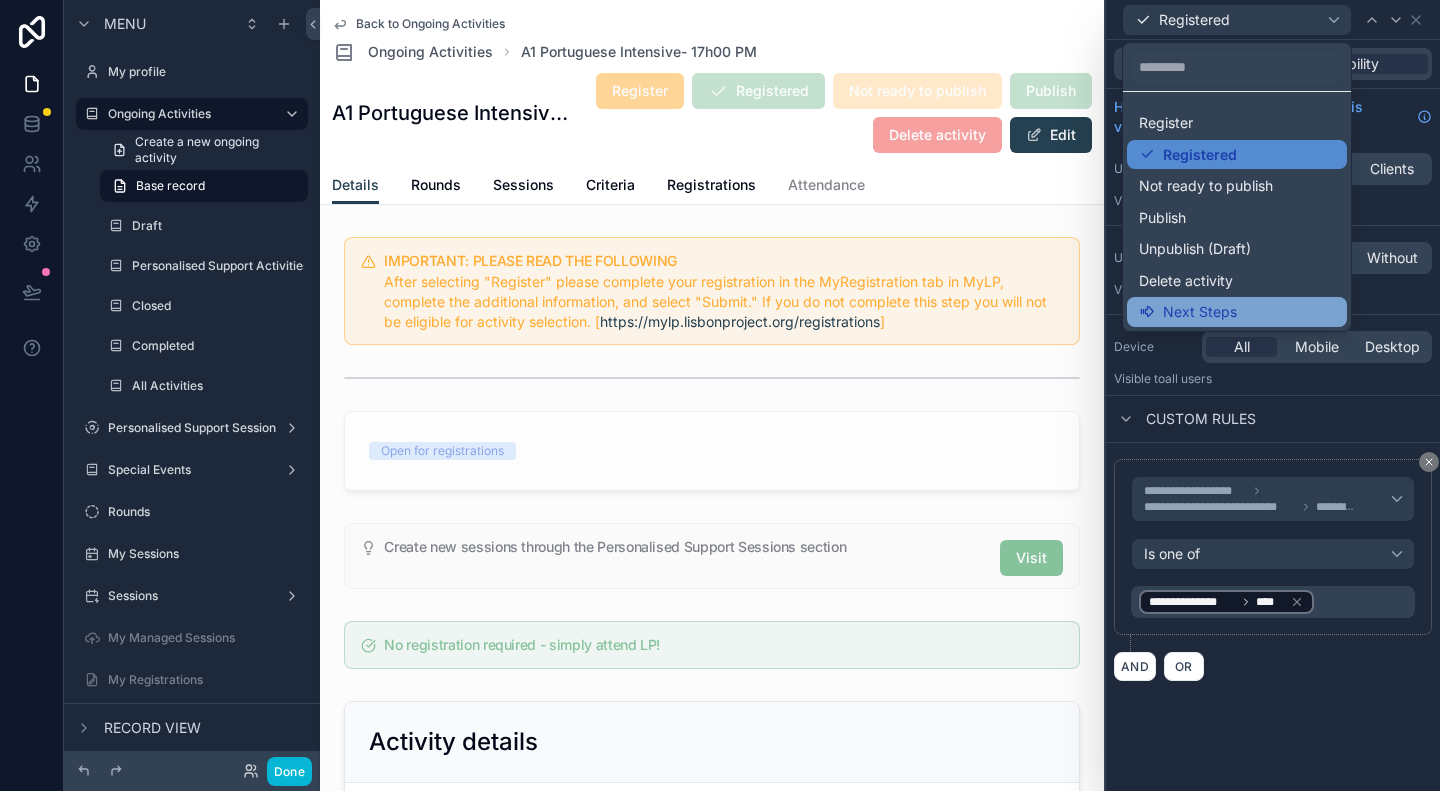 click on "Next Steps" at bounding box center [1200, 312] 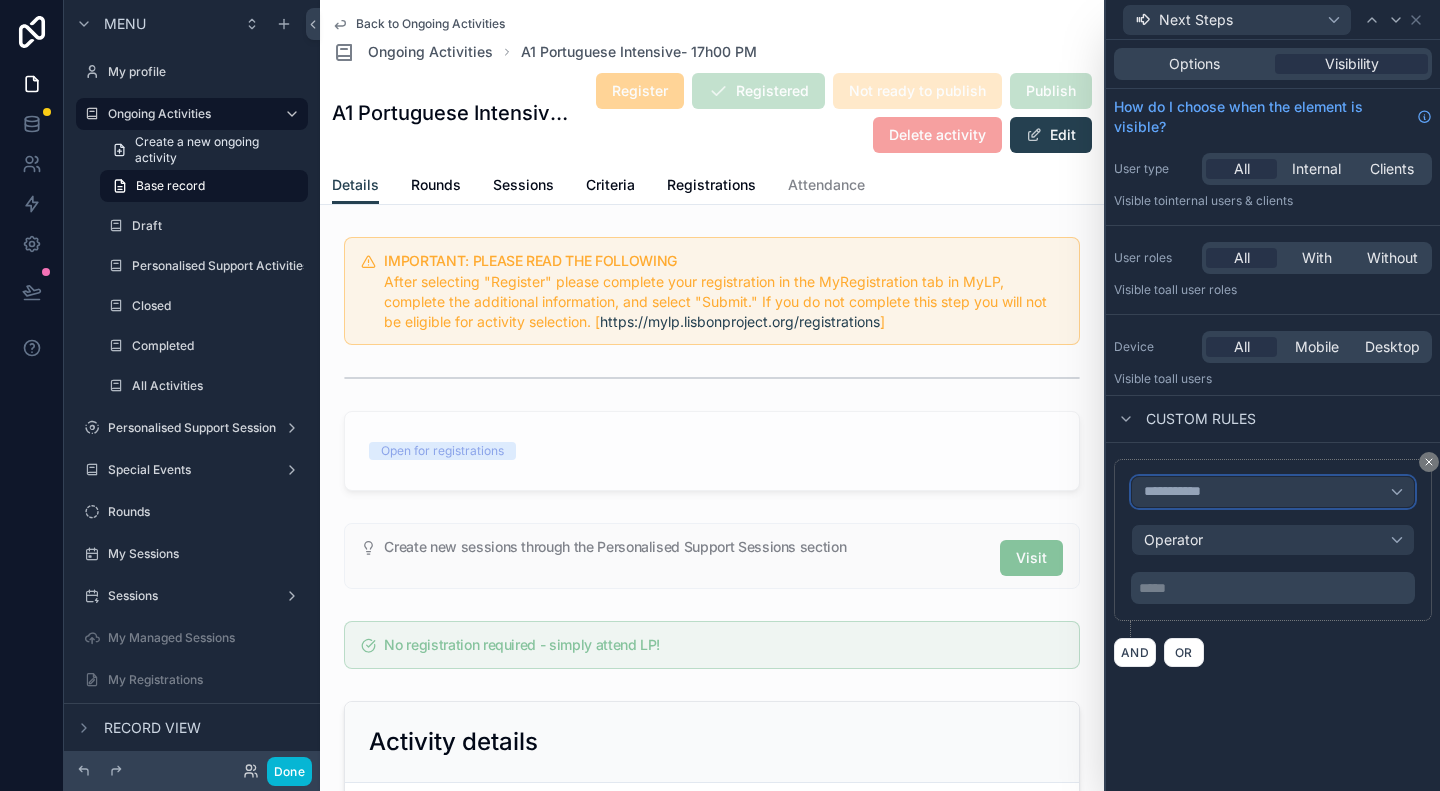 click on "**********" at bounding box center (1273, 492) 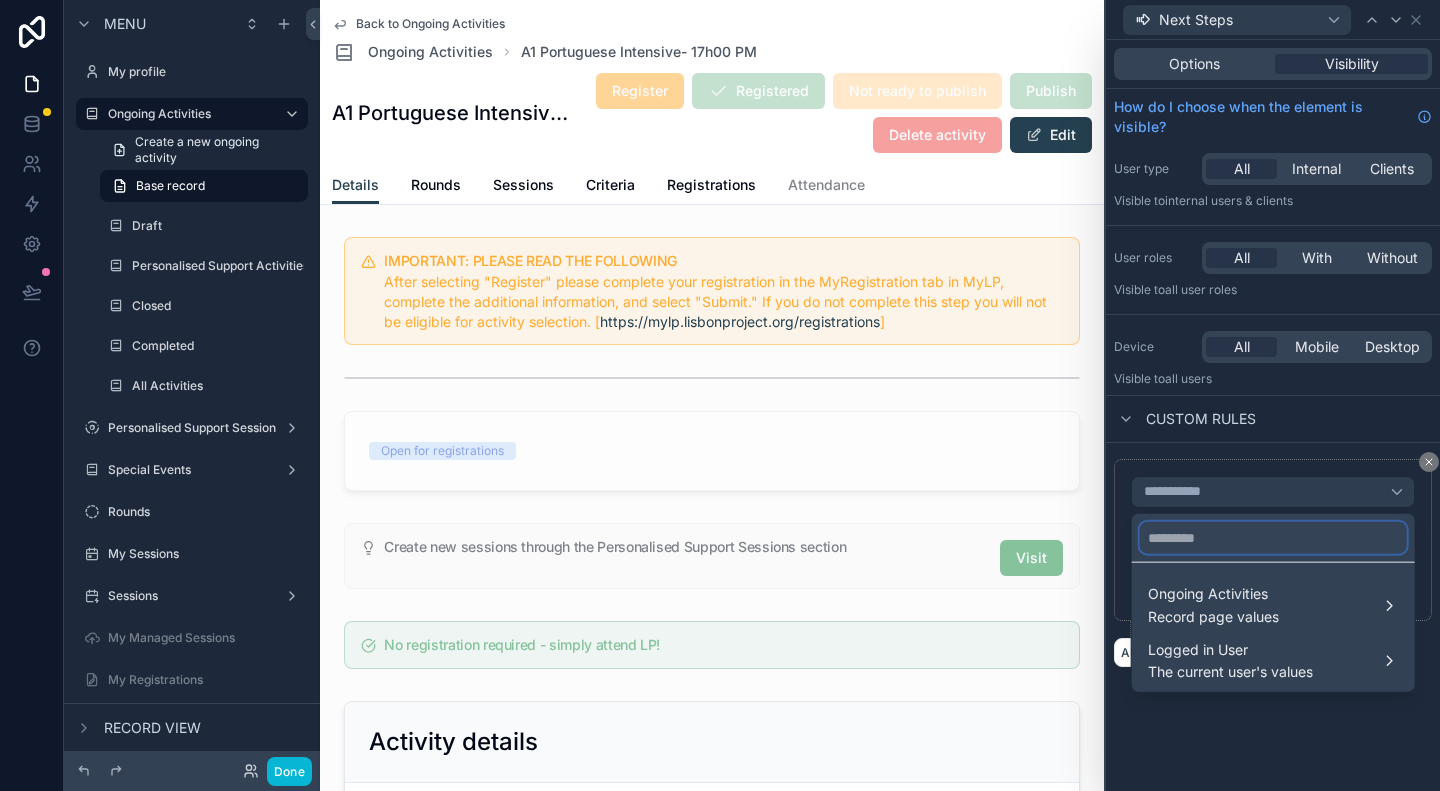 click at bounding box center (1273, 538) 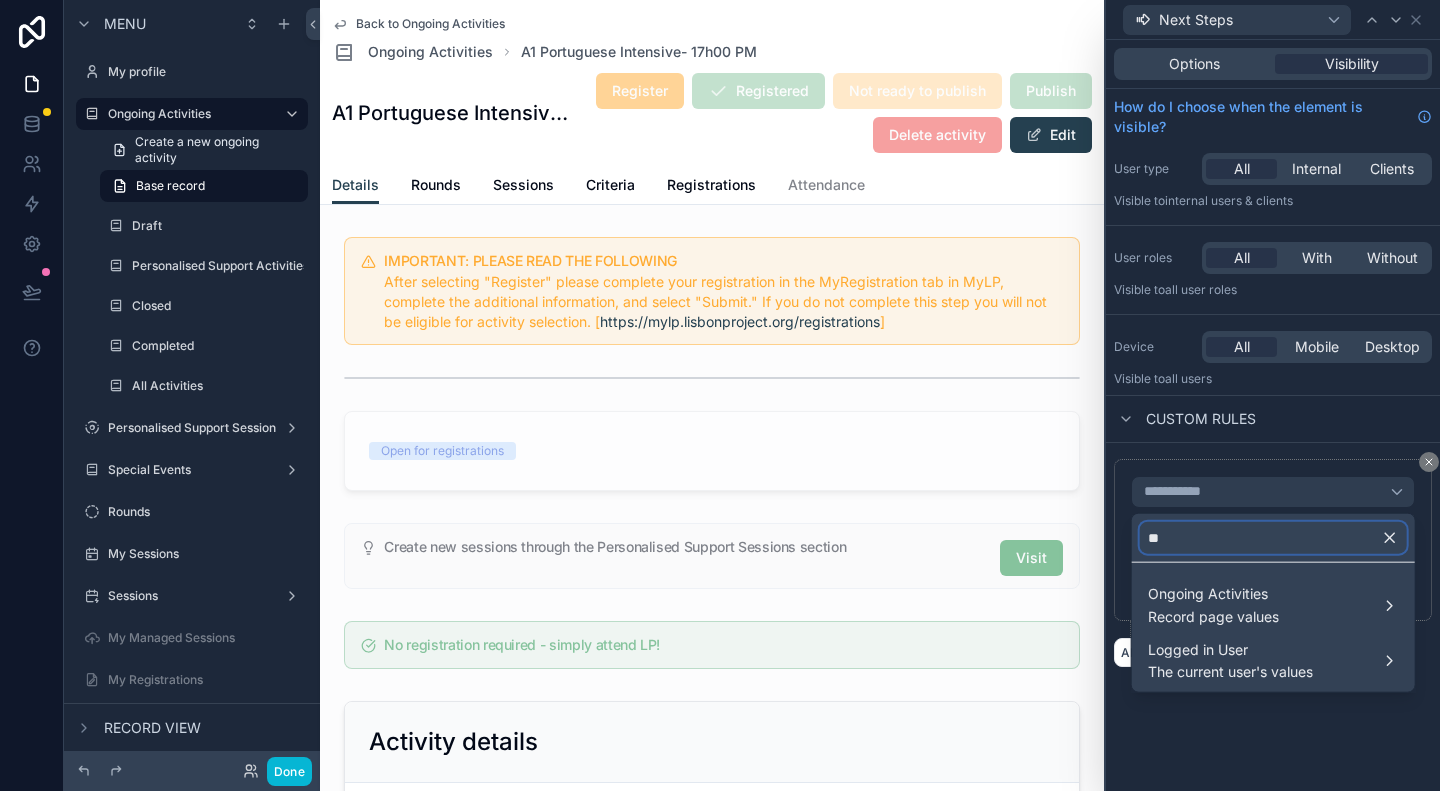 type on "*" 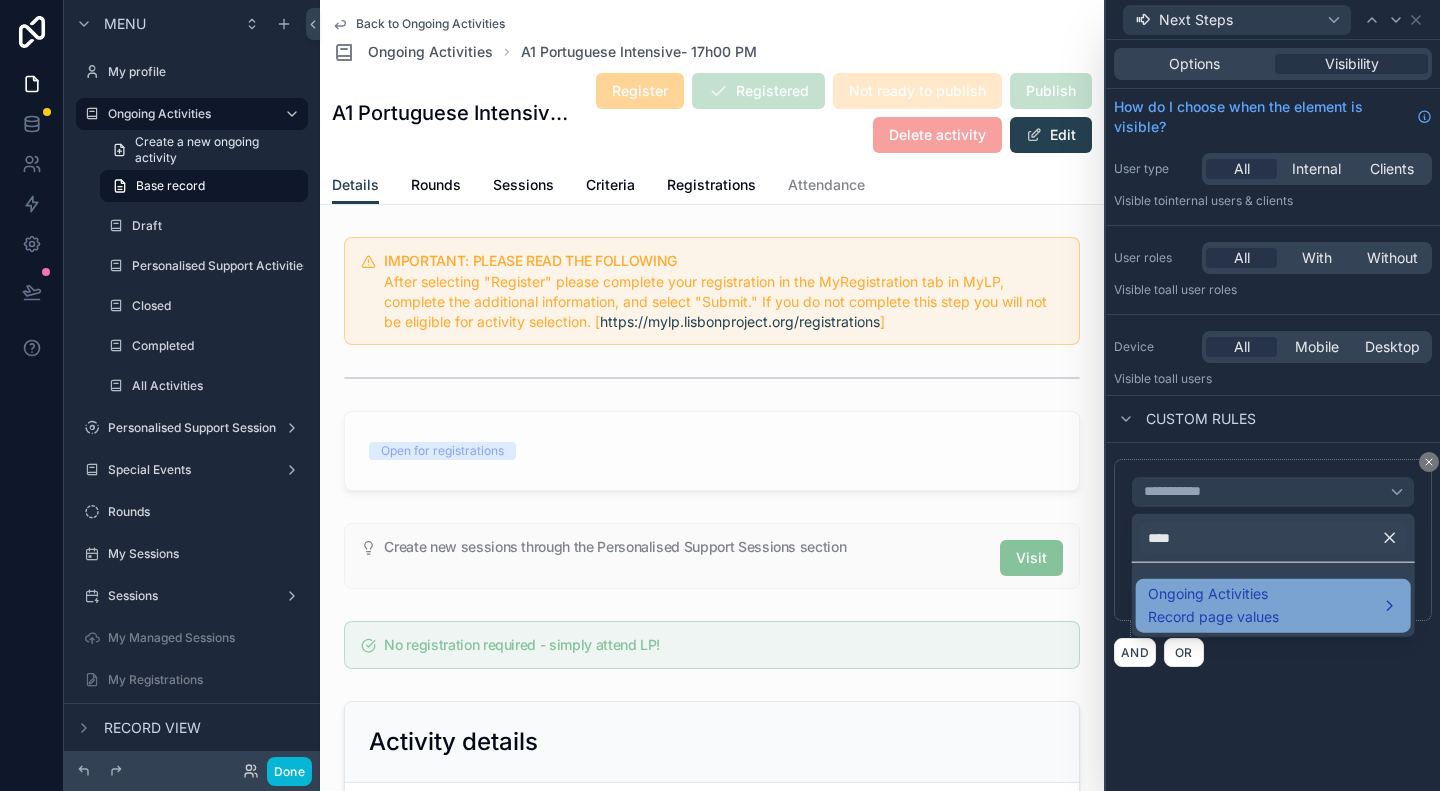click on "Ongoing Activities Record page values" at bounding box center [1273, 606] 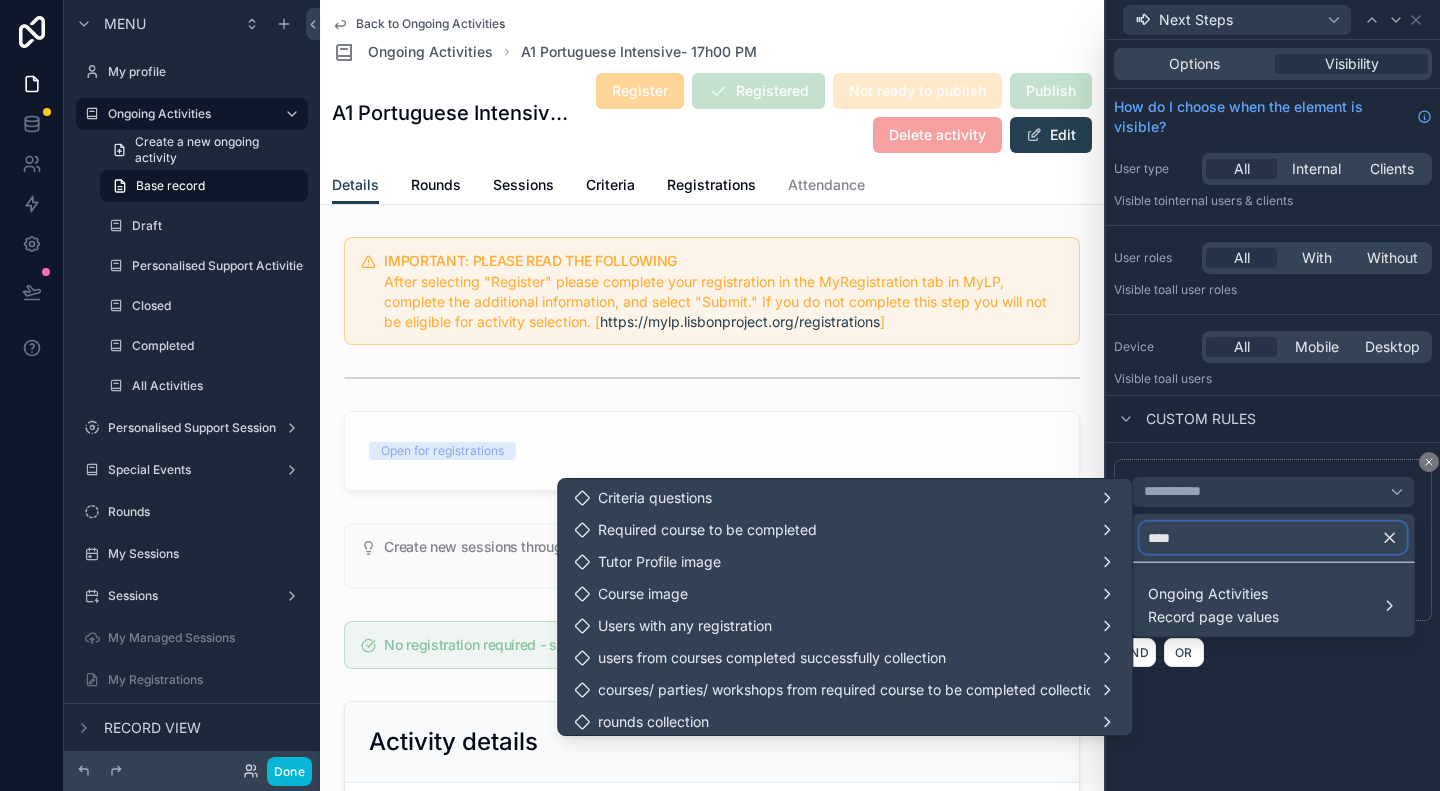 click on "****" at bounding box center [1273, 538] 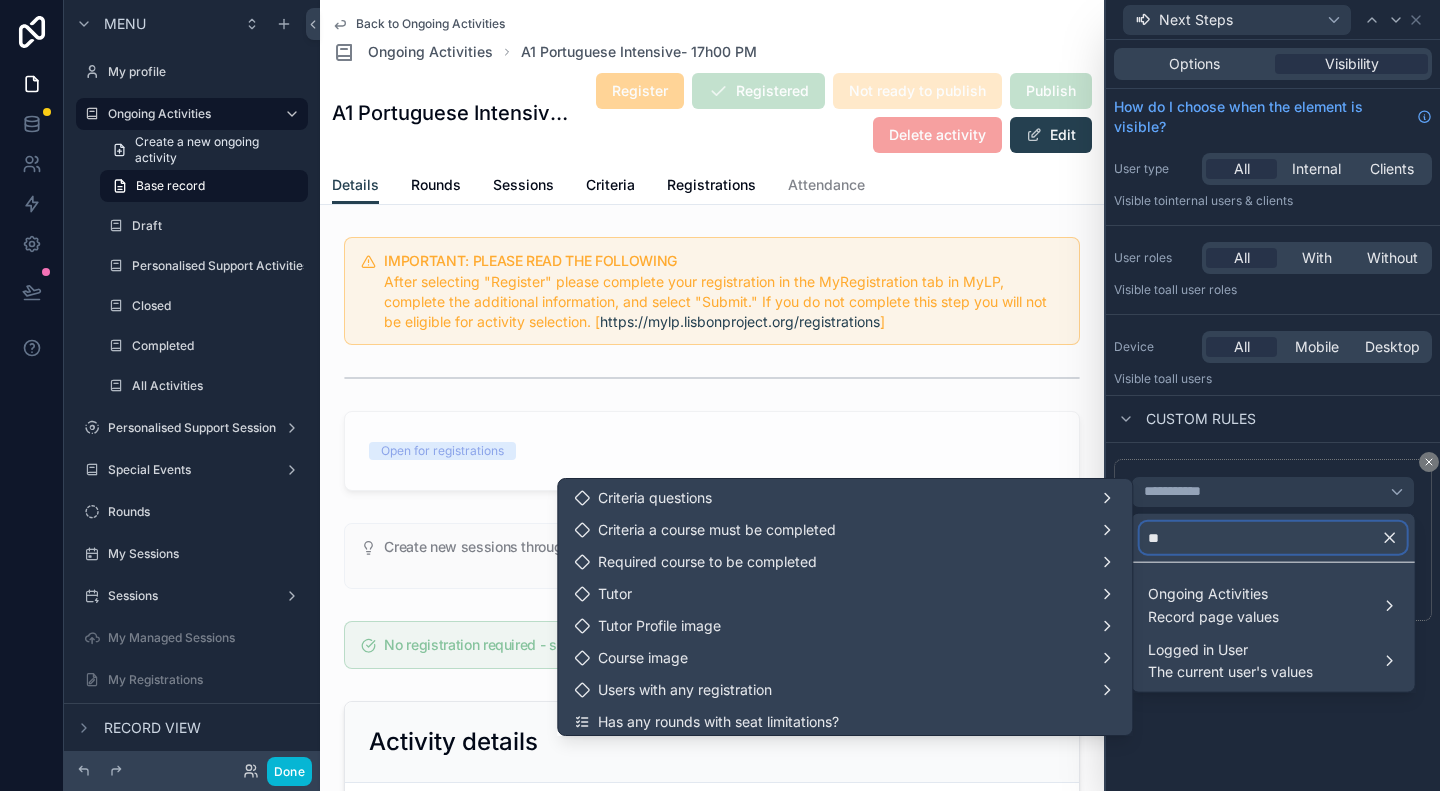 type on "*" 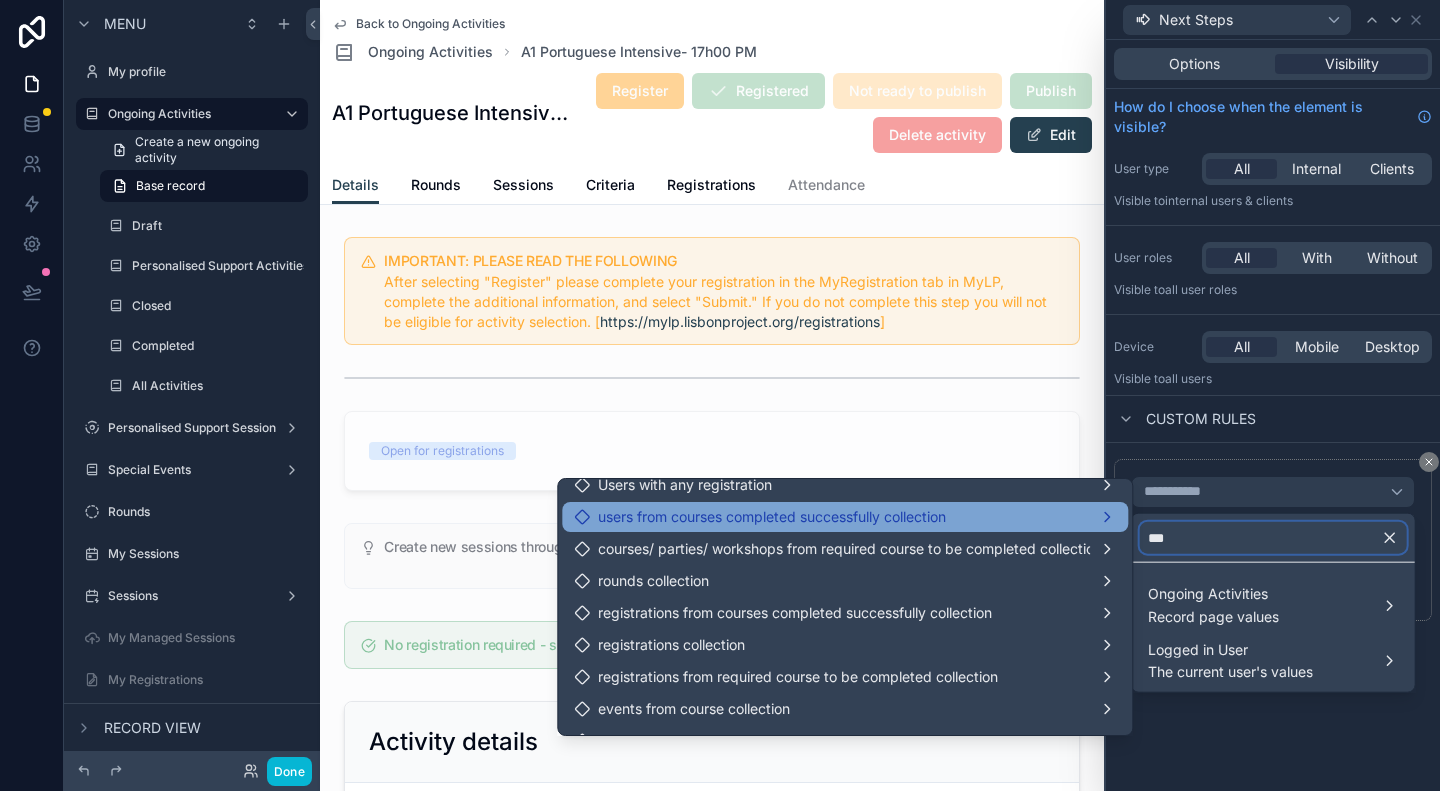 scroll, scrollTop: 388, scrollLeft: 0, axis: vertical 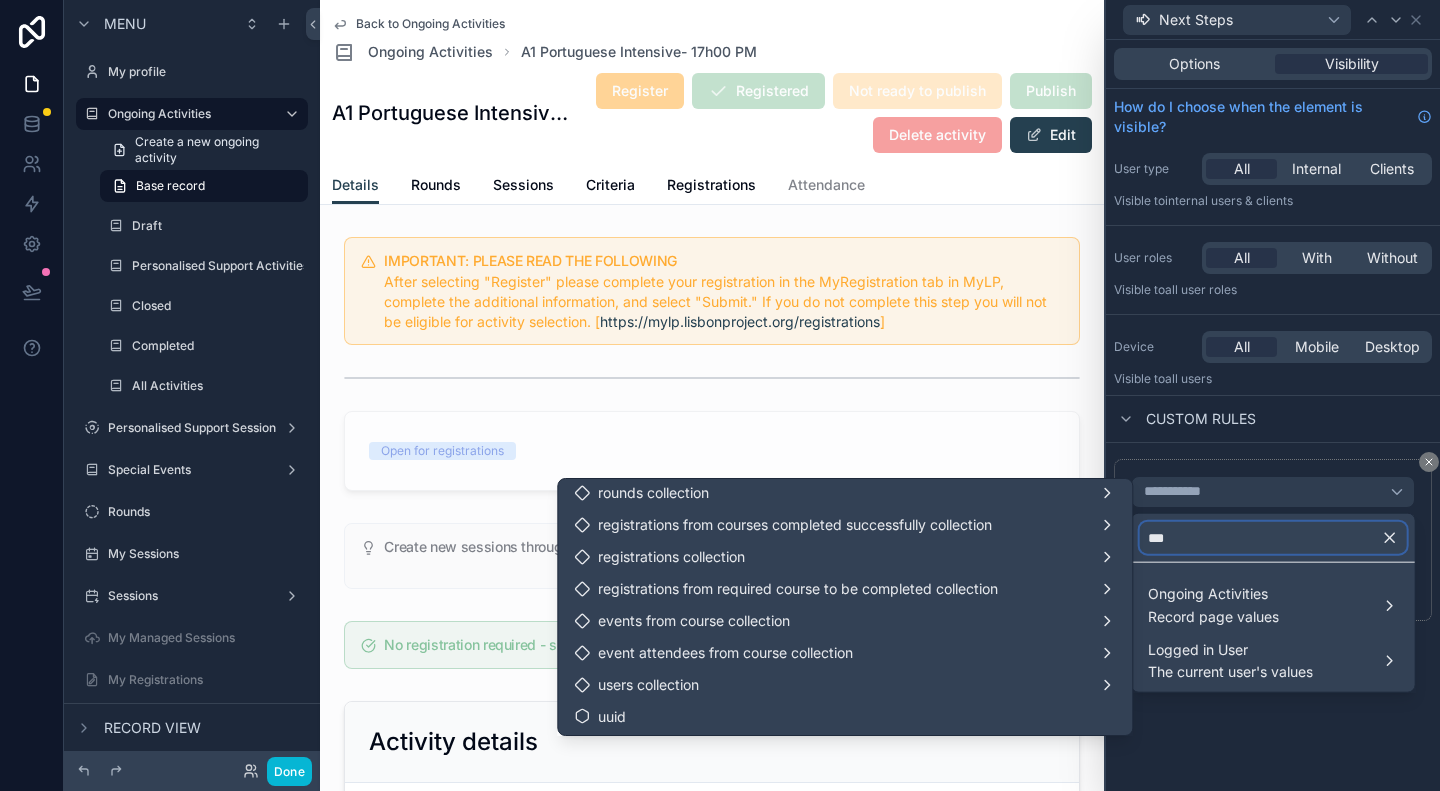 type on "**" 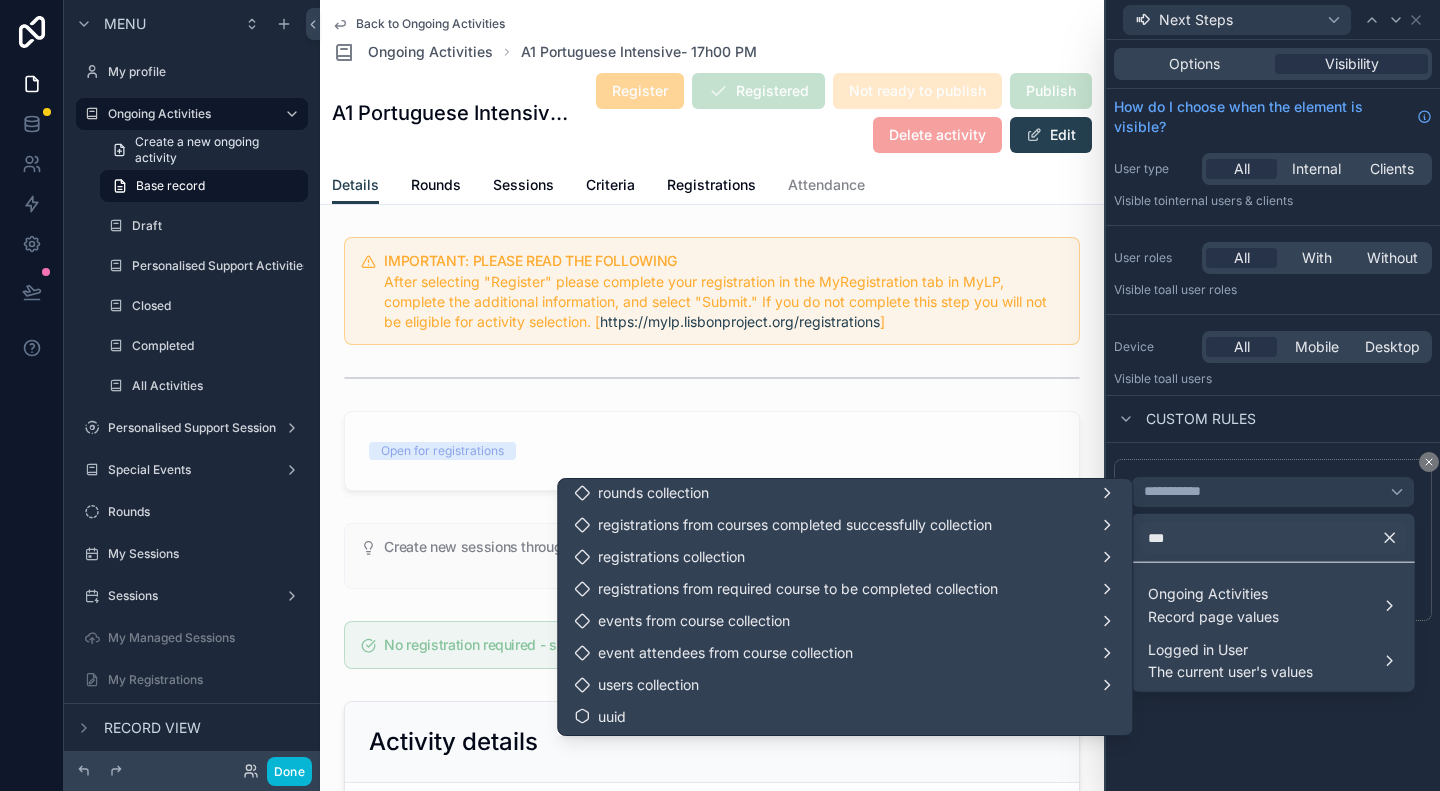 click at bounding box center [1273, 395] 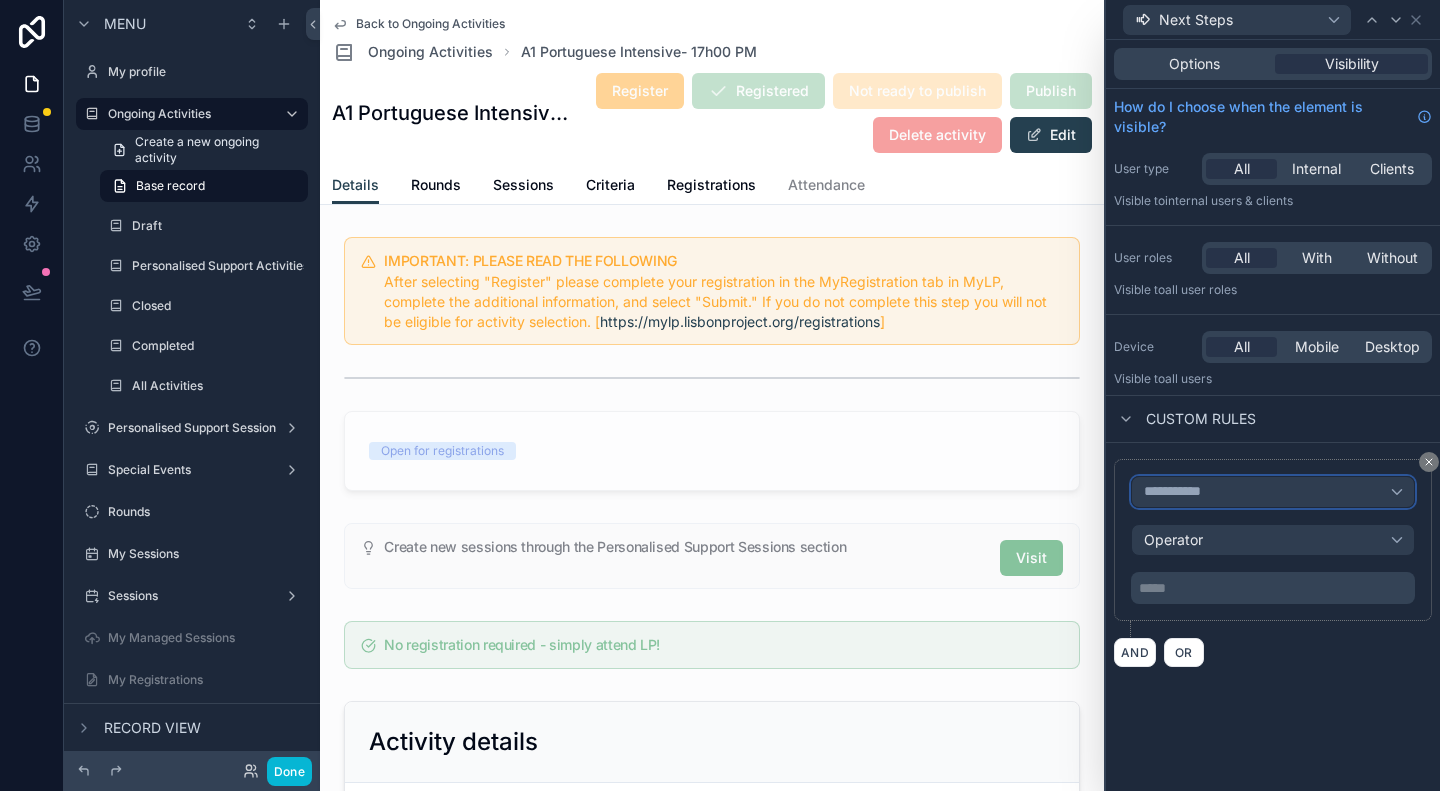 click on "**********" at bounding box center (1273, 492) 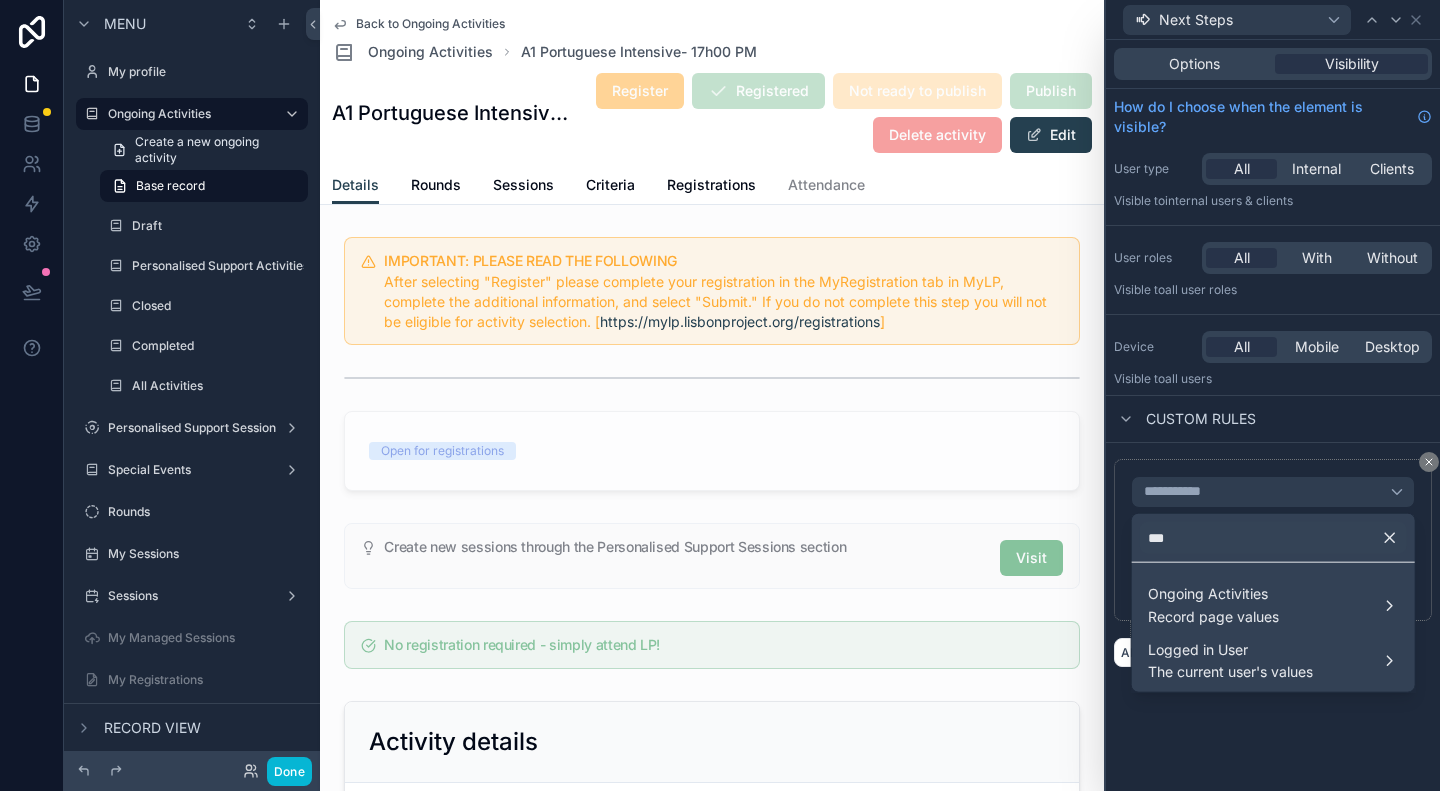 click 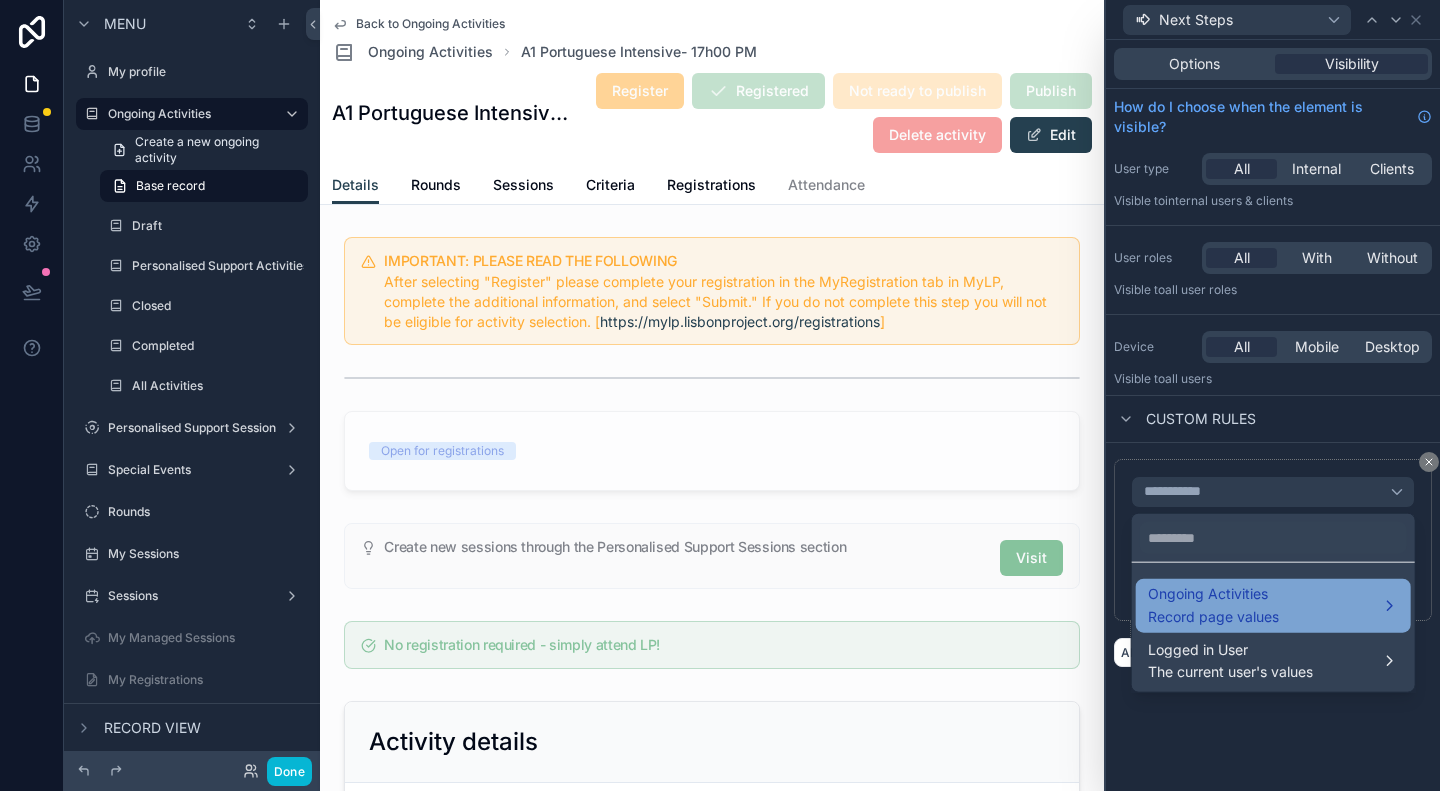 click on "Ongoing Activities Record page values" at bounding box center [1273, 606] 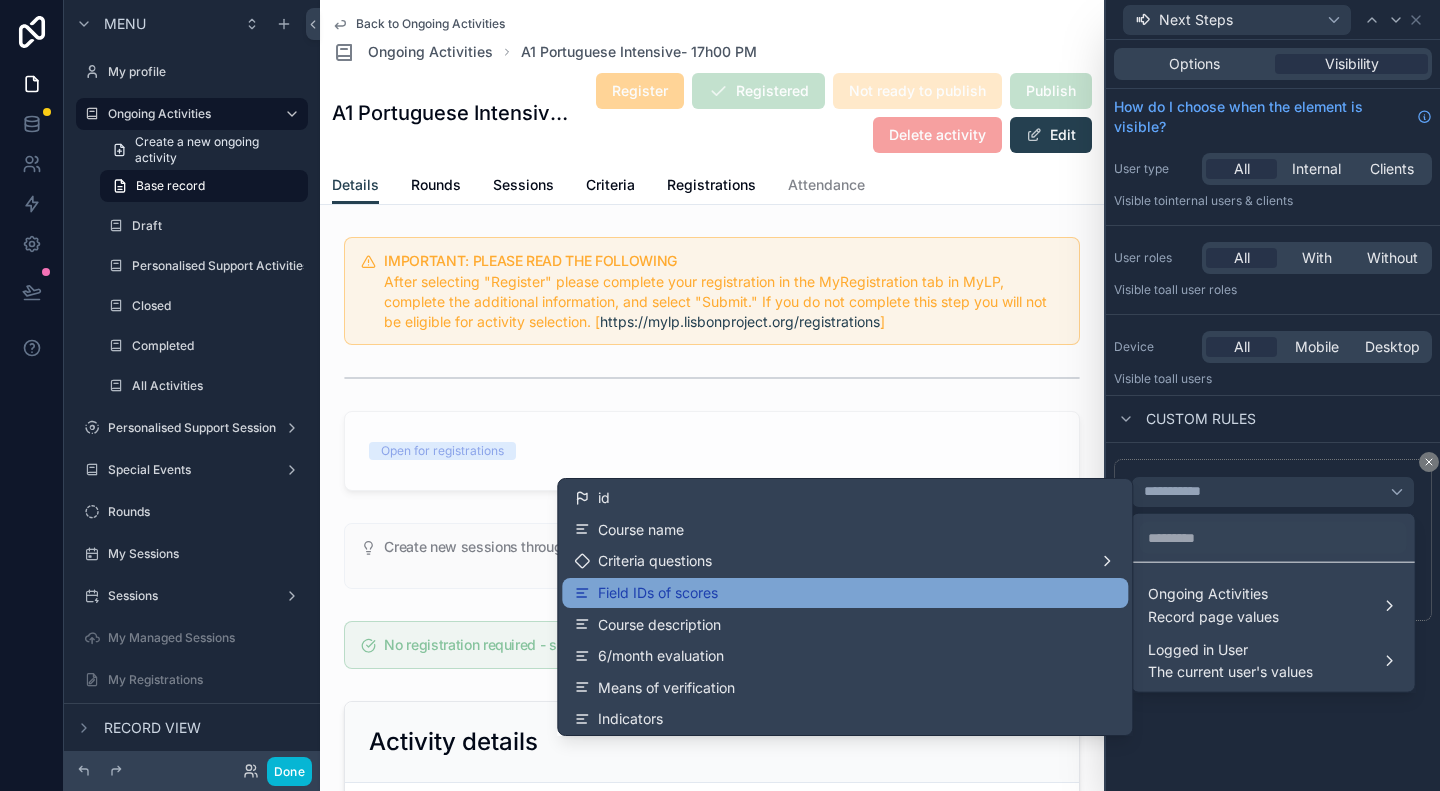 scroll, scrollTop: 100, scrollLeft: 0, axis: vertical 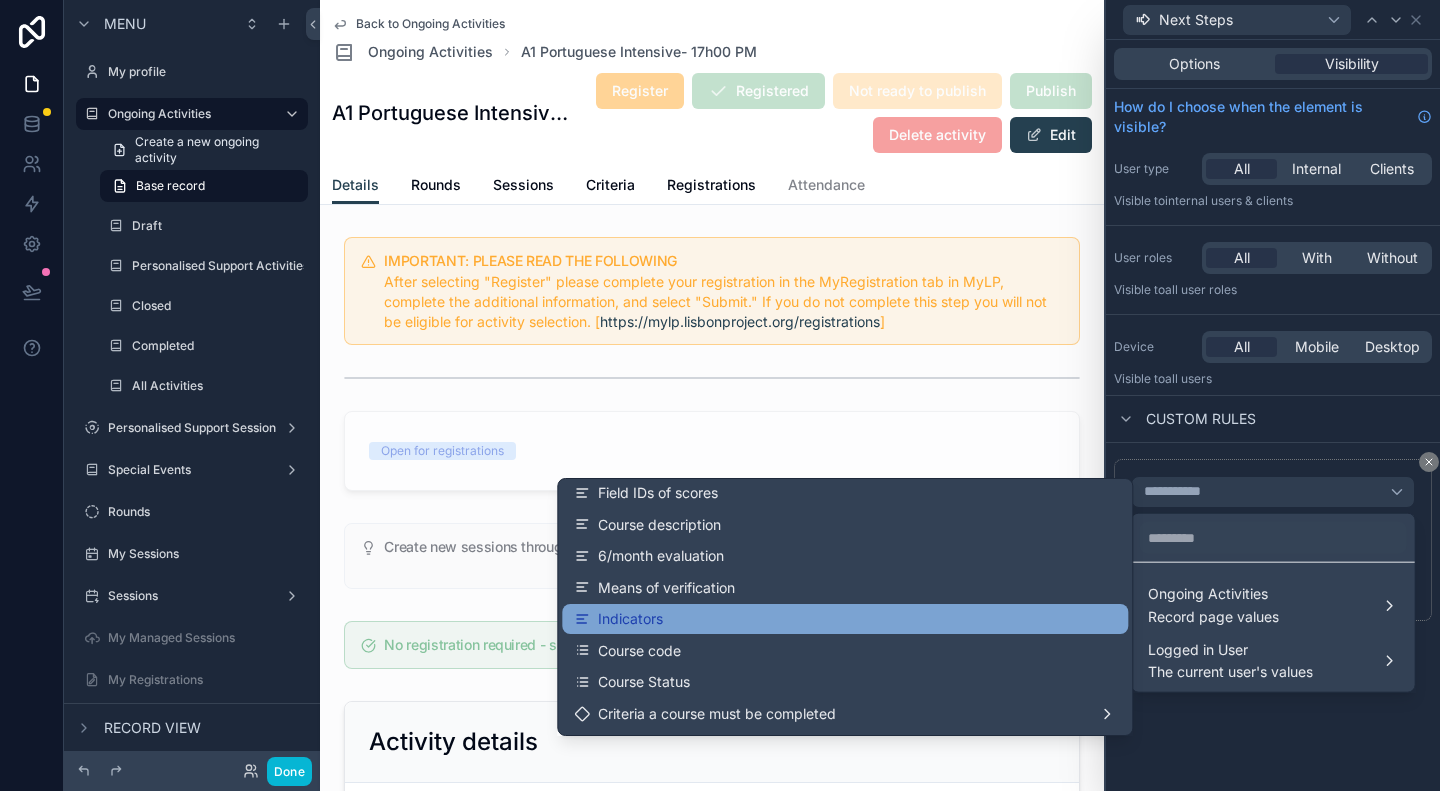 click on "Indicators" at bounding box center [845, 619] 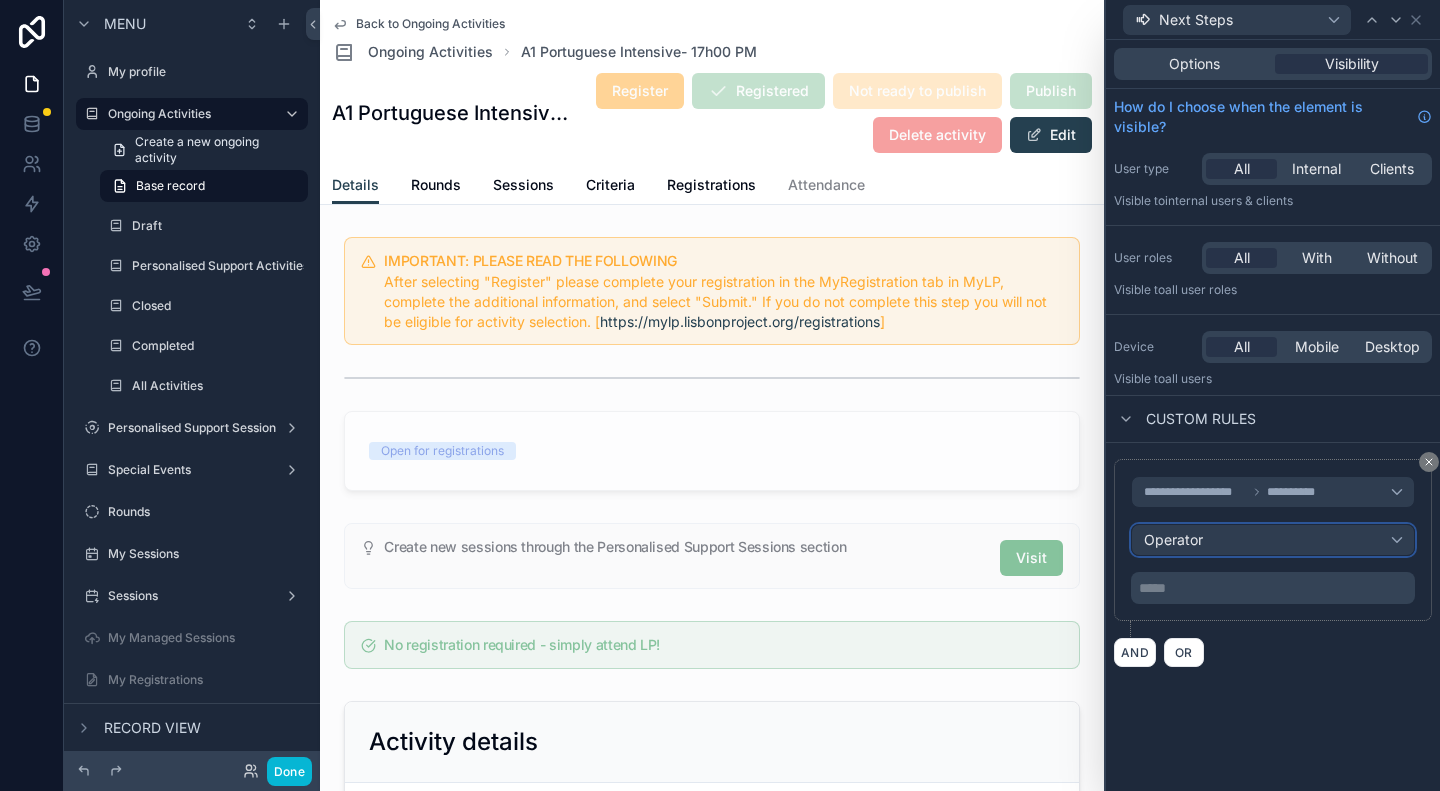 click on "Operator" at bounding box center (1273, 540) 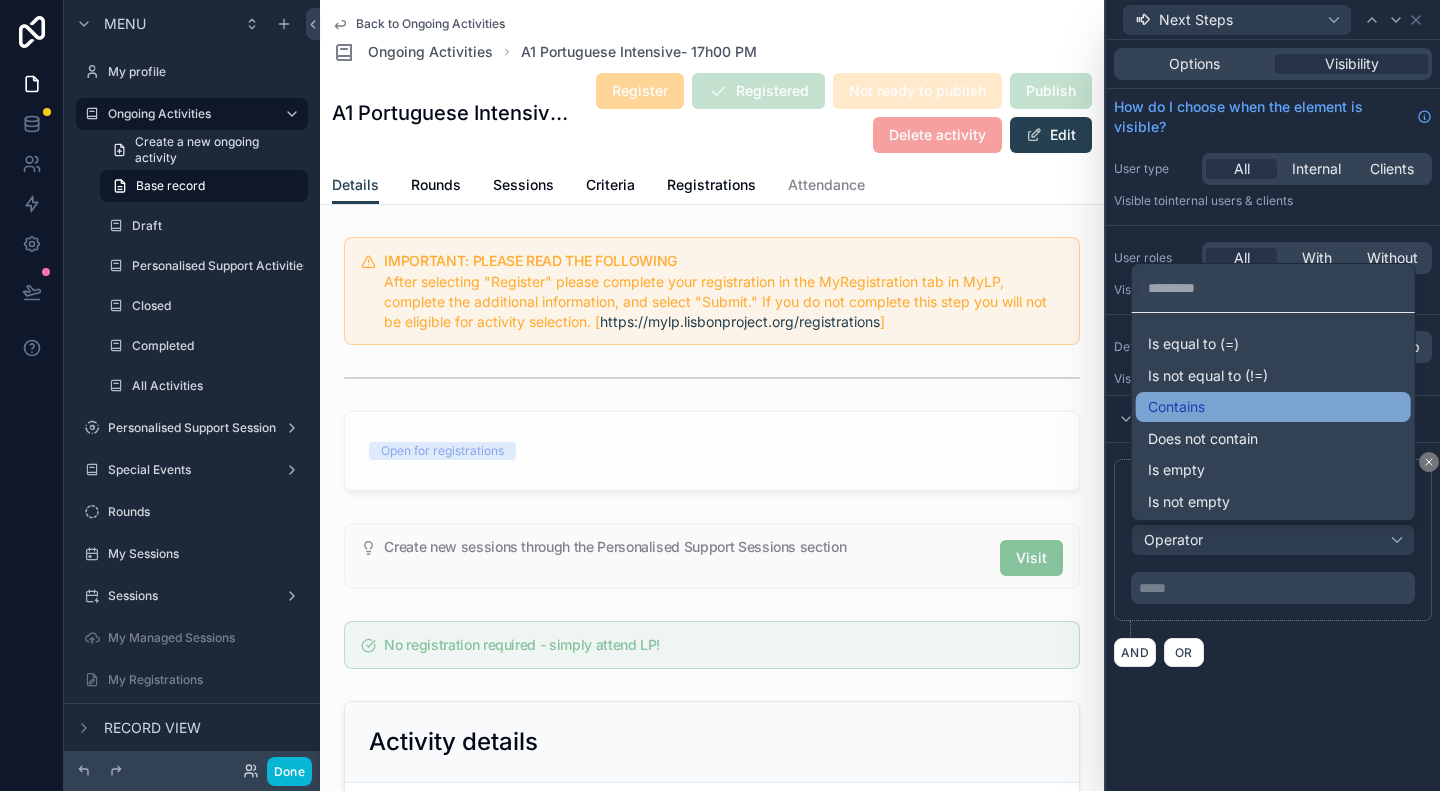 click on "Contains" at bounding box center [1273, 407] 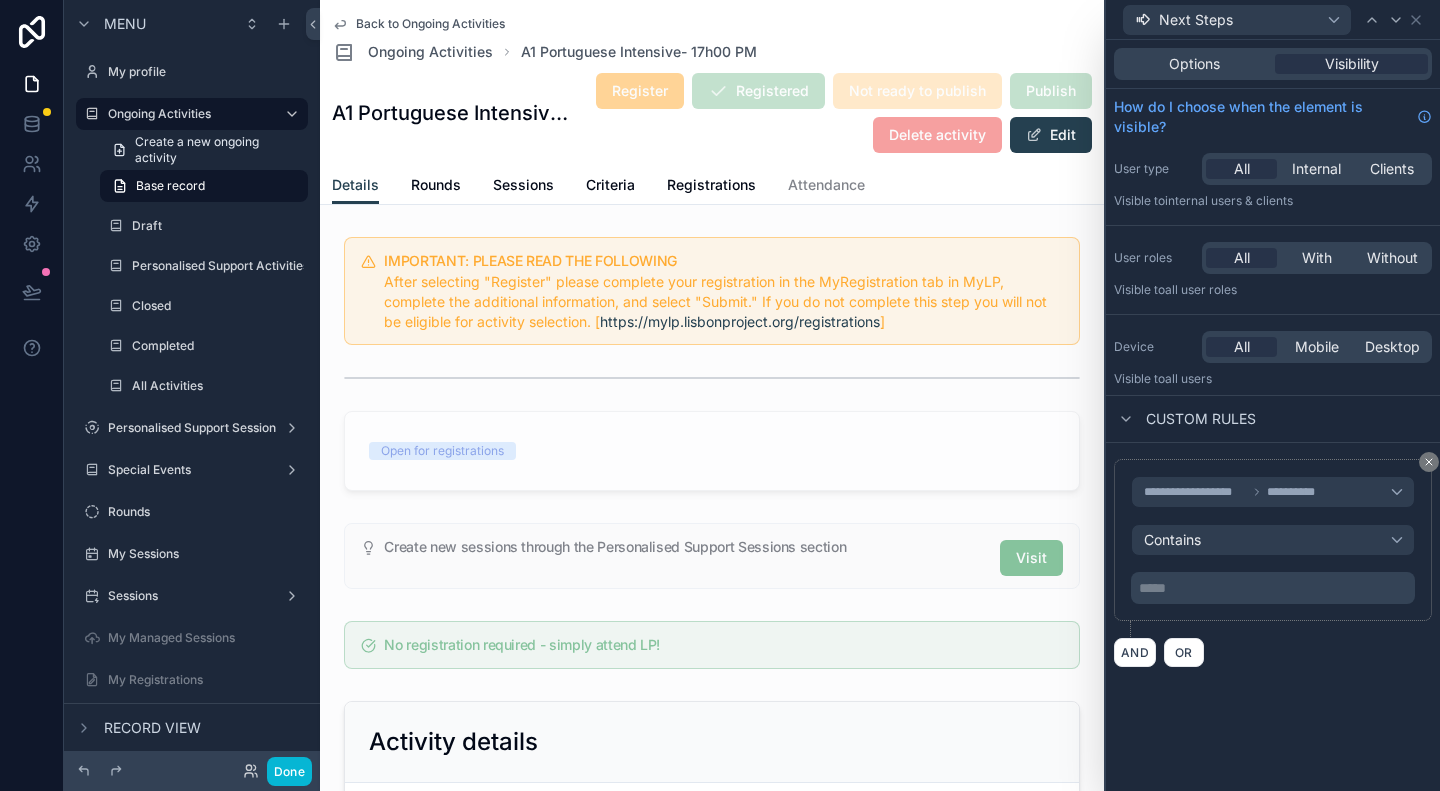 click on "***** ﻿" at bounding box center [1275, 588] 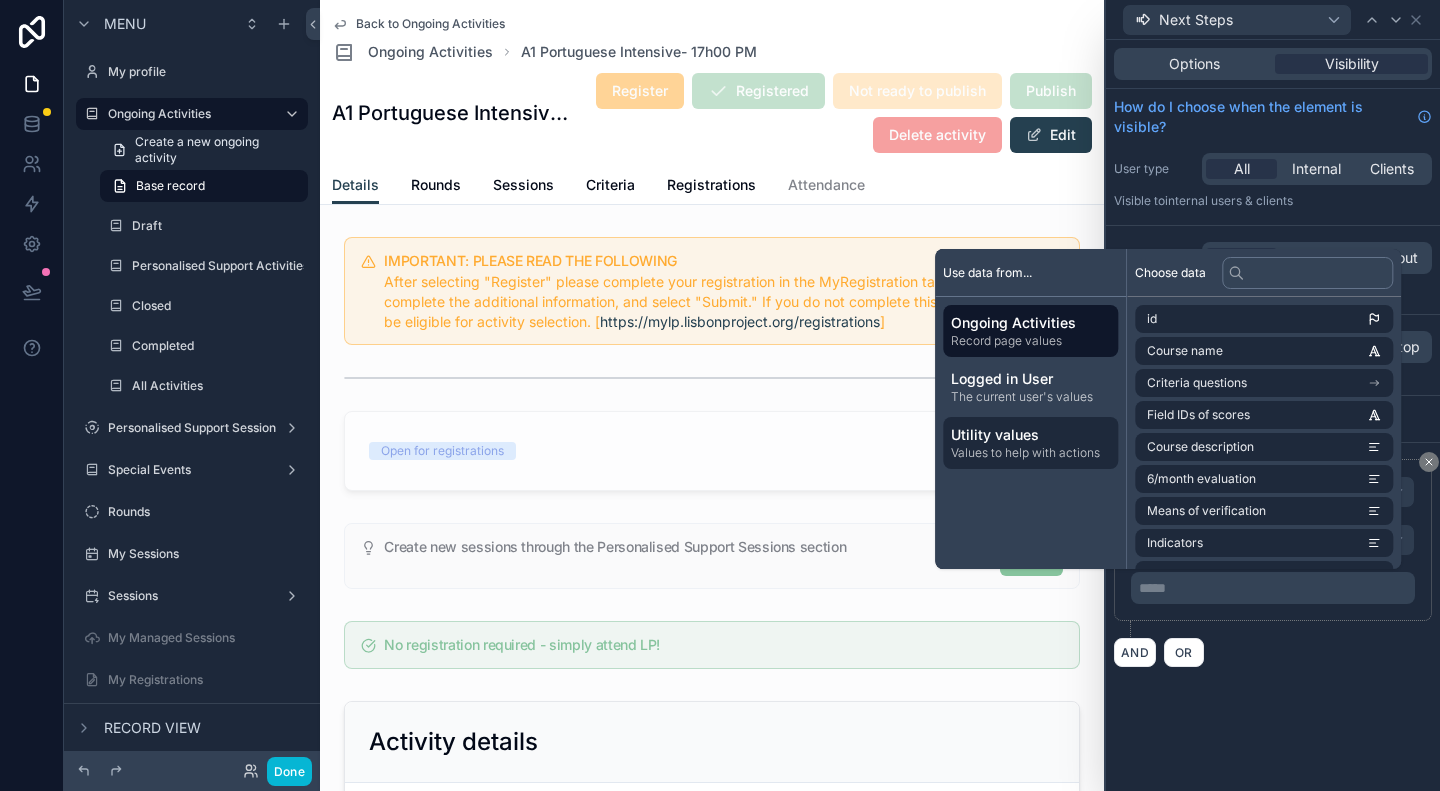 click on "Values to help with actions" at bounding box center [1030, 453] 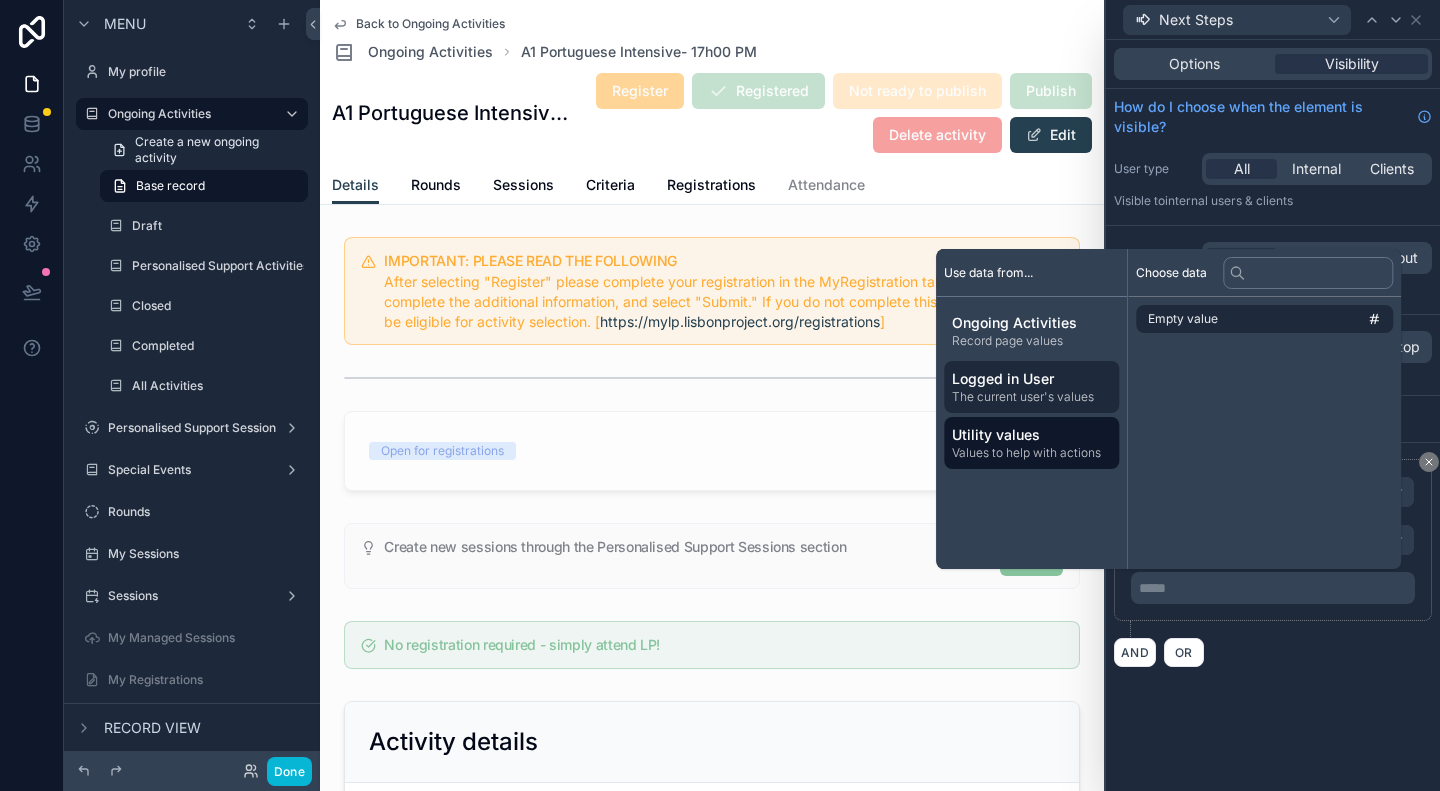 click on "The current user's values" at bounding box center (1031, 397) 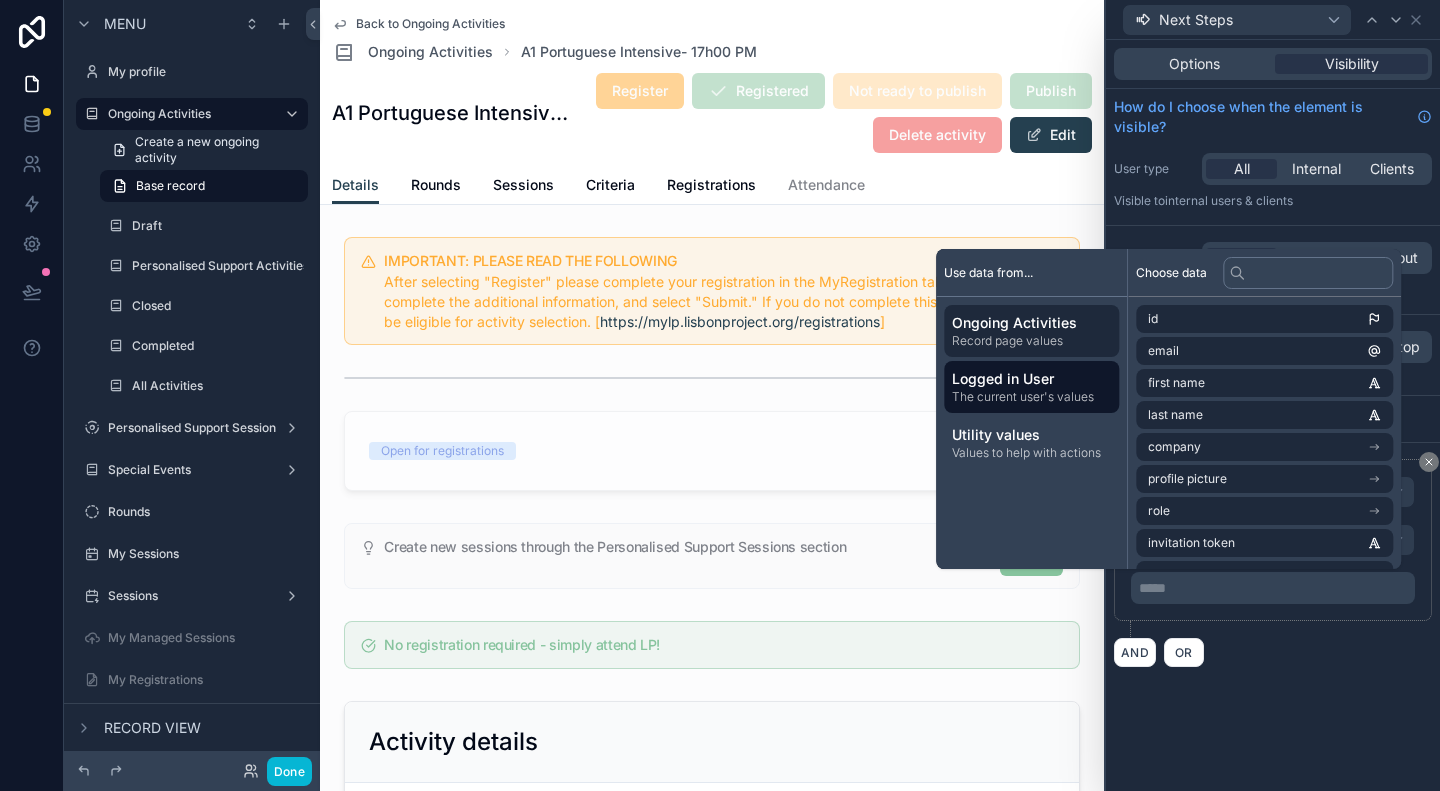 click on "Ongoing Activities" at bounding box center (1031, 323) 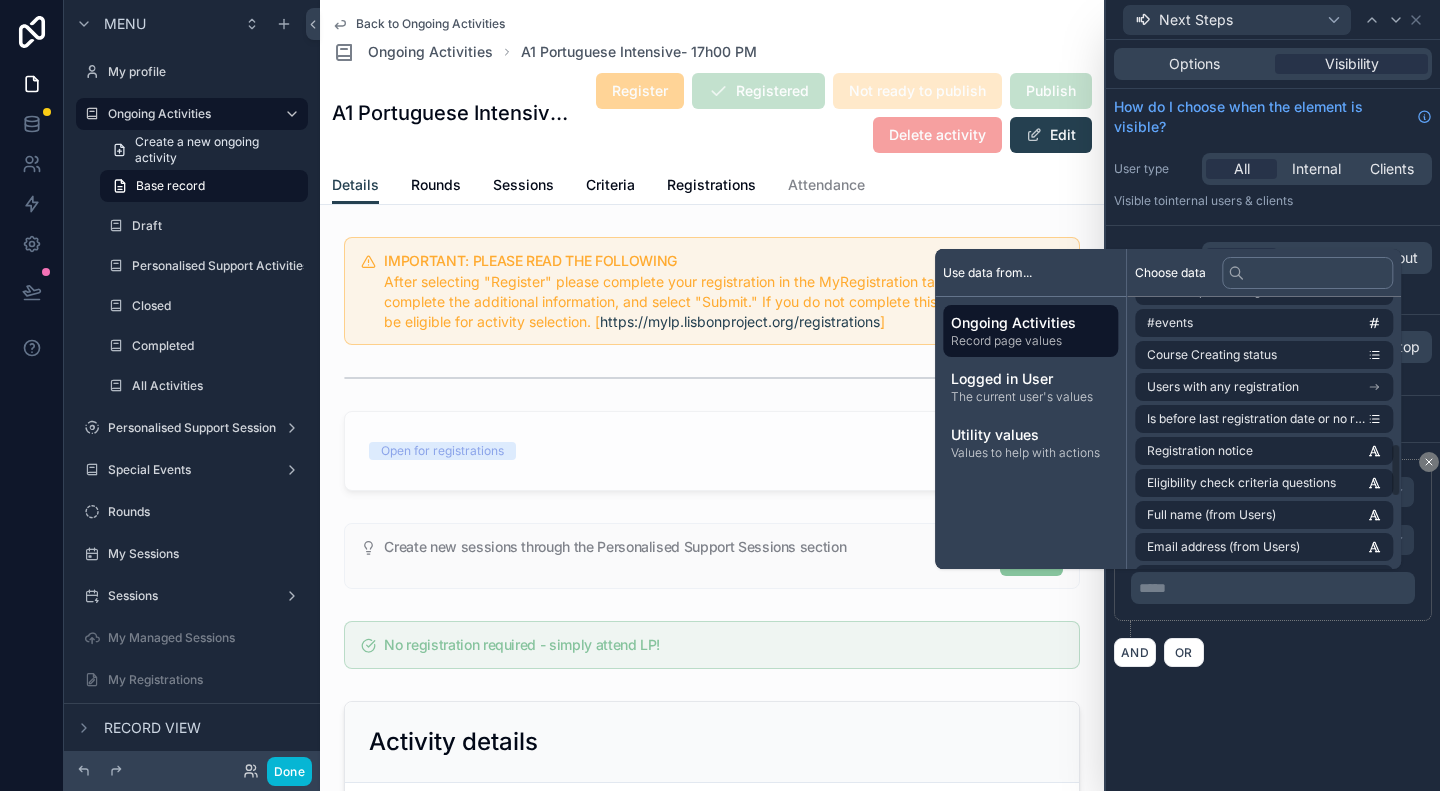 scroll, scrollTop: 800, scrollLeft: 0, axis: vertical 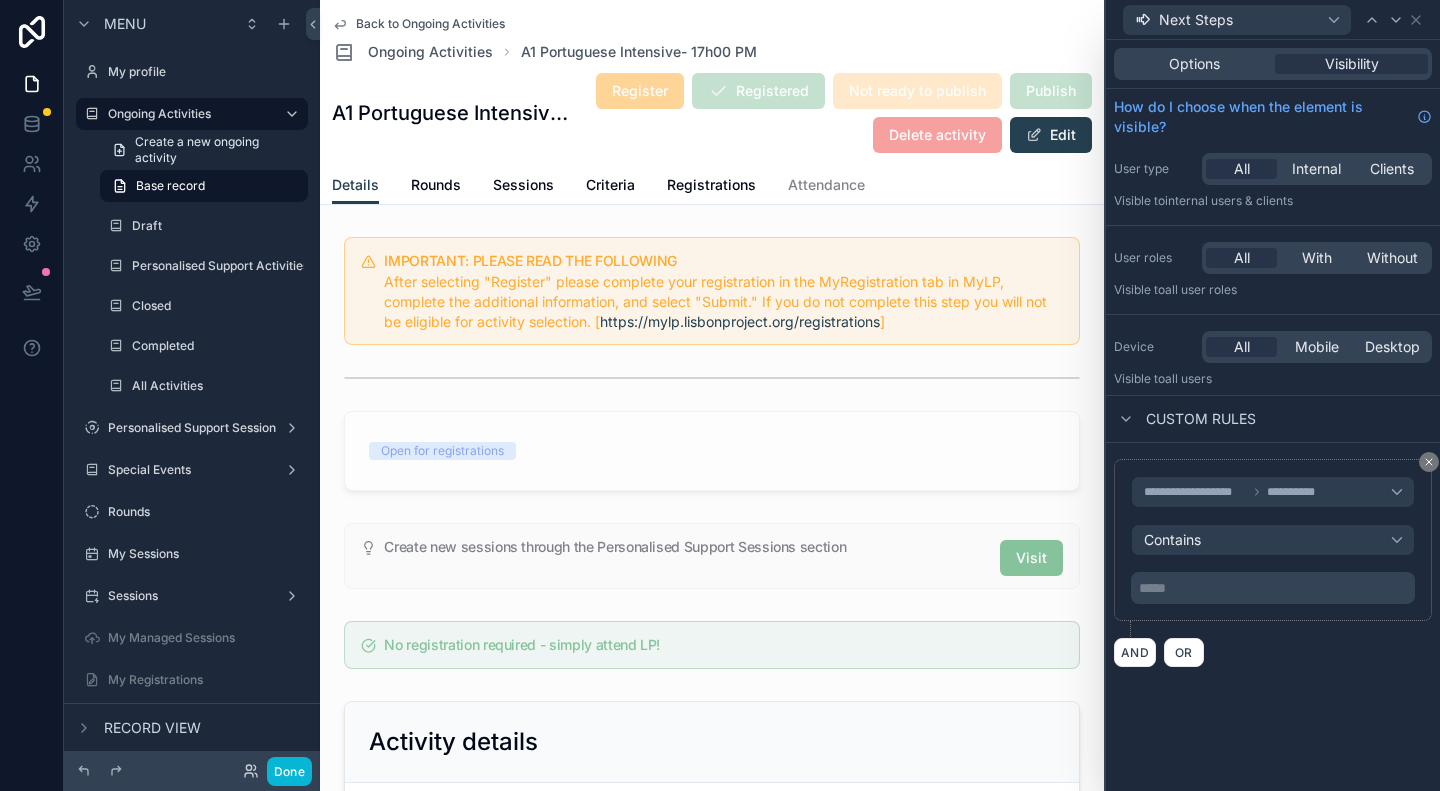 click on "**********" at bounding box center (1273, 415) 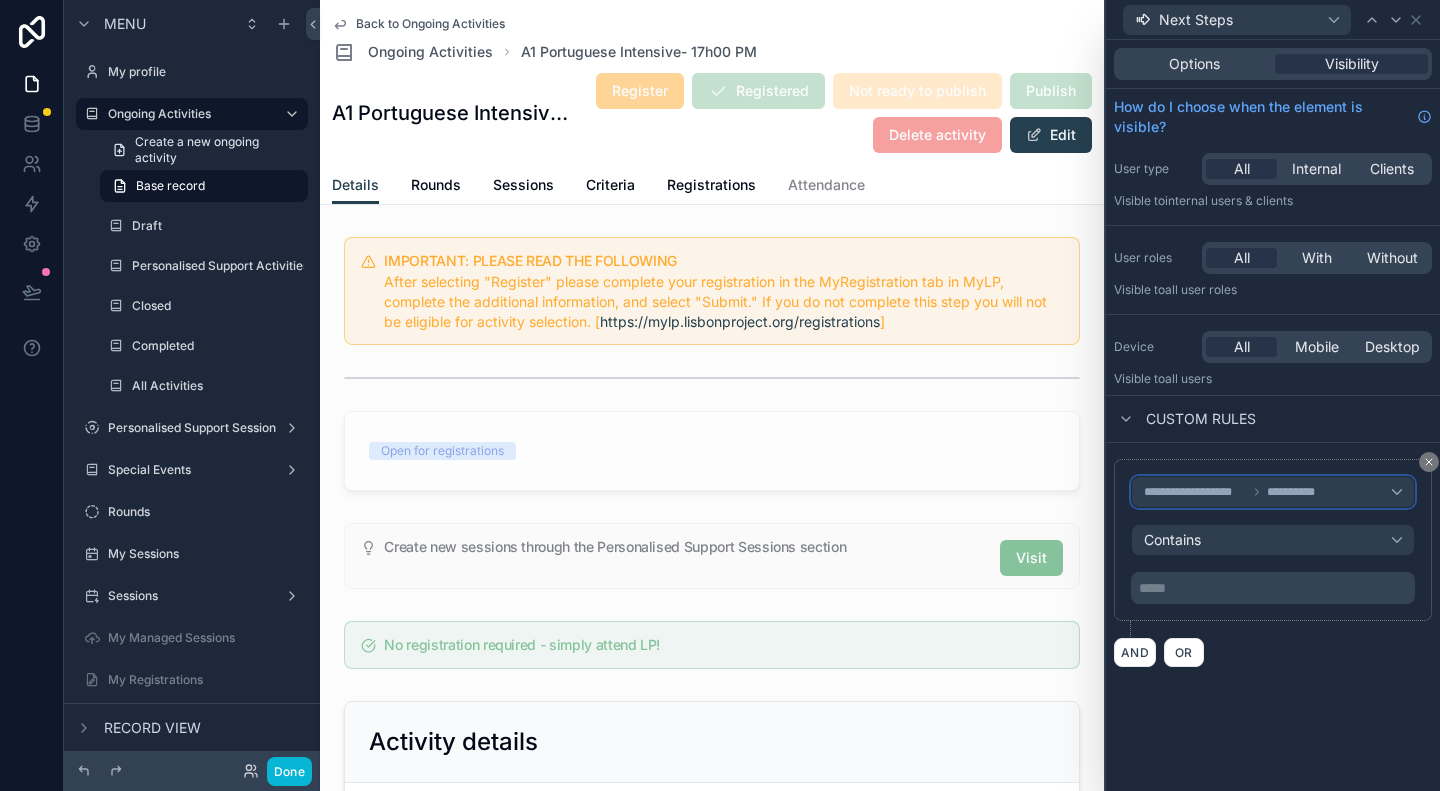 click on "**********" at bounding box center [1195, 492] 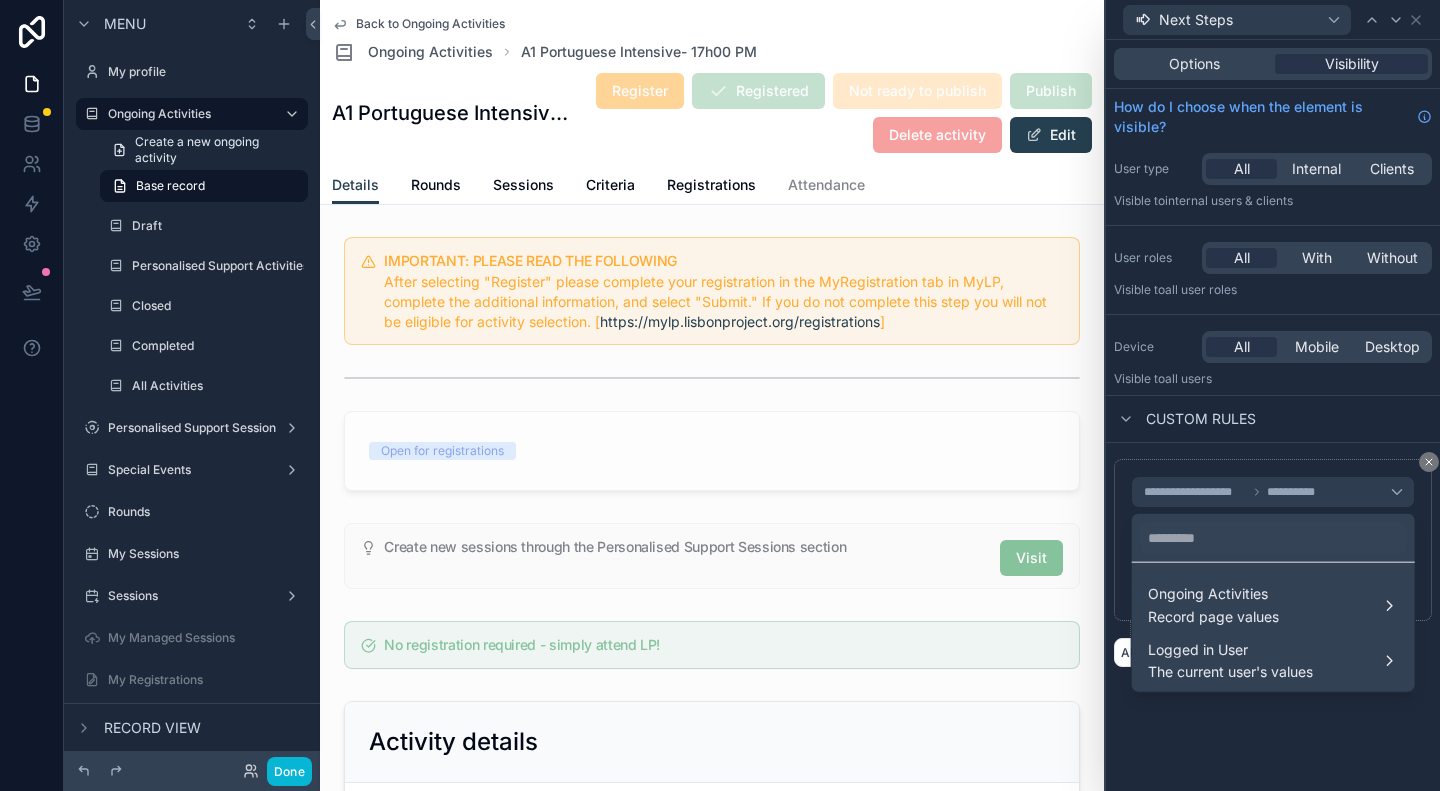 click at bounding box center [1273, 395] 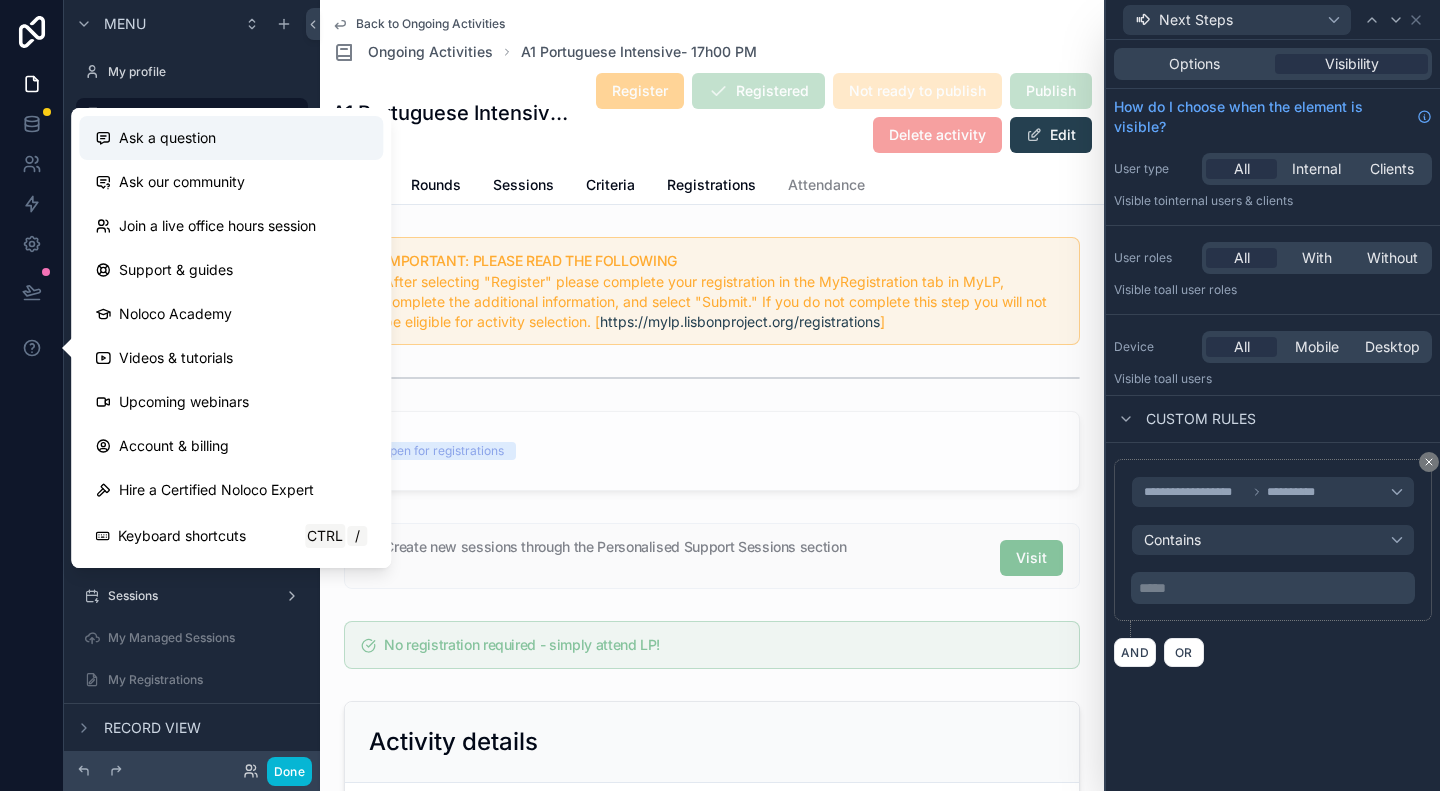 click on "Ask a question" at bounding box center [167, 138] 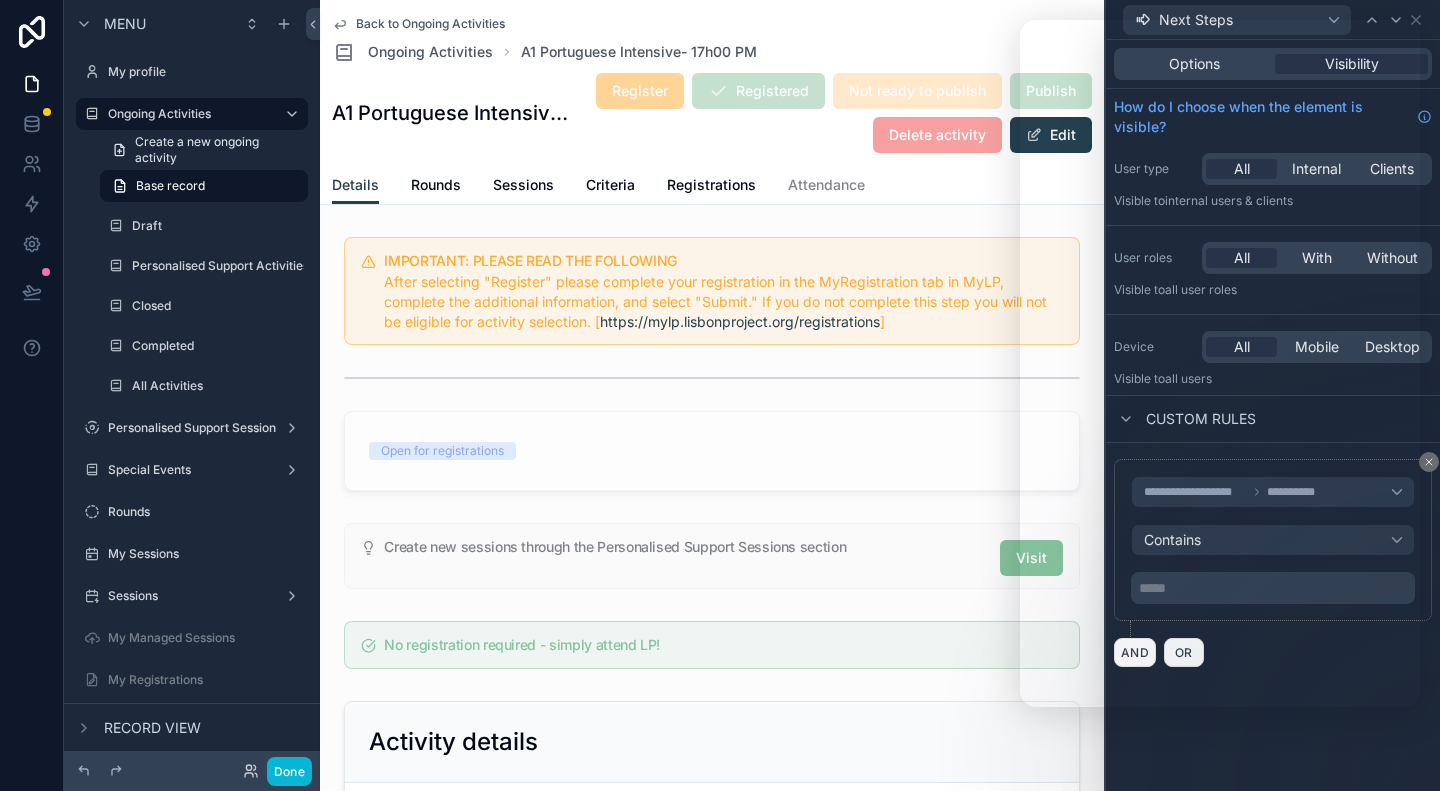 click on "**********" at bounding box center (1273, 415) 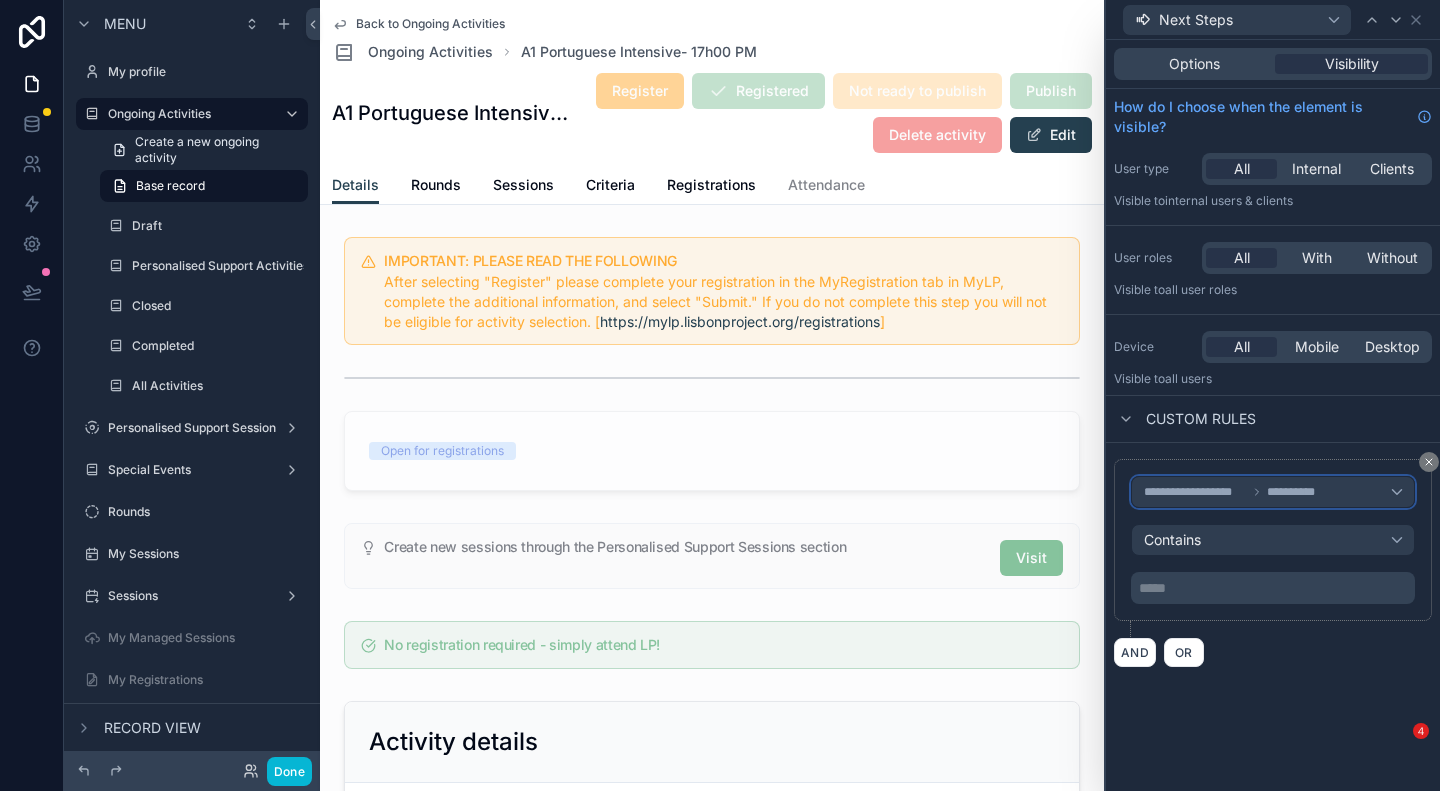 click on "**********" at bounding box center [1195, 492] 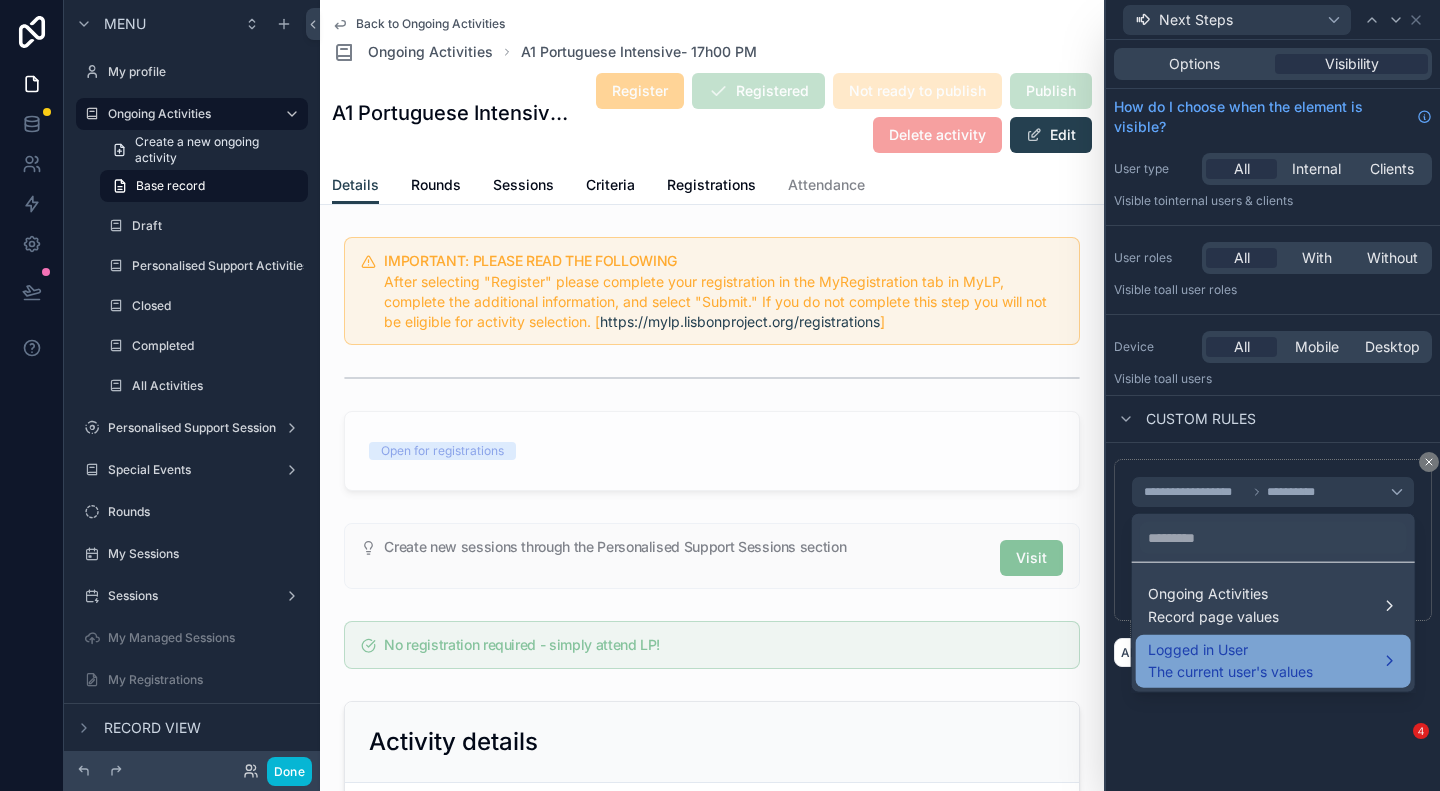 click on "Logged in User" at bounding box center [1230, 649] 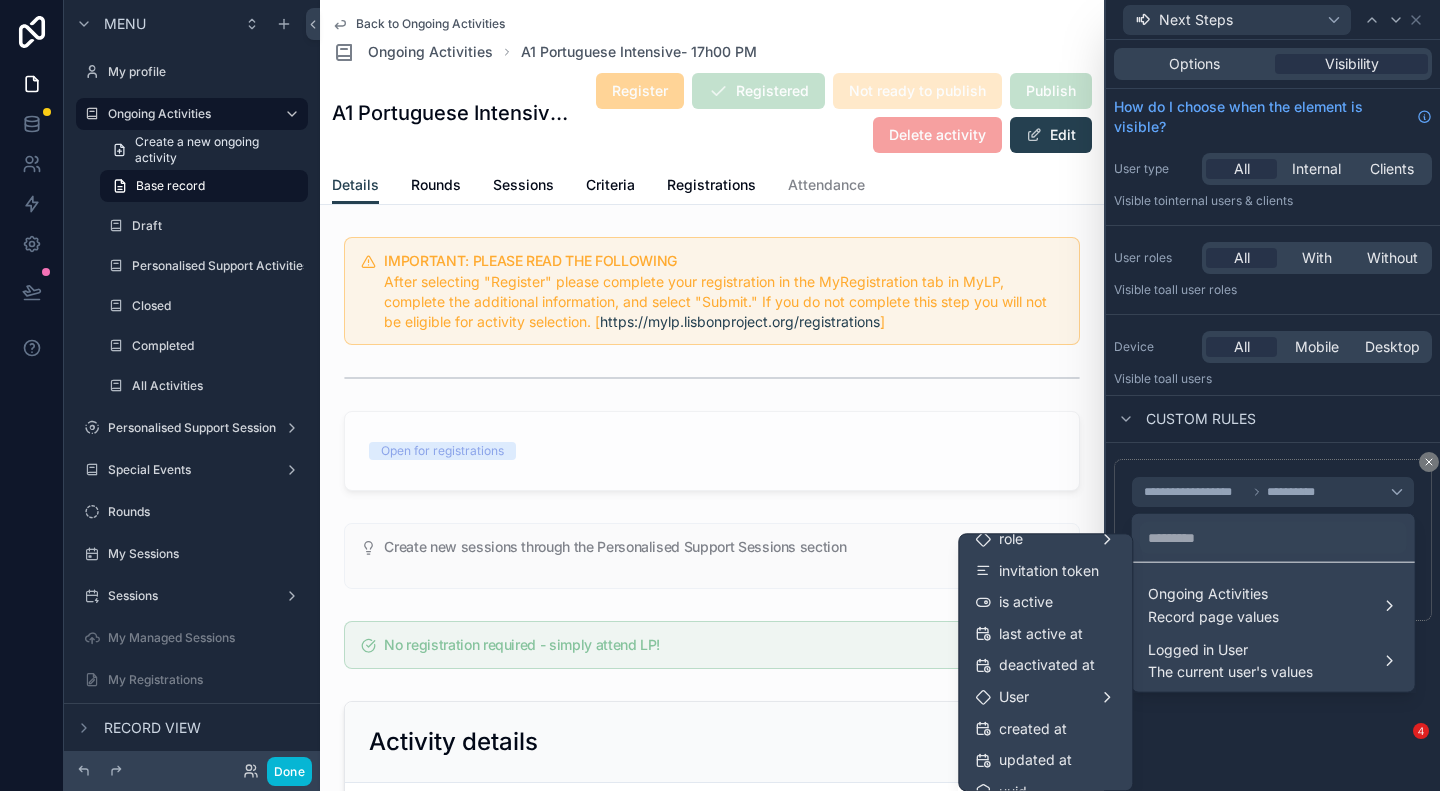 scroll, scrollTop: 256, scrollLeft: 0, axis: vertical 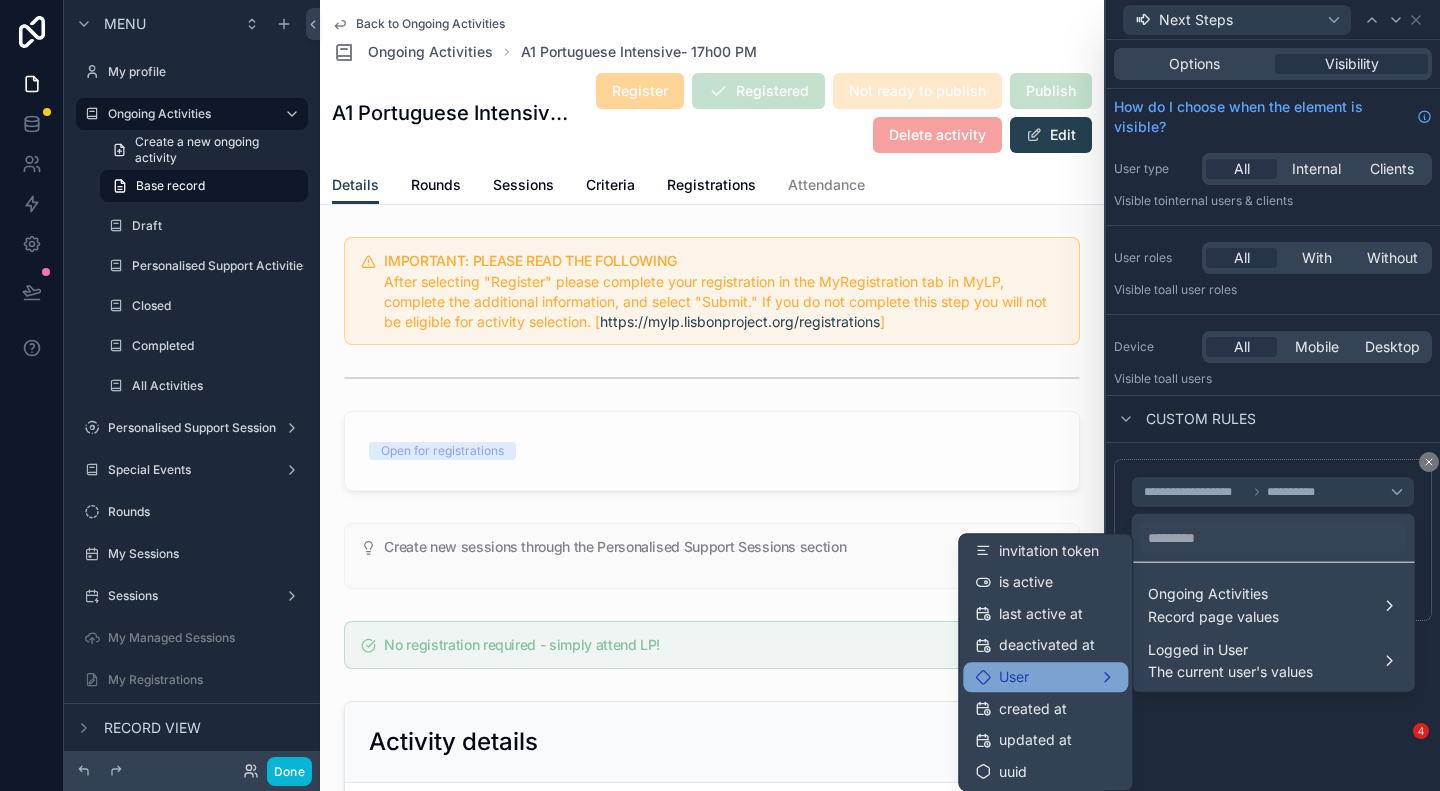click on "User" at bounding box center (1045, 677) 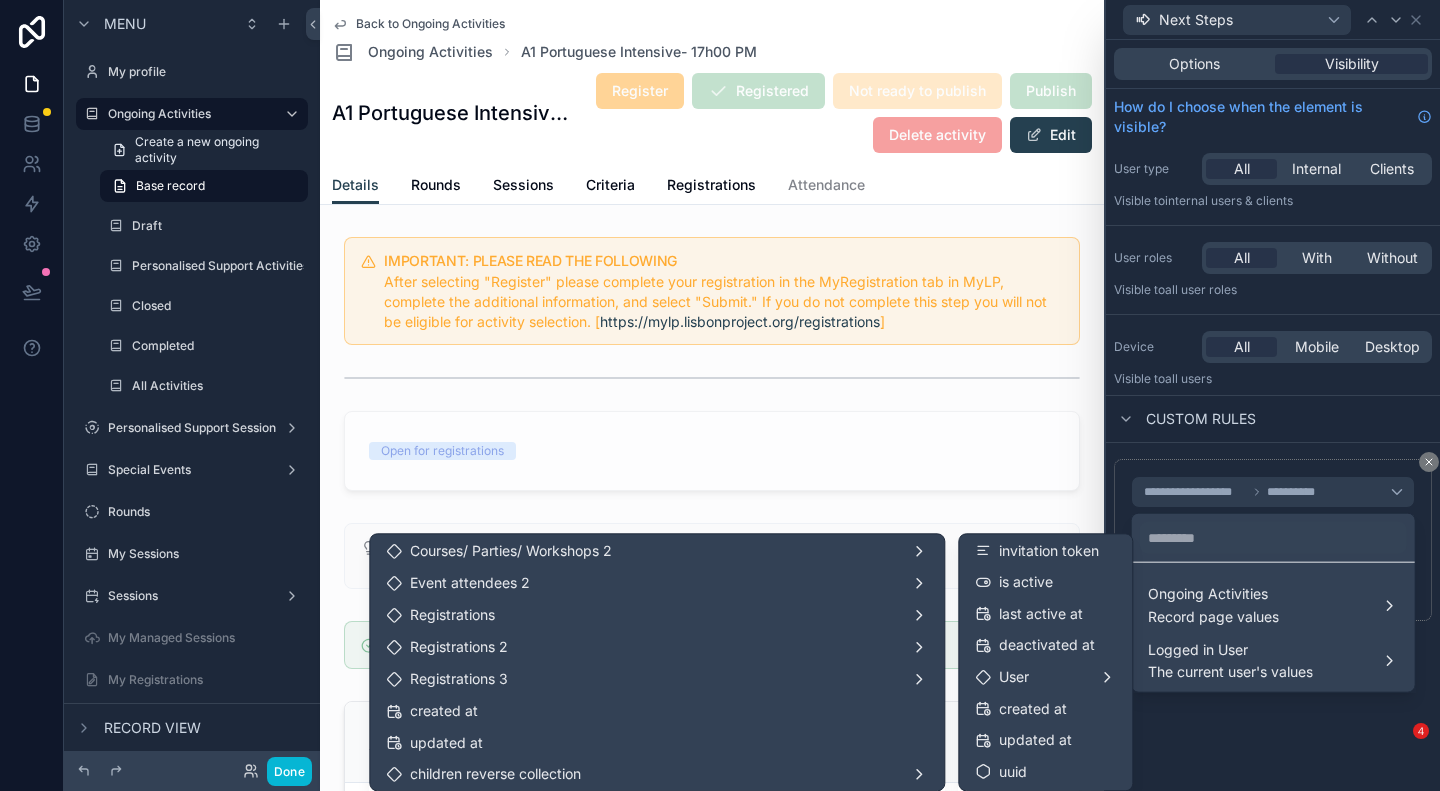 scroll, scrollTop: 4700, scrollLeft: 0, axis: vertical 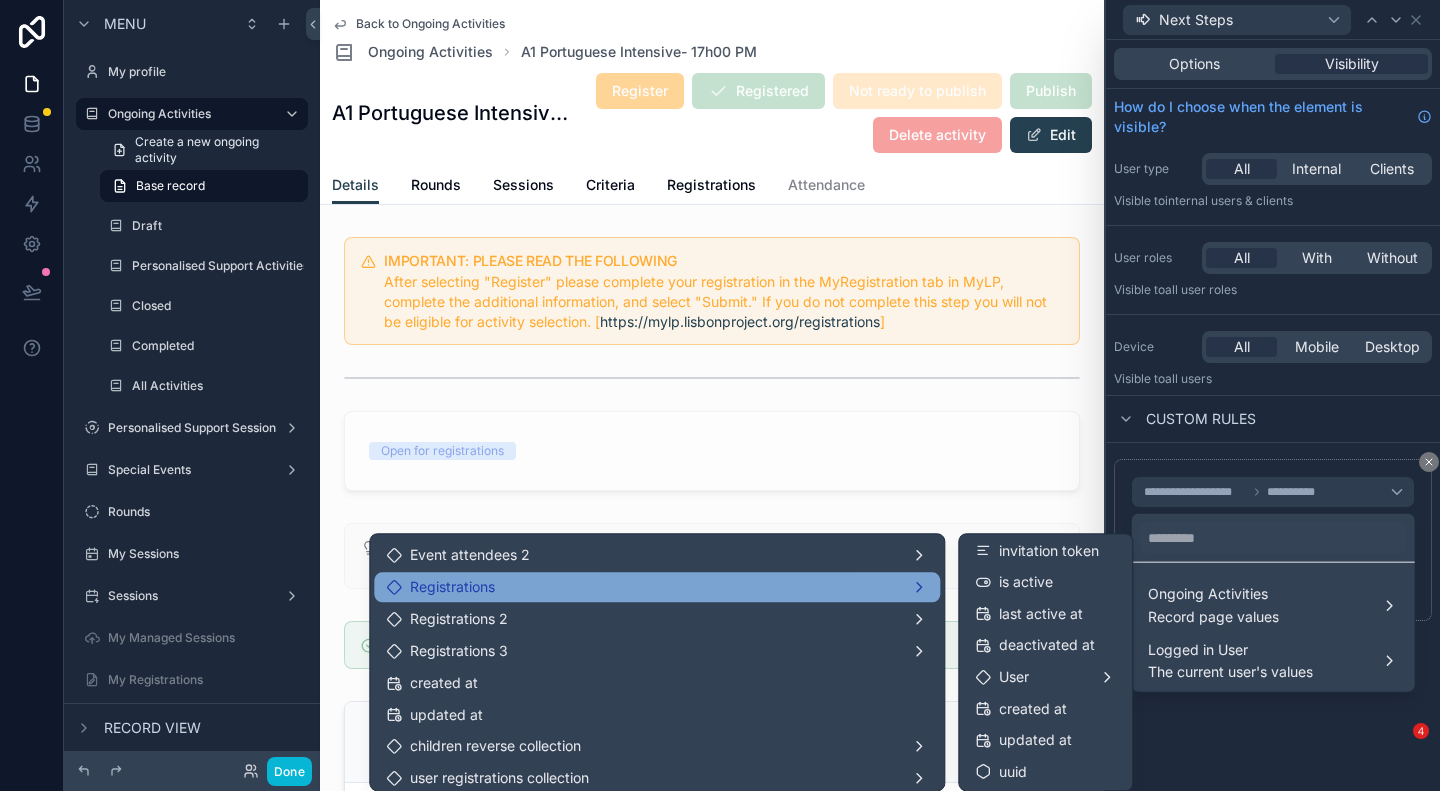 click on "Registrations" at bounding box center (657, 587) 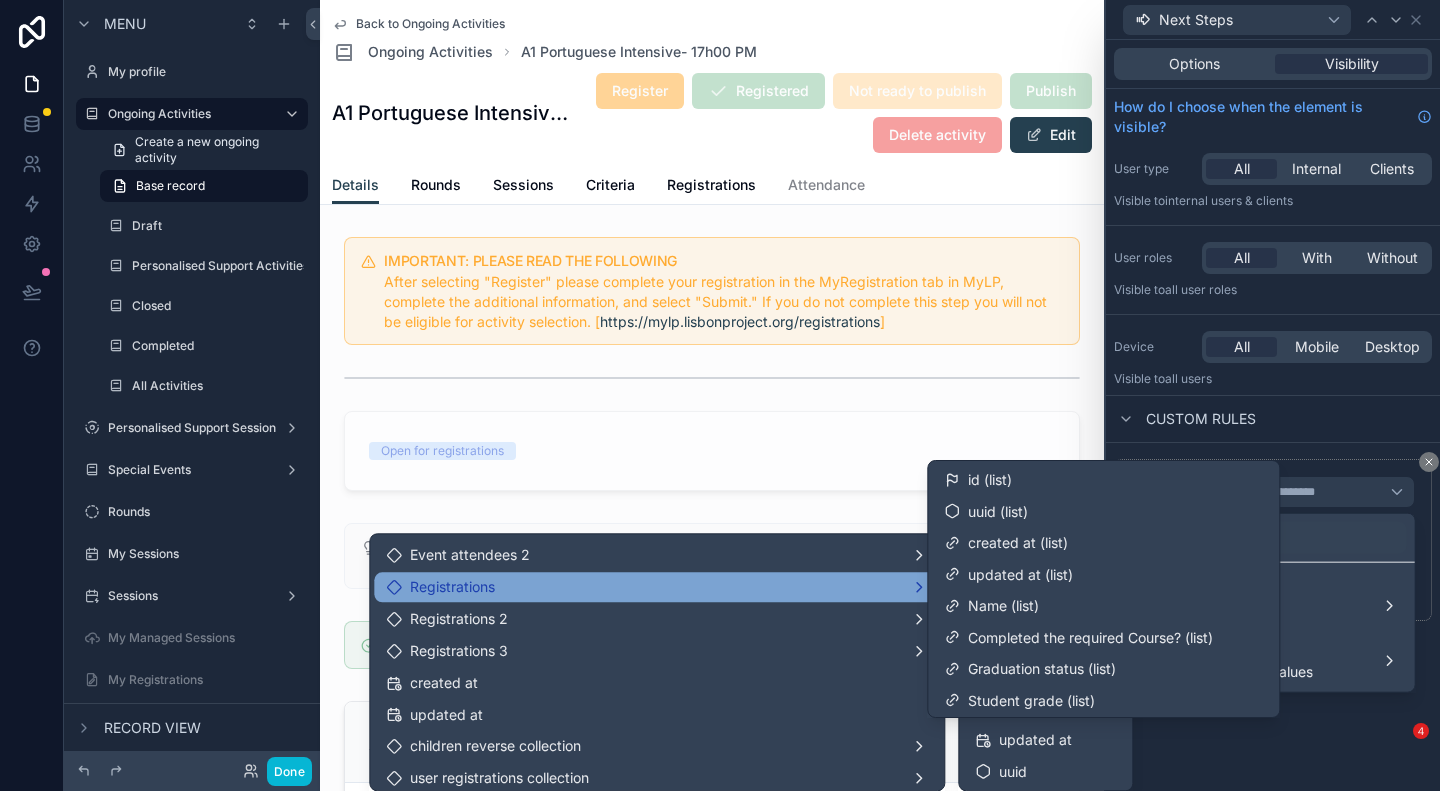 scroll, scrollTop: 0, scrollLeft: 0, axis: both 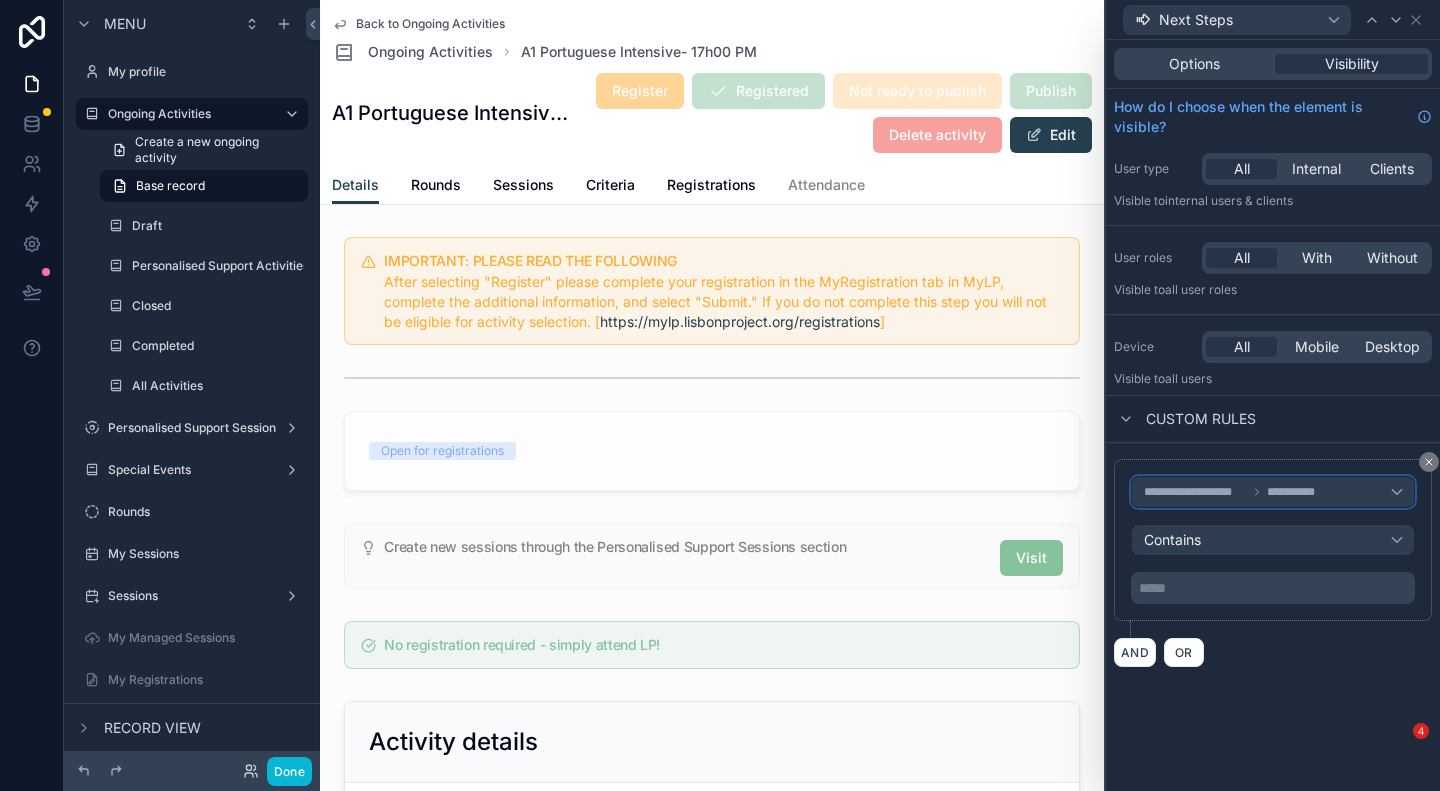 click on "**********" at bounding box center [1195, 492] 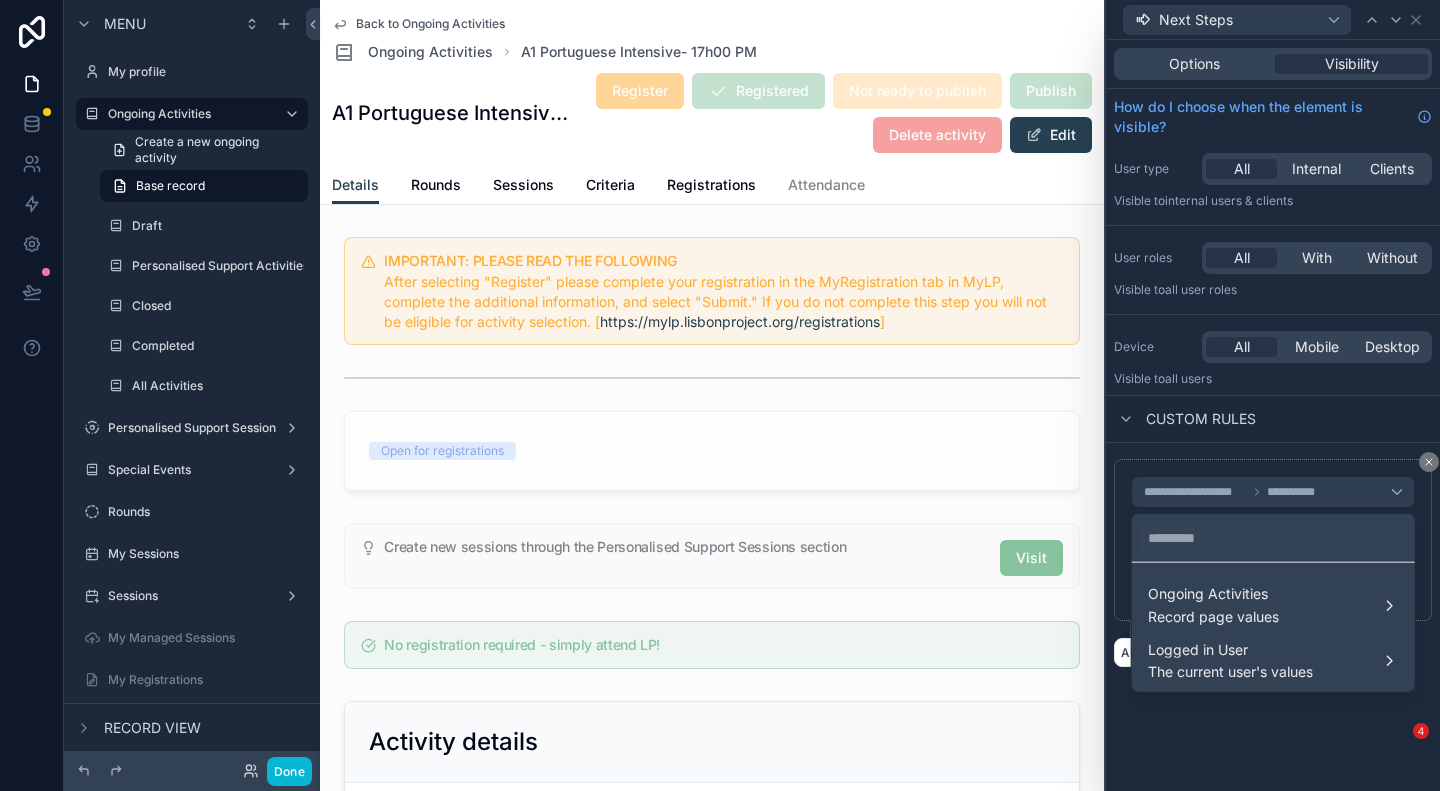 click at bounding box center (1273, 395) 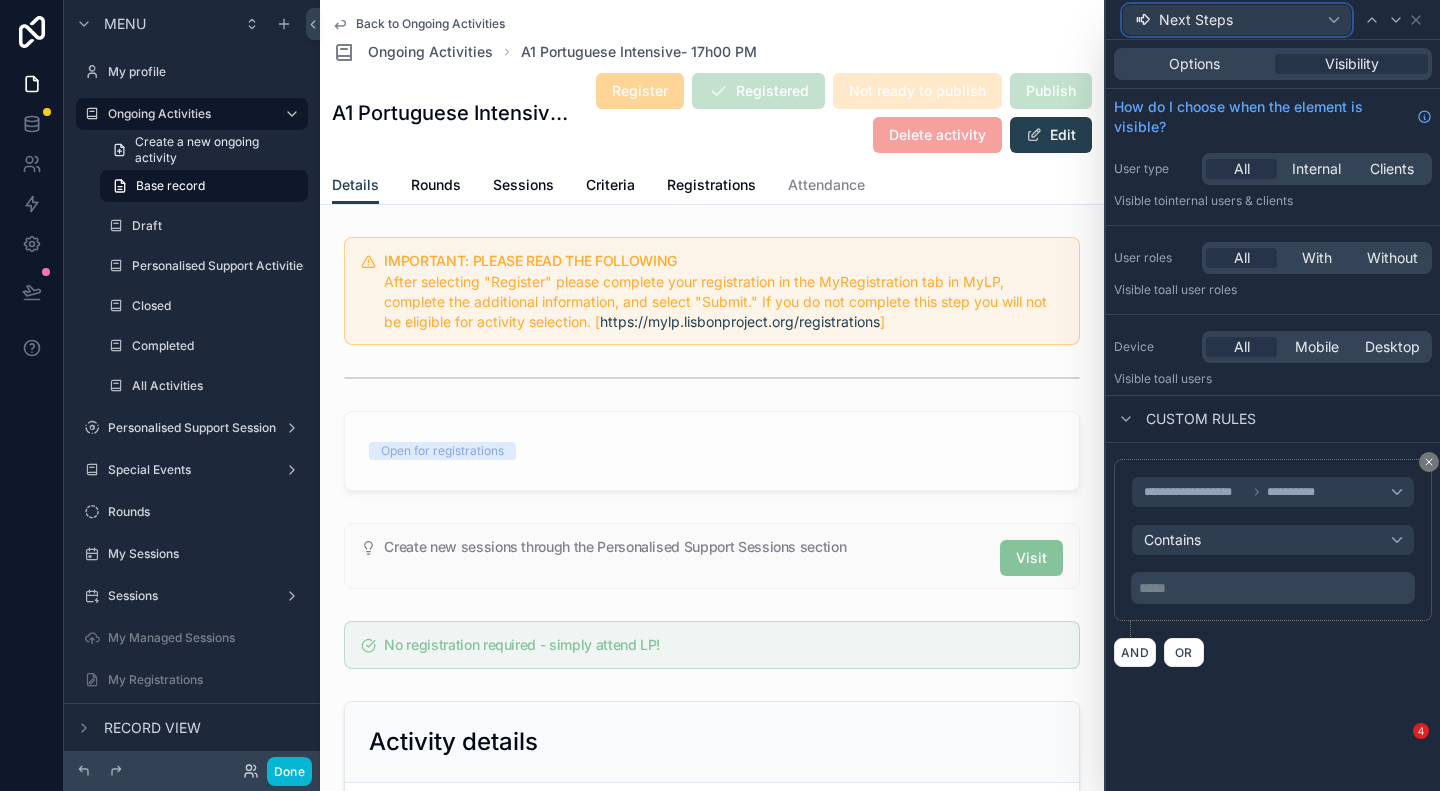 click on "Next Steps" at bounding box center [1196, 20] 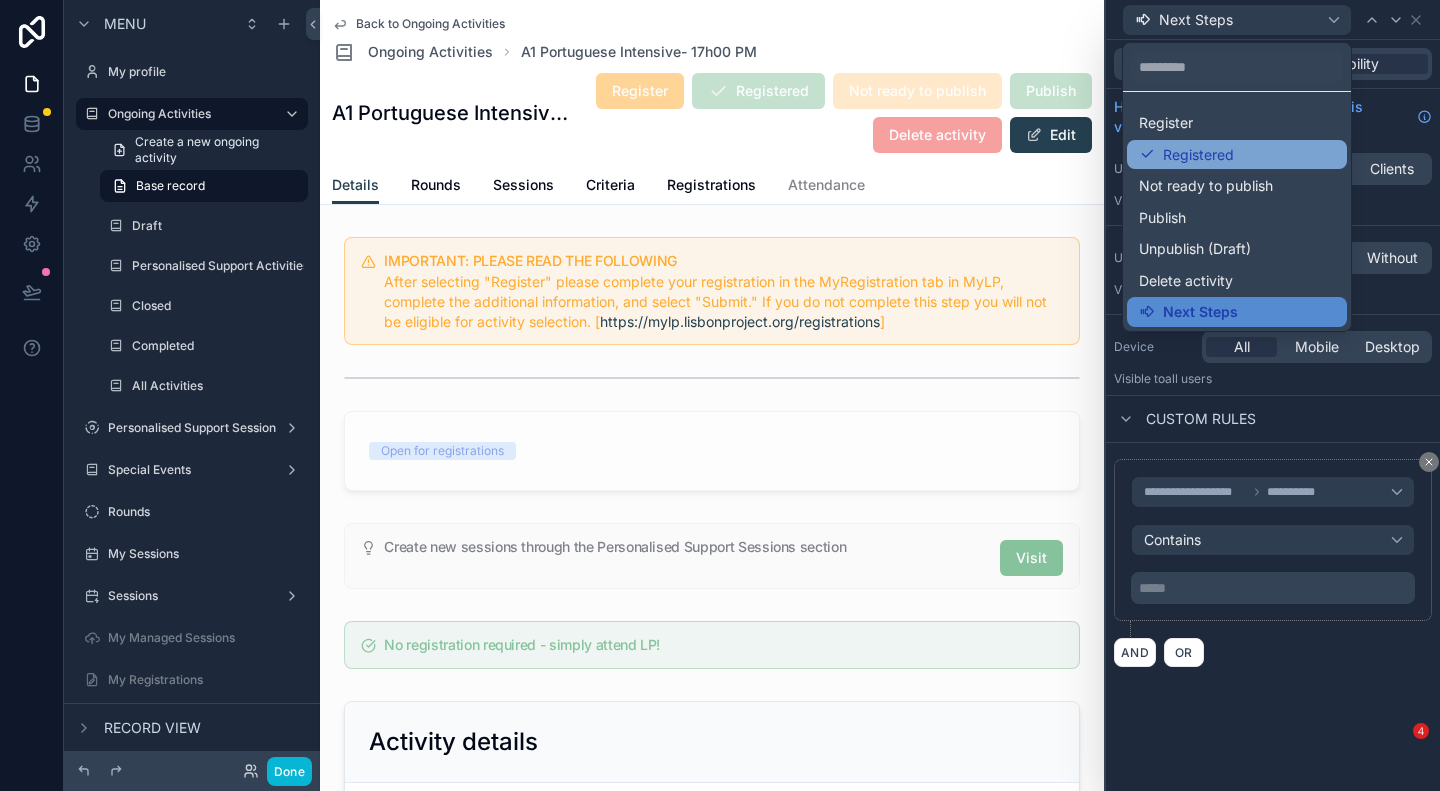 click on "Registered" at bounding box center [1198, 155] 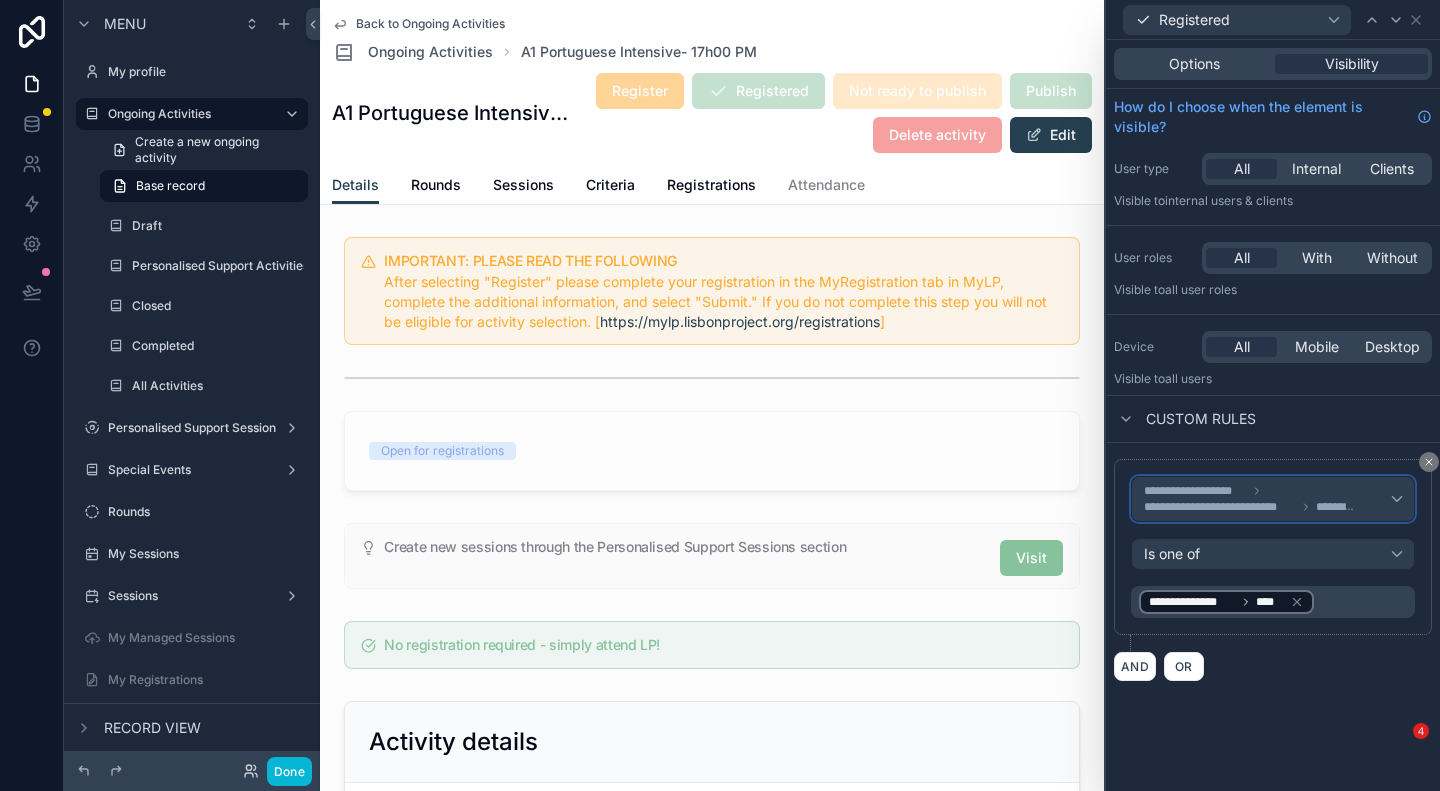 click on "*********" at bounding box center (1335, 507) 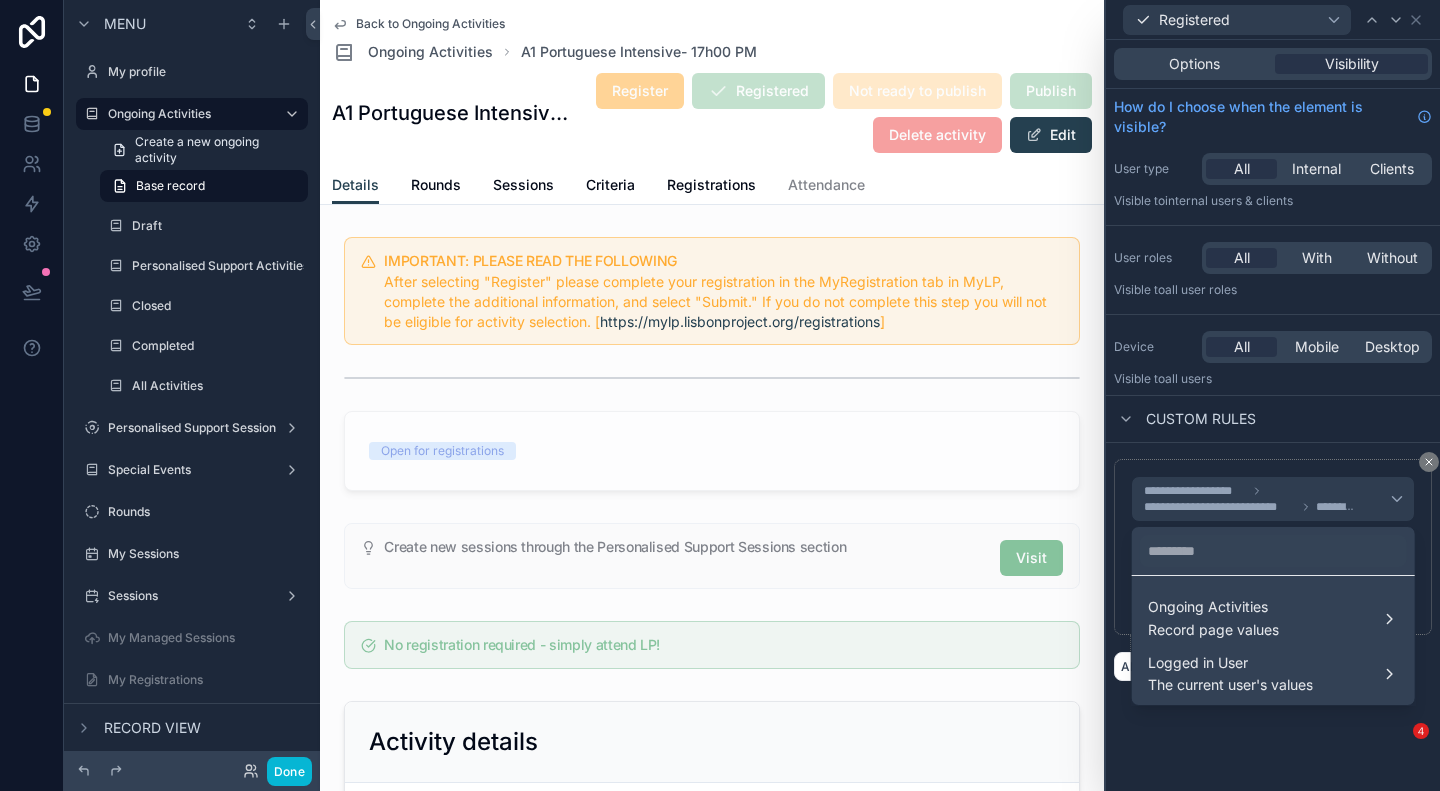 click at bounding box center [1273, 395] 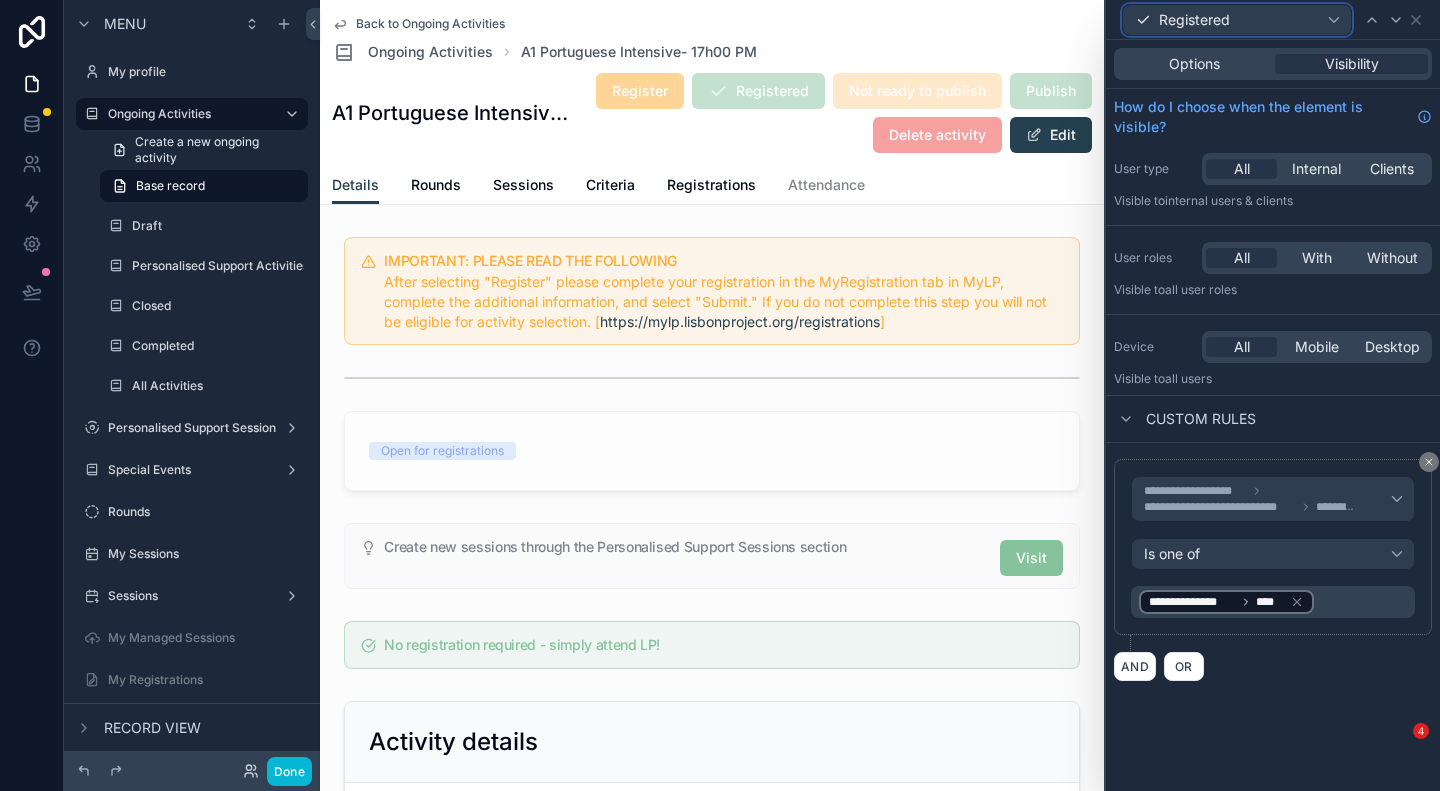 click on "Registered" at bounding box center (1237, 20) 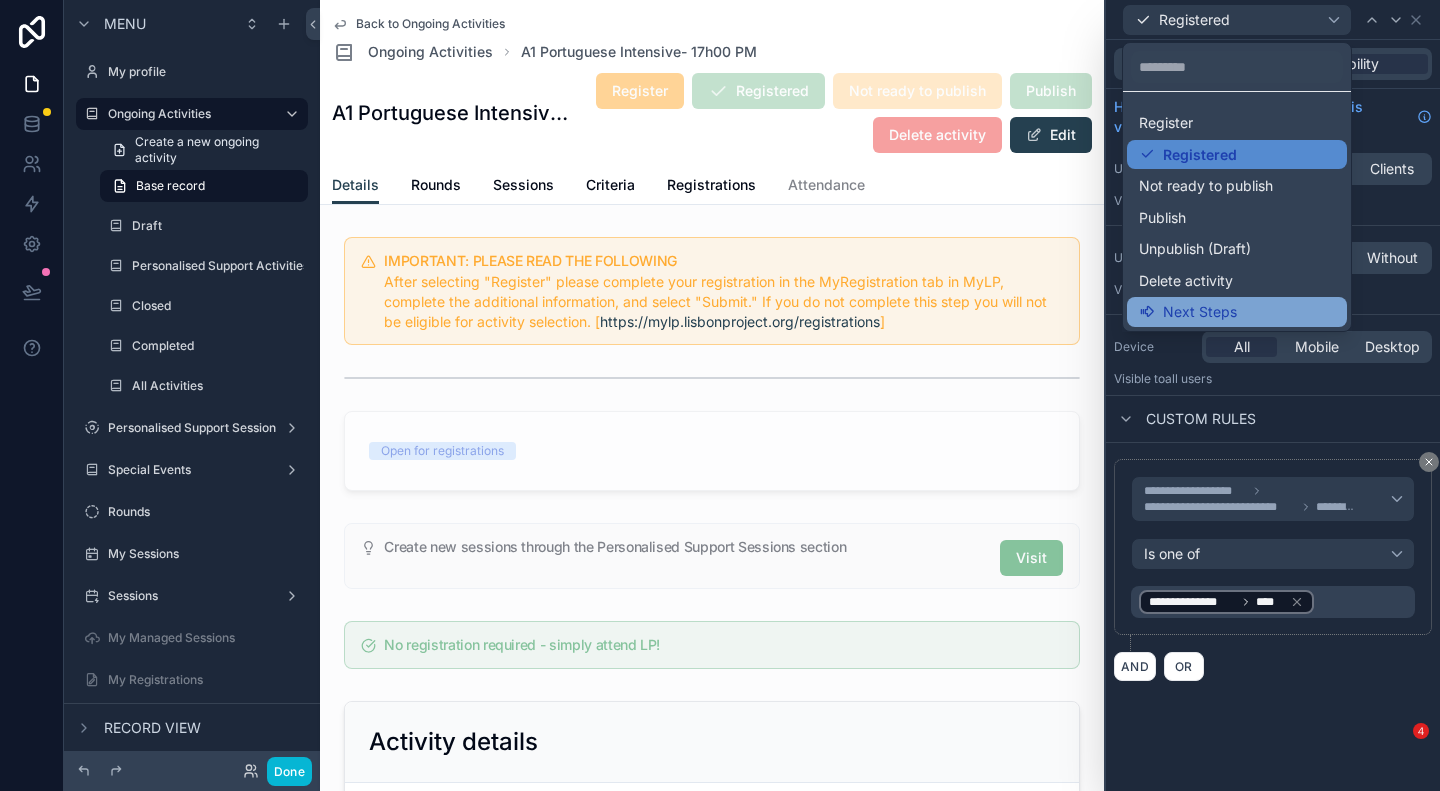 click on "Next Steps" at bounding box center (1200, 312) 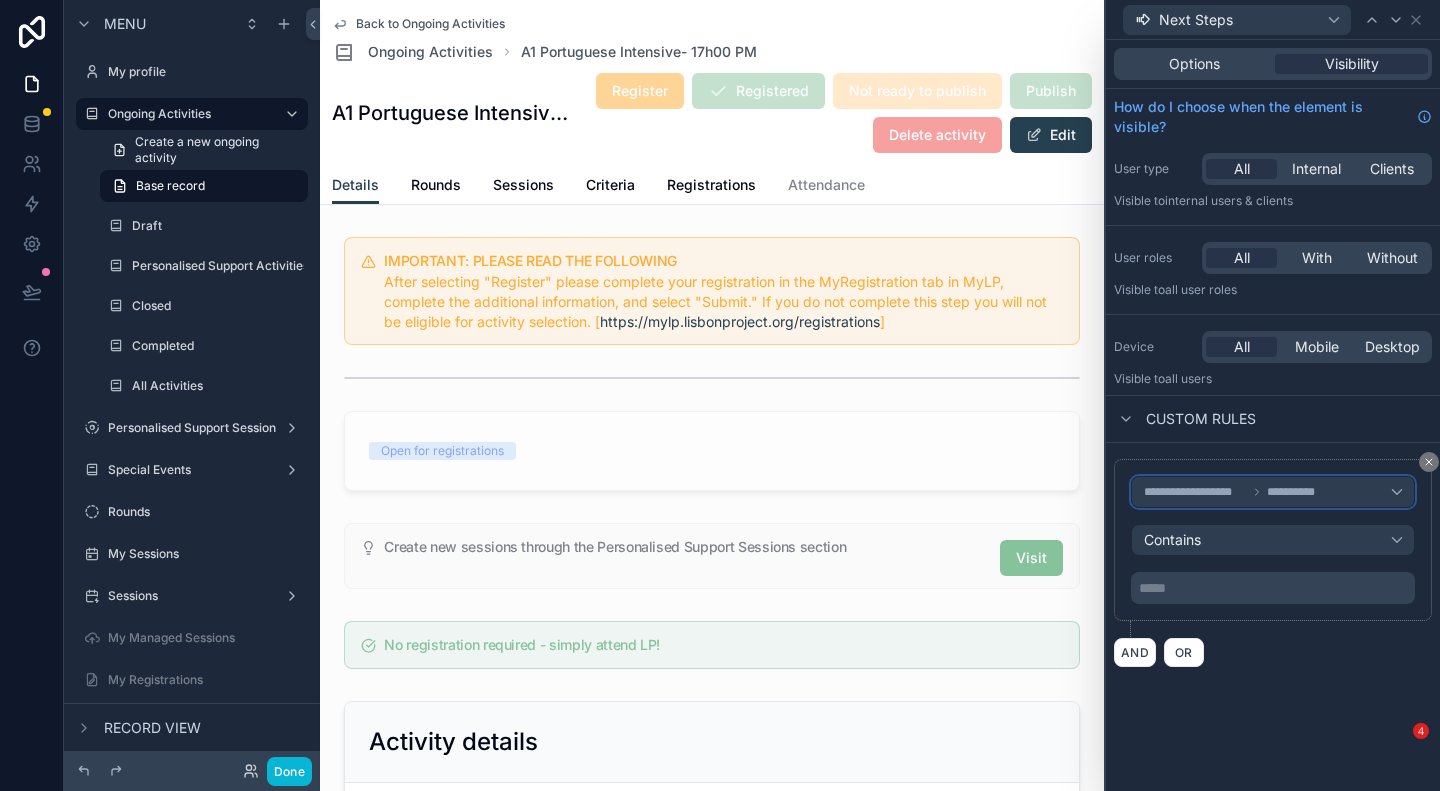 click on "**********" at bounding box center (1295, 492) 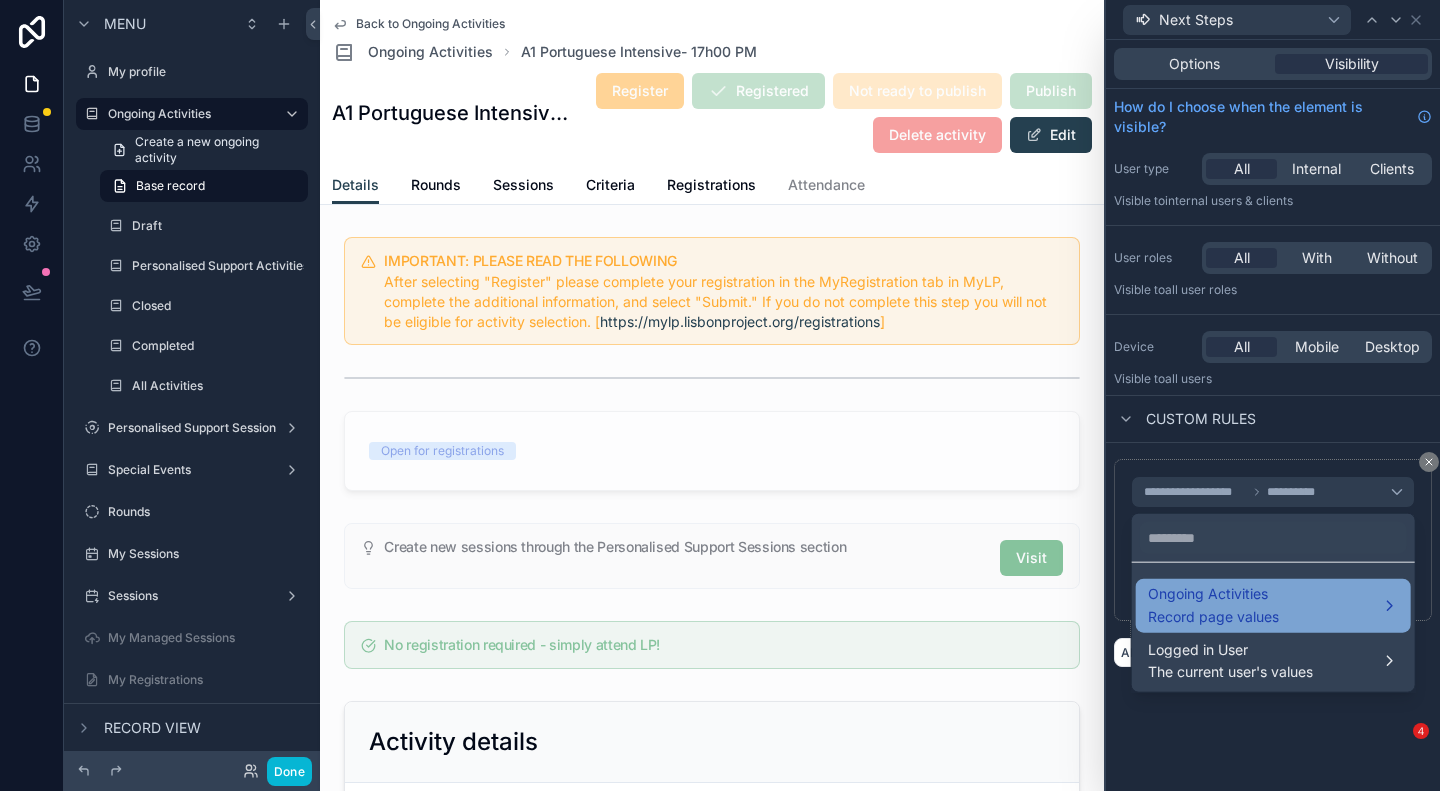 click on "Record page values" at bounding box center (1213, 616) 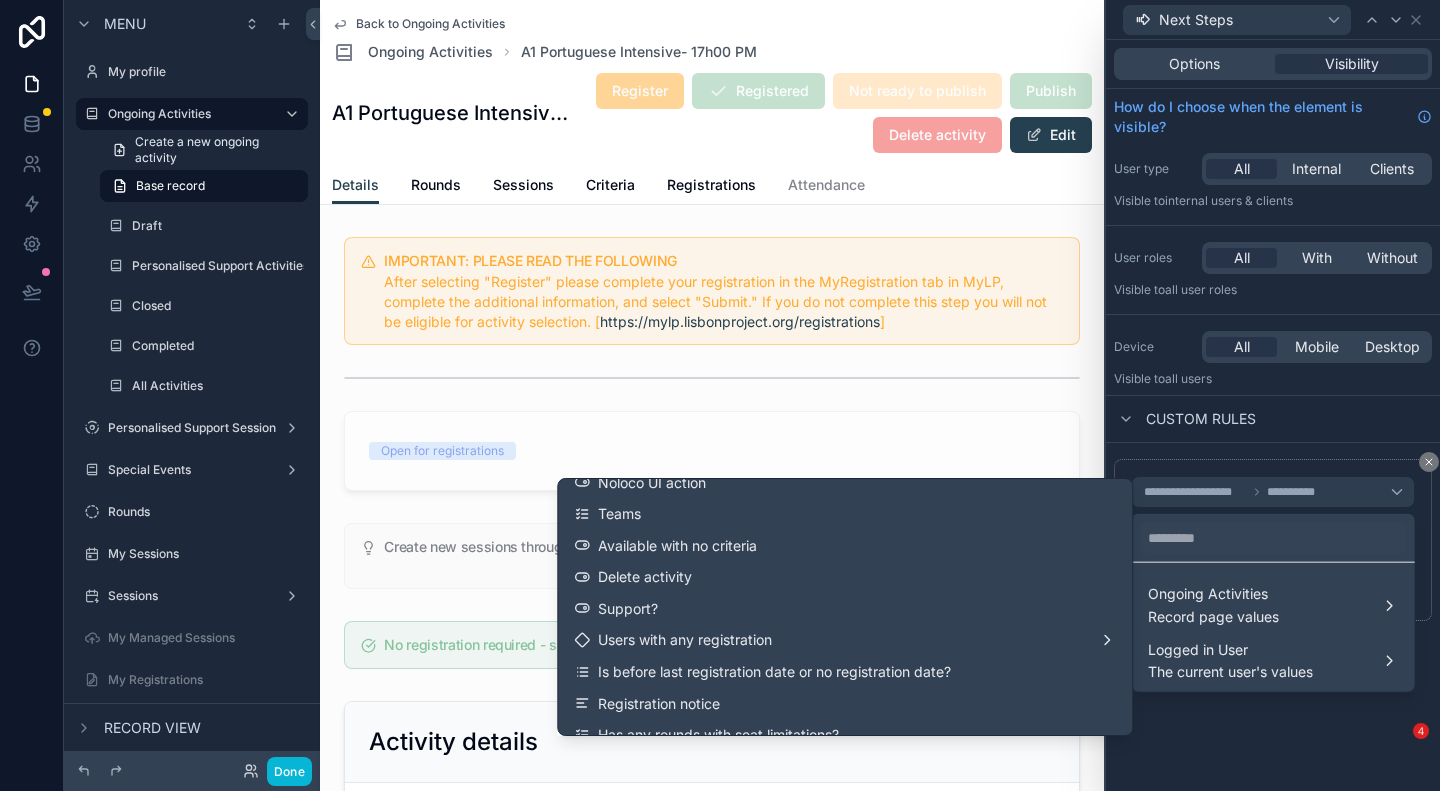 scroll, scrollTop: 900, scrollLeft: 0, axis: vertical 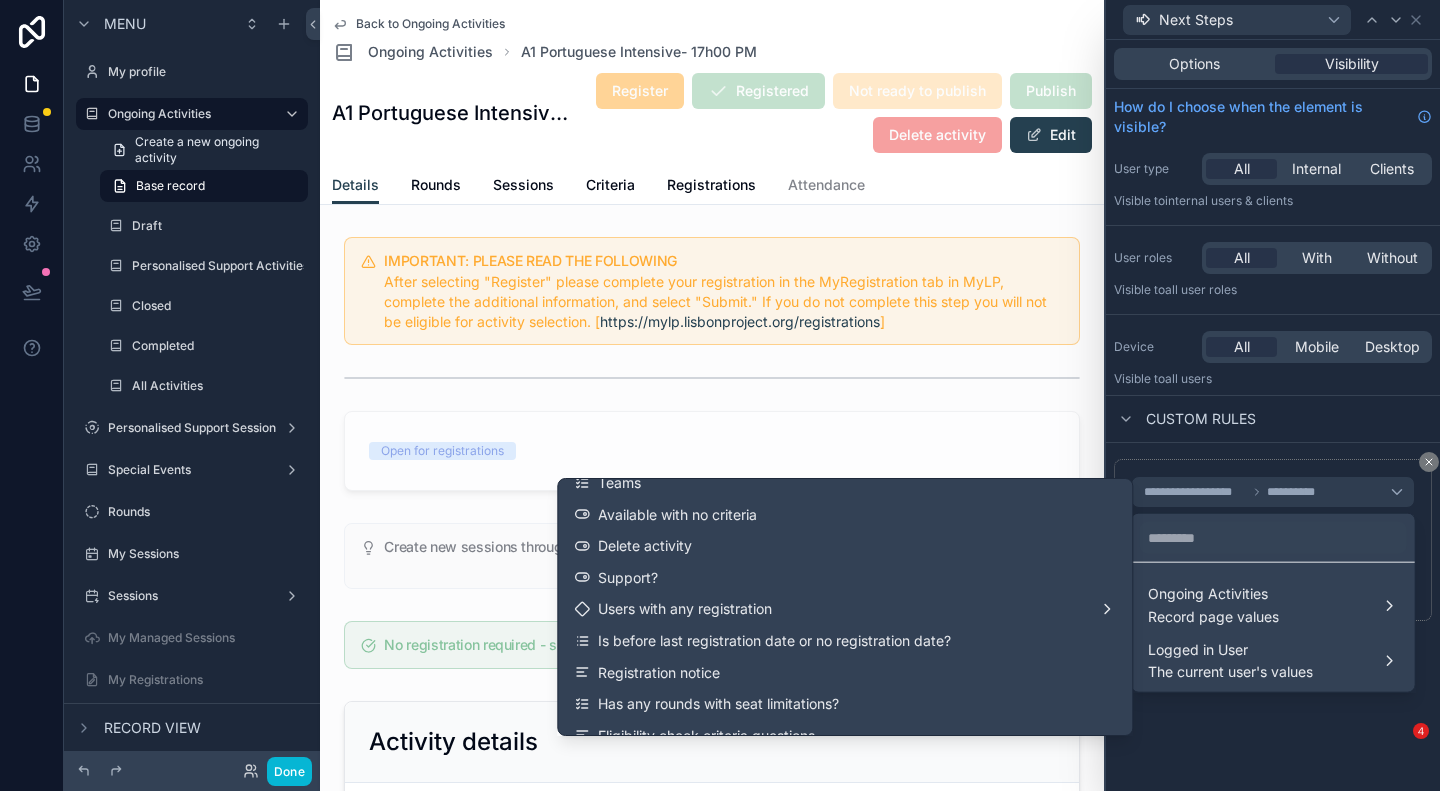 click on "Users with any registration" at bounding box center (845, 609) 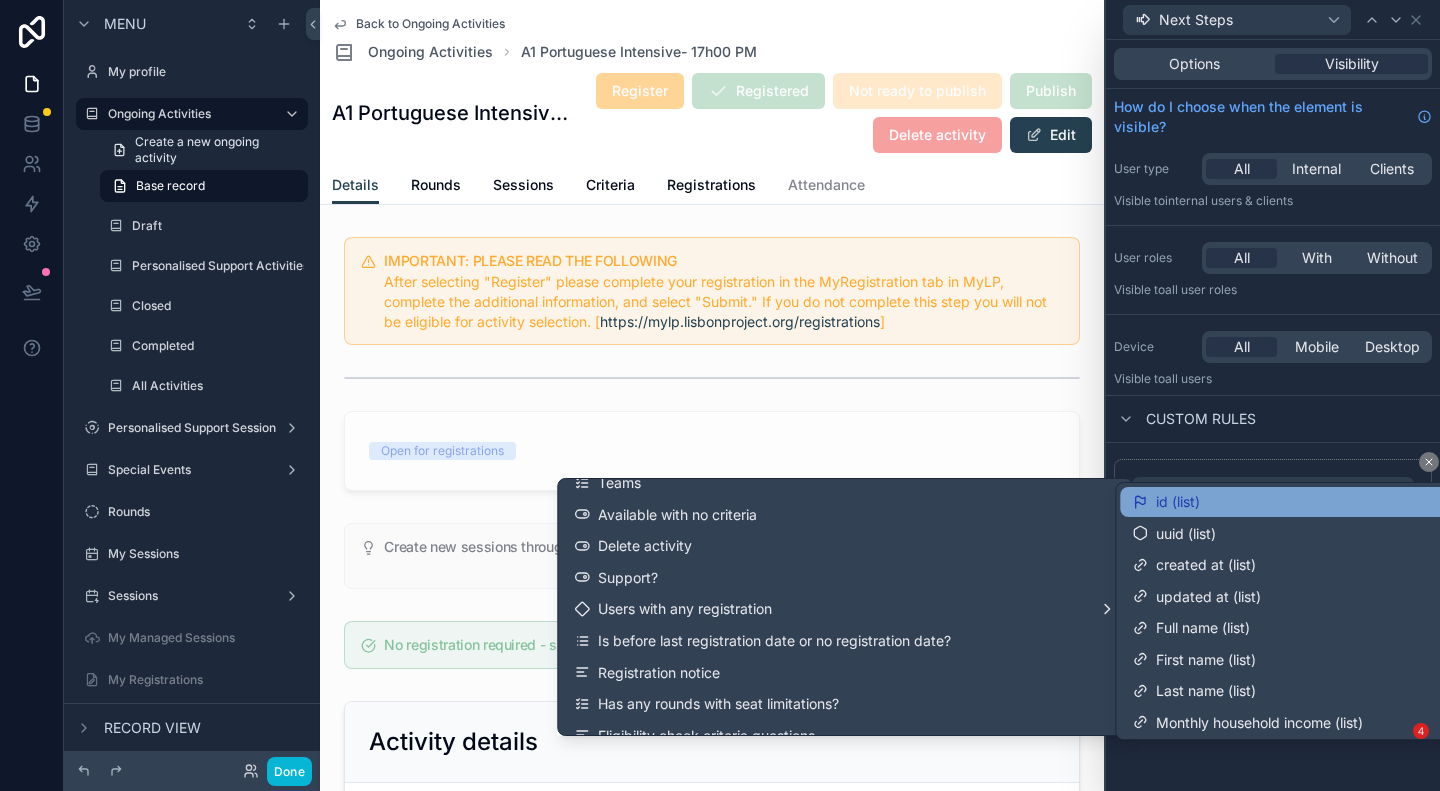 click on "id (list)" at bounding box center (1403, 502) 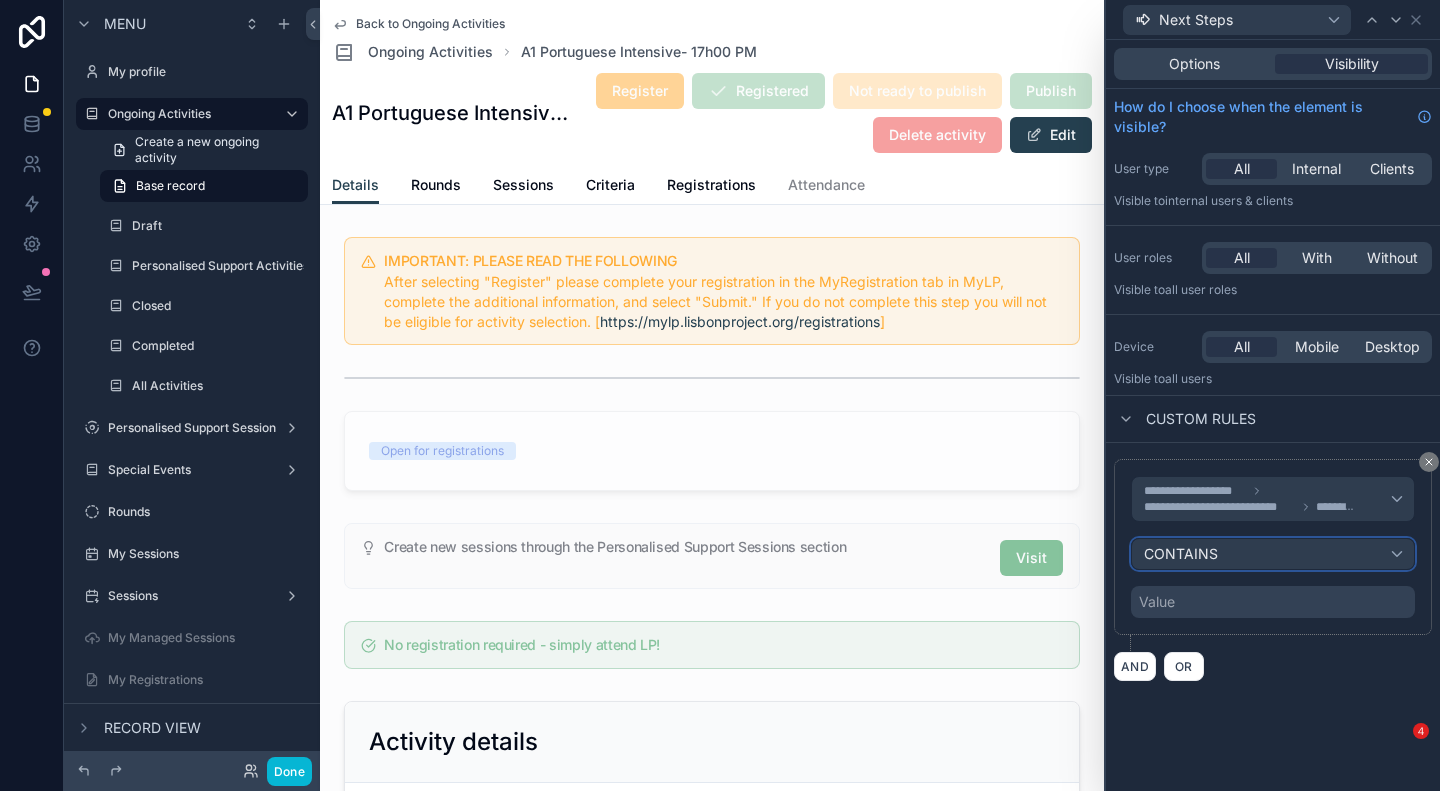 click on "CONTAINS" at bounding box center [1273, 554] 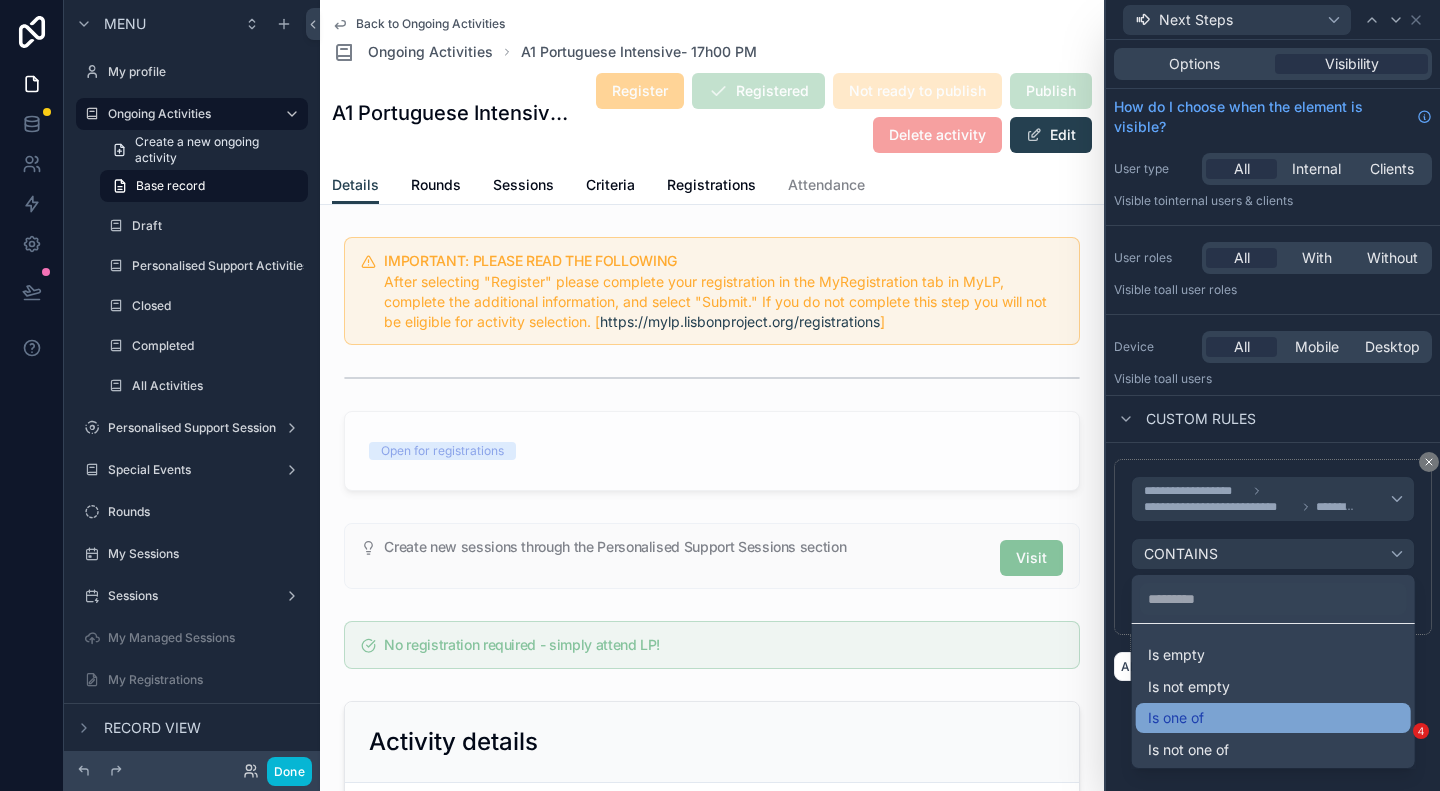 click on "Is one of" at bounding box center [1273, 718] 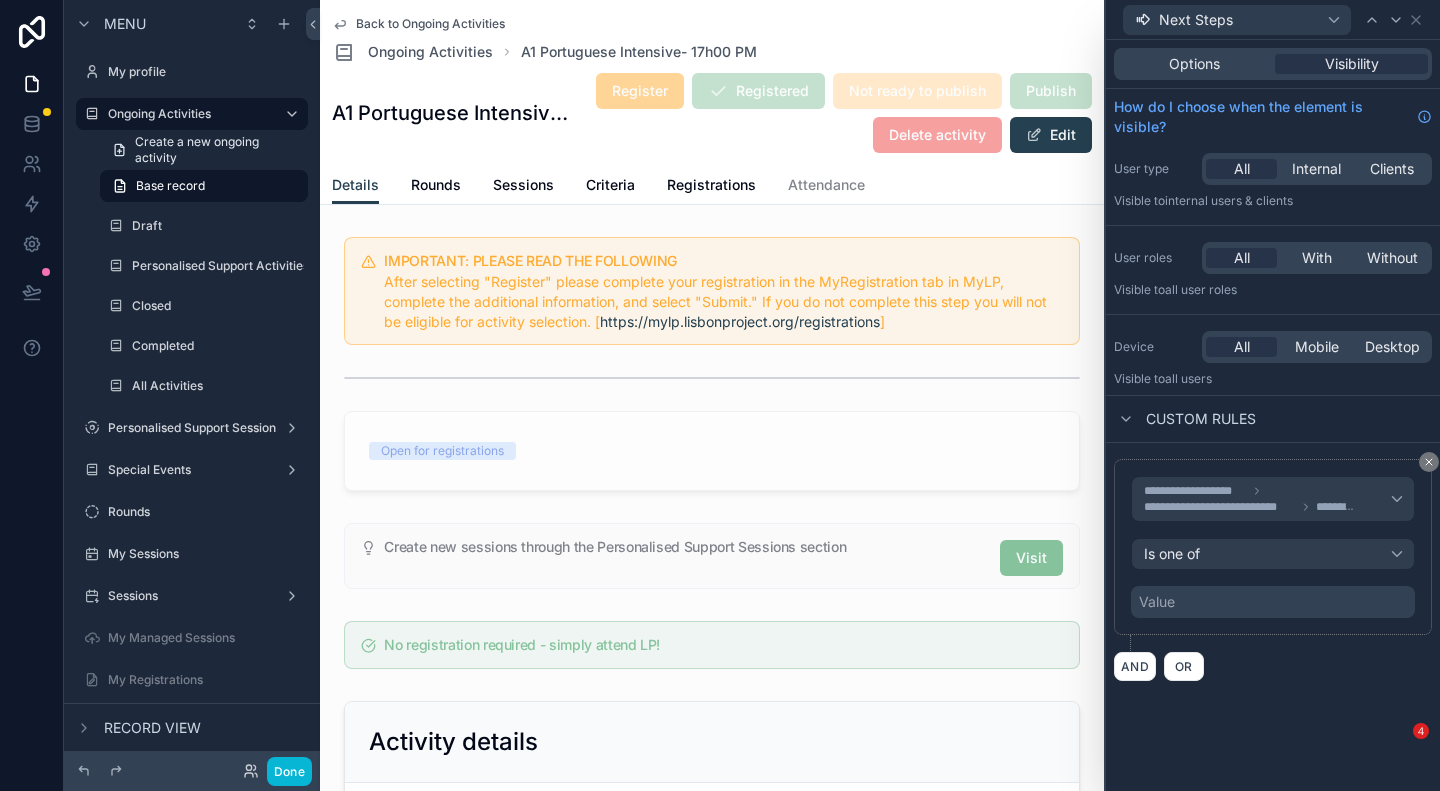 click on "Value" at bounding box center (1273, 602) 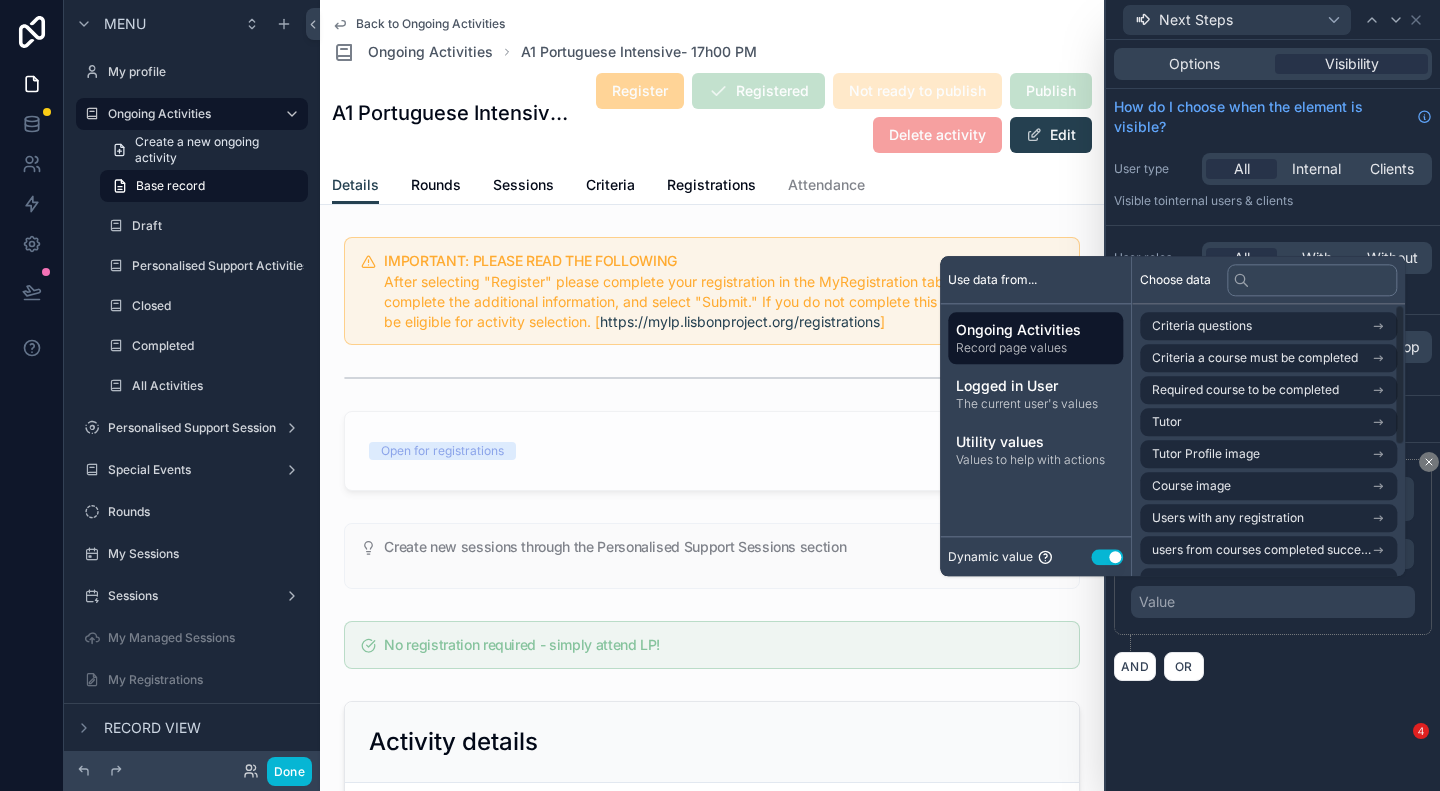 click on "Use setting" at bounding box center (1107, 557) 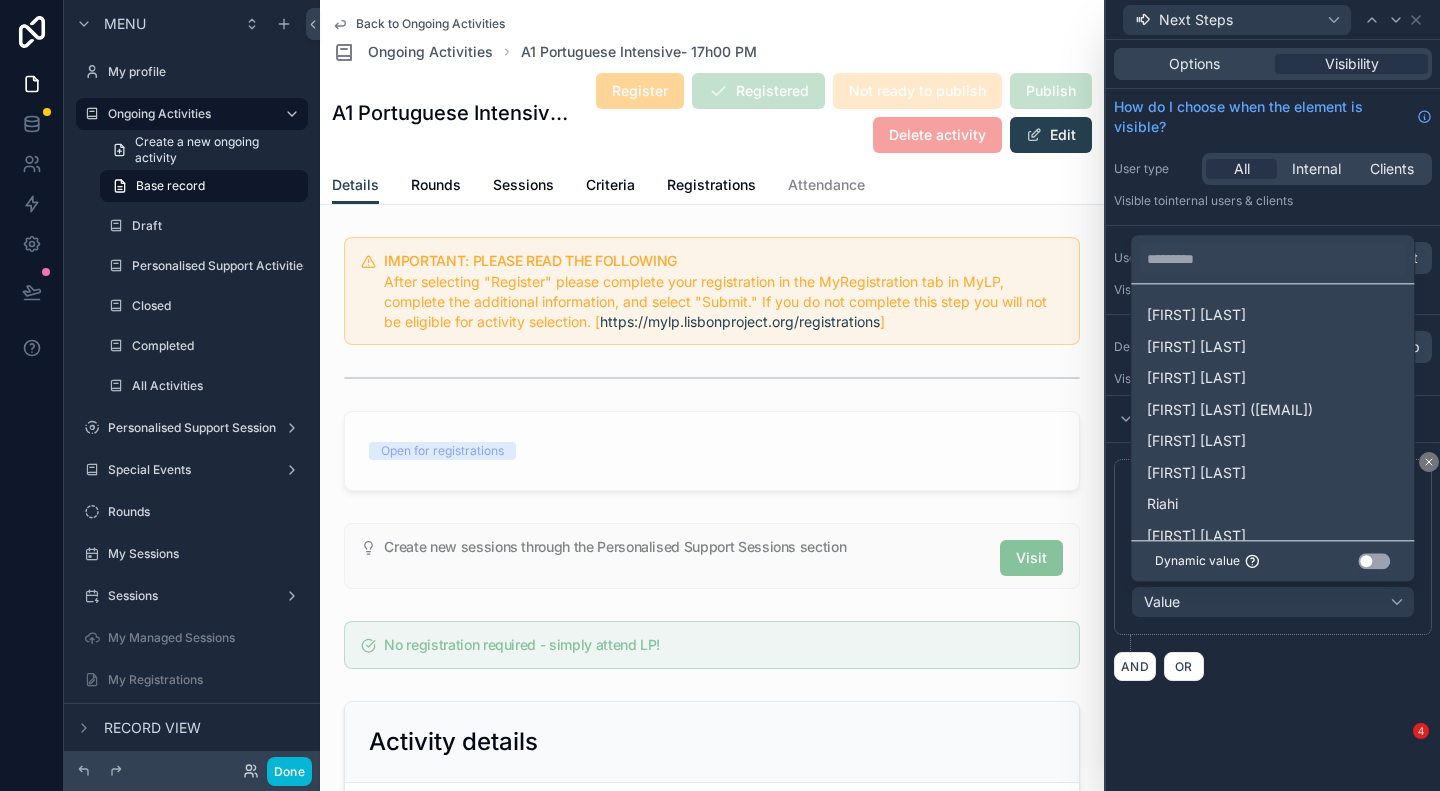 click at bounding box center [1273, 395] 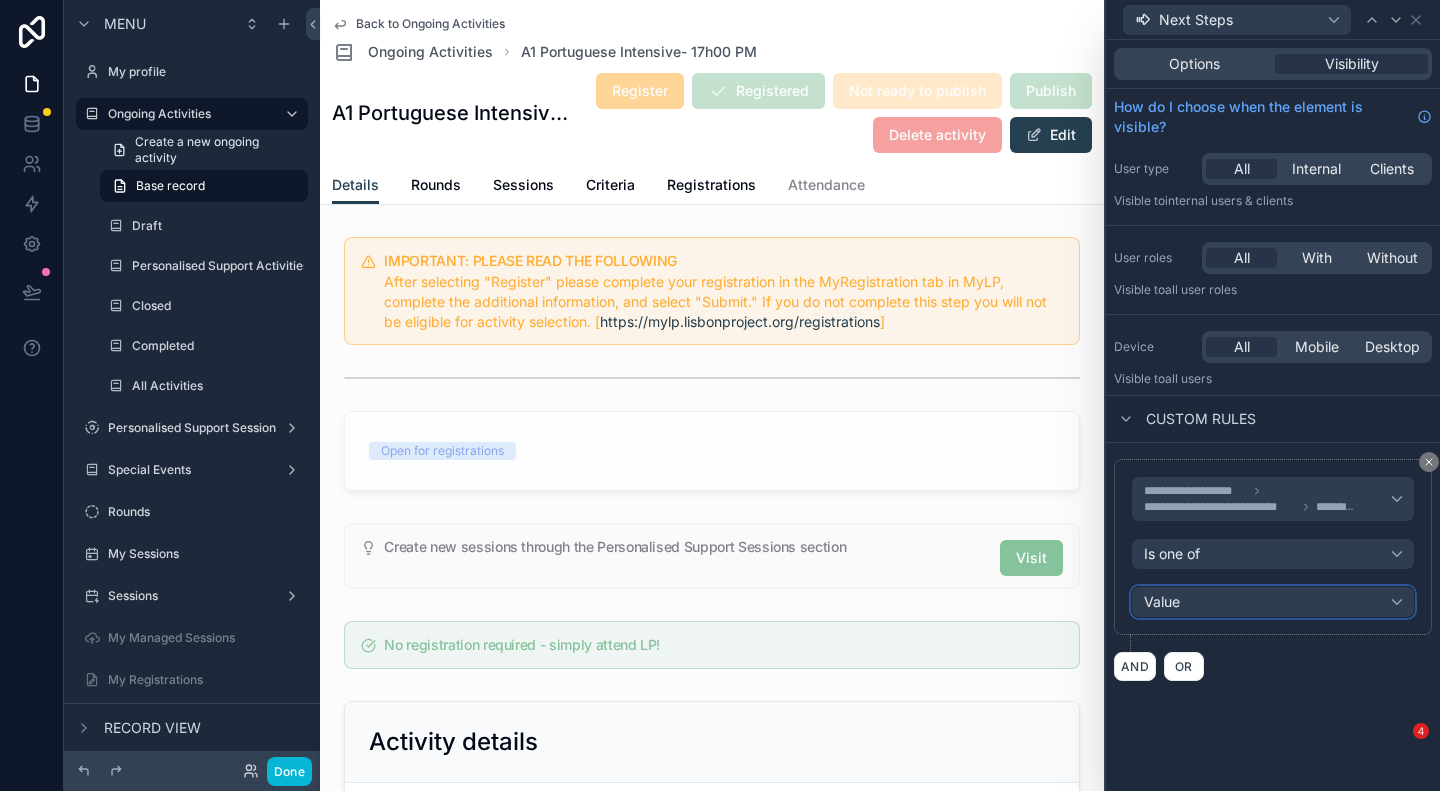 click on "Value" at bounding box center [1273, 602] 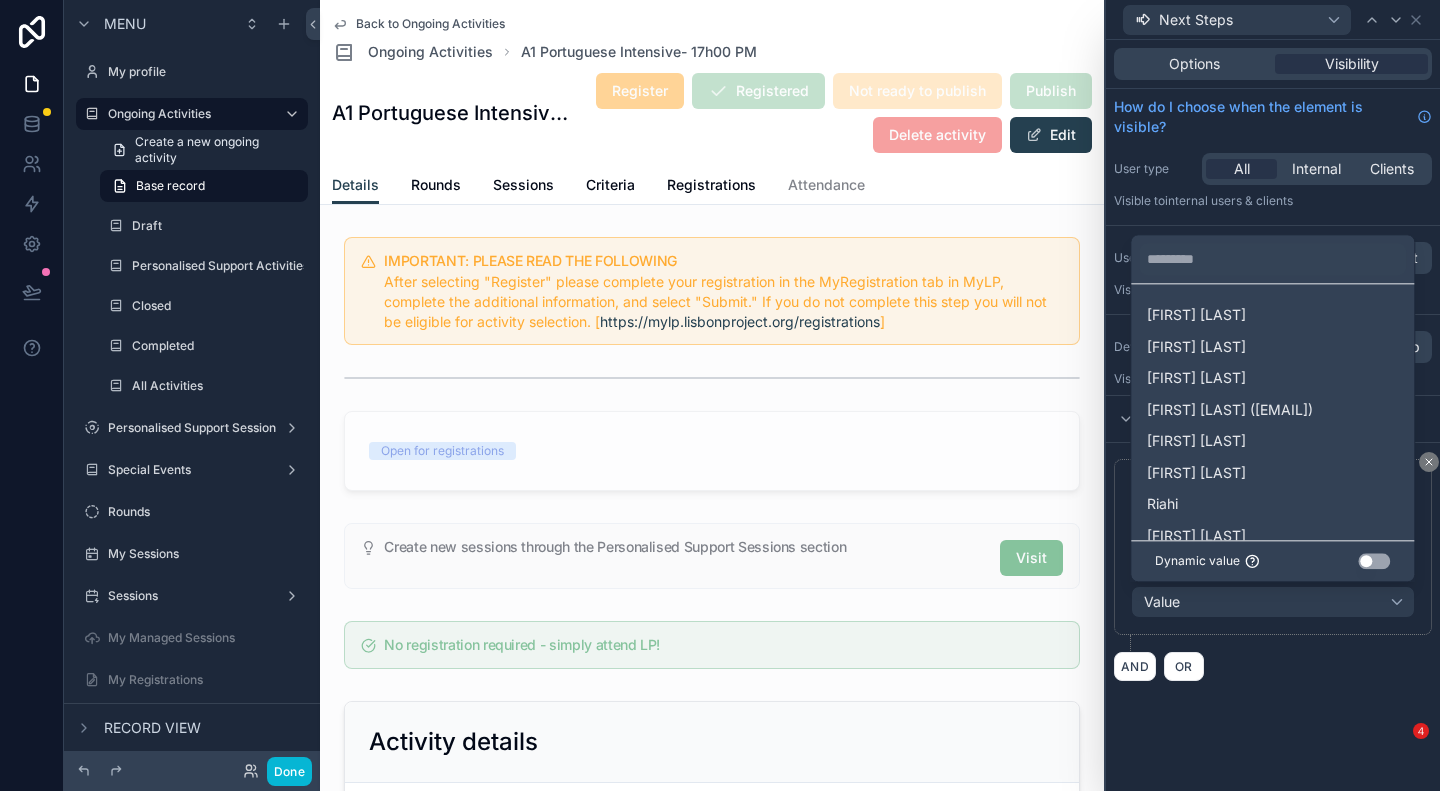 click on "Use setting" at bounding box center (1374, 561) 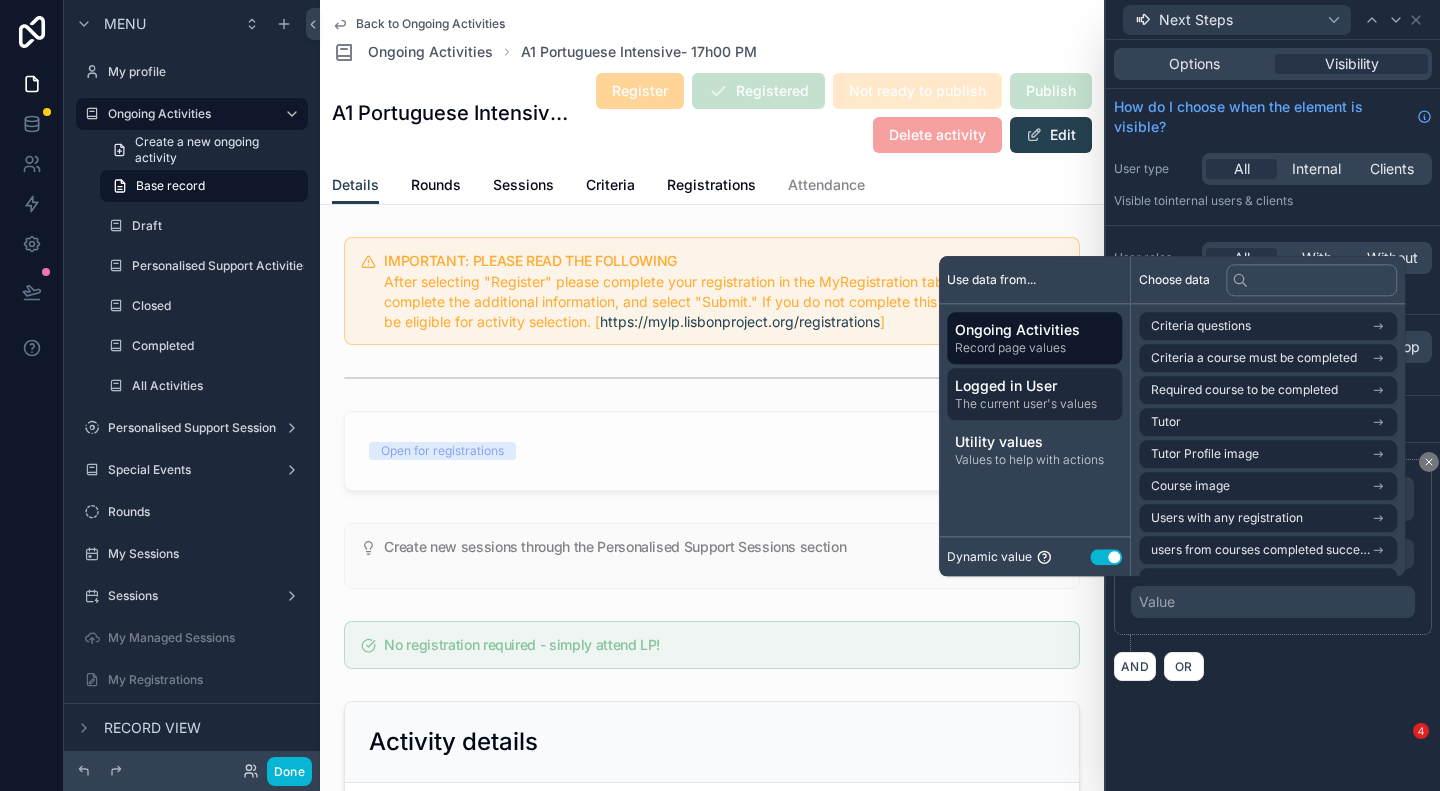 click on "The current user's values" at bounding box center [1034, 404] 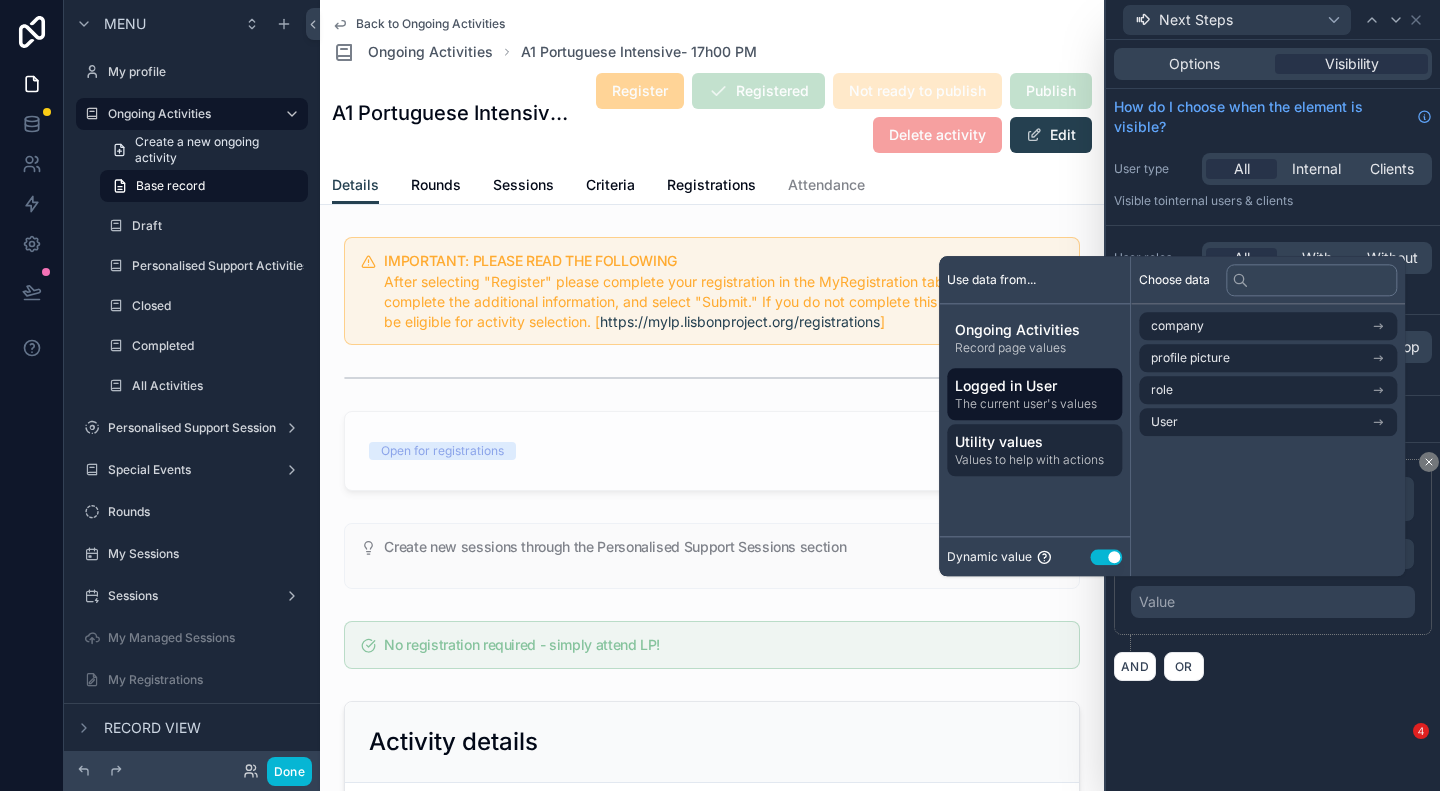 click on "Values to help with actions" at bounding box center (1034, 460) 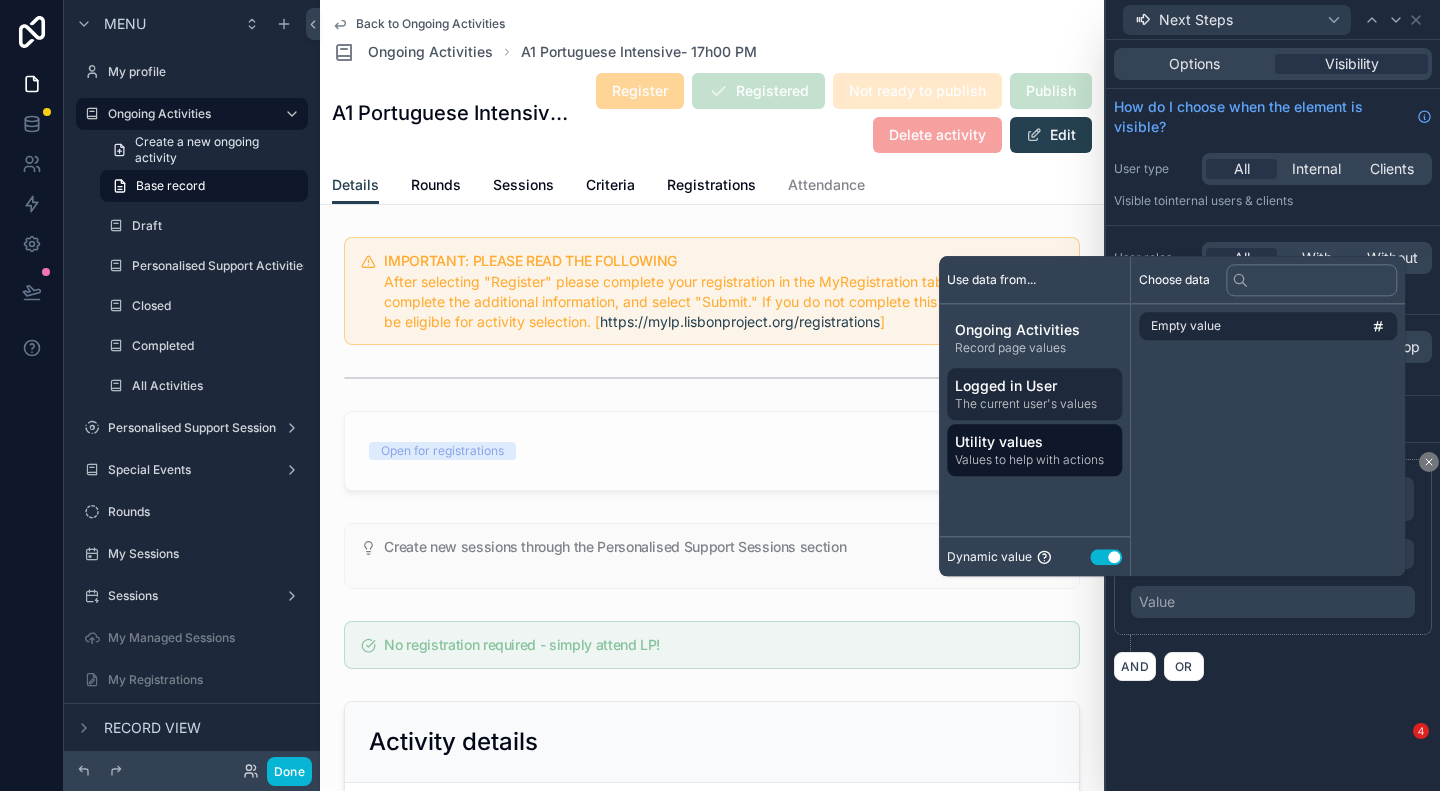 click on "Logged in User" at bounding box center (1034, 386) 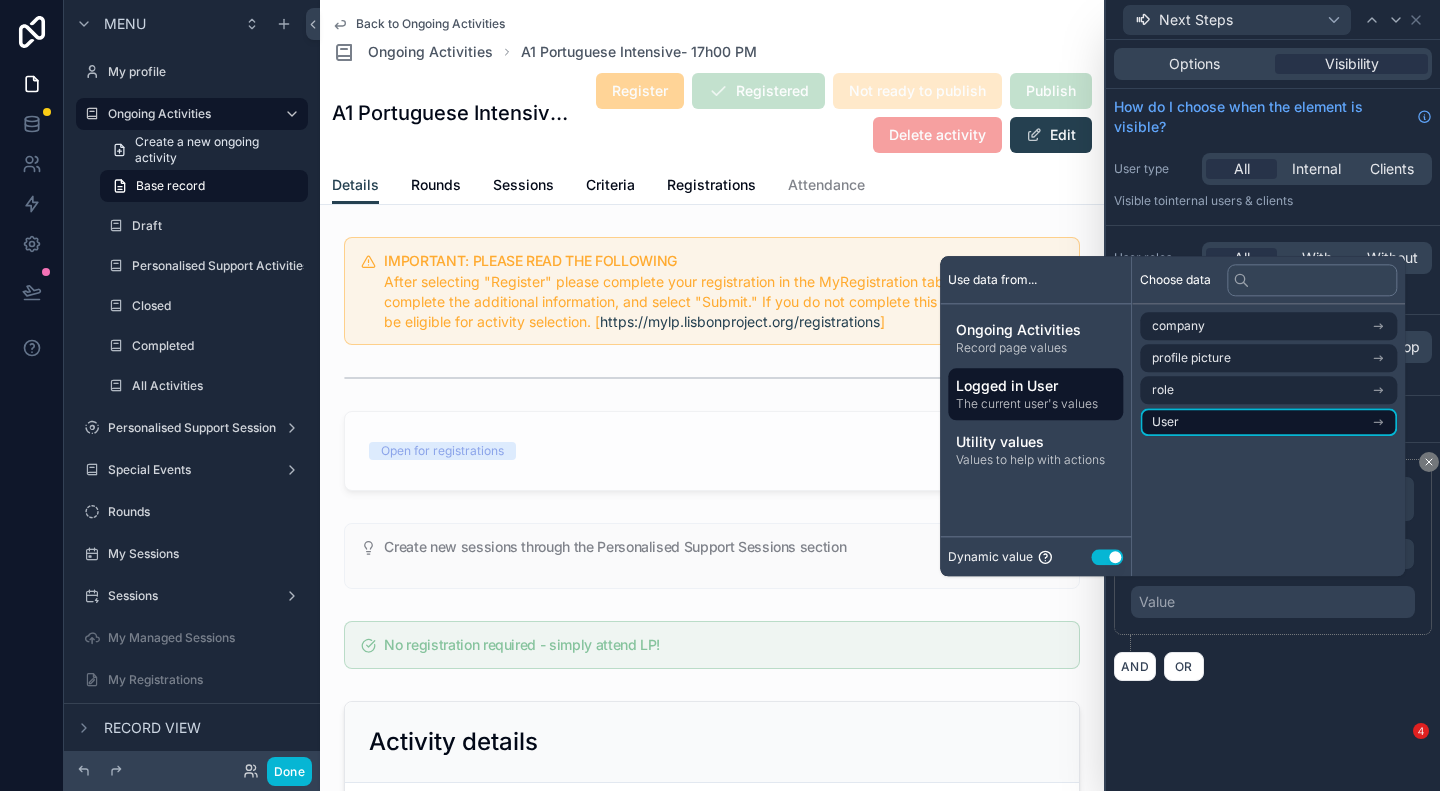 click on "User" at bounding box center [1165, 422] 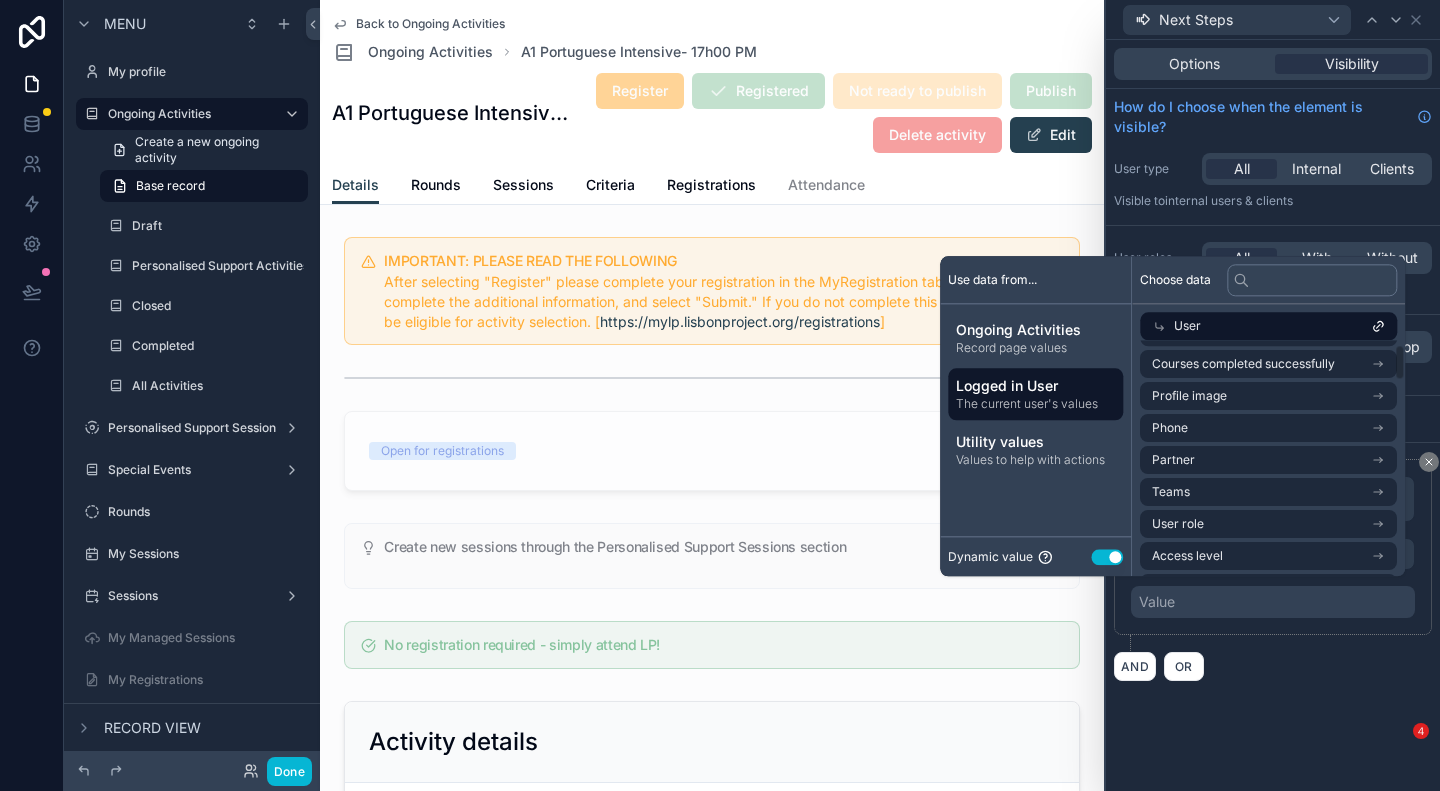 scroll, scrollTop: 0, scrollLeft: 0, axis: both 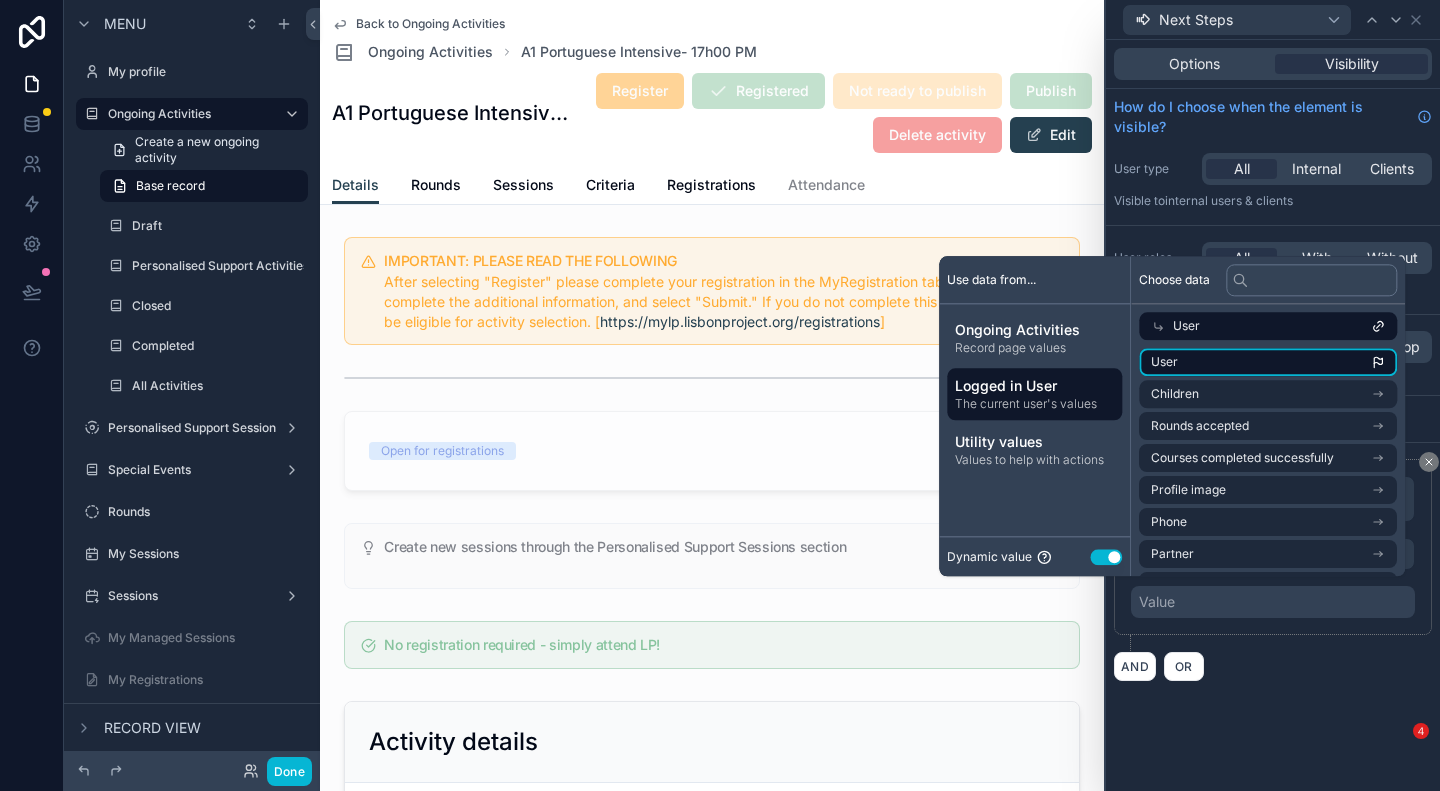 click on "User" at bounding box center [1268, 362] 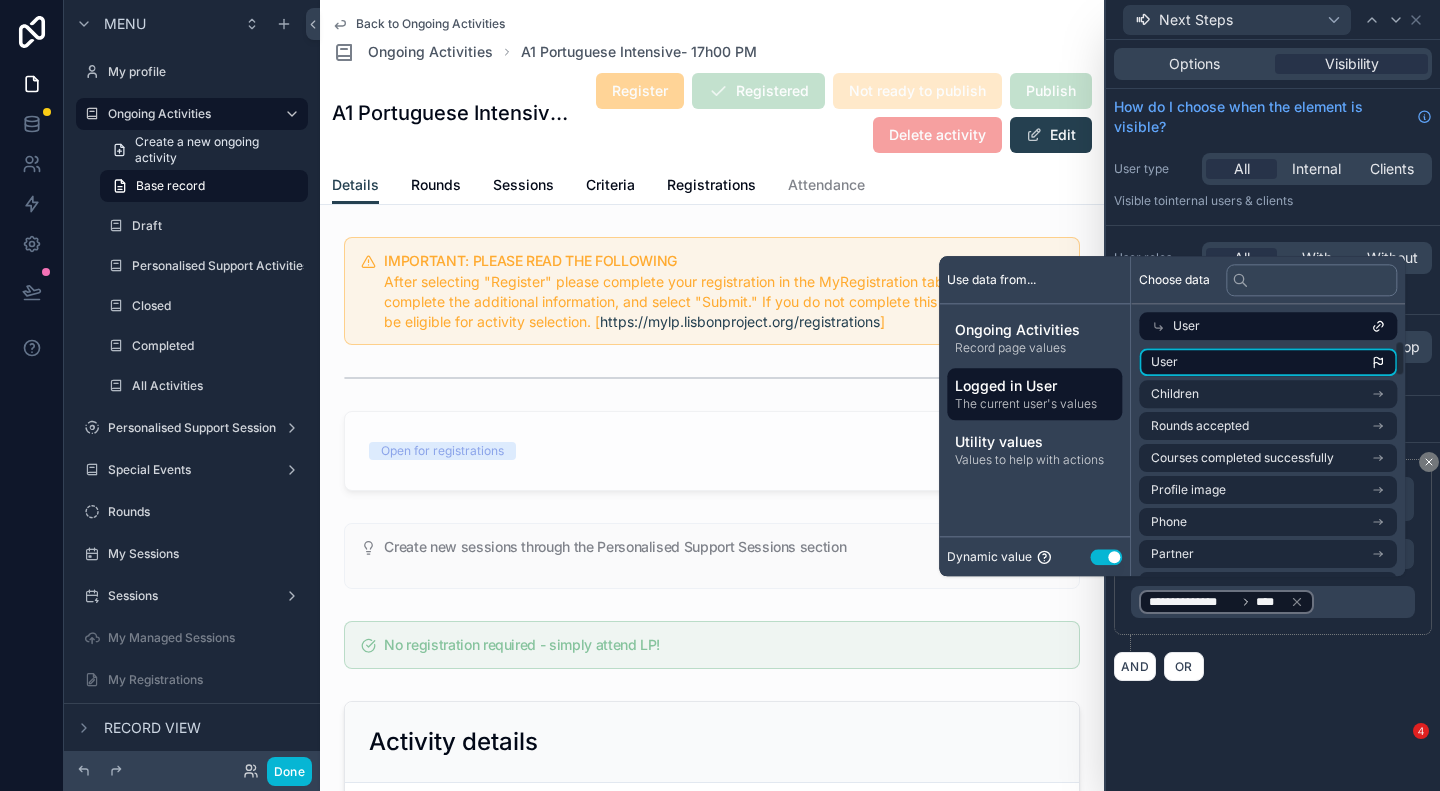 click on "User" at bounding box center [1268, 362] 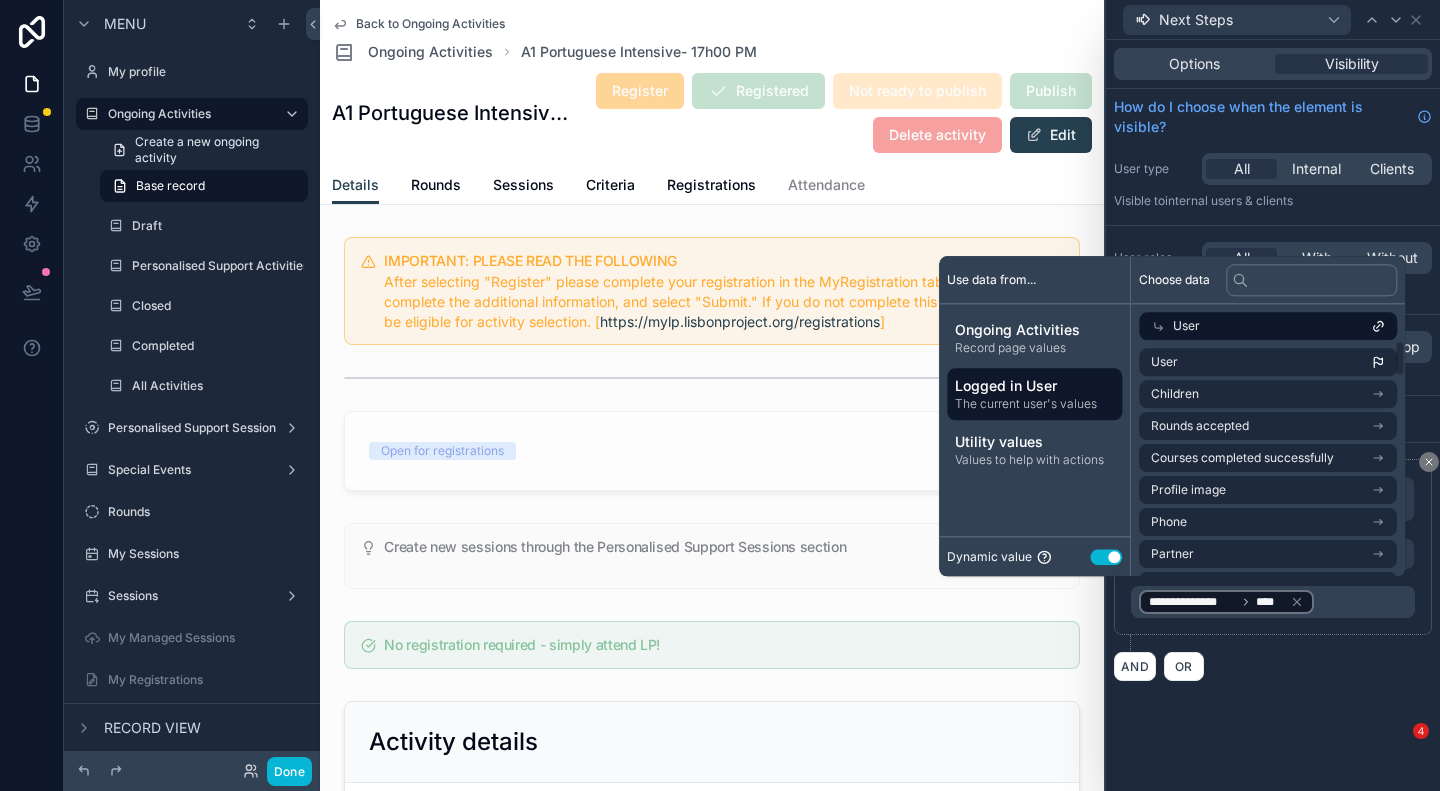 click on "AND OR" at bounding box center (1273, 666) 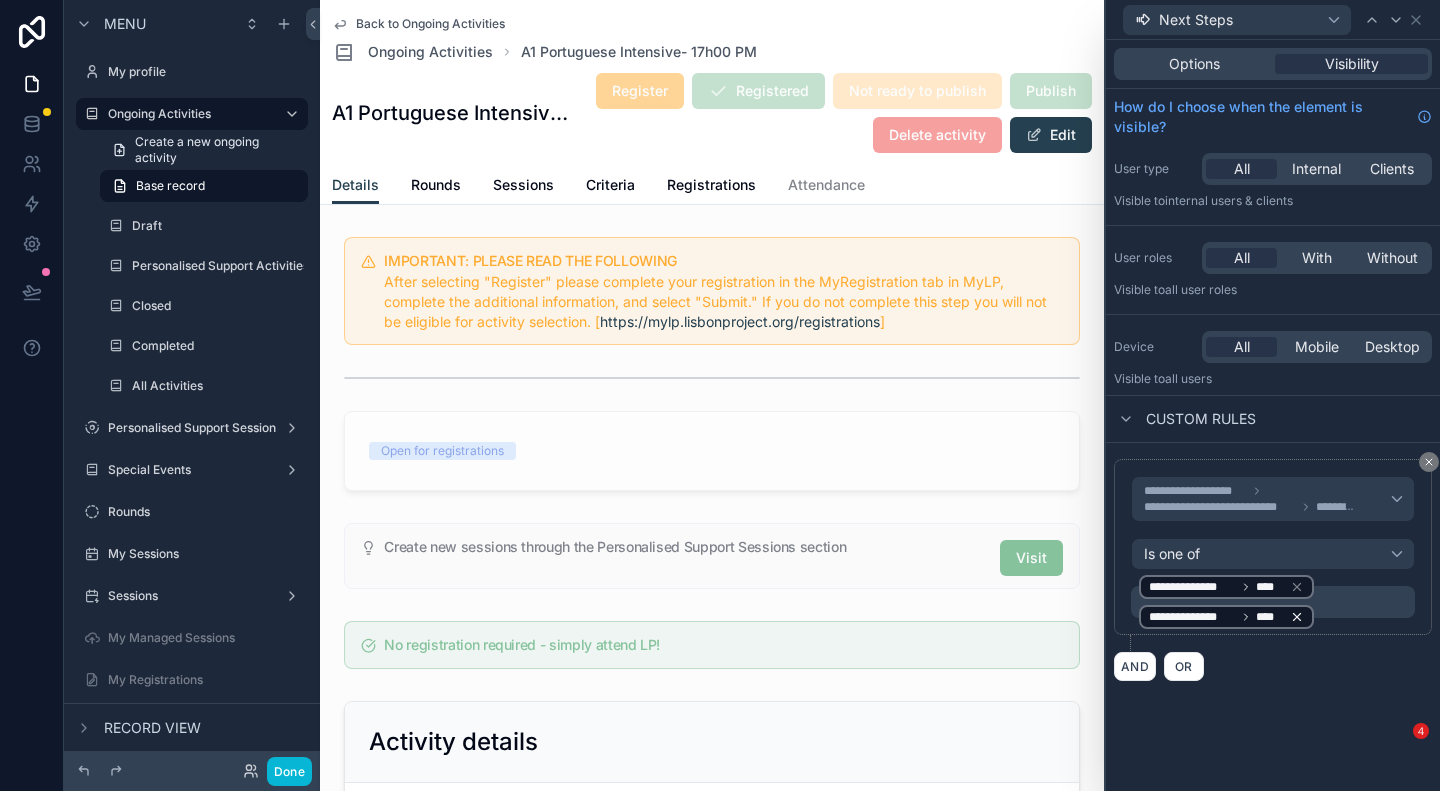 click 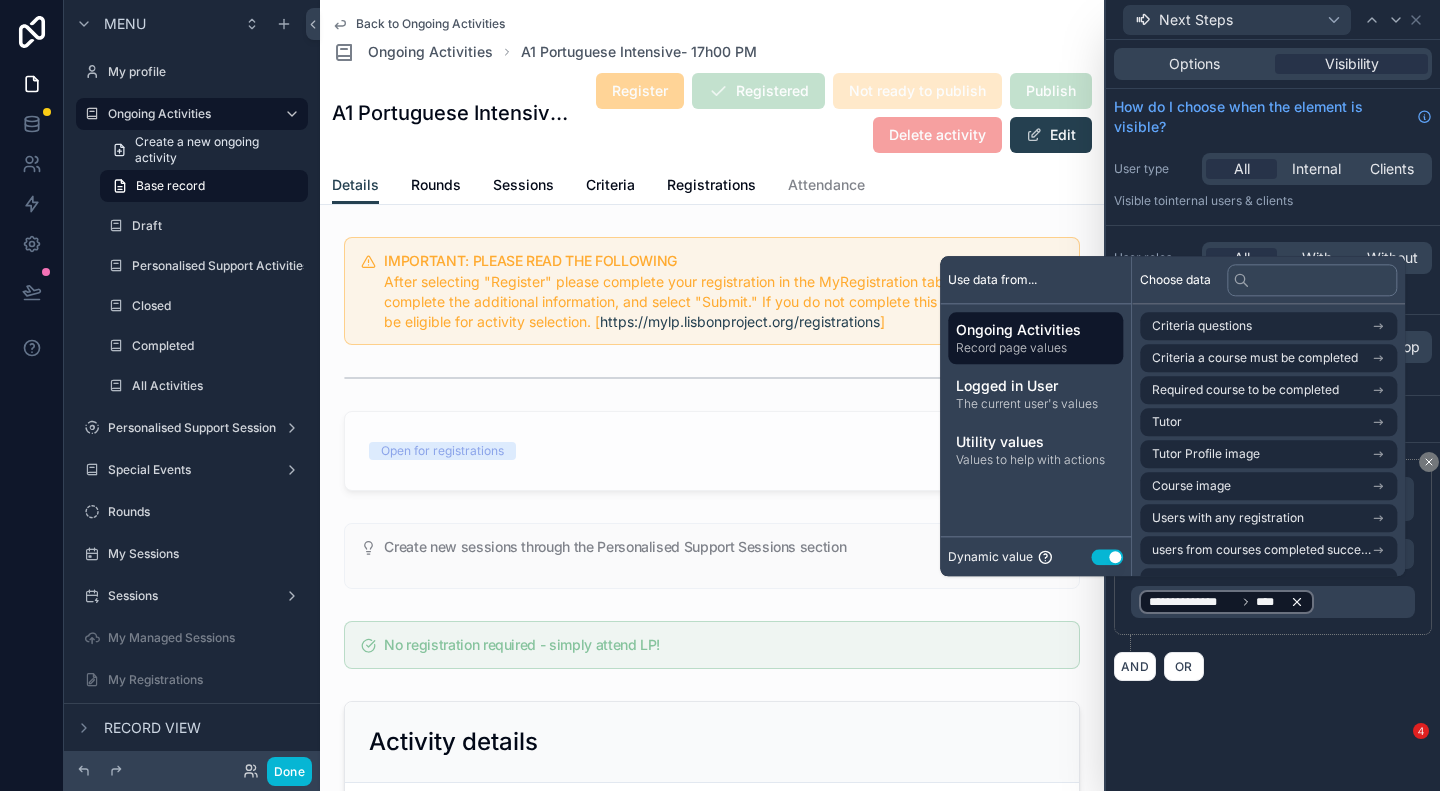 click 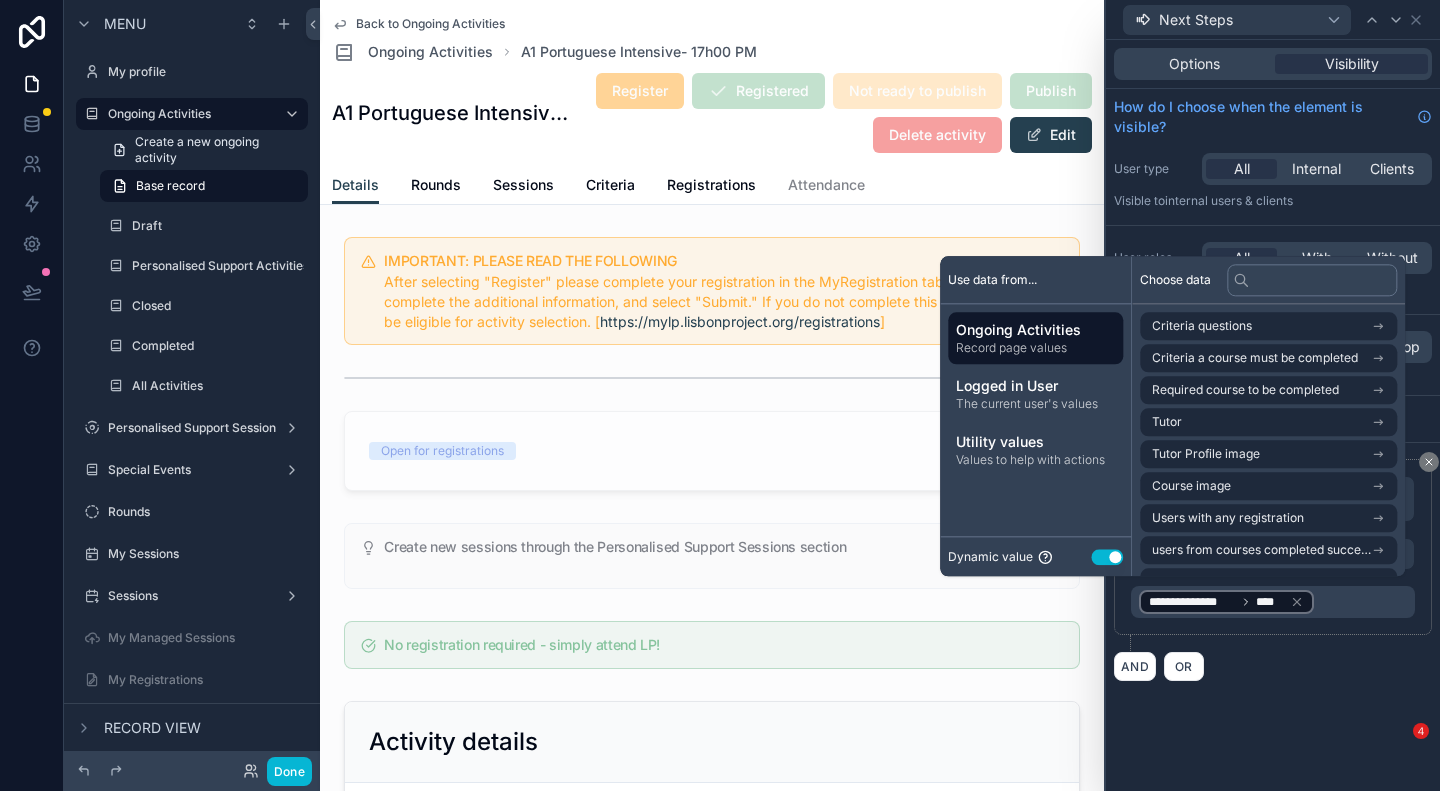 click on "**********" at bounding box center (1273, 555) 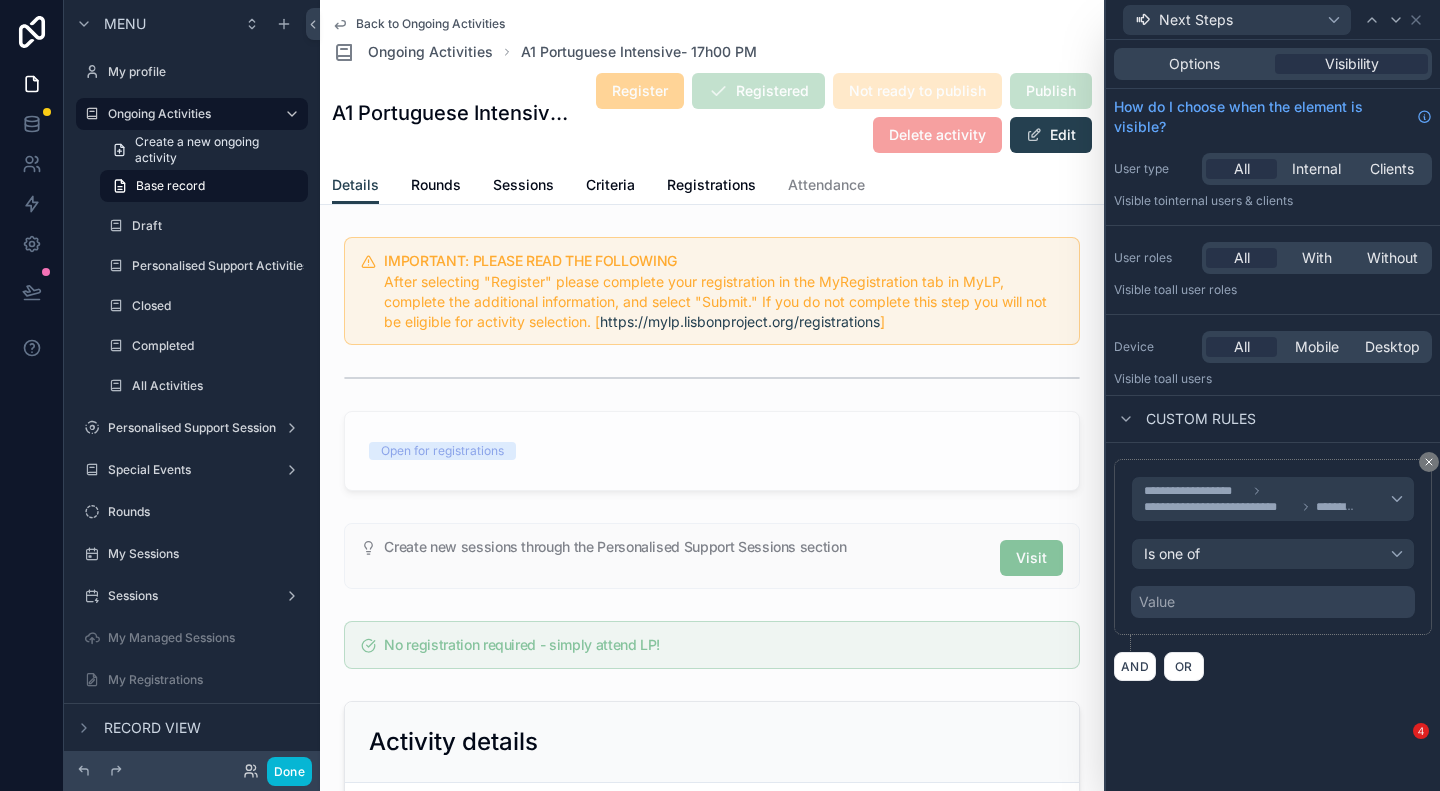 click on "Value" at bounding box center [1273, 602] 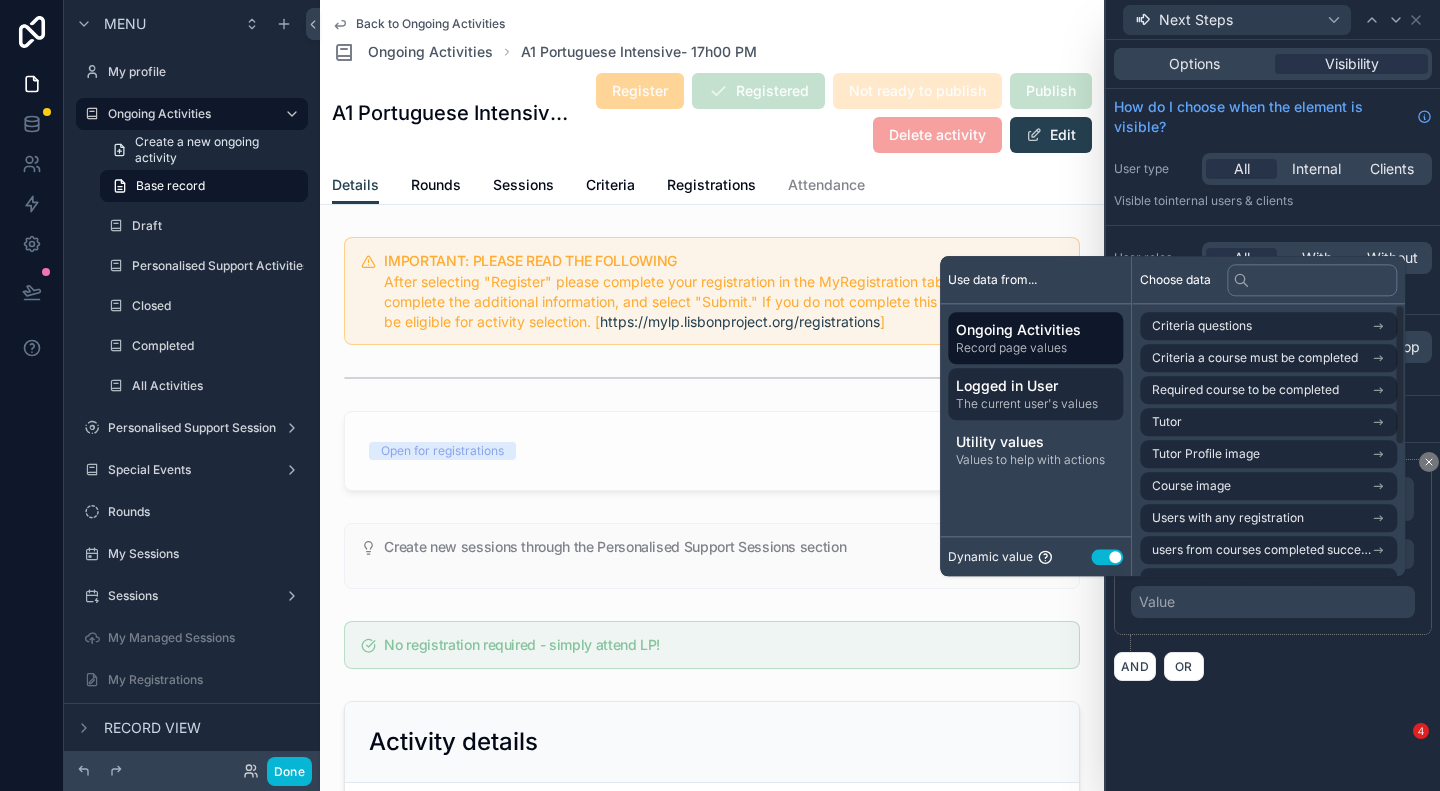 click on "Logged in User" at bounding box center (1035, 386) 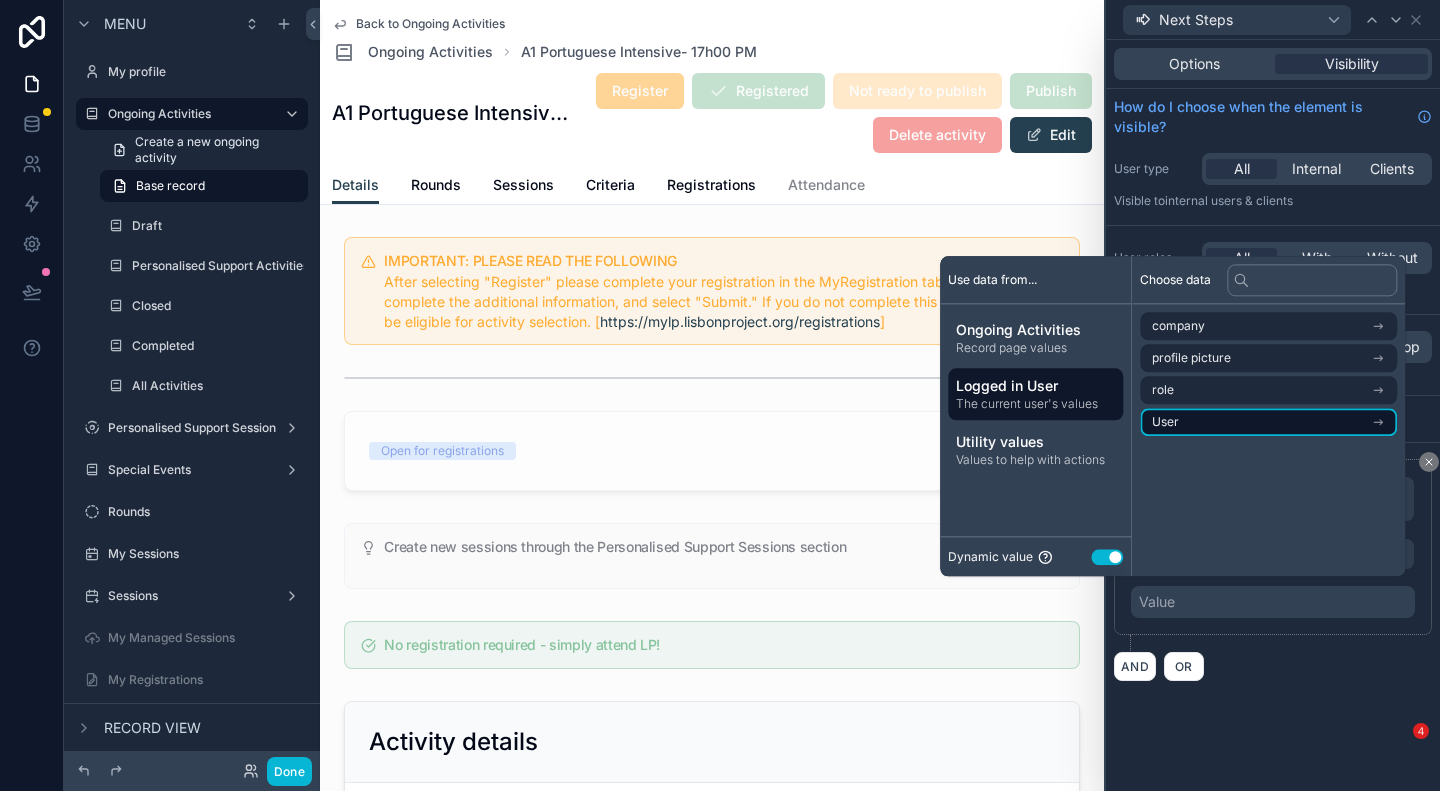 click on "User" at bounding box center [1268, 422] 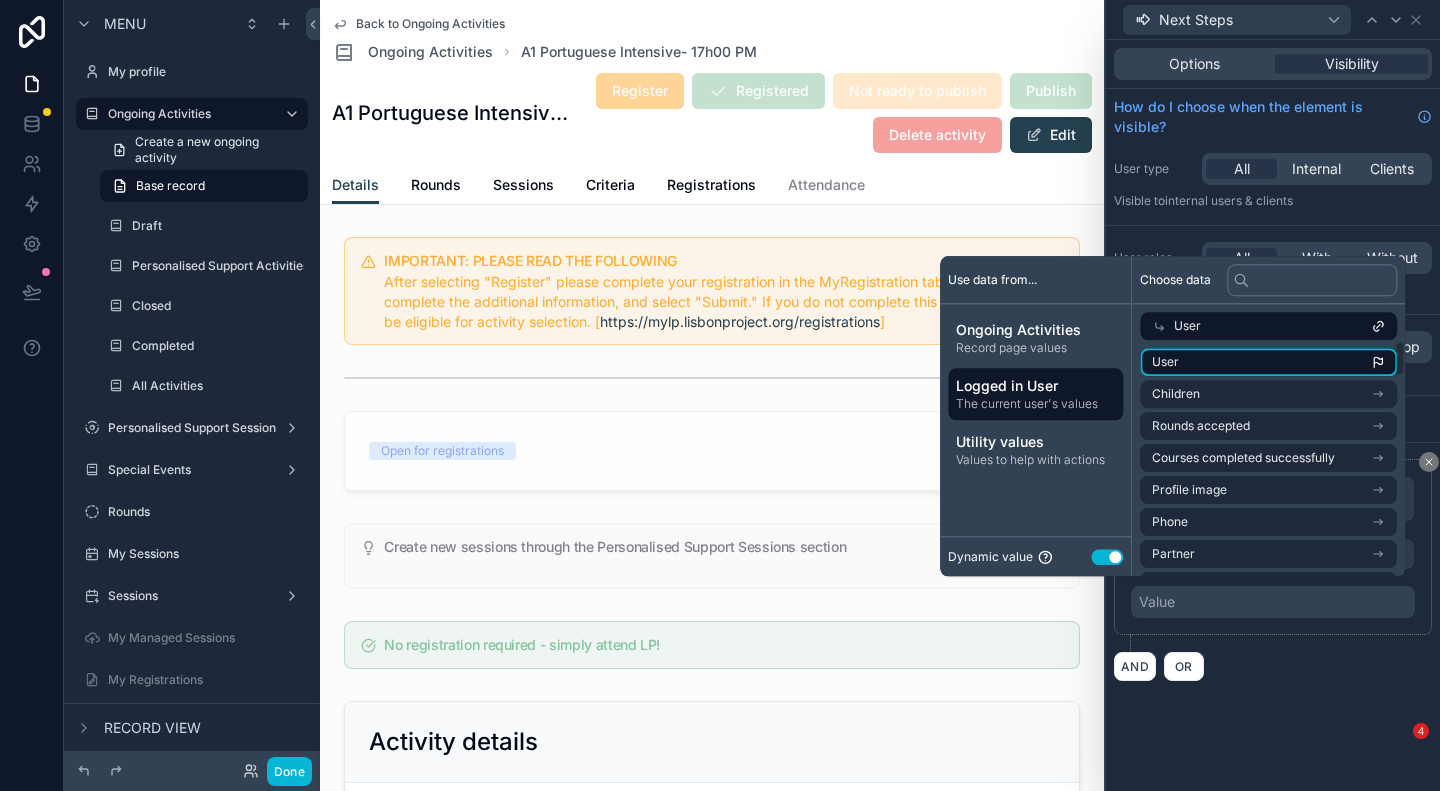 click on "User" at bounding box center (1165, 362) 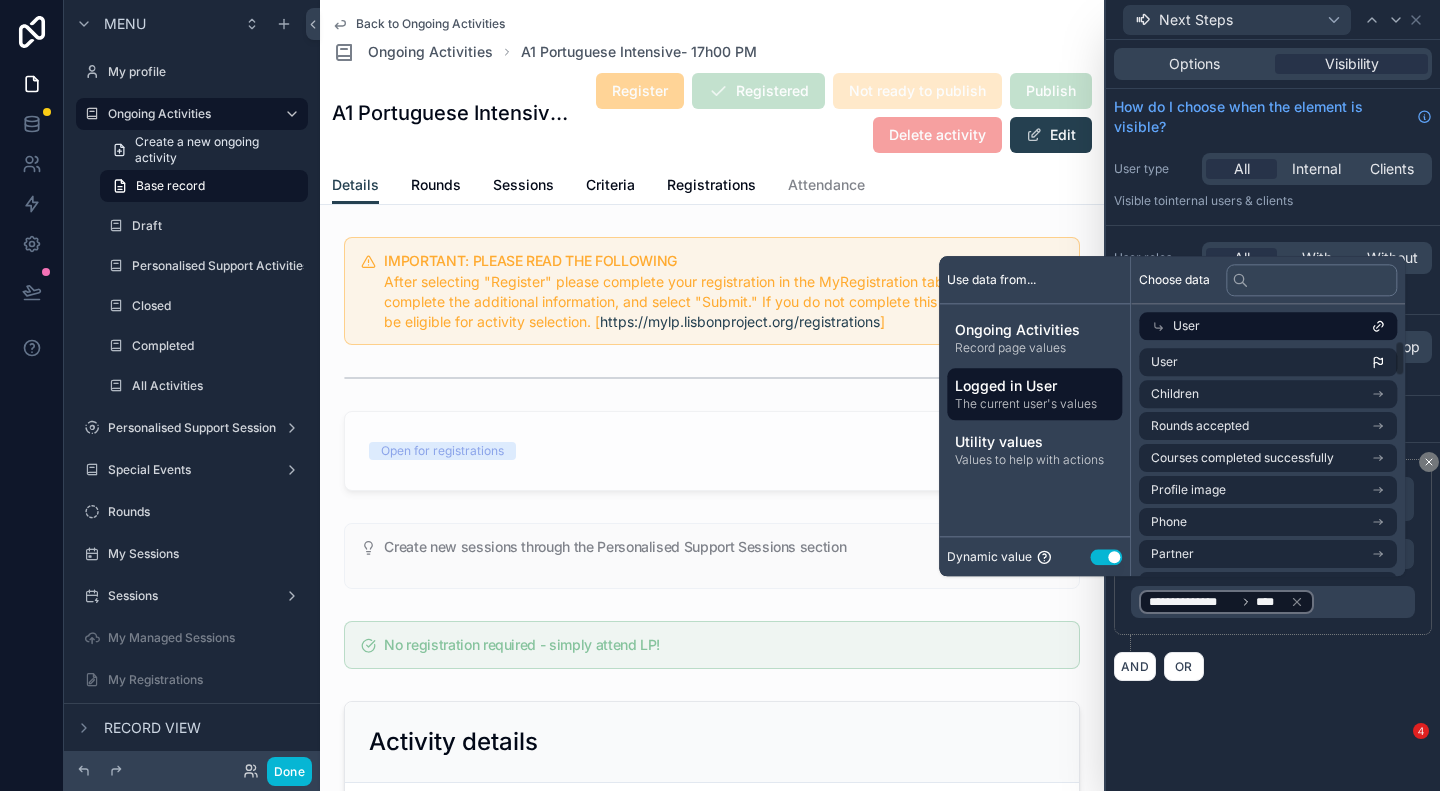 click on "**********" at bounding box center (1273, 415) 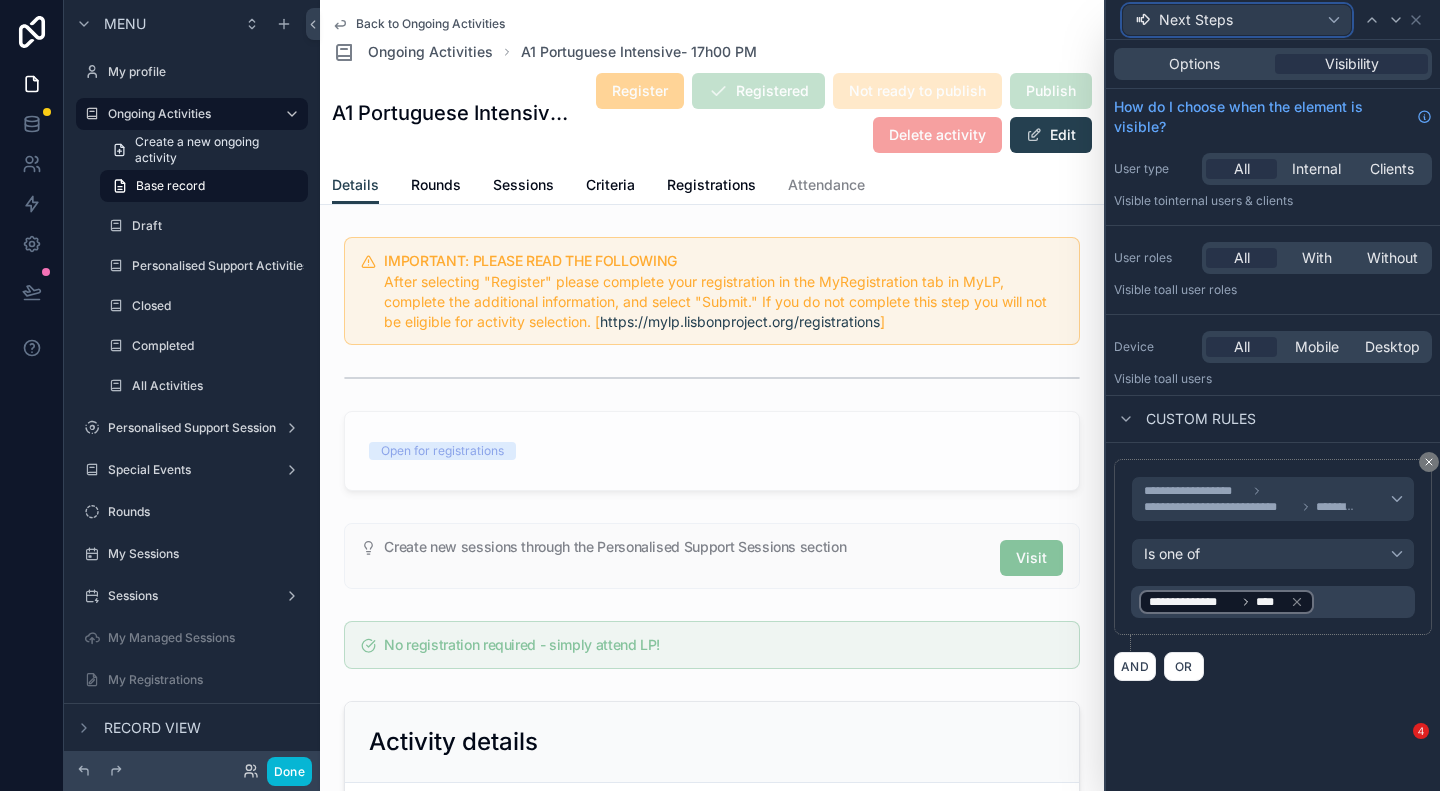 click on "Next Steps" at bounding box center [1196, 20] 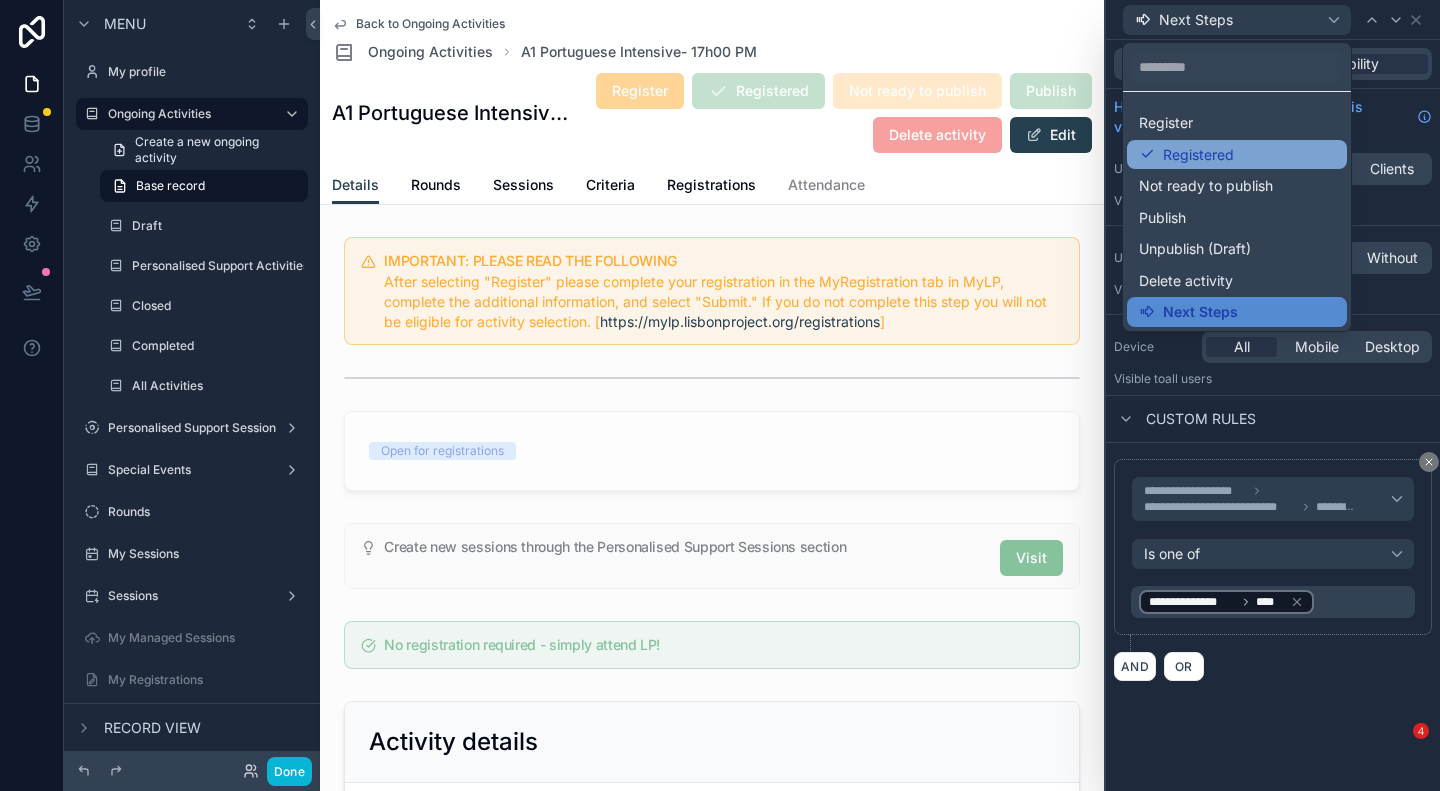 click on "Registered" at bounding box center (1198, 155) 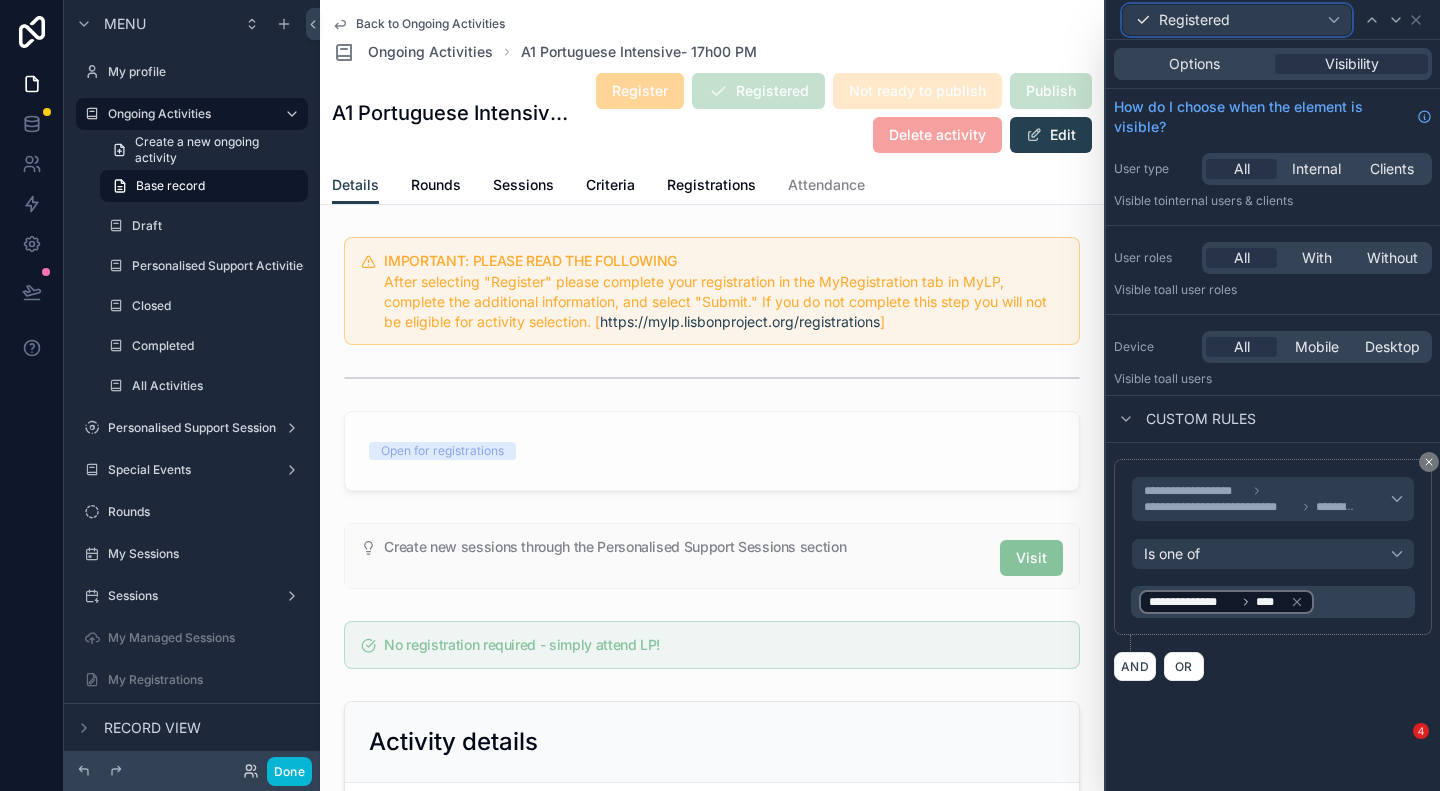 click on "Registered" at bounding box center [1237, 20] 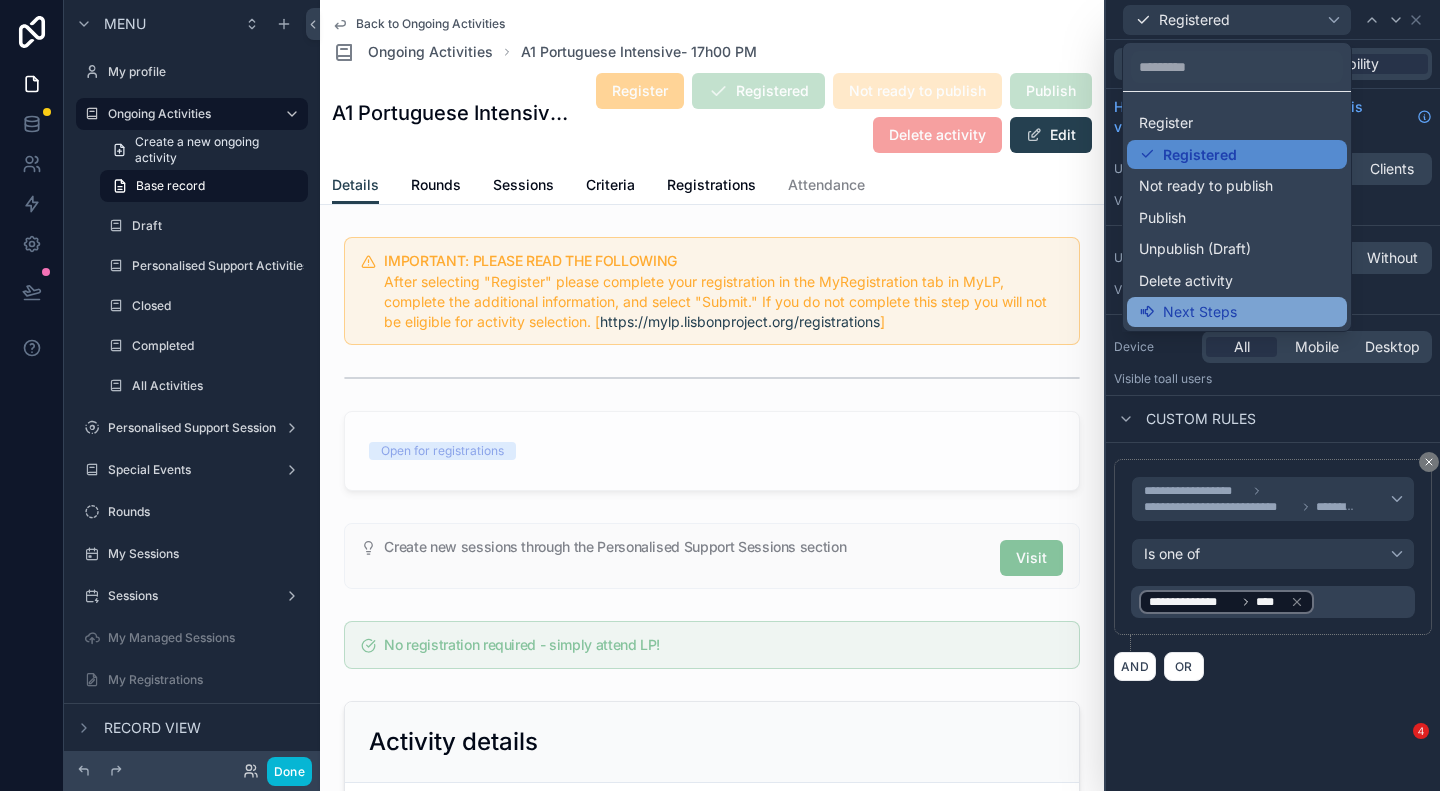 click on "Next Steps" at bounding box center [1200, 312] 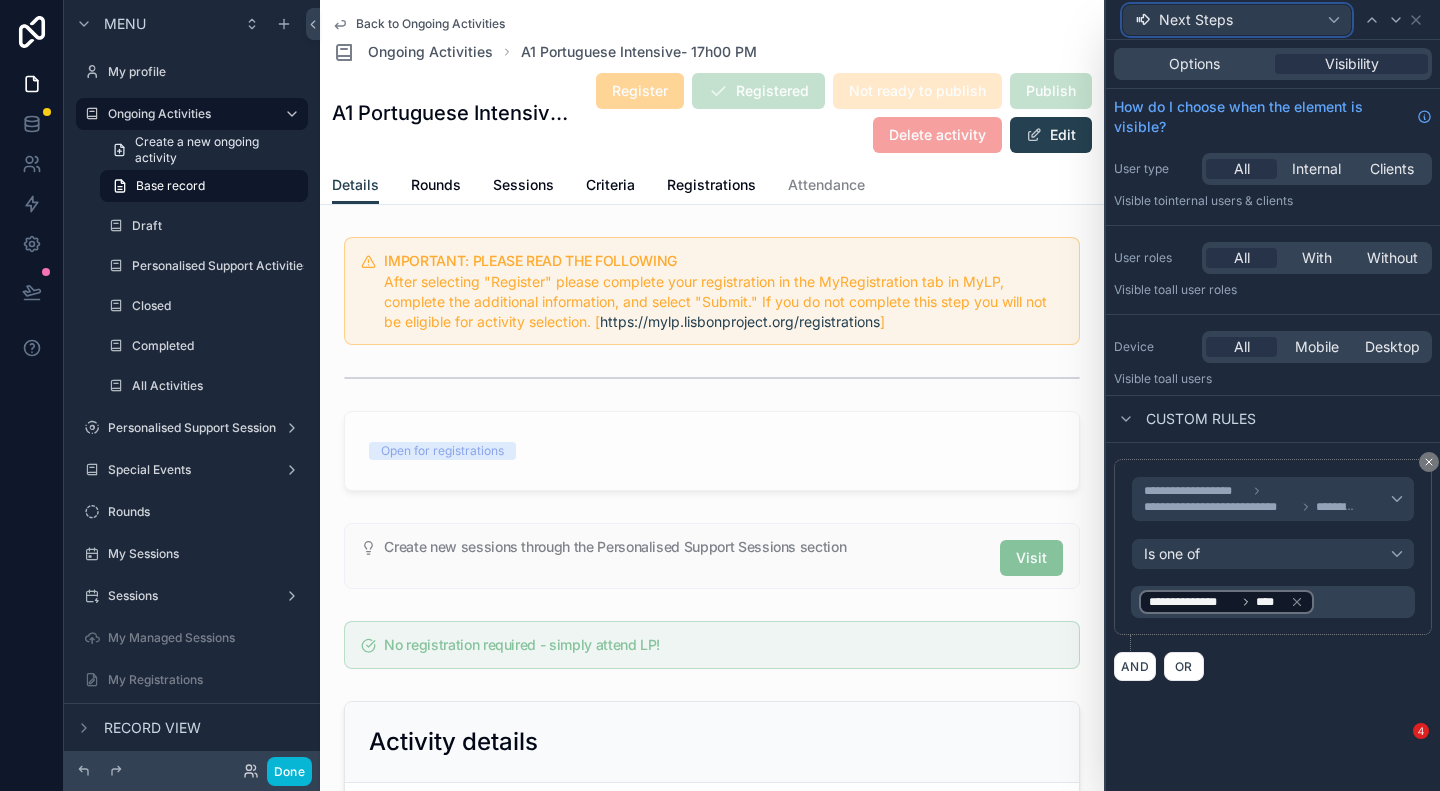 click on "Next Steps" at bounding box center [1237, 20] 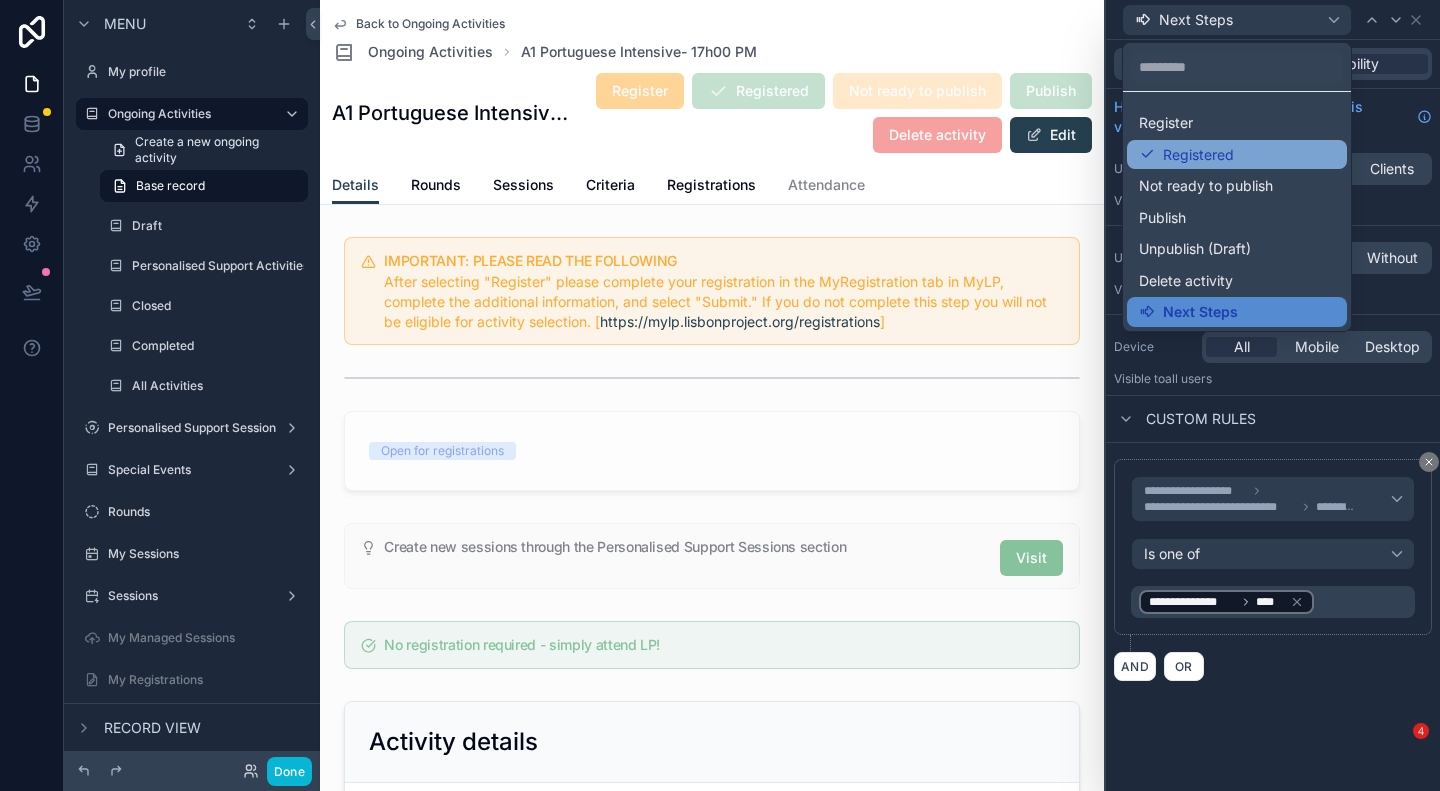 click on "Registered" at bounding box center (1198, 155) 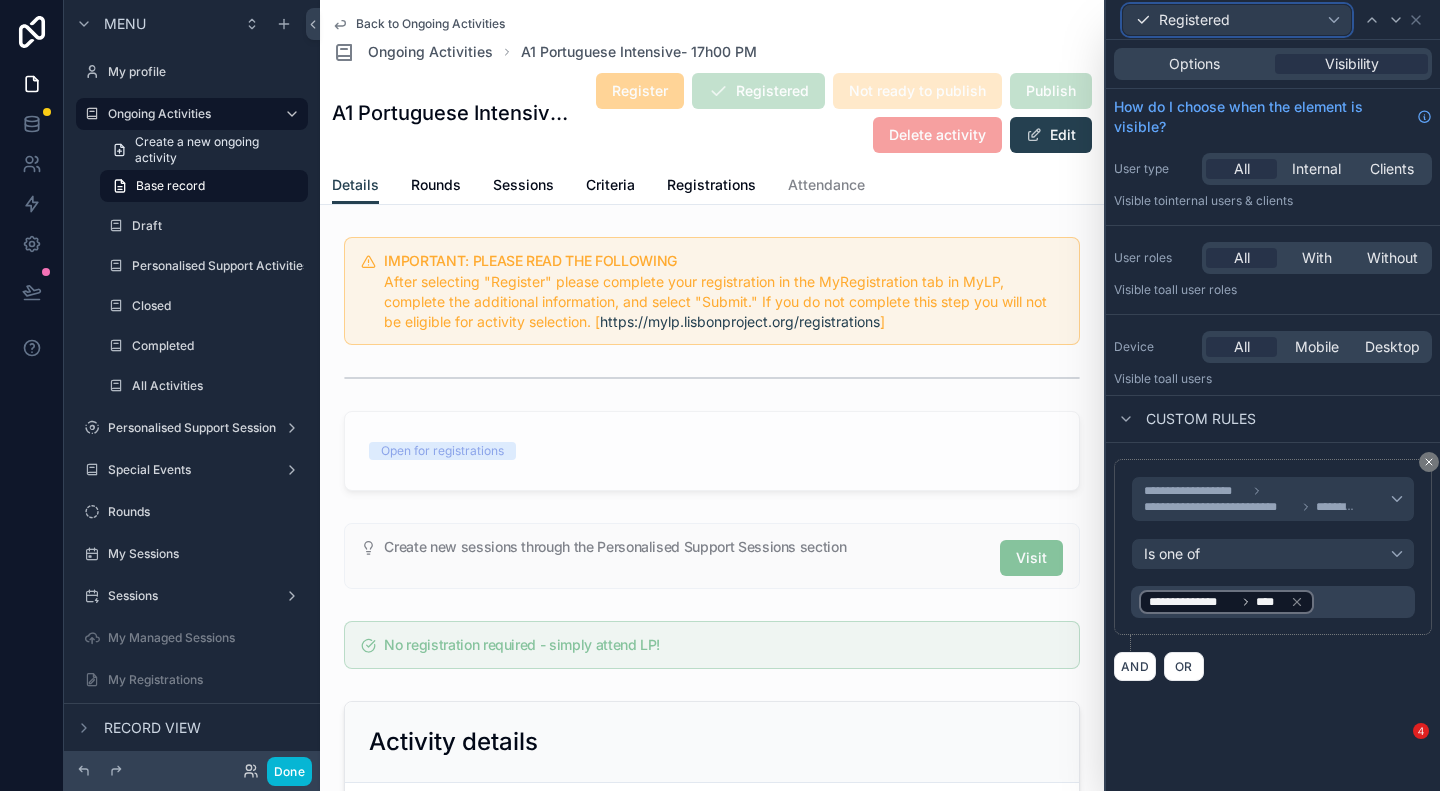 click on "Registered" at bounding box center (1237, 20) 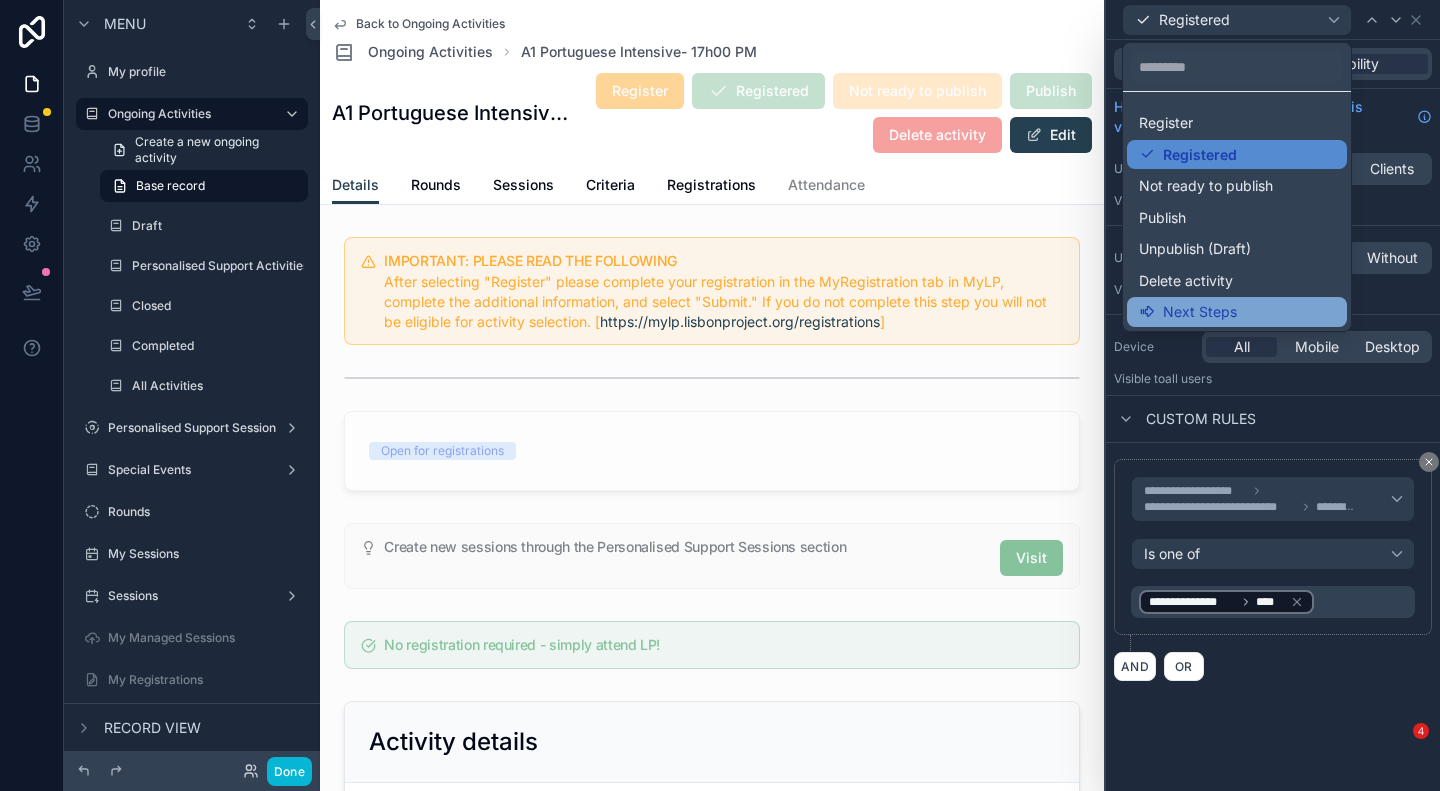 click on "Next Steps" at bounding box center [1200, 312] 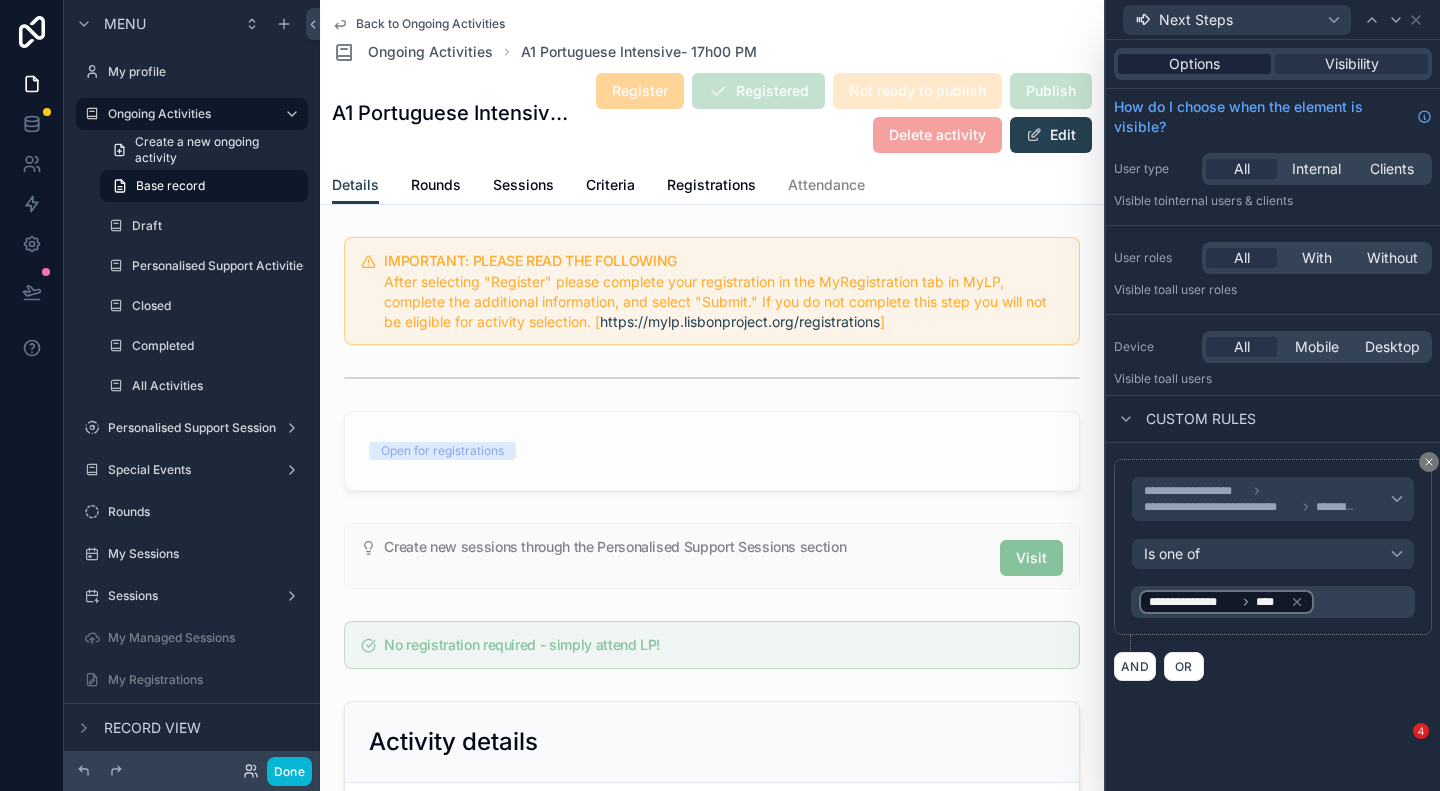 click on "Options" at bounding box center (1194, 64) 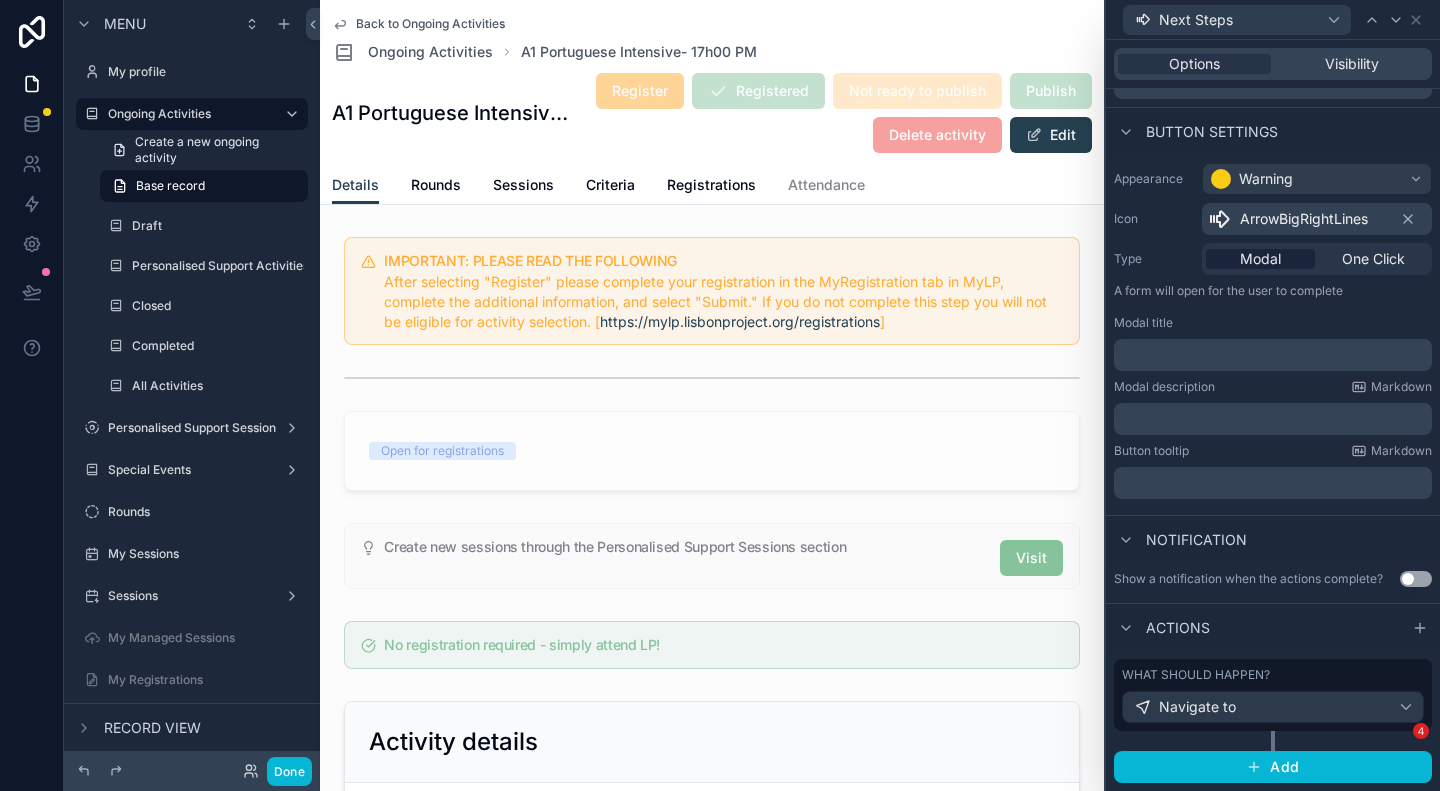 scroll, scrollTop: 0, scrollLeft: 0, axis: both 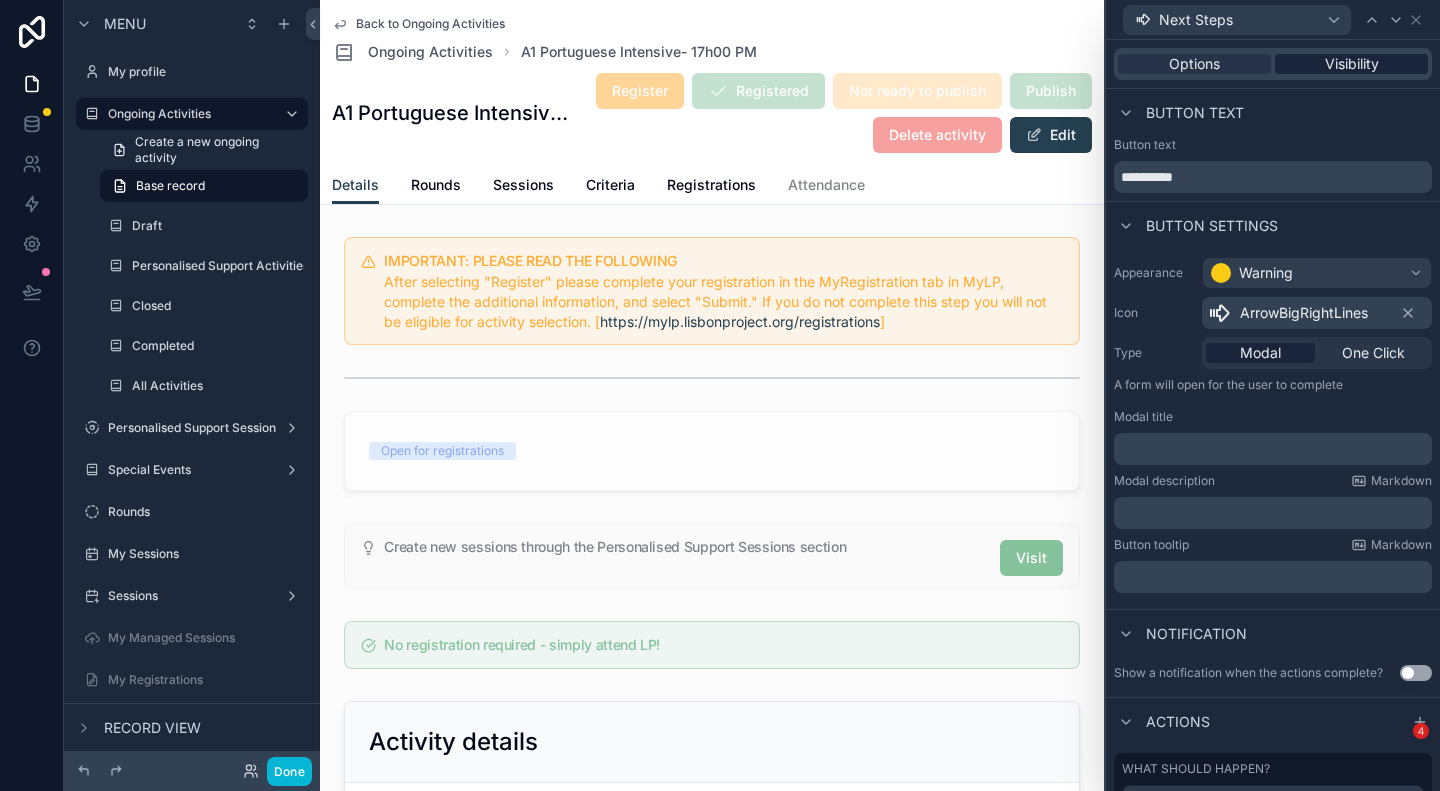 click on "Visibility" at bounding box center (1351, 64) 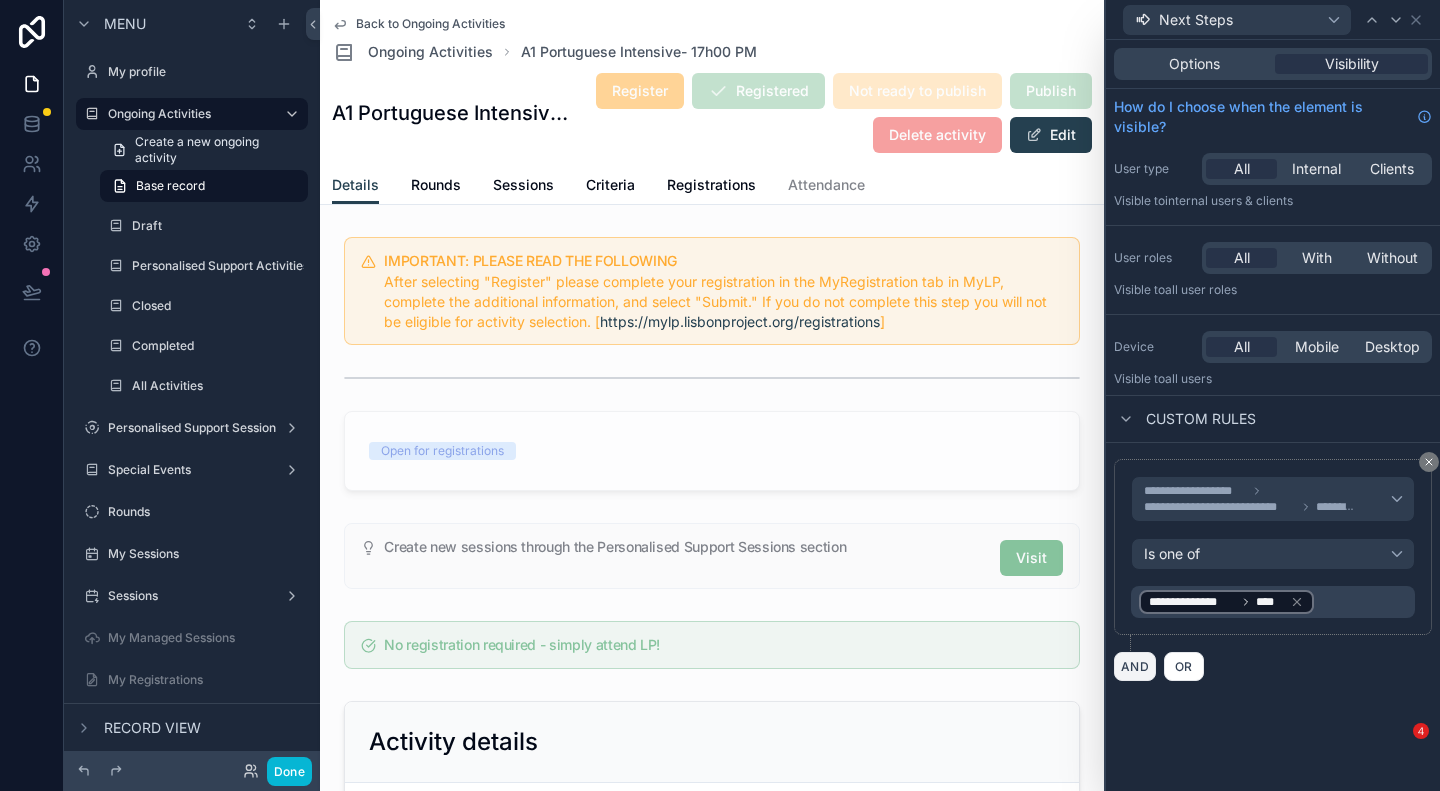 click on "AND" at bounding box center [1135, 666] 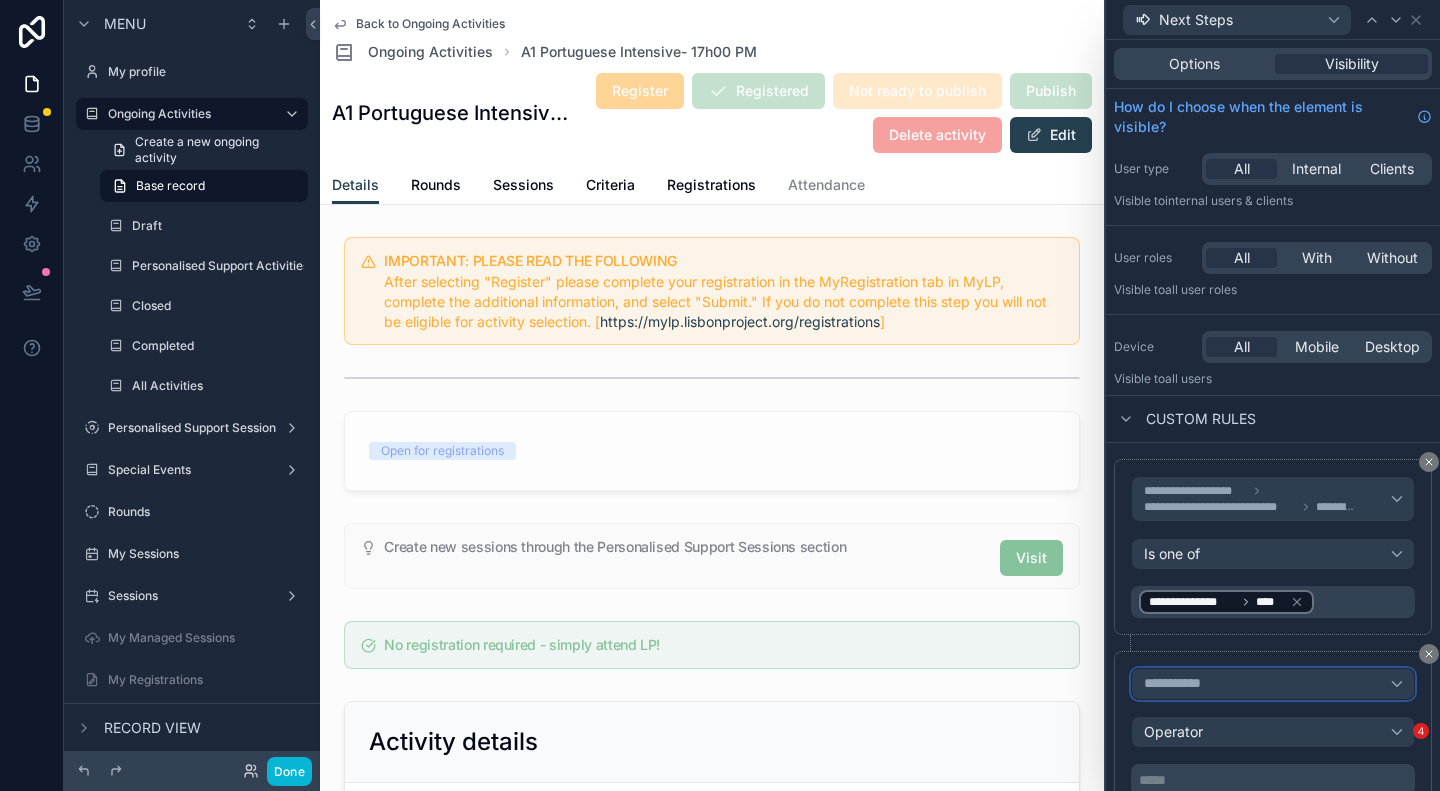 click on "**********" at bounding box center (1181, 684) 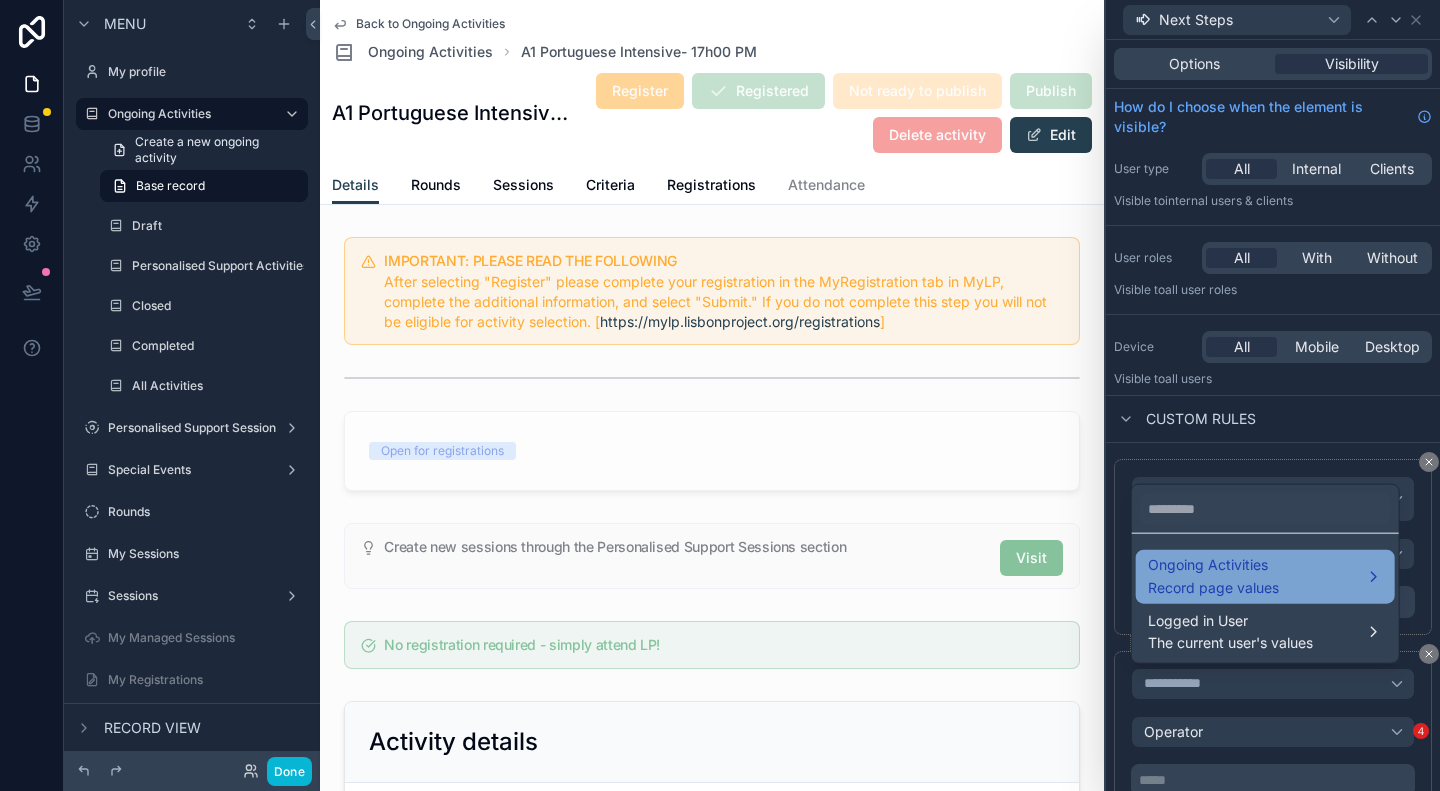 click on "Record page values" at bounding box center (1213, 587) 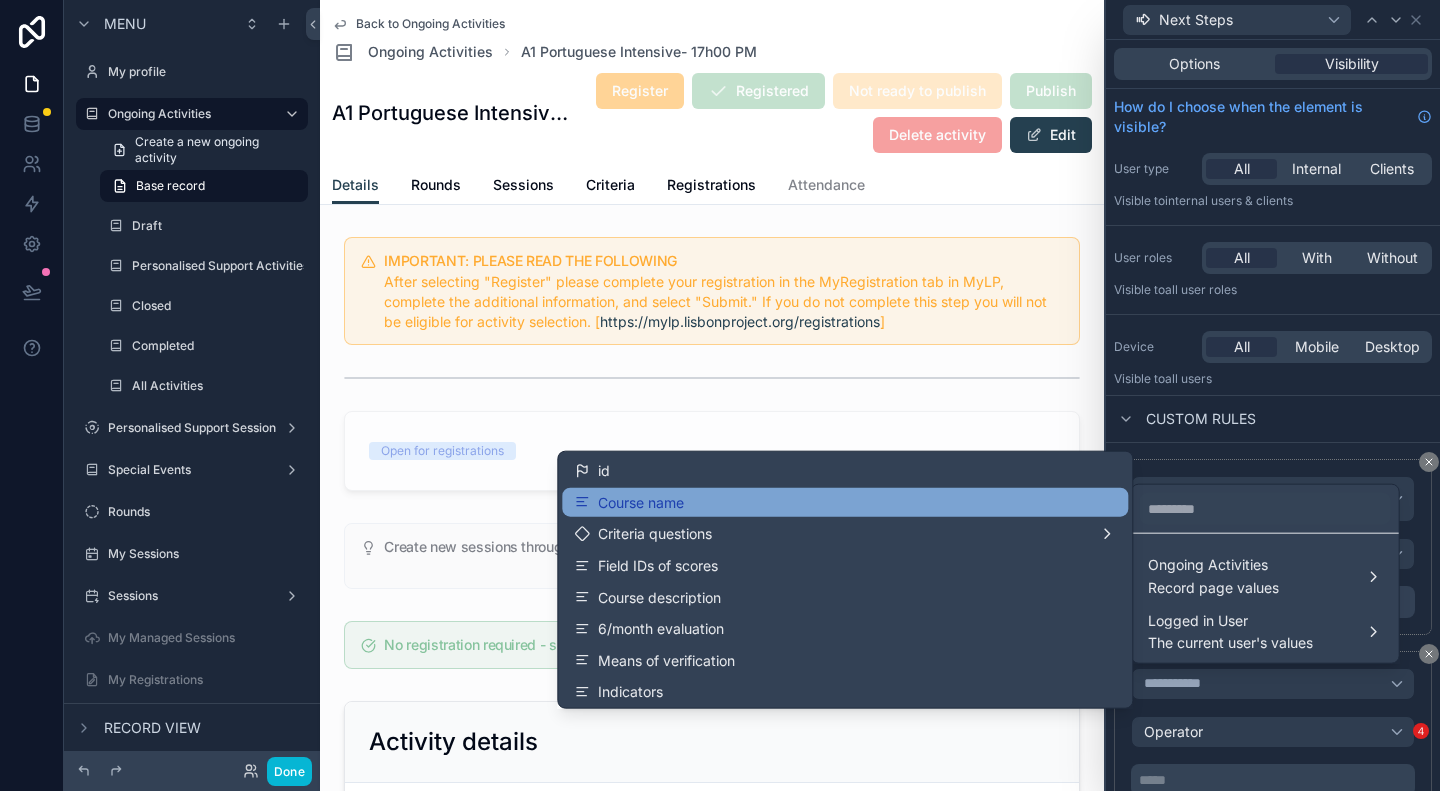 click on "Course name" at bounding box center [845, 502] 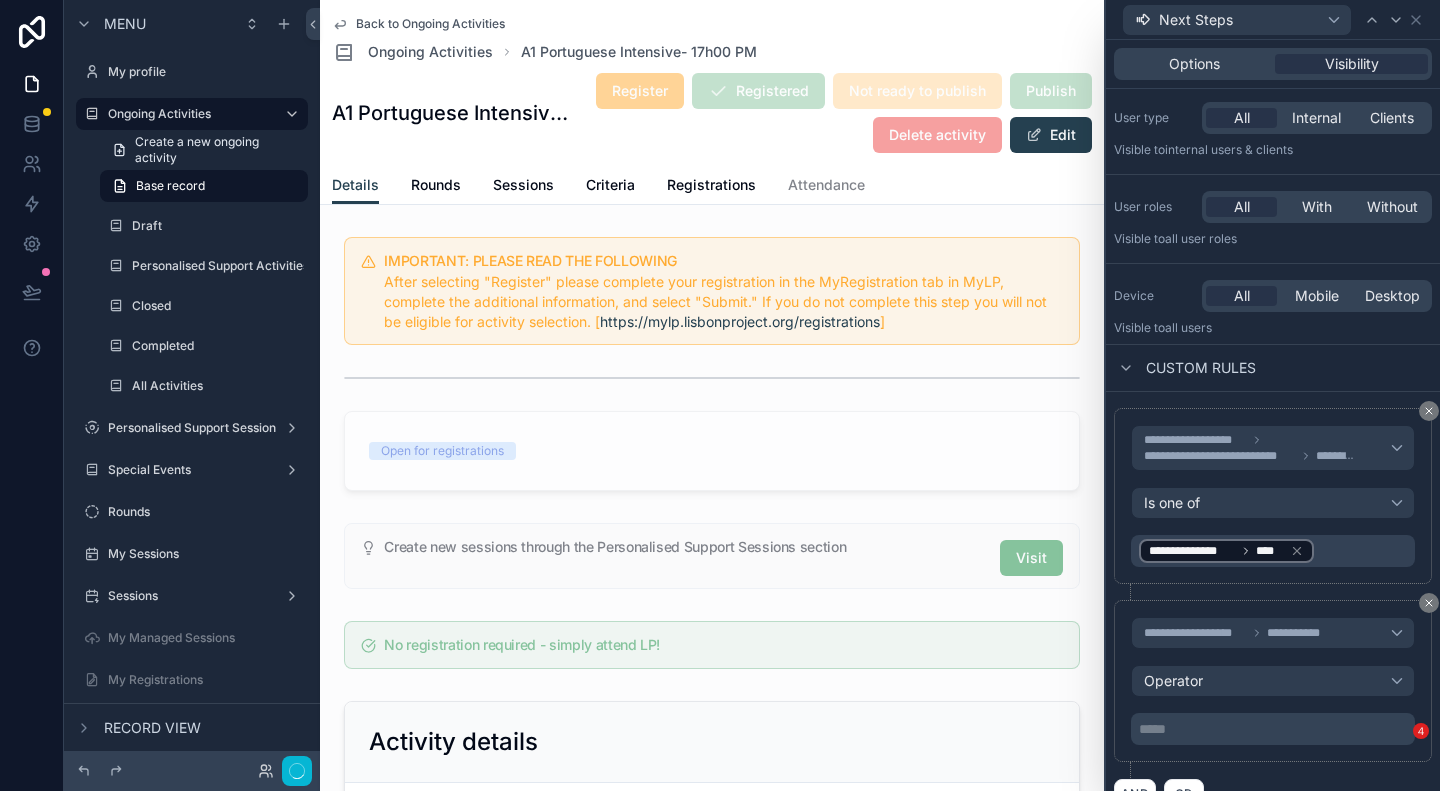 scroll, scrollTop: 80, scrollLeft: 0, axis: vertical 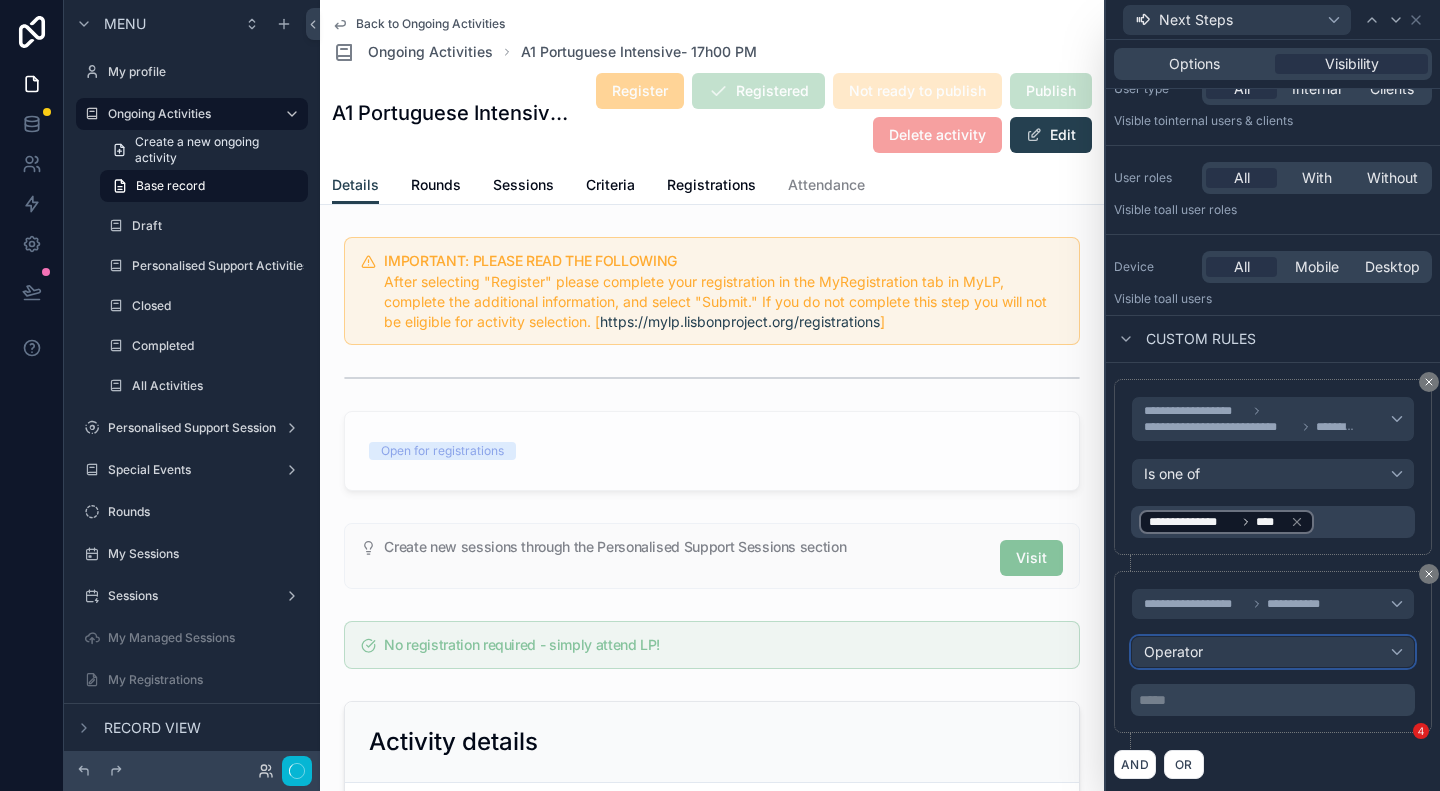 click on "Operator" at bounding box center [1273, 652] 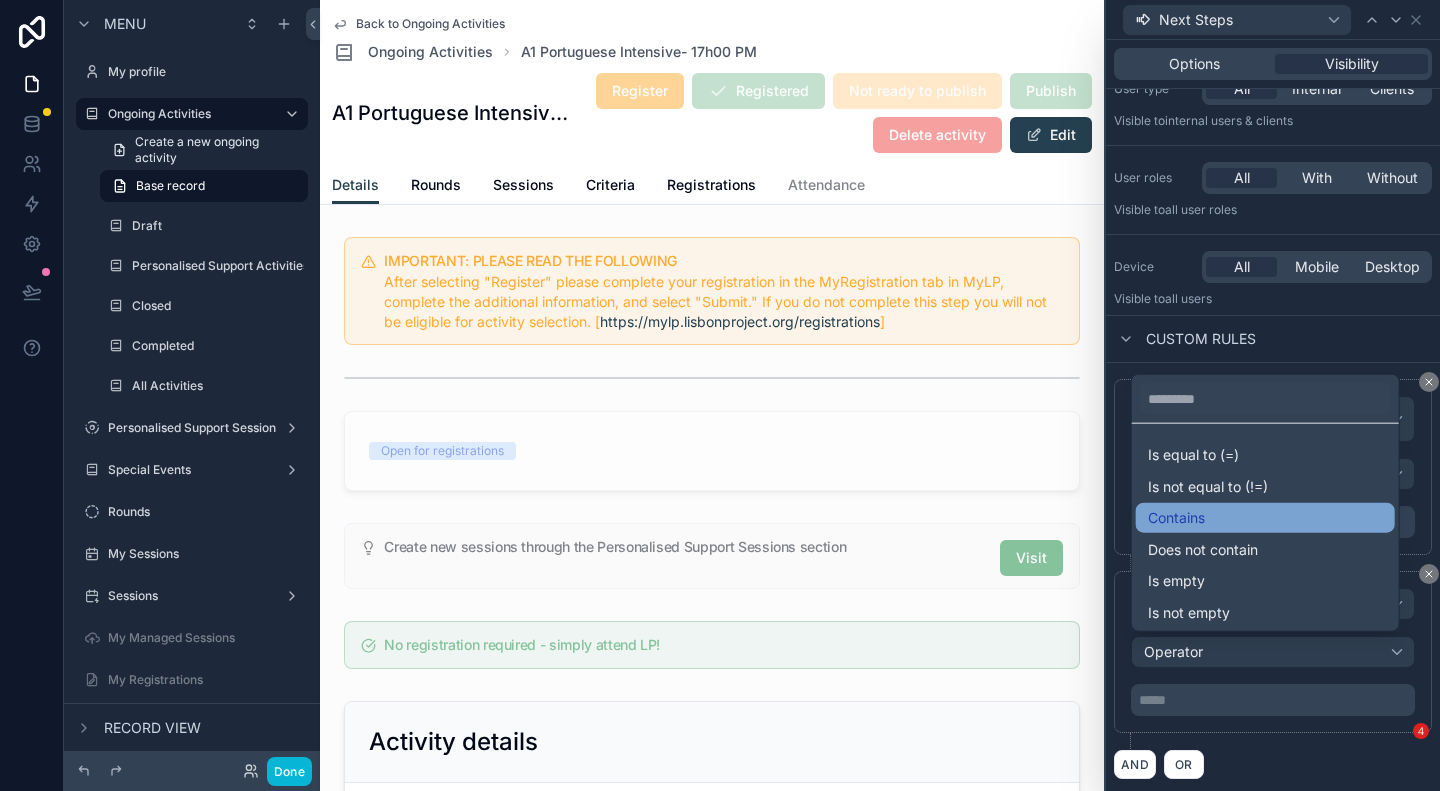 click on "Contains" at bounding box center [1265, 518] 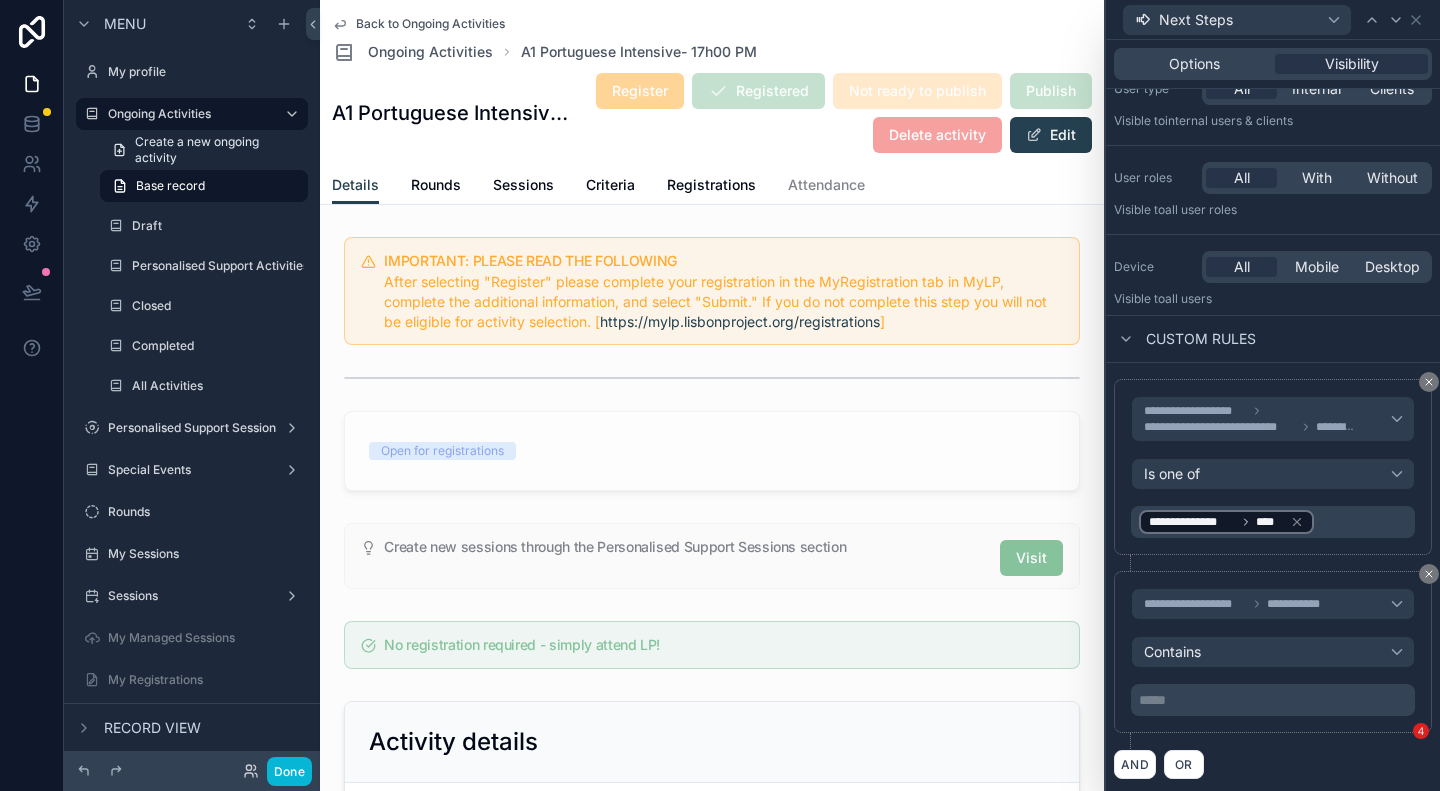 click on "***** ﻿" at bounding box center [1275, 700] 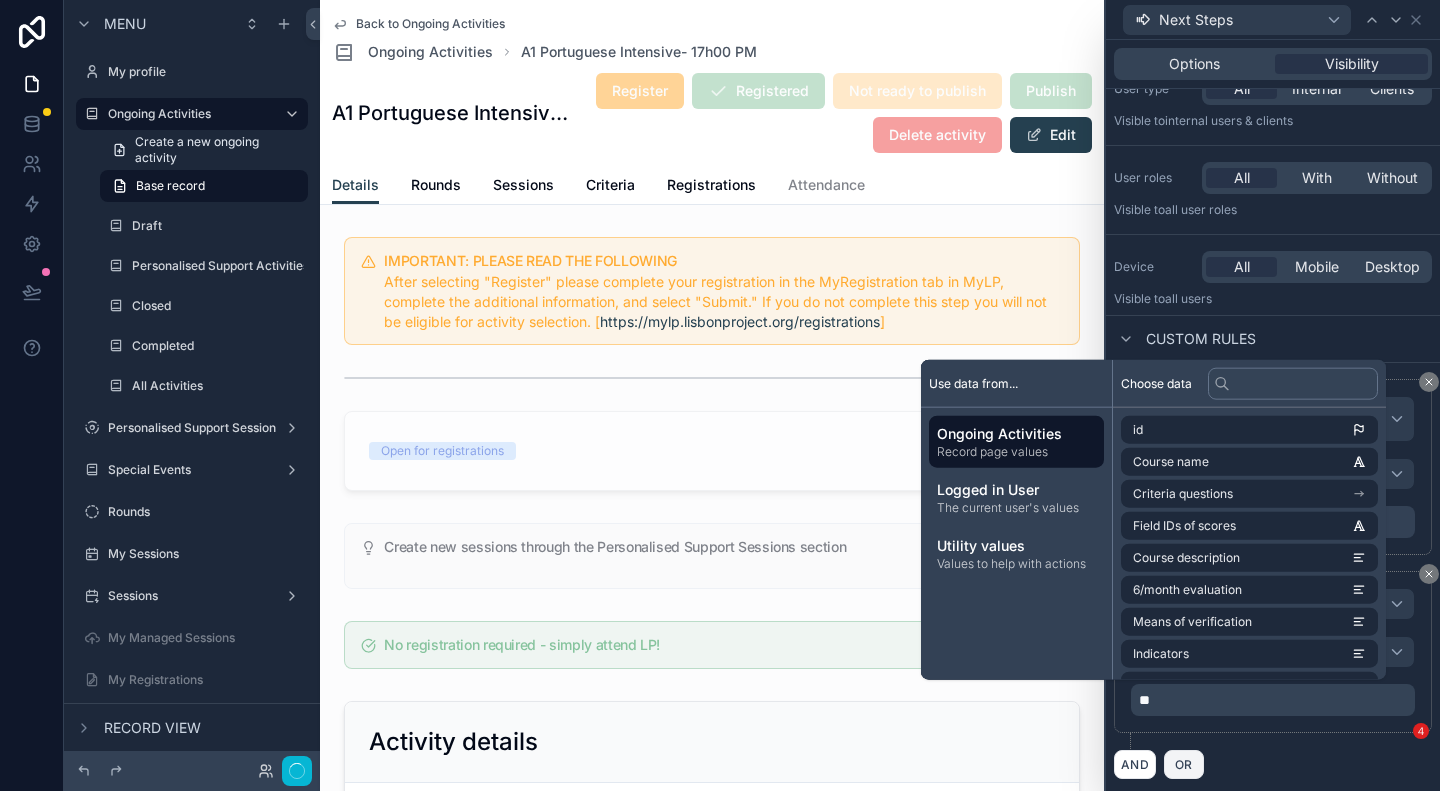 click on "OR" at bounding box center [1184, 764] 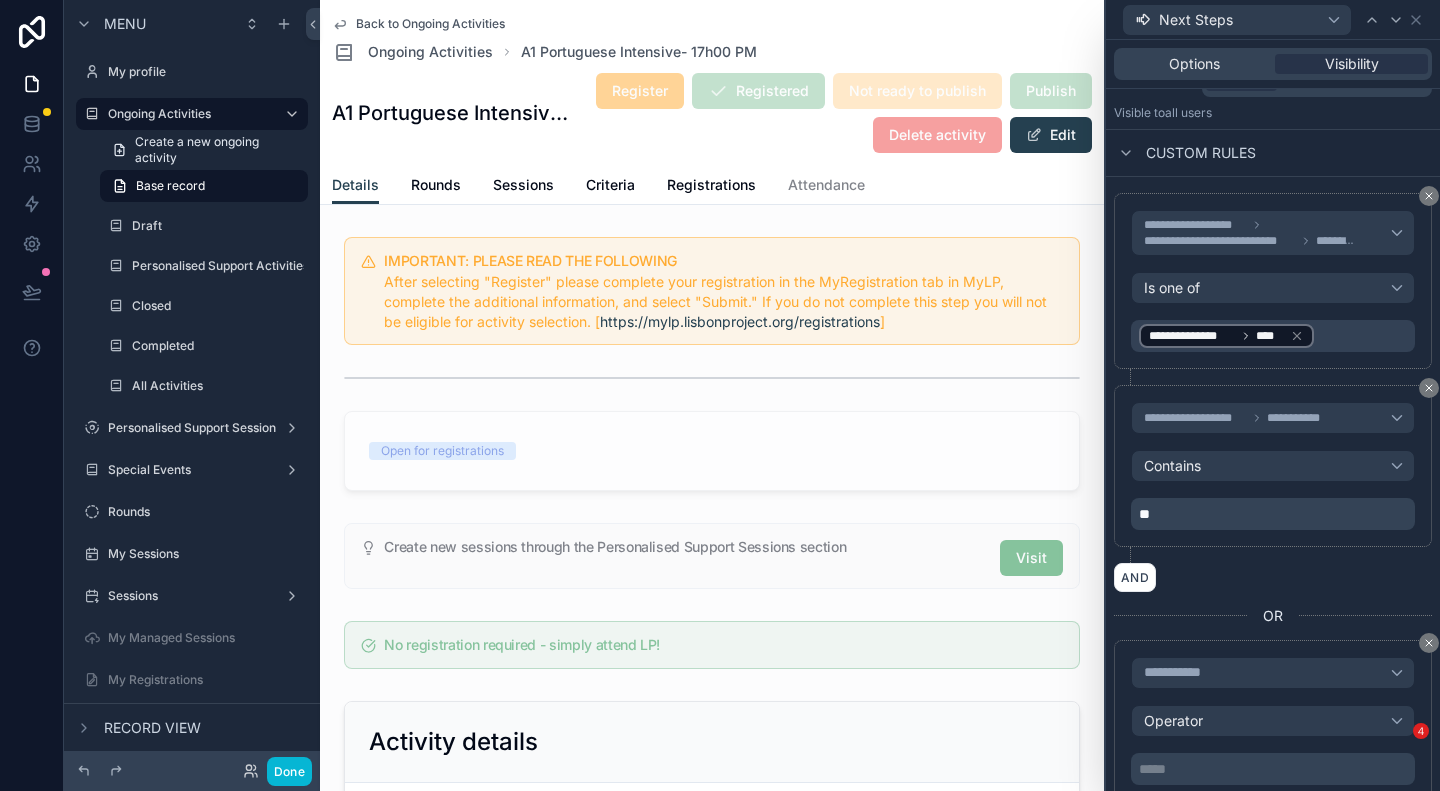 scroll, scrollTop: 280, scrollLeft: 0, axis: vertical 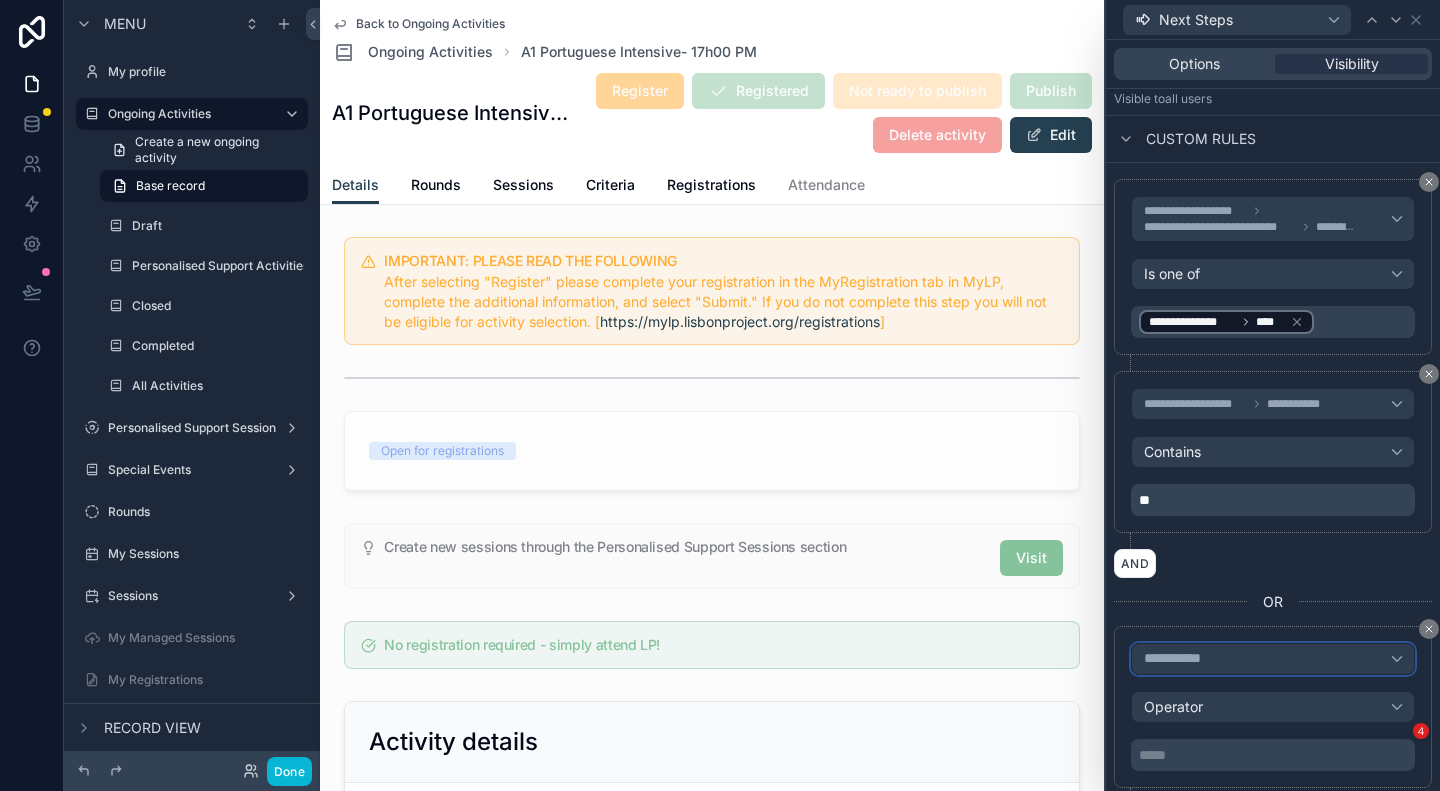 click on "**********" at bounding box center (1273, 659) 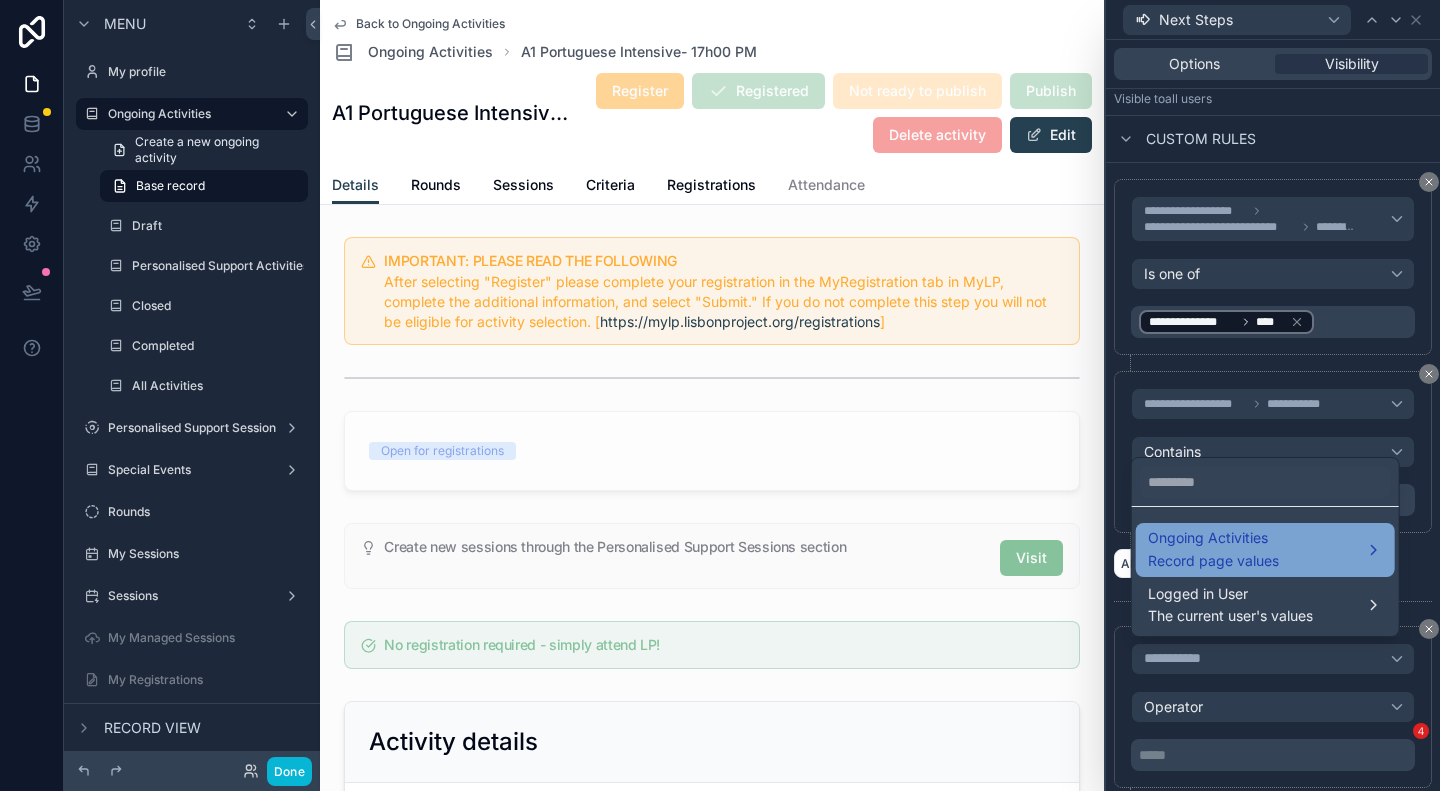 click on "Ongoing Activities" at bounding box center (1213, 538) 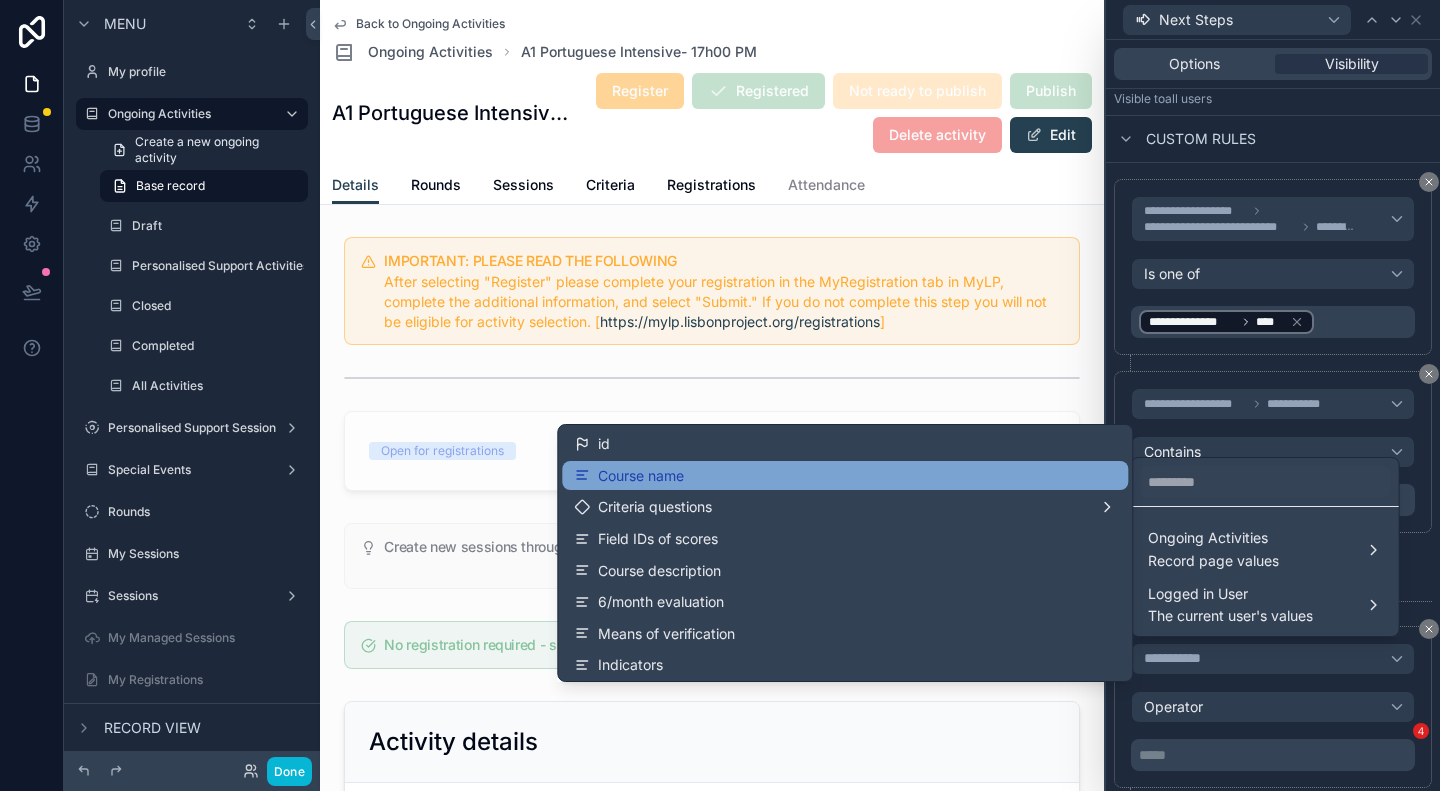 click on "Course name" at bounding box center (641, 476) 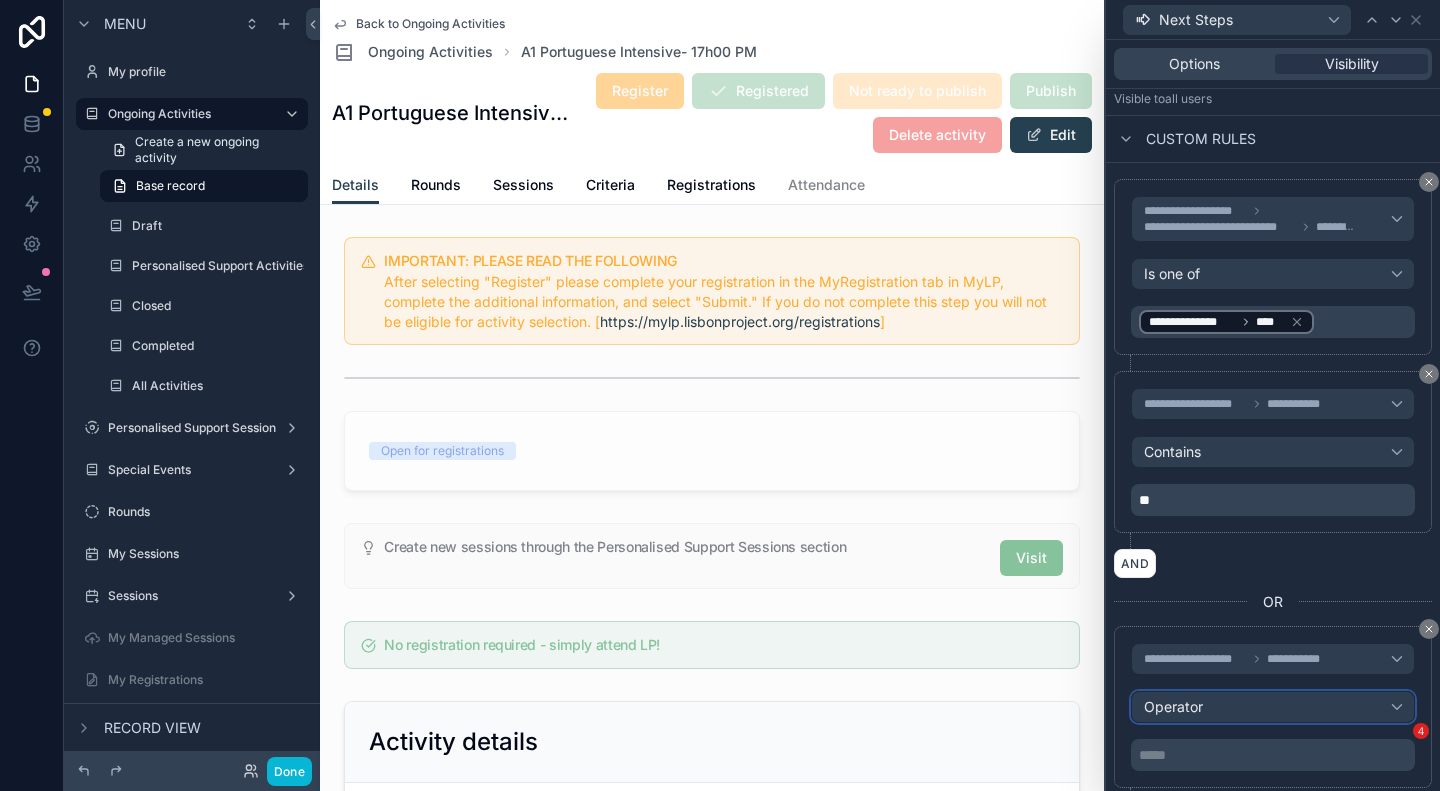 click on "Operator" at bounding box center [1173, 706] 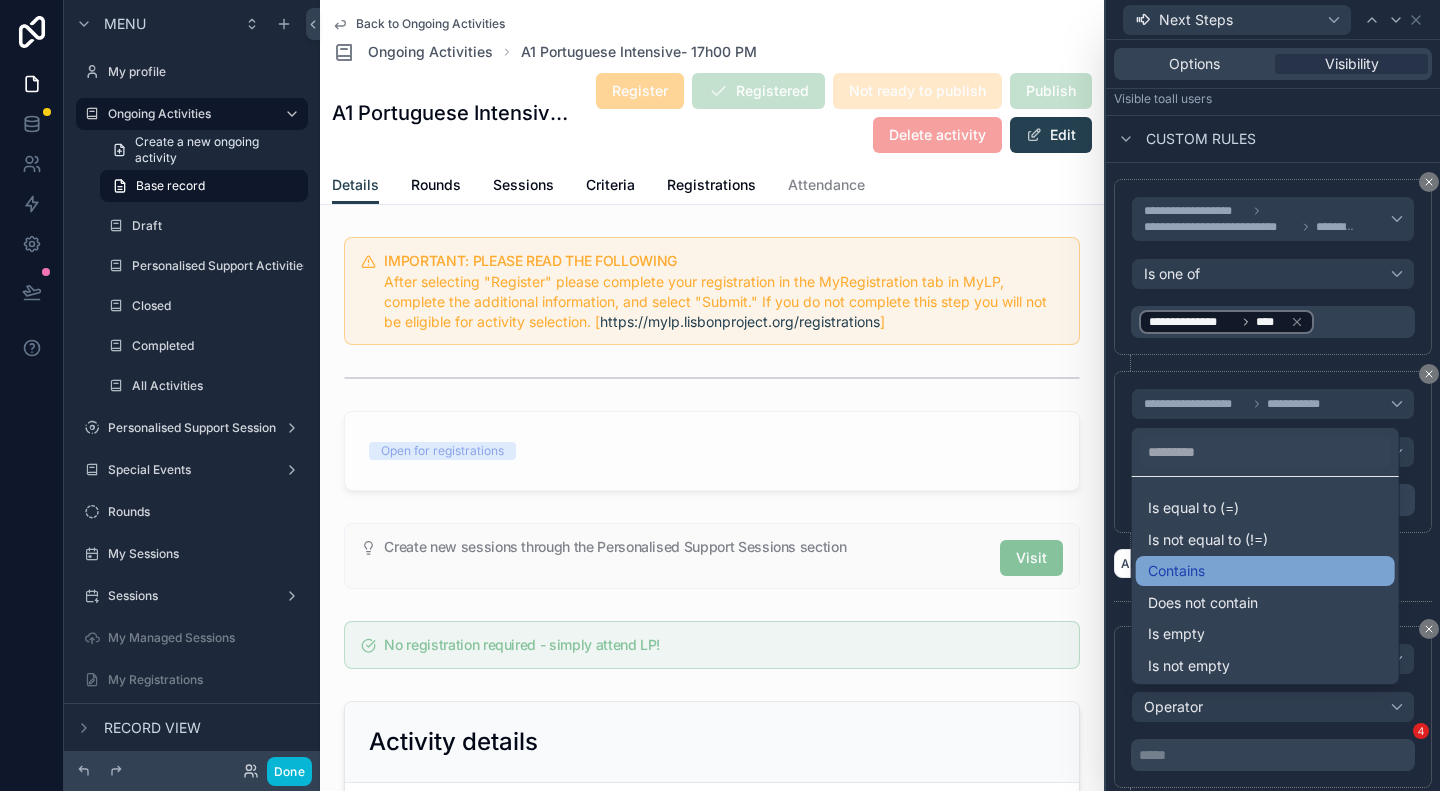 click on "Contains" at bounding box center (1176, 571) 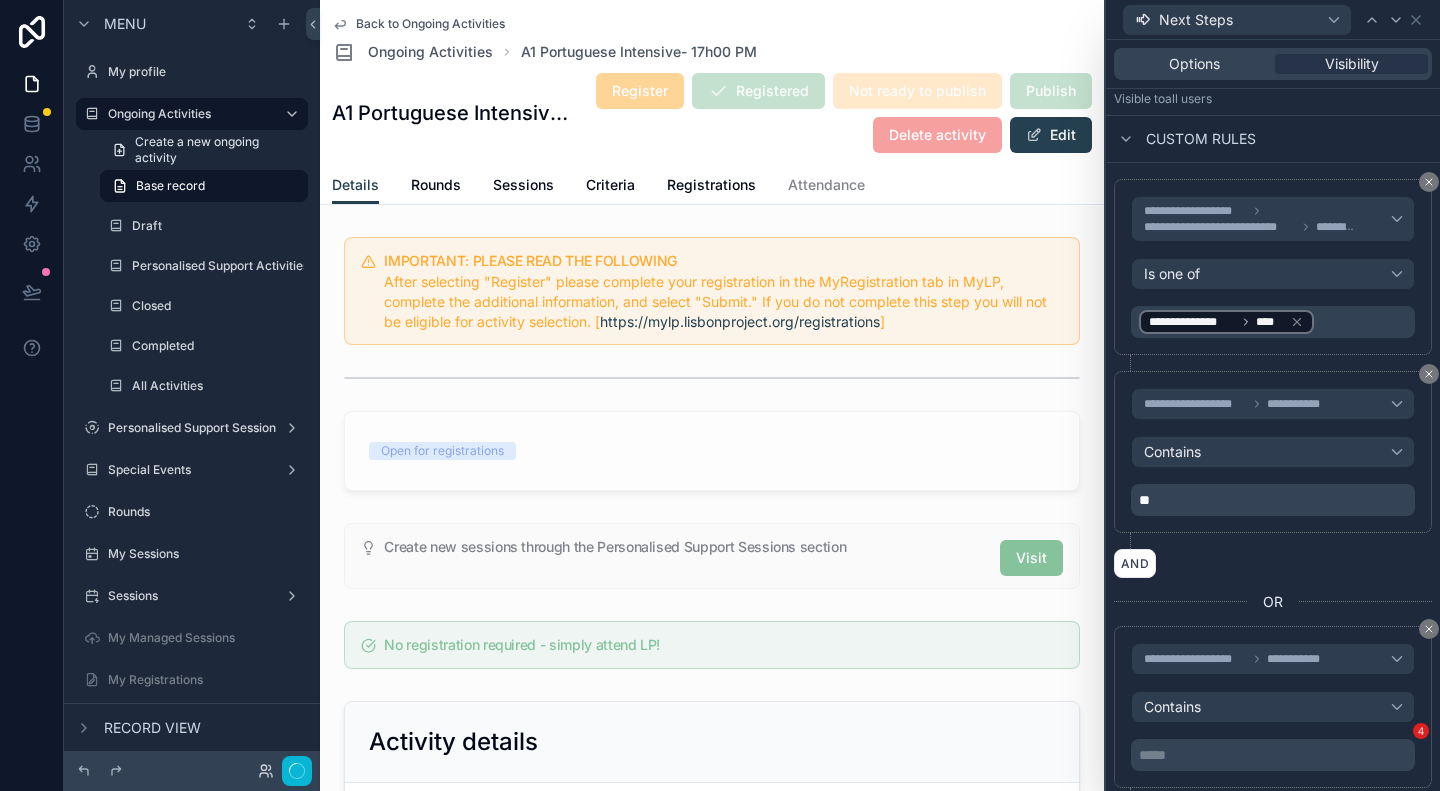click on "***** ﻿" at bounding box center (1275, 755) 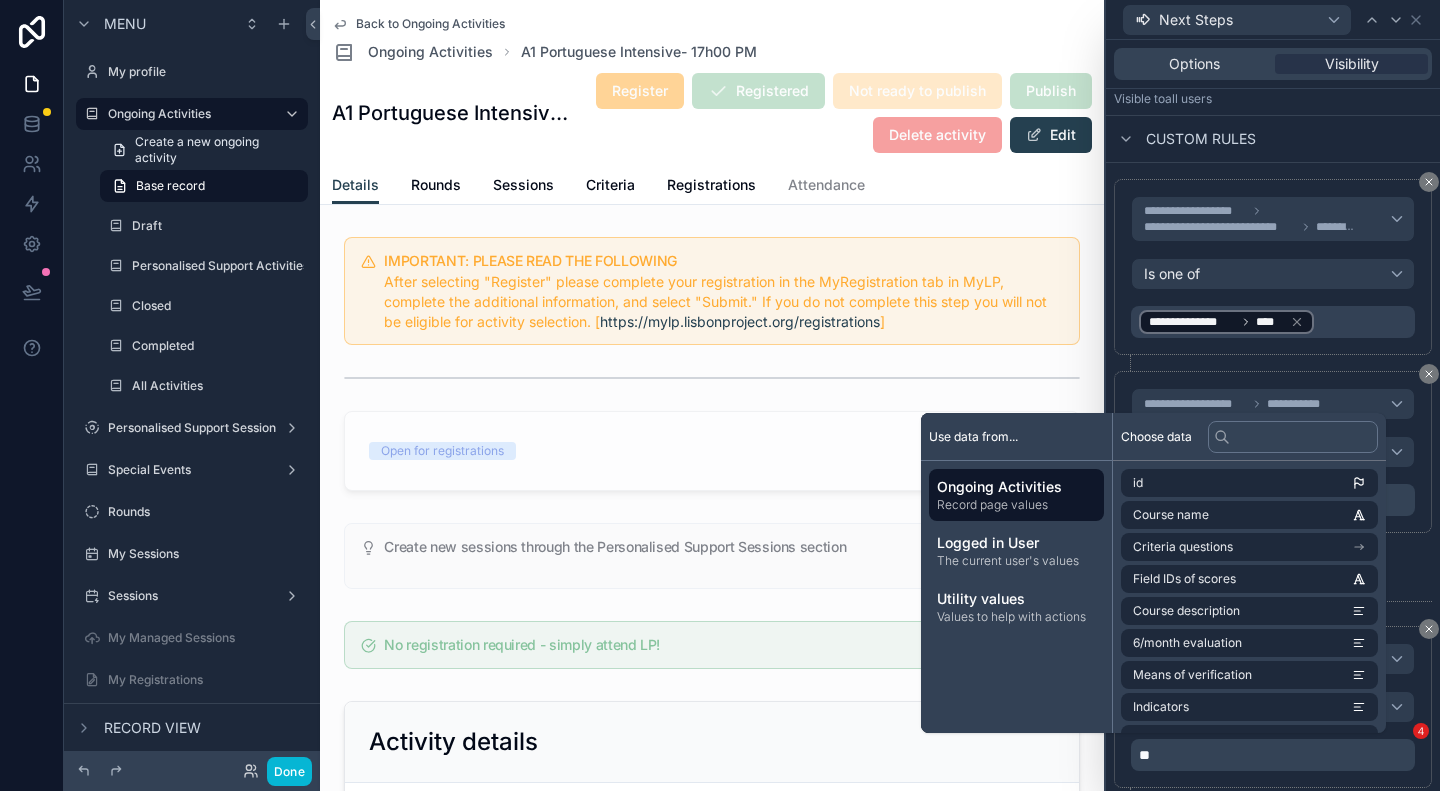click on "**" at bounding box center [1275, 755] 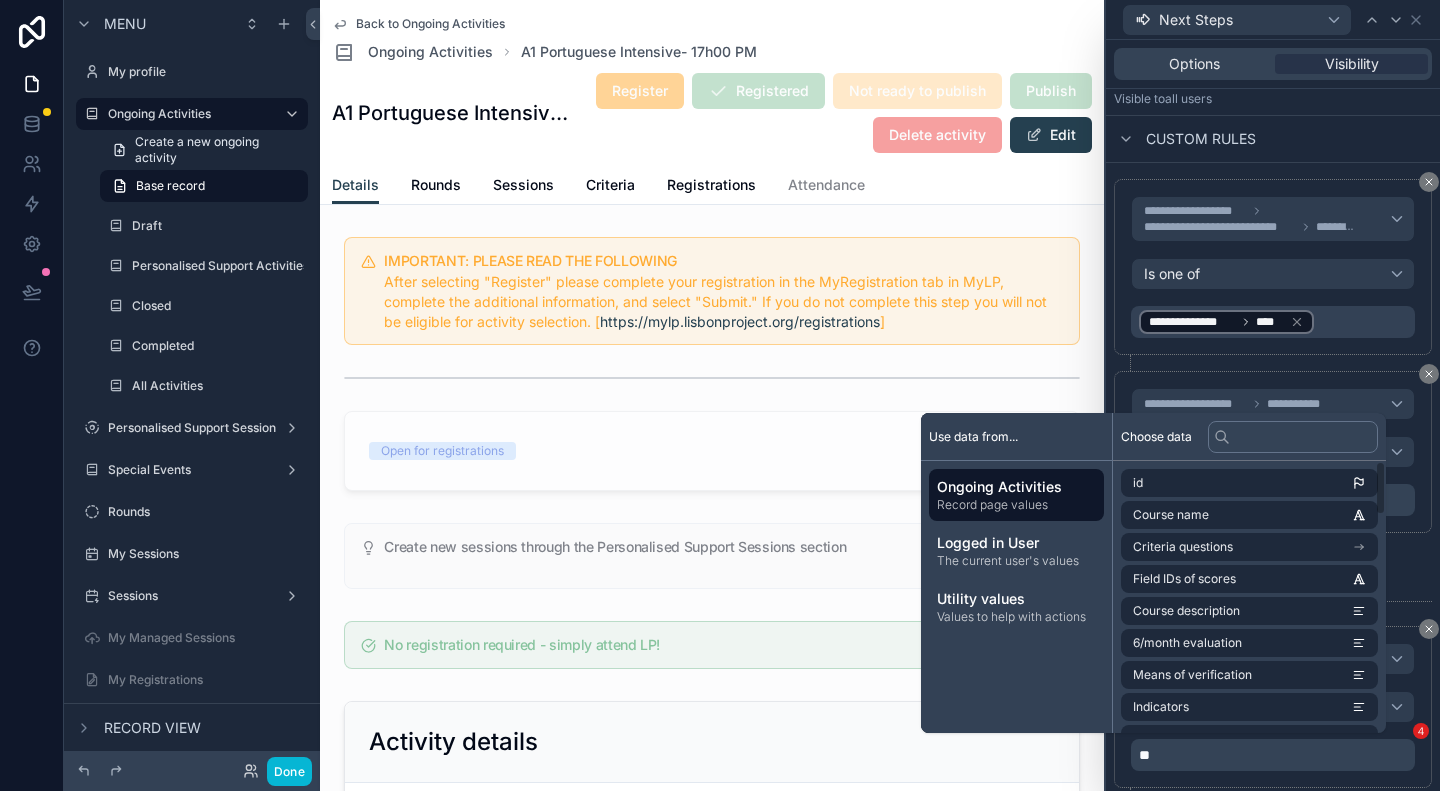 click on "**********" at bounding box center (1273, 267) 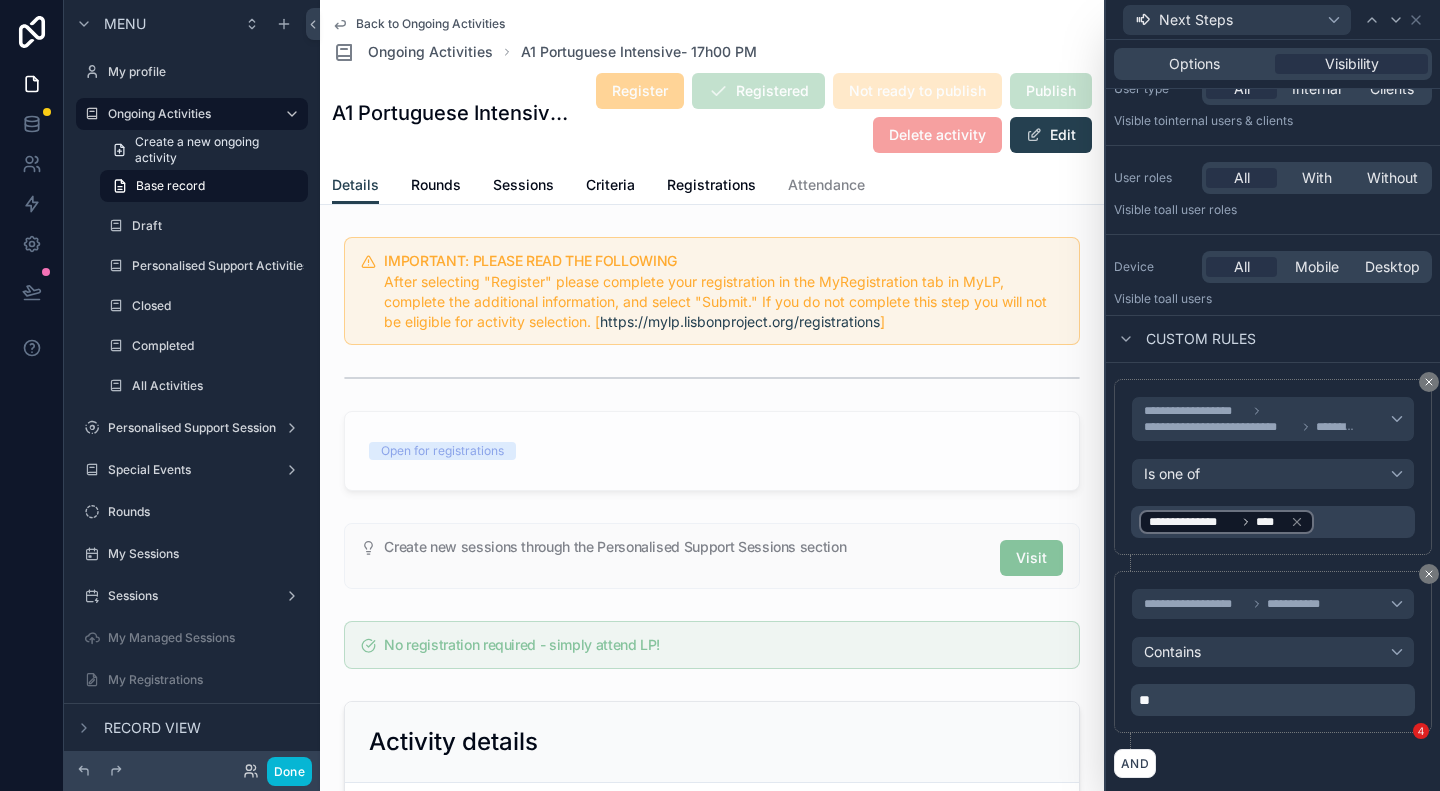 scroll, scrollTop: 0, scrollLeft: 0, axis: both 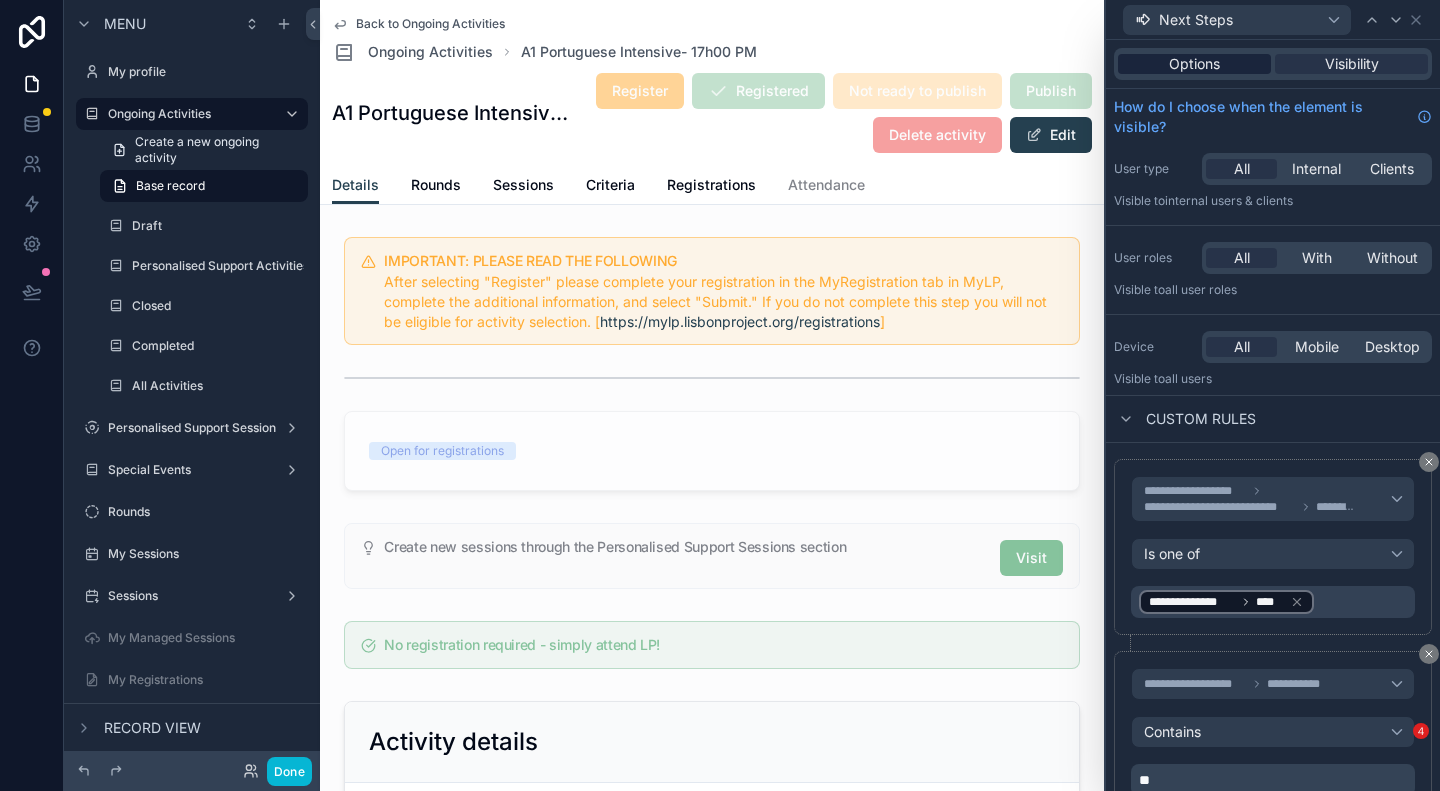 click on "Options" at bounding box center [1194, 64] 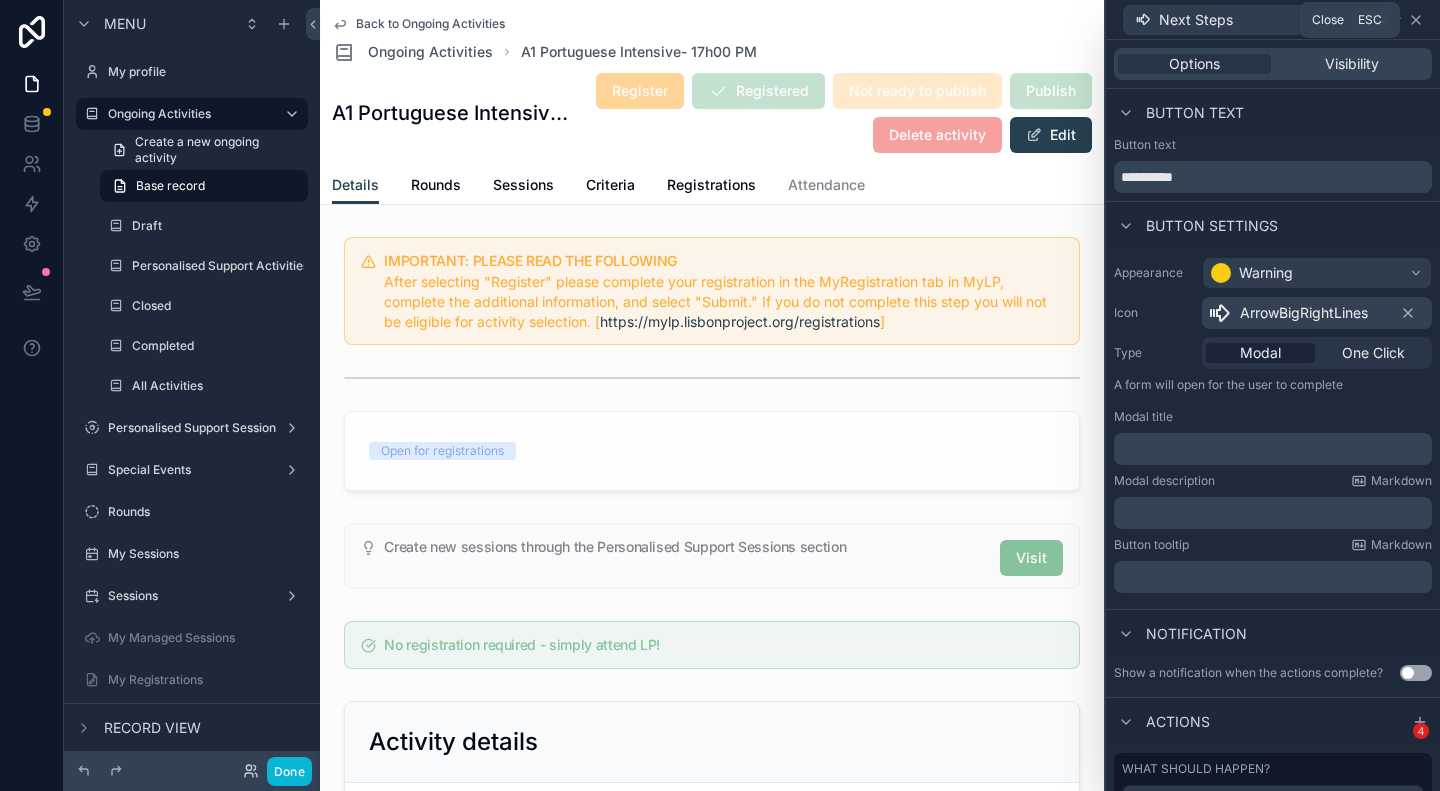 click 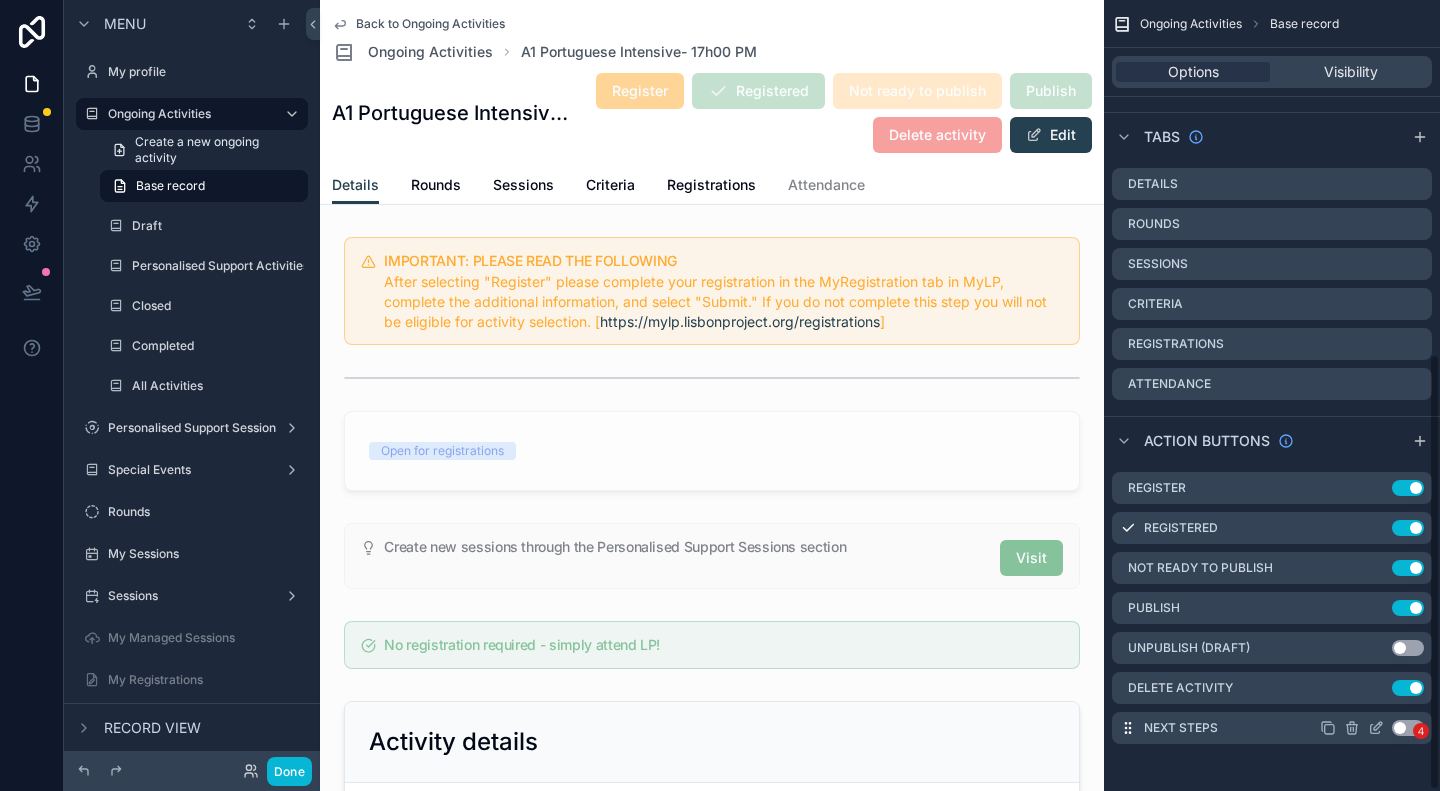 click on "Use setting" at bounding box center (1408, 728) 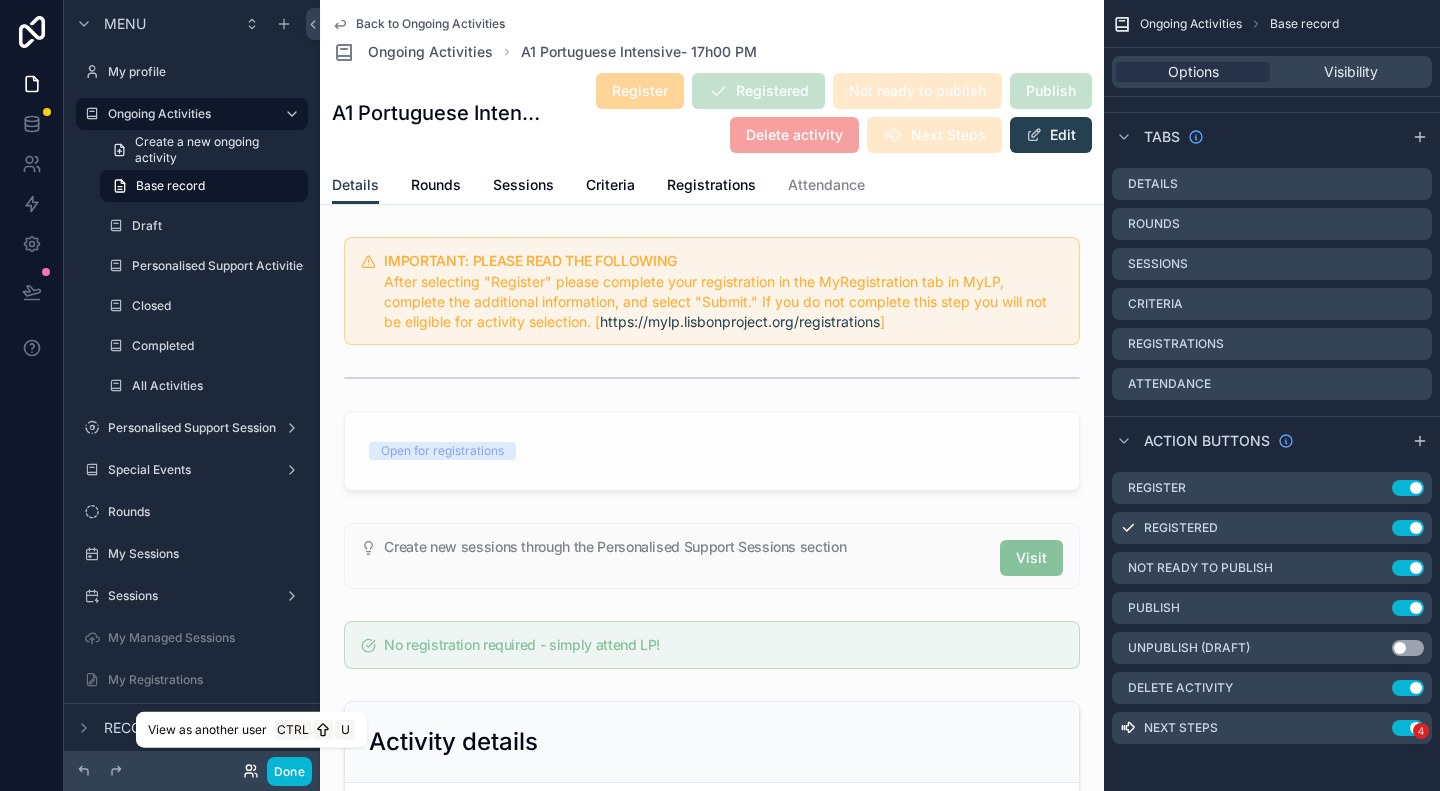 click 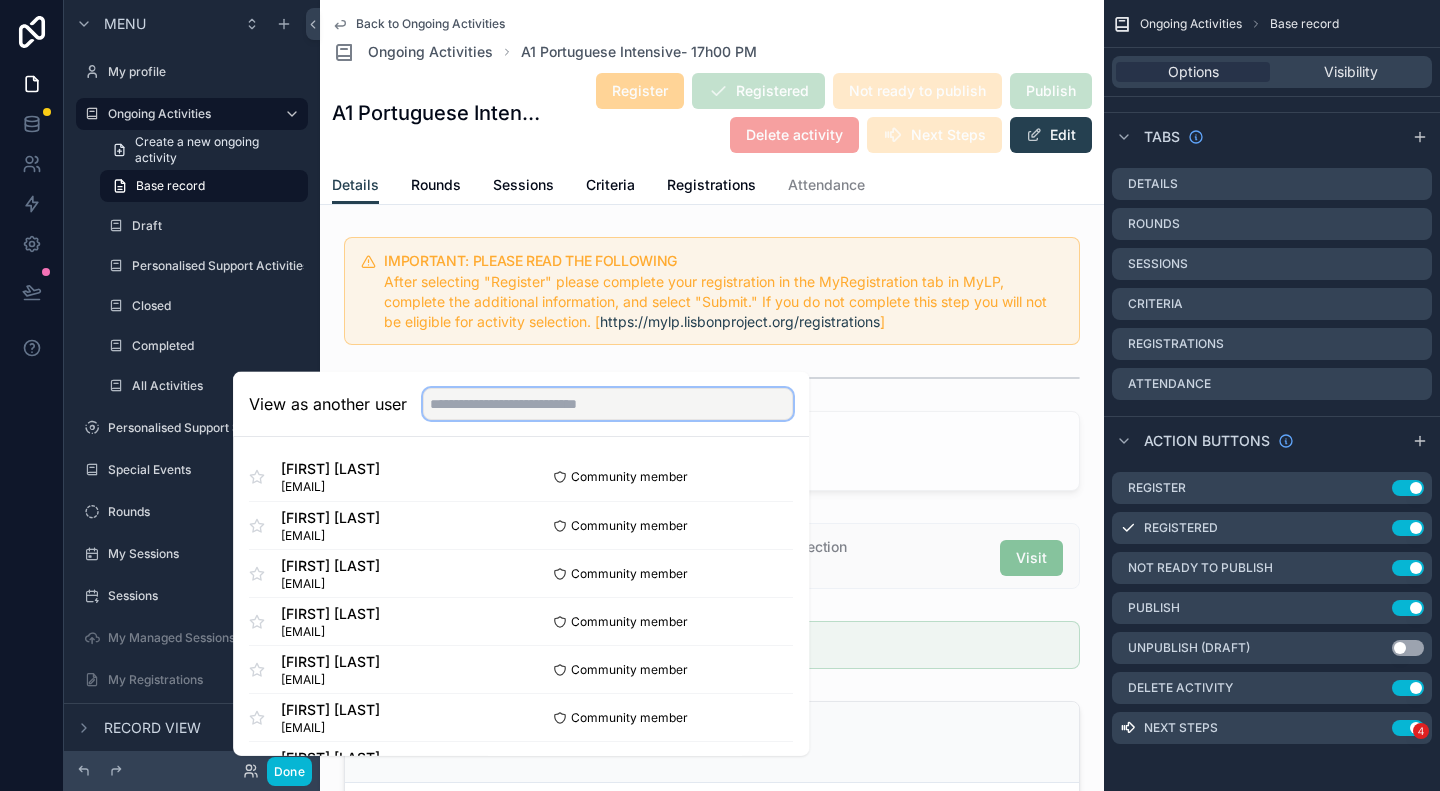 click at bounding box center [608, 404] 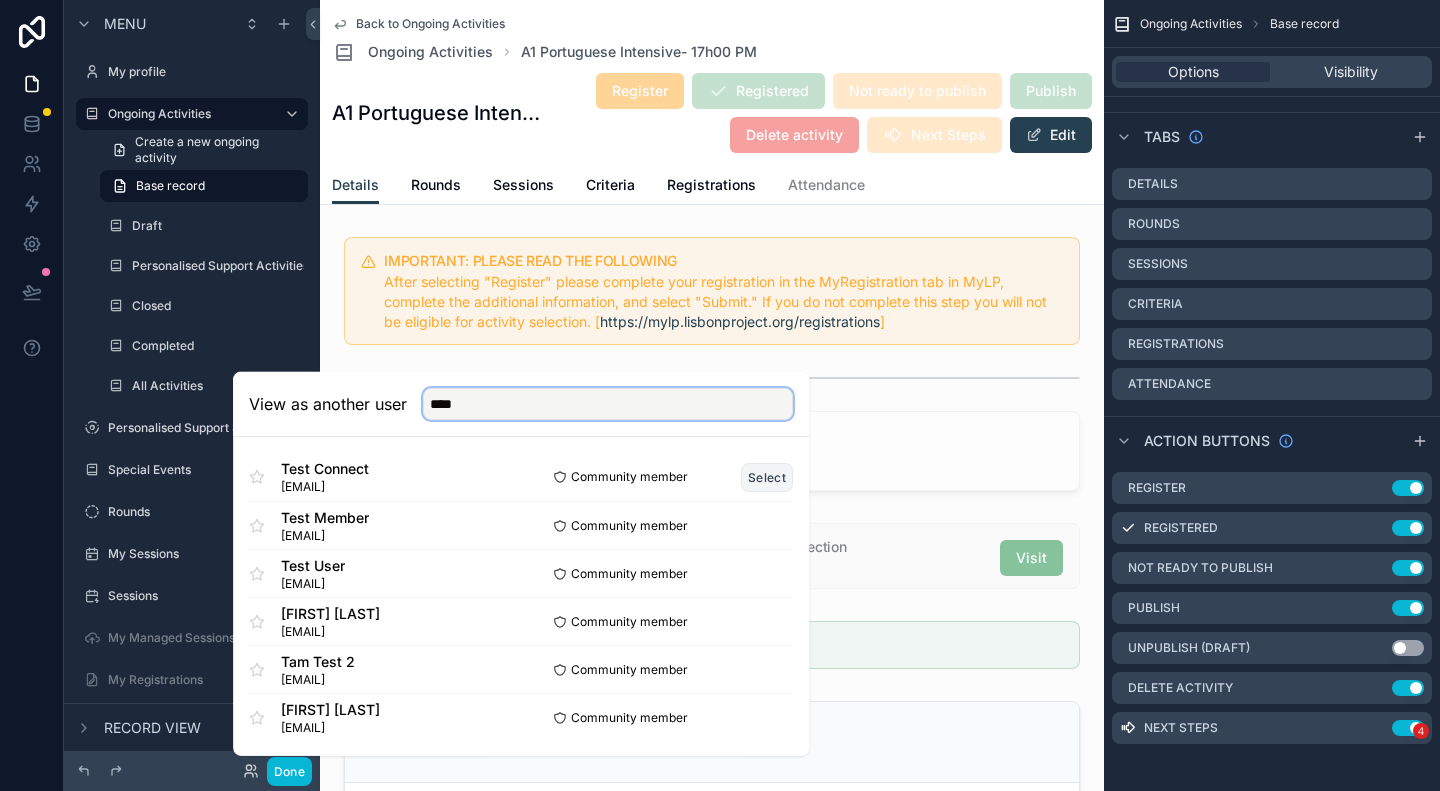 type on "****" 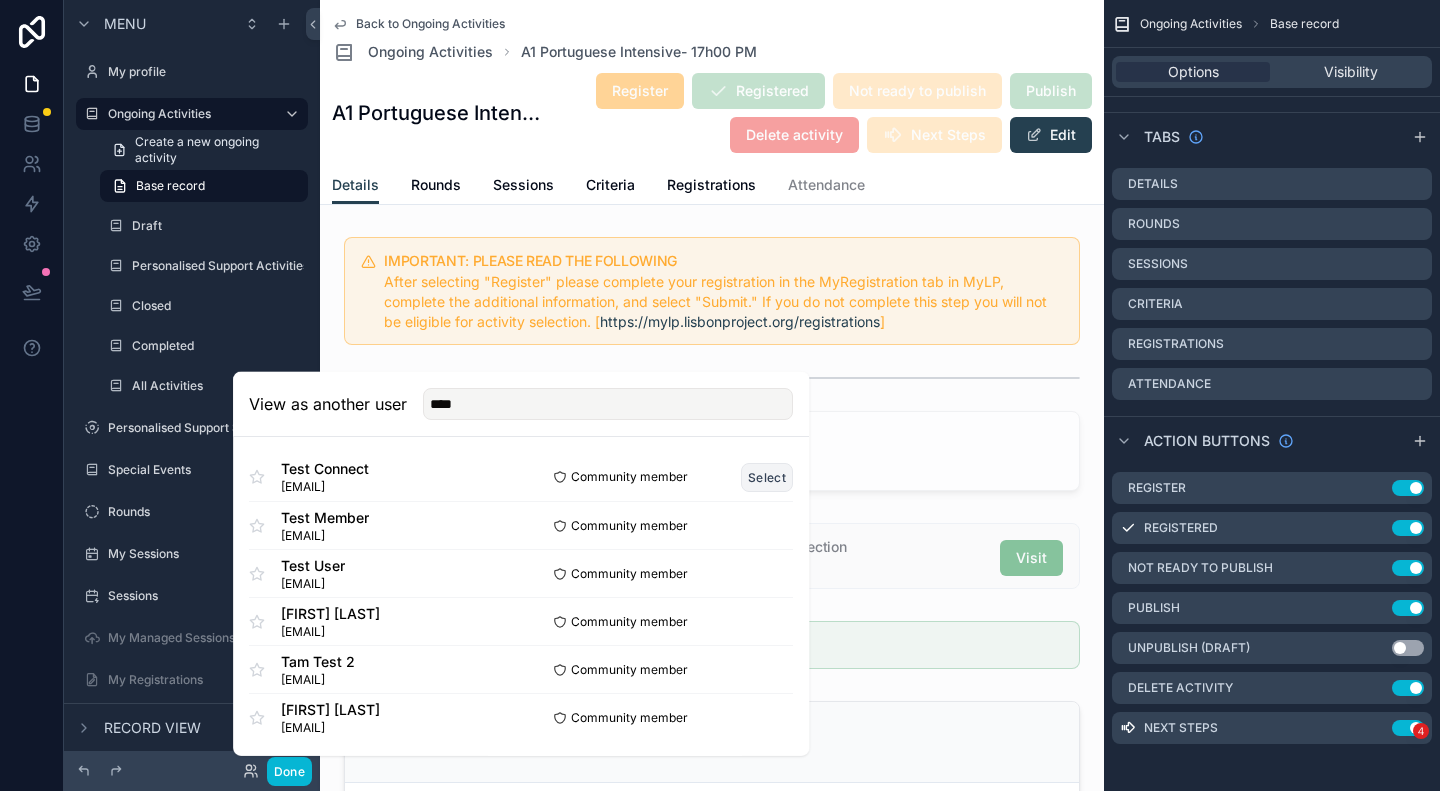 click on "Select" at bounding box center [768, 476] 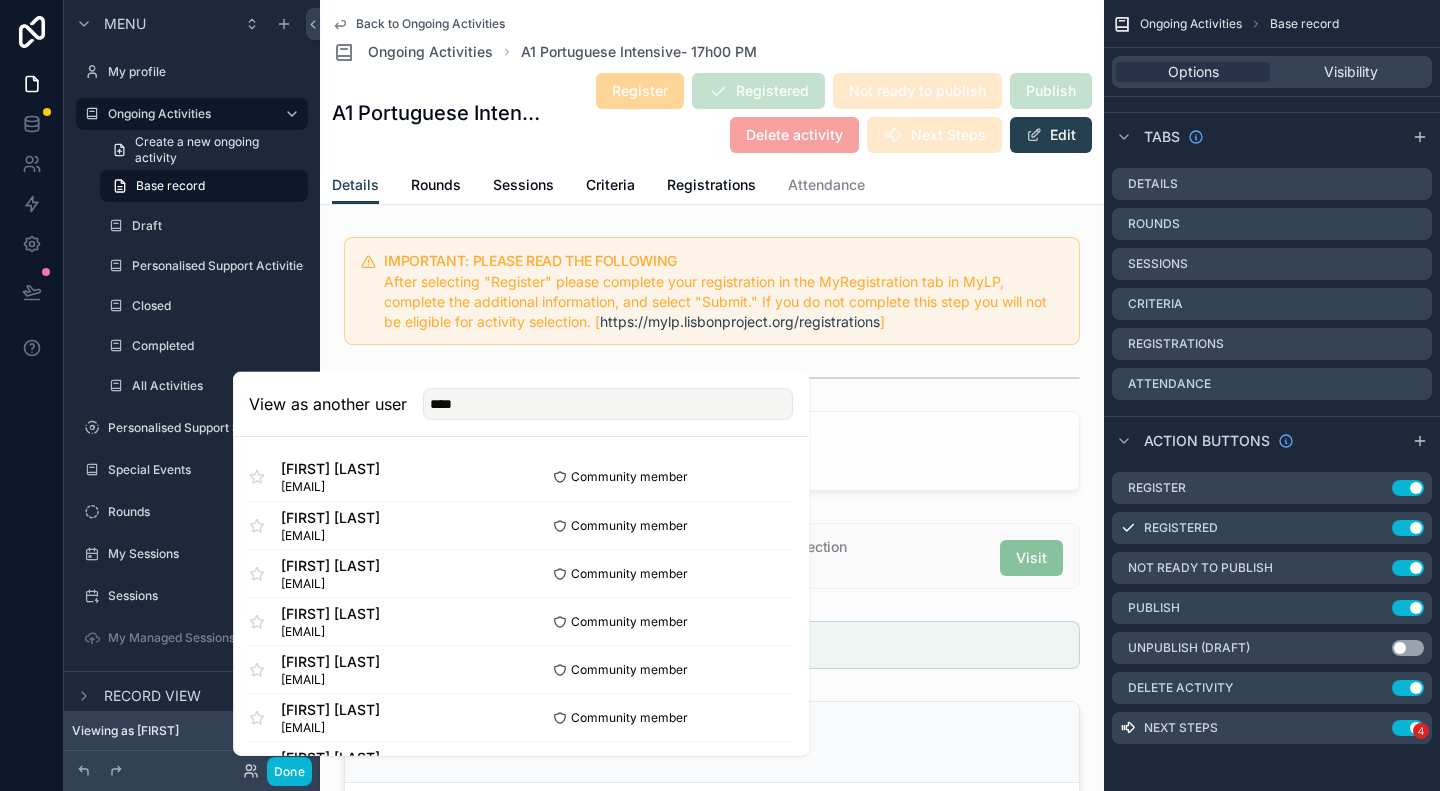 type 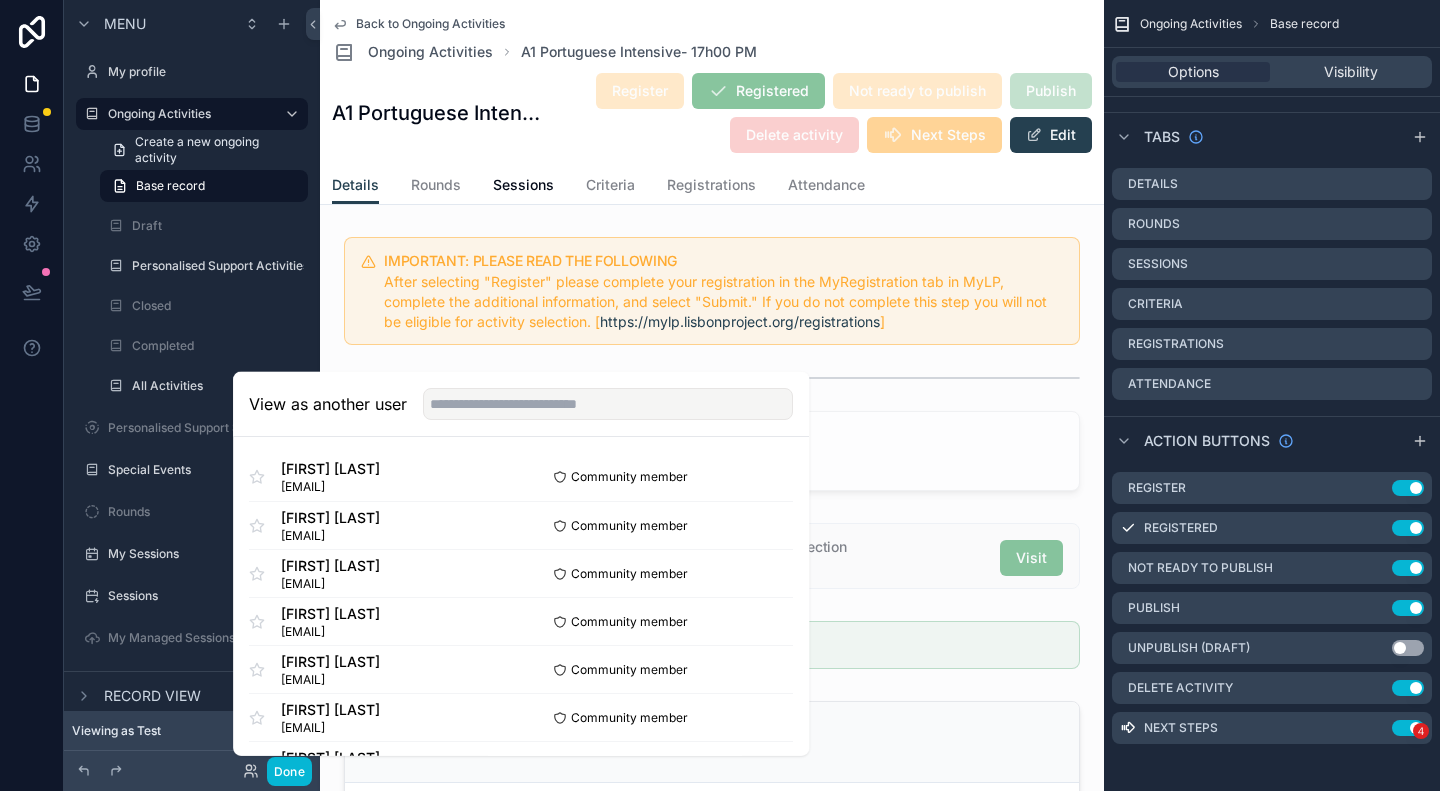 click on "Register Registered Not ready to publish Publish Delete activity Next Steps Edit" at bounding box center (816, 113) 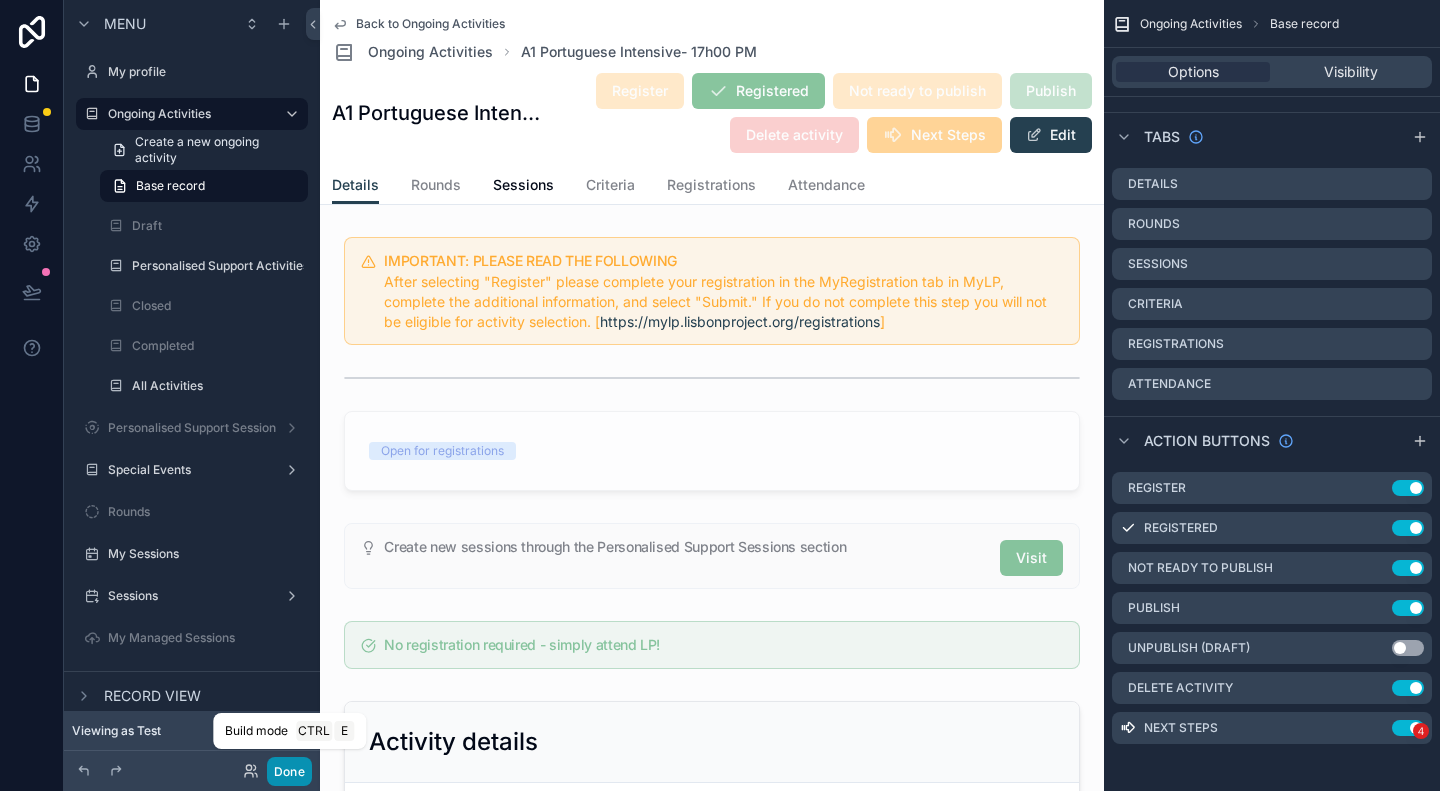 click on "Done" at bounding box center [289, 771] 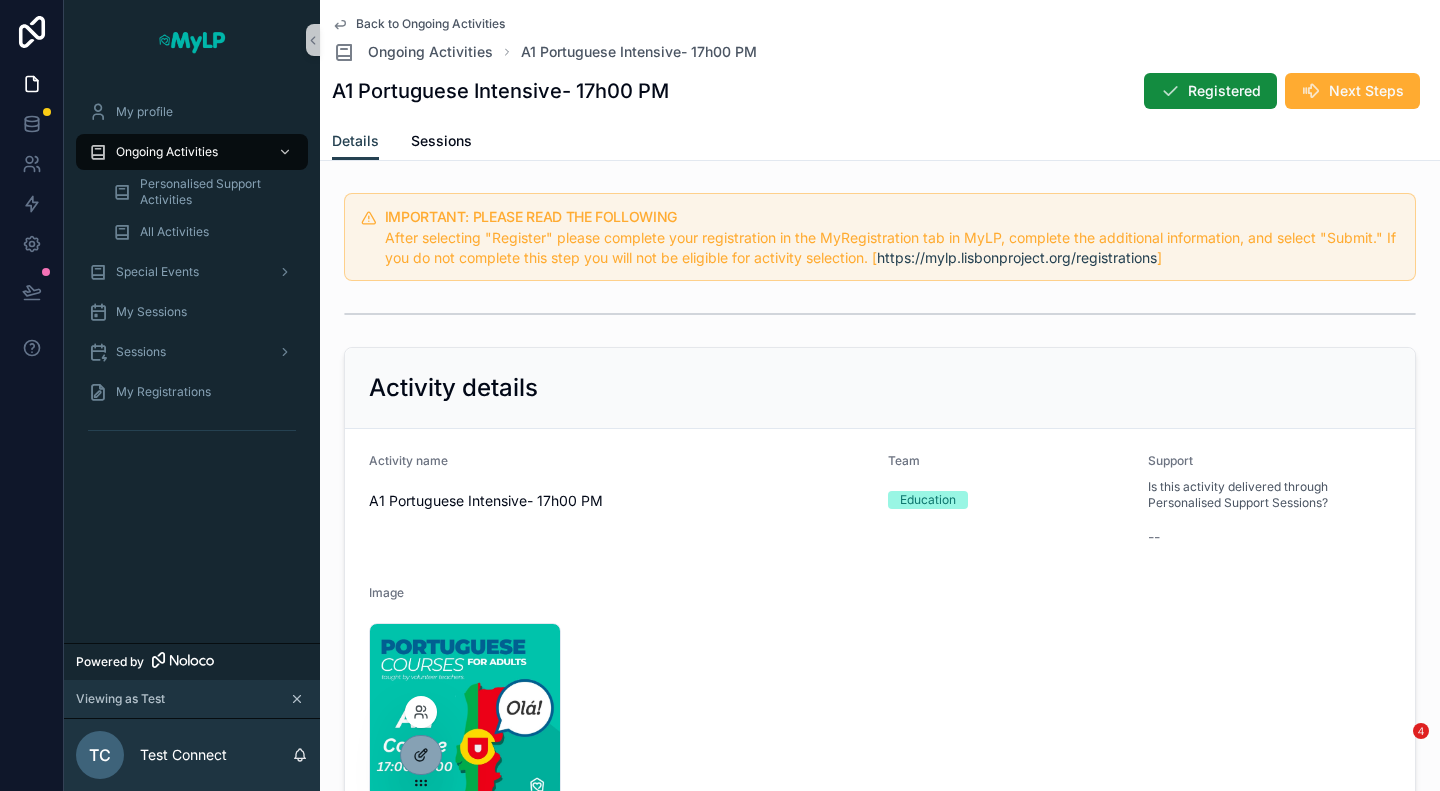 click 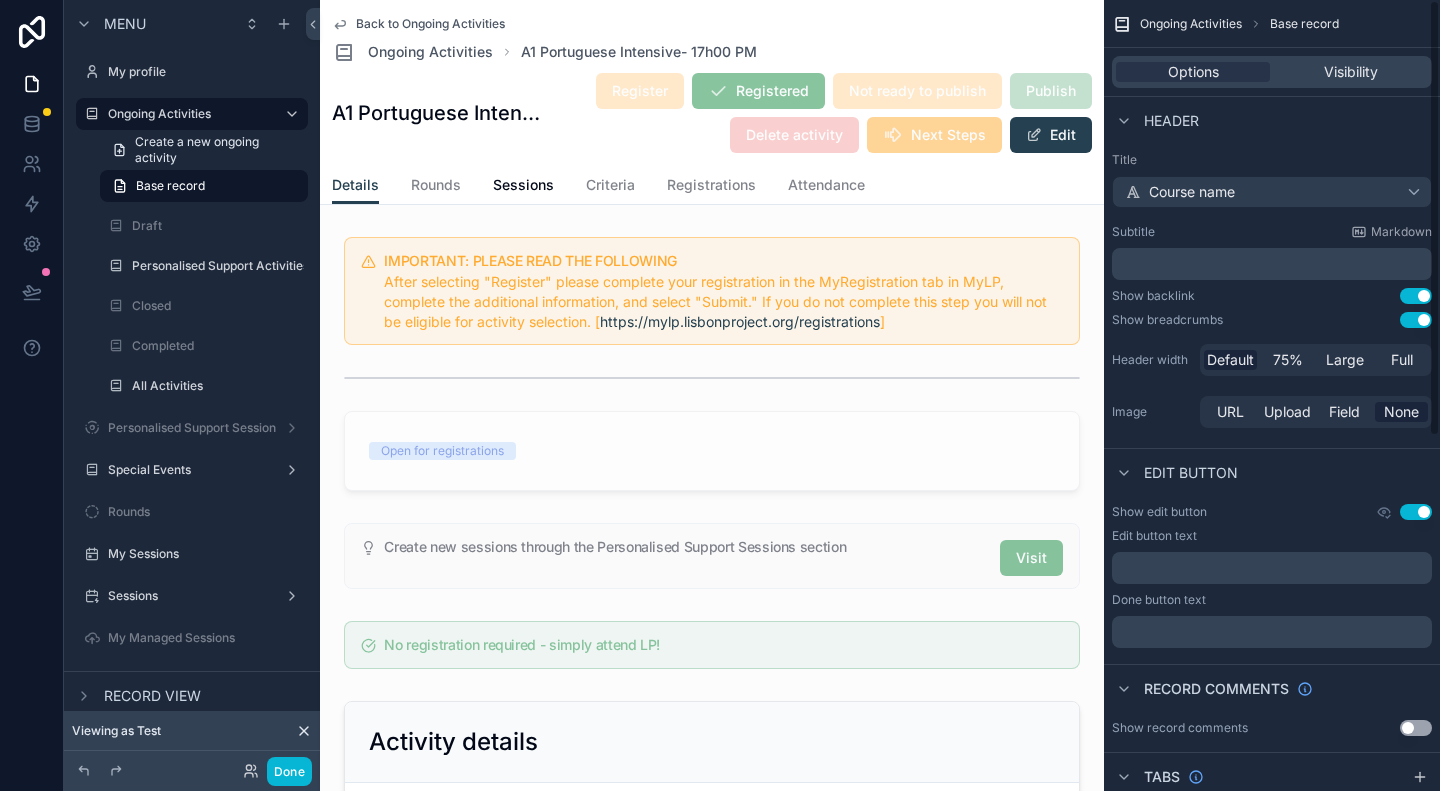click on "Ongoing Activities" at bounding box center (1191, 24) 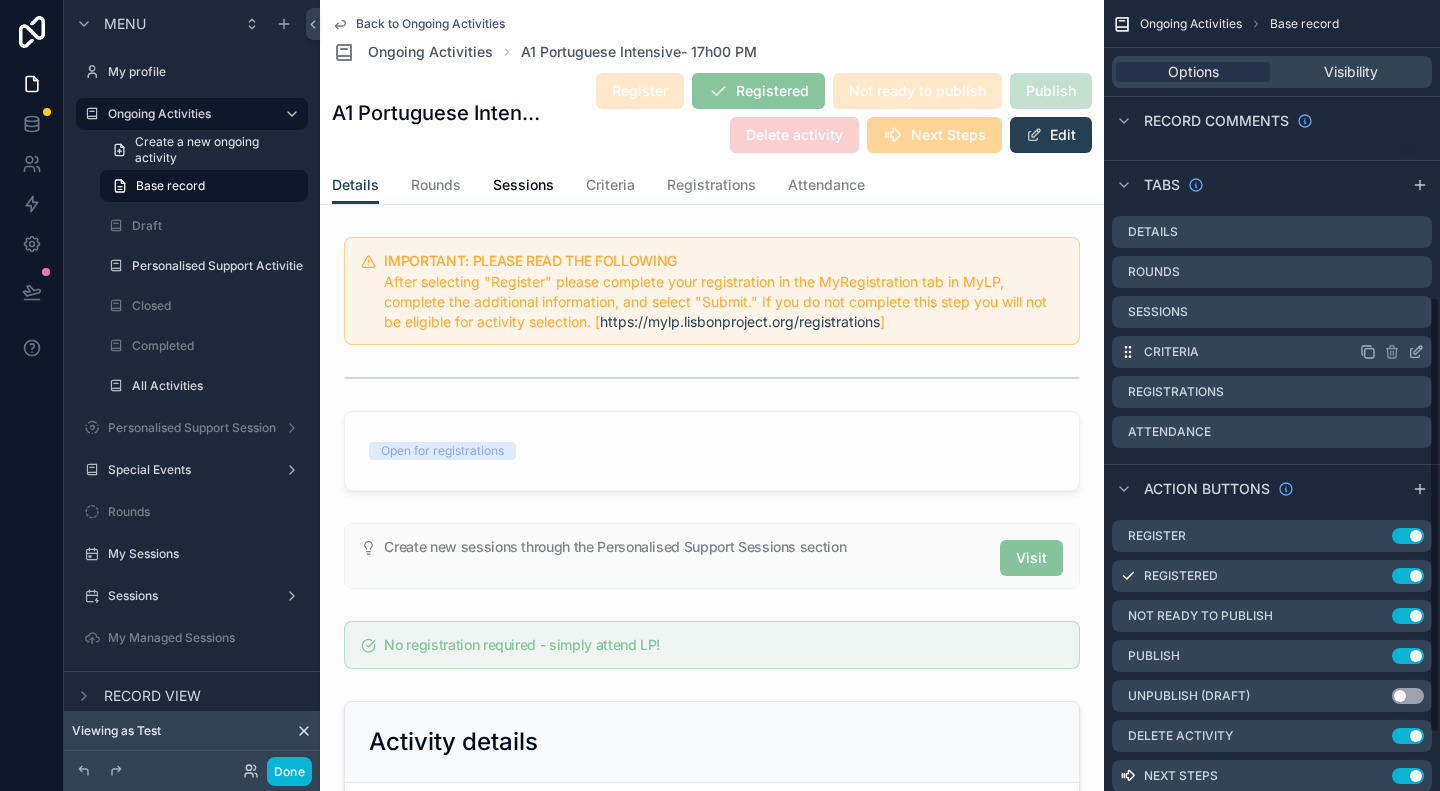 scroll, scrollTop: 600, scrollLeft: 0, axis: vertical 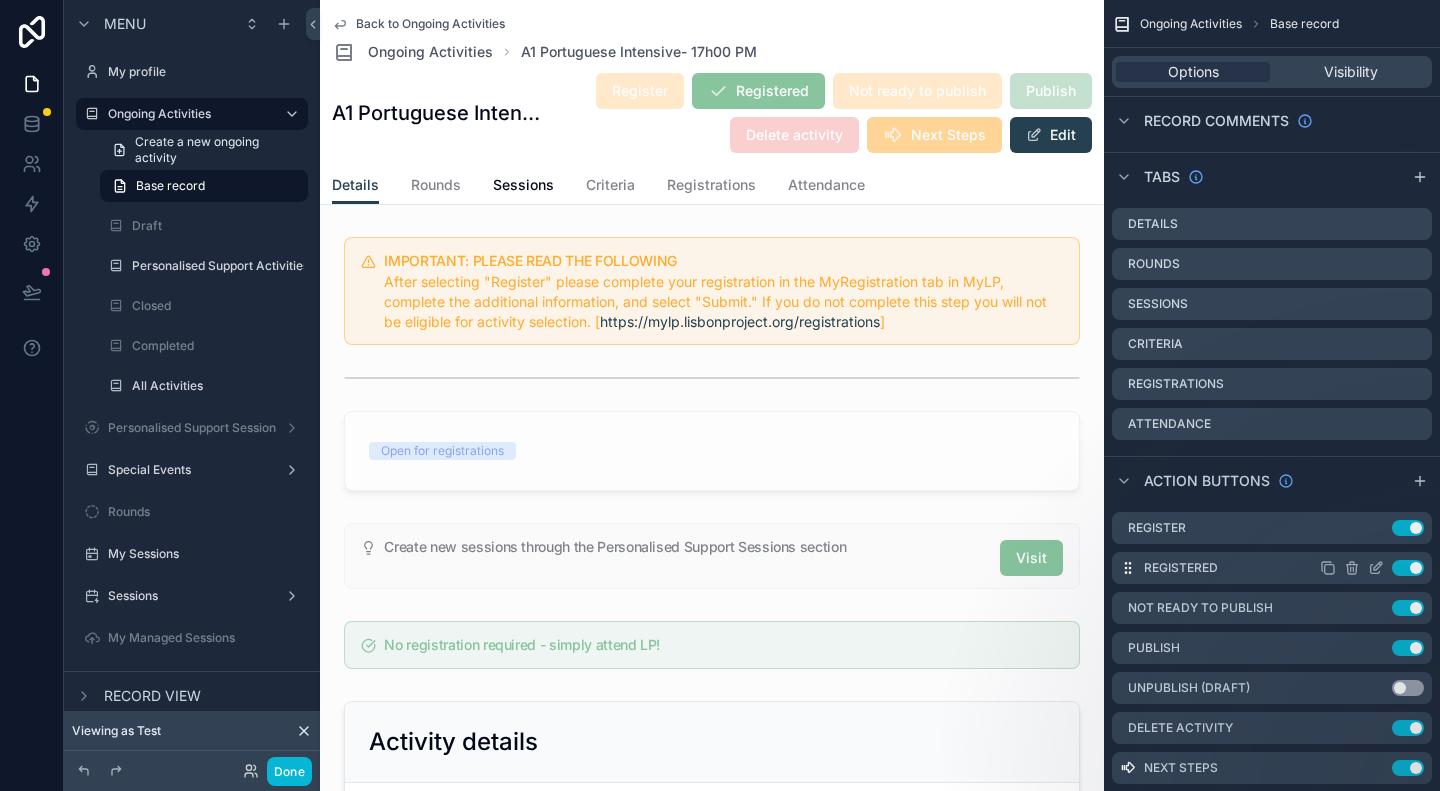 click 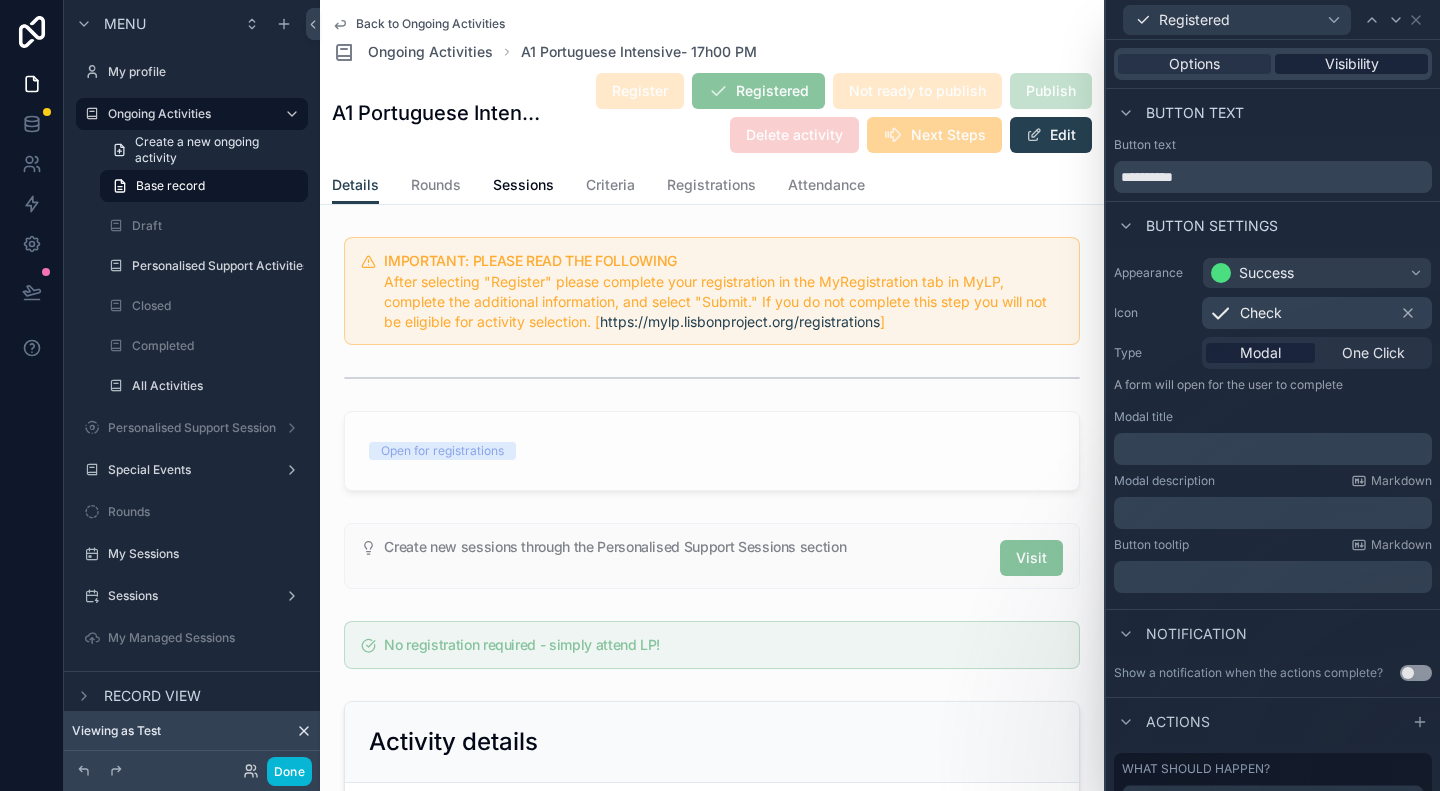 click on "Visibility" at bounding box center (1352, 64) 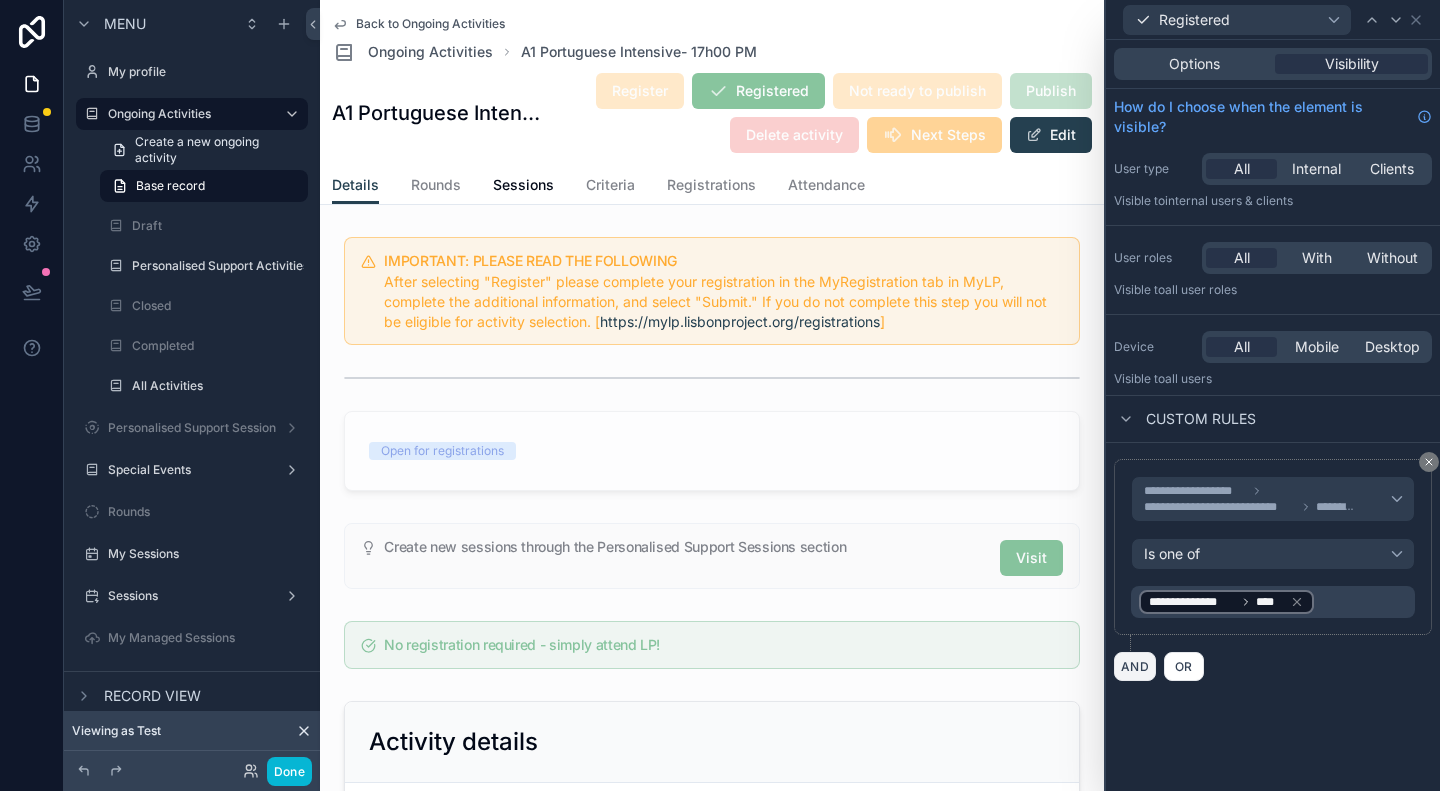 click on "AND" at bounding box center [1135, 666] 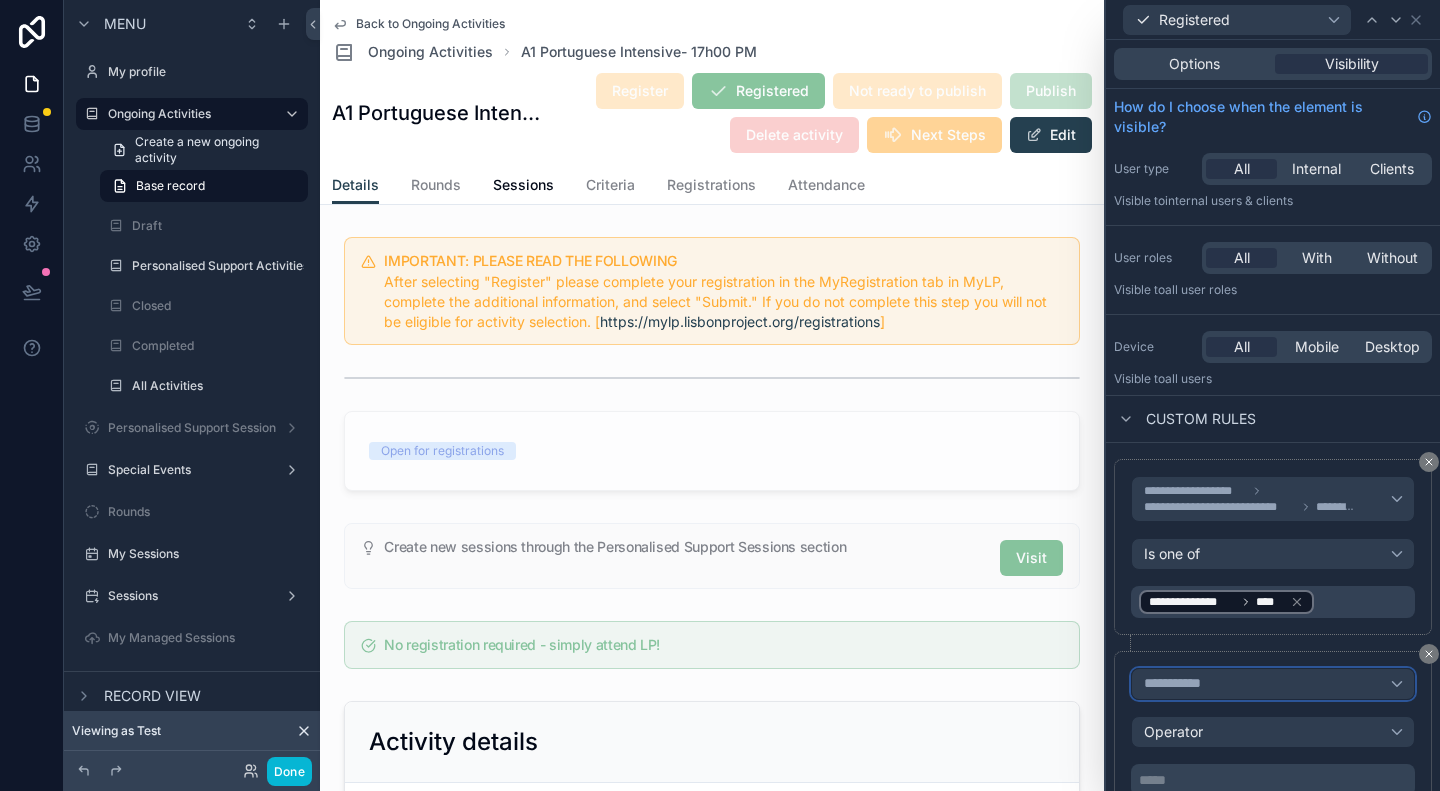 click on "**********" at bounding box center (1181, 684) 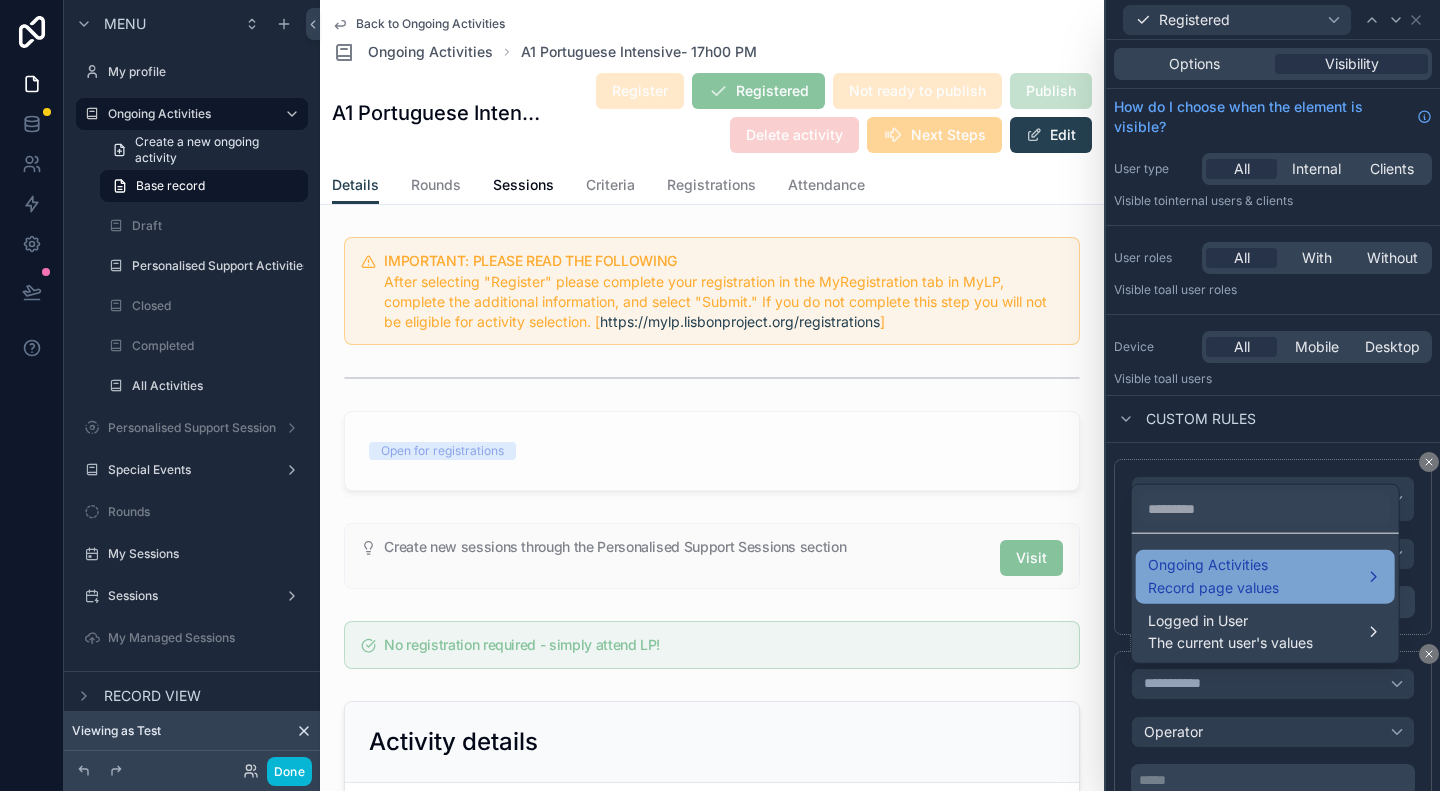 click on "Record page values" at bounding box center (1213, 587) 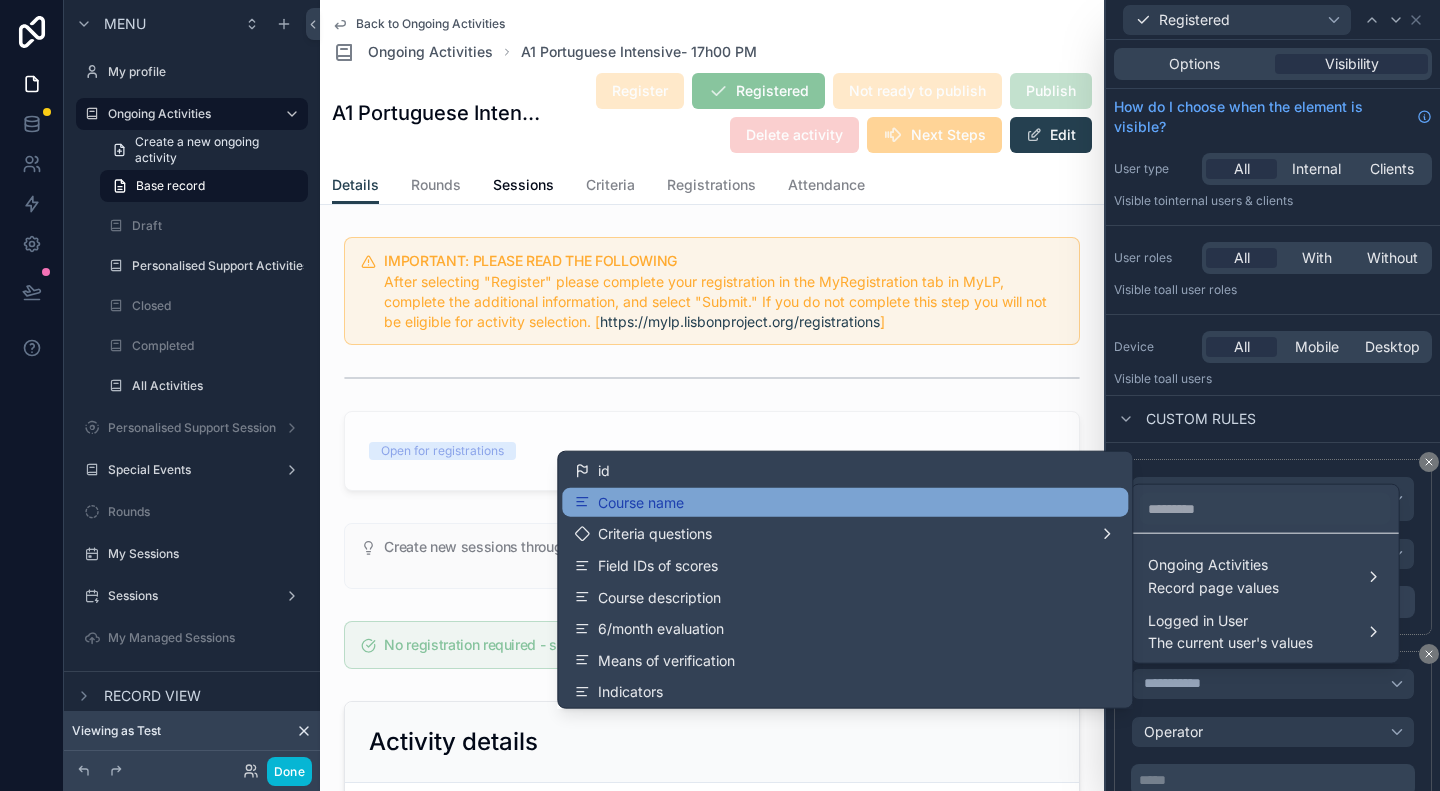 click on "Course name" at bounding box center (641, 502) 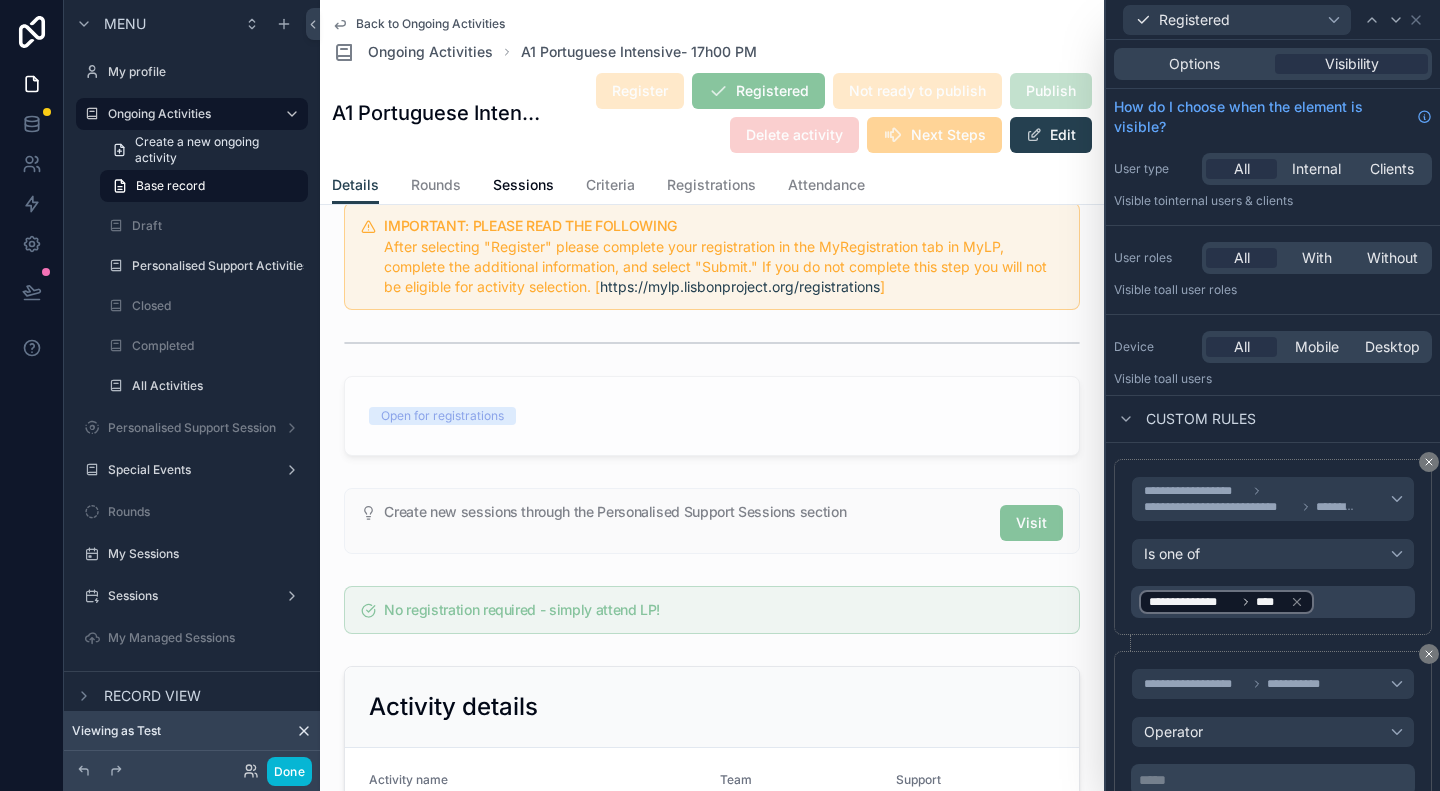 scroll, scrollTop: 0, scrollLeft: 0, axis: both 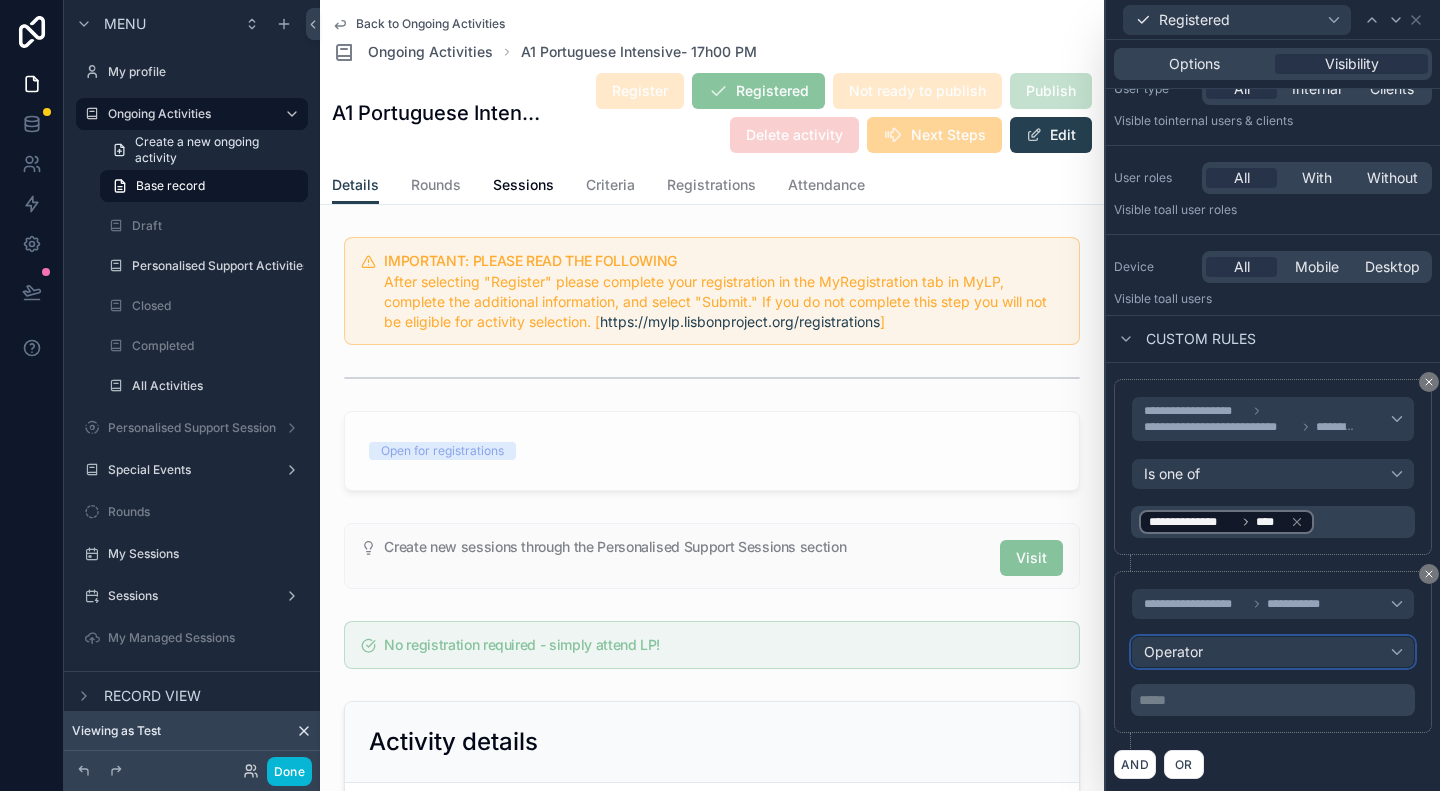 click on "Operator" at bounding box center [1273, 652] 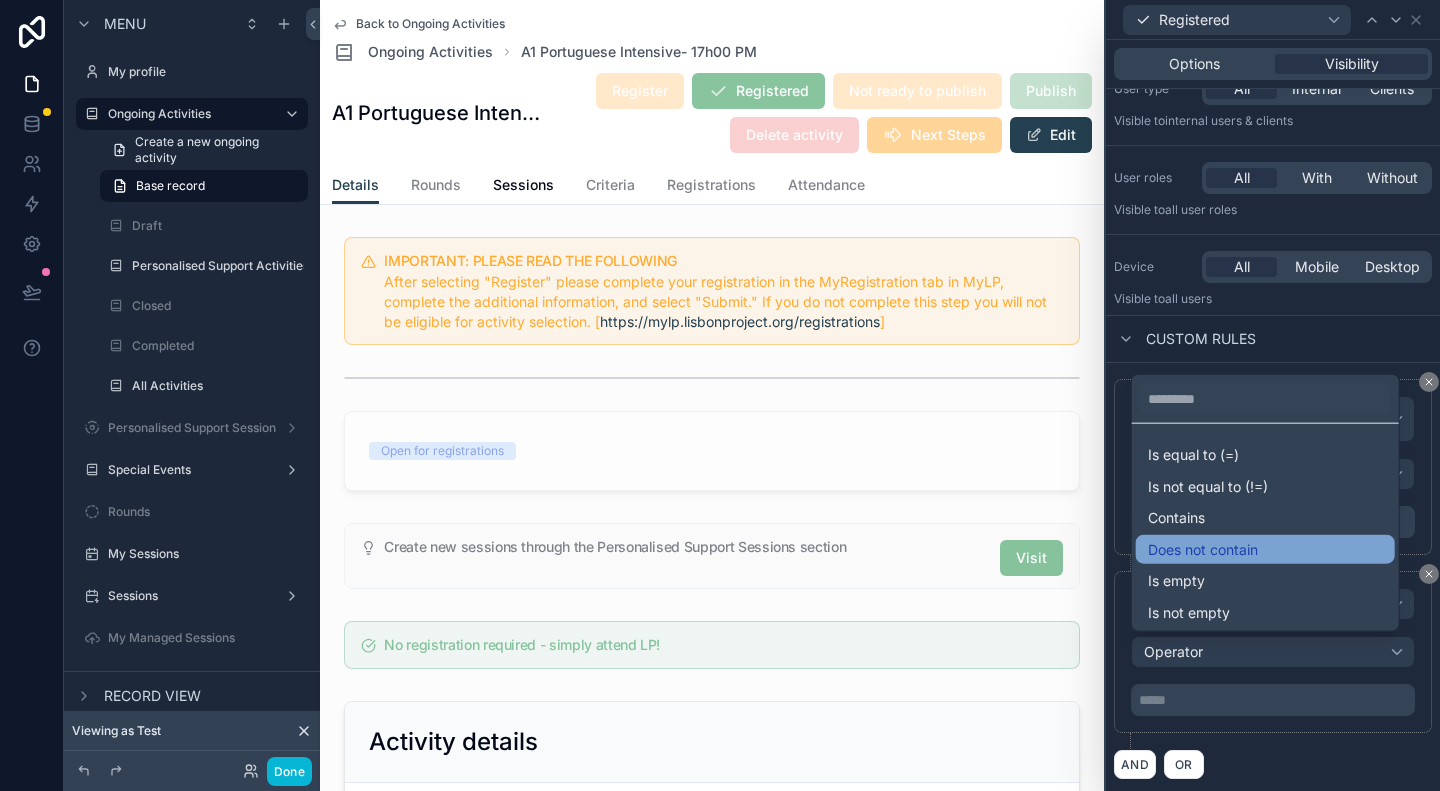 click on "Does not contain" at bounding box center (1203, 549) 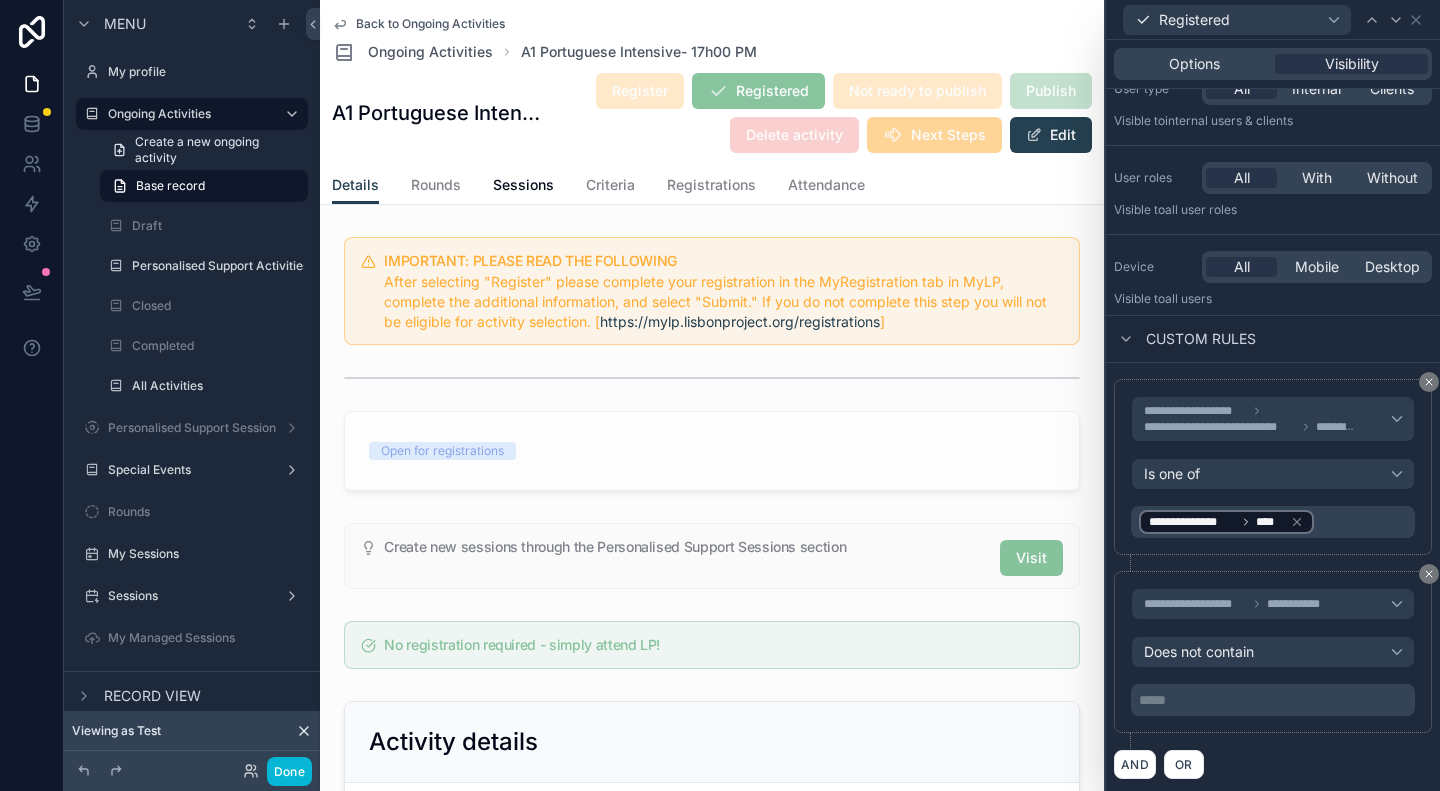 click on "***** ﻿" at bounding box center (1275, 700) 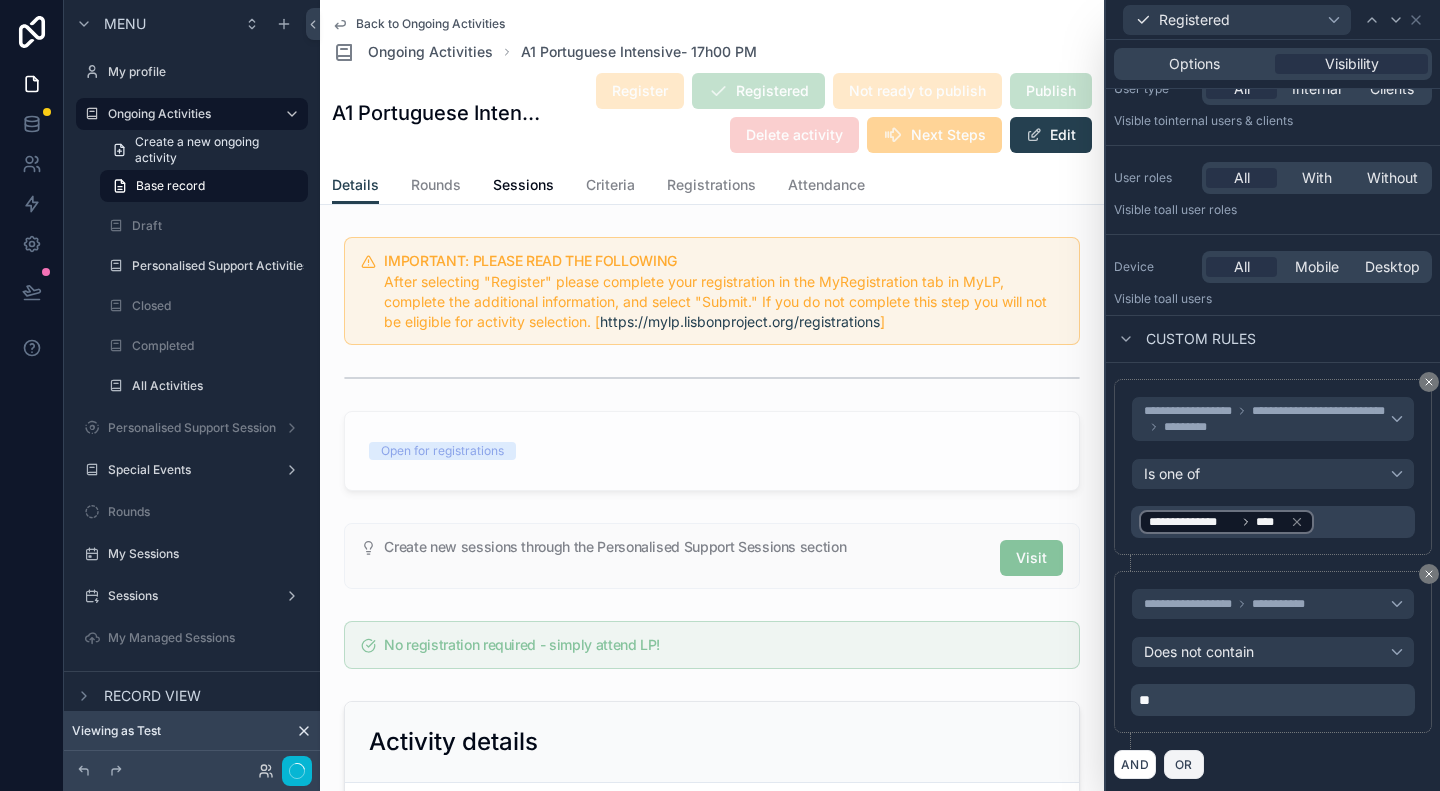 click on "OR" at bounding box center (1184, 764) 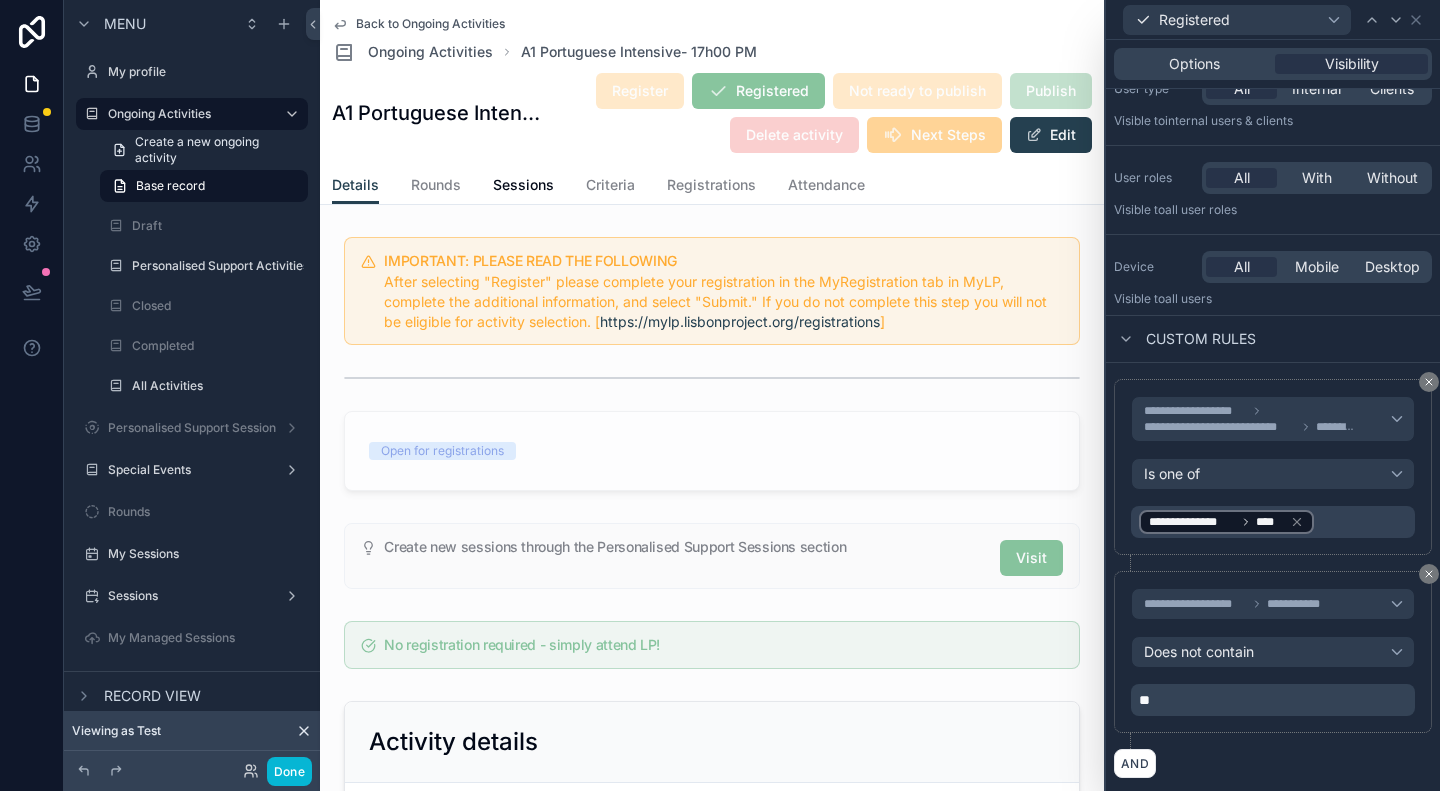 scroll, scrollTop: 334, scrollLeft: 0, axis: vertical 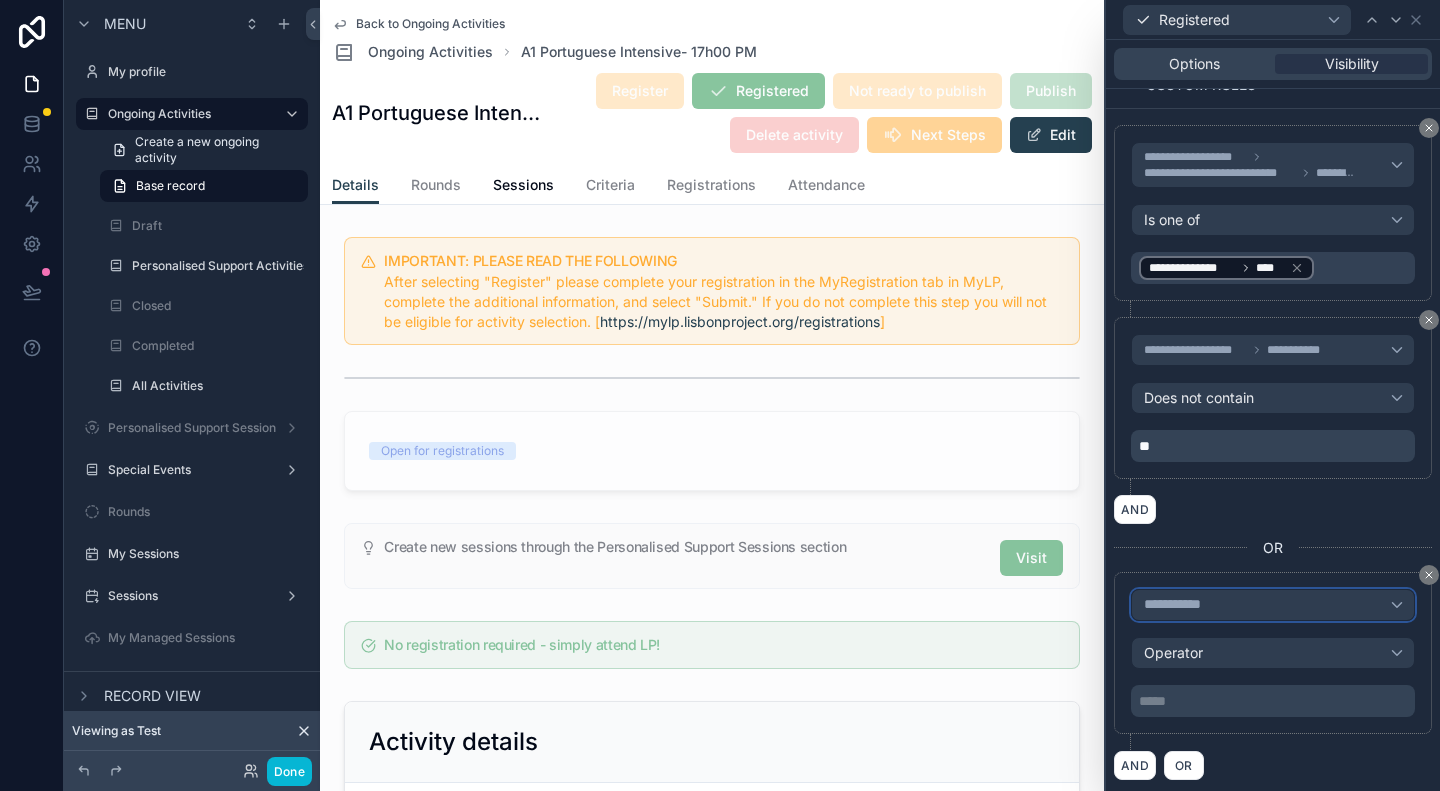 click on "**********" at bounding box center (1273, 605) 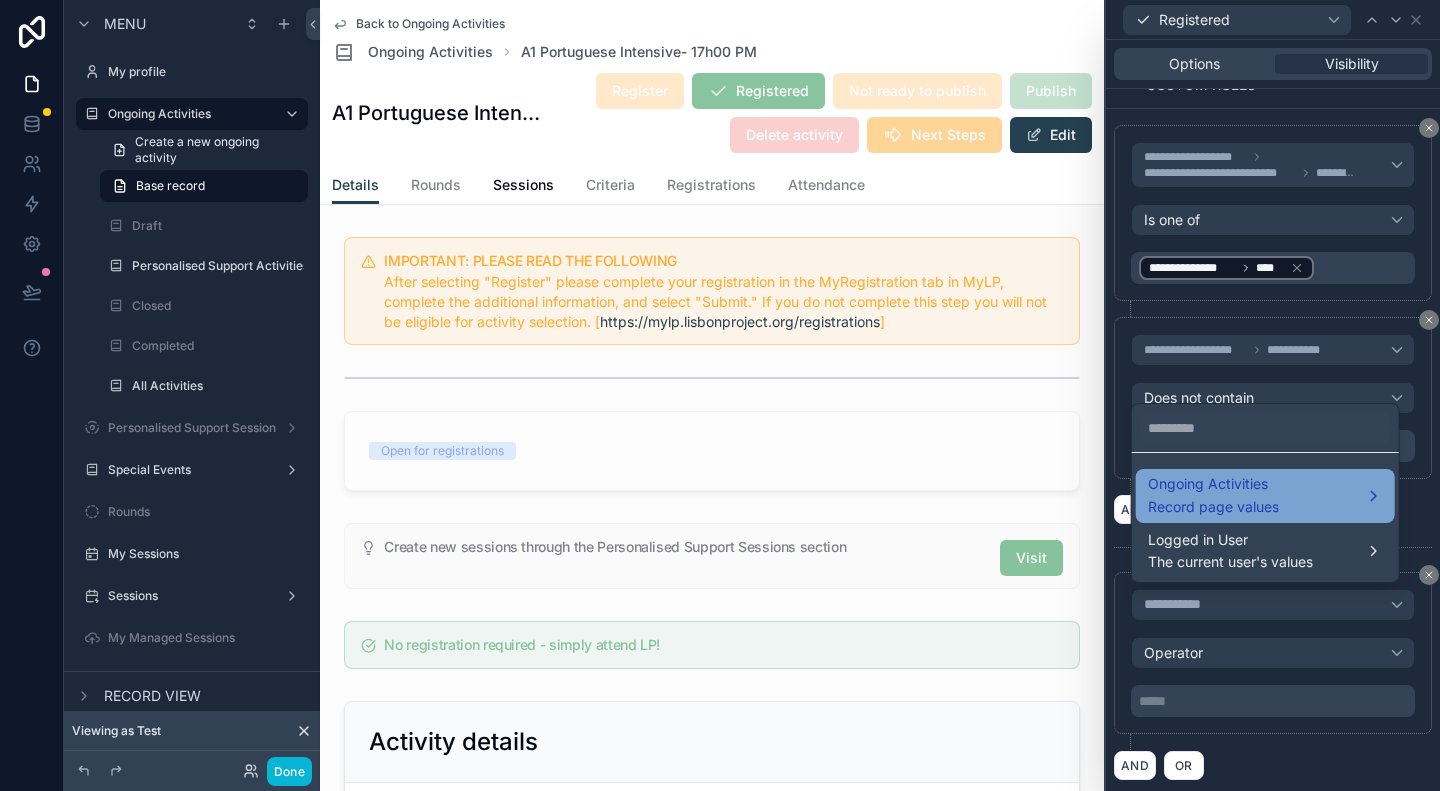 click on "Ongoing Activities" at bounding box center [1213, 484] 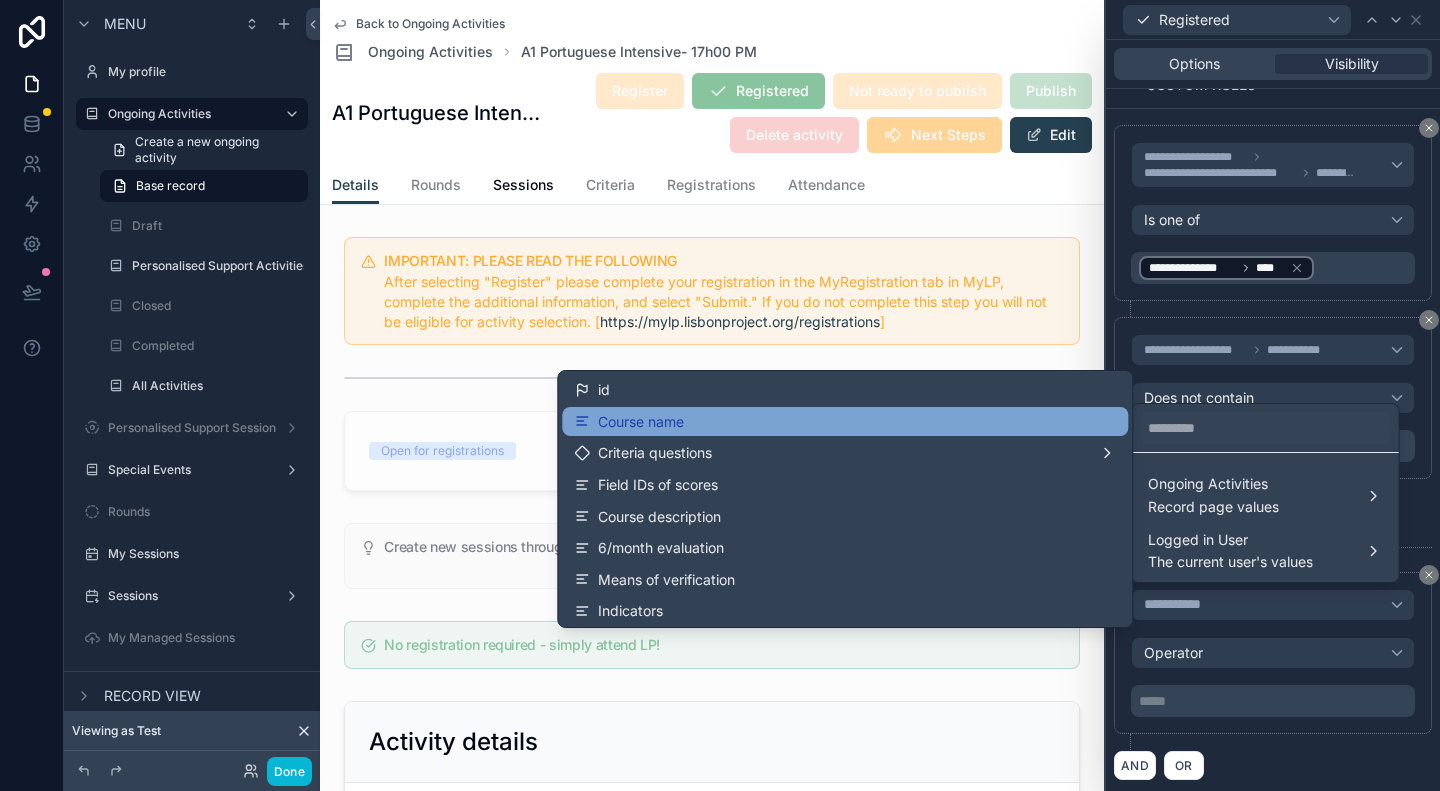 click on "Course name" at bounding box center (845, 422) 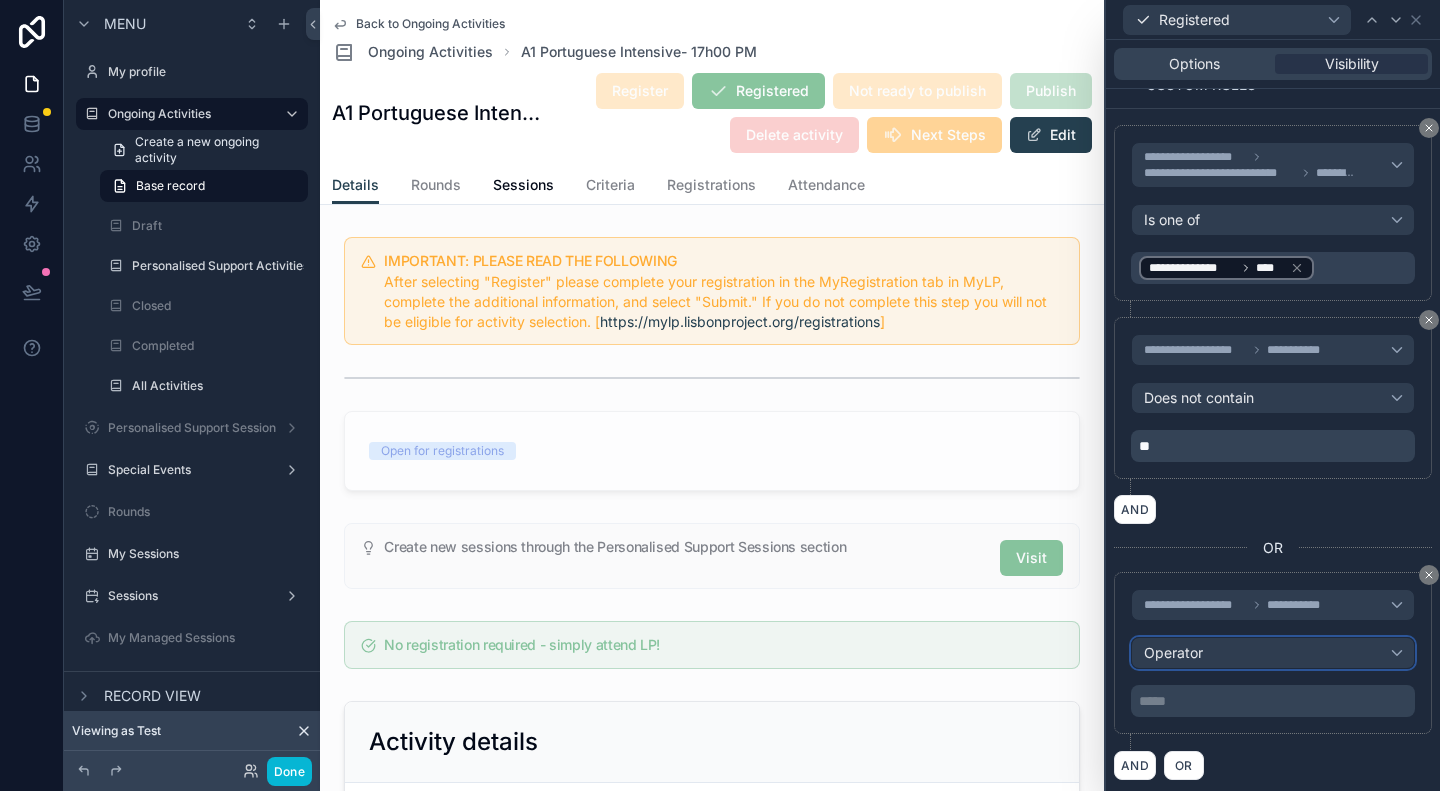 click on "Operator" at bounding box center (1273, 653) 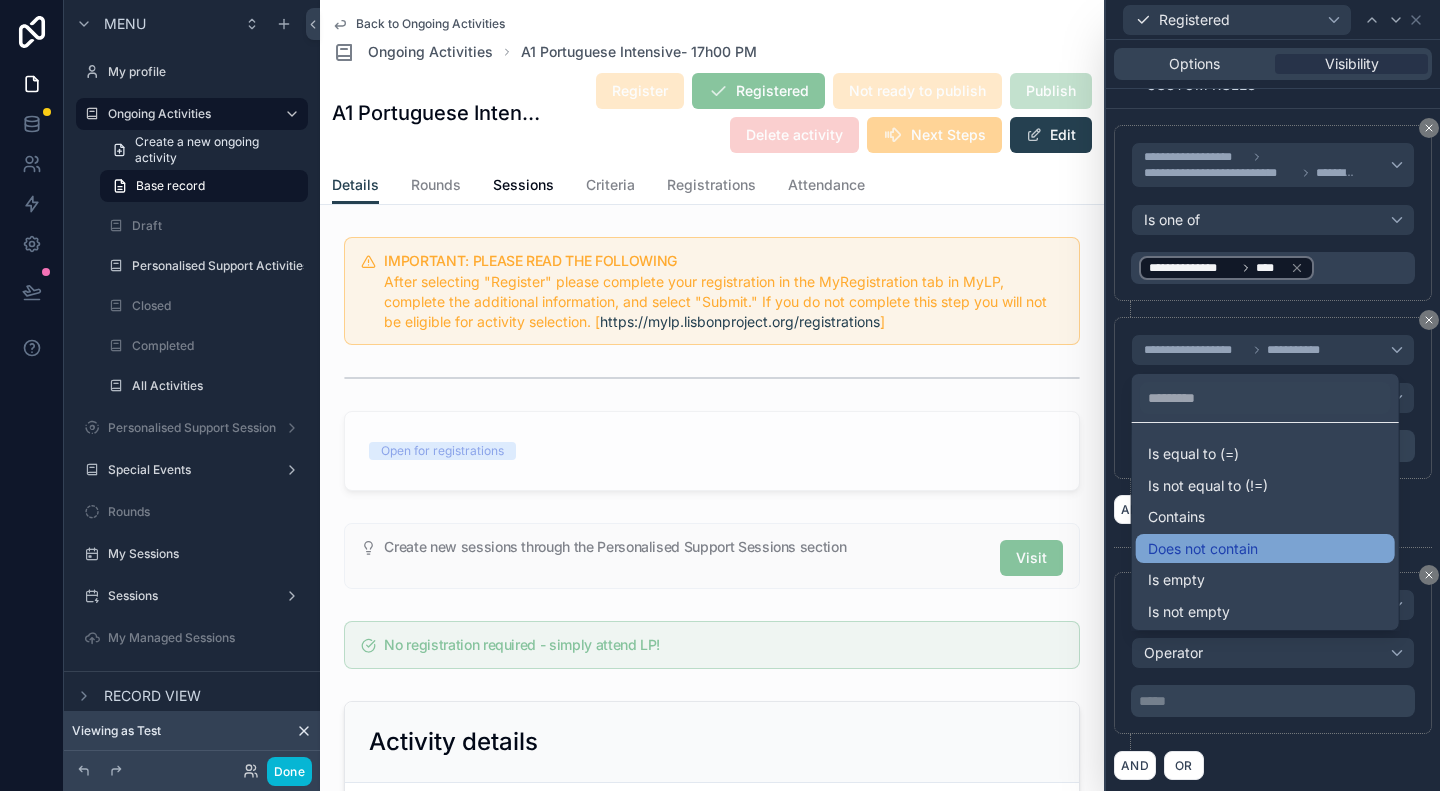 click on "Does not contain" at bounding box center [1203, 549] 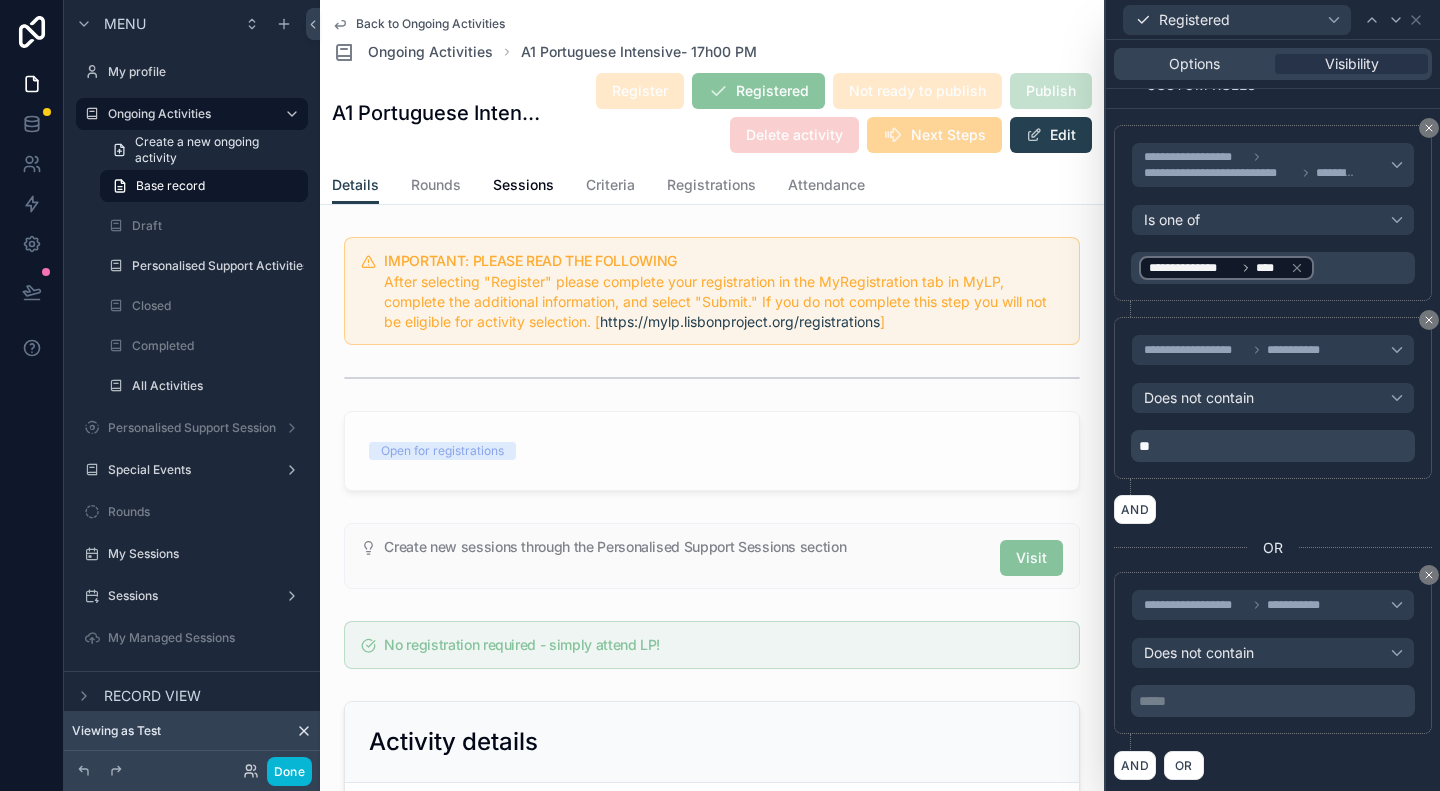 click on "***** ﻿" at bounding box center (1275, 701) 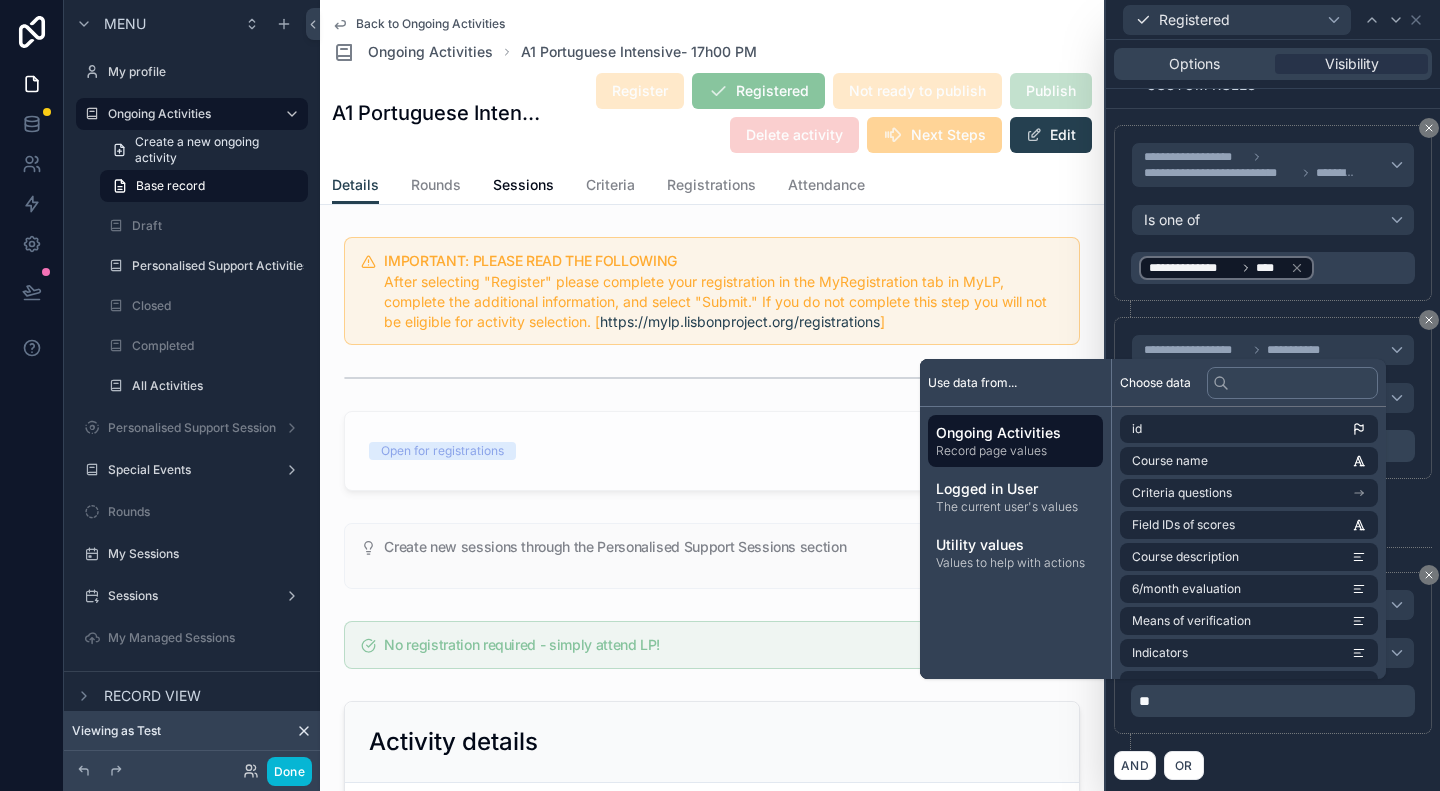 click on "AND OR" at bounding box center [1273, 765] 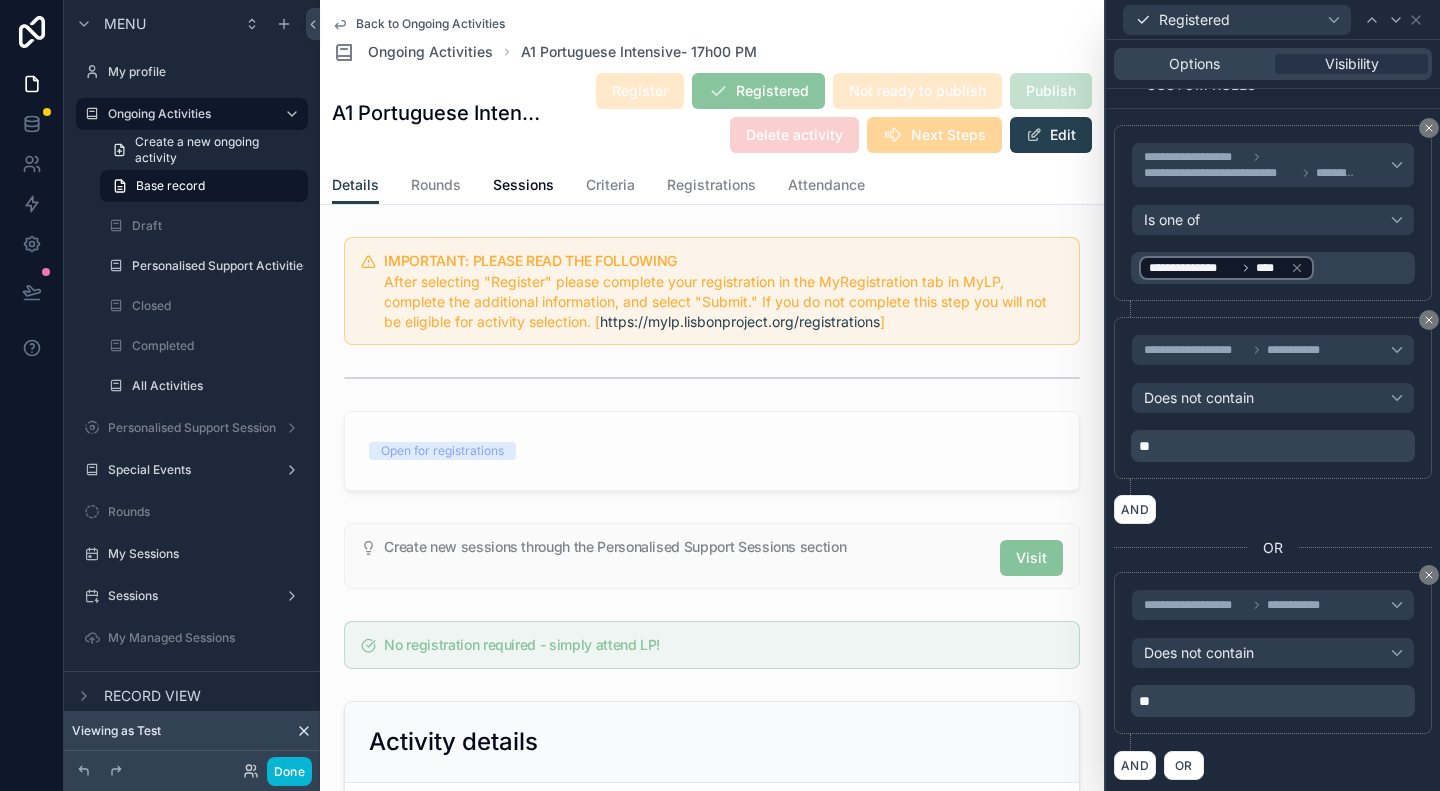 scroll, scrollTop: 0, scrollLeft: 0, axis: both 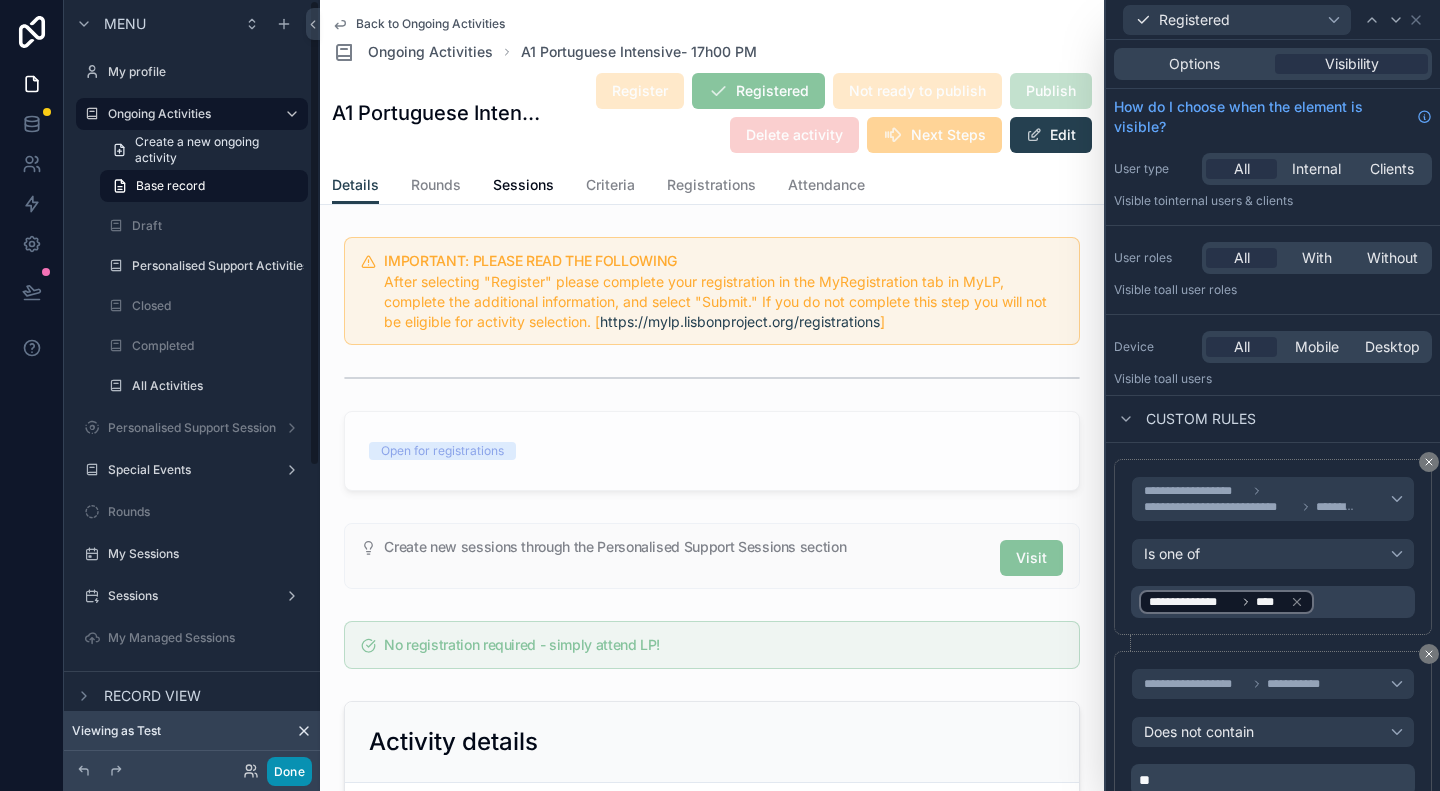 click on "Done" at bounding box center [289, 771] 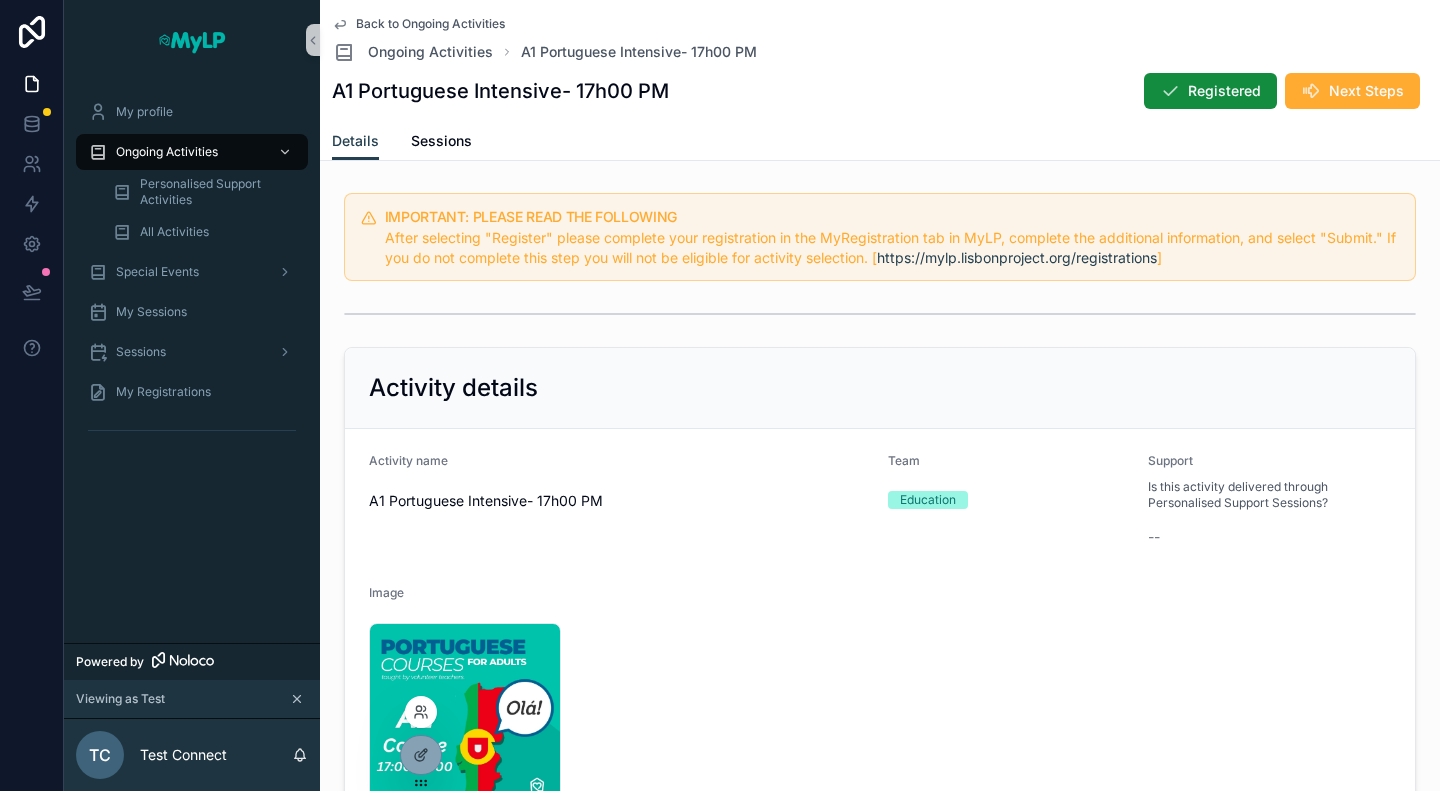 click at bounding box center [421, 712] 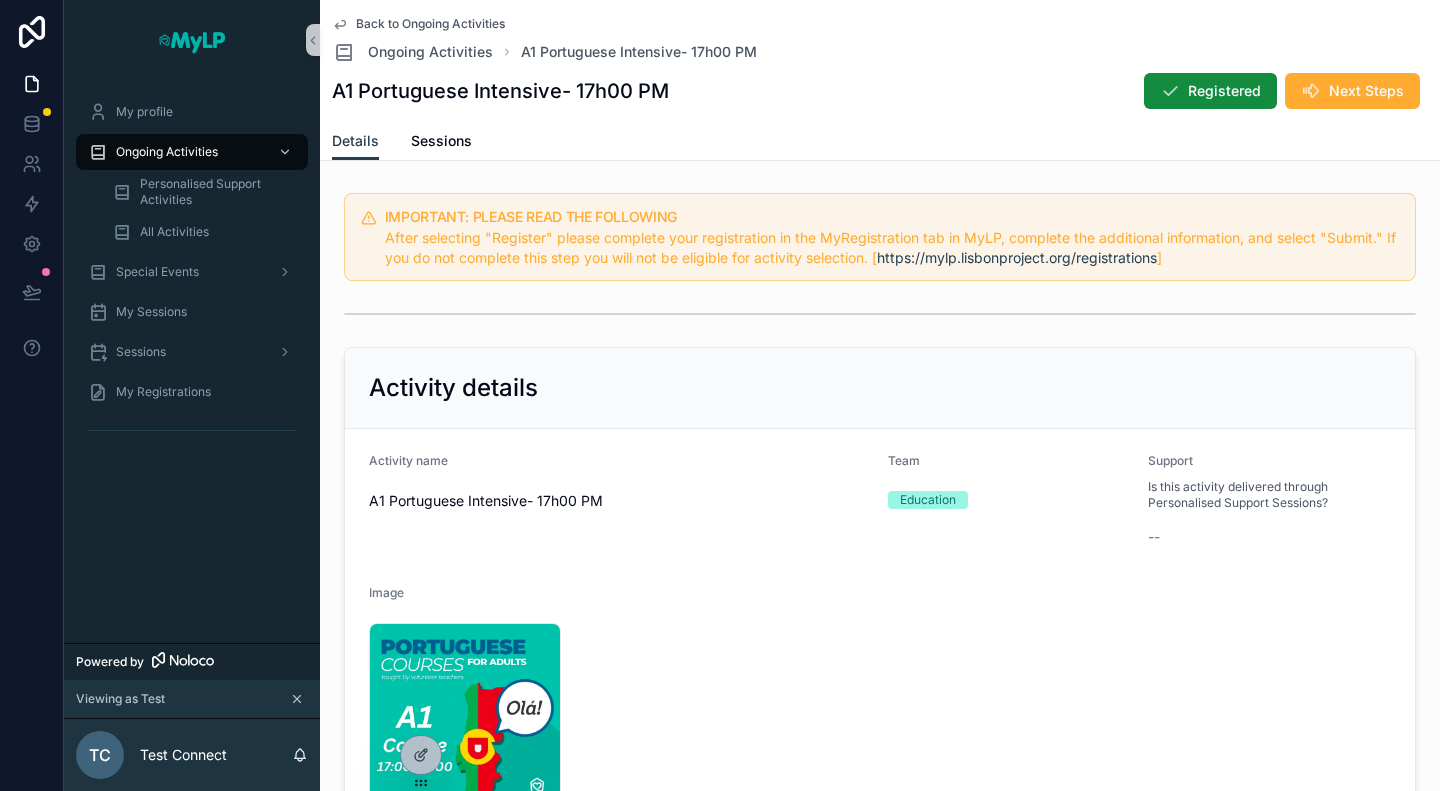 click on "A1 Portuguese Intensive- 17h00 PM Registered Next Steps" at bounding box center [880, 91] 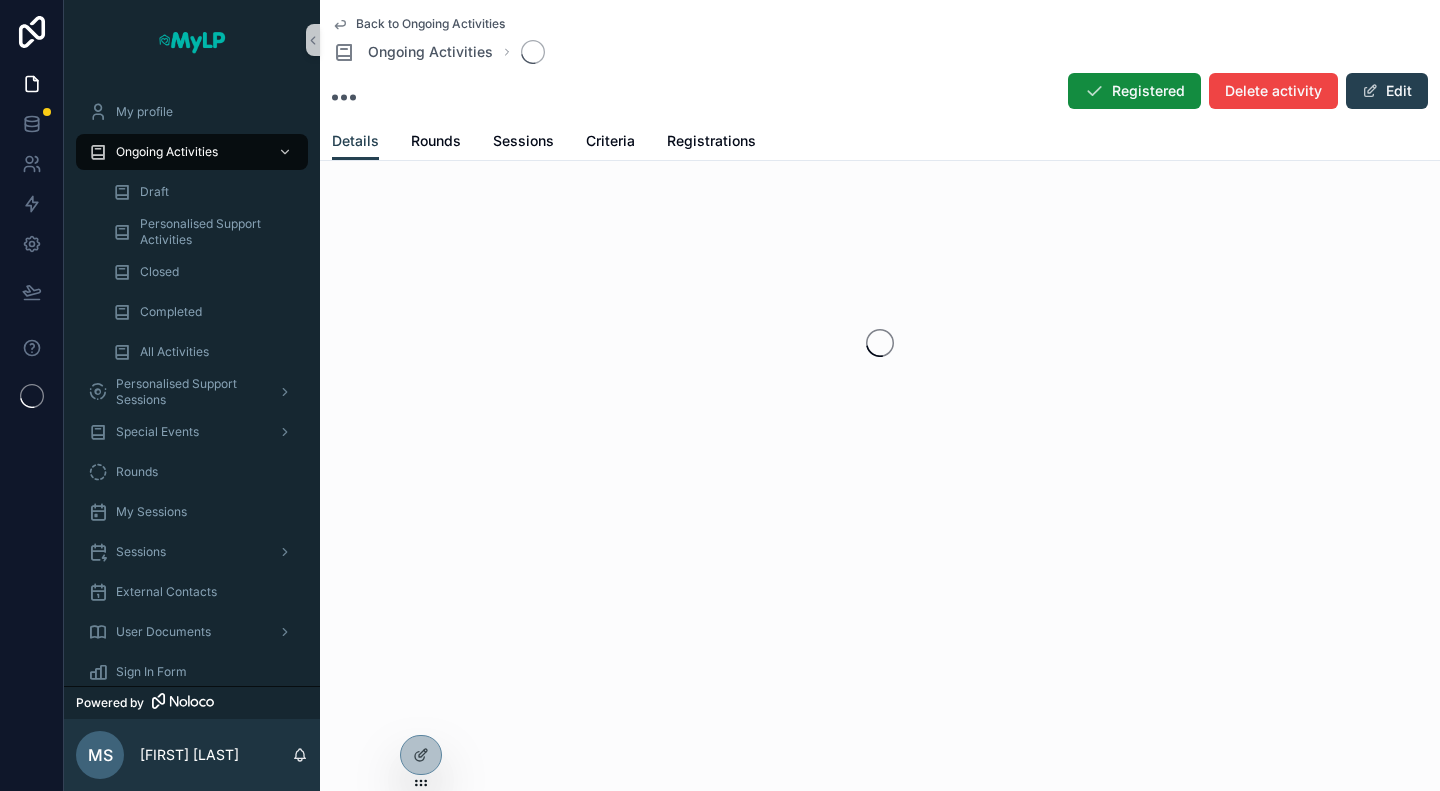 scroll, scrollTop: 0, scrollLeft: 0, axis: both 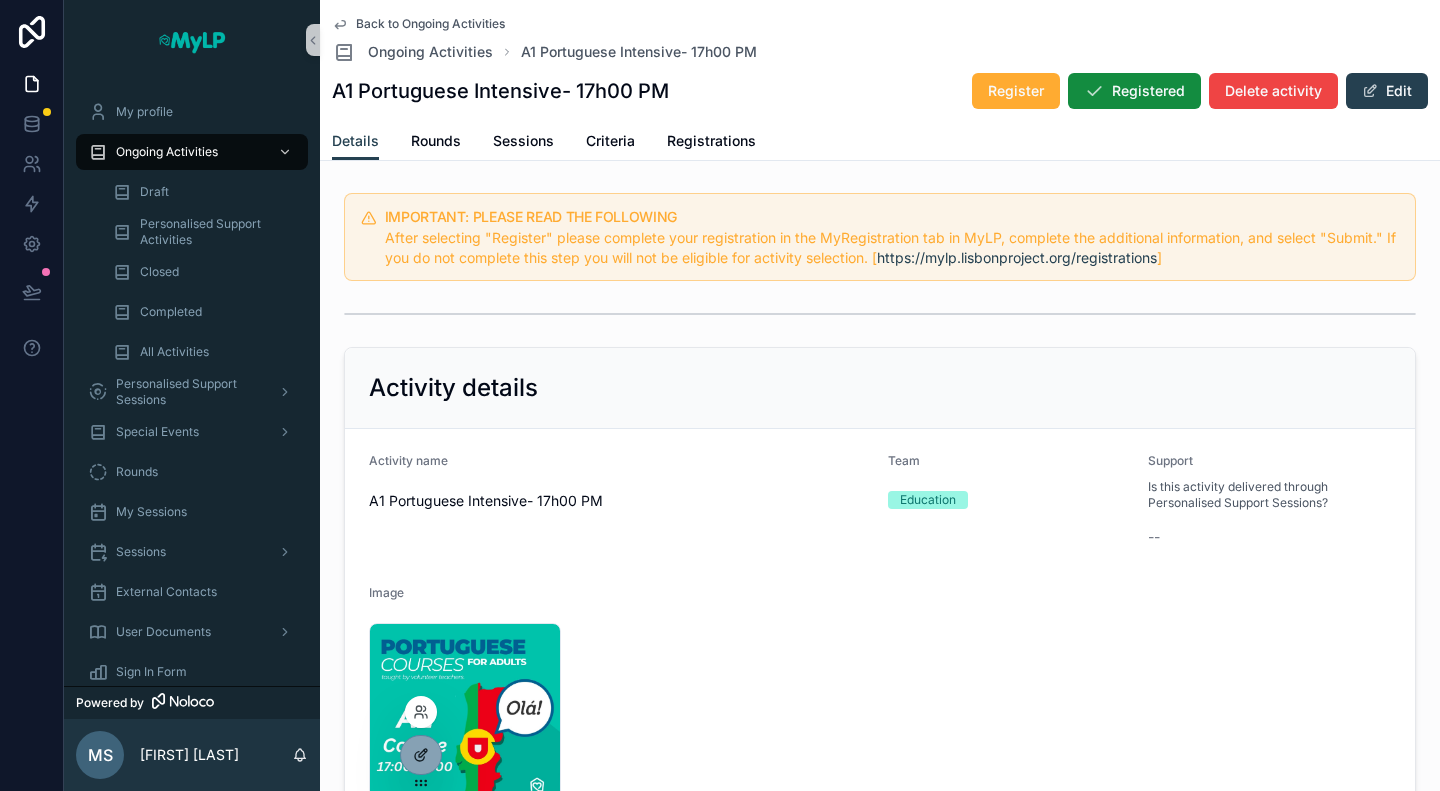 click 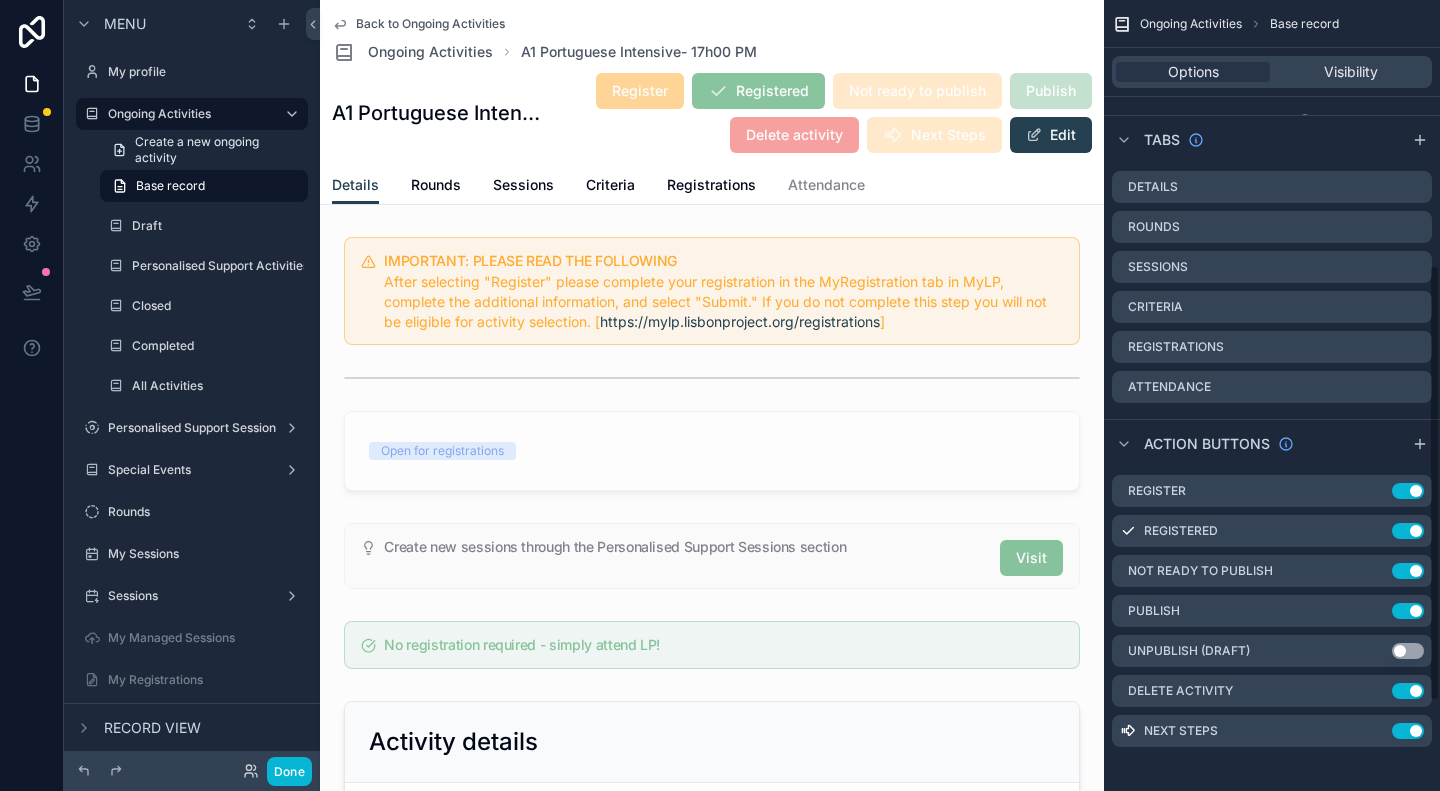 scroll, scrollTop: 640, scrollLeft: 0, axis: vertical 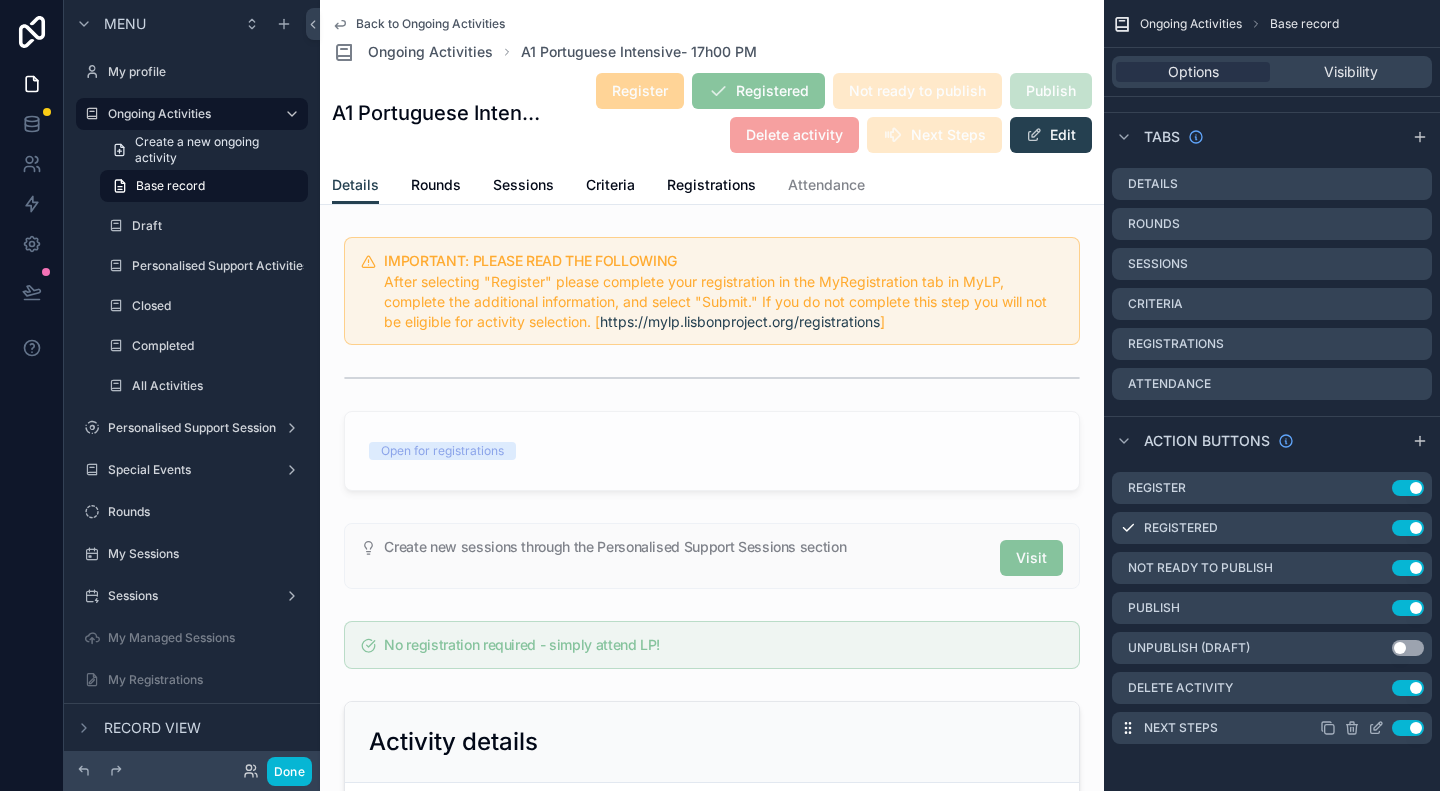 click 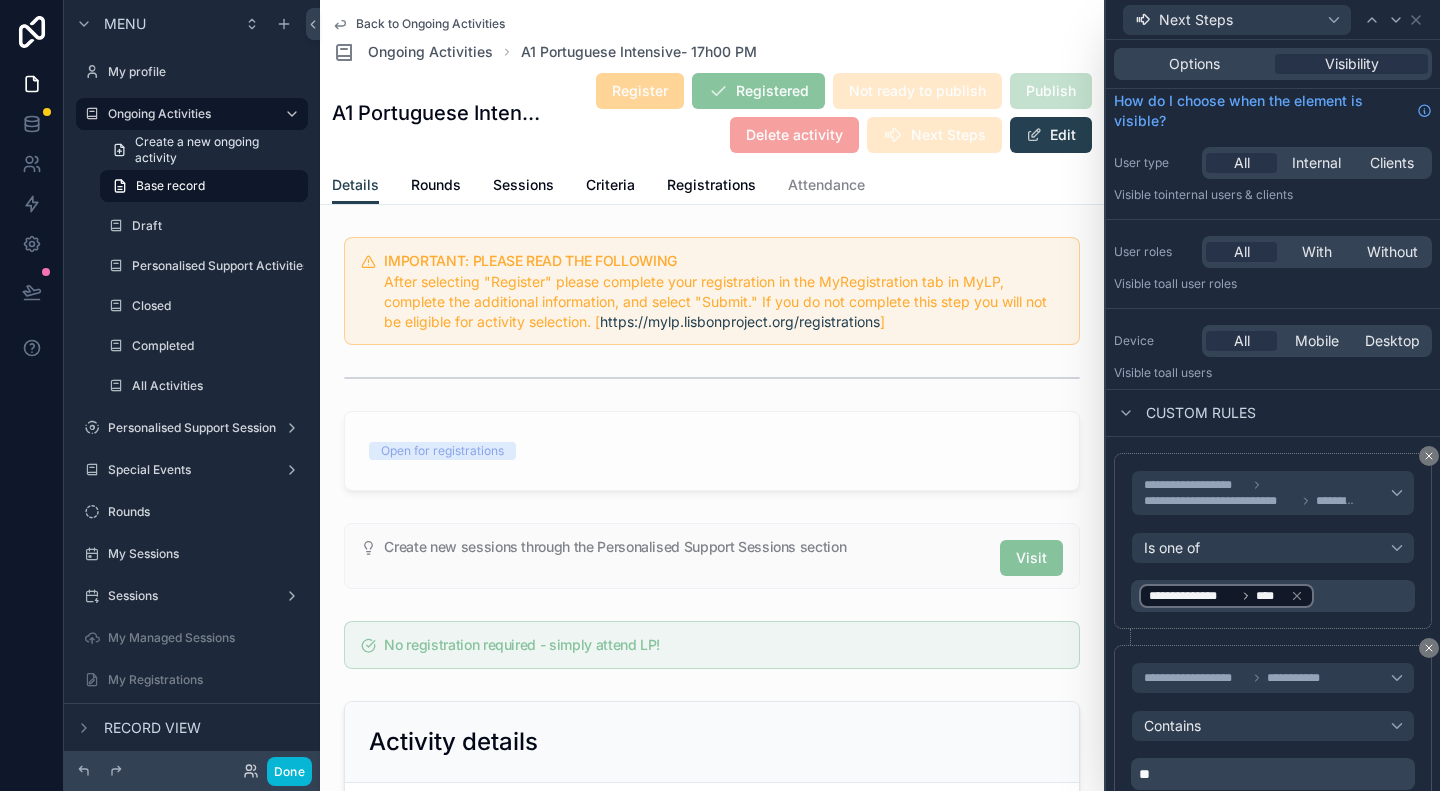 scroll, scrollTop: 0, scrollLeft: 0, axis: both 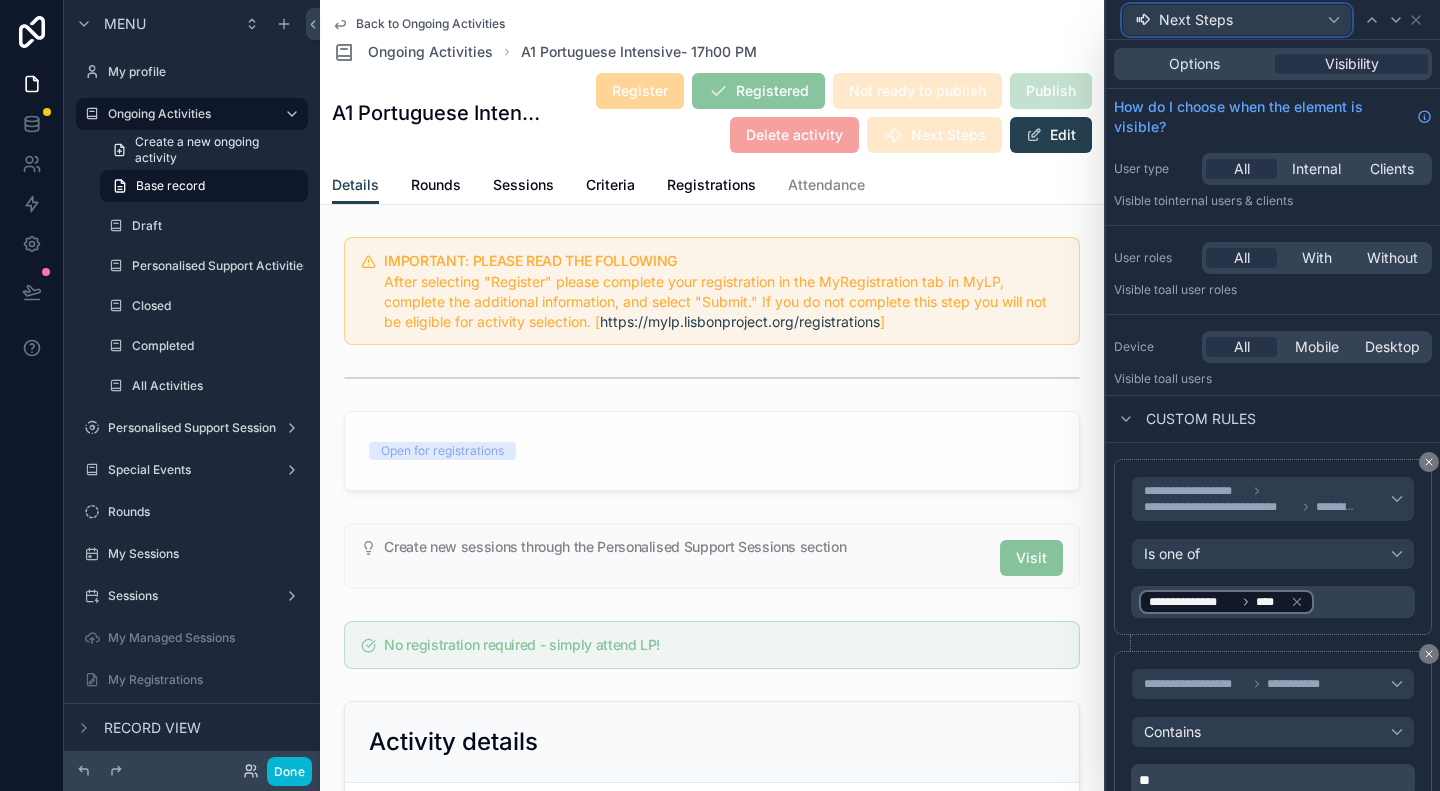 click on "Next Steps" at bounding box center (1237, 20) 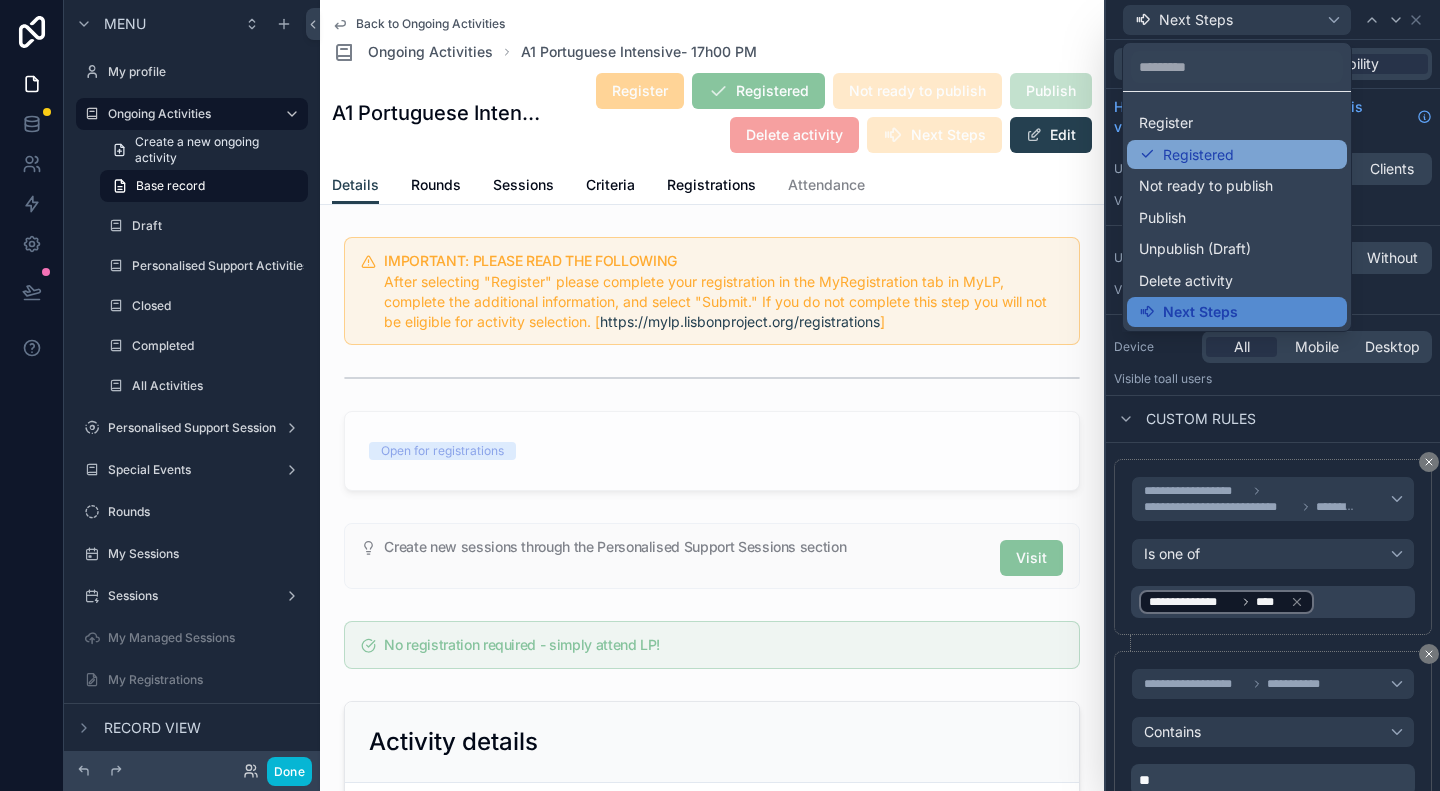 click on "Registered" at bounding box center (1237, 155) 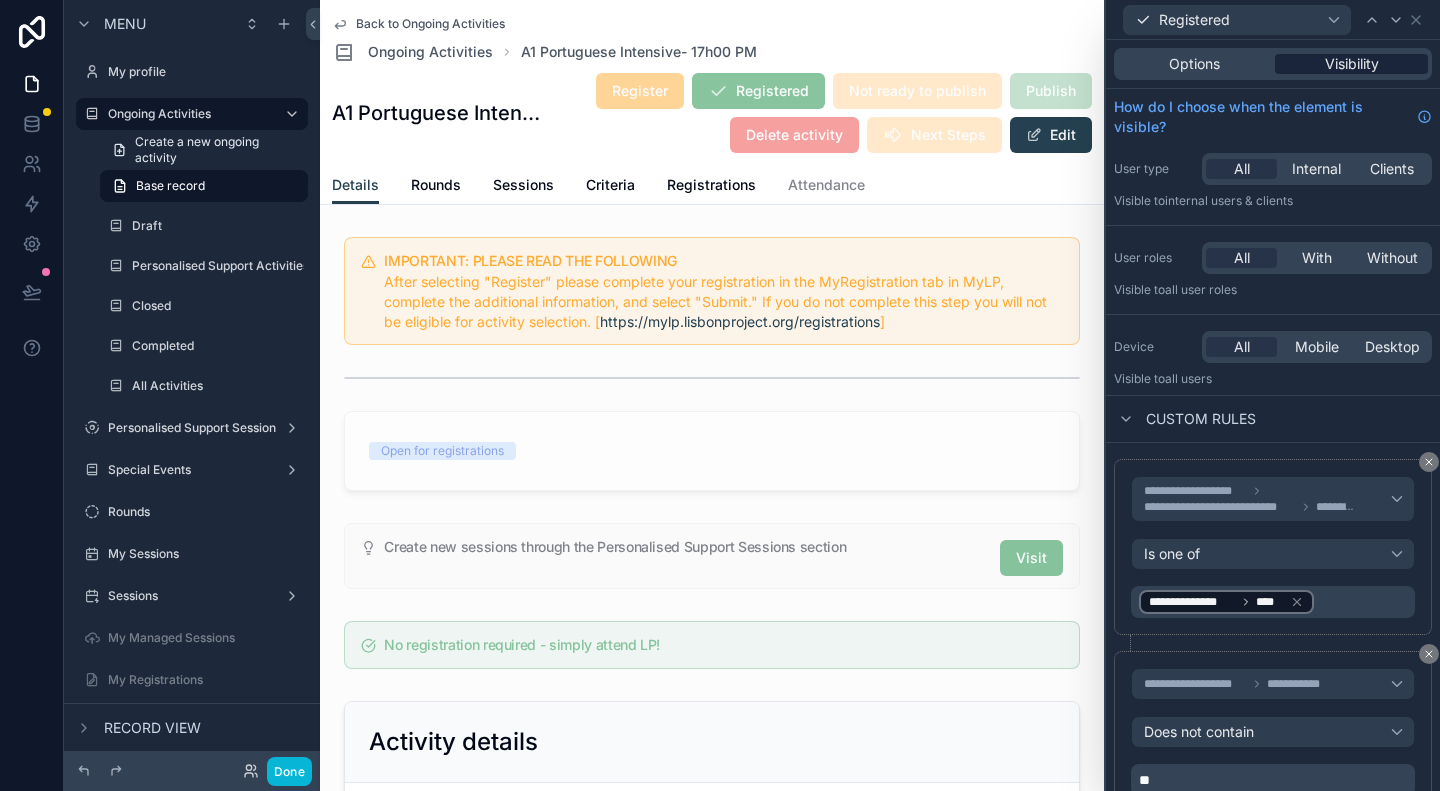 click on "Visibility" at bounding box center [1352, 64] 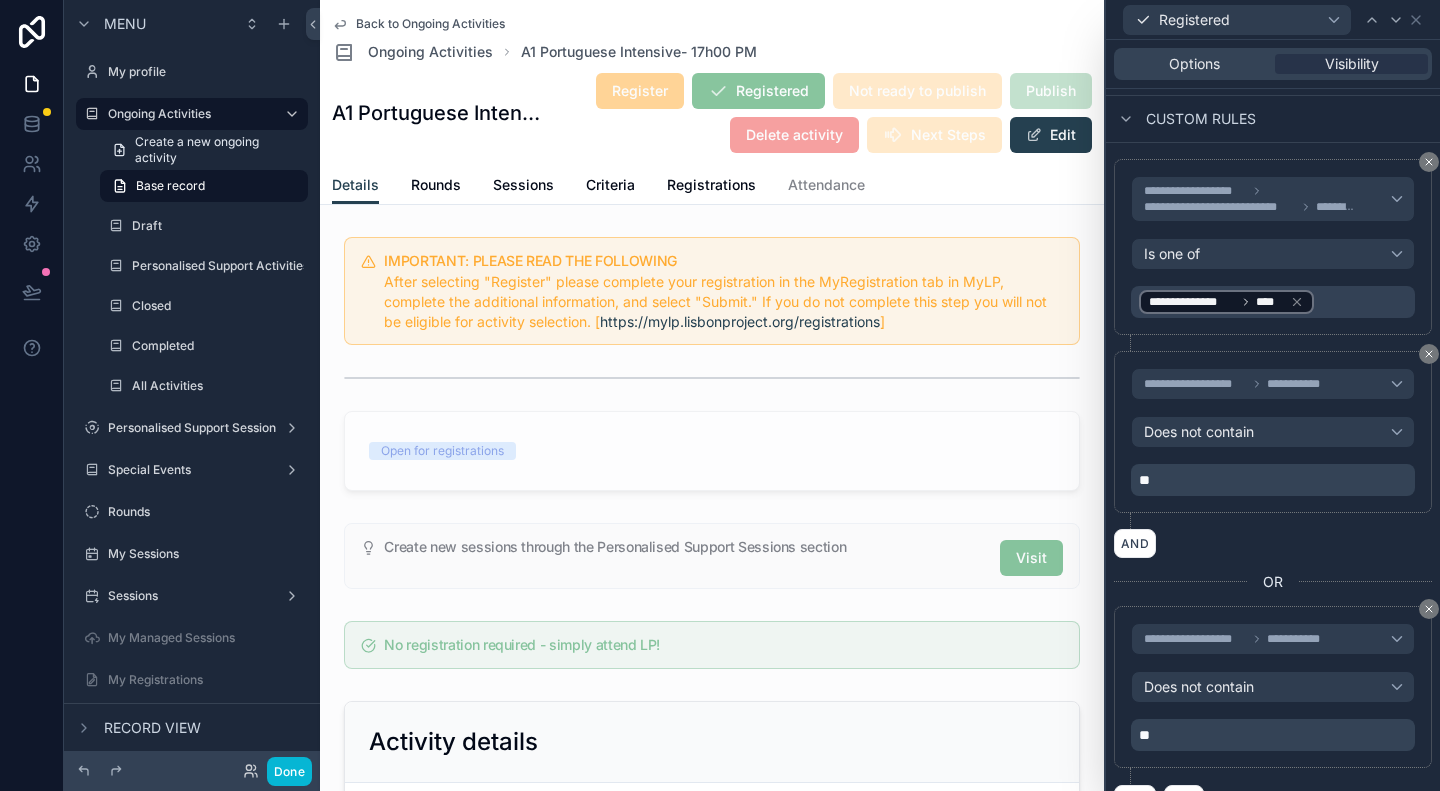 scroll, scrollTop: 334, scrollLeft: 0, axis: vertical 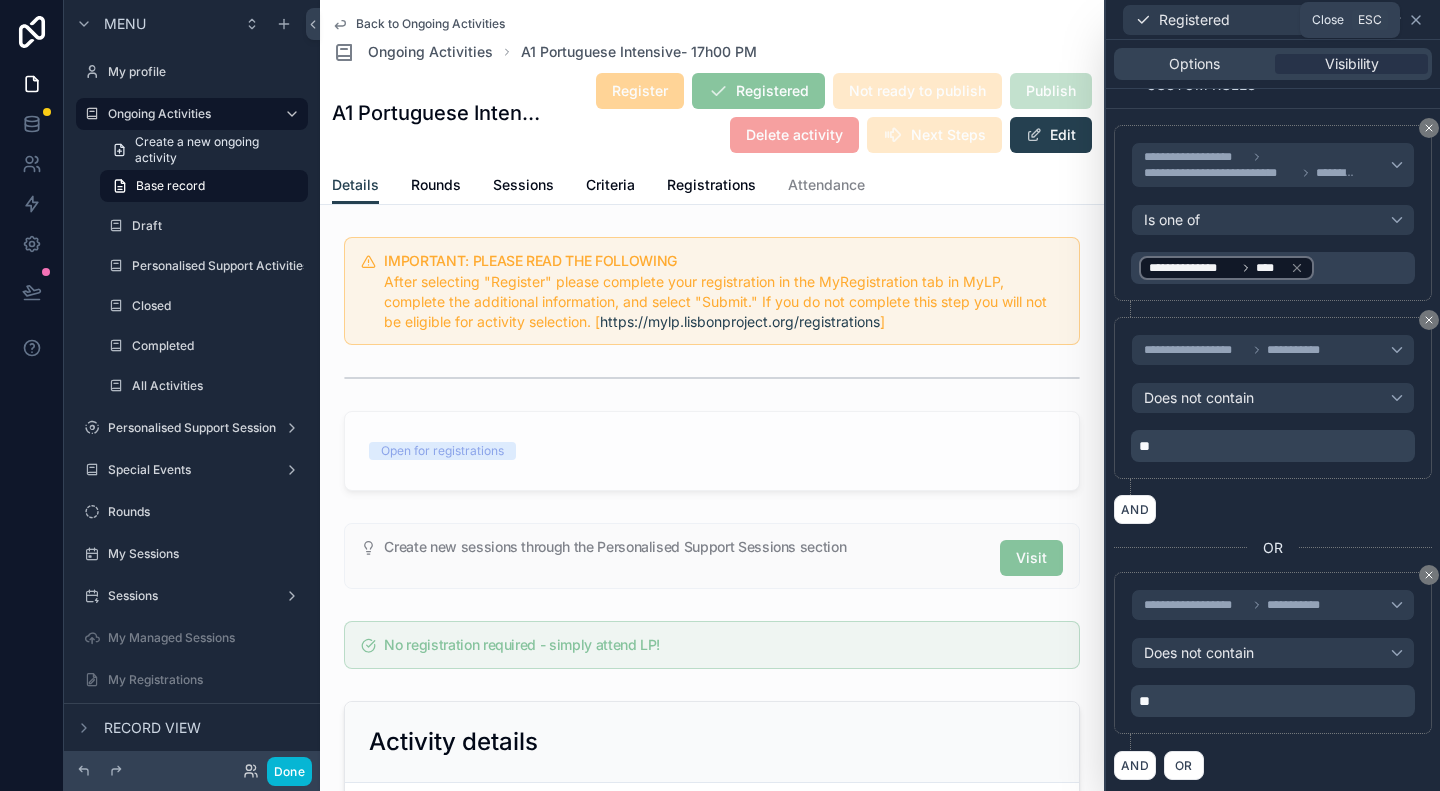 click 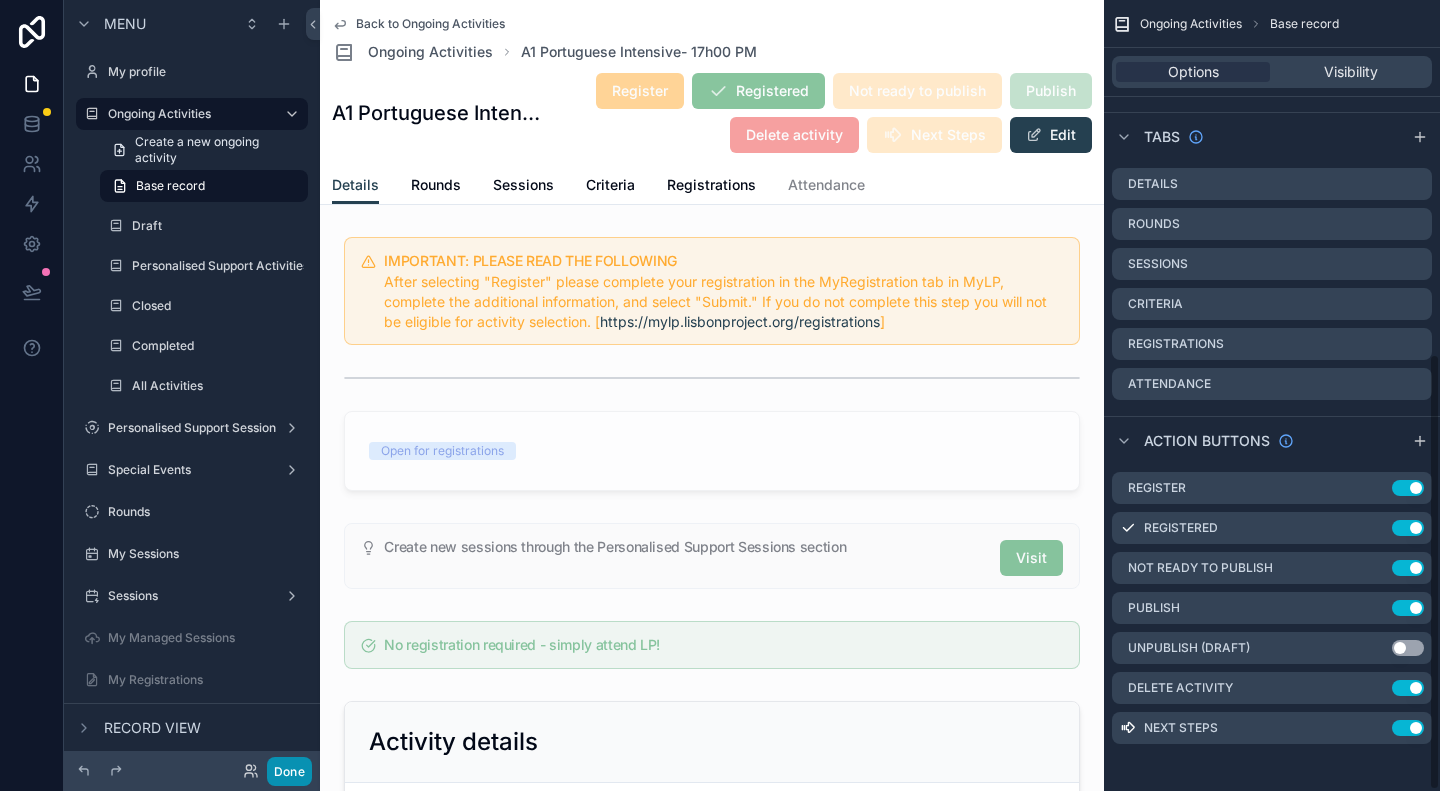 click on "Done" at bounding box center (289, 771) 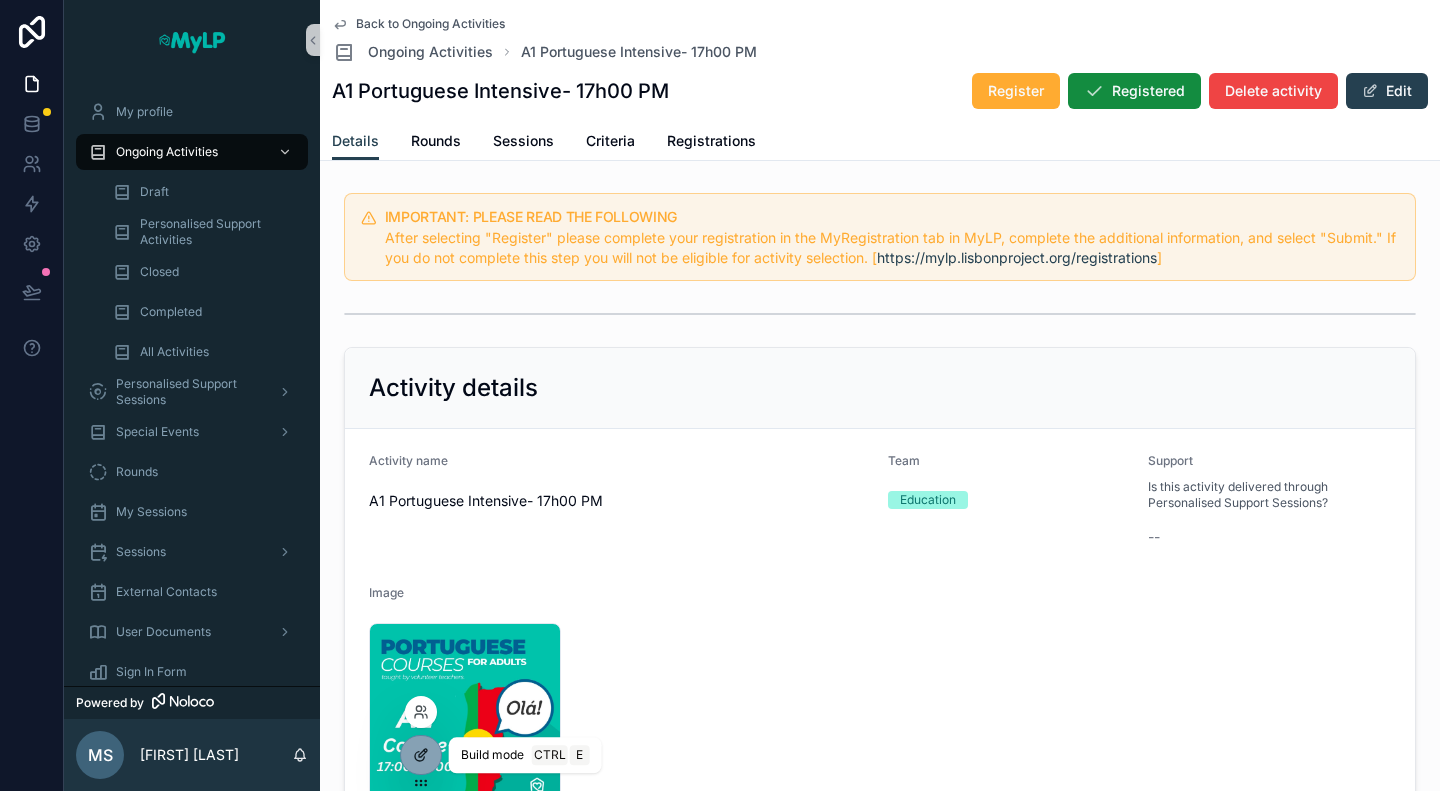 click 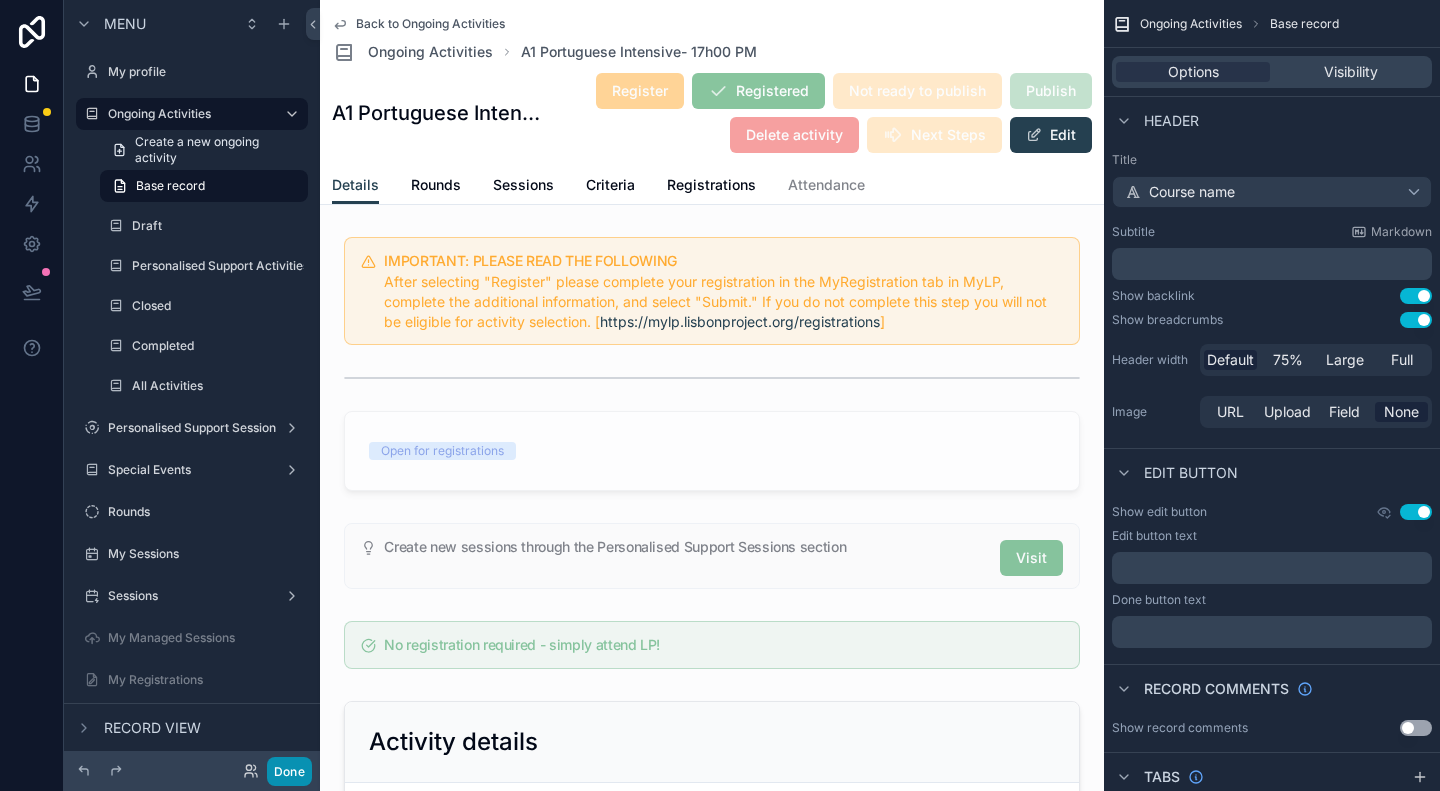 click on "Done" at bounding box center (289, 771) 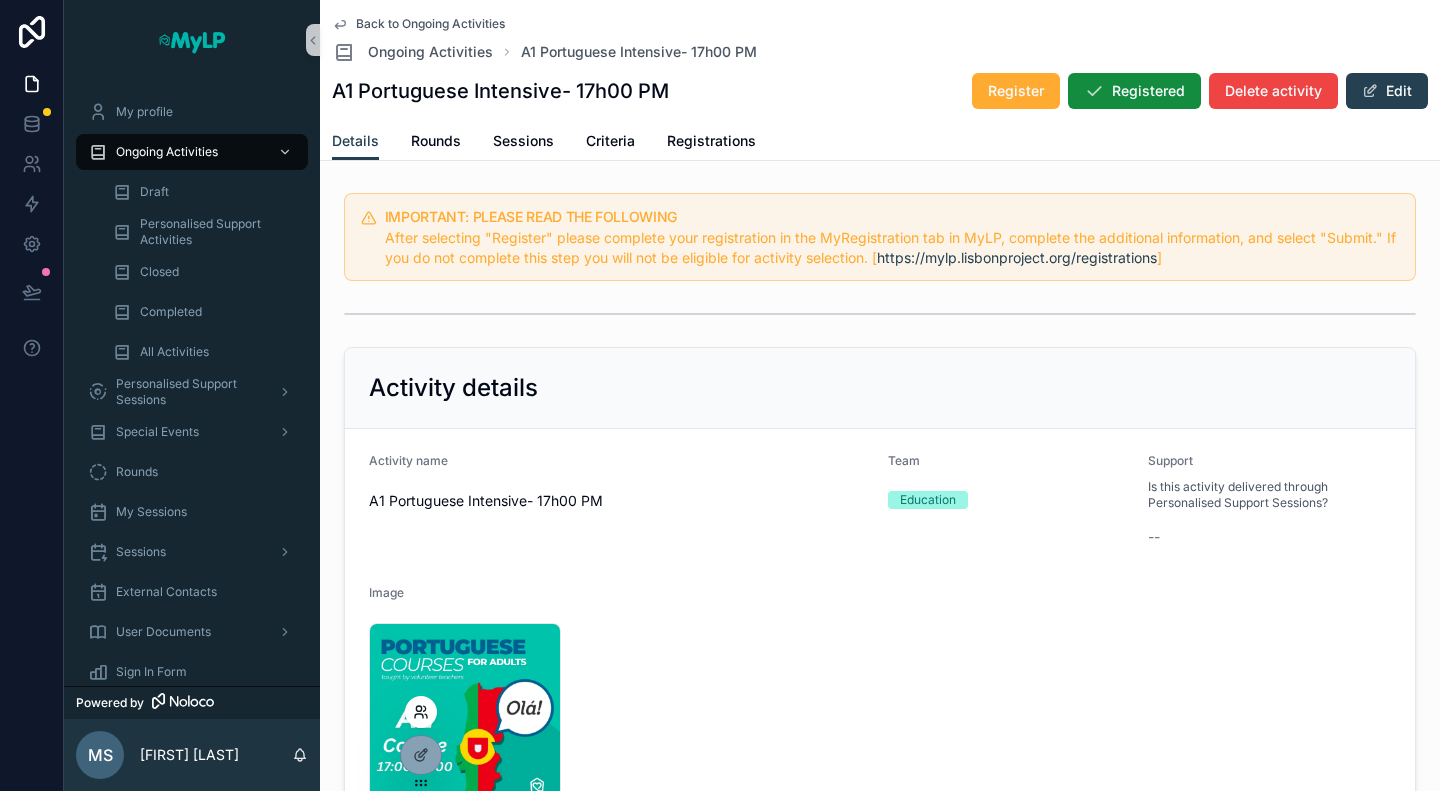 click 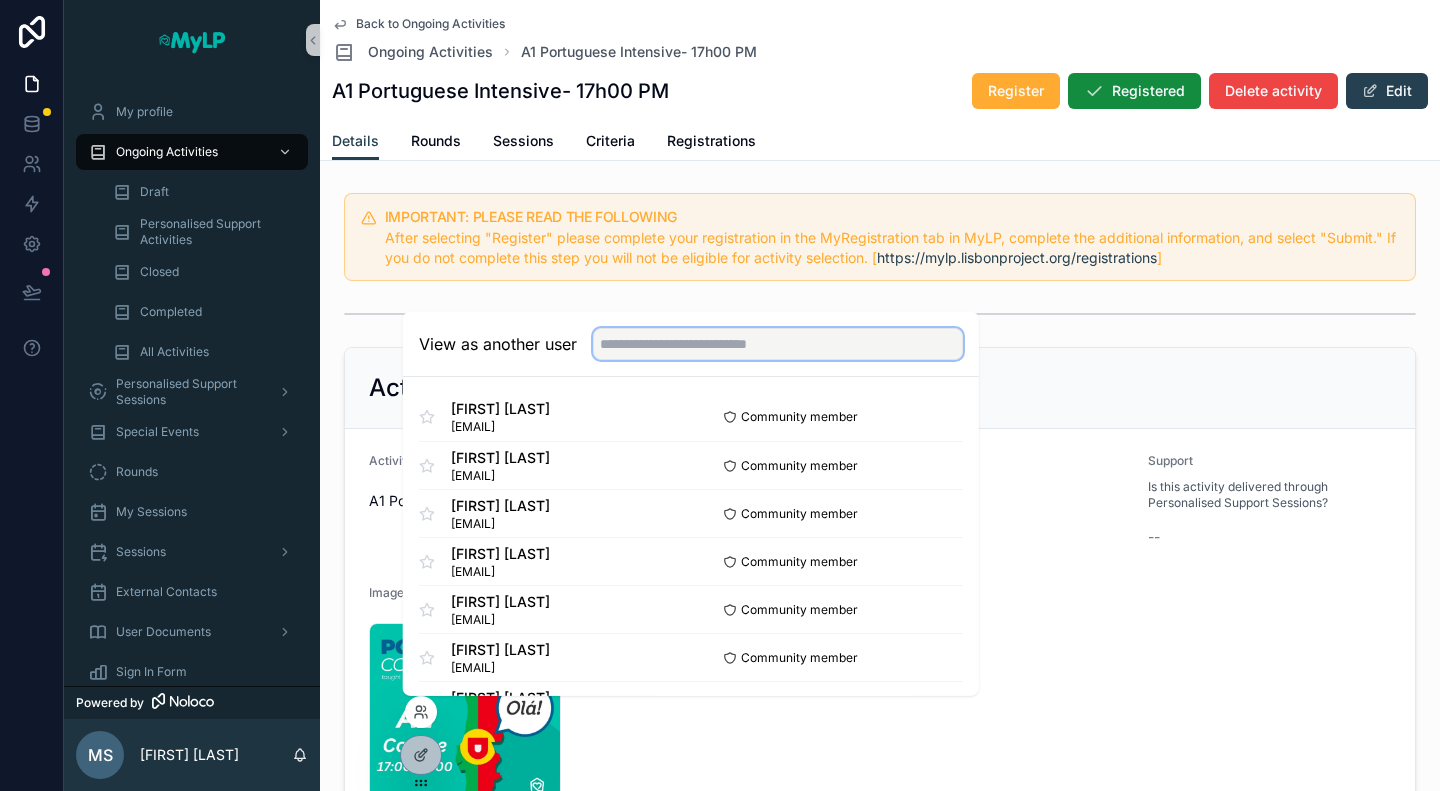 click at bounding box center (778, 344) 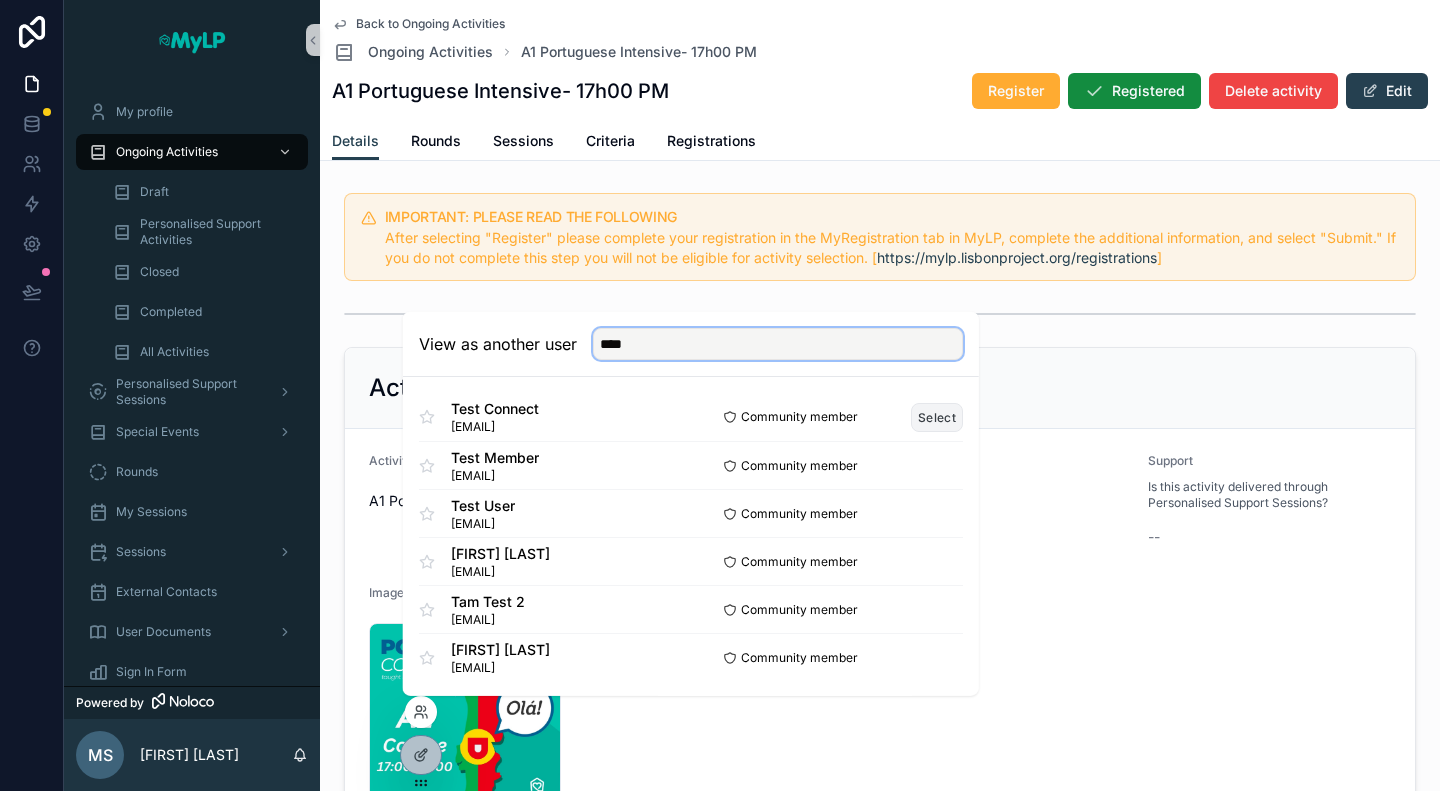 type on "****" 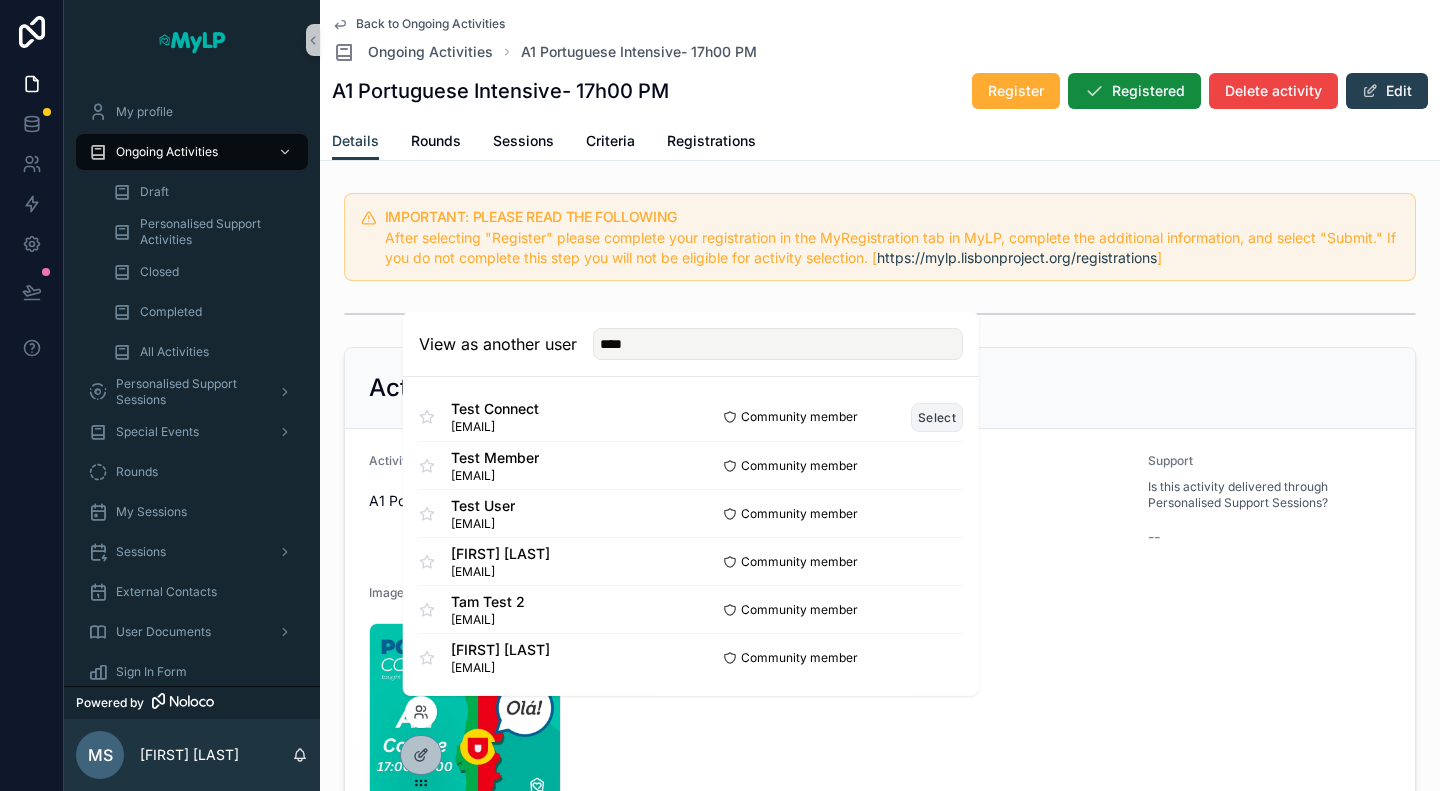 click on "Select" at bounding box center [937, 416] 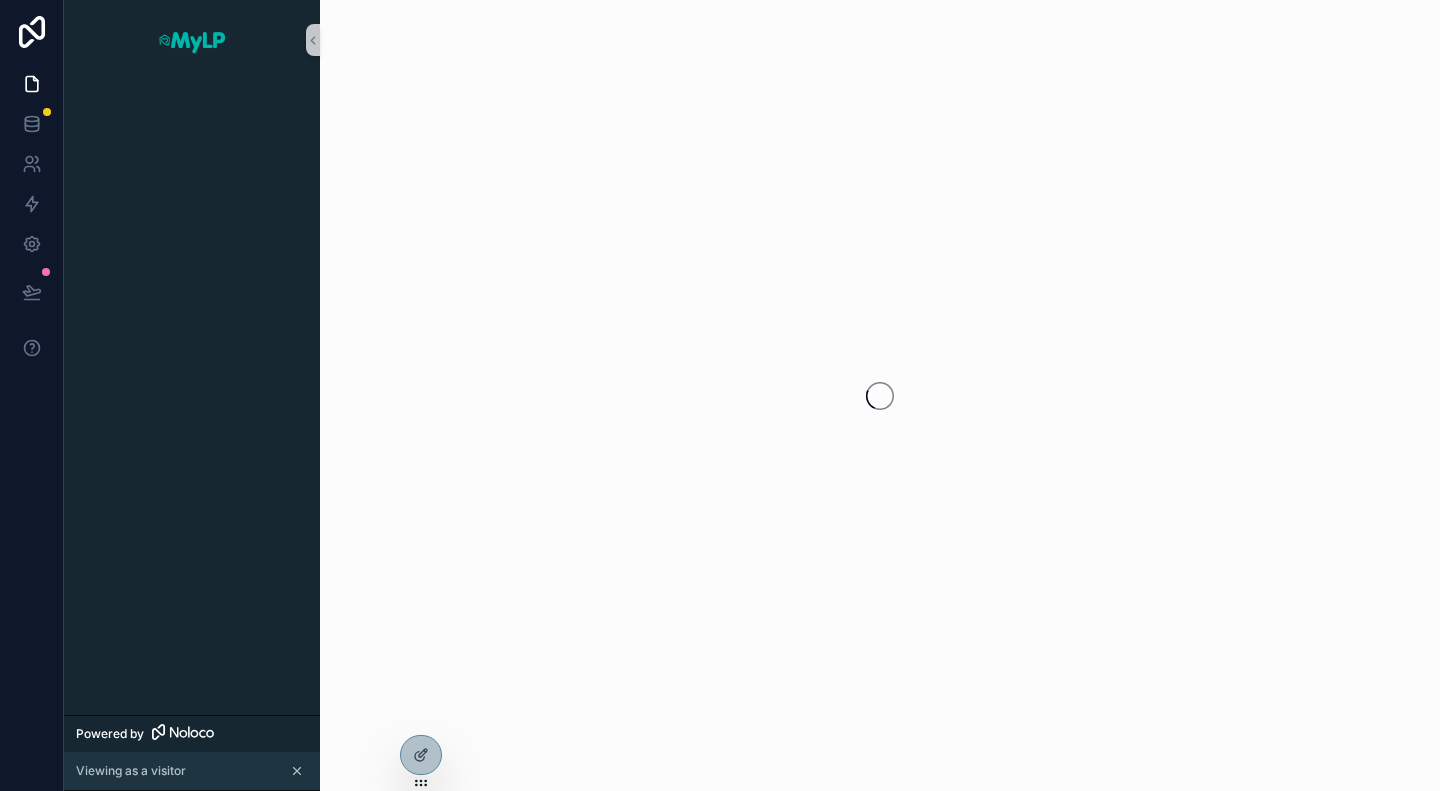scroll, scrollTop: 0, scrollLeft: 0, axis: both 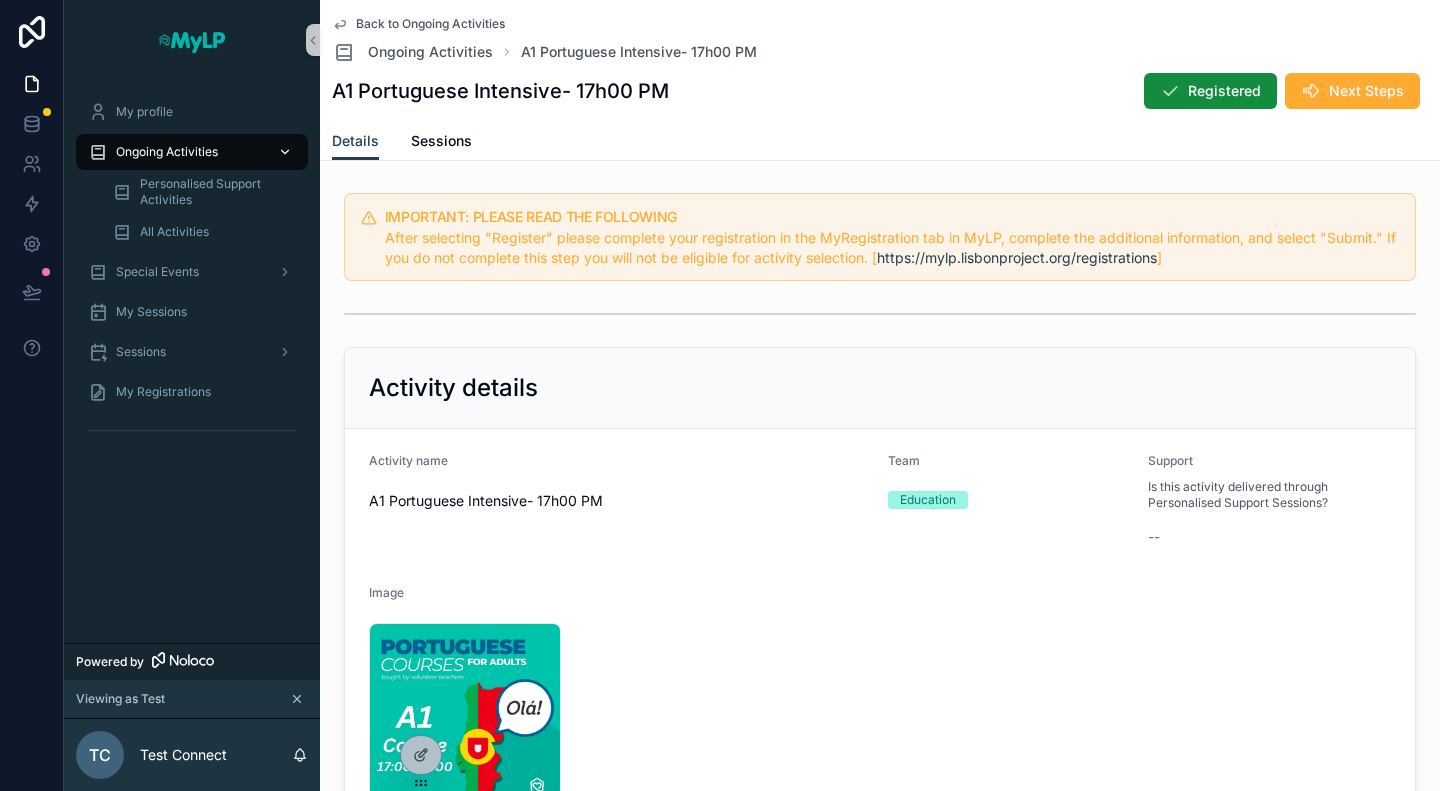 click on "Ongoing Activities" at bounding box center [167, 152] 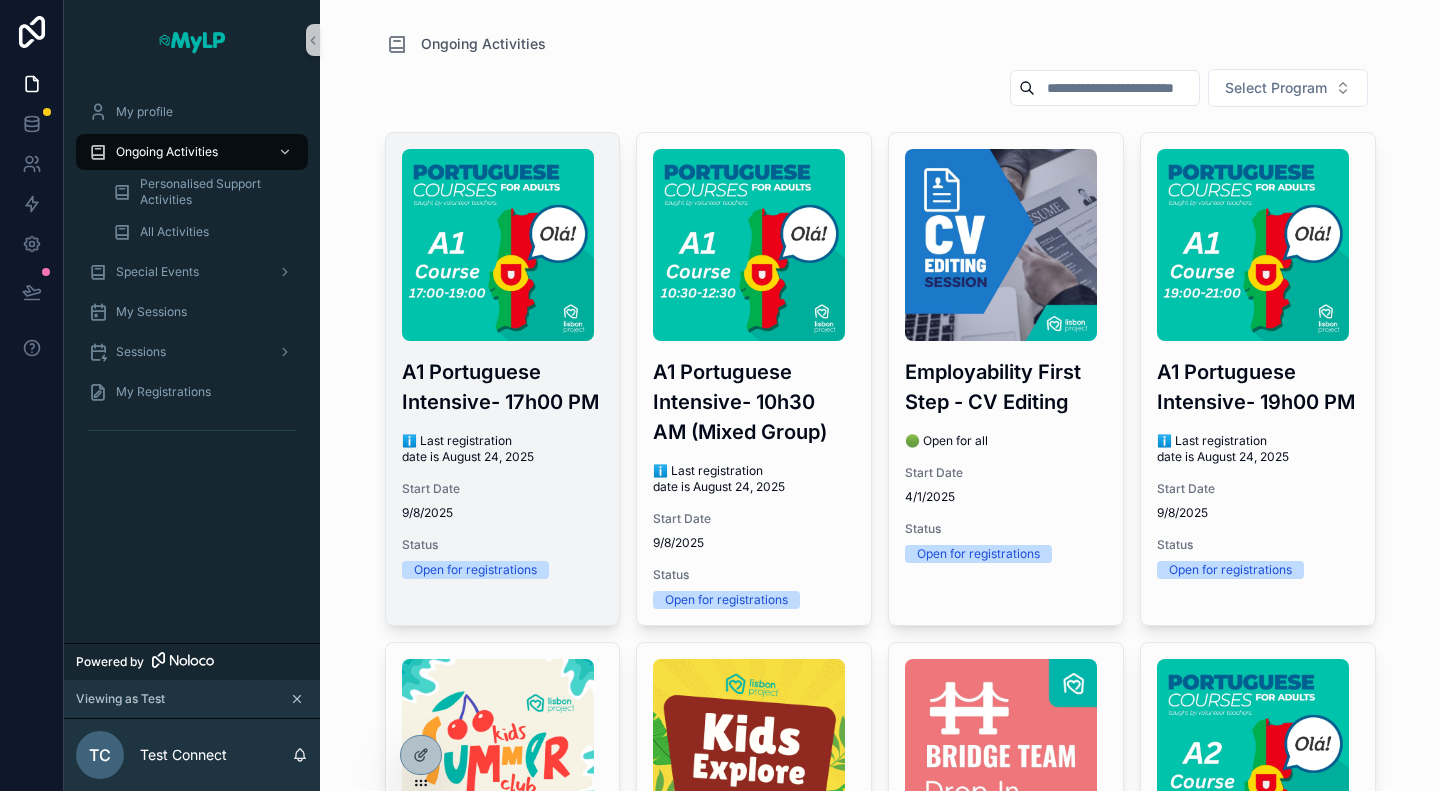 click on "A1 Portuguese Intensive- 17h00 PM" at bounding box center (503, 387) 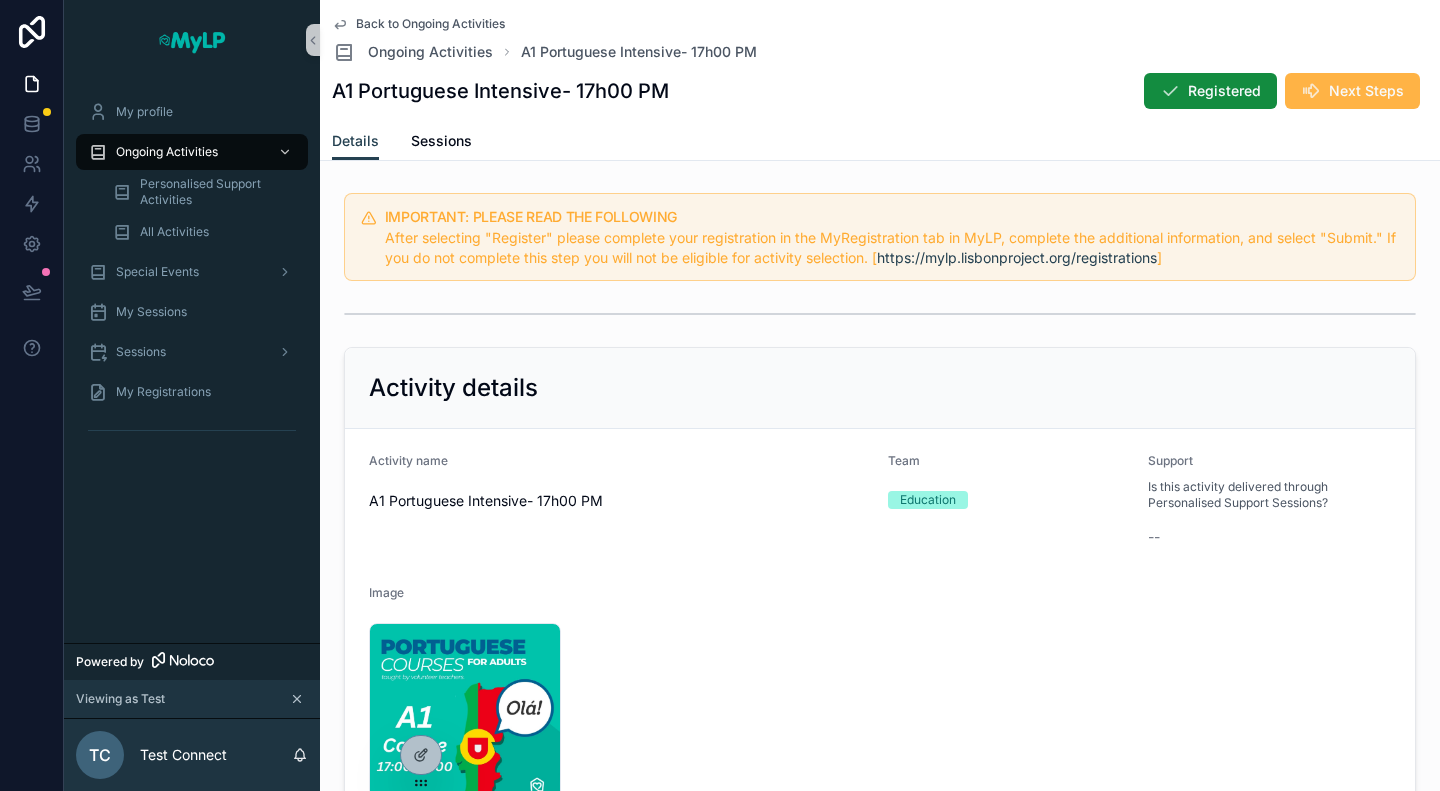 click on "Next Steps" at bounding box center [1366, 91] 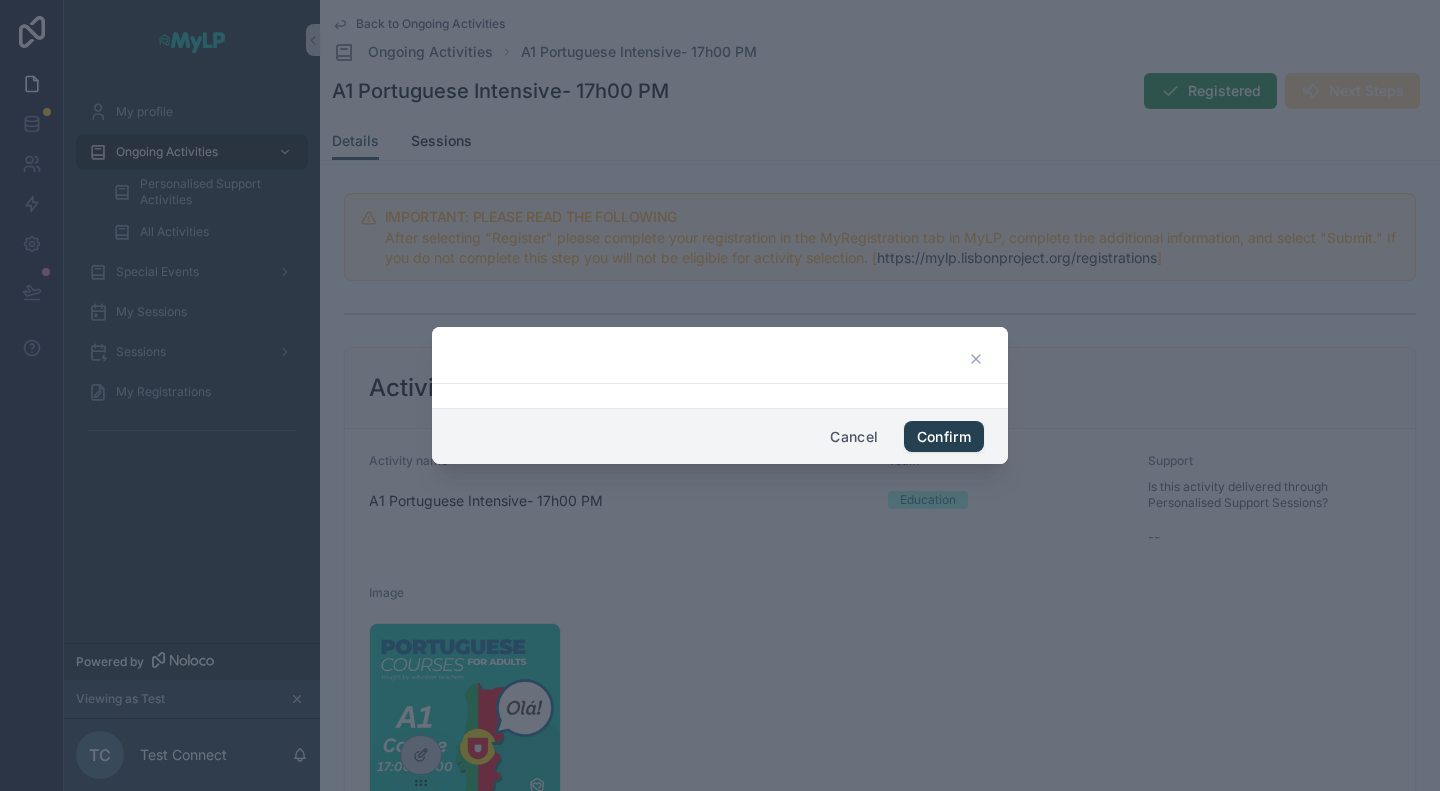 click 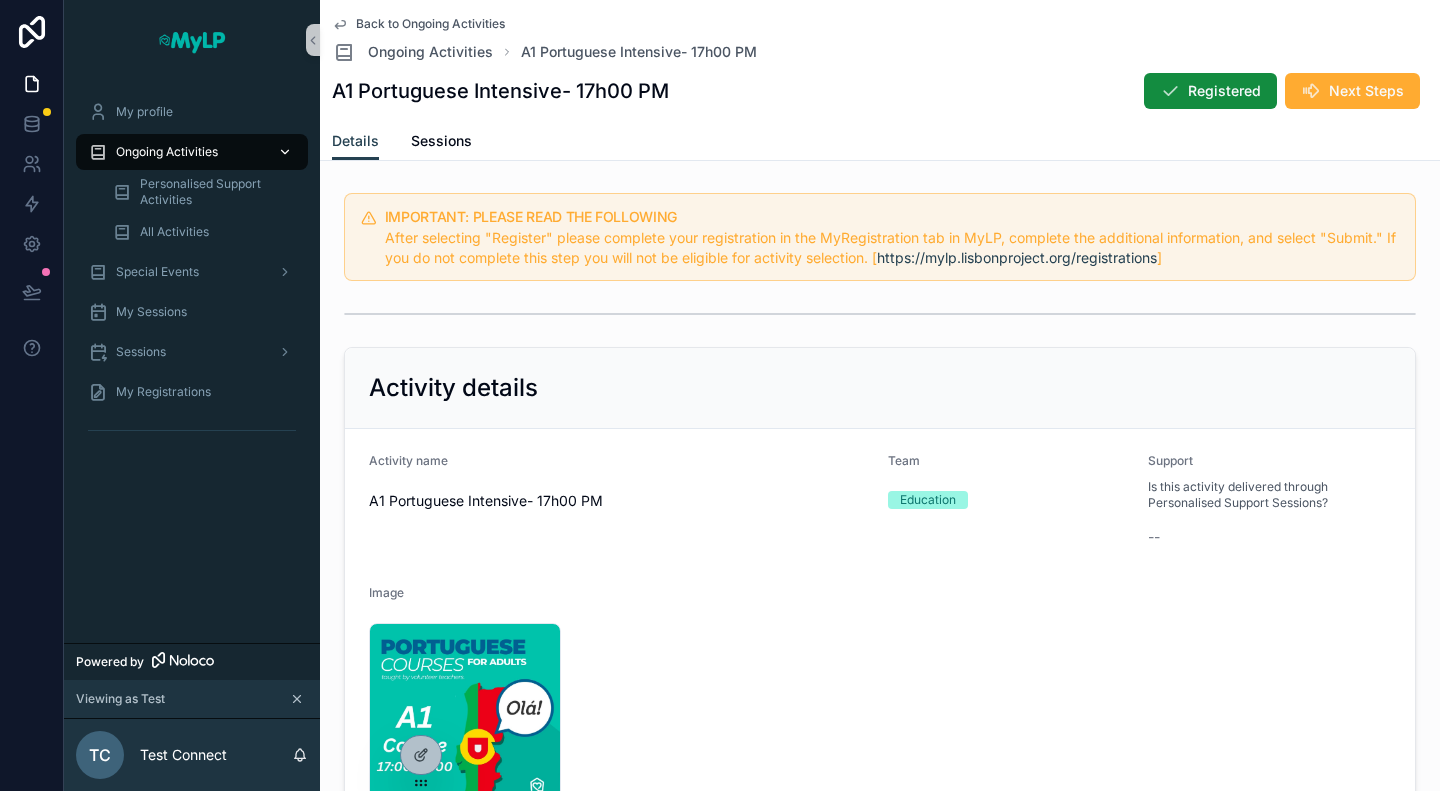 click on "Ongoing Activities" at bounding box center [192, 152] 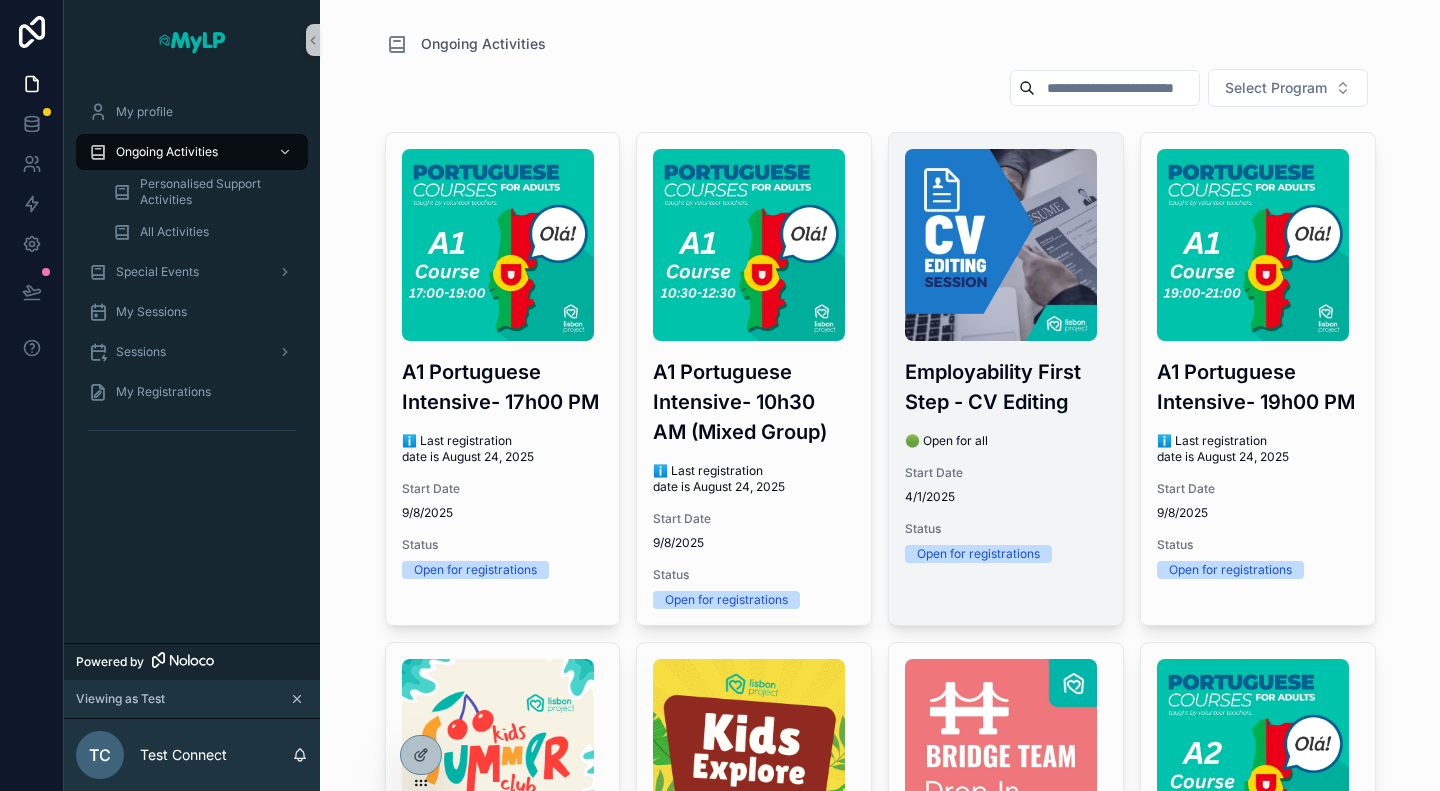 click on "Employability First Step - CV Editing" at bounding box center [1006, 387] 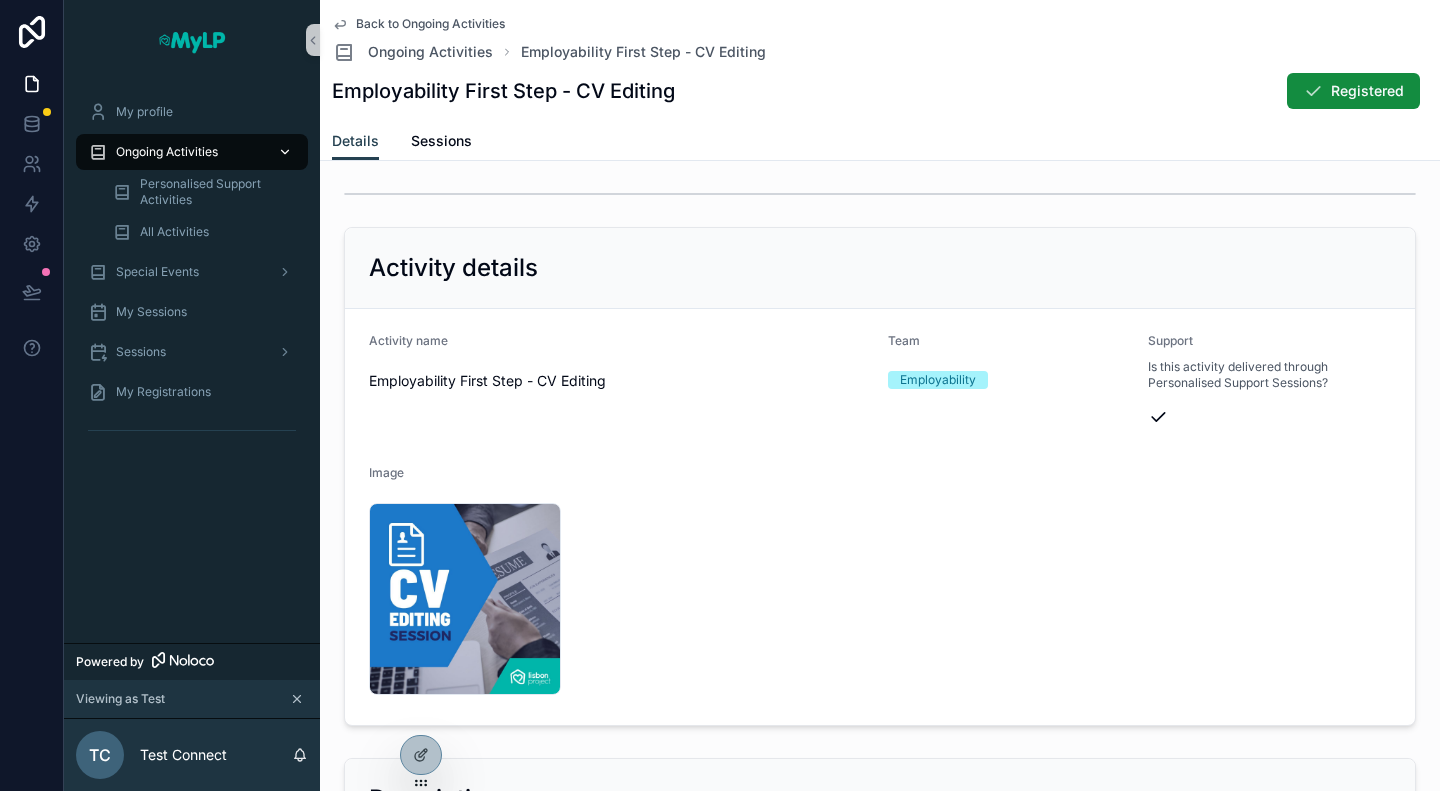 click on "Ongoing Activities" at bounding box center [167, 152] 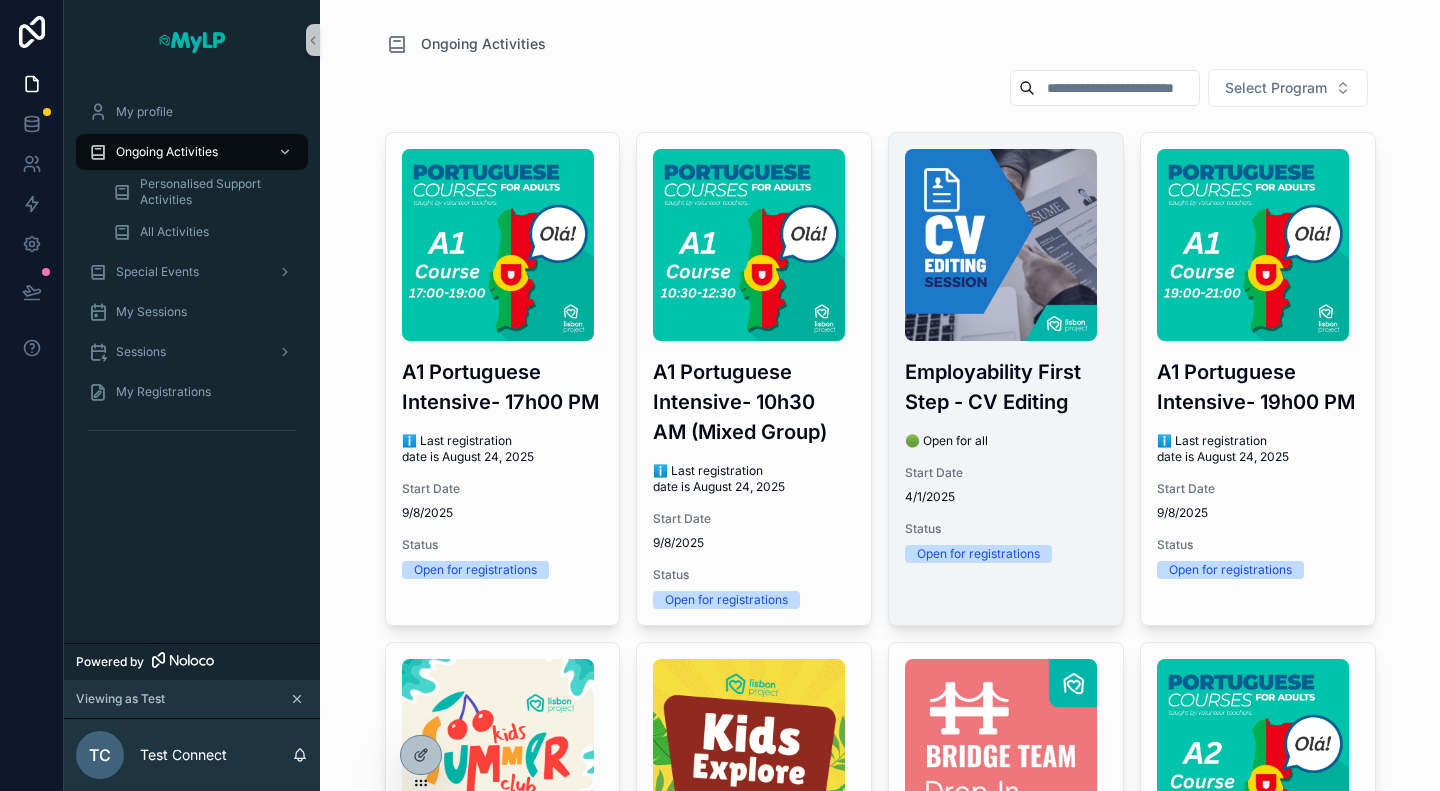 click on "Employability First Step - CV Editing 🟢 Open for all Start Date 4/1/2025 Status Open for registrations" at bounding box center [1006, 356] 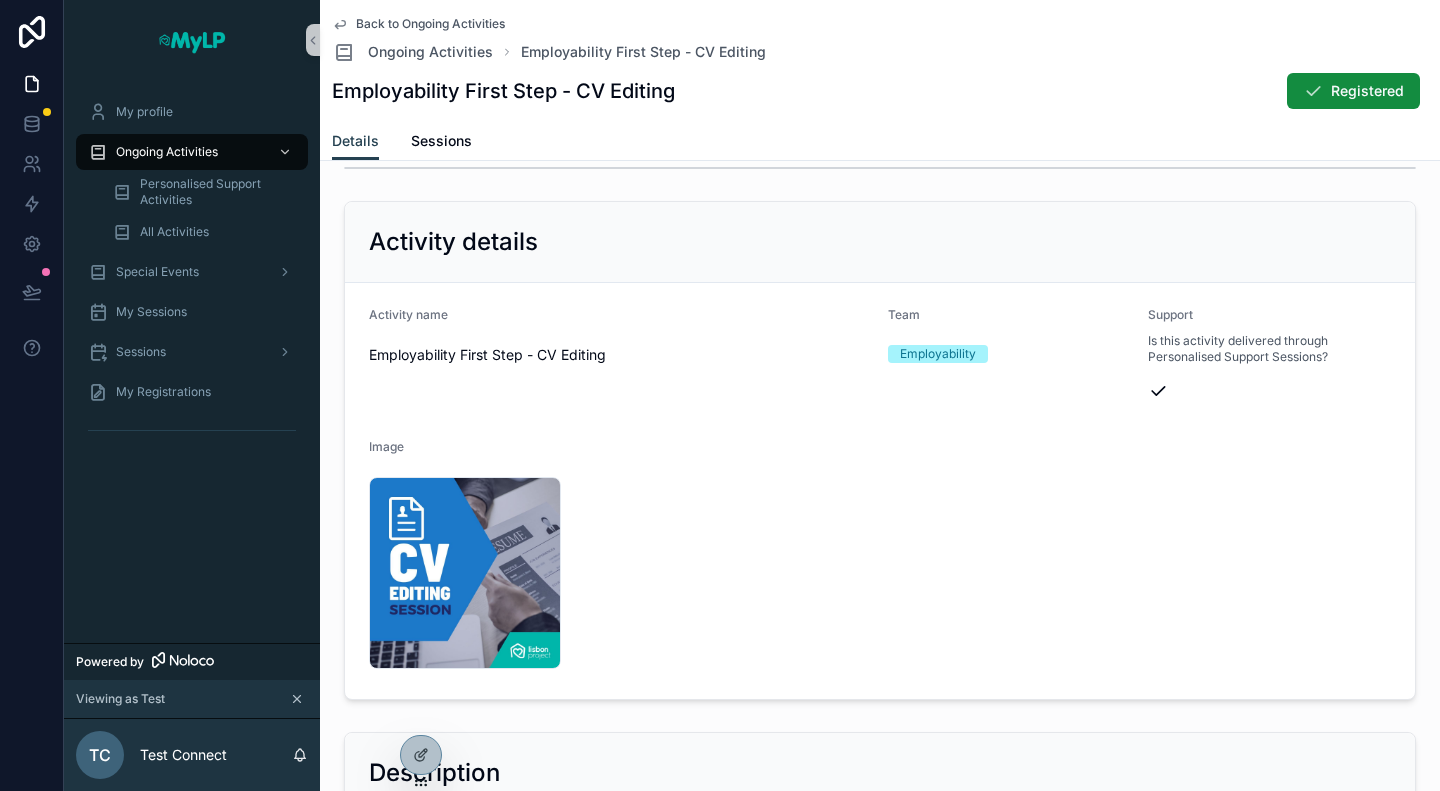 scroll, scrollTop: 0, scrollLeft: 0, axis: both 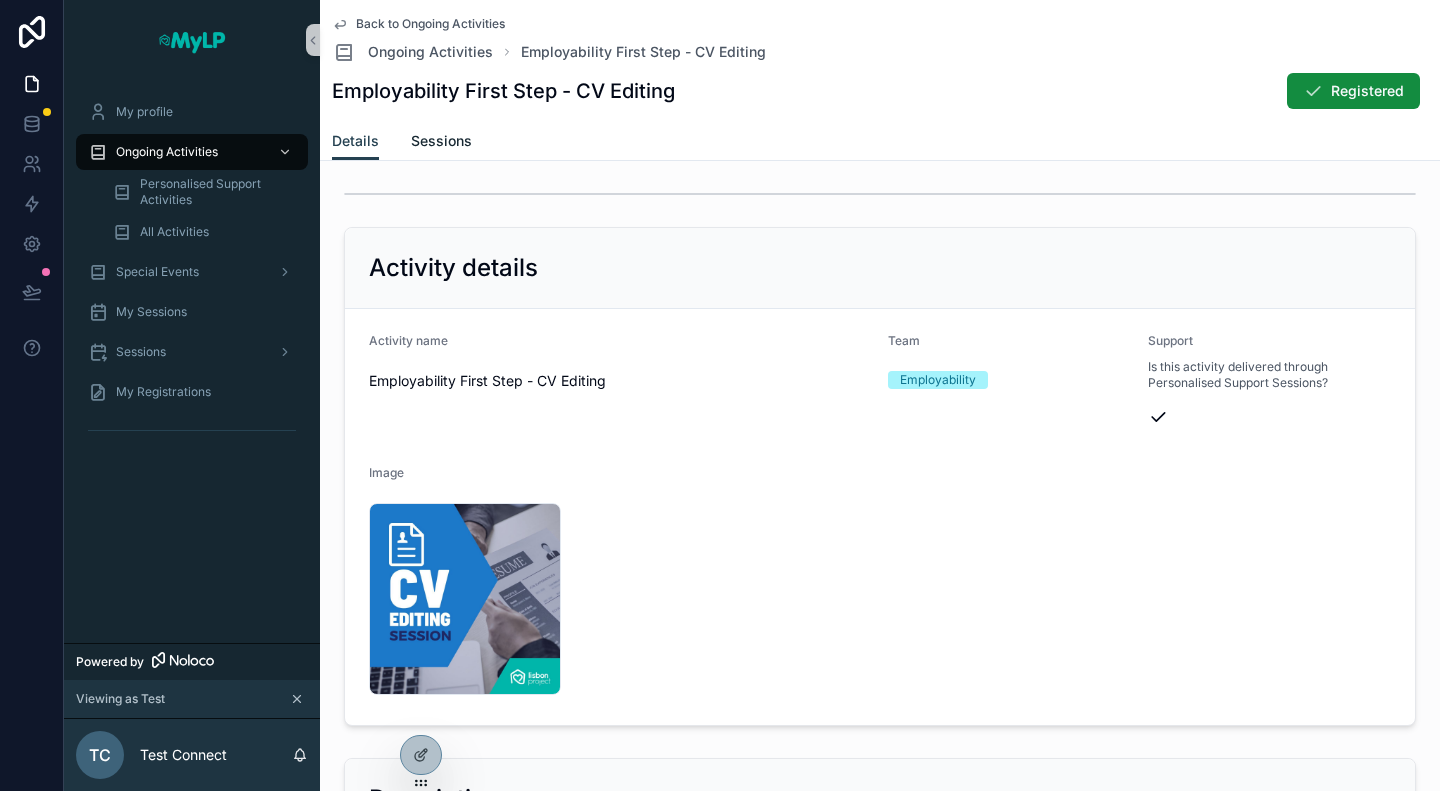 click on "Sessions" at bounding box center [441, 141] 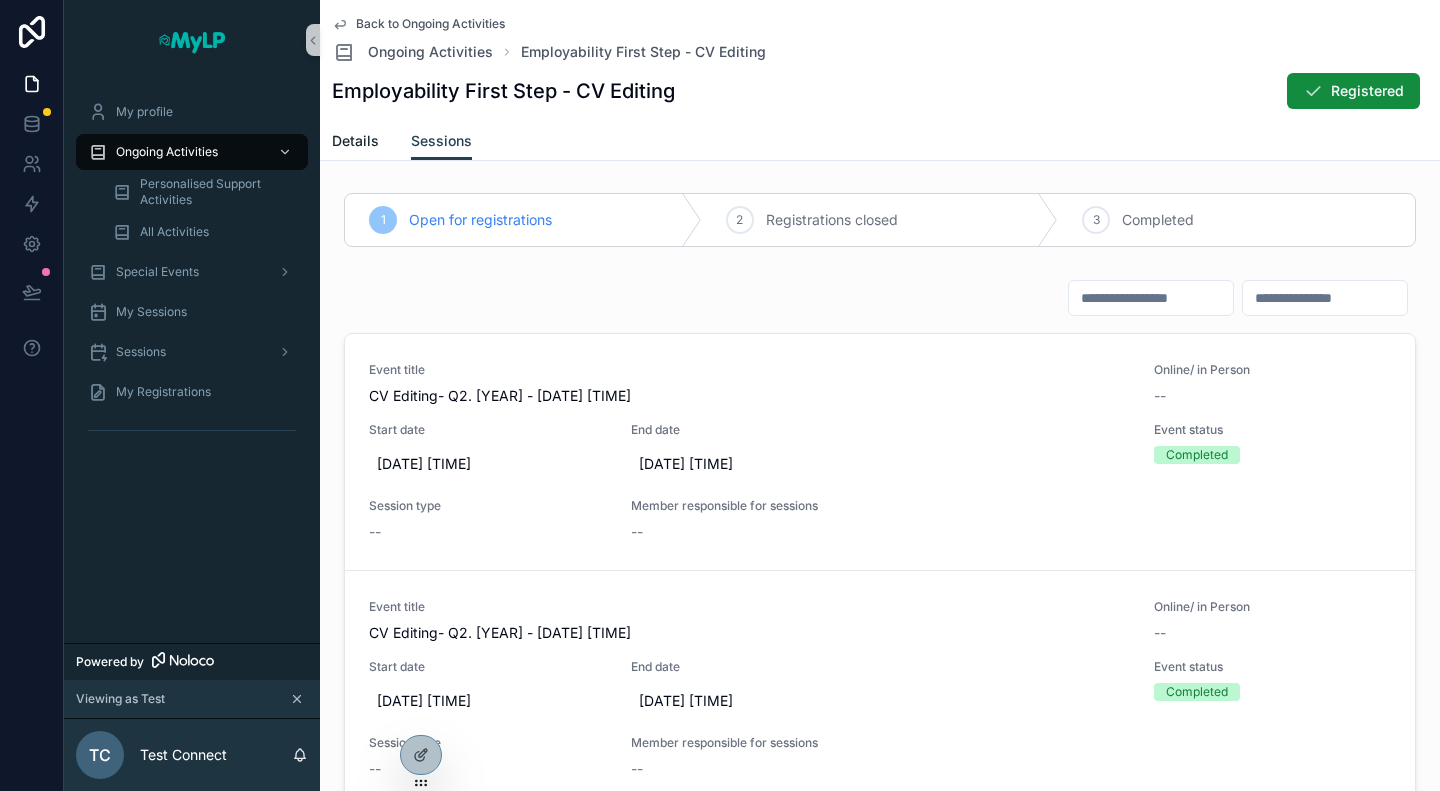 click on "Details" at bounding box center (355, 141) 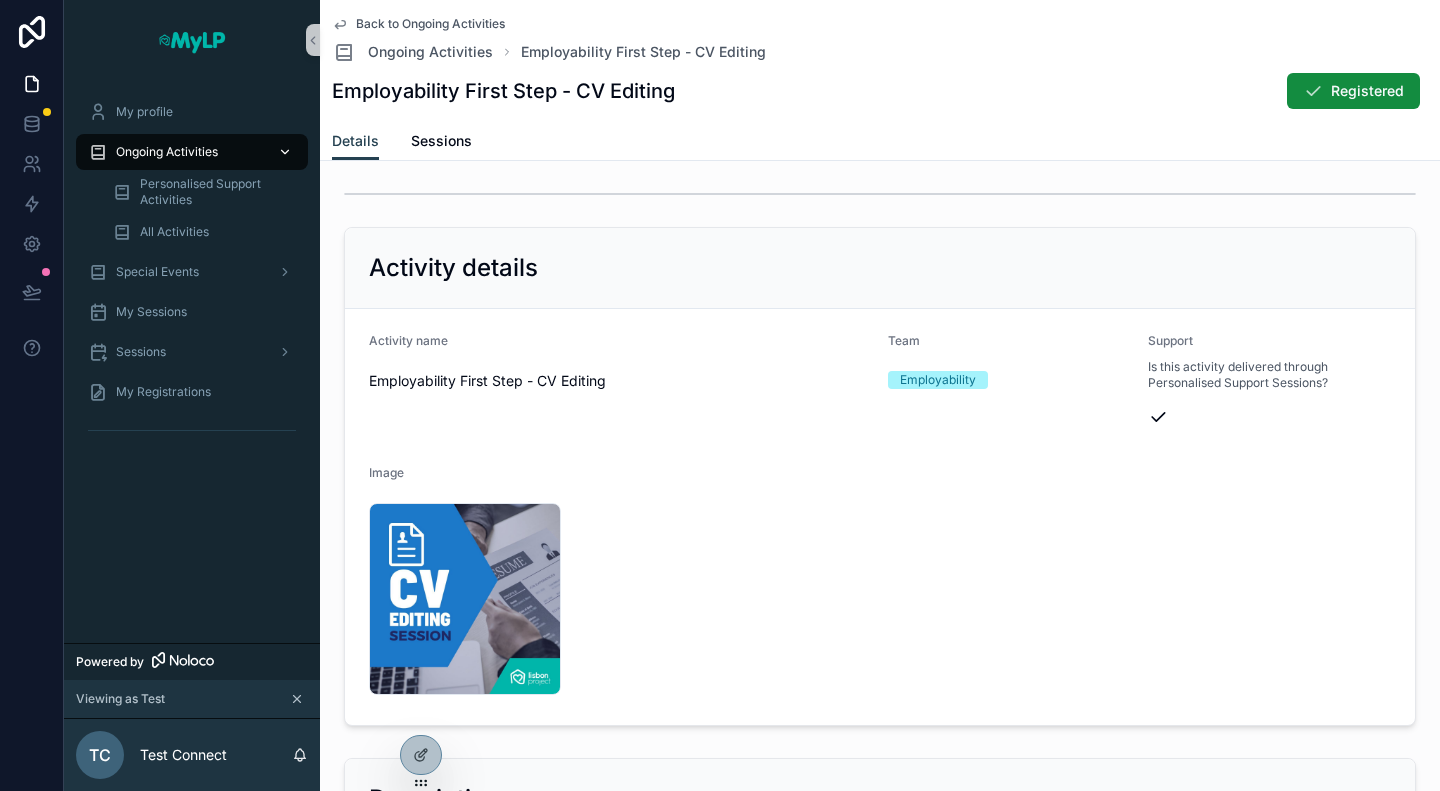 click on "Ongoing Activities" at bounding box center [167, 152] 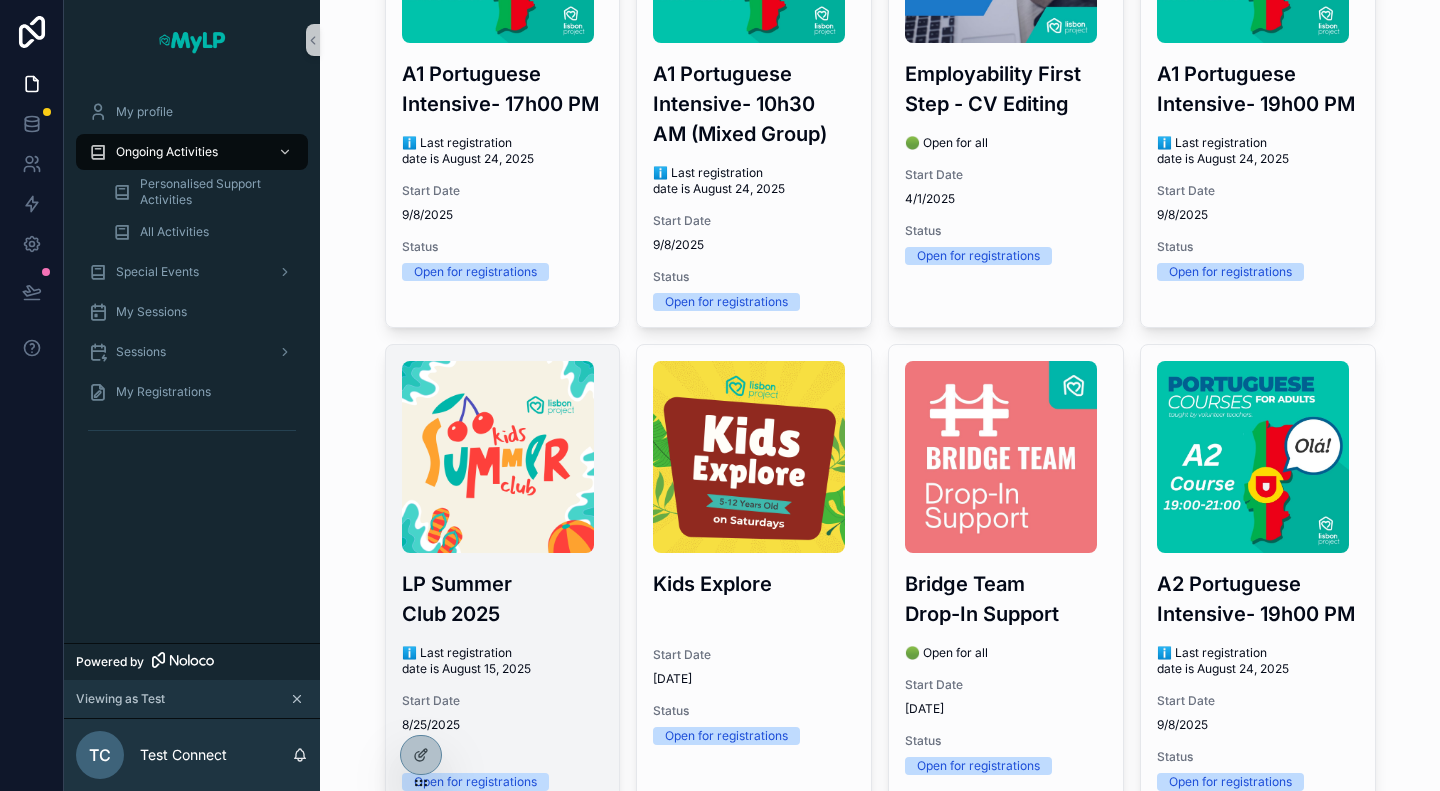 scroll, scrollTop: 300, scrollLeft: 0, axis: vertical 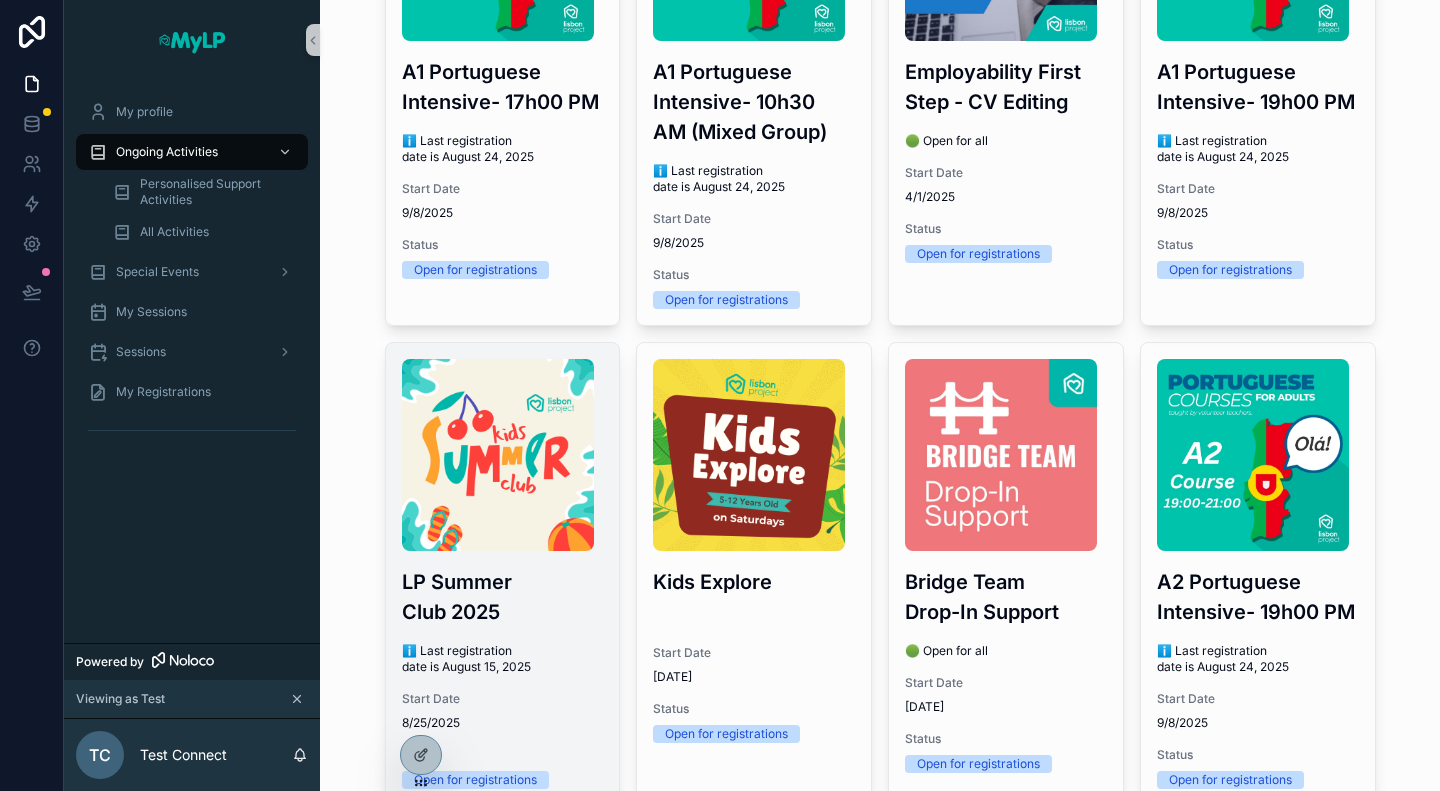 click on "LP Summer Club 2025" at bounding box center [503, 597] 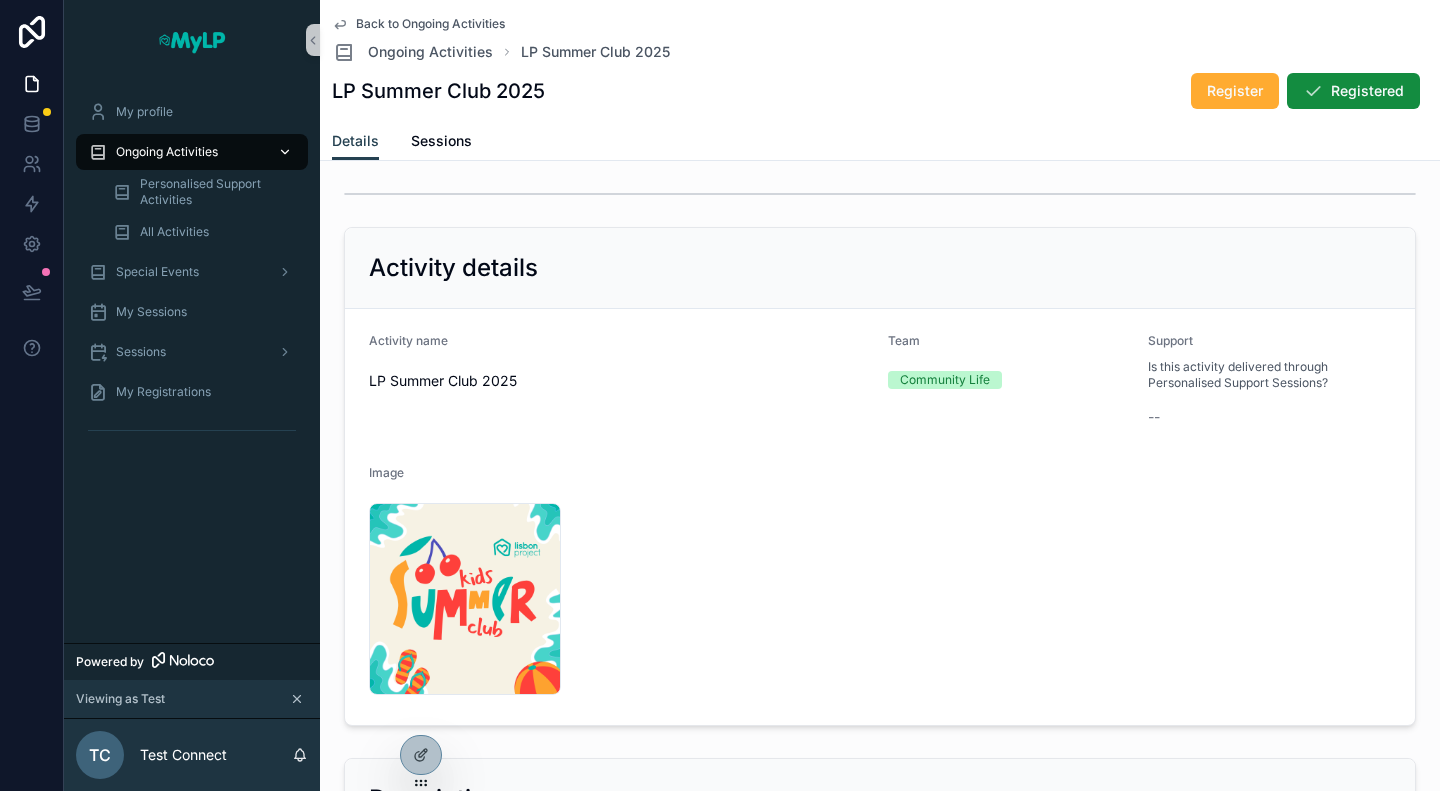 click on "Ongoing Activities" at bounding box center (167, 152) 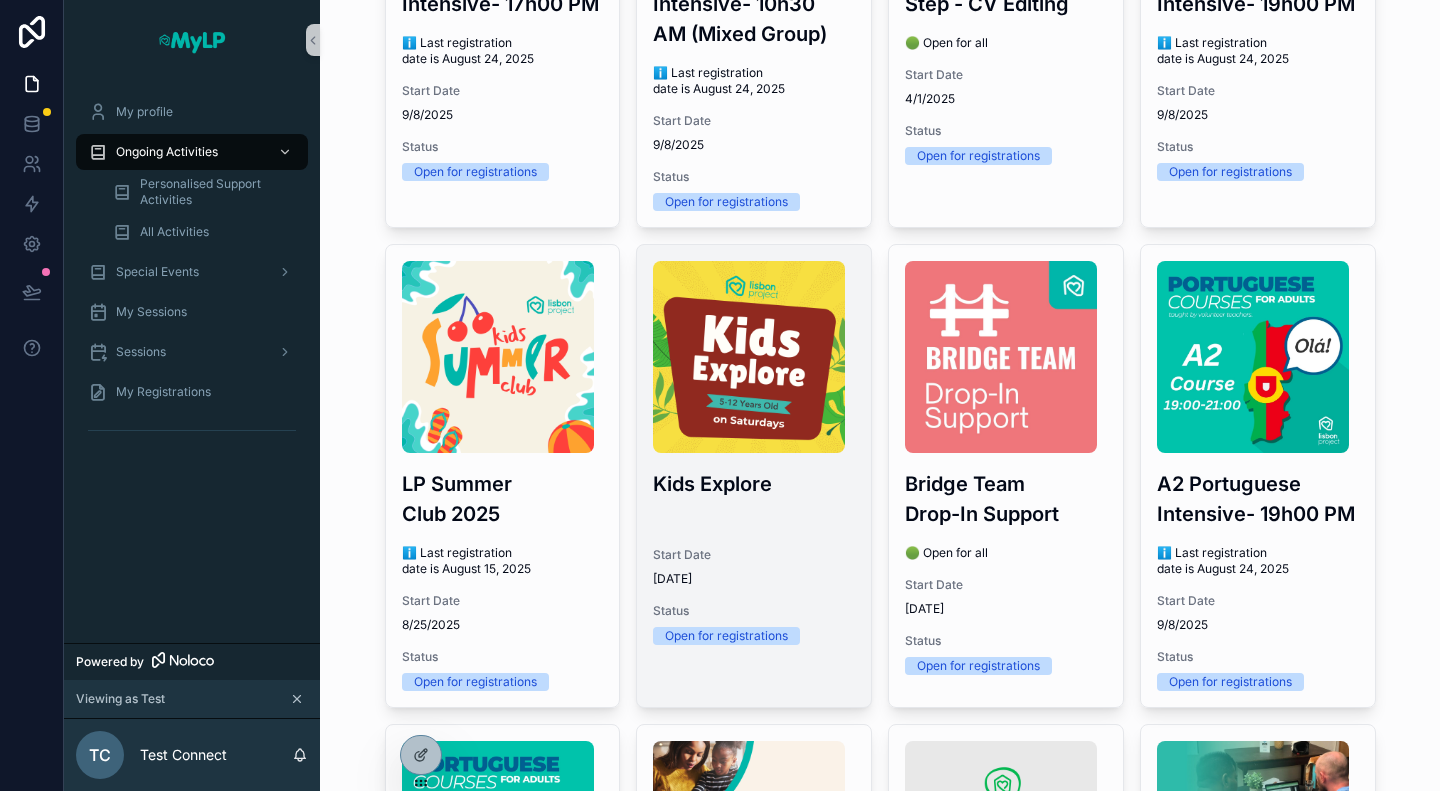 scroll, scrollTop: 400, scrollLeft: 0, axis: vertical 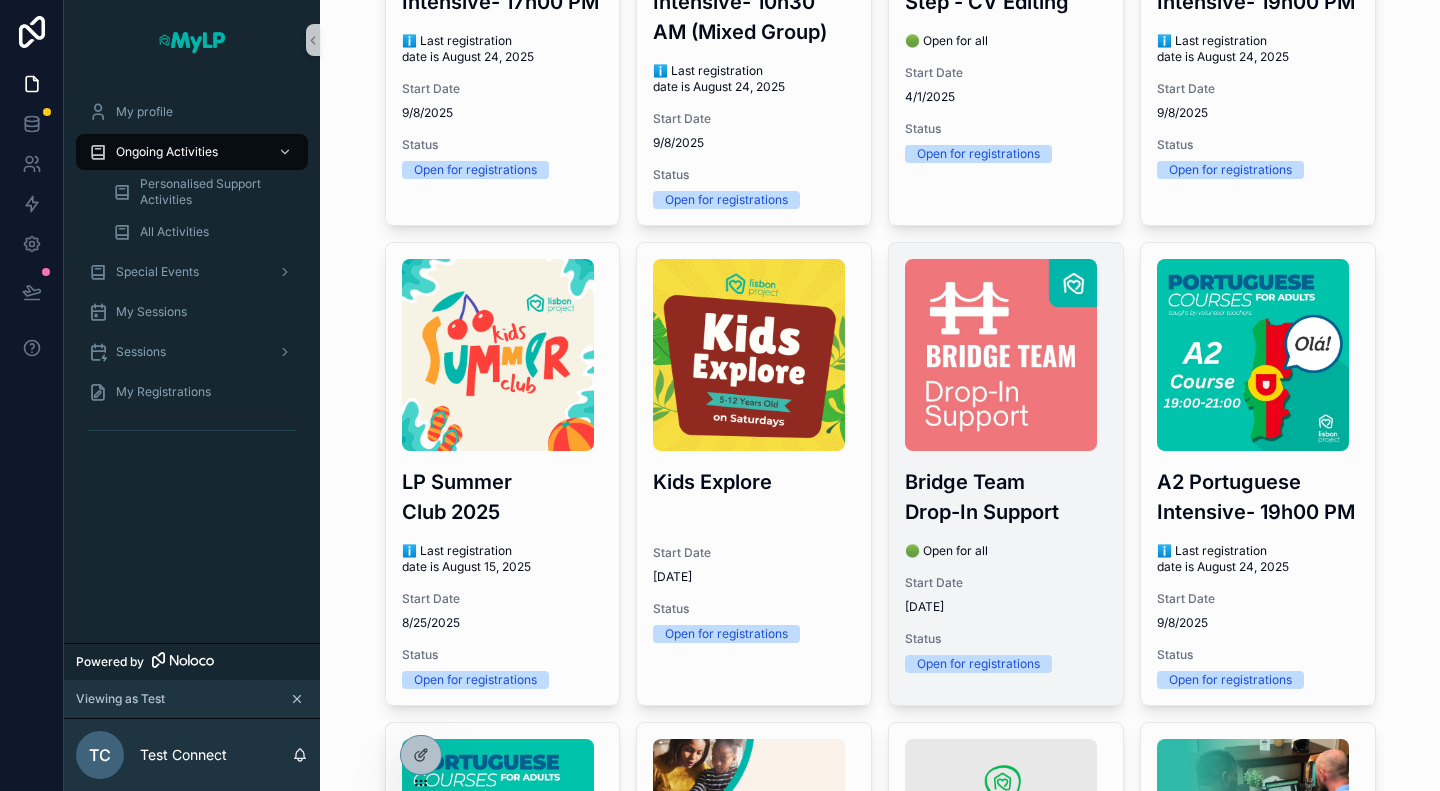 click at bounding box center [1001, 355] 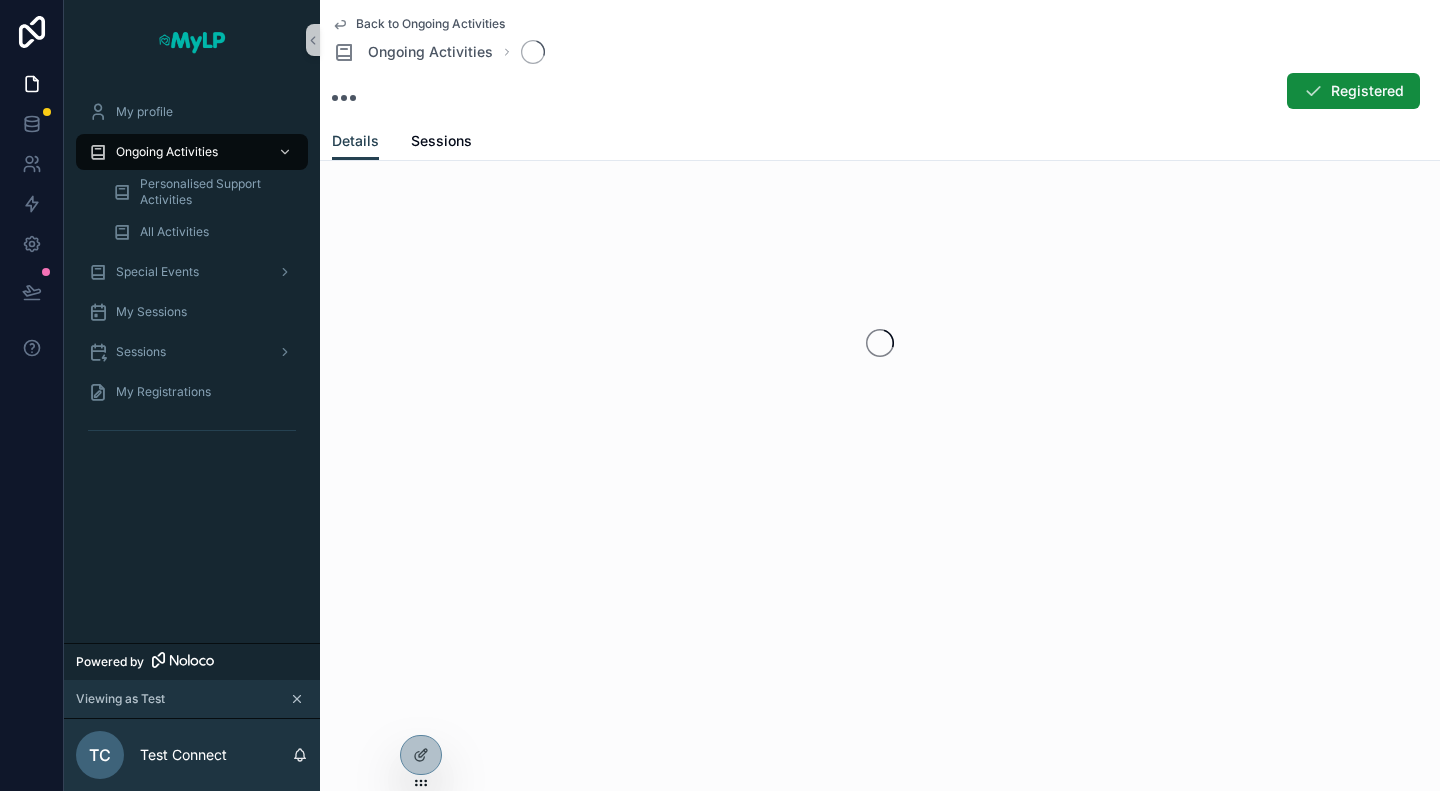 scroll, scrollTop: 0, scrollLeft: 0, axis: both 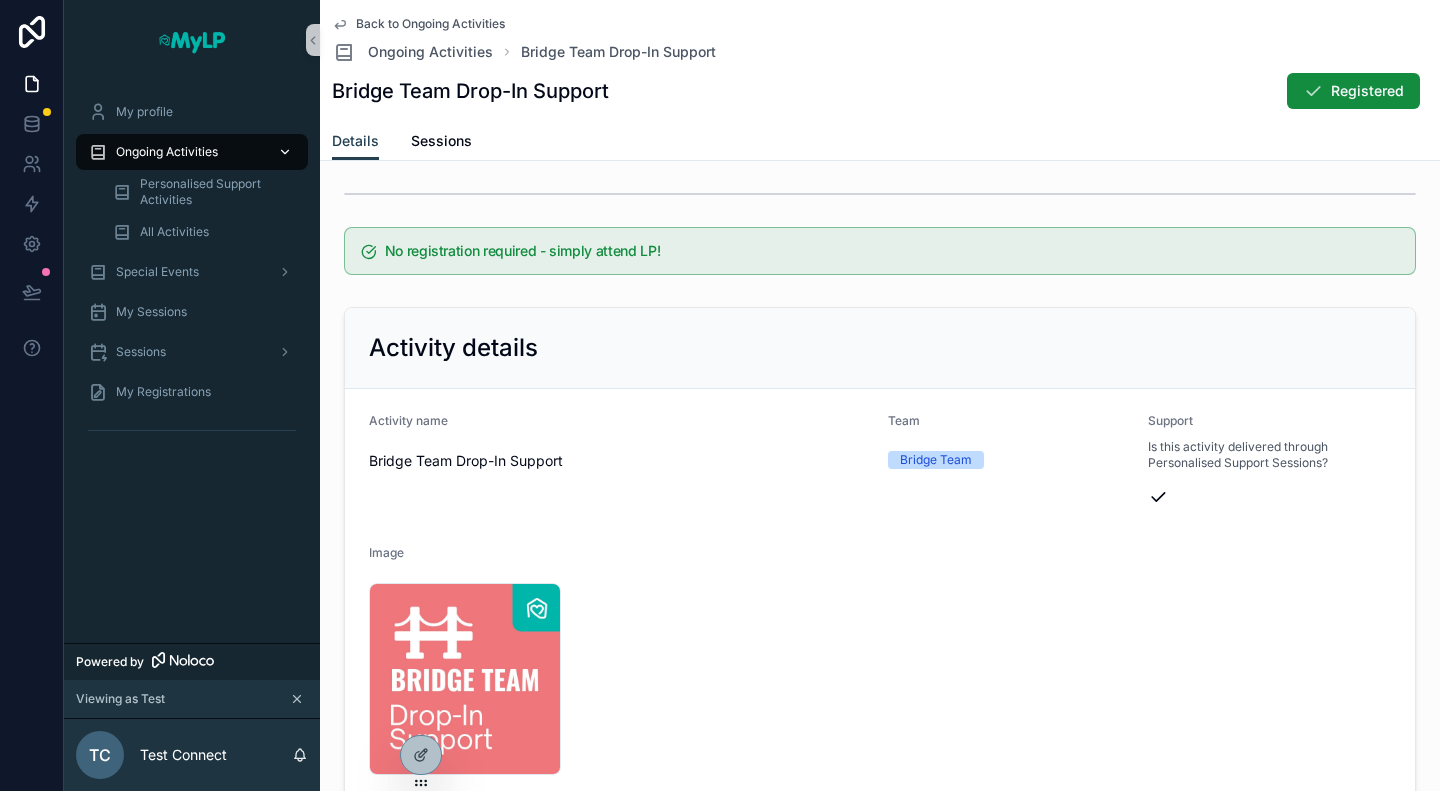 click on "Ongoing Activities" at bounding box center (167, 152) 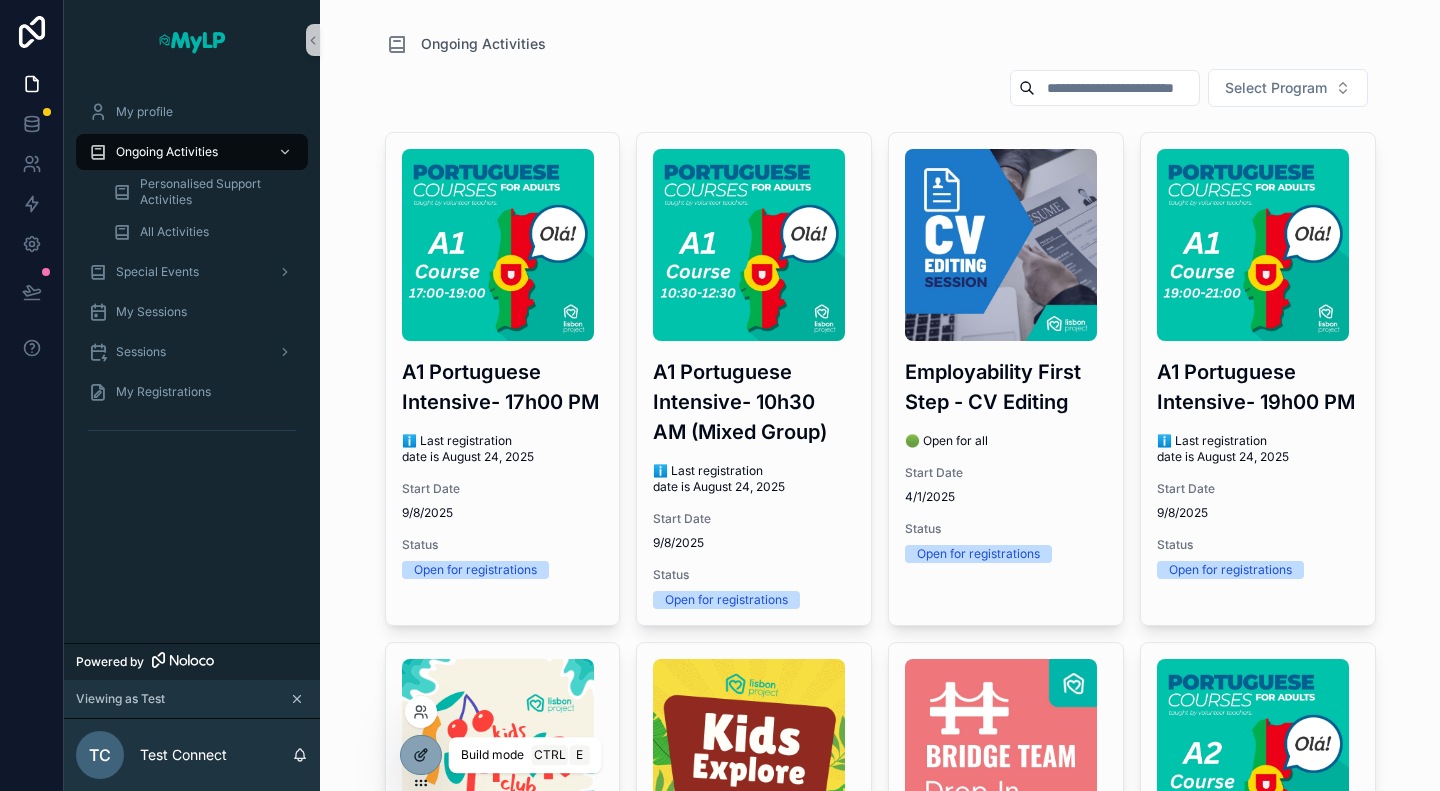 click 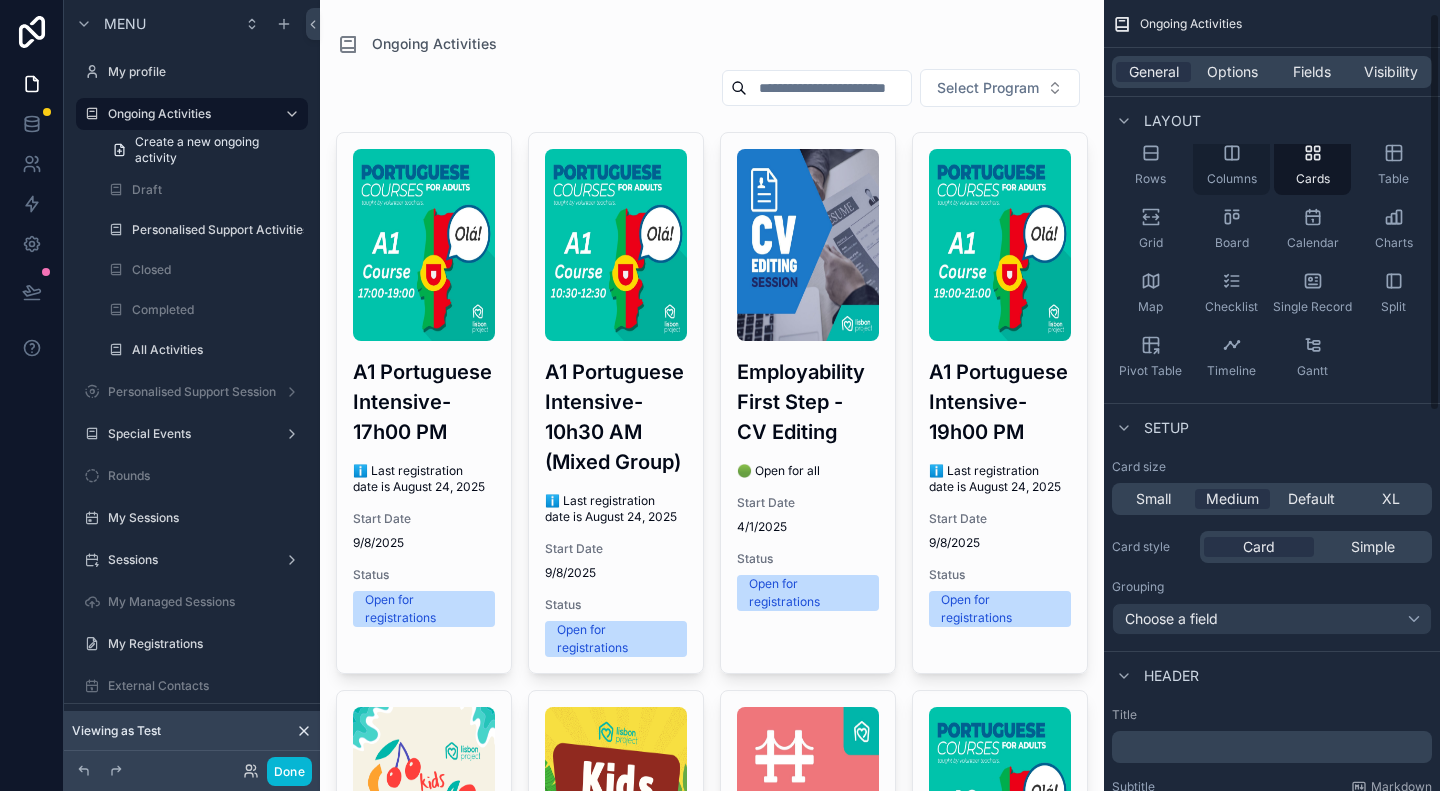 scroll, scrollTop: 0, scrollLeft: 0, axis: both 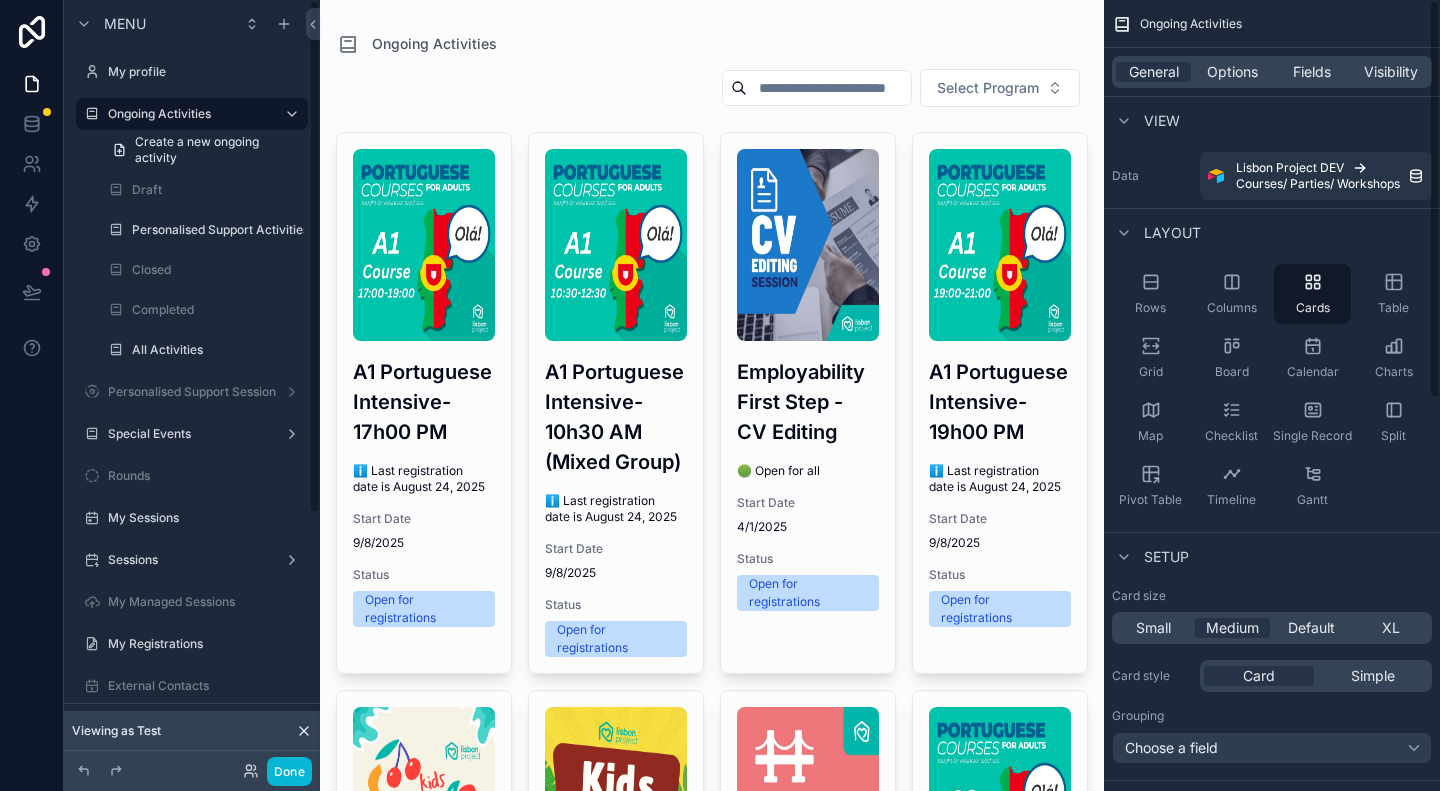 click at bounding box center (712, 1506) 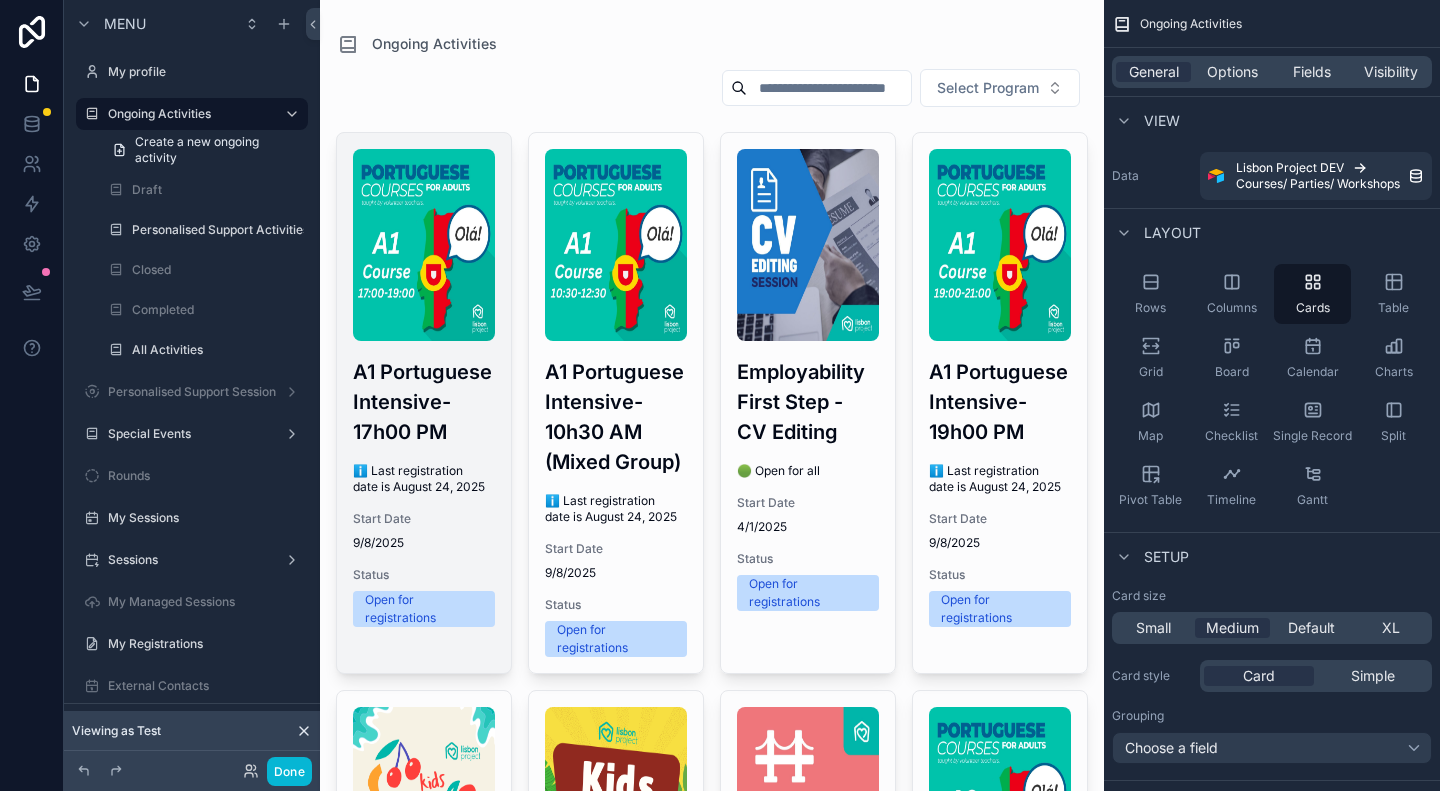click at bounding box center [424, 245] 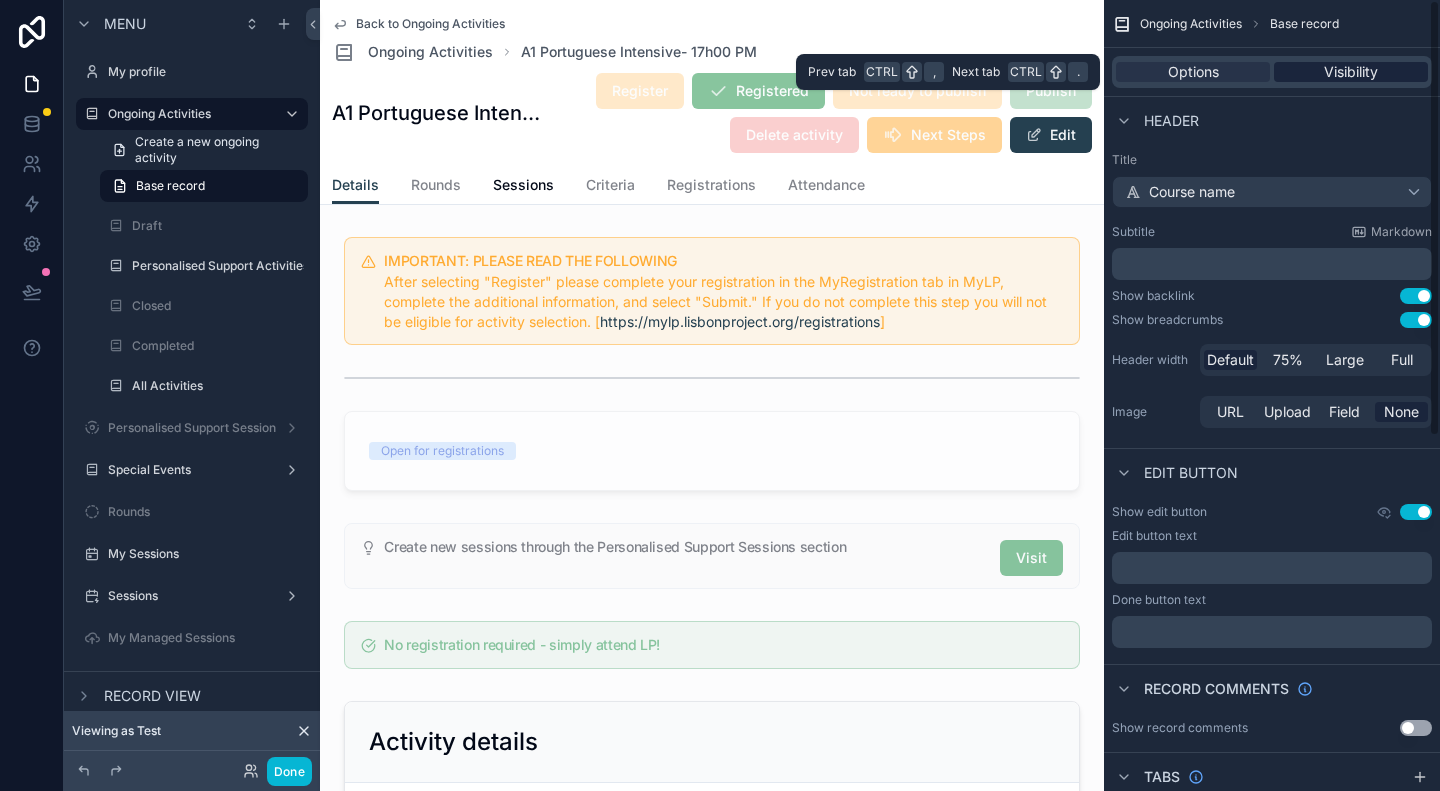 click on "Visibility" at bounding box center (1351, 72) 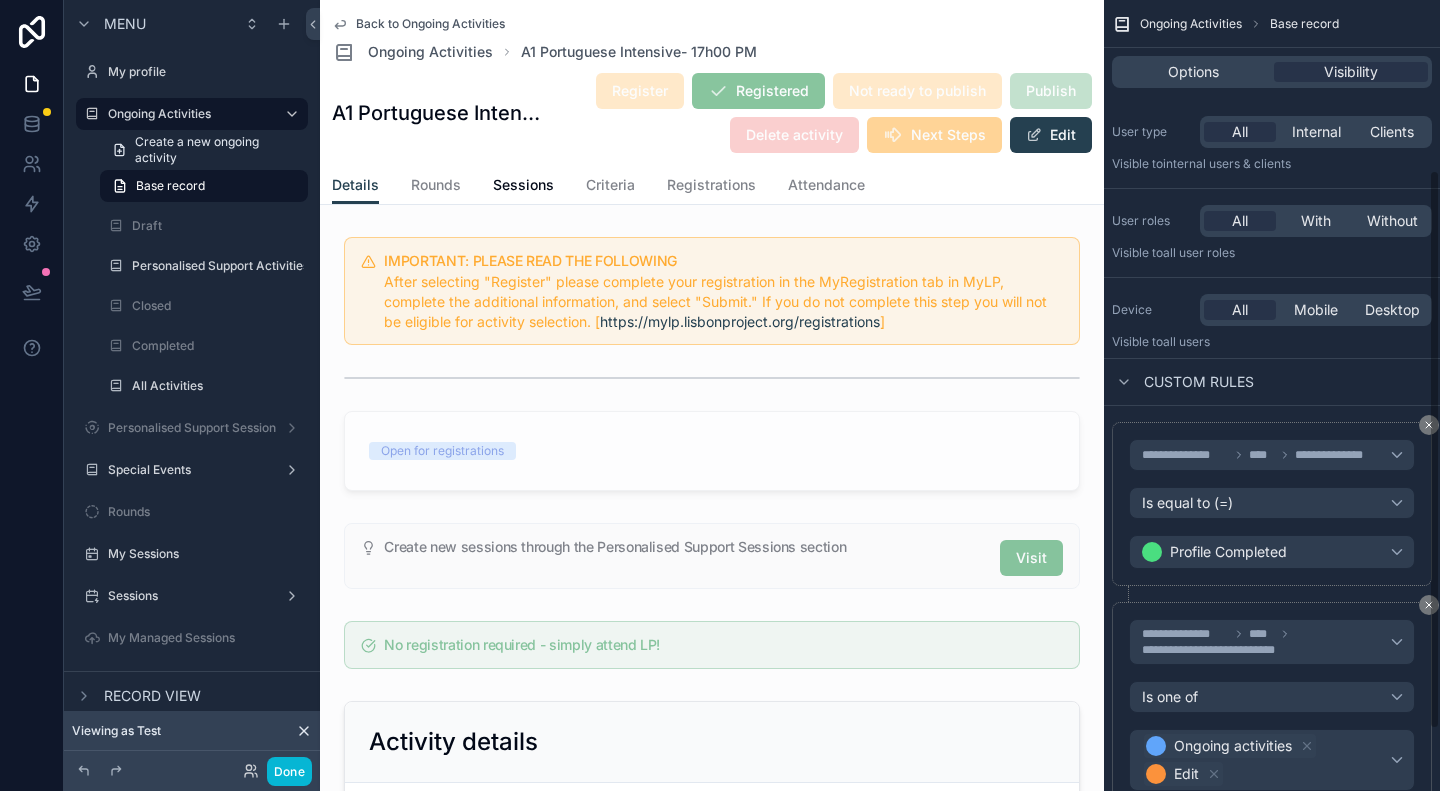 scroll, scrollTop: 0, scrollLeft: 0, axis: both 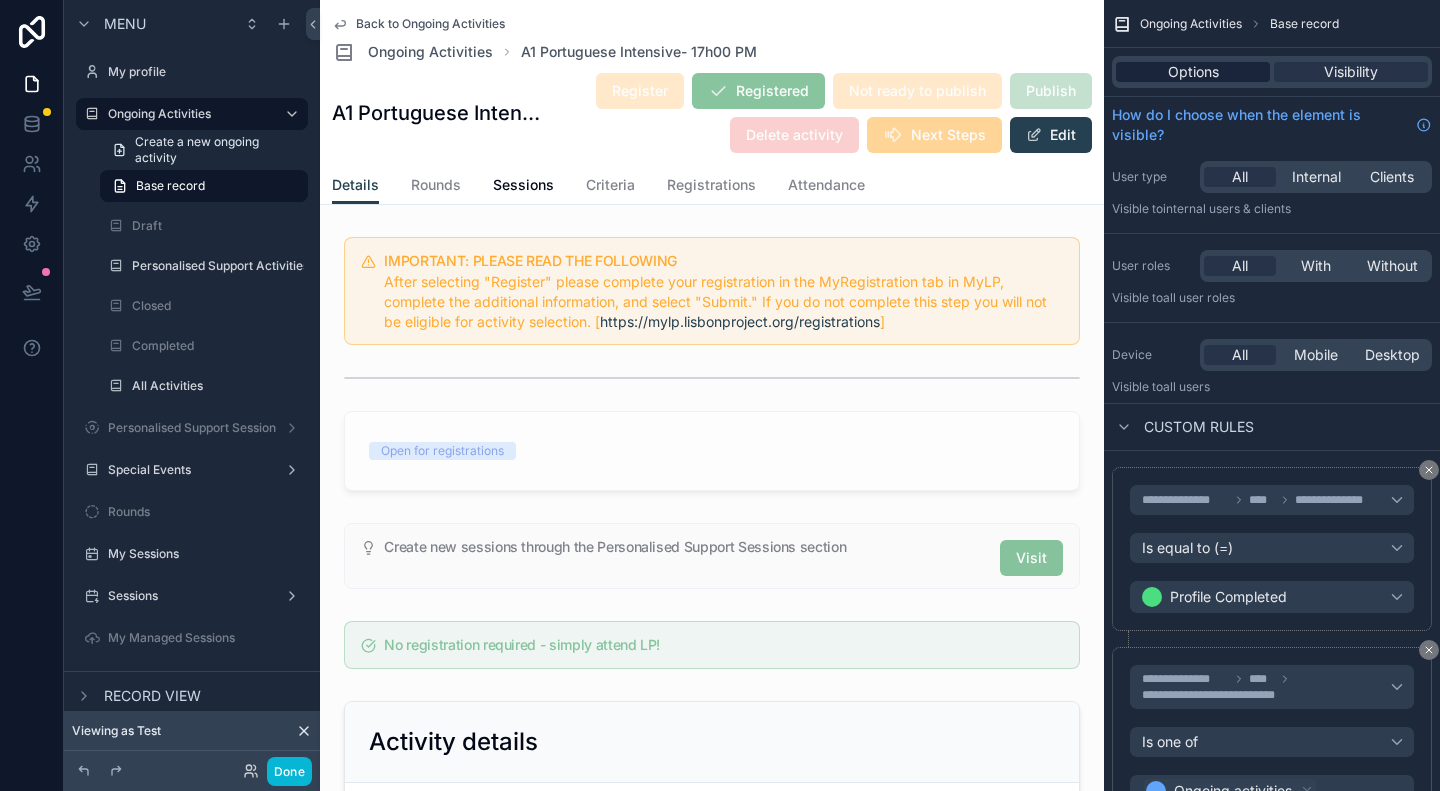 click on "Options" at bounding box center [1193, 72] 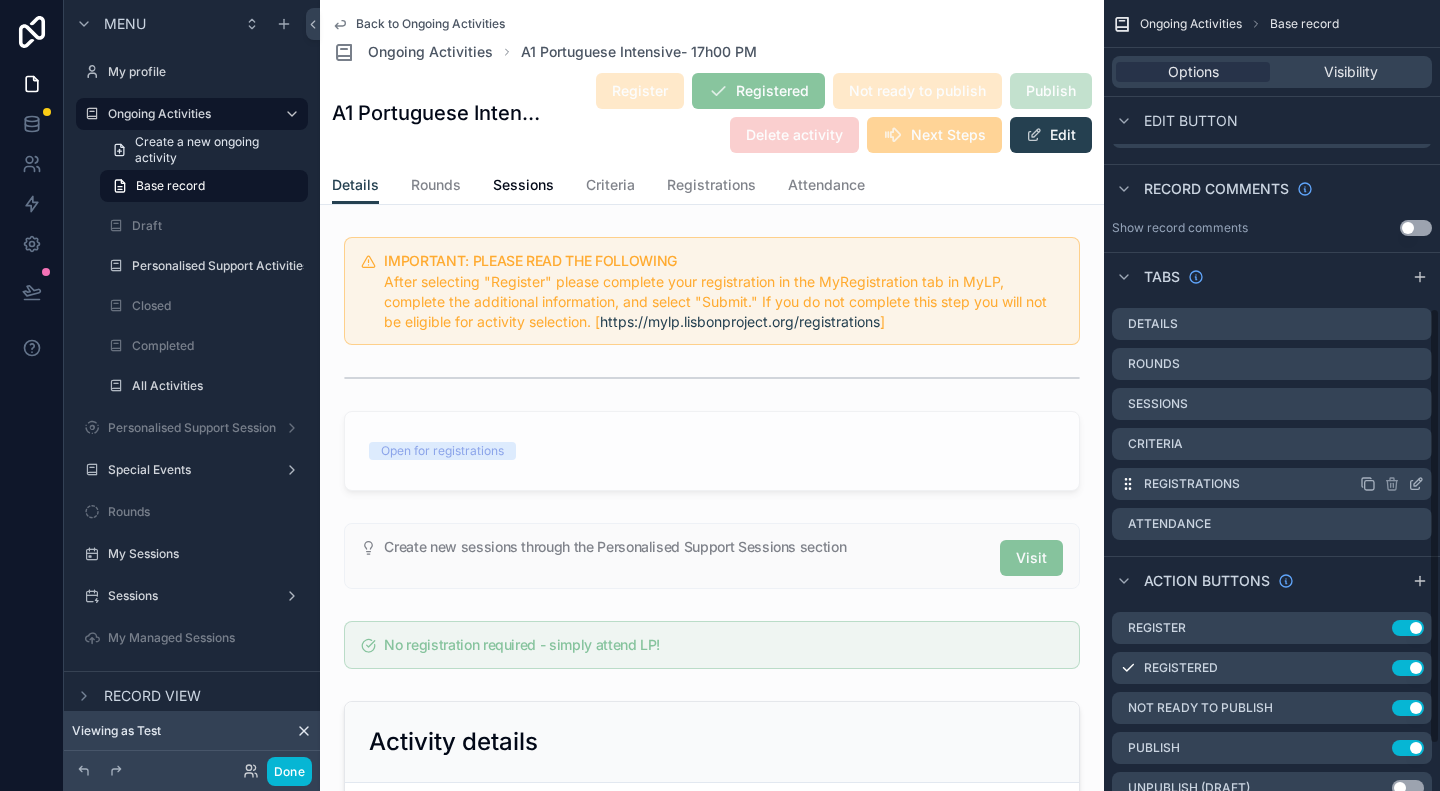 scroll, scrollTop: 640, scrollLeft: 0, axis: vertical 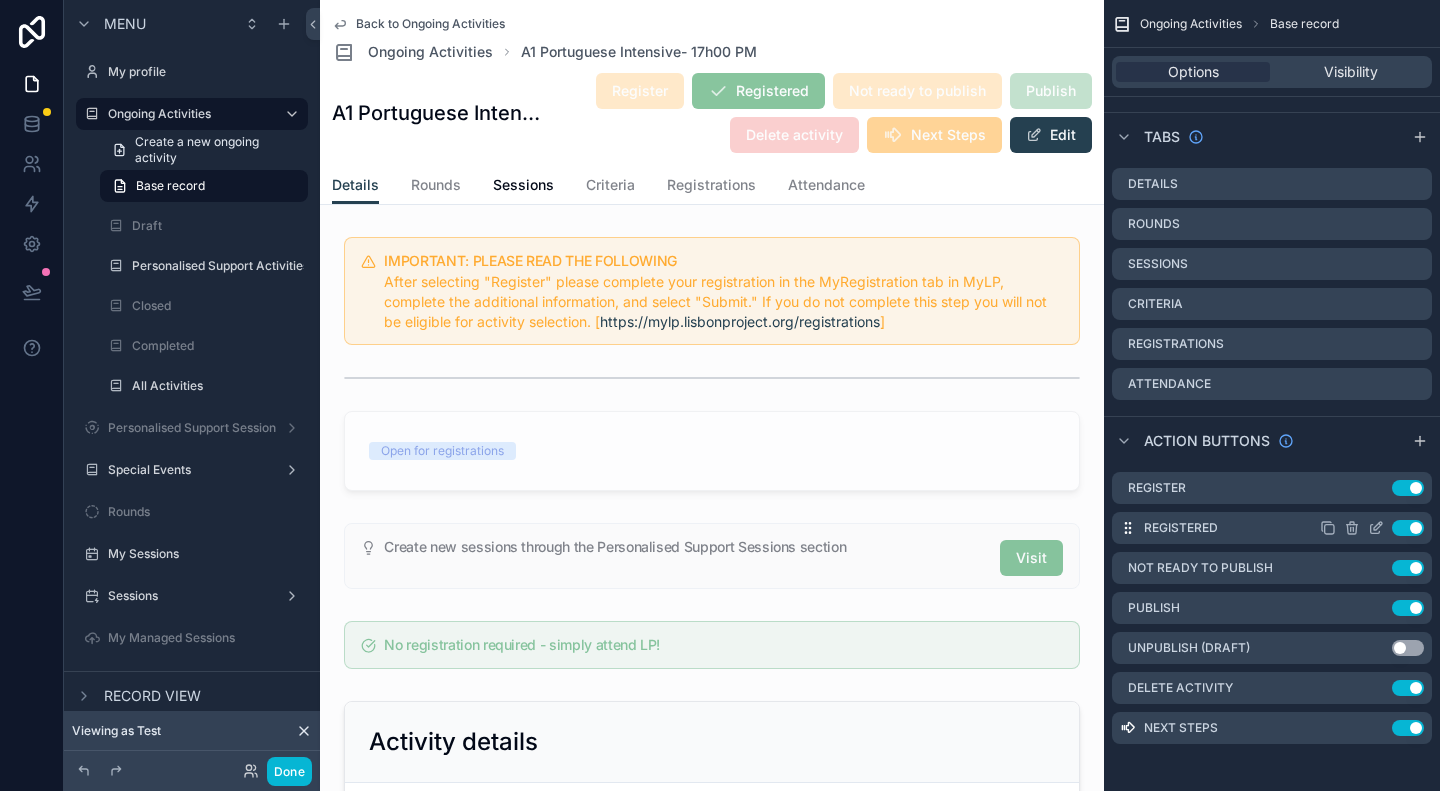 click 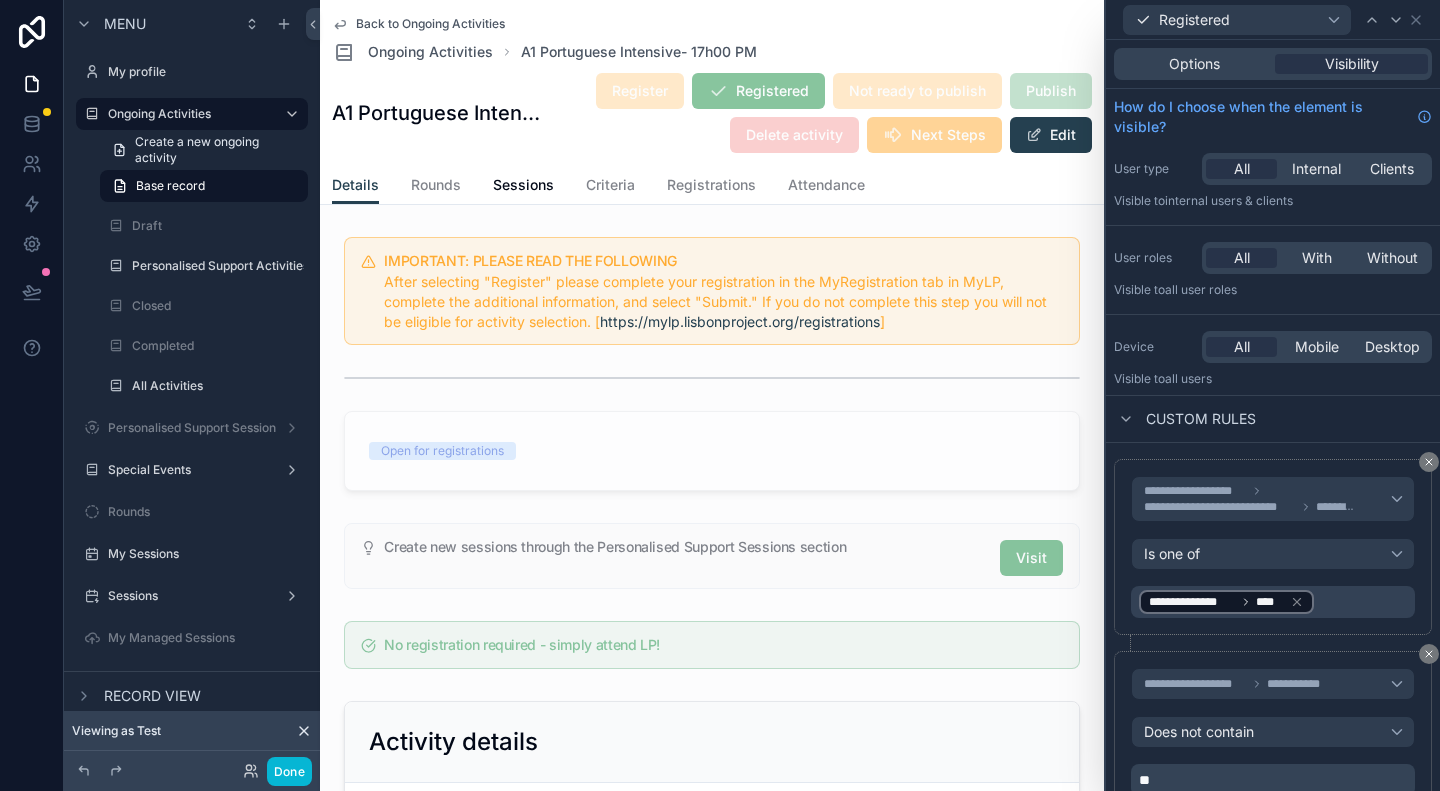 scroll, scrollTop: 334, scrollLeft: 0, axis: vertical 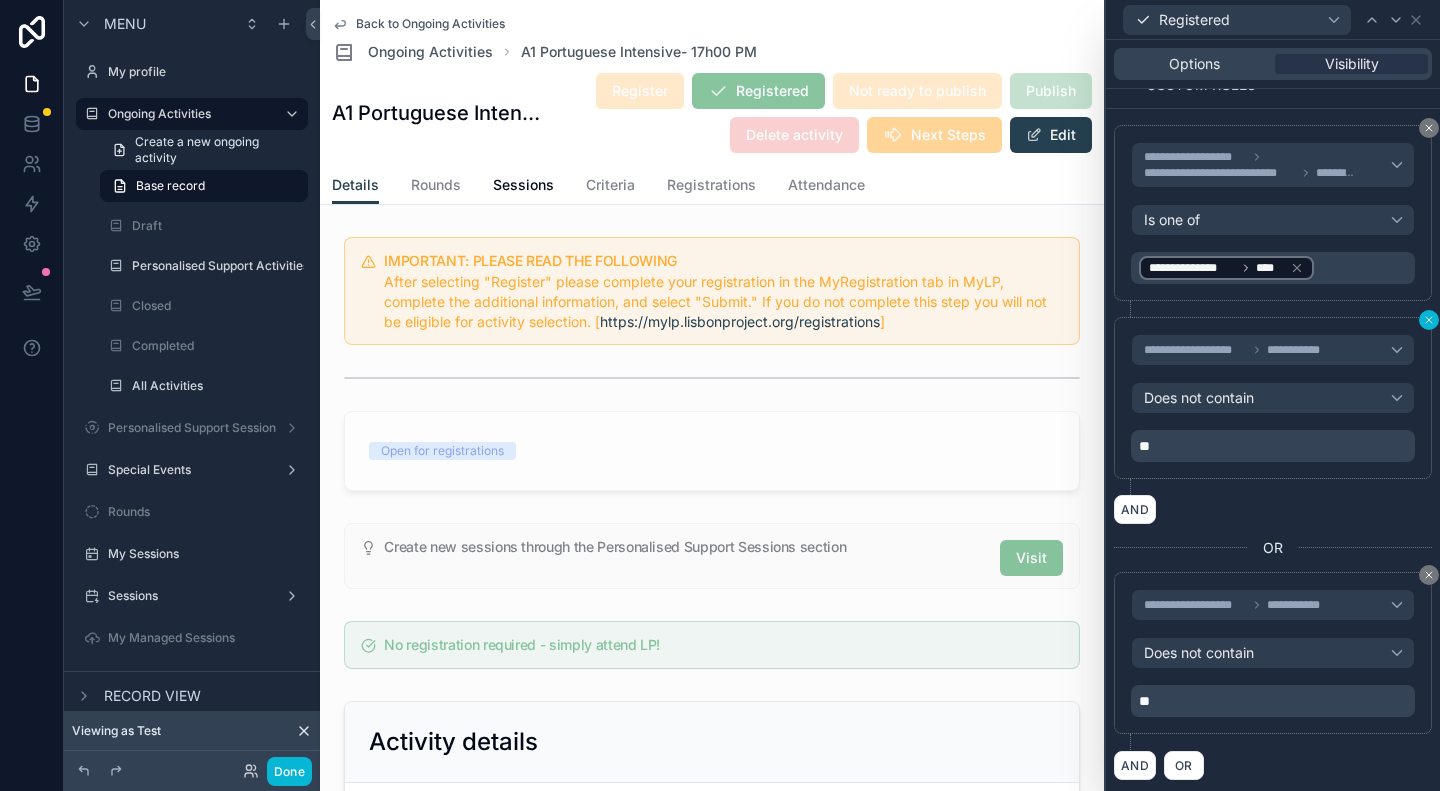 click 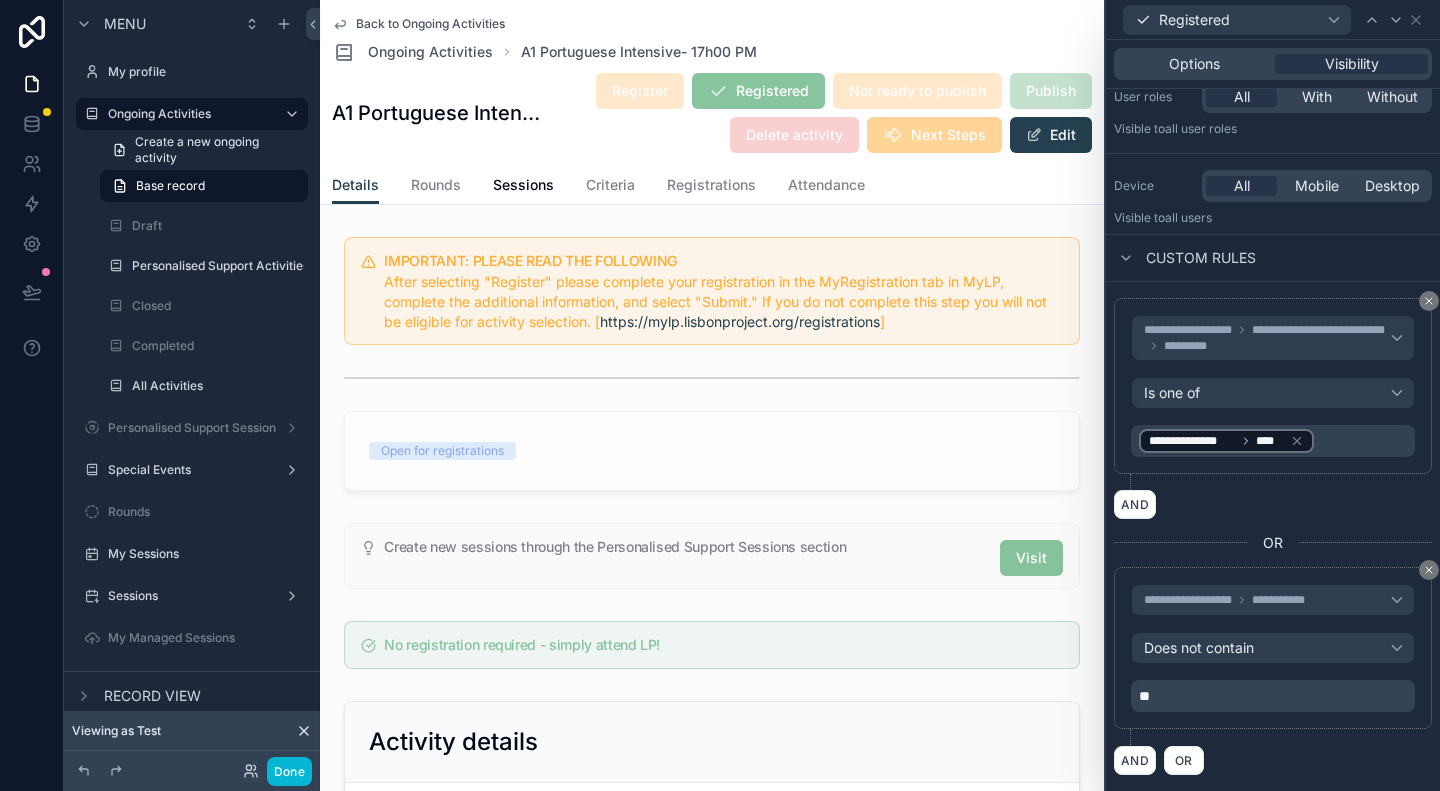 scroll, scrollTop: 156, scrollLeft: 0, axis: vertical 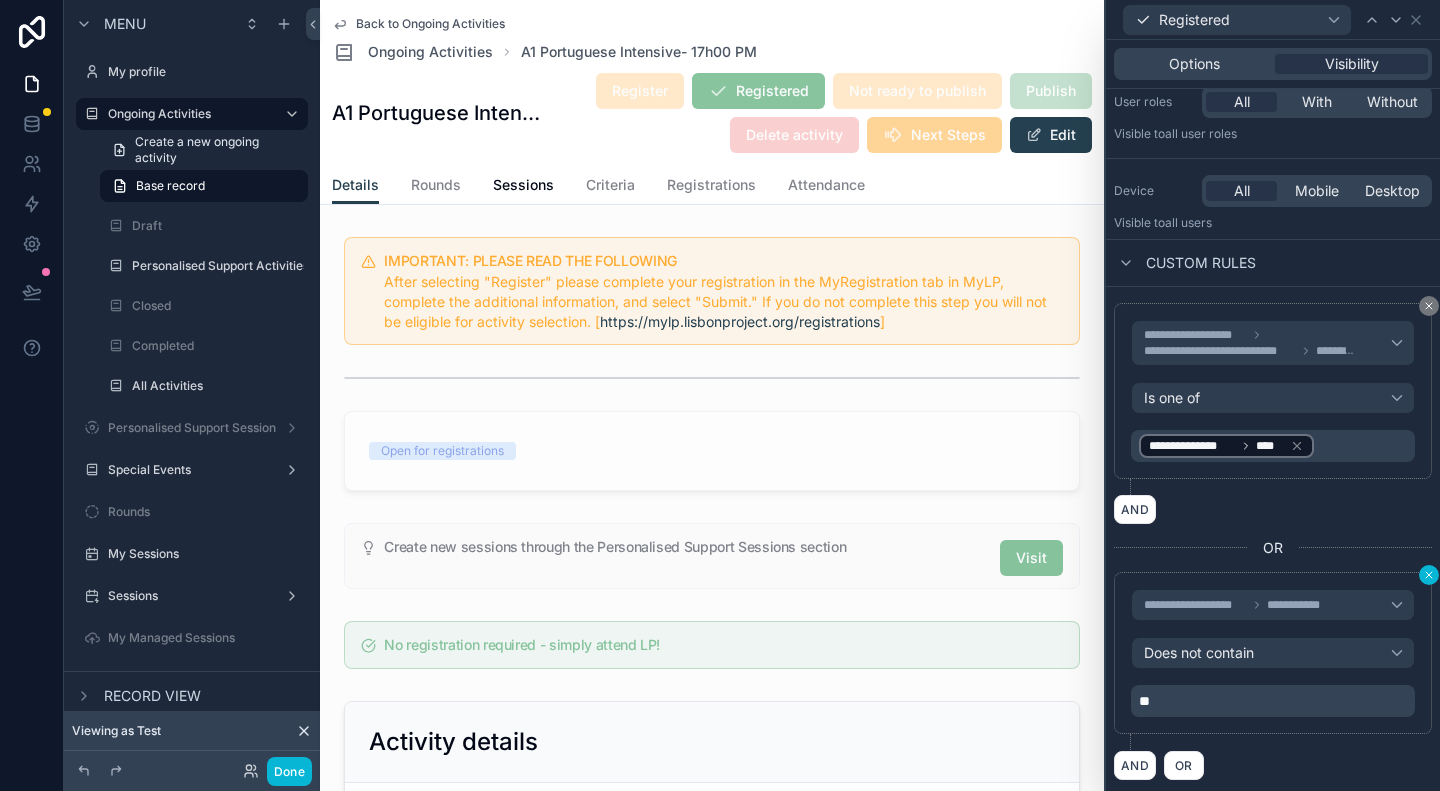 click 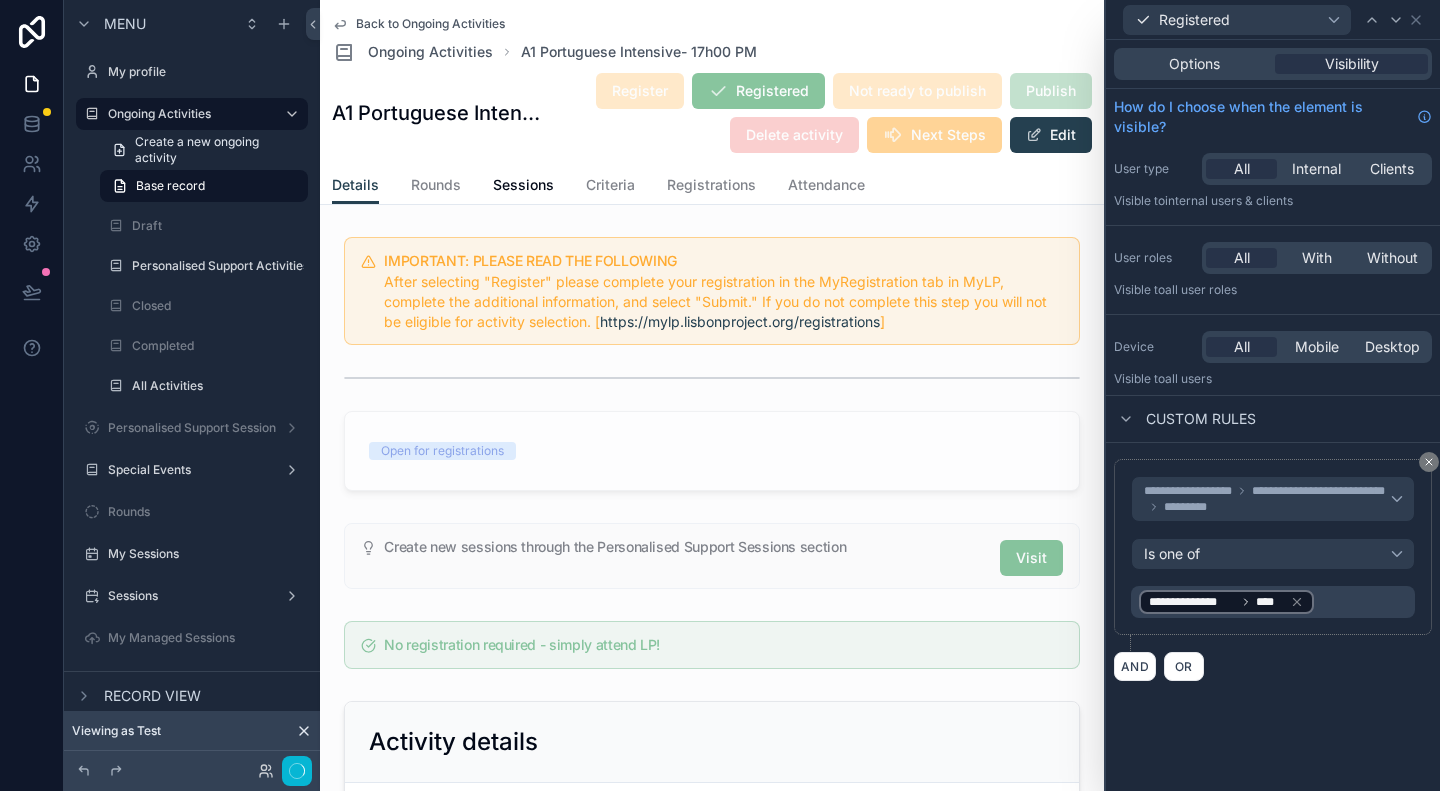 scroll, scrollTop: 0, scrollLeft: 0, axis: both 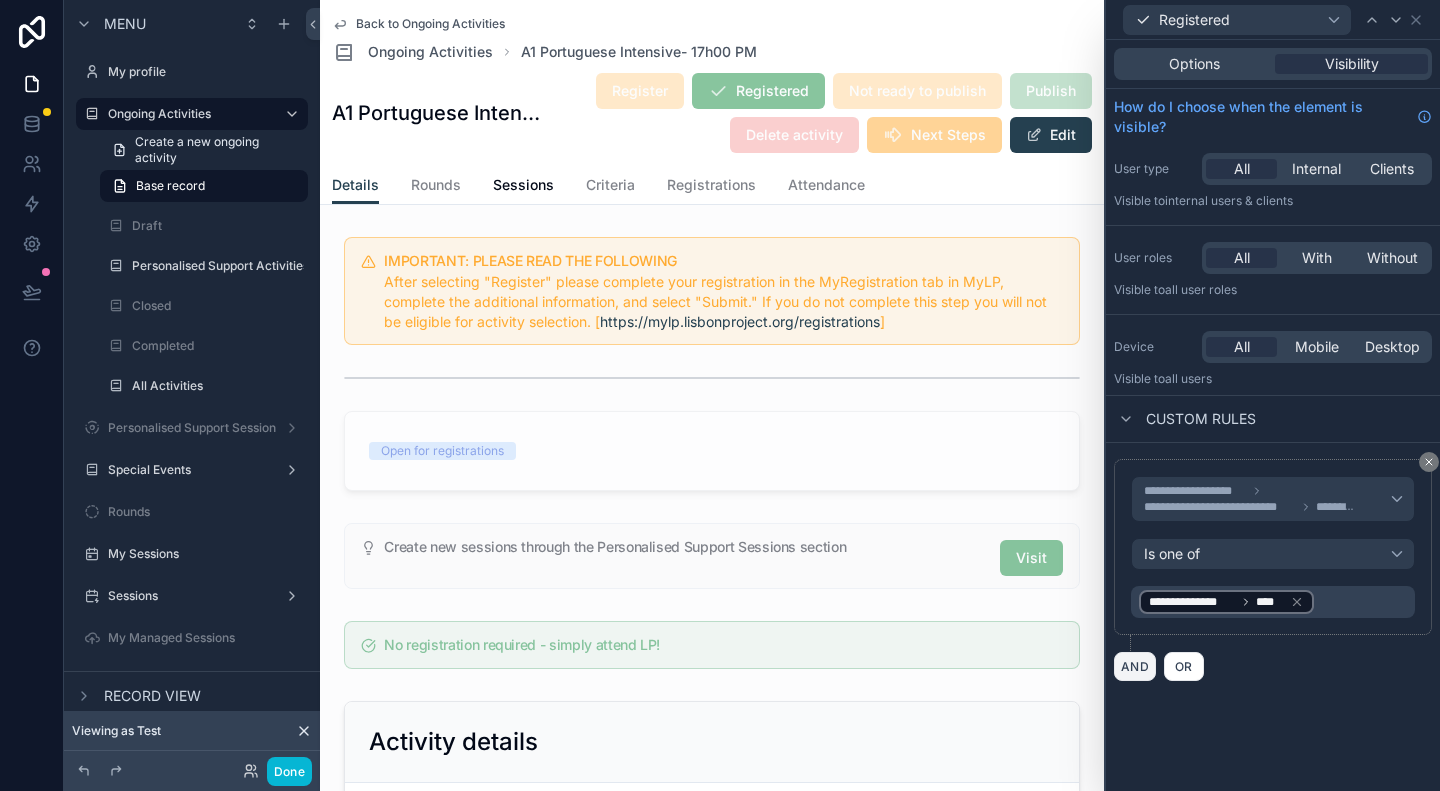 click on "AND" at bounding box center [1135, 666] 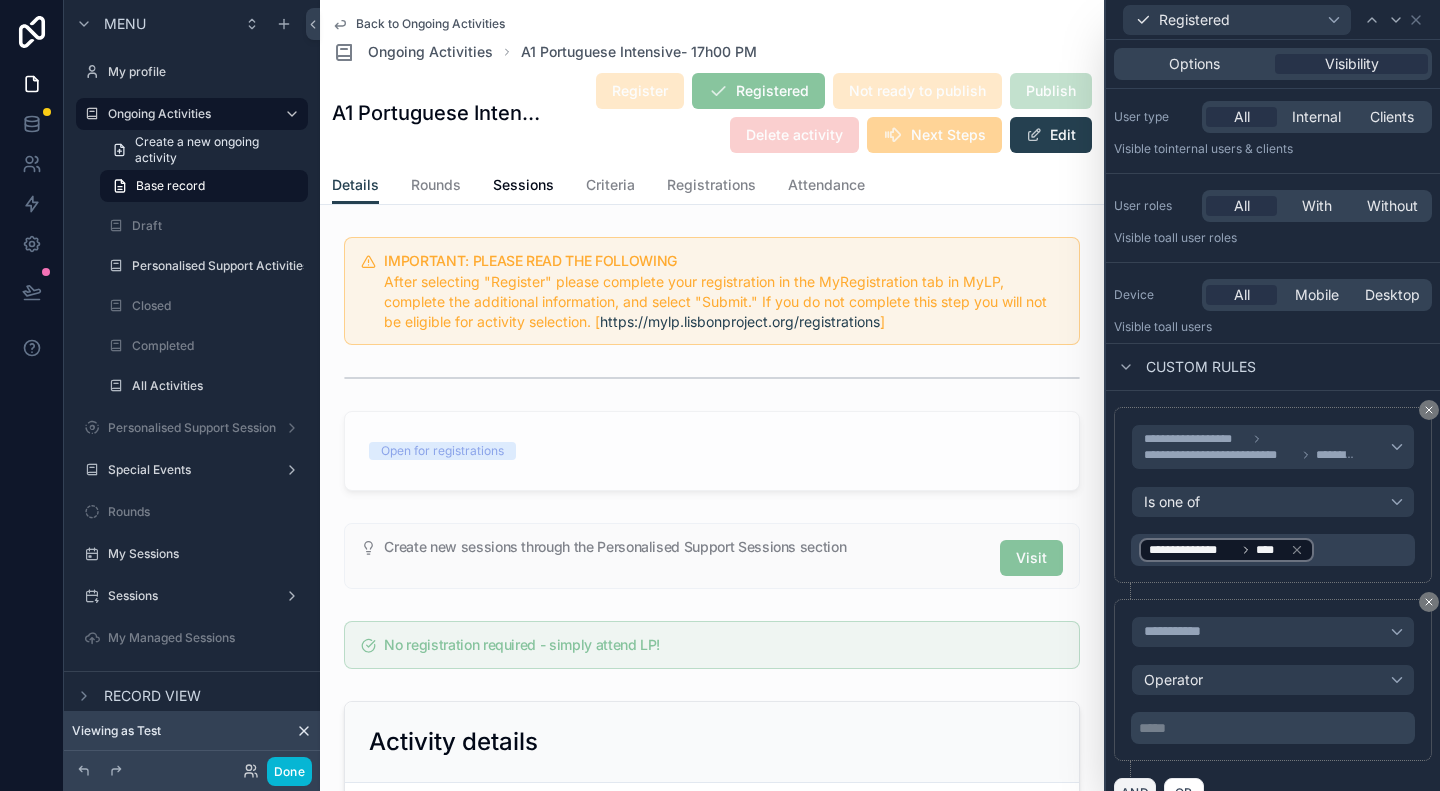 scroll, scrollTop: 80, scrollLeft: 0, axis: vertical 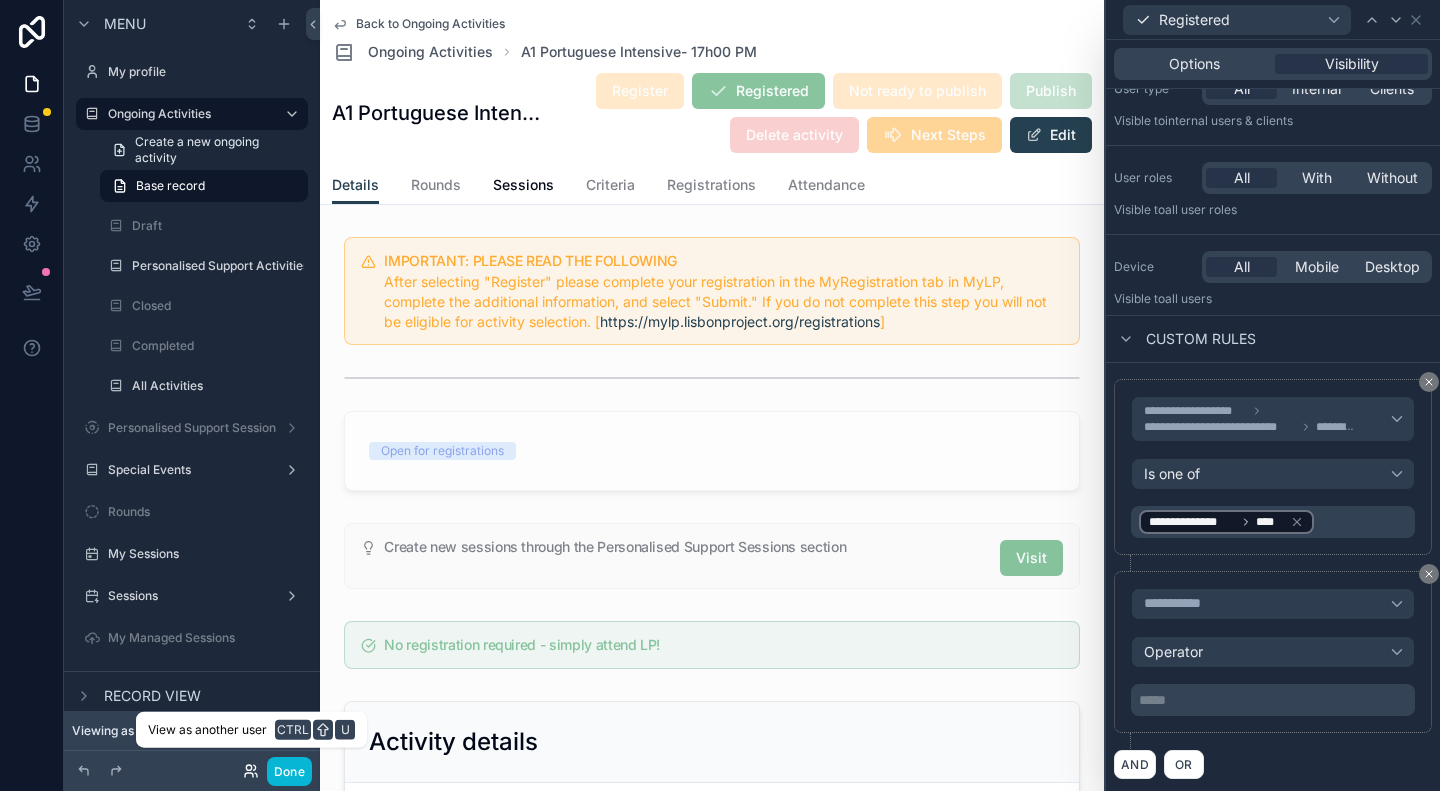 click 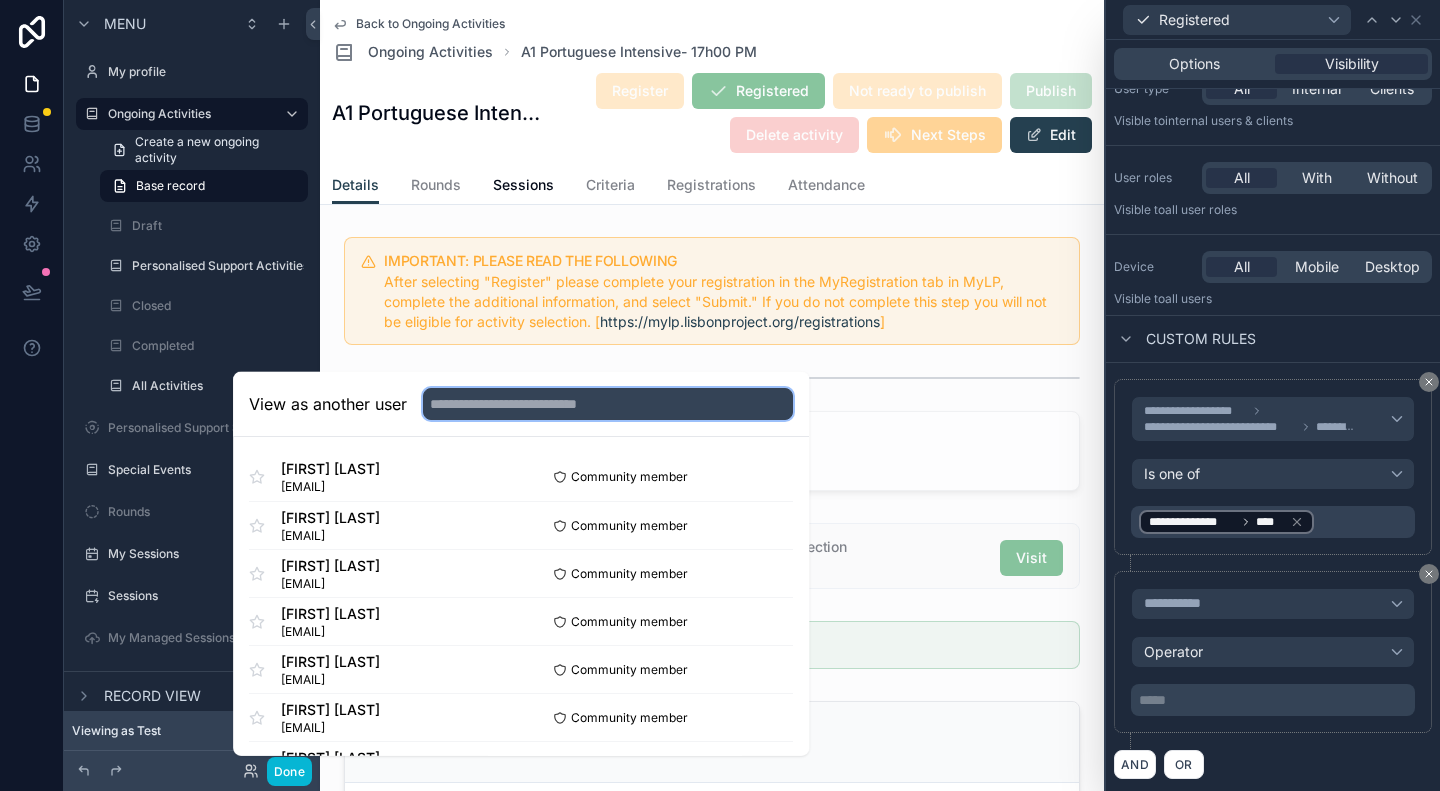 click at bounding box center (608, 404) 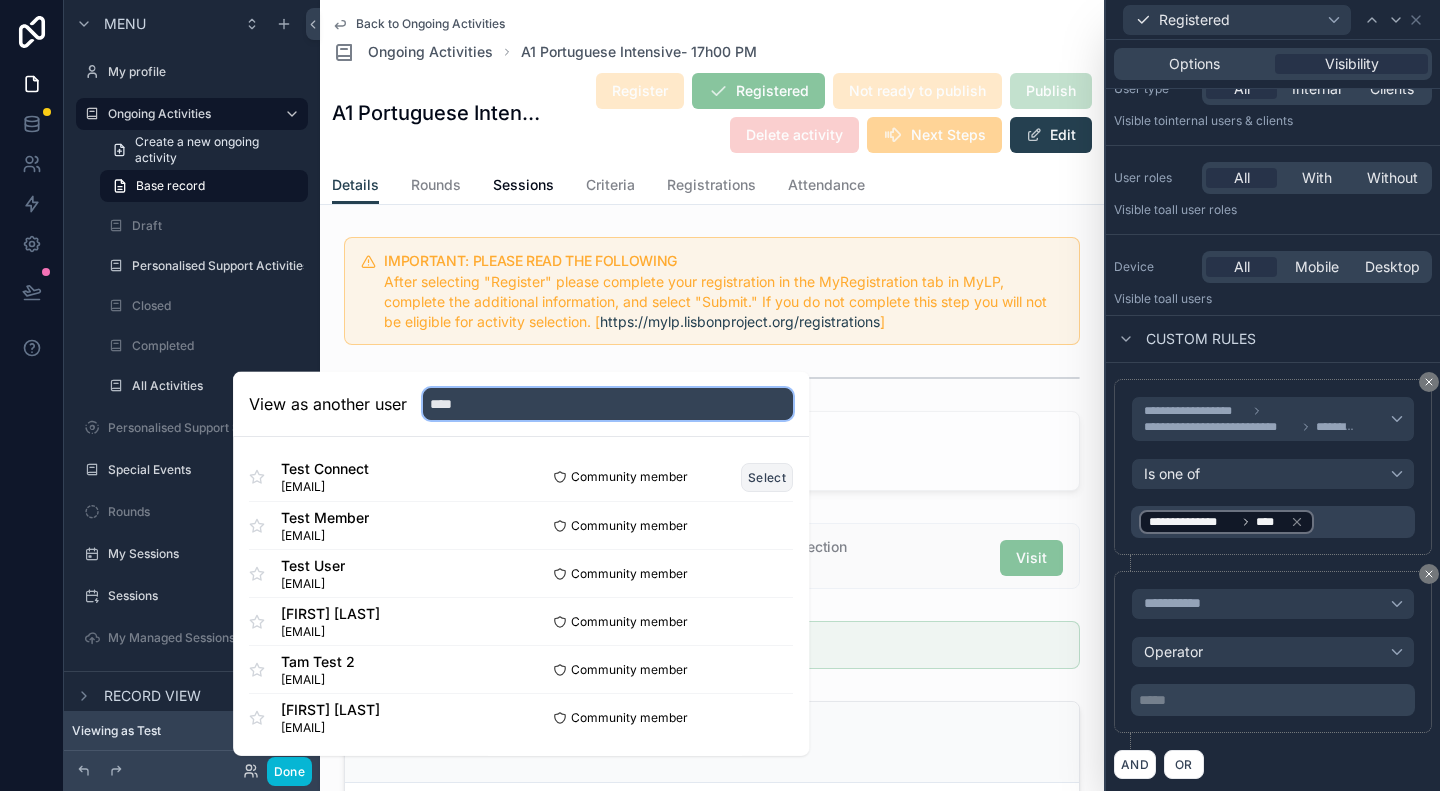 type on "****" 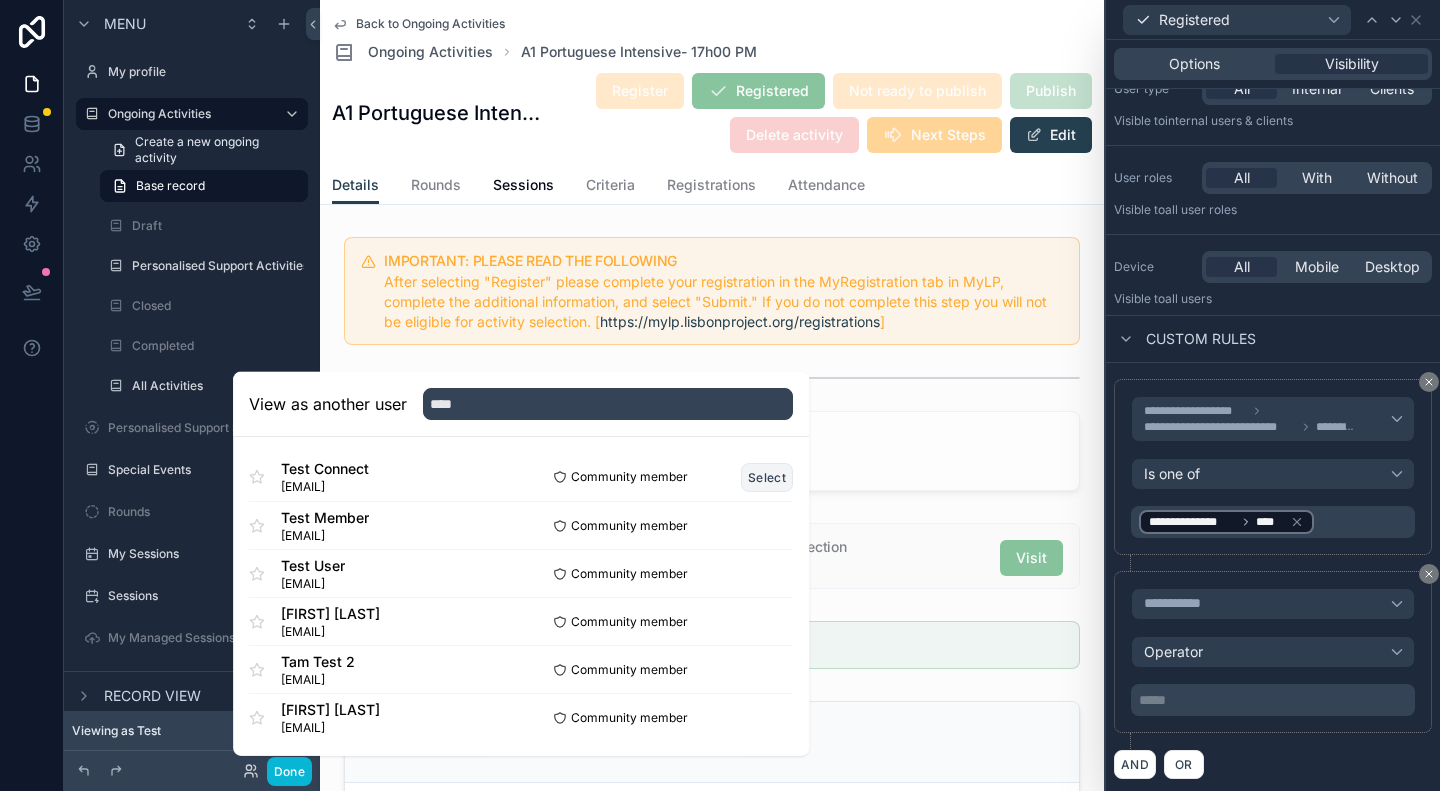 click on "Select" at bounding box center (768, 476) 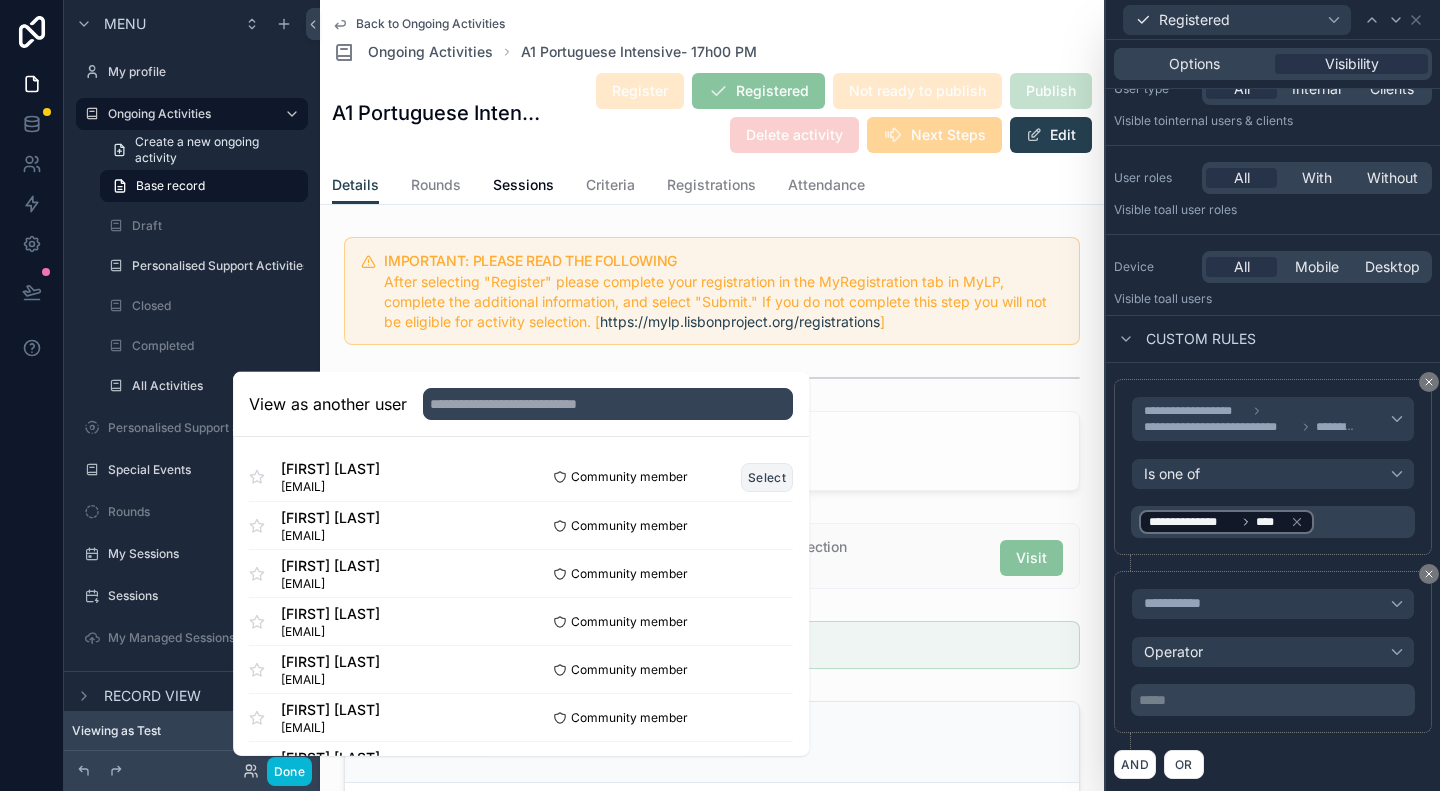 click on "Select" at bounding box center (768, 476) 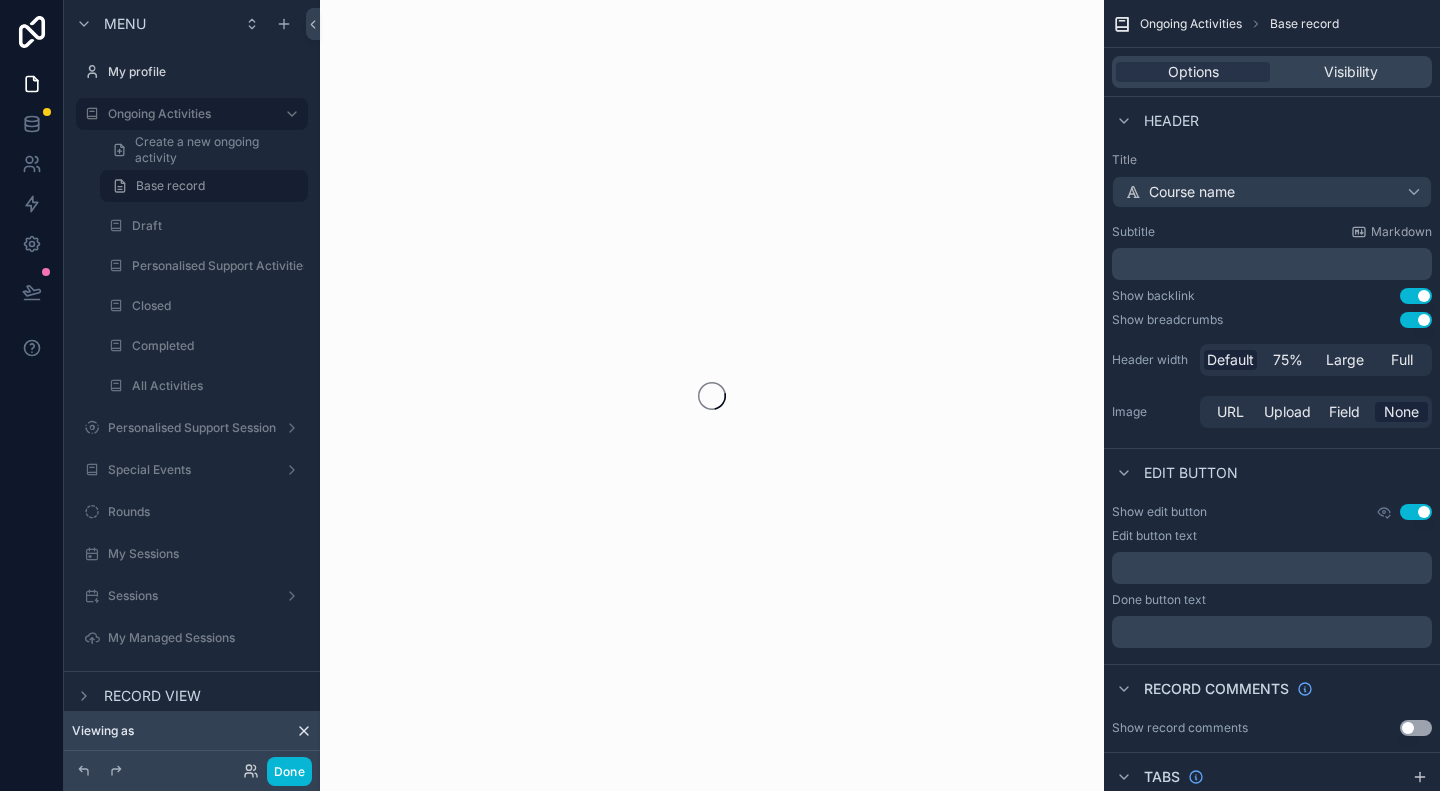 scroll, scrollTop: 0, scrollLeft: 0, axis: both 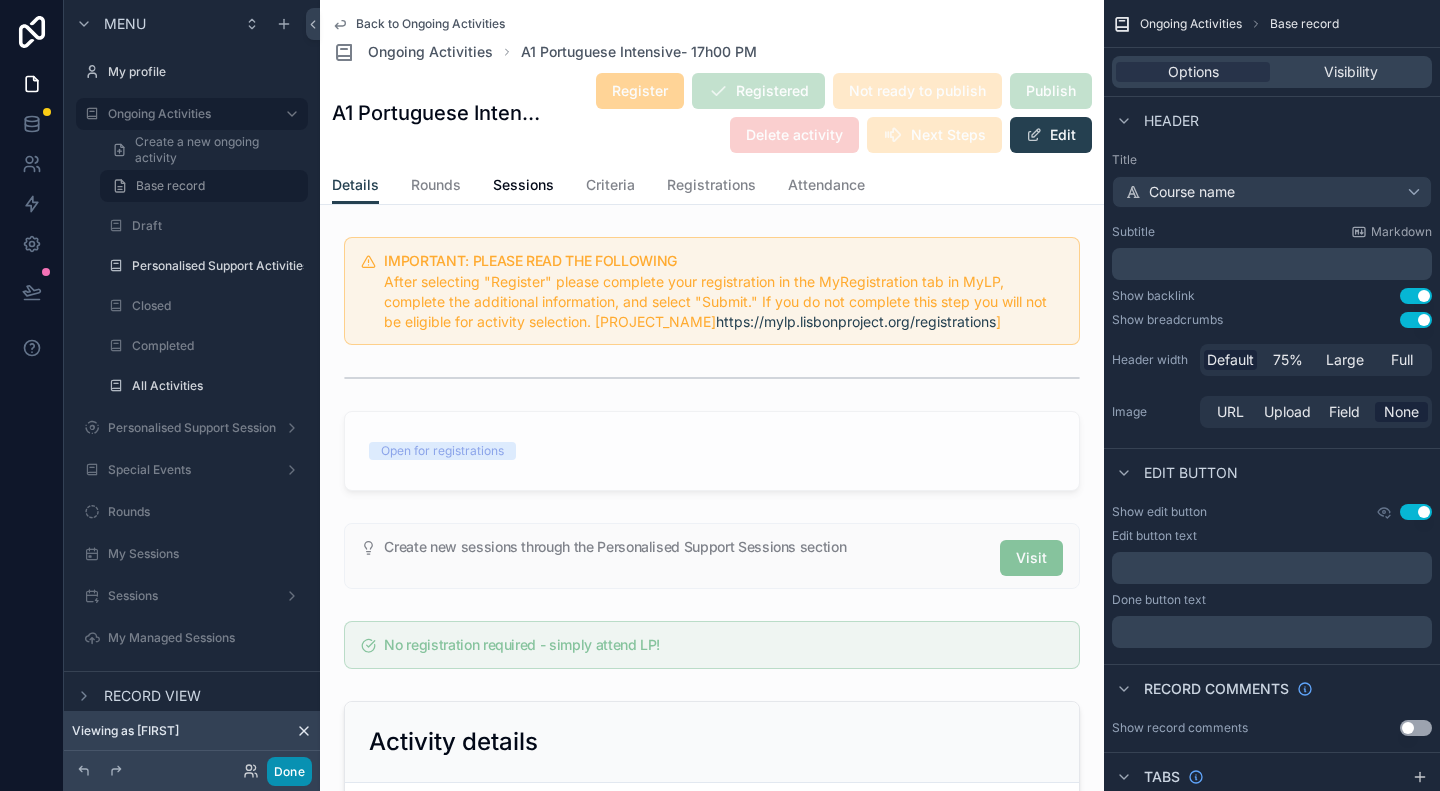 click on "Done" at bounding box center (289, 771) 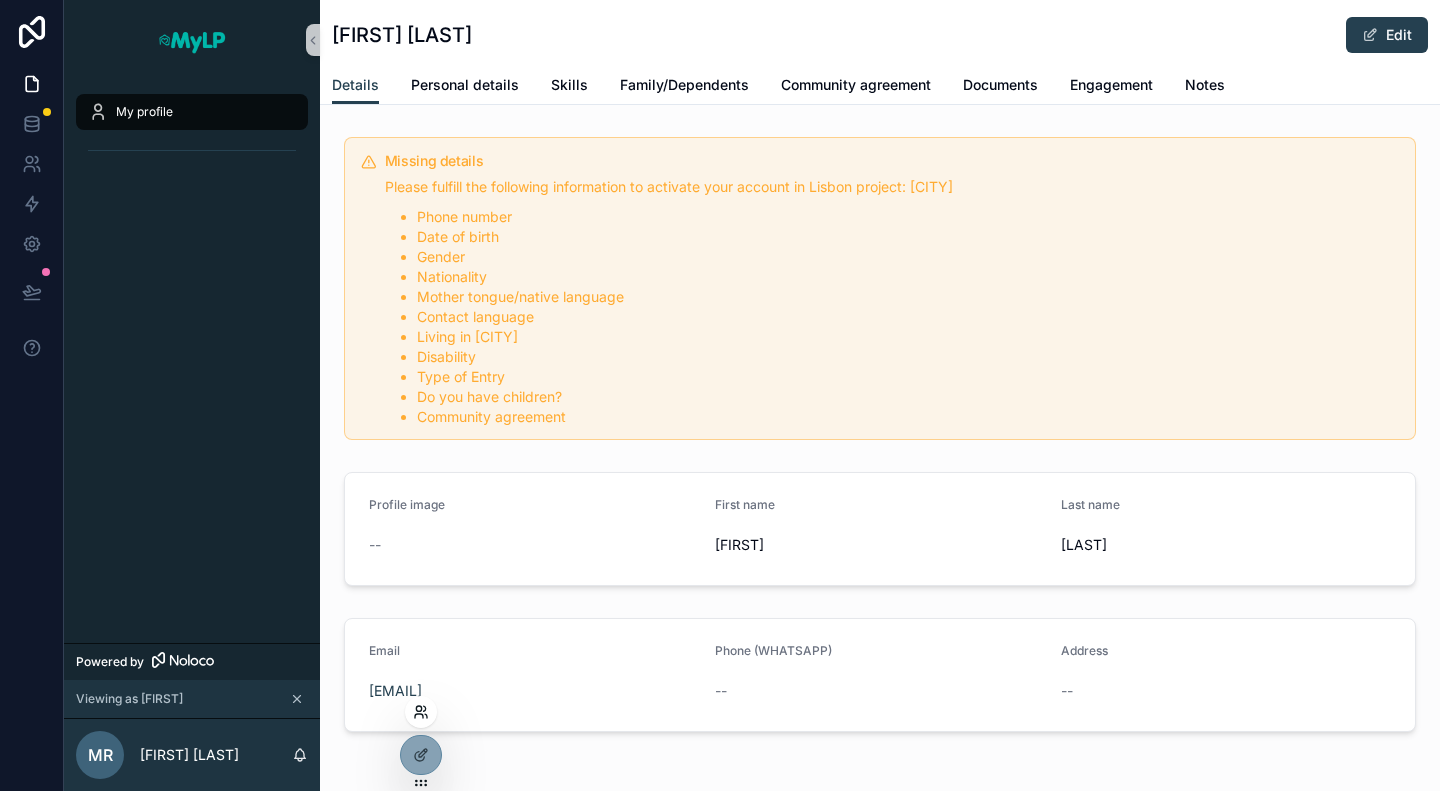 click 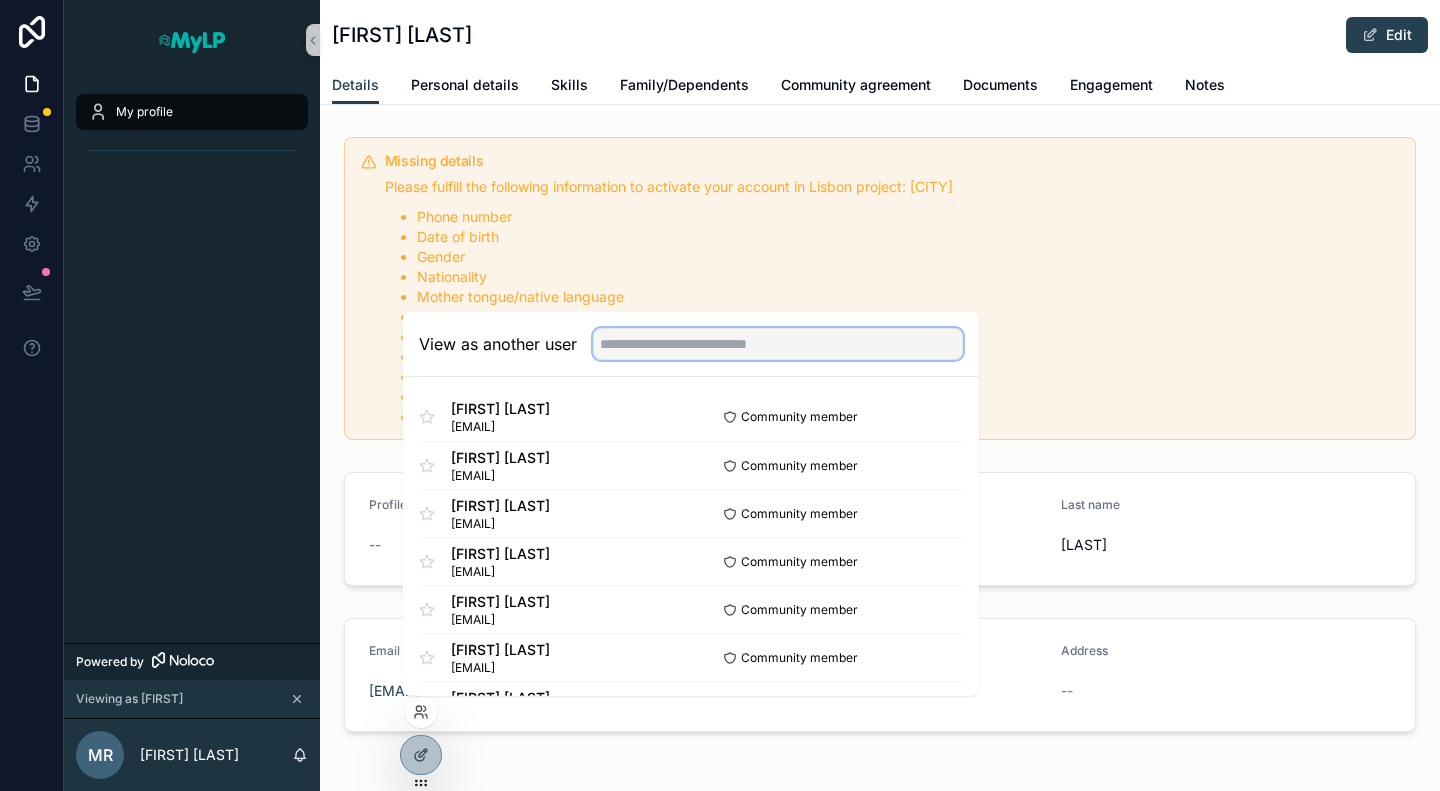 click at bounding box center (778, 344) 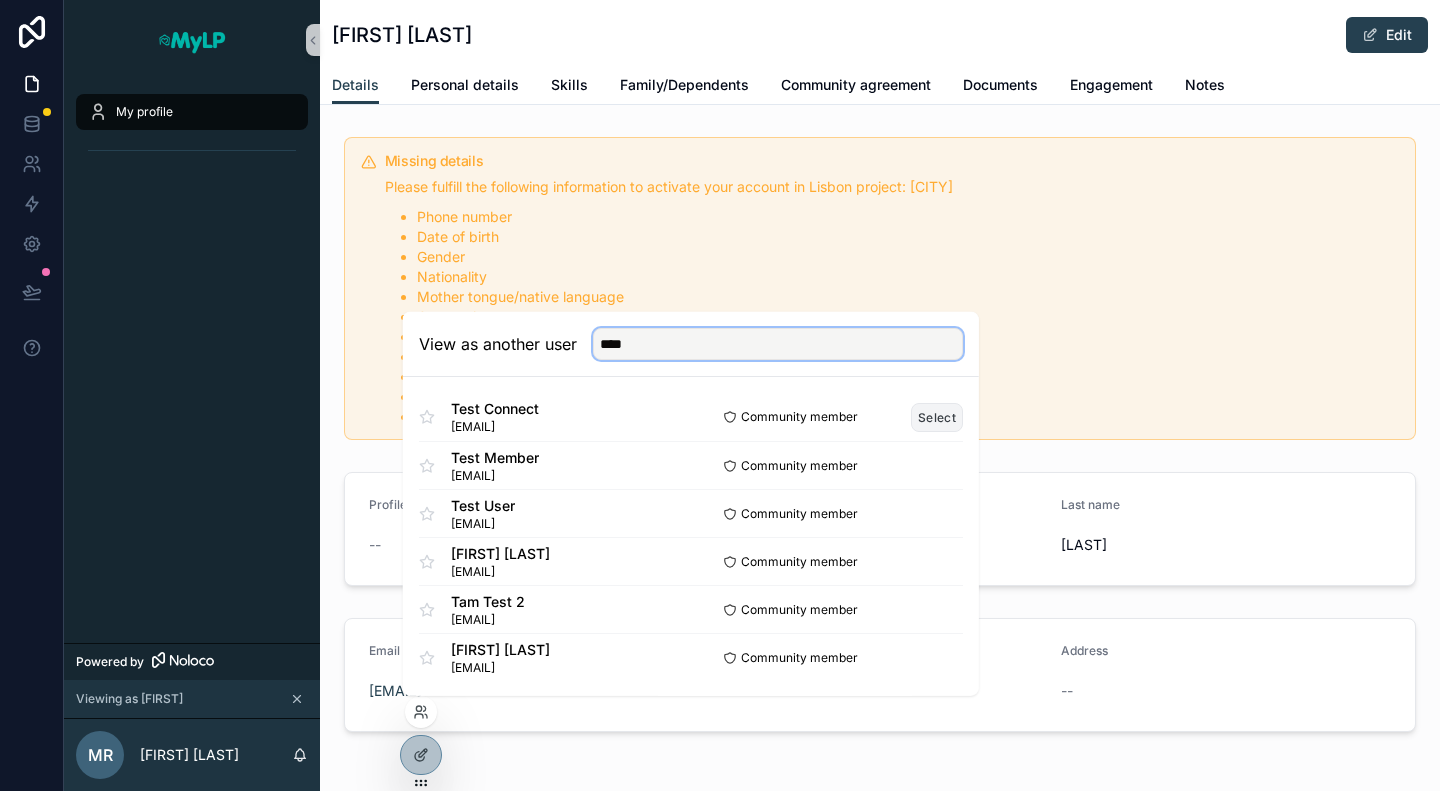 type on "****" 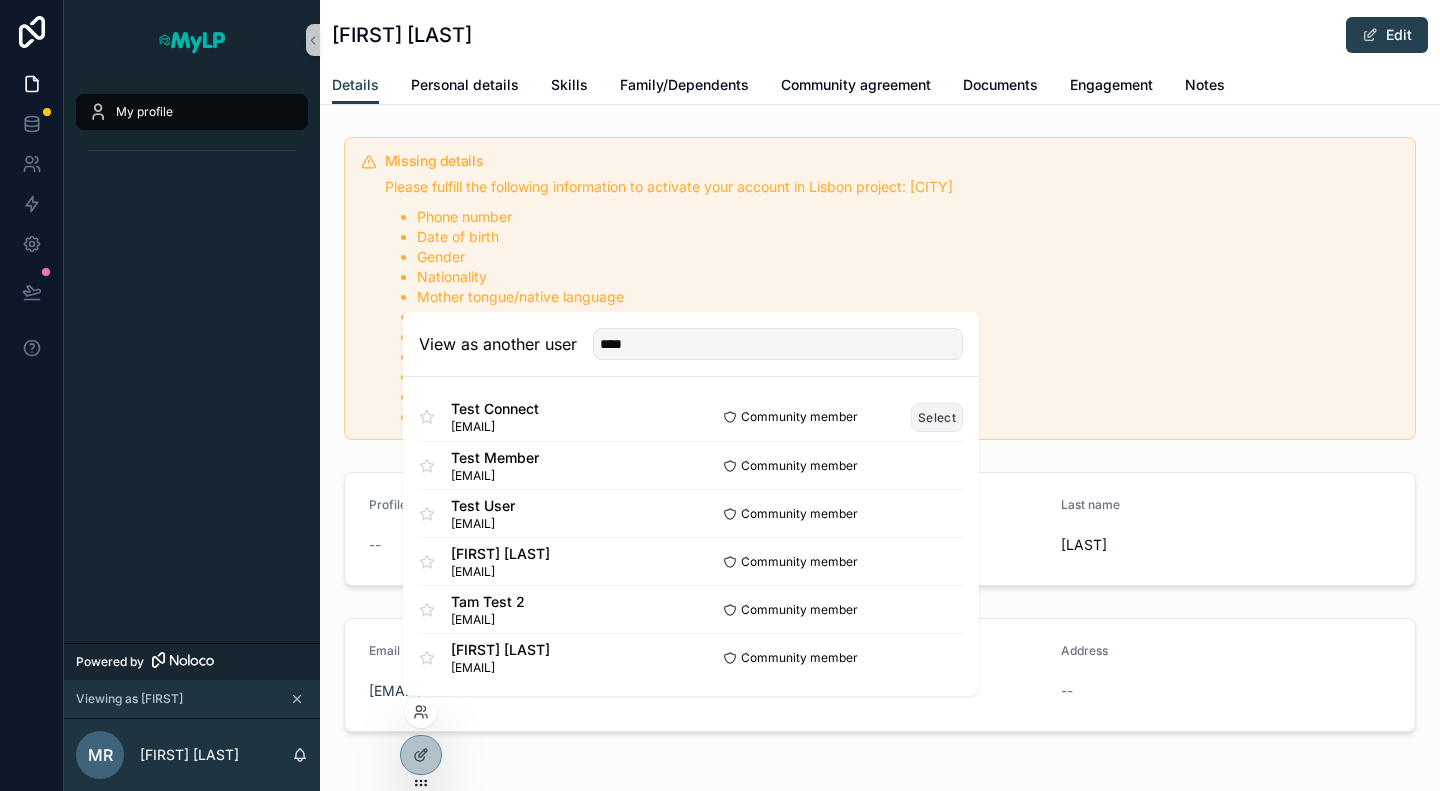 click on "Select" at bounding box center [937, 416] 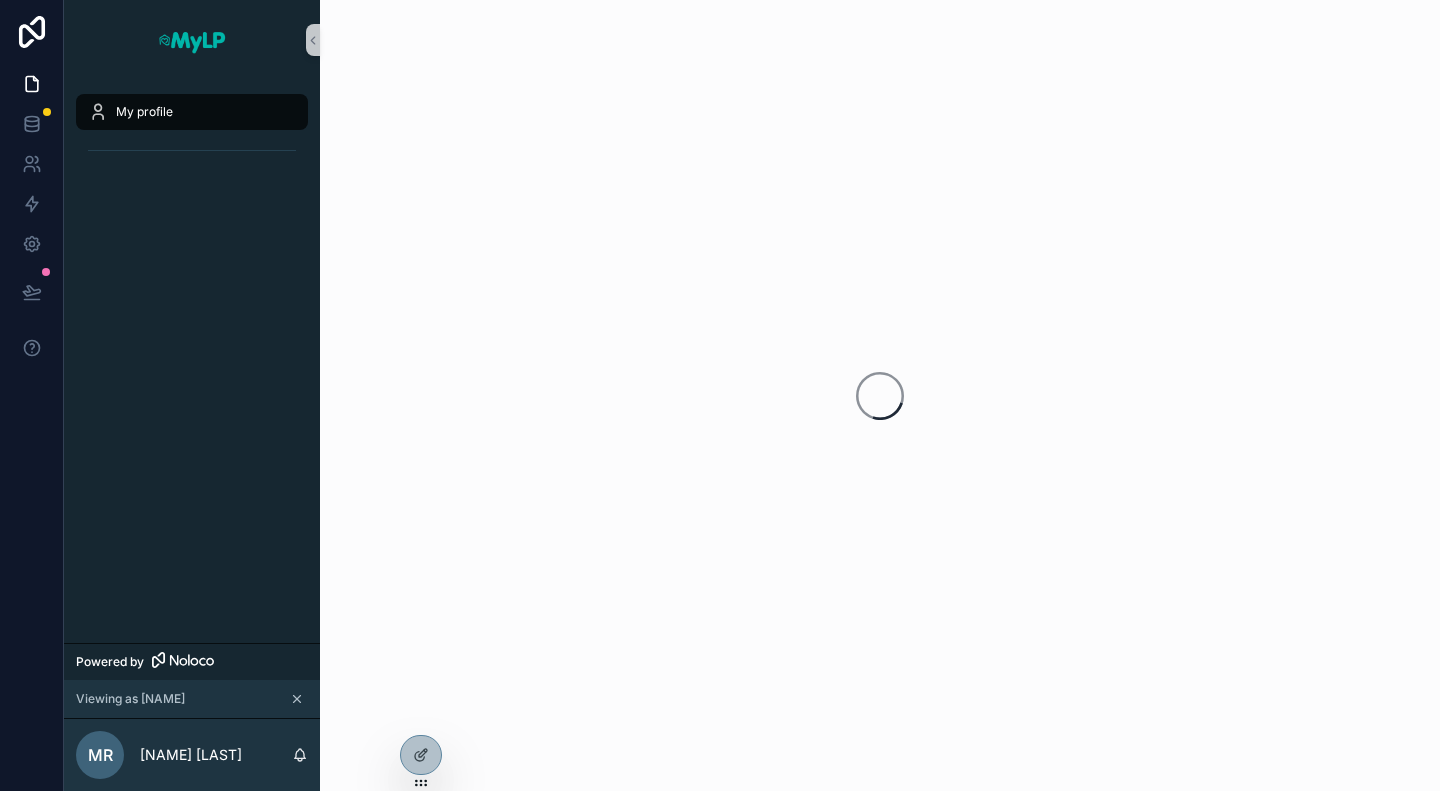 scroll, scrollTop: 0, scrollLeft: 0, axis: both 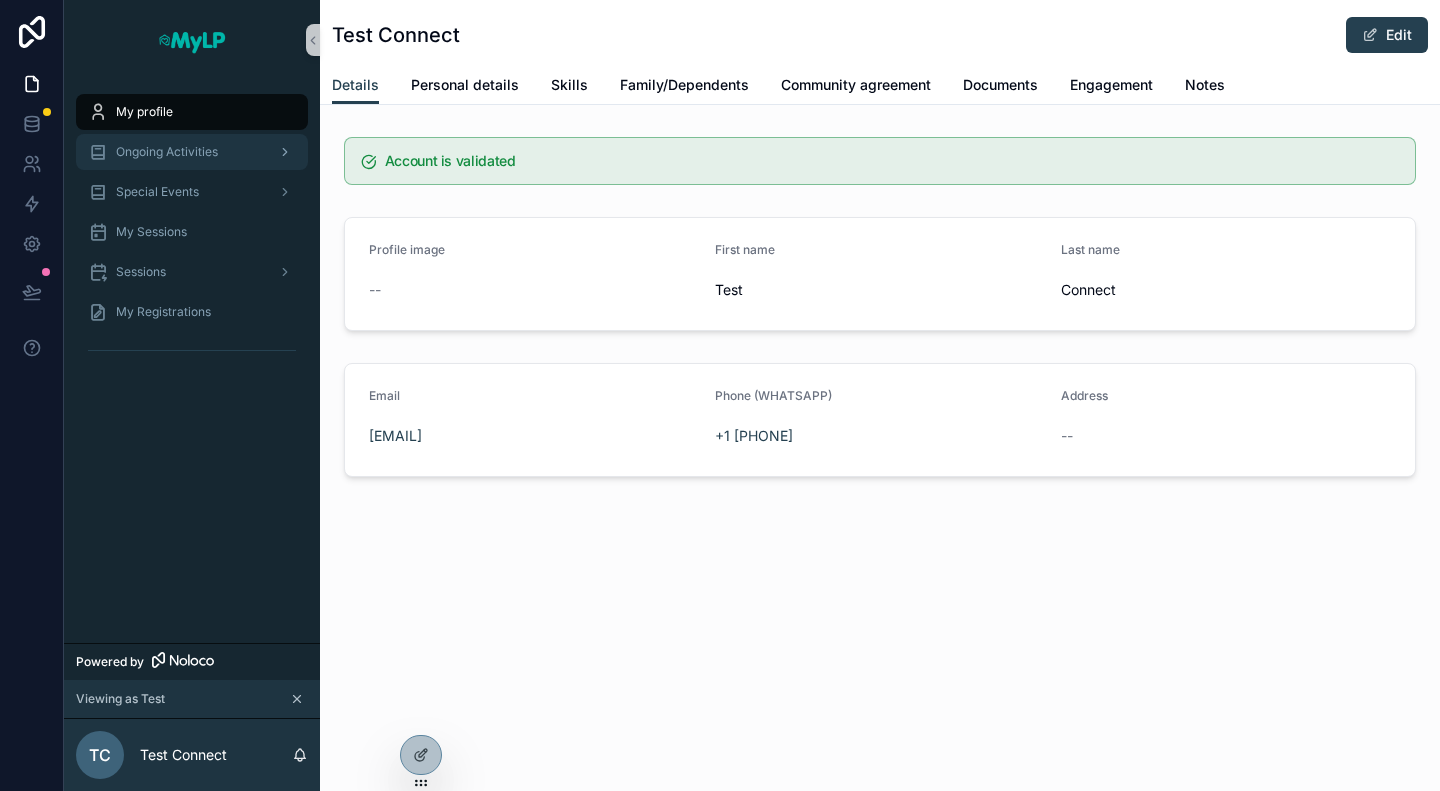 click on "Ongoing Activities" at bounding box center [167, 152] 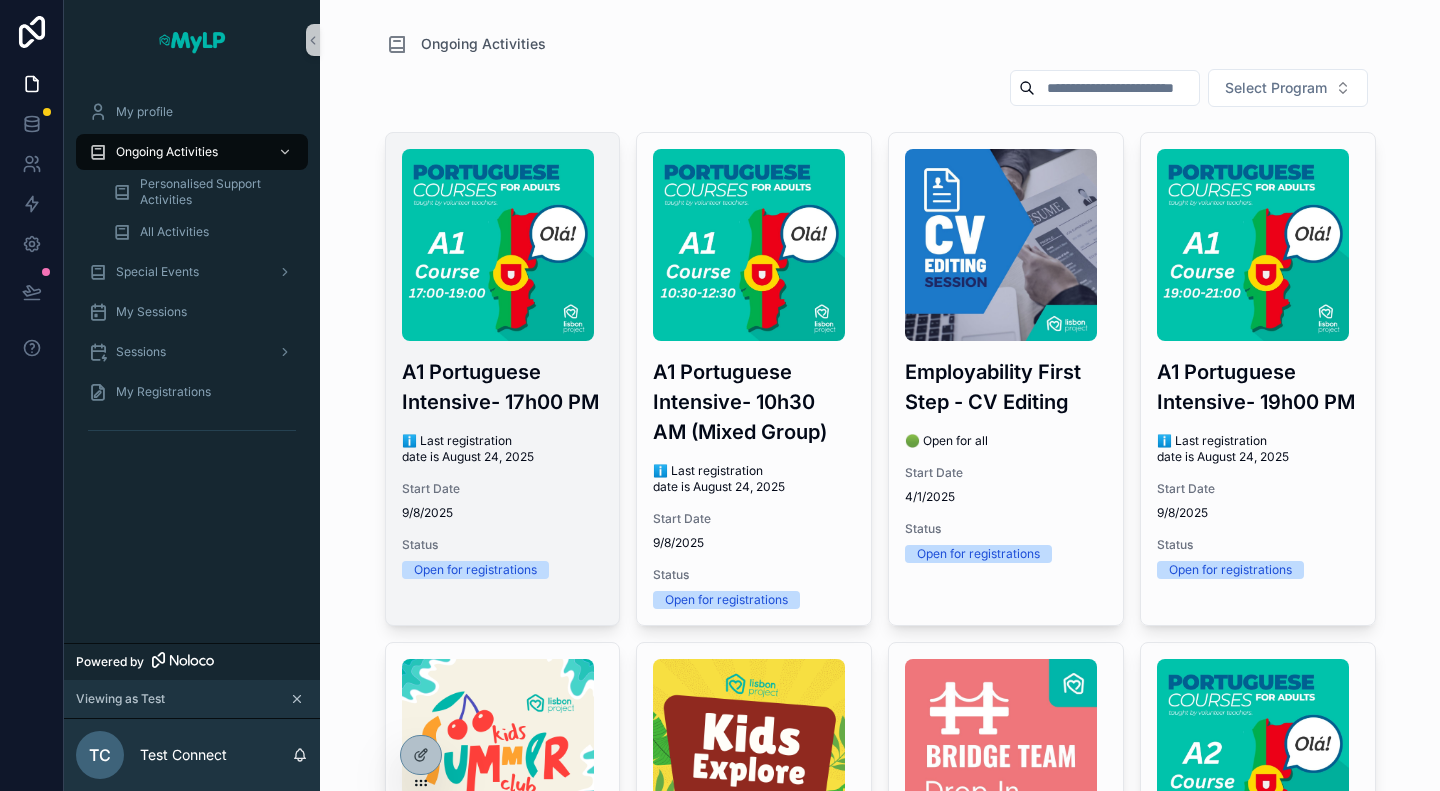 click at bounding box center [498, 245] 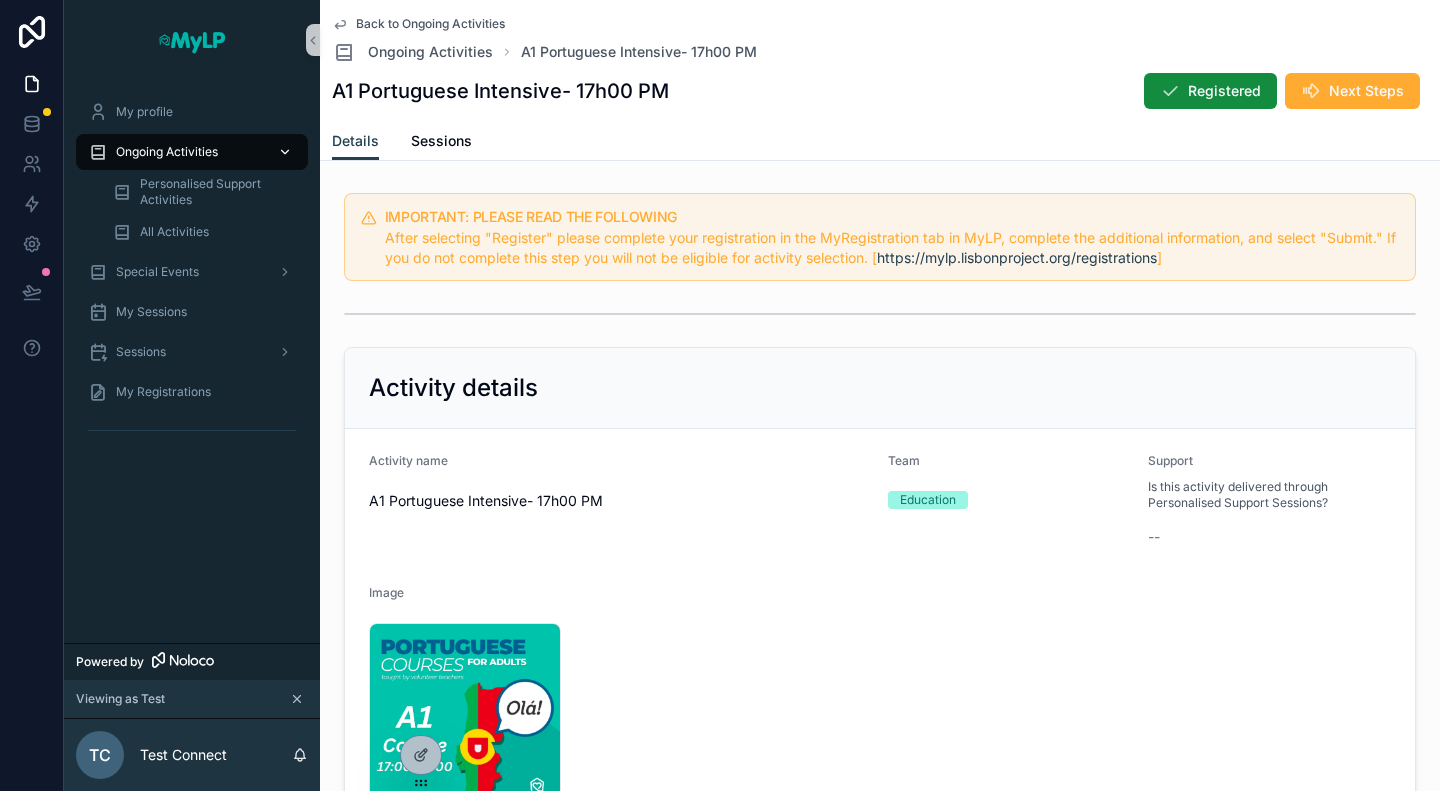 click on "Ongoing Activities" at bounding box center [167, 152] 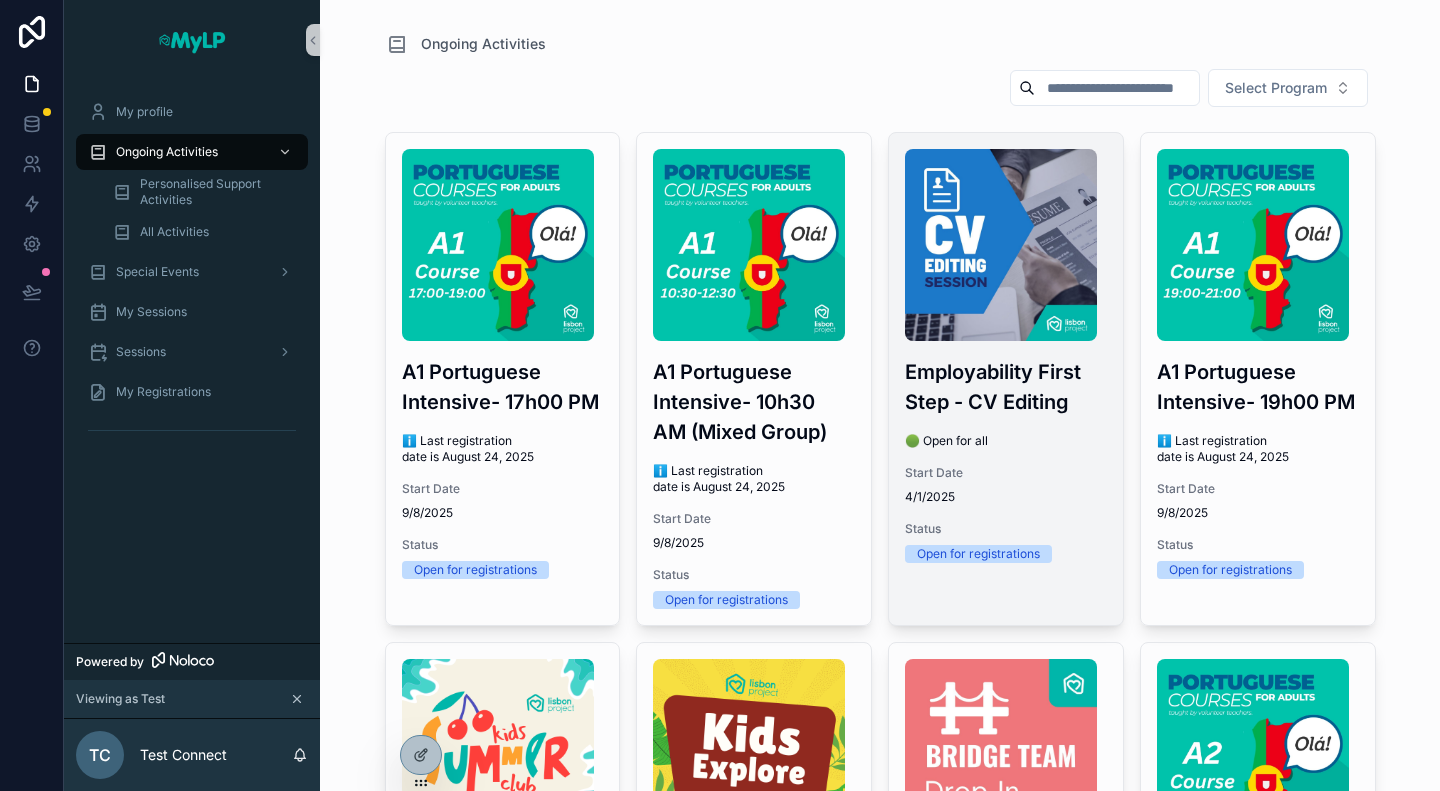 click at bounding box center [1001, 245] 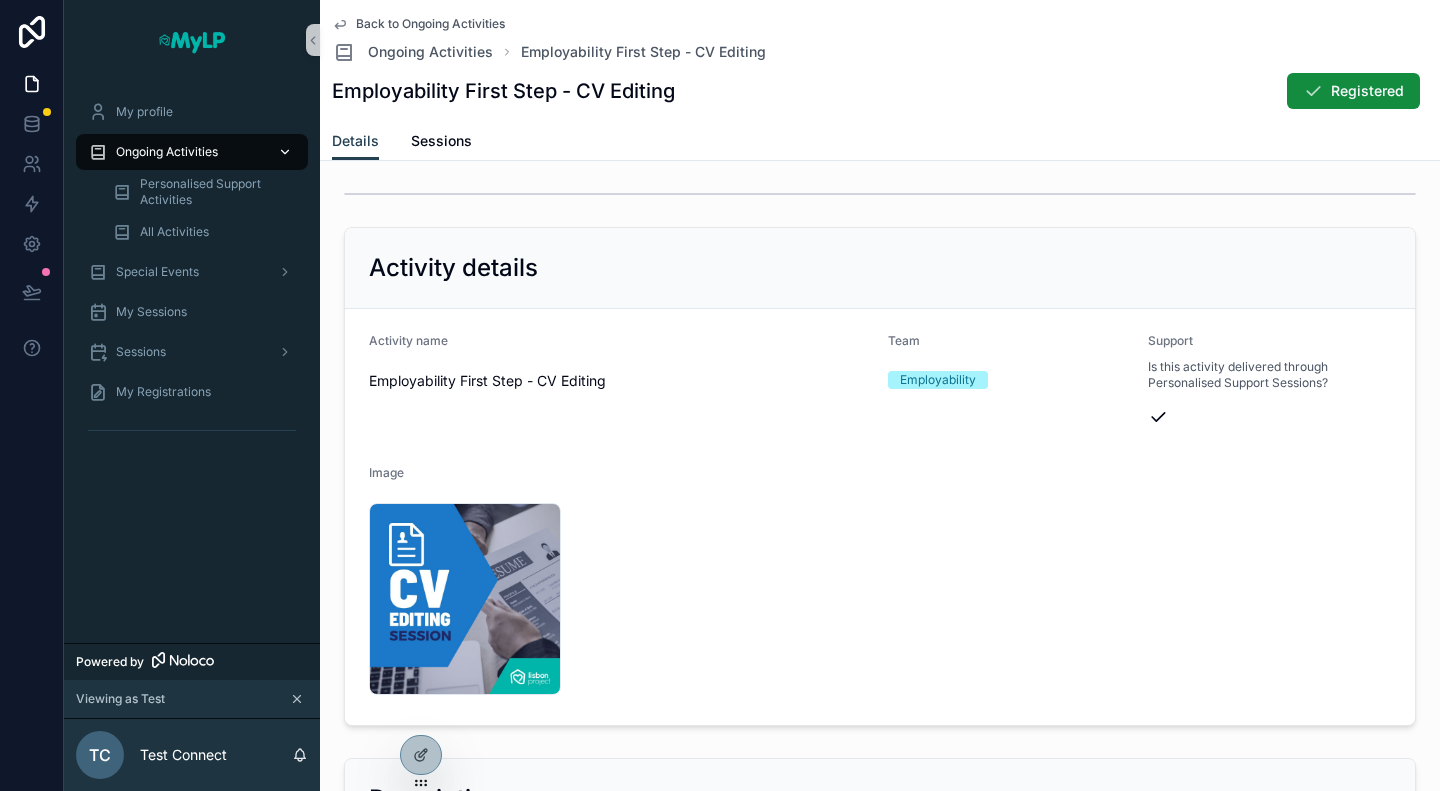 click on "Ongoing Activities" at bounding box center [167, 152] 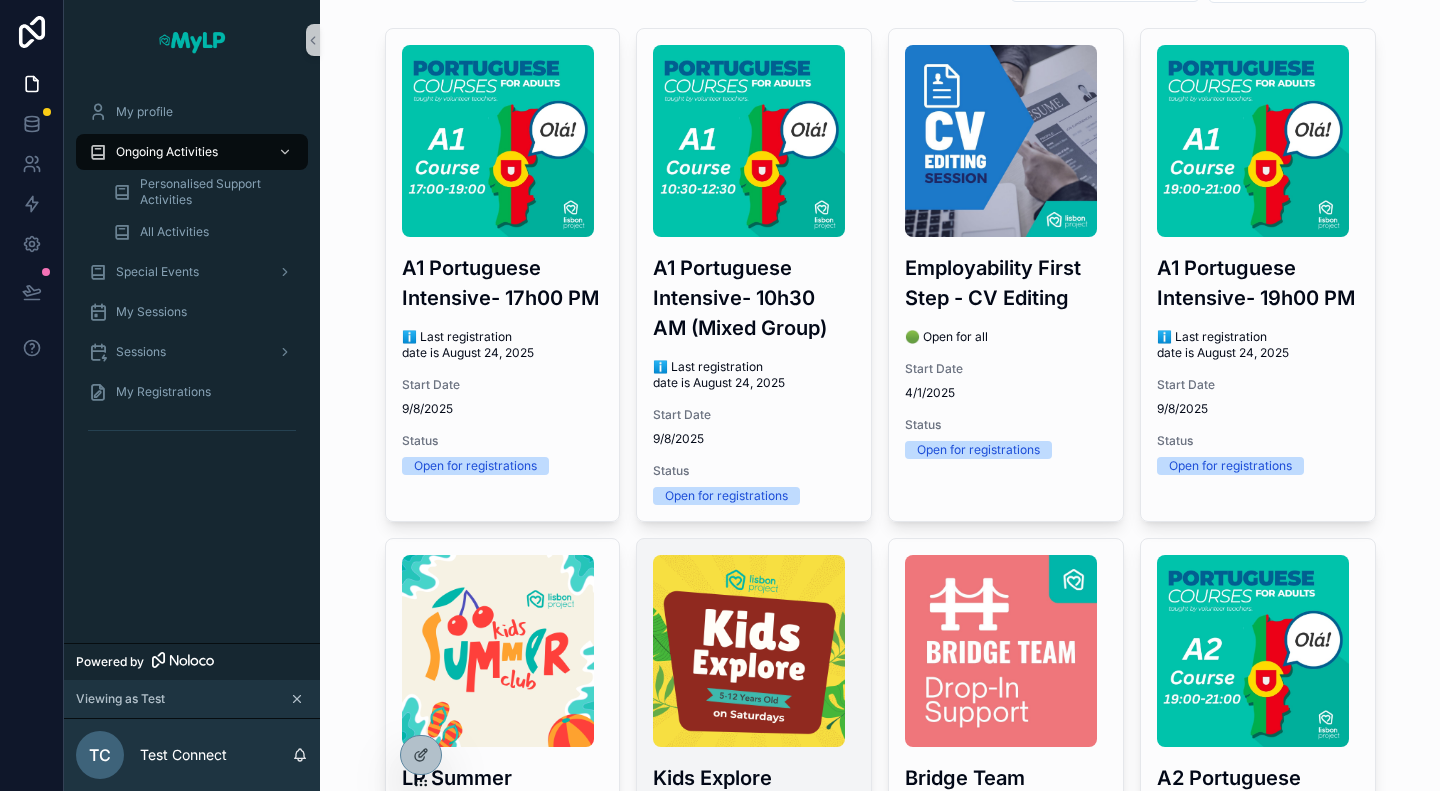 scroll, scrollTop: 200, scrollLeft: 0, axis: vertical 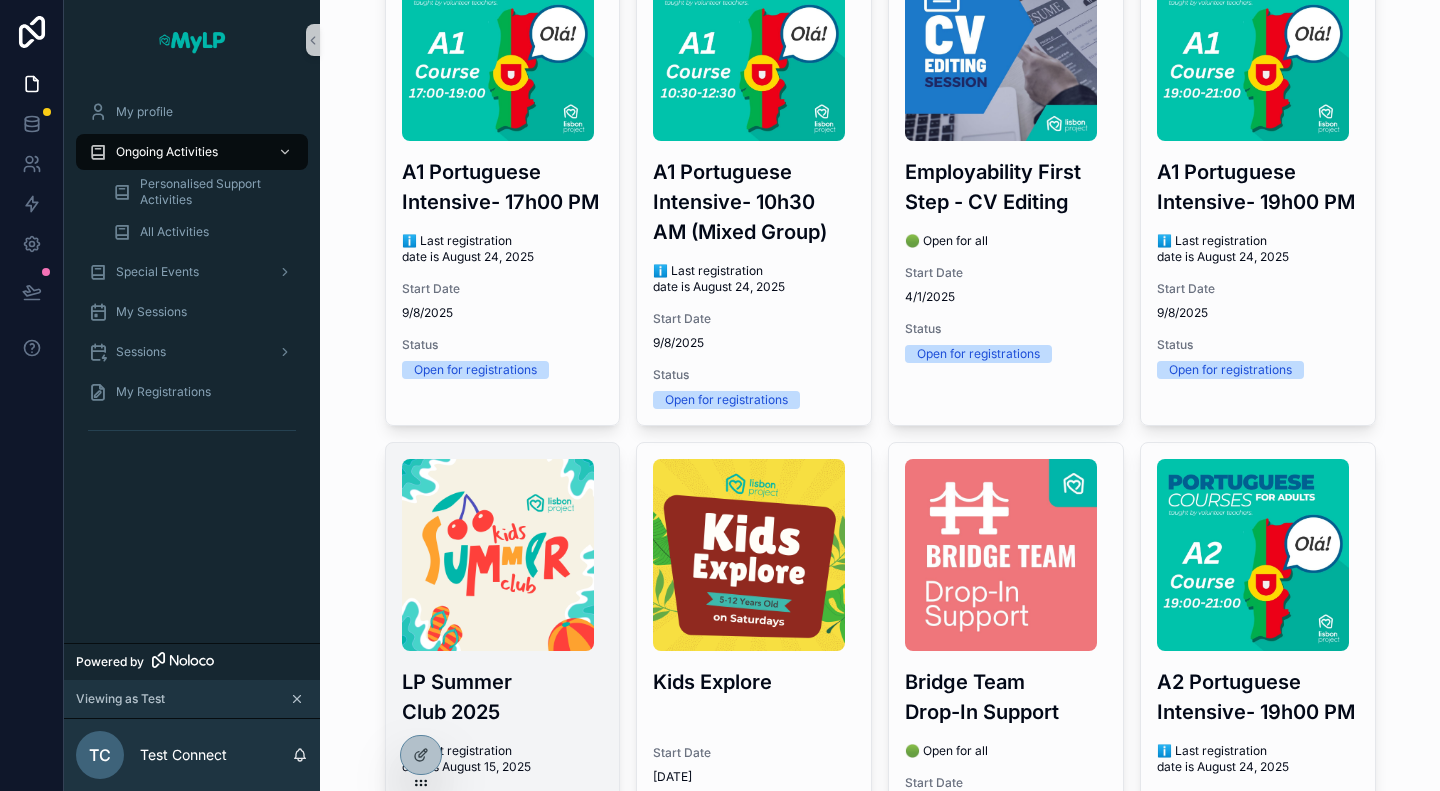 click at bounding box center [498, 555] 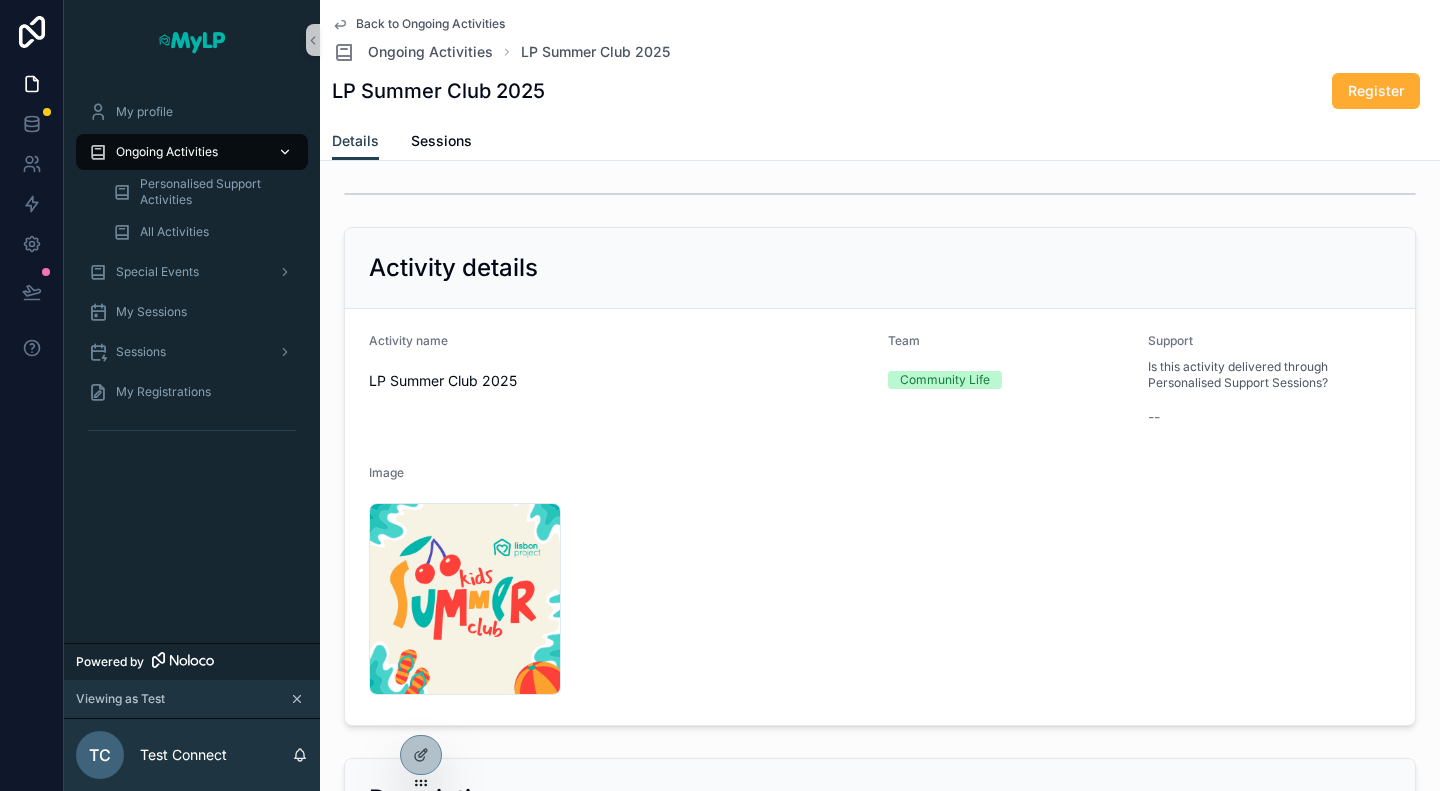 click on "Ongoing Activities" at bounding box center (167, 152) 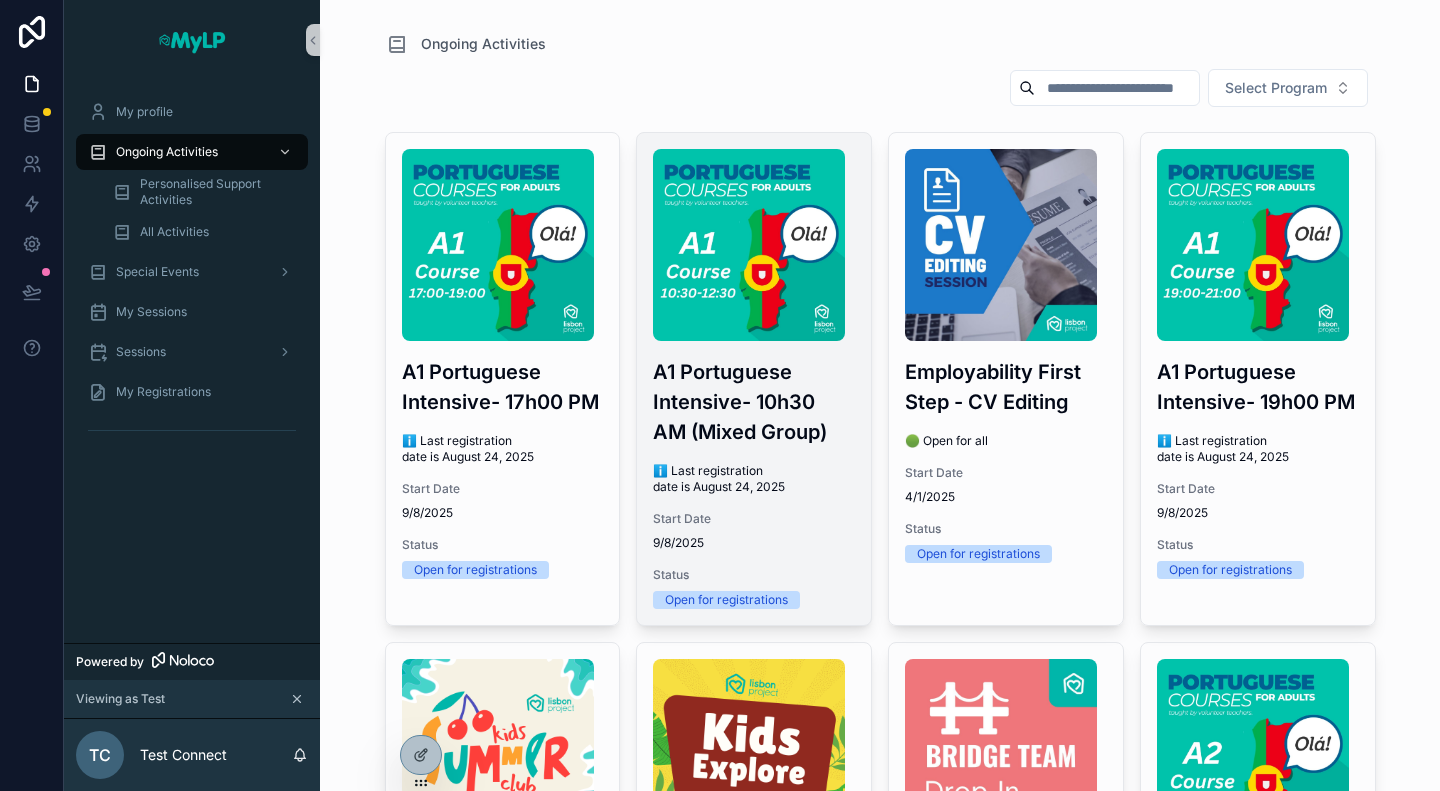 click at bounding box center [749, 245] 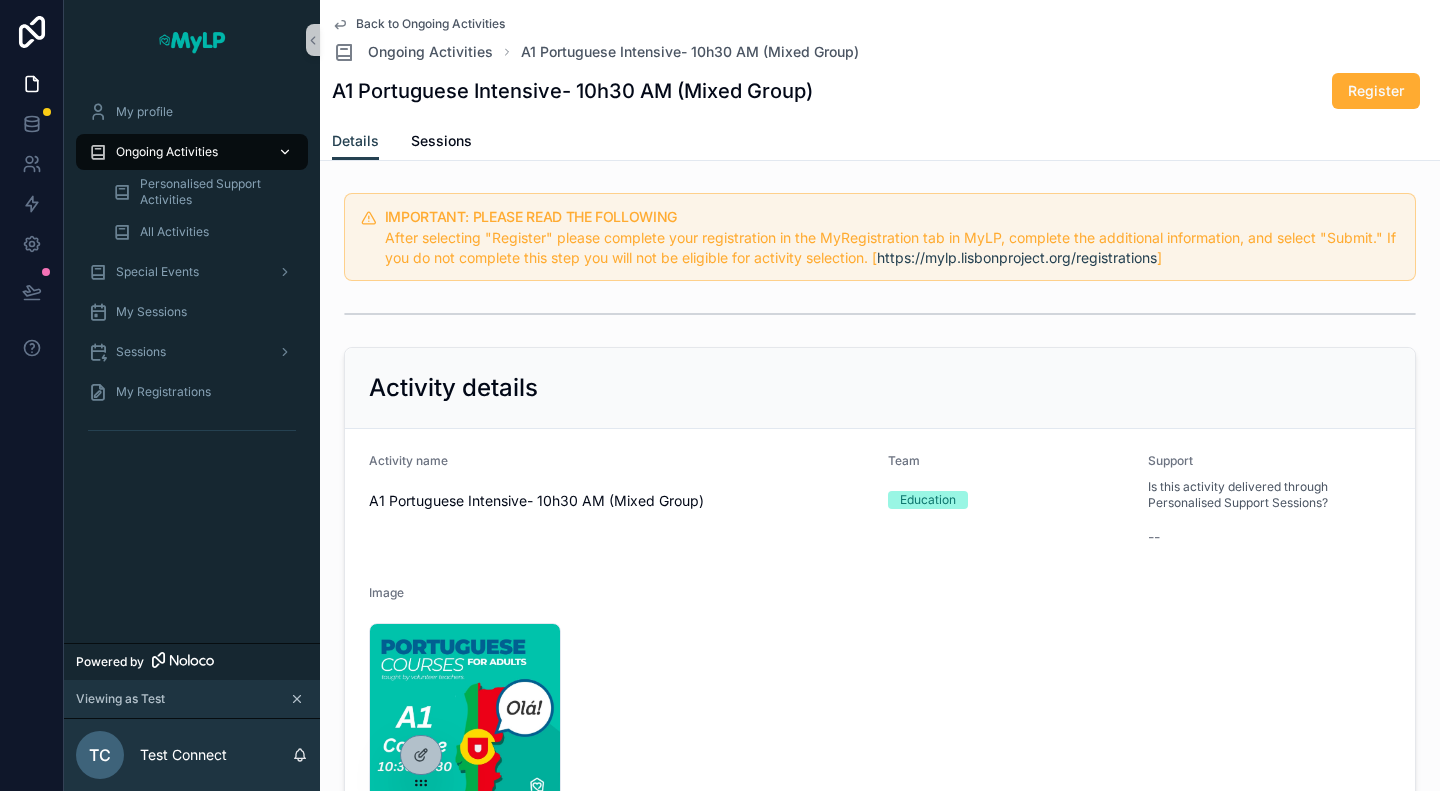 click on "Ongoing Activities" at bounding box center (167, 152) 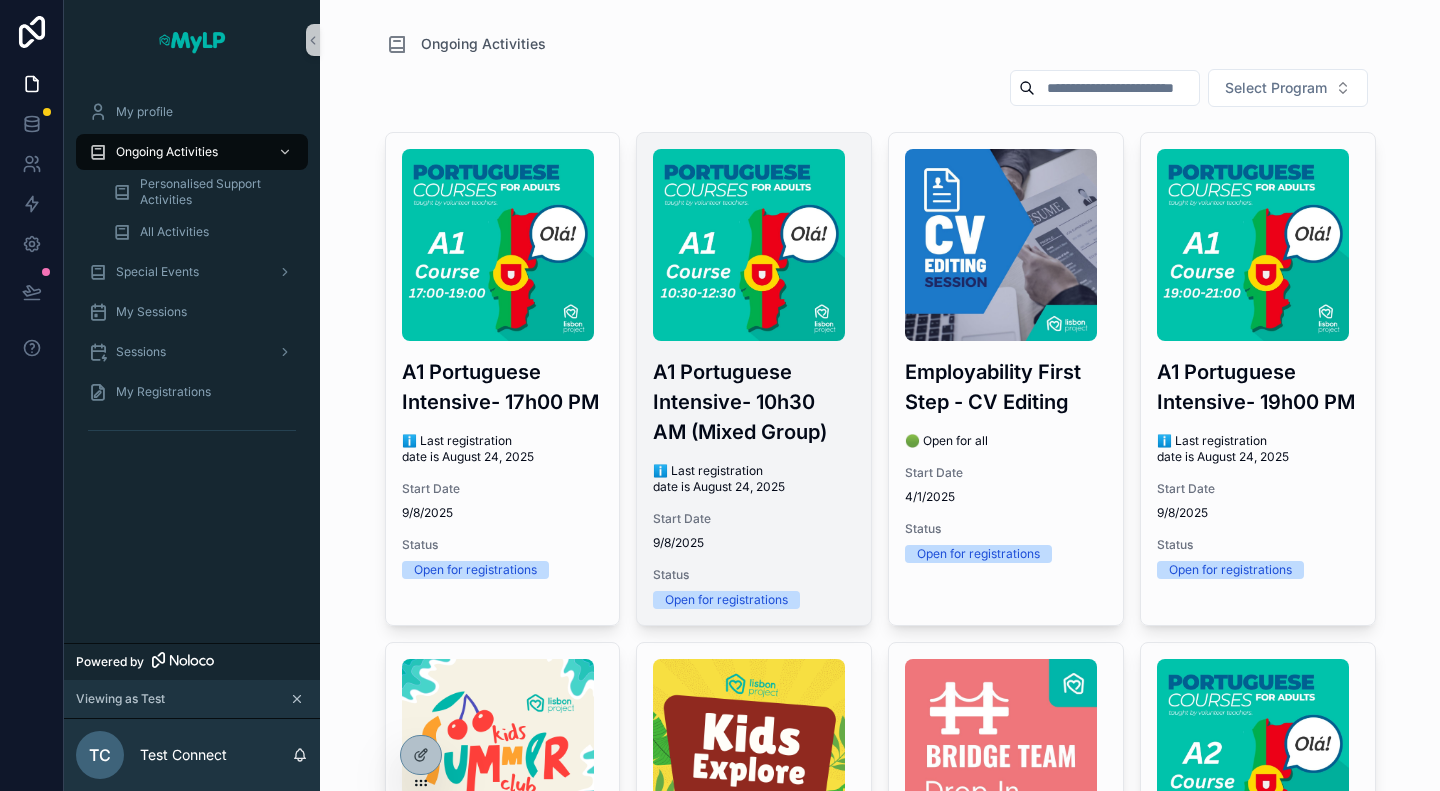 click at bounding box center [749, 245] 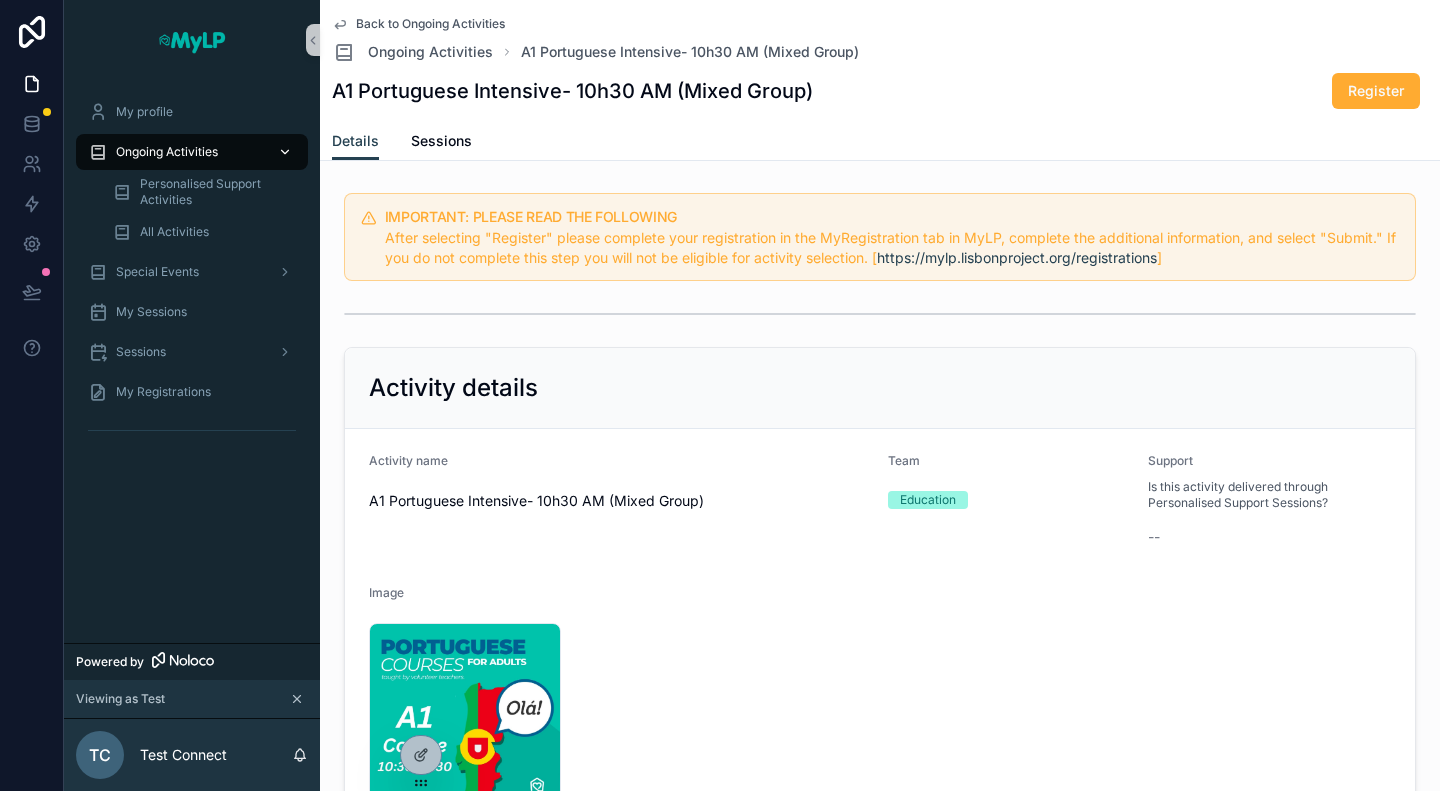 click on "Ongoing Activities" at bounding box center [192, 152] 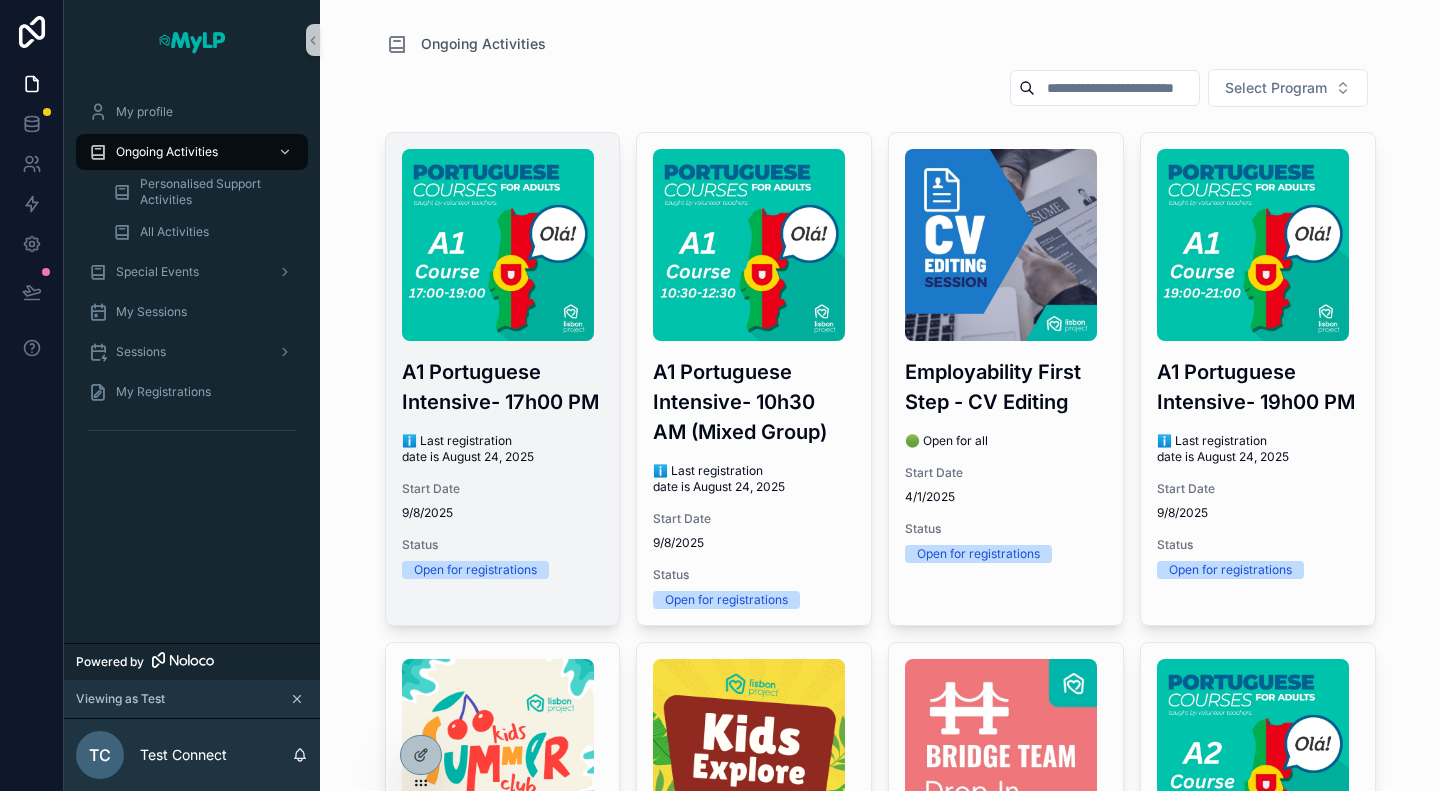 click at bounding box center (498, 245) 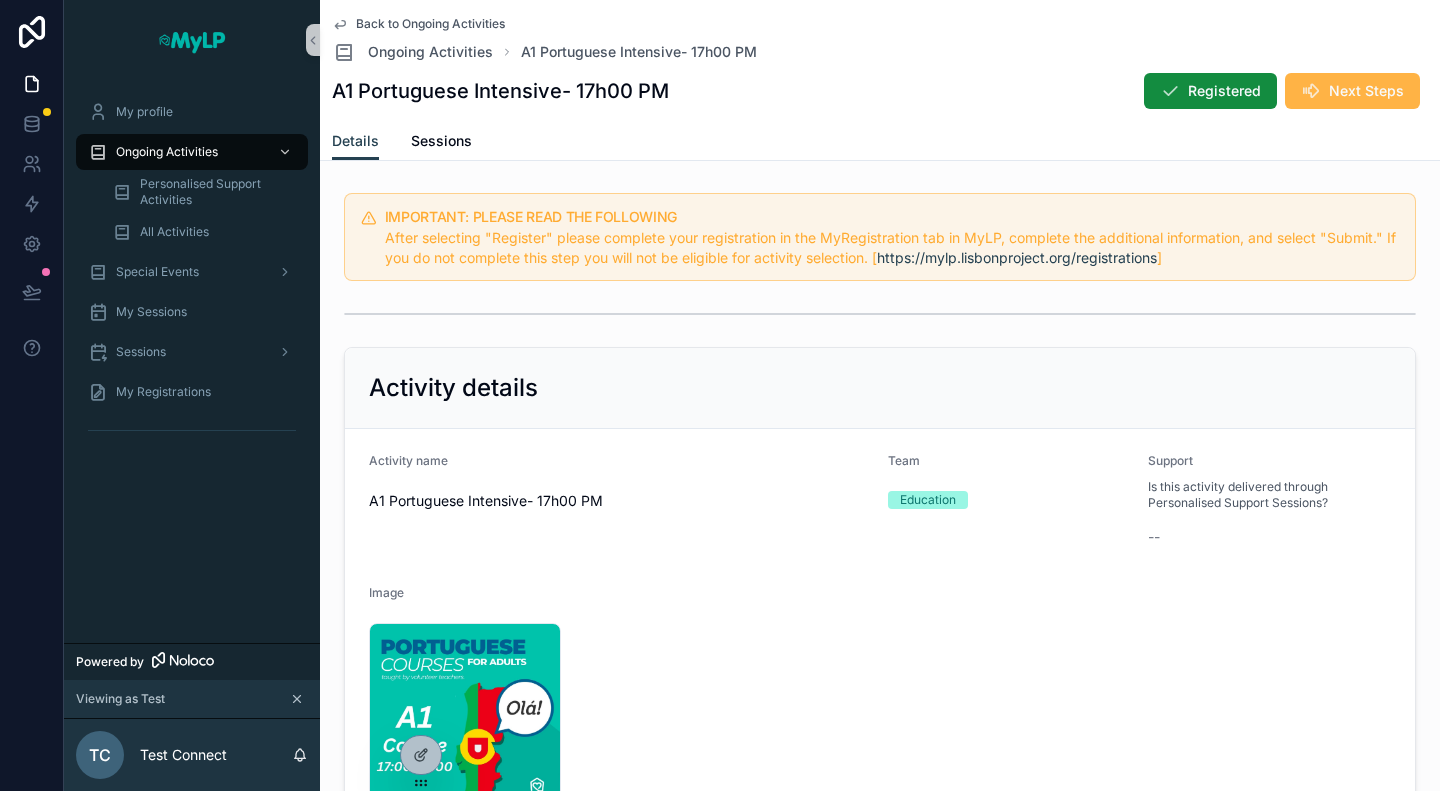 click on "Next Steps" at bounding box center (1366, 91) 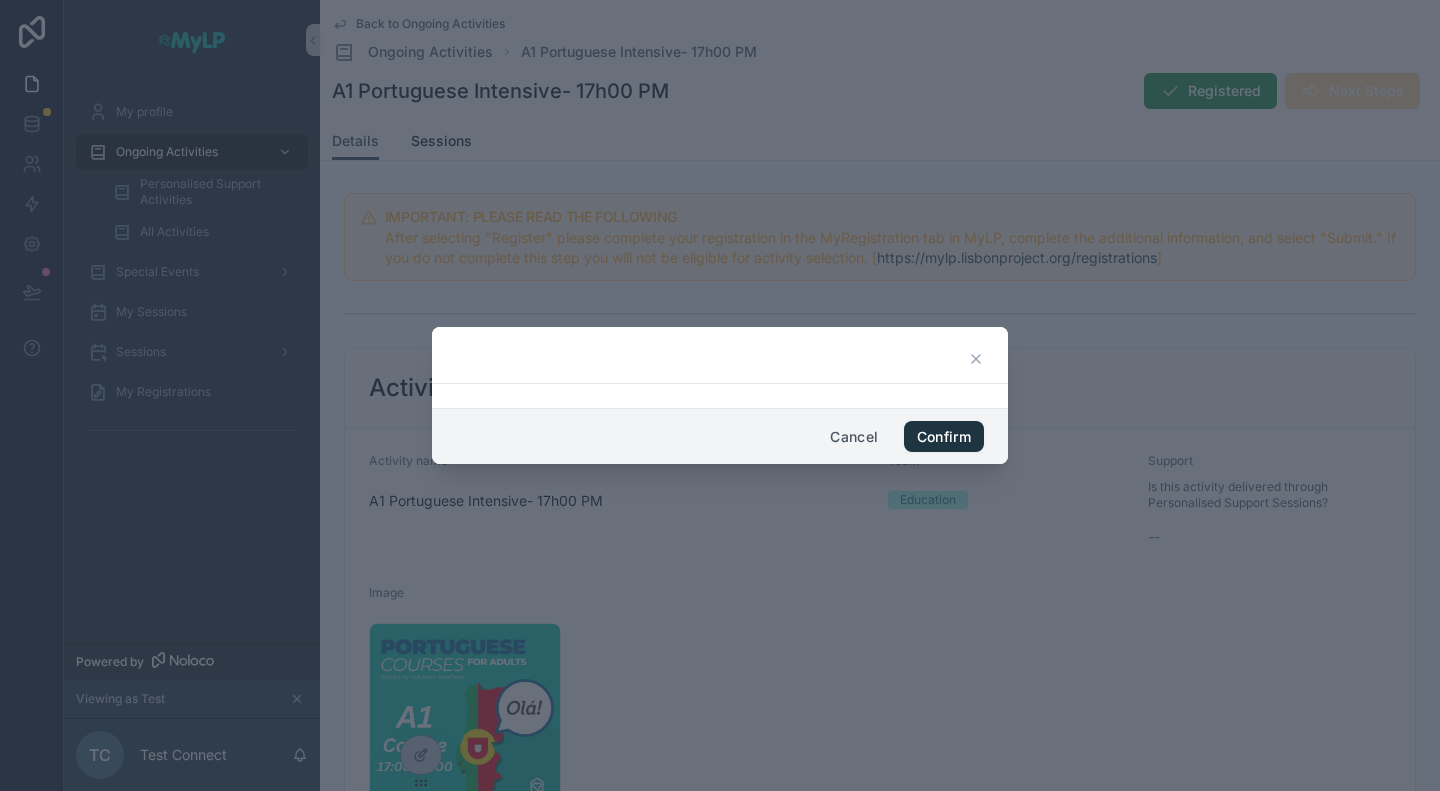 click on "Confirm" at bounding box center (944, 437) 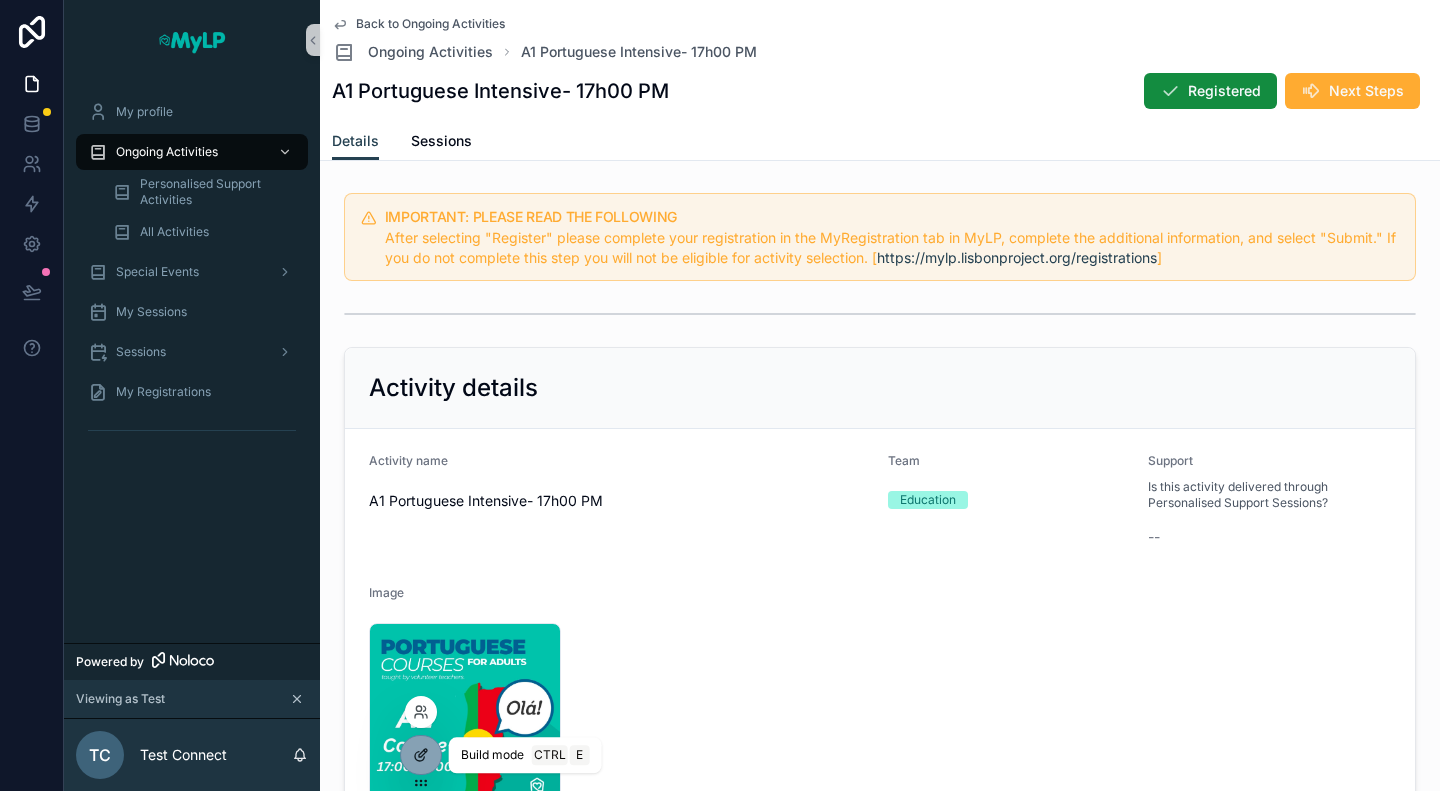 click 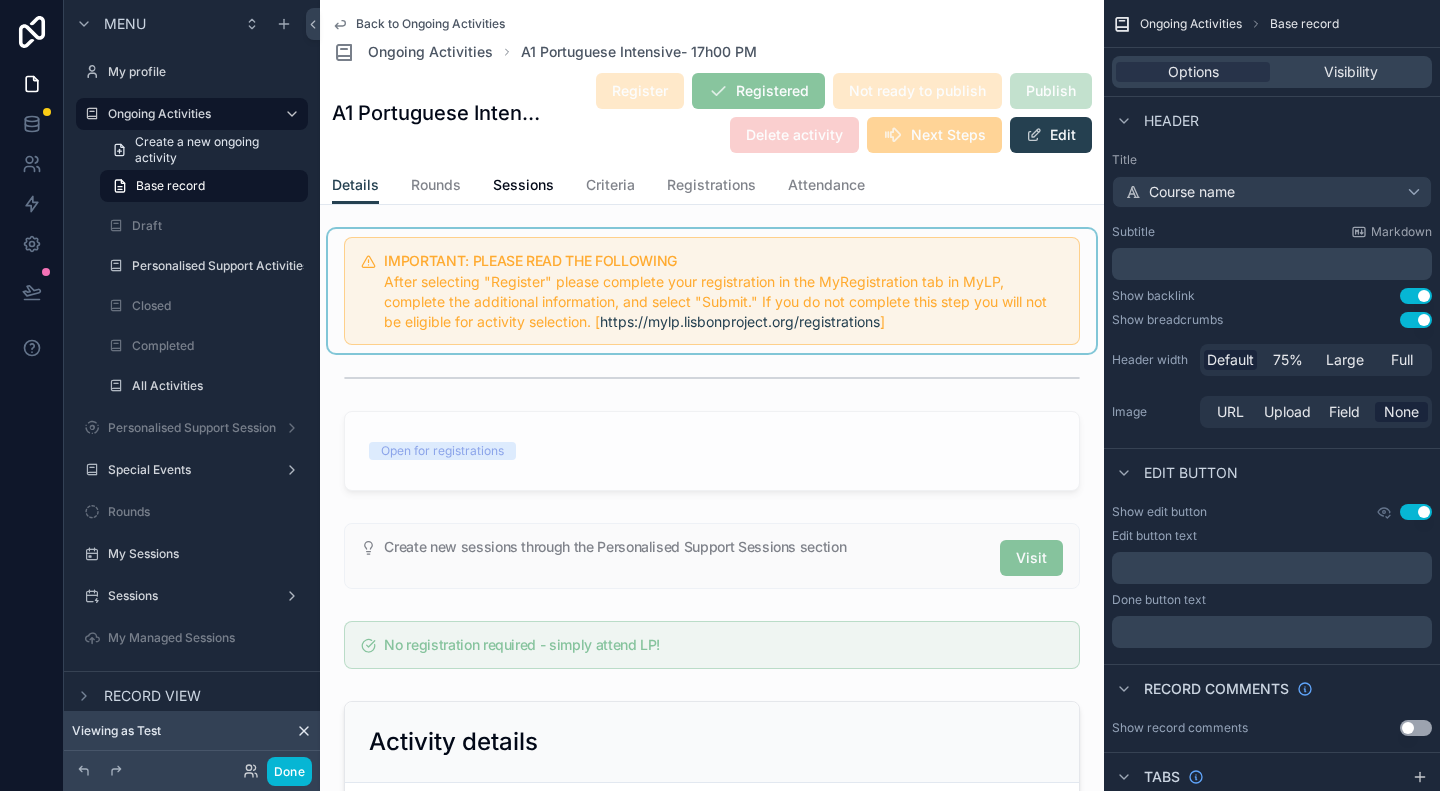 click at bounding box center [712, 291] 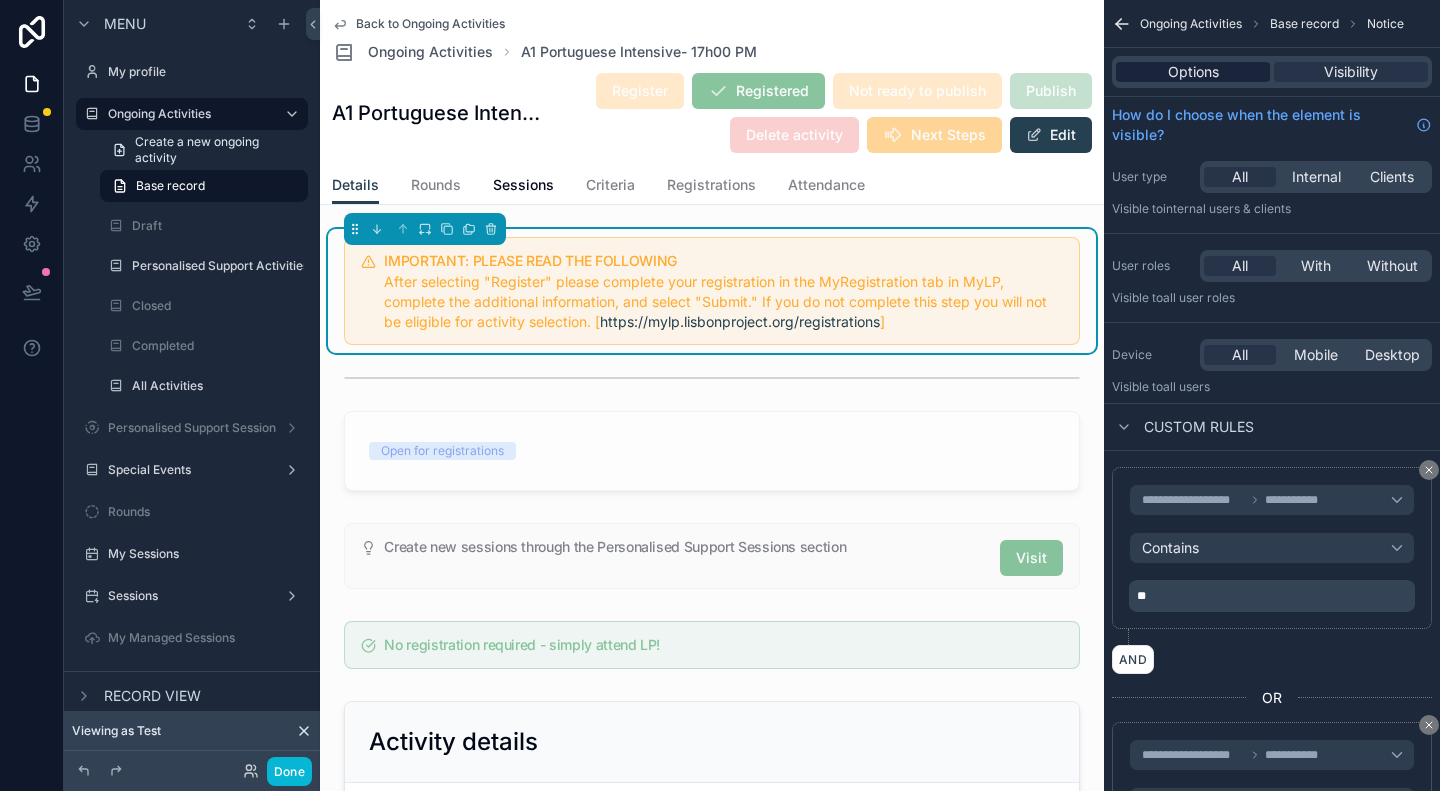 click on "Options" at bounding box center [1193, 72] 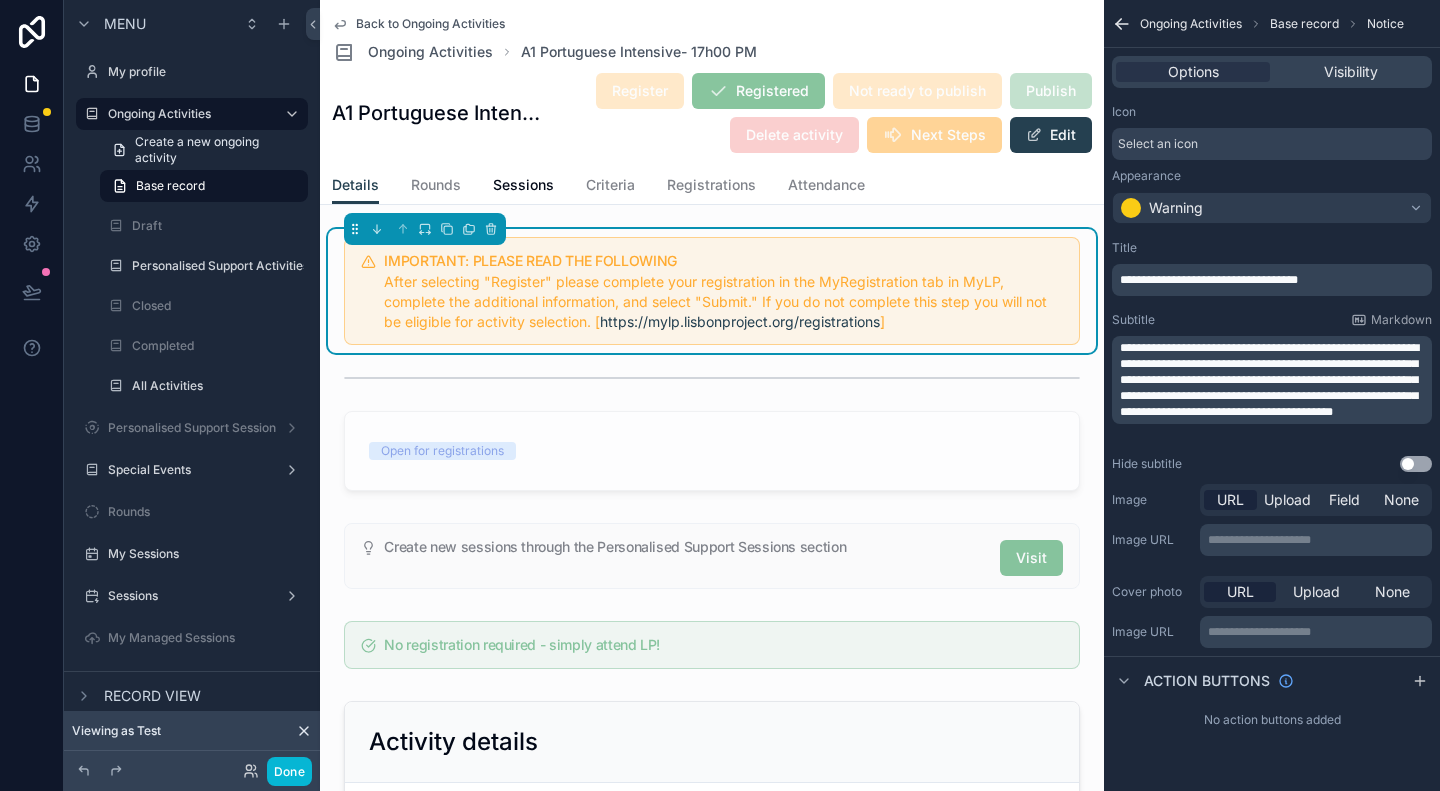 click on "**********" at bounding box center (1269, 380) 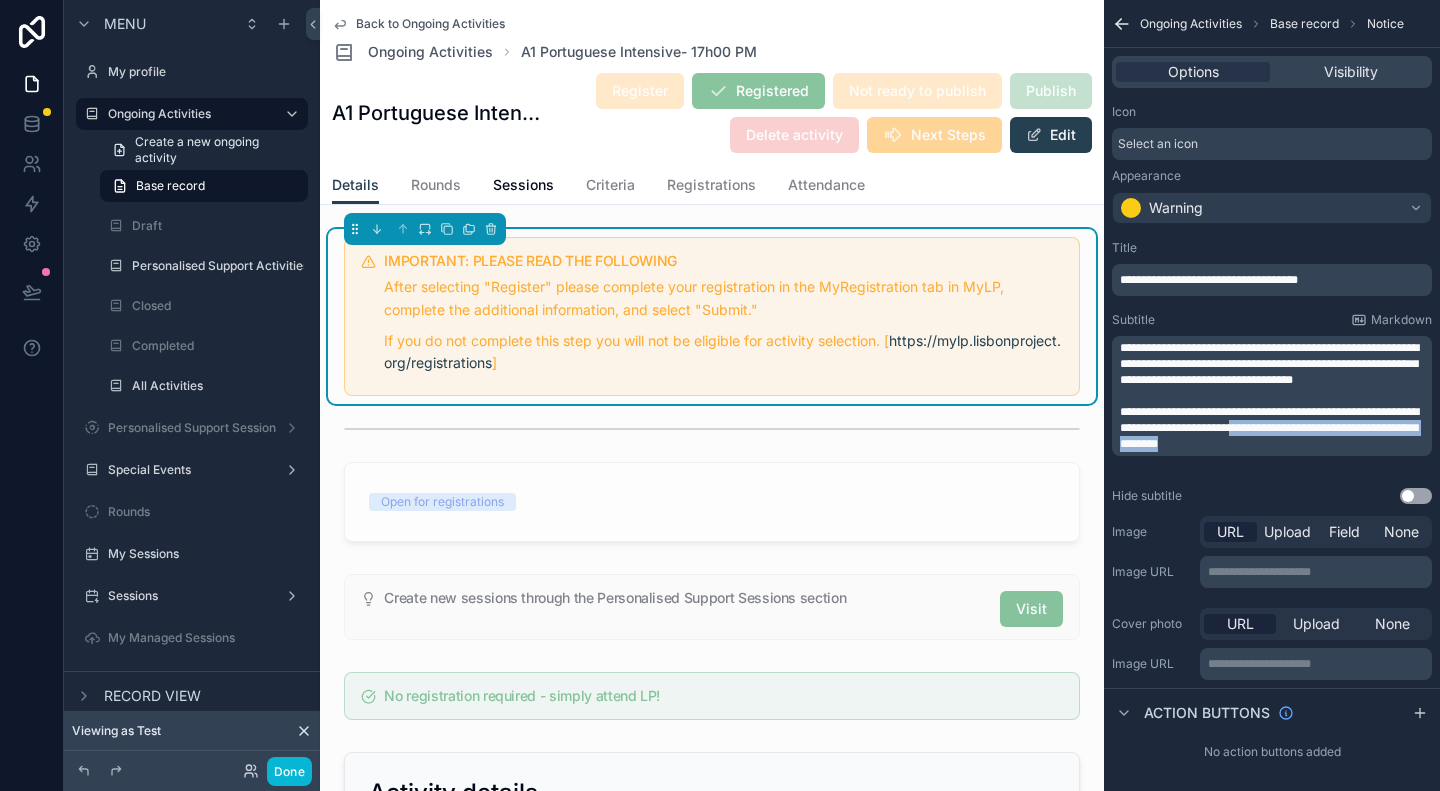 drag, startPoint x: 1391, startPoint y: 454, endPoint x: 1116, endPoint y: 460, distance: 275.06546 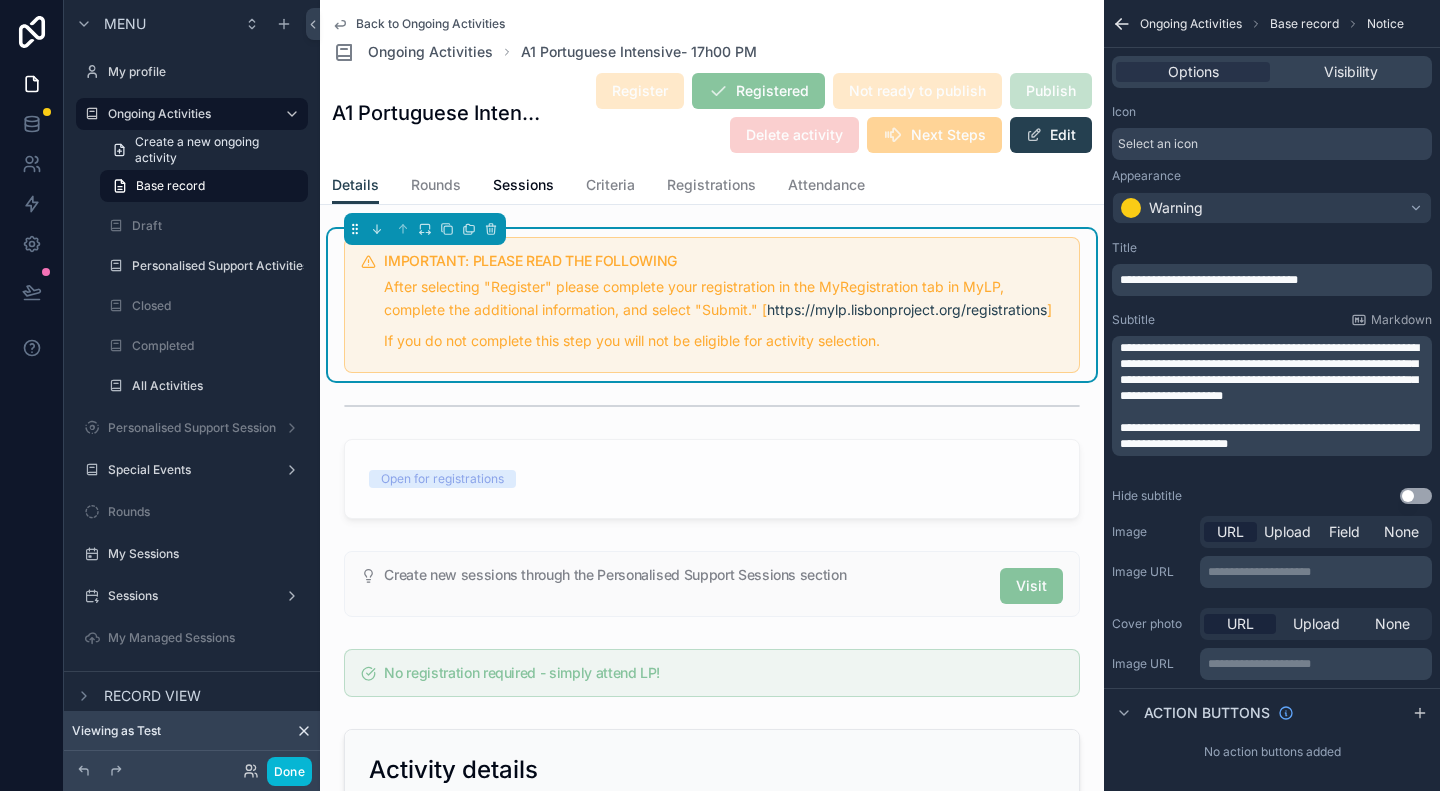click on "**********" at bounding box center (1274, 372) 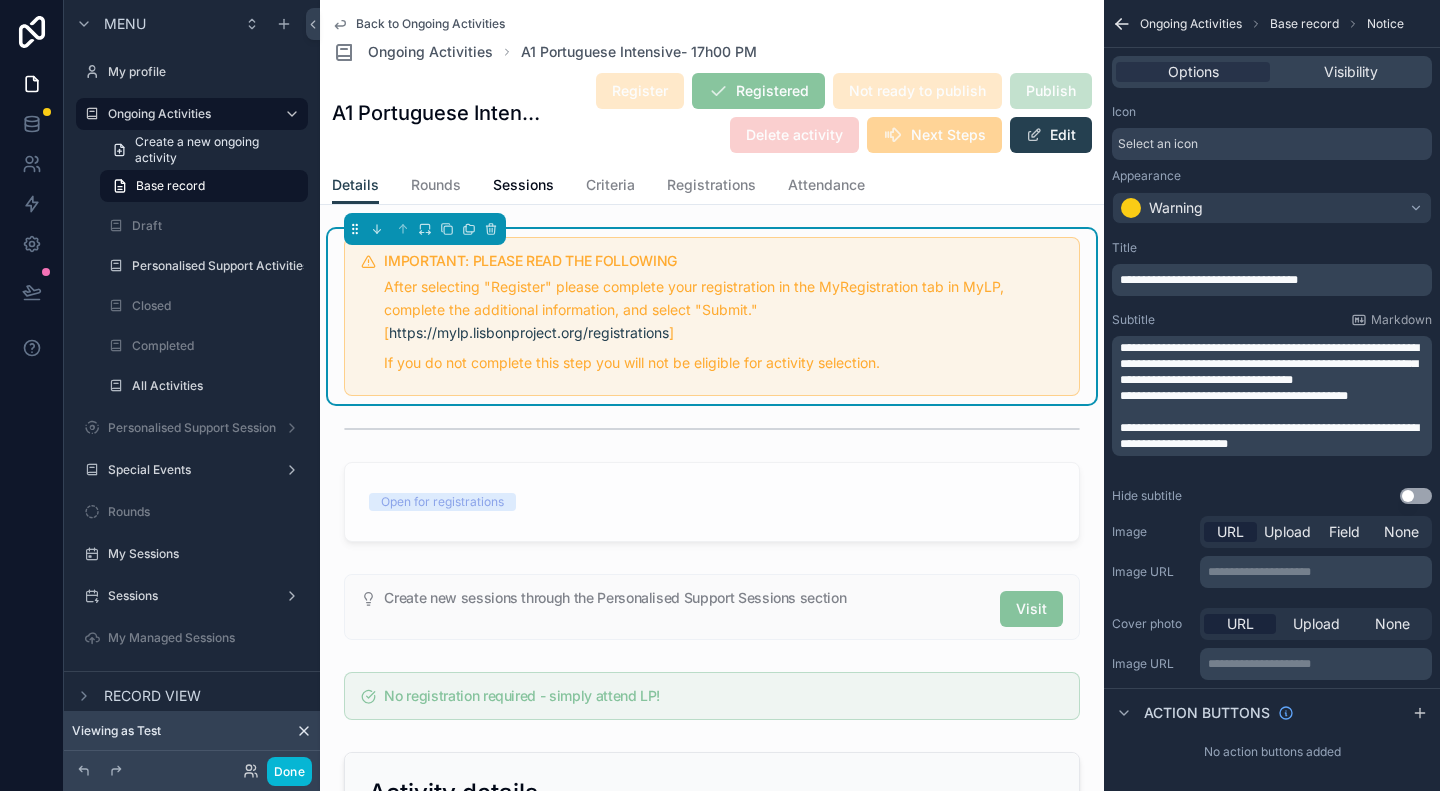 drag, startPoint x: 1118, startPoint y: 445, endPoint x: 1160, endPoint y: 444, distance: 42.0119 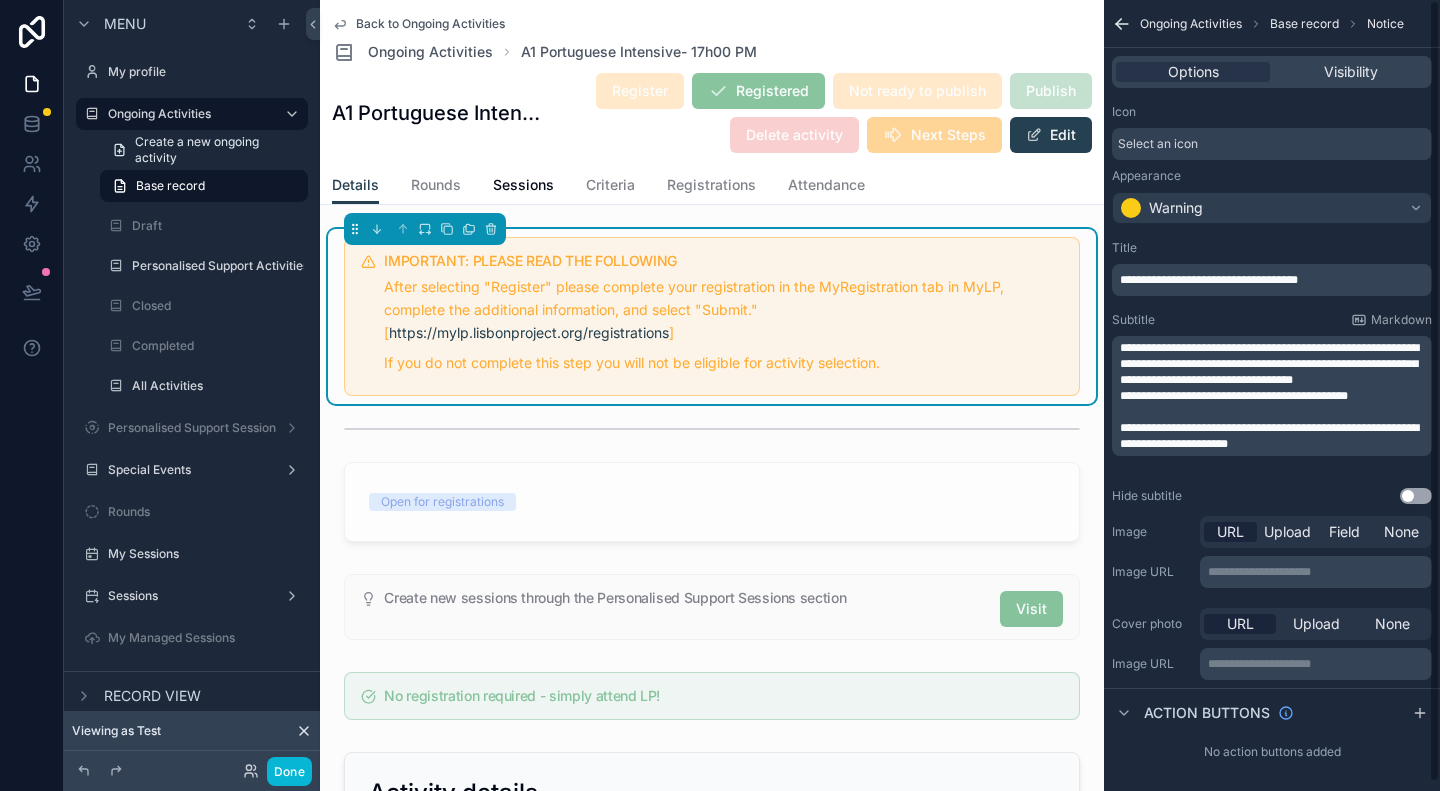 click on "**********" at bounding box center (1269, 436) 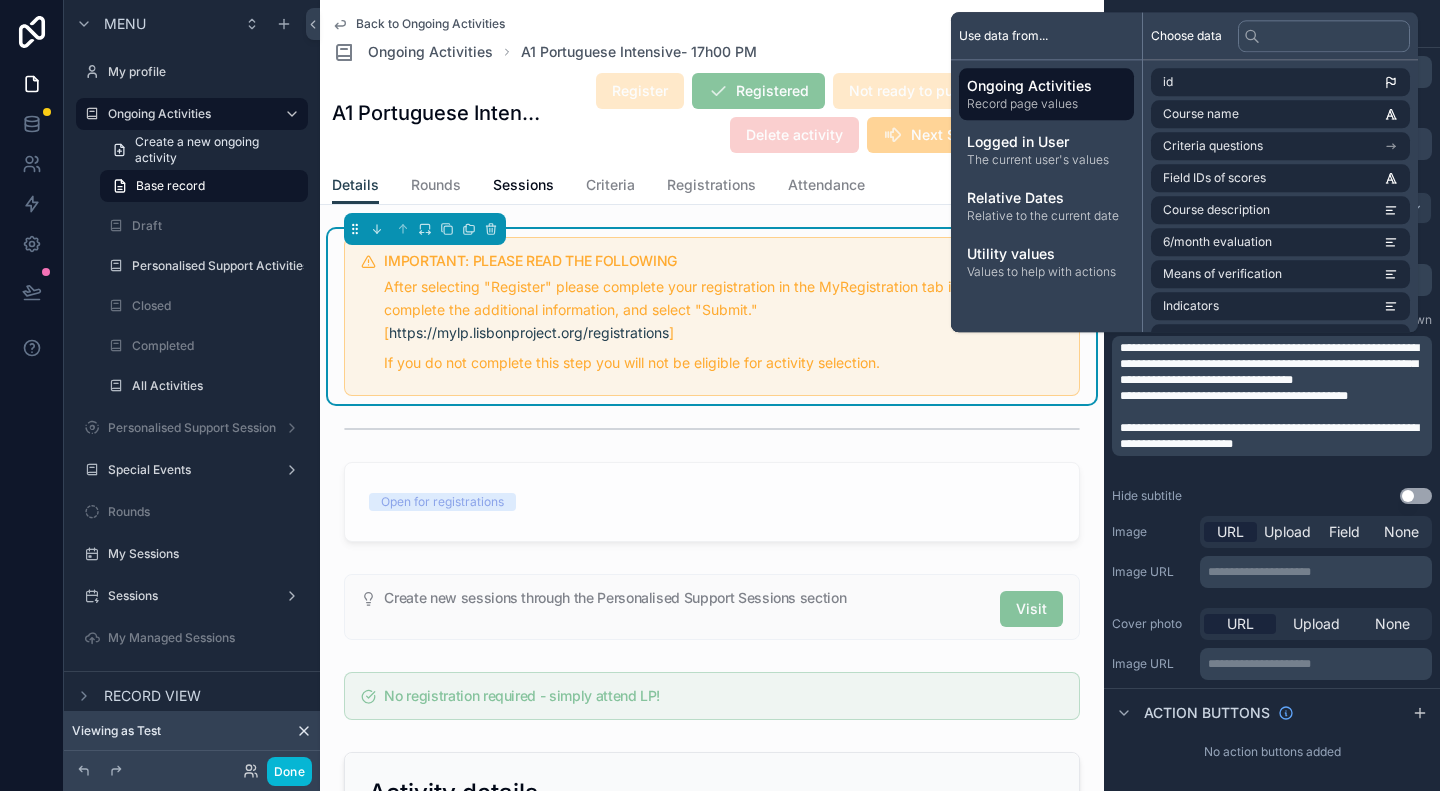type 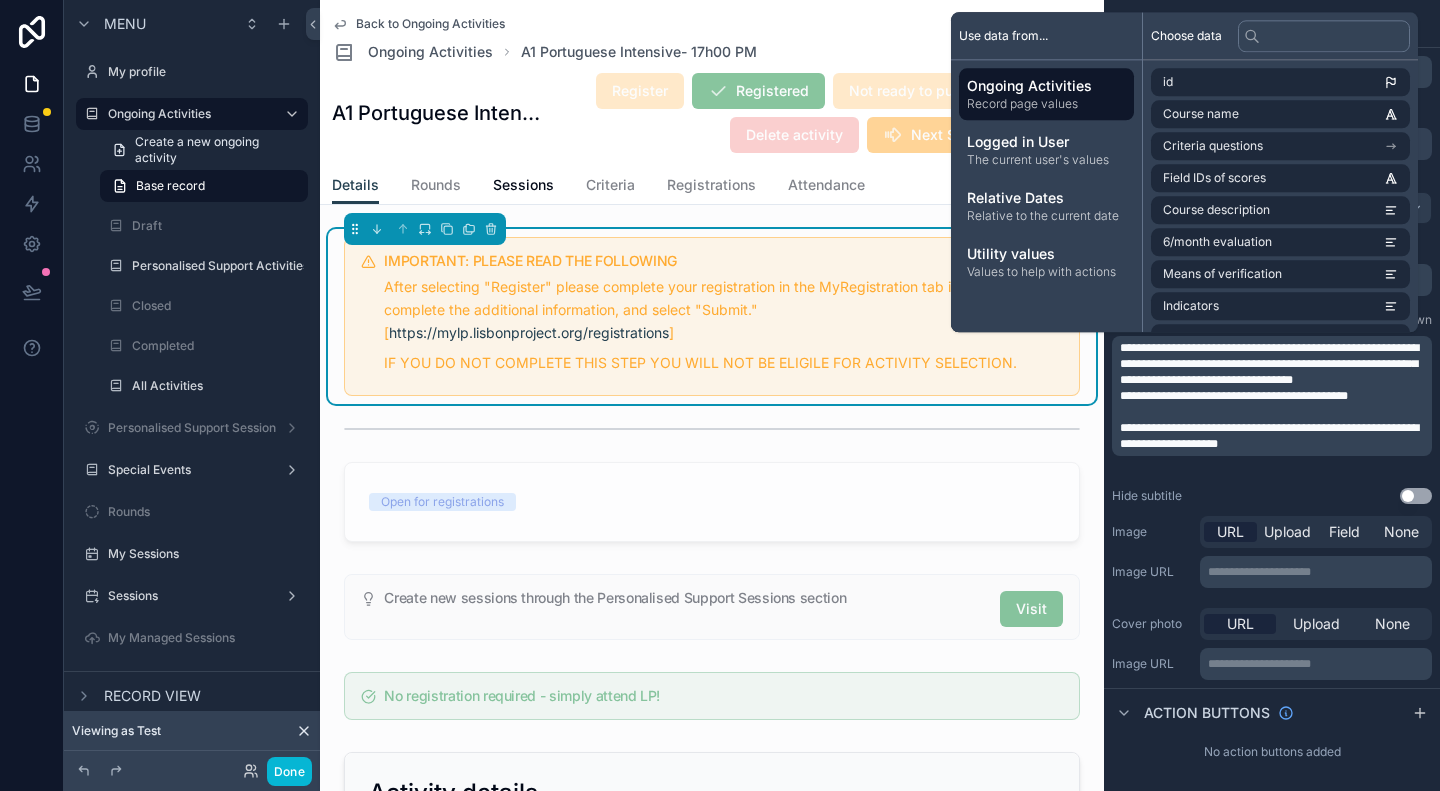 click on "Hide subtitle Use setting" at bounding box center [1272, 496] 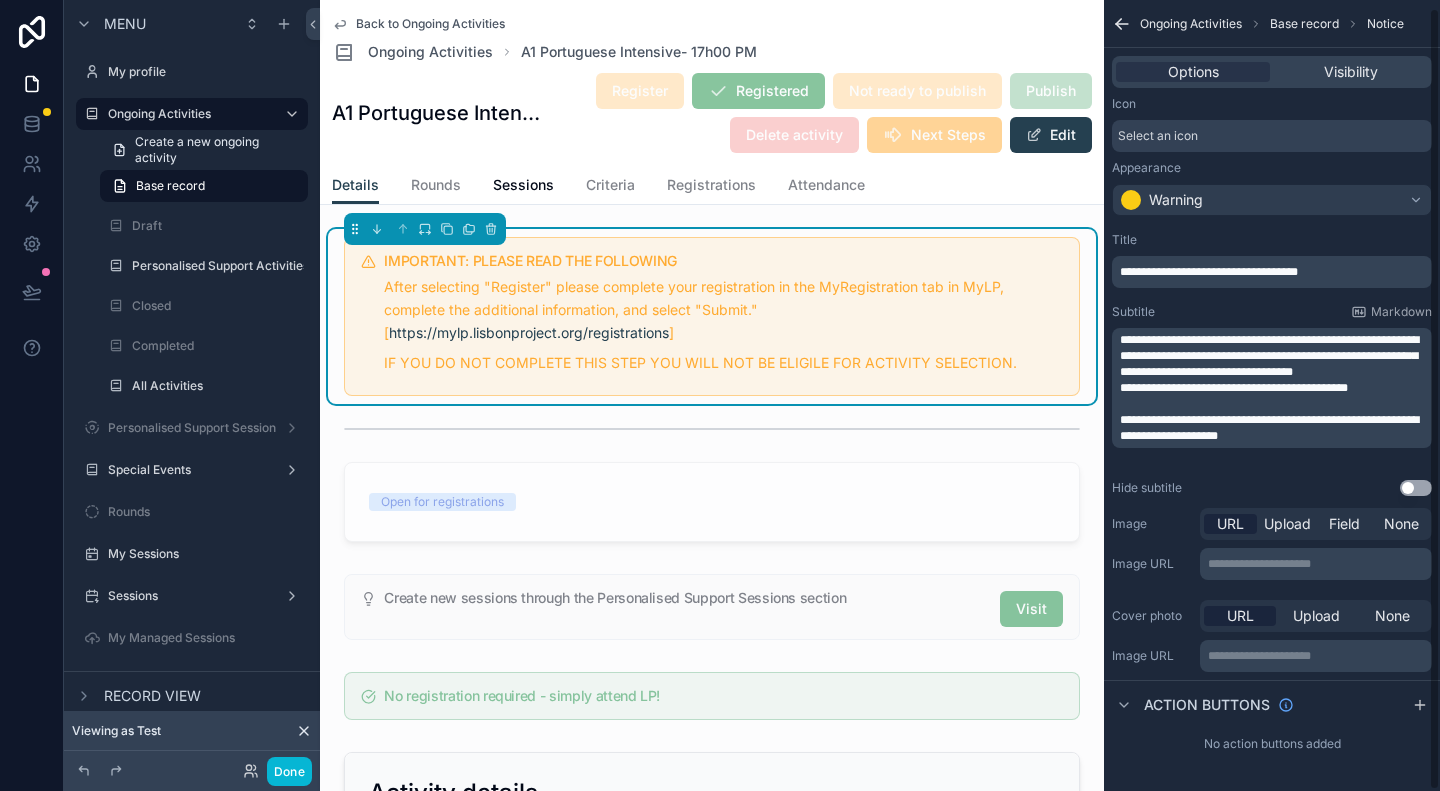 scroll, scrollTop: 0, scrollLeft: 0, axis: both 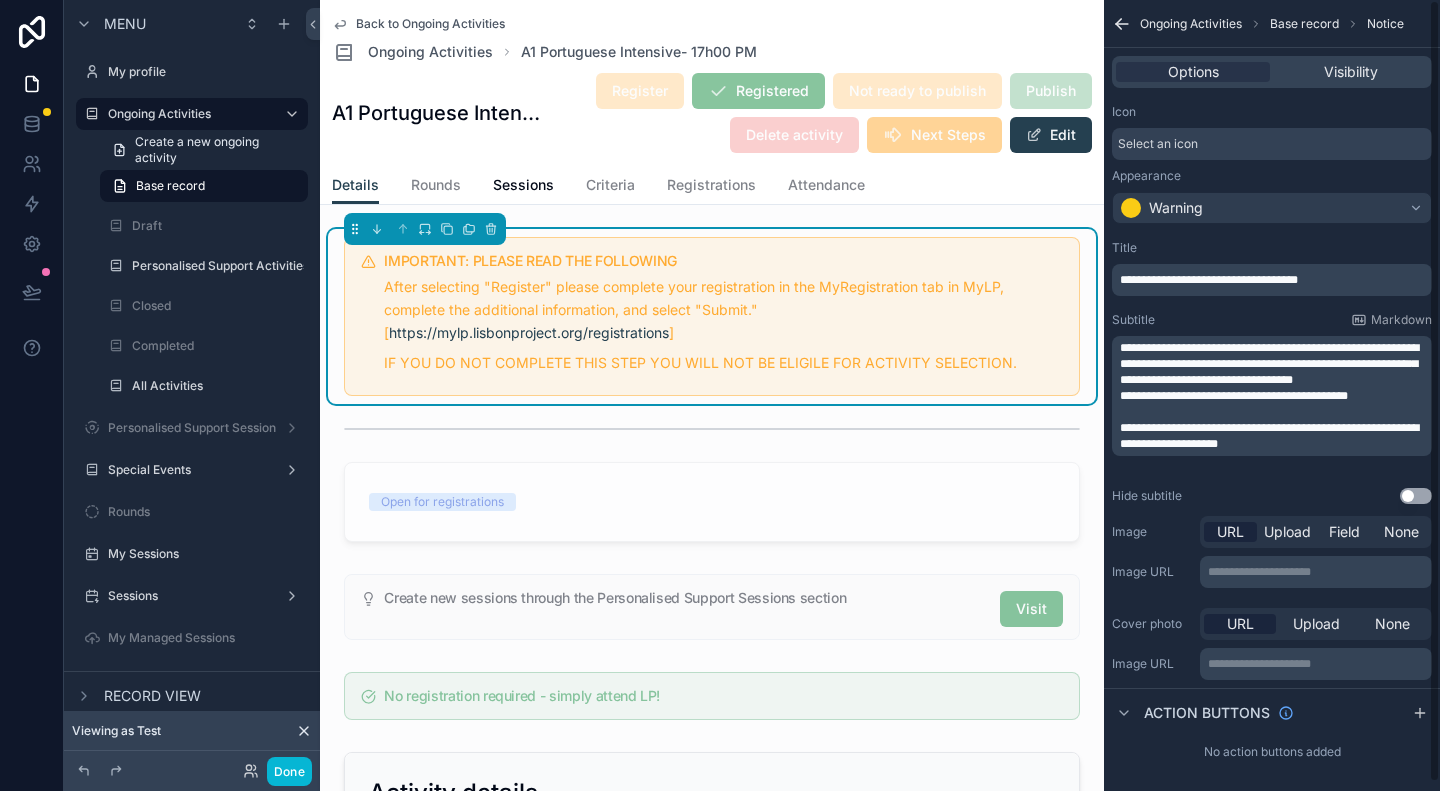 click on "**********" at bounding box center [1274, 436] 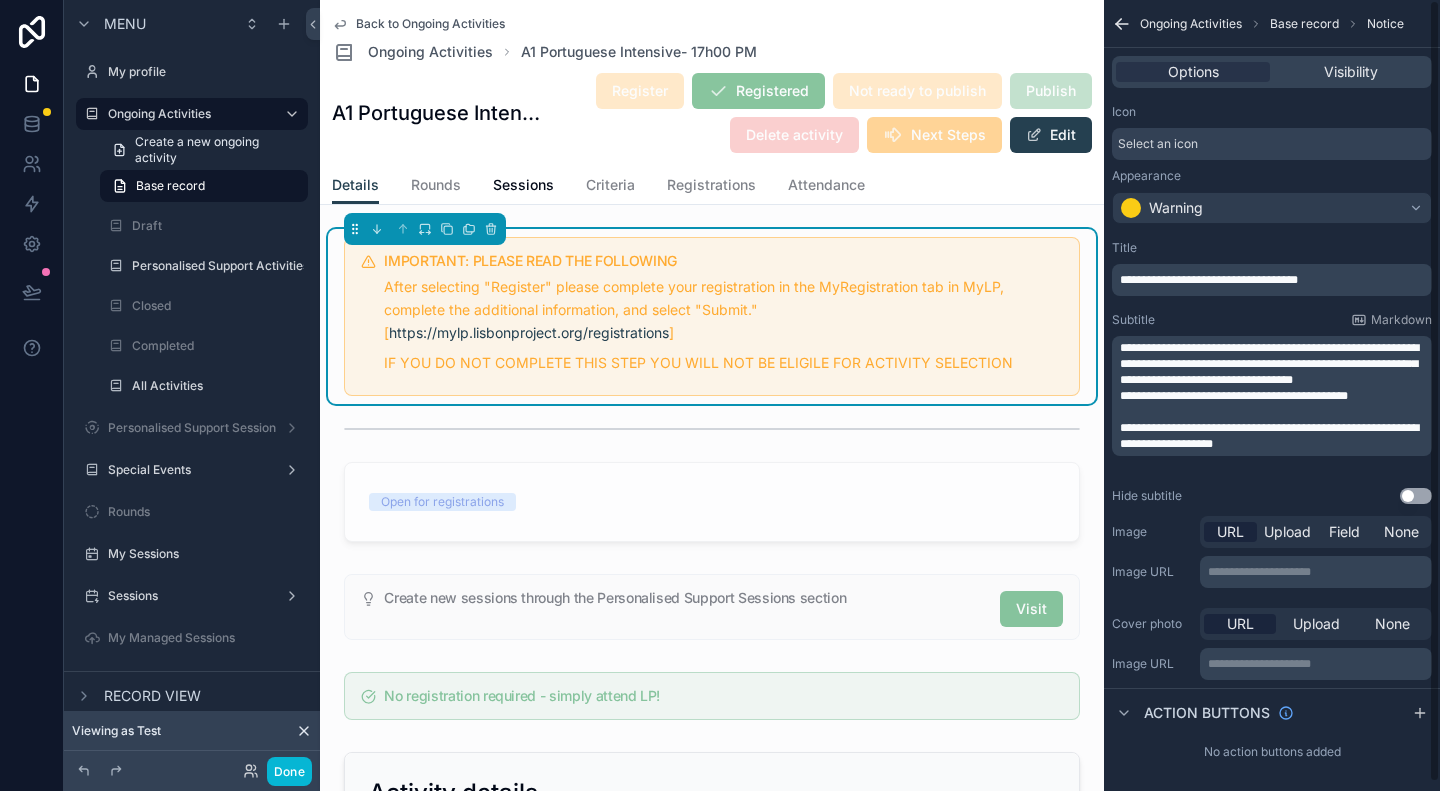 click on "**********" at bounding box center [1269, 436] 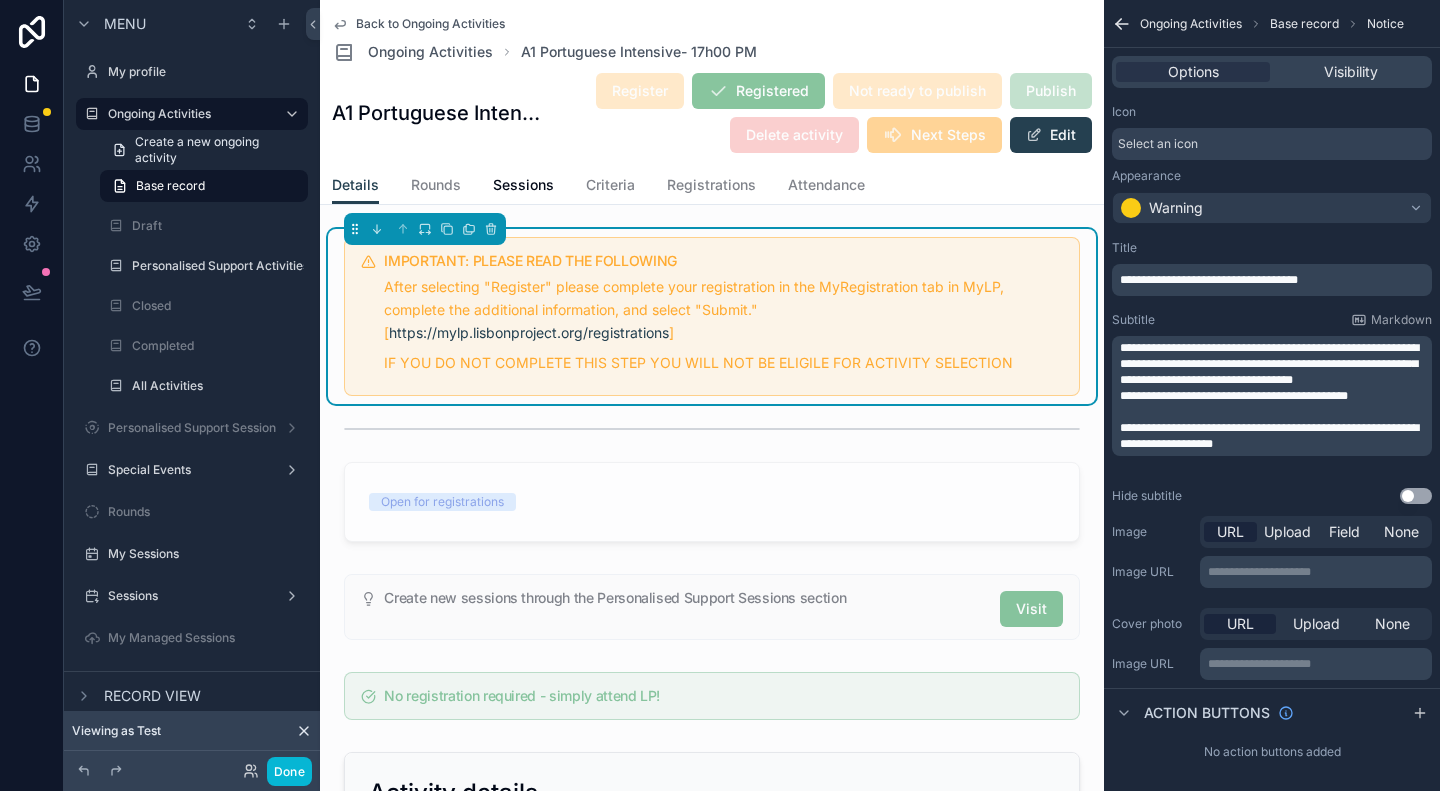 click on "Hide subtitle" at bounding box center [1147, 496] 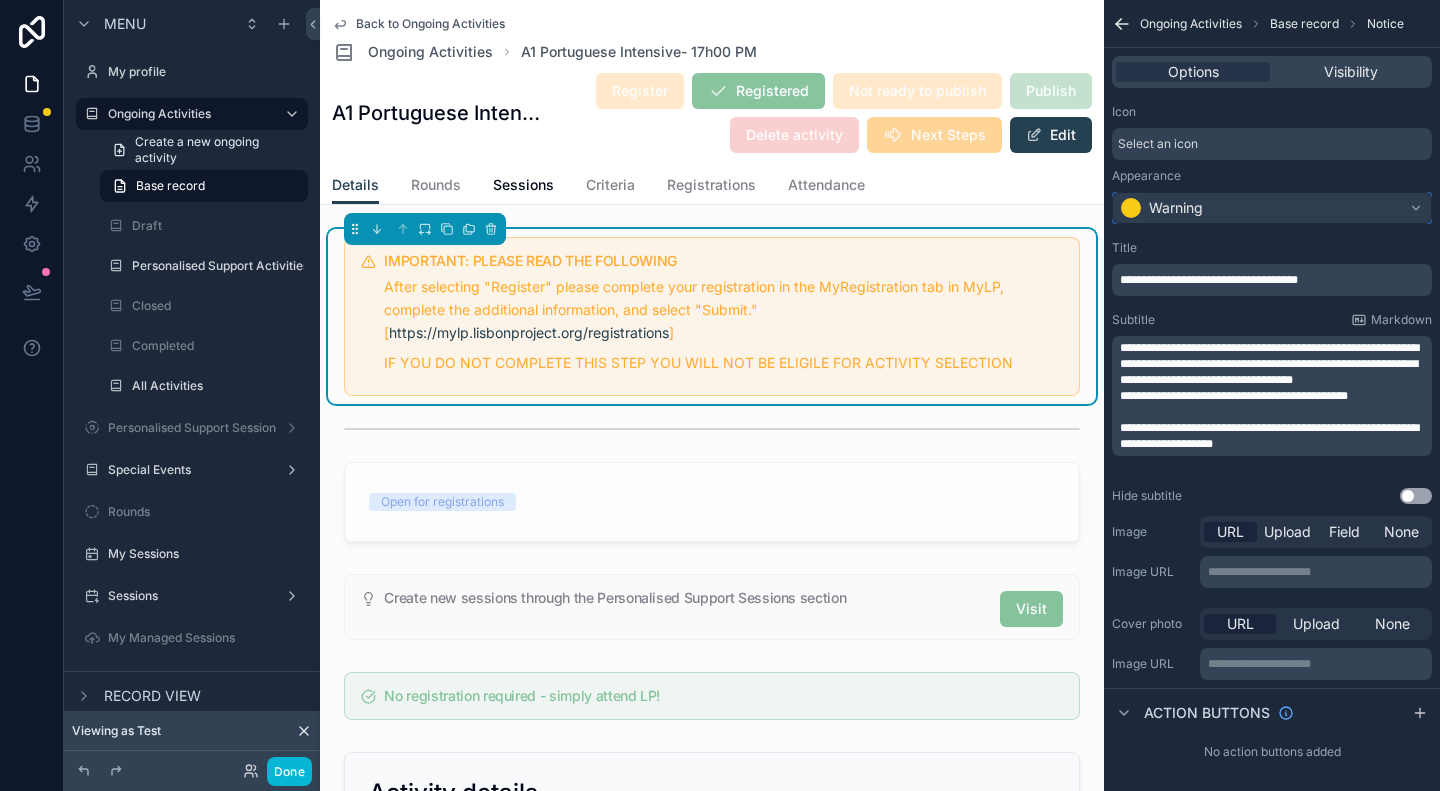 click on "Warning" at bounding box center [1176, 208] 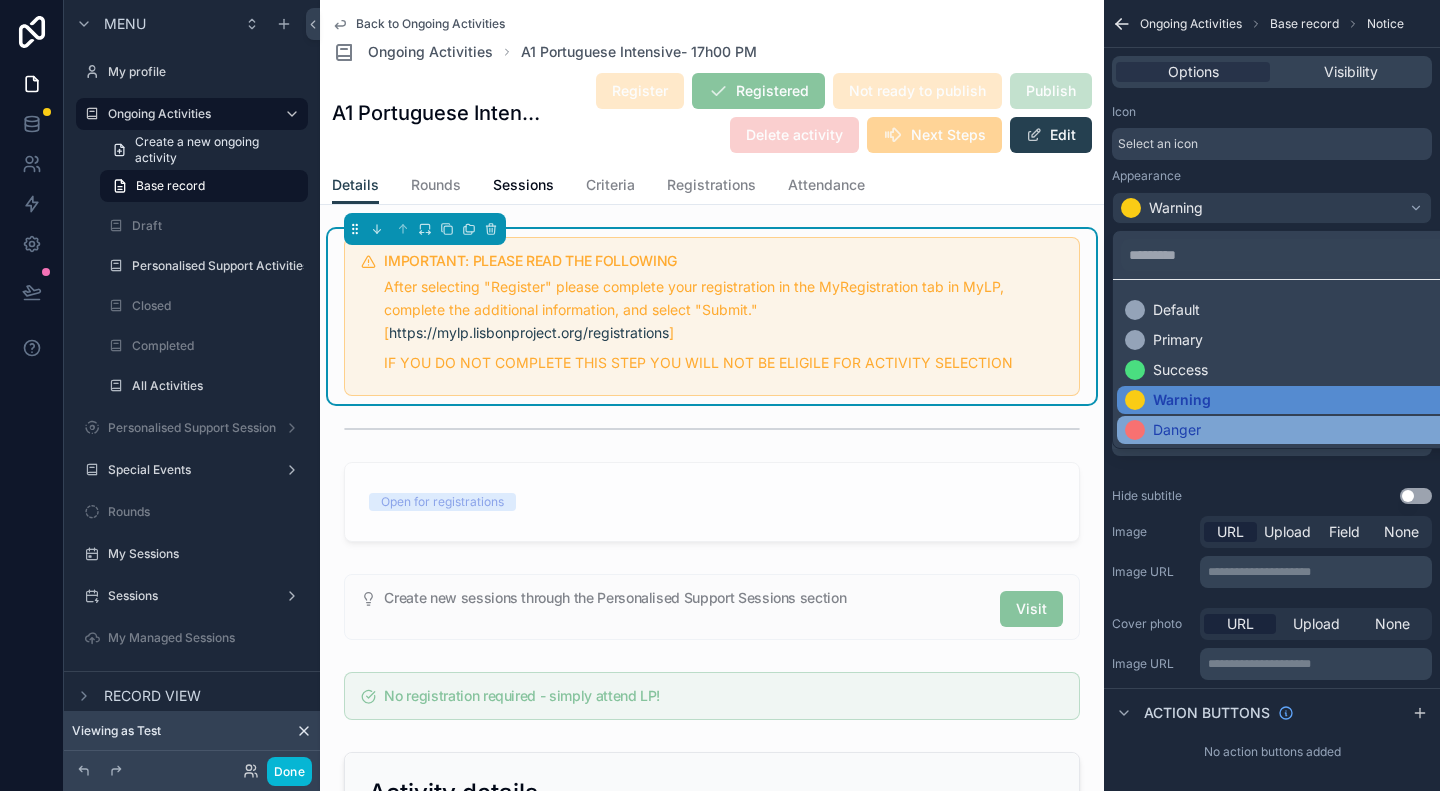 click on "Danger" at bounding box center (1177, 430) 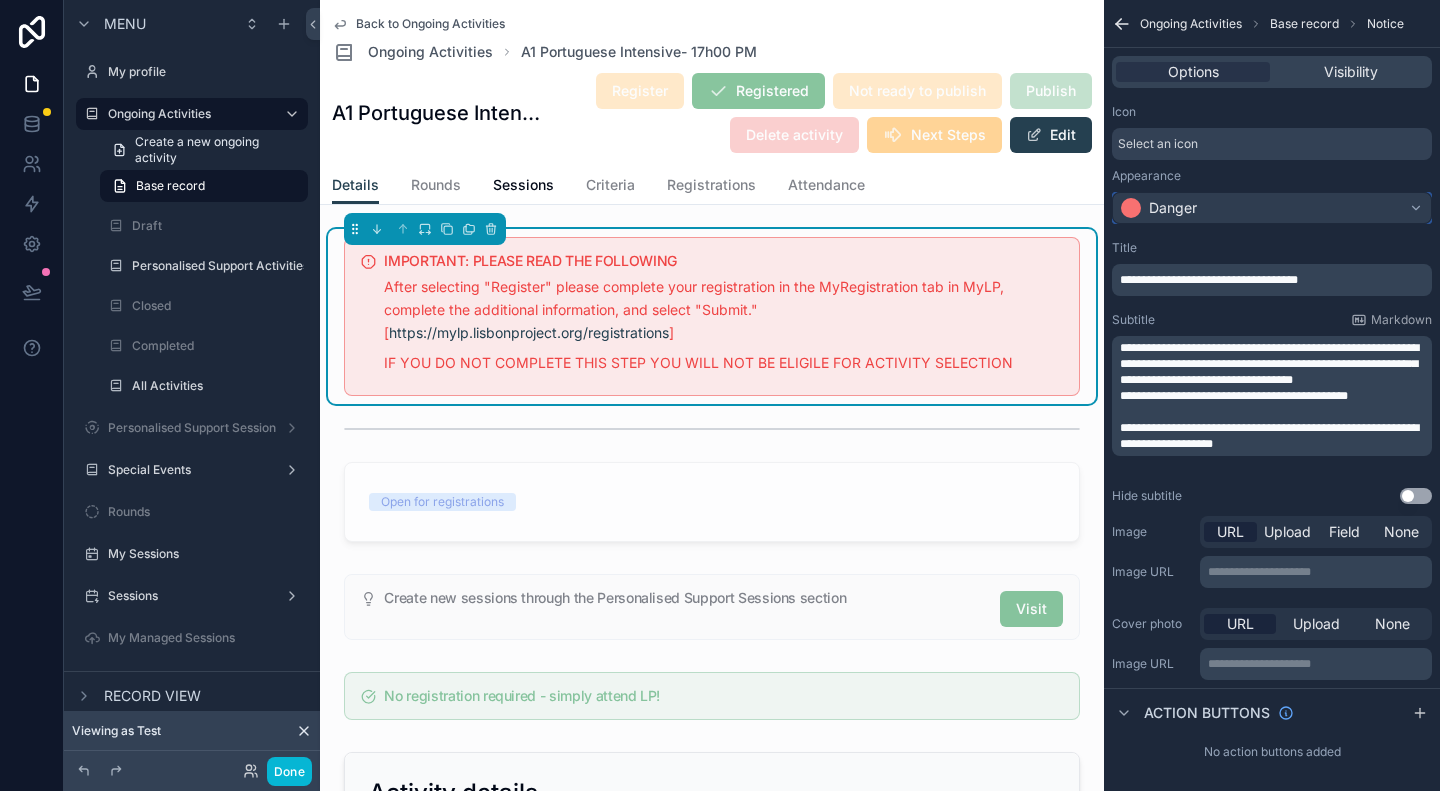 click on "Danger" at bounding box center (1272, 208) 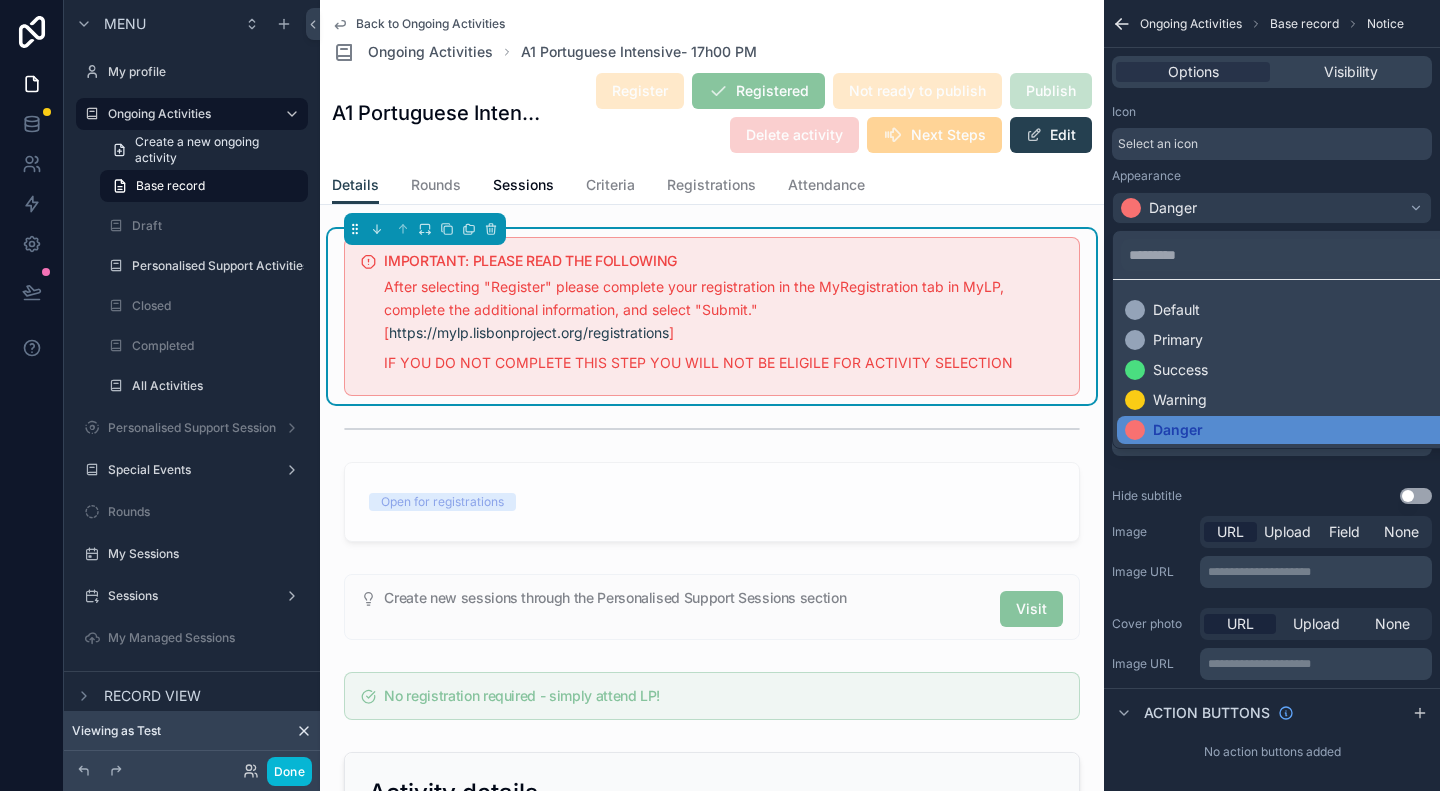 click at bounding box center (720, 395) 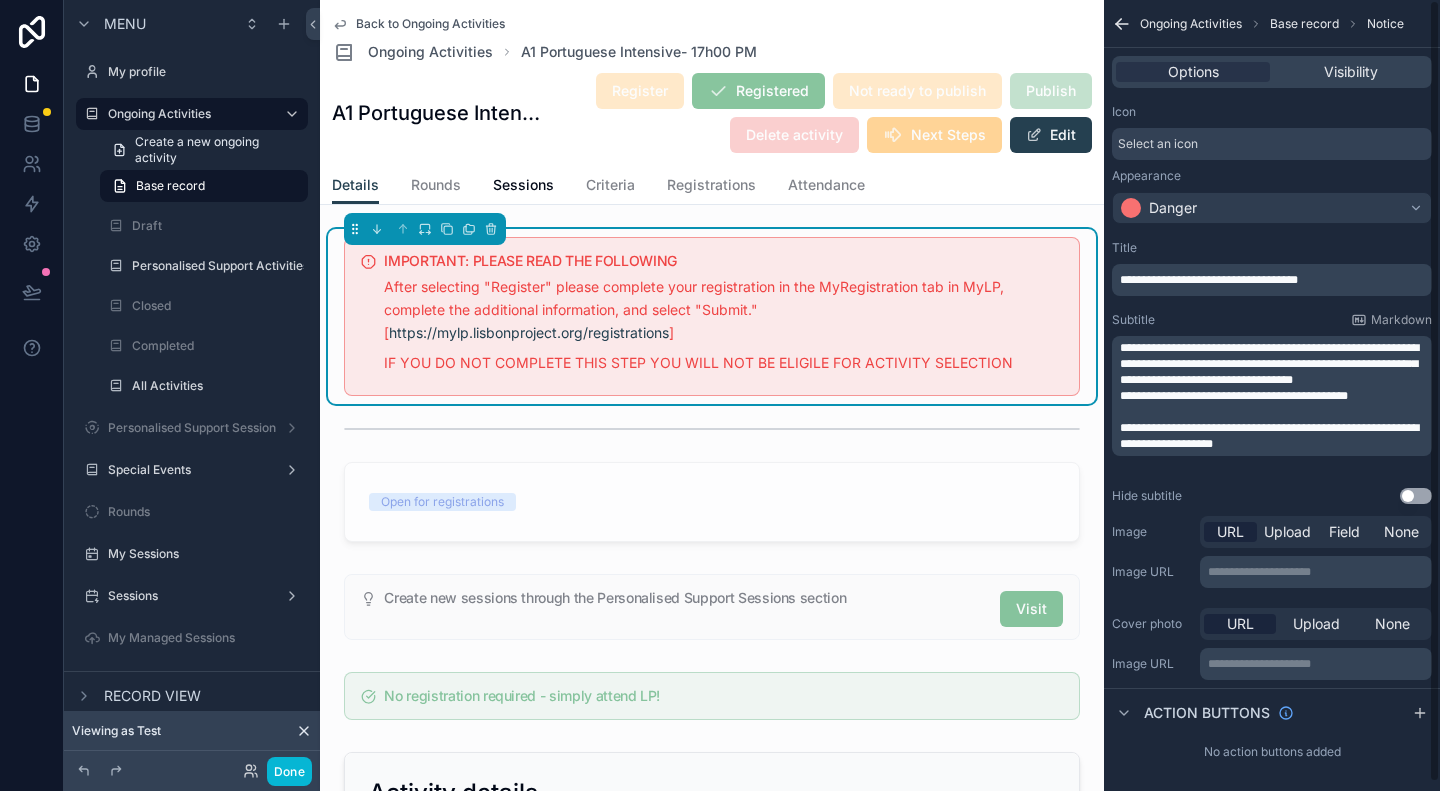 click on "Select an icon" at bounding box center [1158, 144] 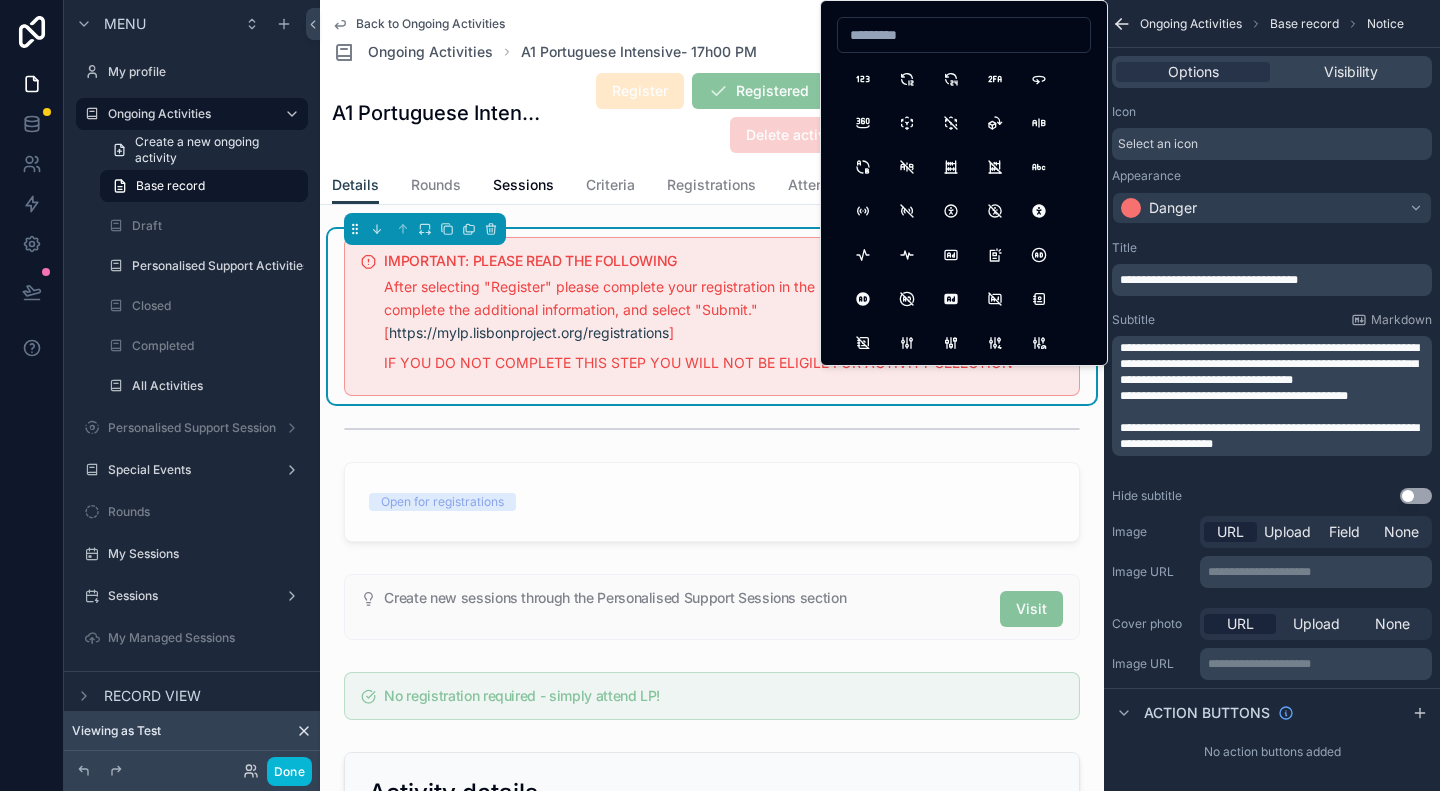 click on "Select an icon" at bounding box center [1272, 144] 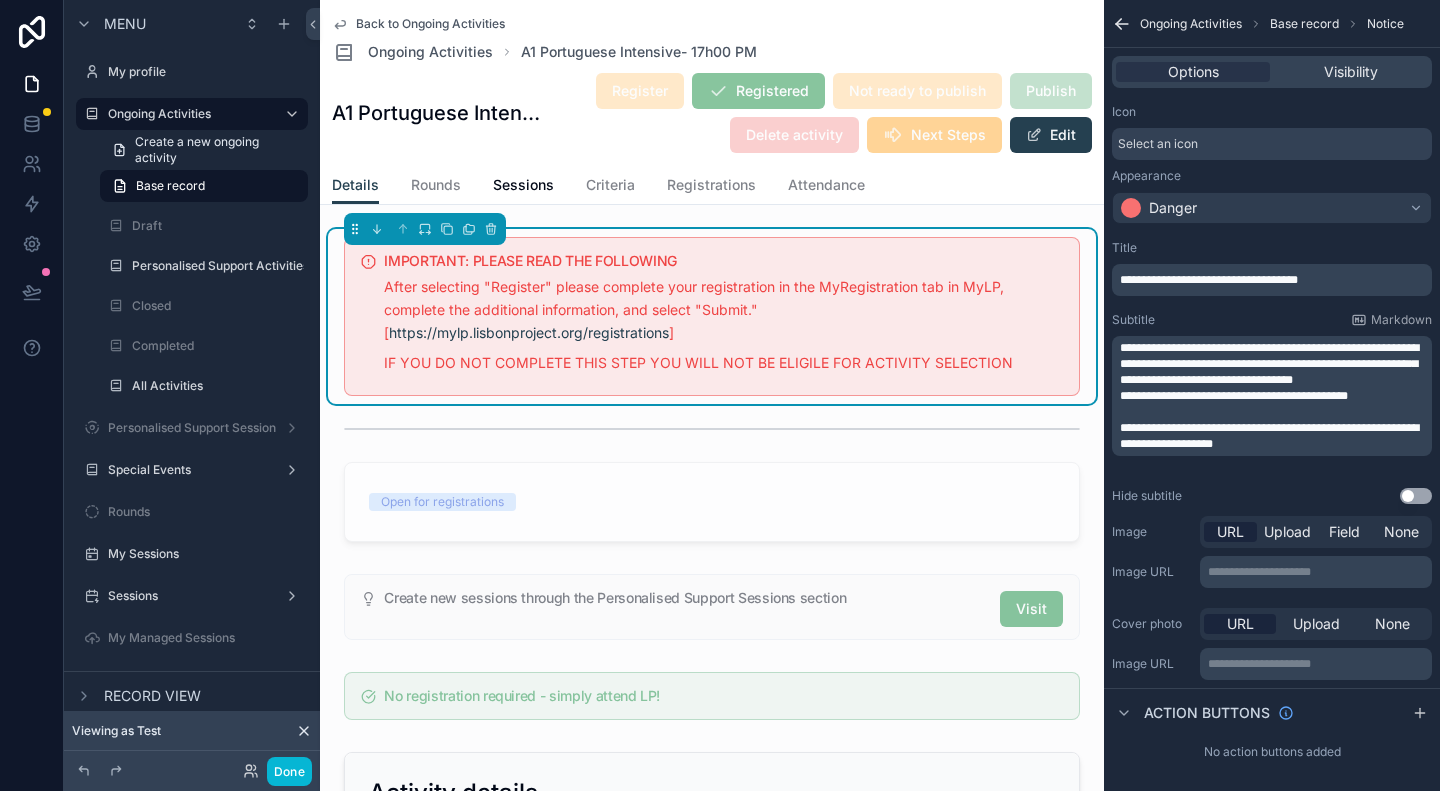 click on "Hide subtitle" at bounding box center [1147, 496] 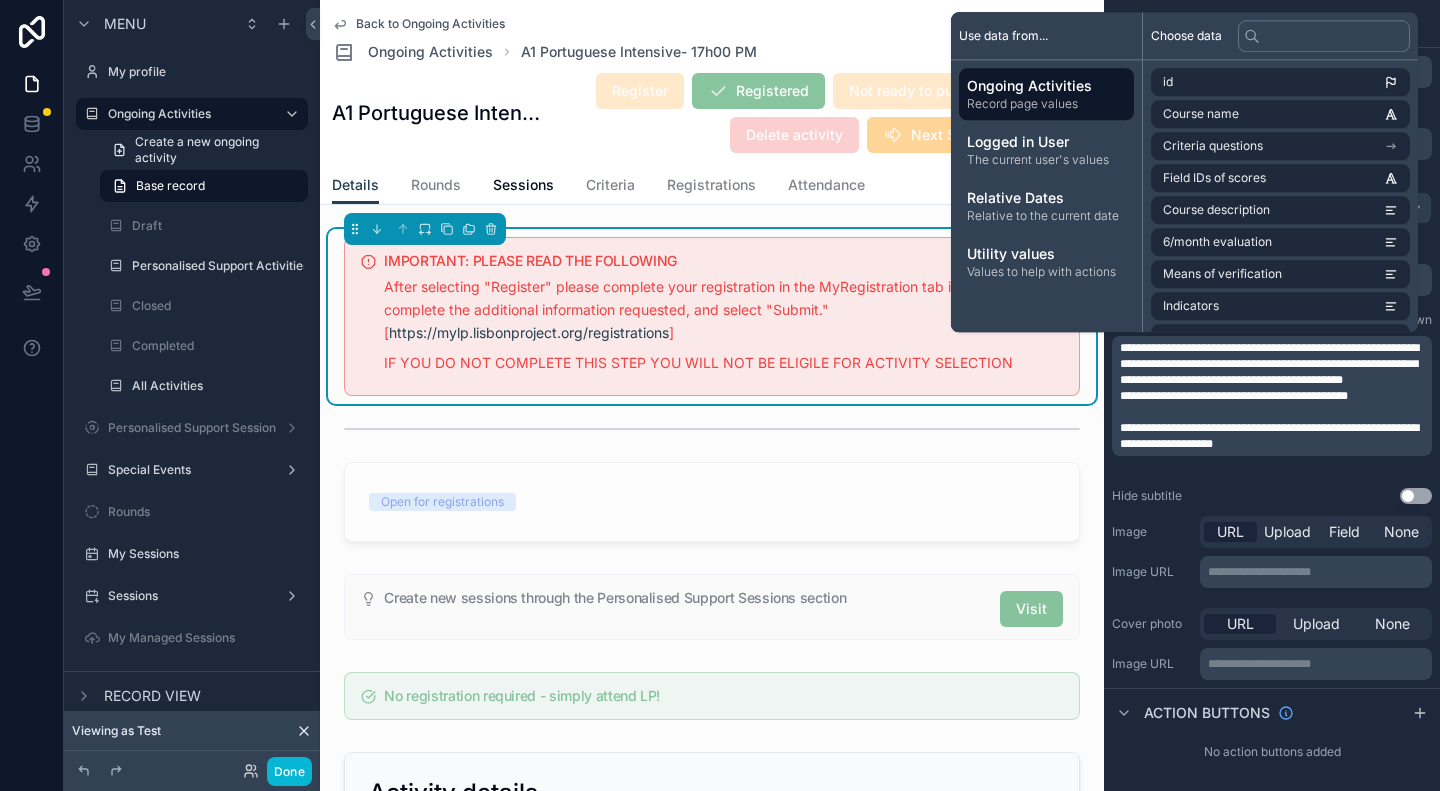 click on "**********" at bounding box center [1272, 372] 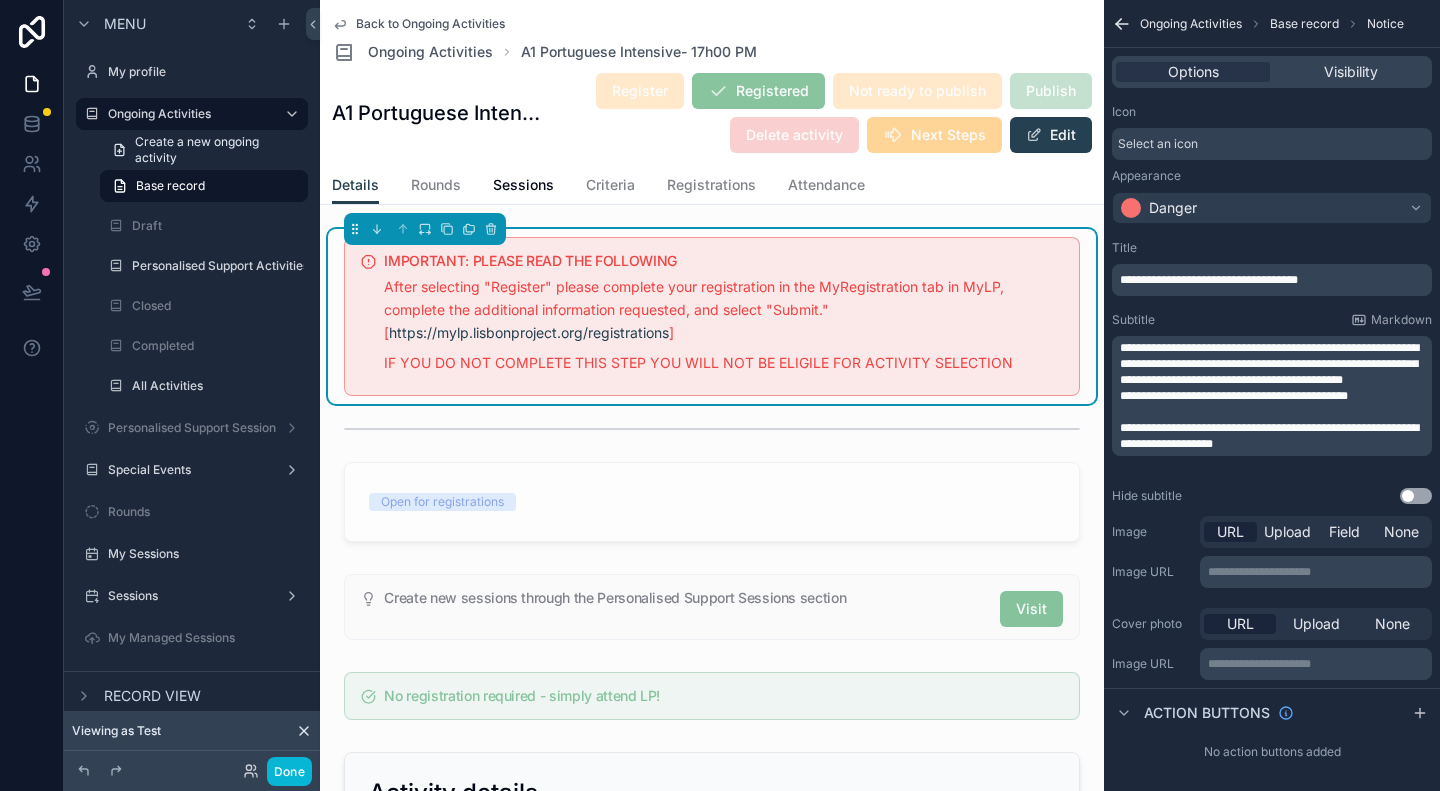 click on "**********" at bounding box center [1269, 436] 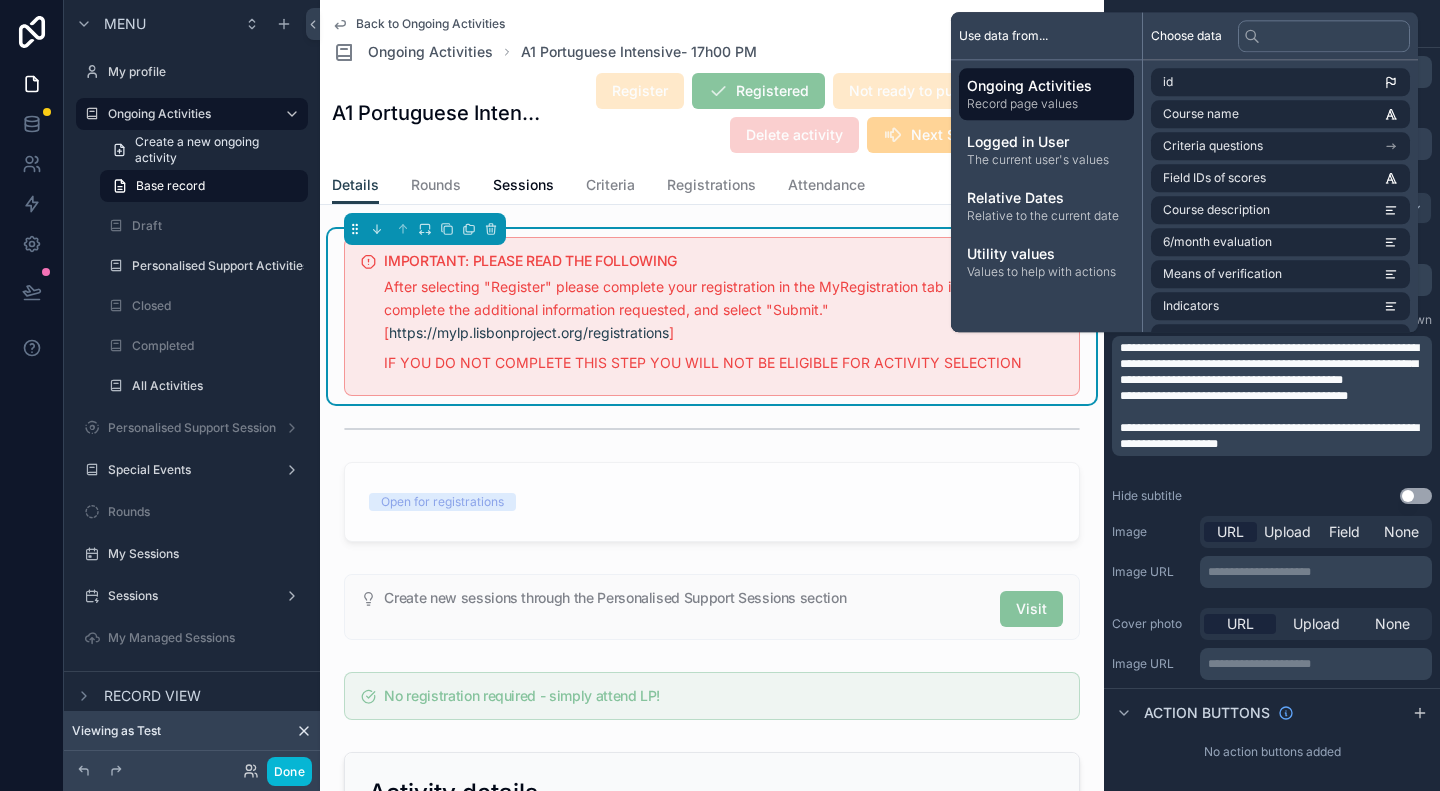 click on "**********" at bounding box center [1234, 396] 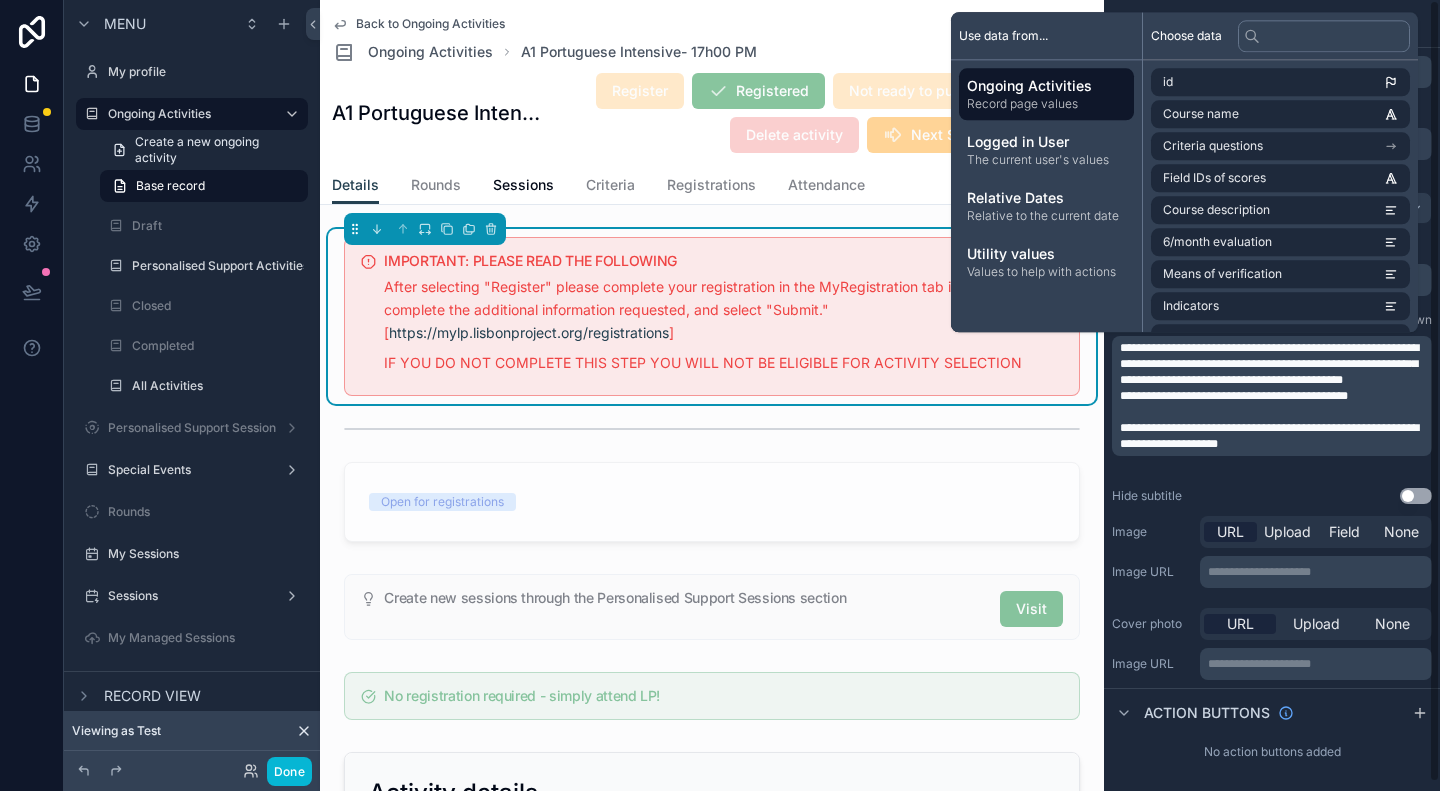 click on "**********" at bounding box center (1272, 596) 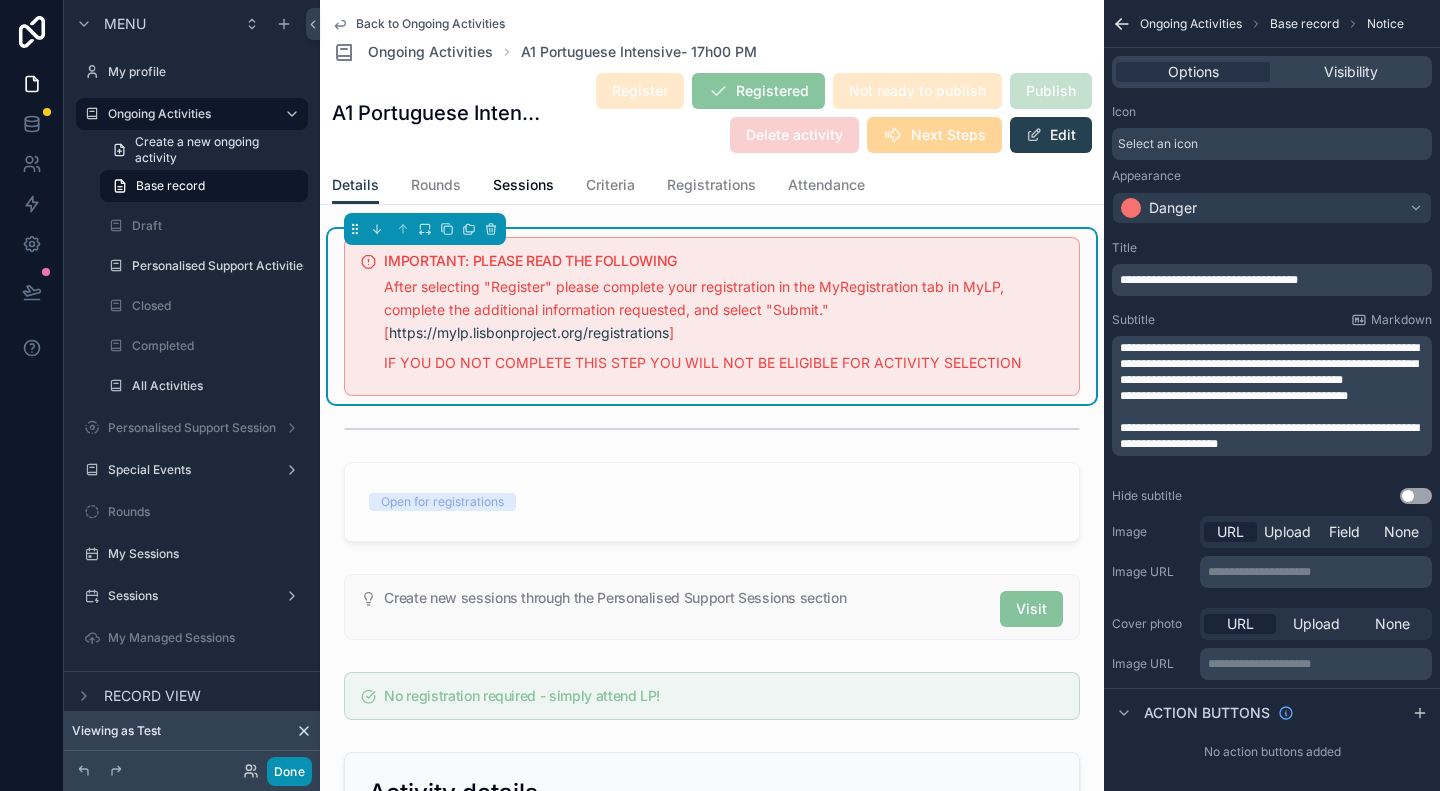 click on "Done" at bounding box center (289, 771) 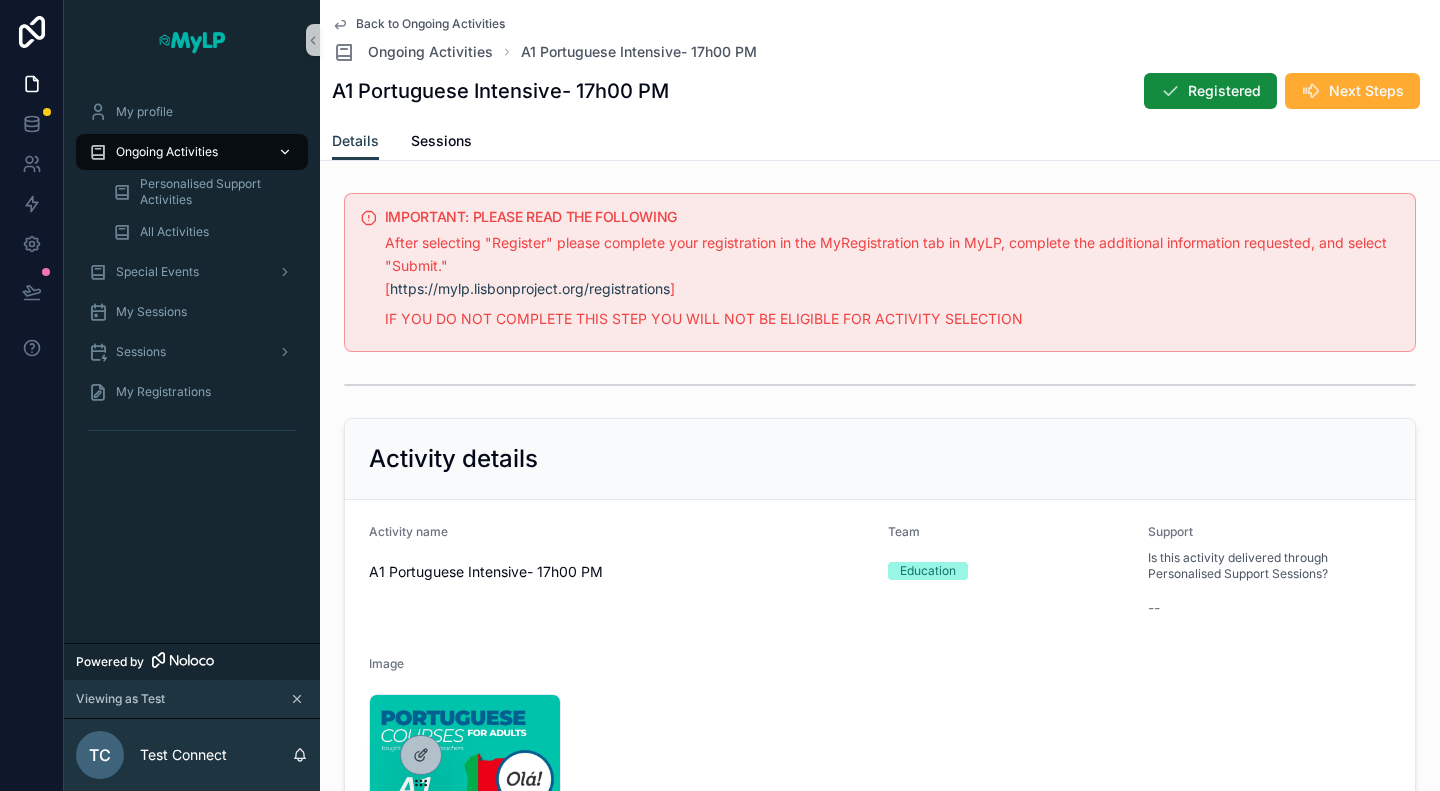 click on "Ongoing Activities" at bounding box center (167, 152) 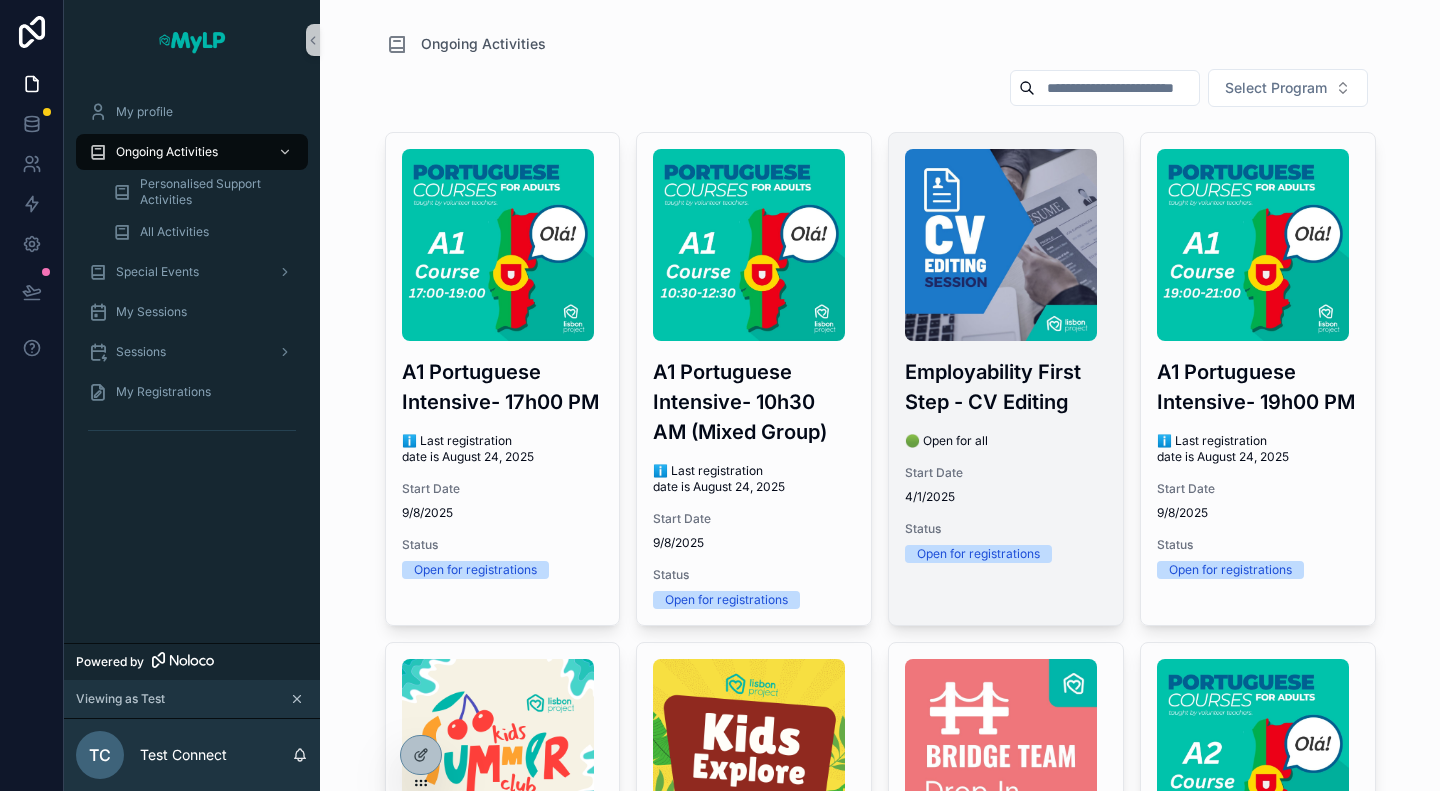 click on "Employability First Step - CV Editing 🟢 Open for all Start Date [DATE] Status Open for registrations" at bounding box center (1006, 356) 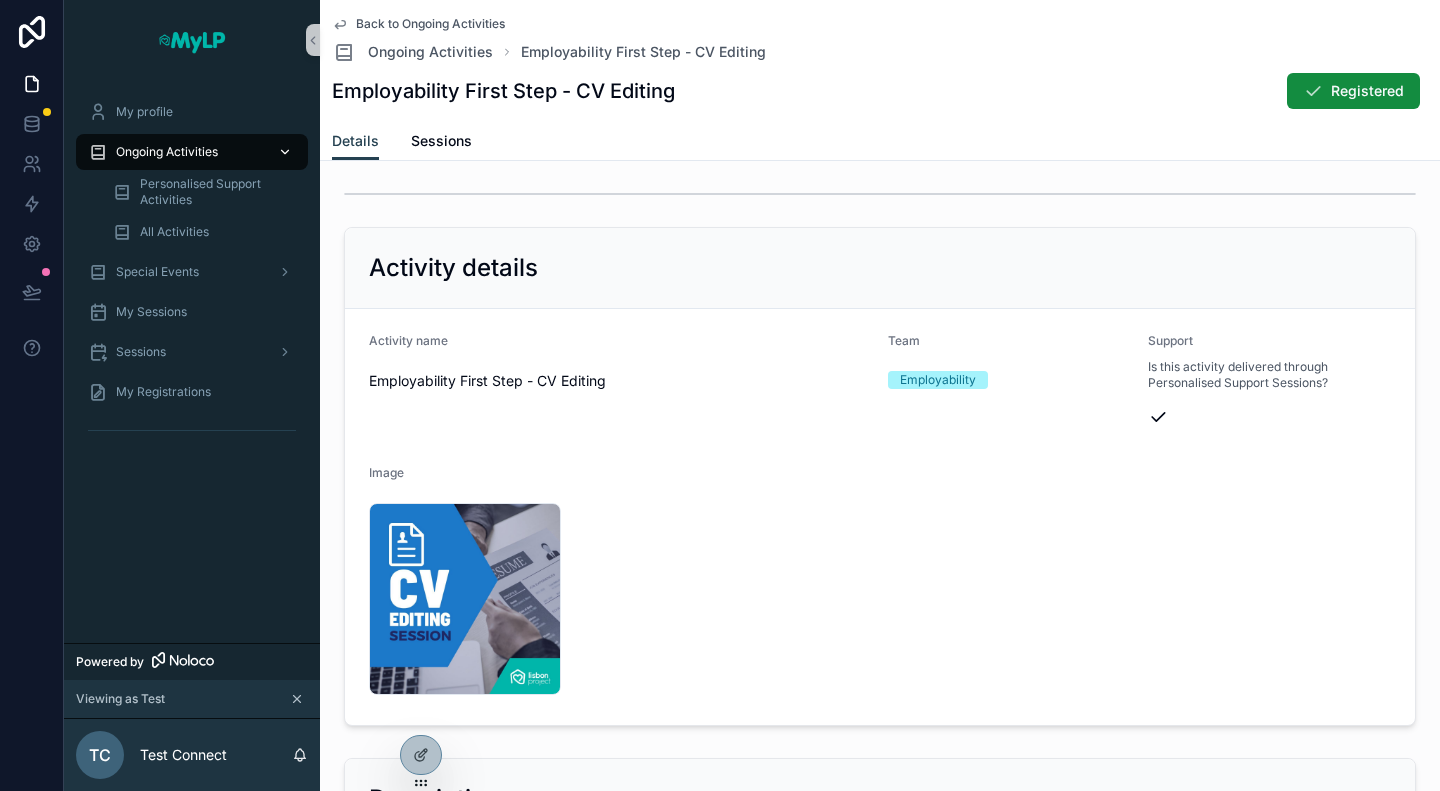 click on "Ongoing Activities" at bounding box center [167, 152] 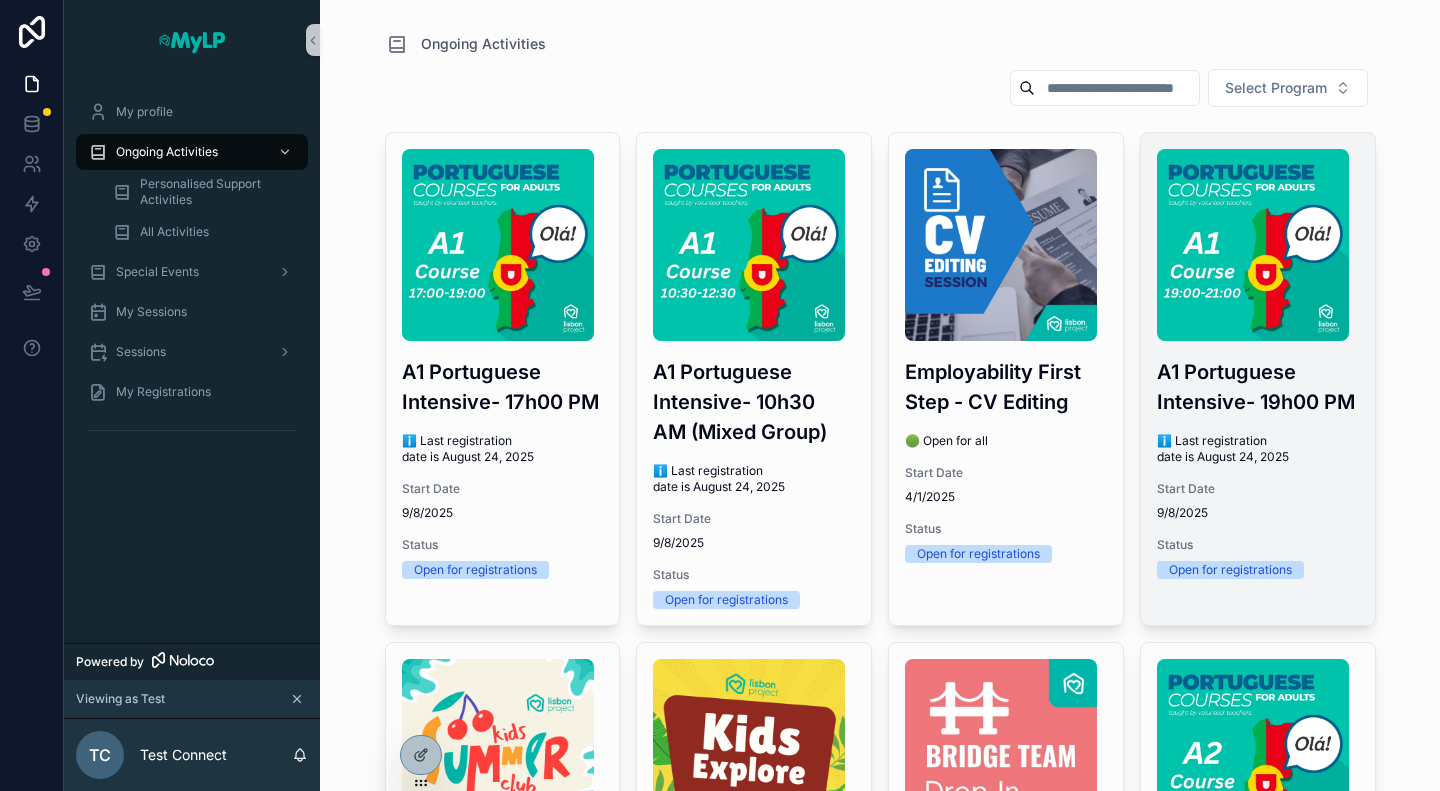 click on "A1 Portuguese Intensive- 19h00 PM" at bounding box center [1258, 387] 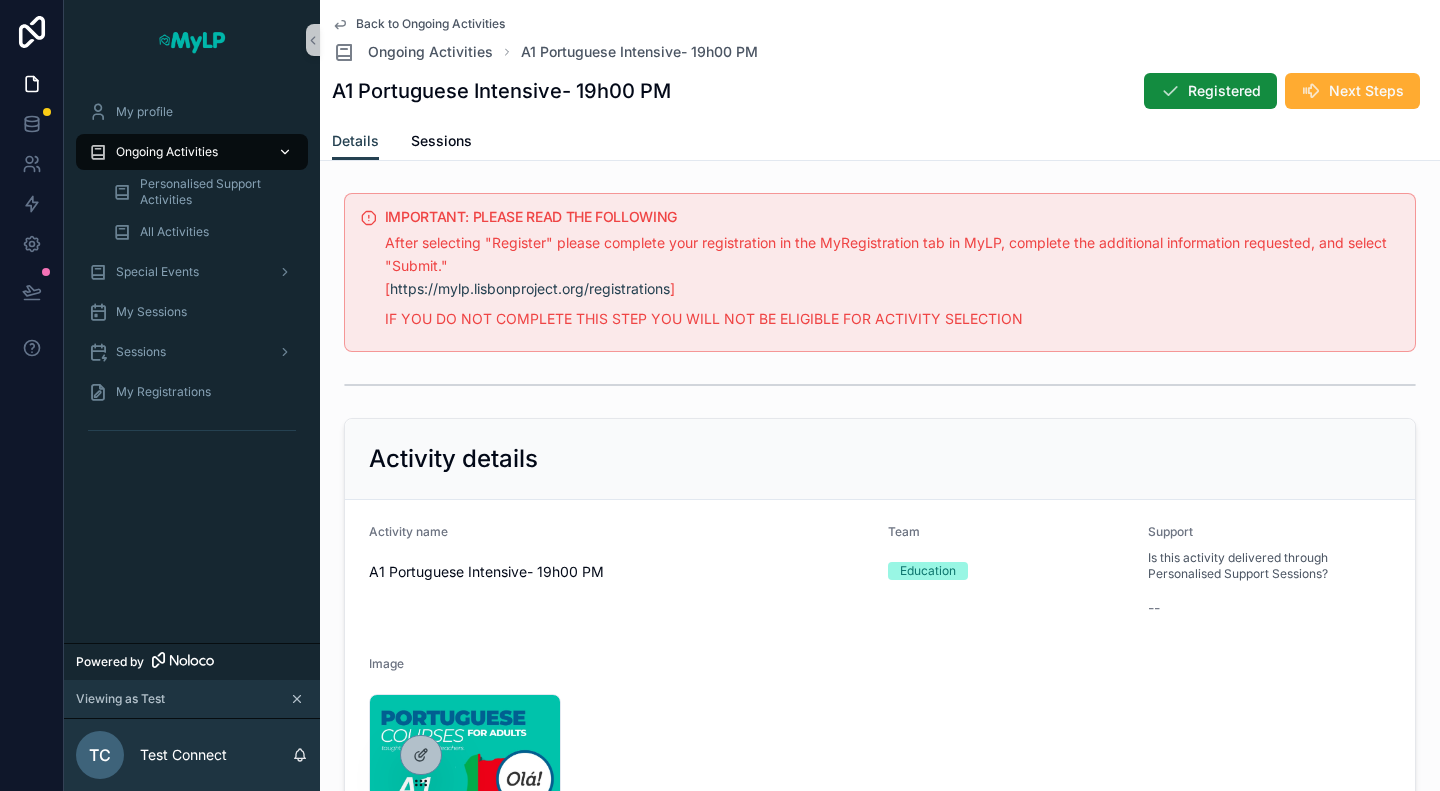click on "Ongoing Activities" at bounding box center [167, 152] 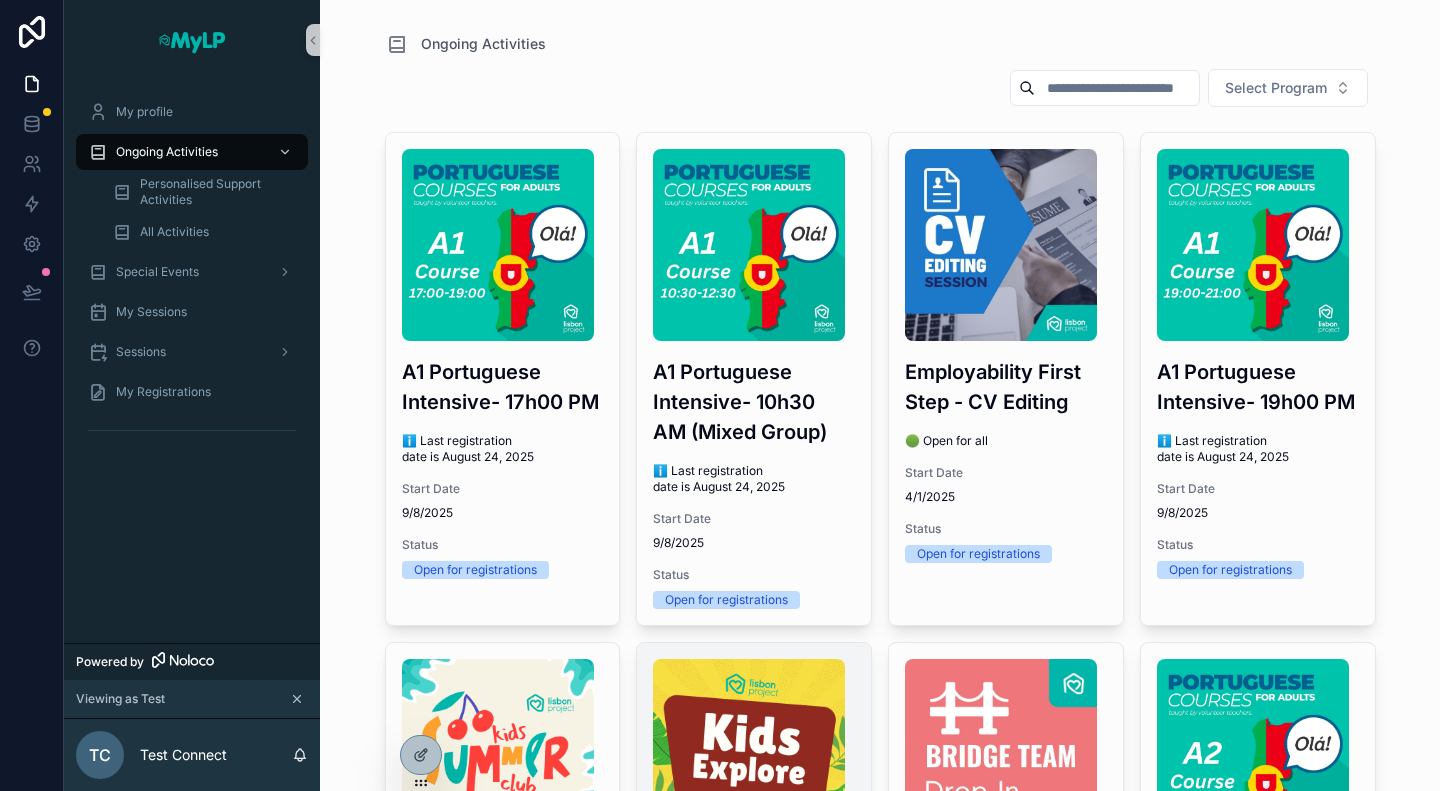 click at bounding box center (749, 755) 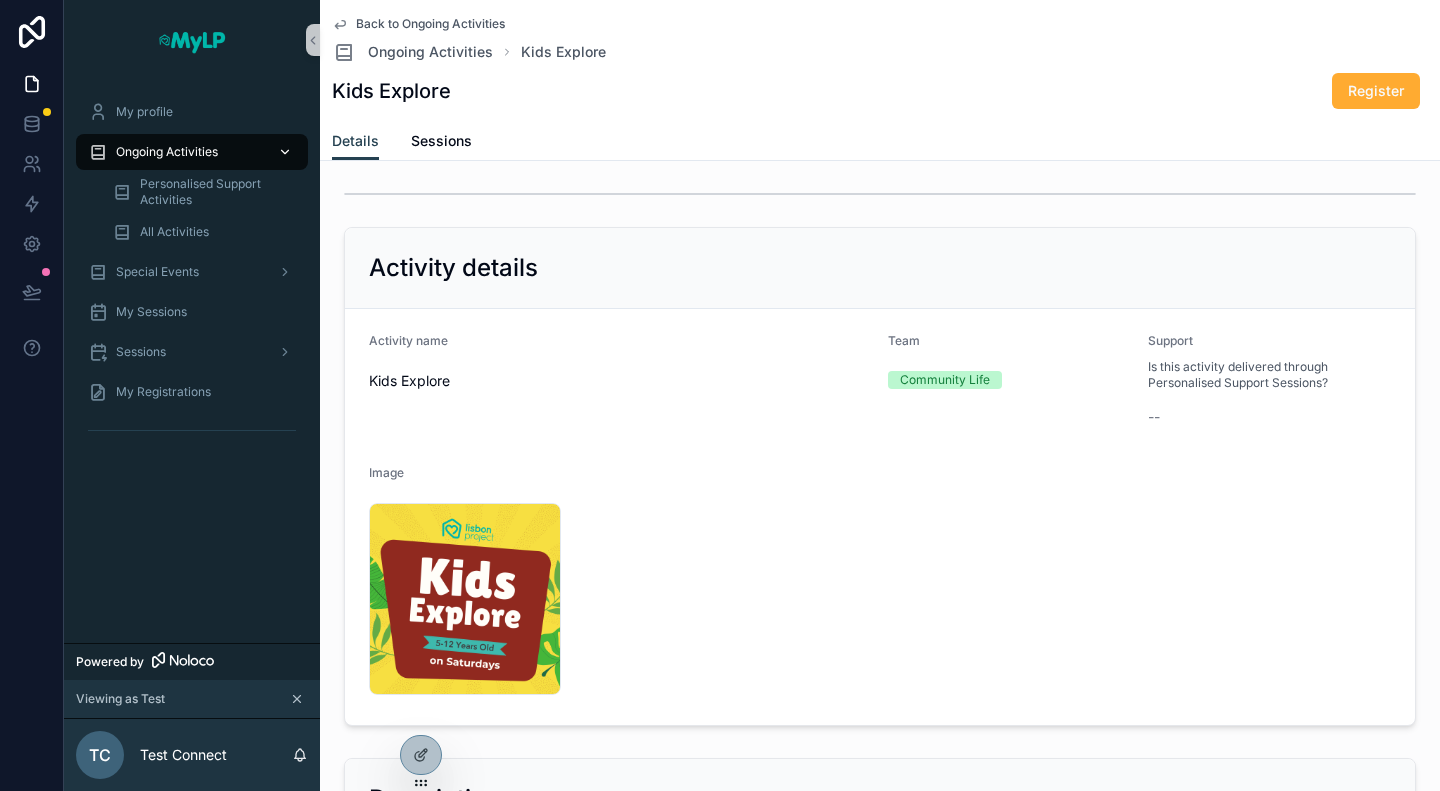 click on "Ongoing Activities" at bounding box center [167, 152] 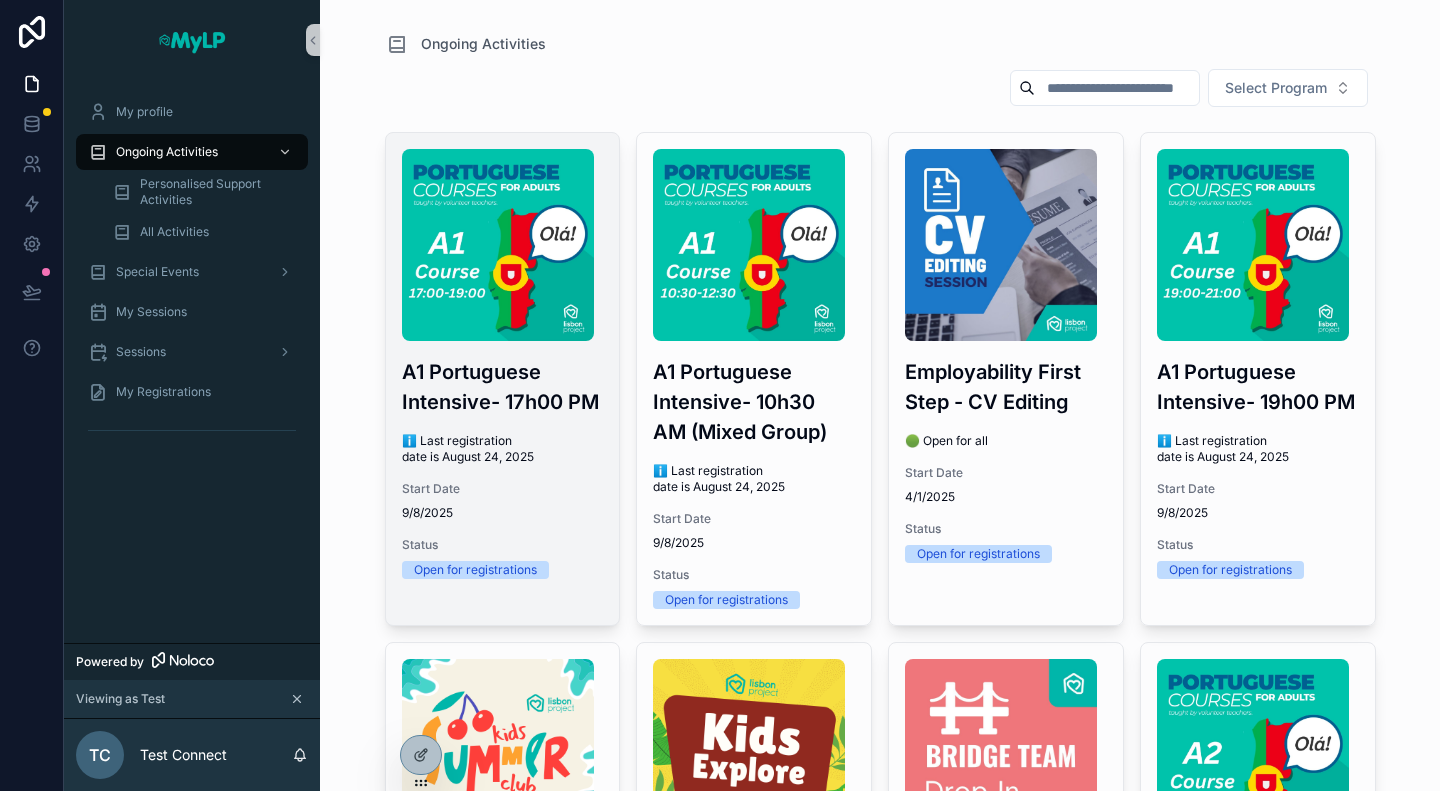 click on "A1 Portuguese Intensive- 17h00 PM" at bounding box center [503, 387] 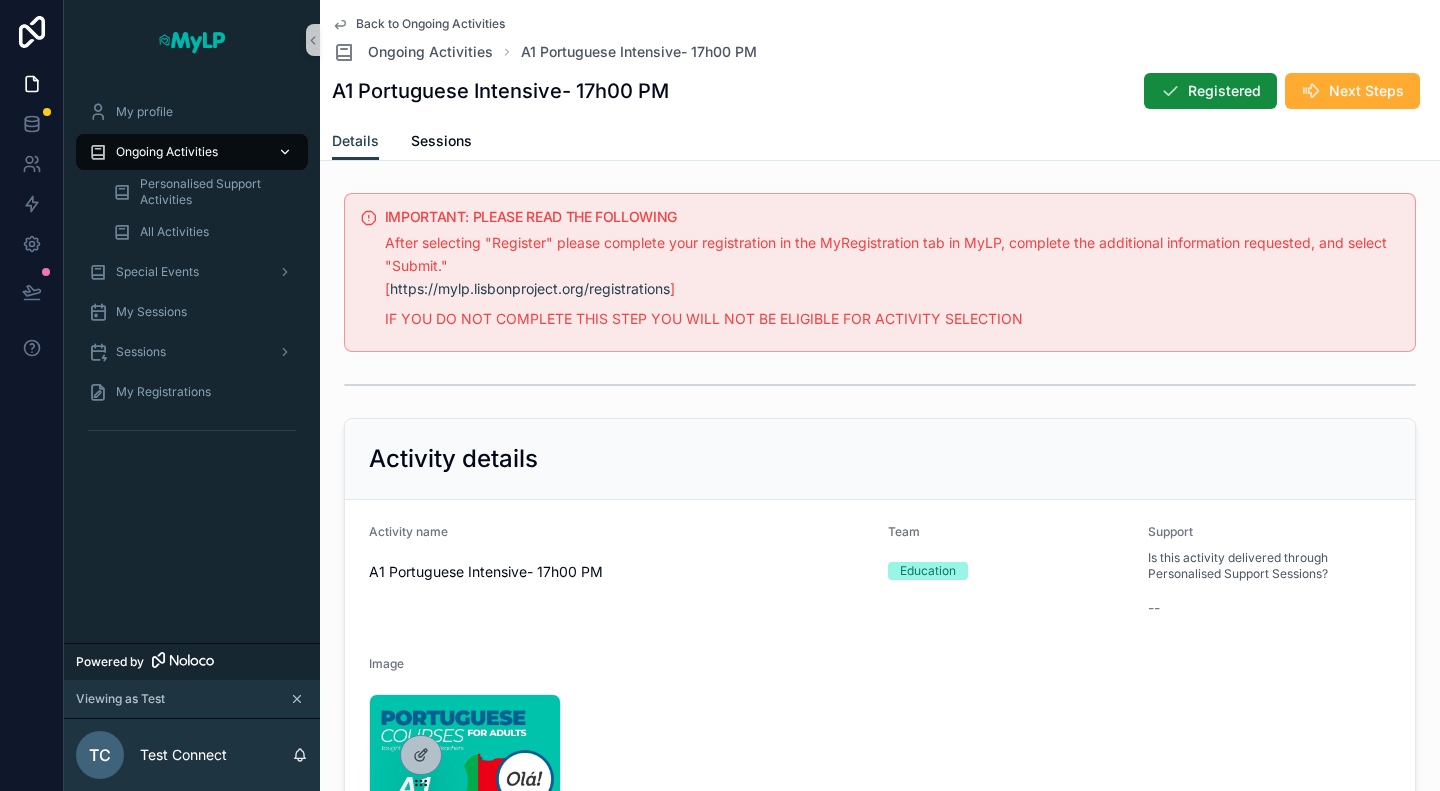 click on "Ongoing Activities" at bounding box center [167, 152] 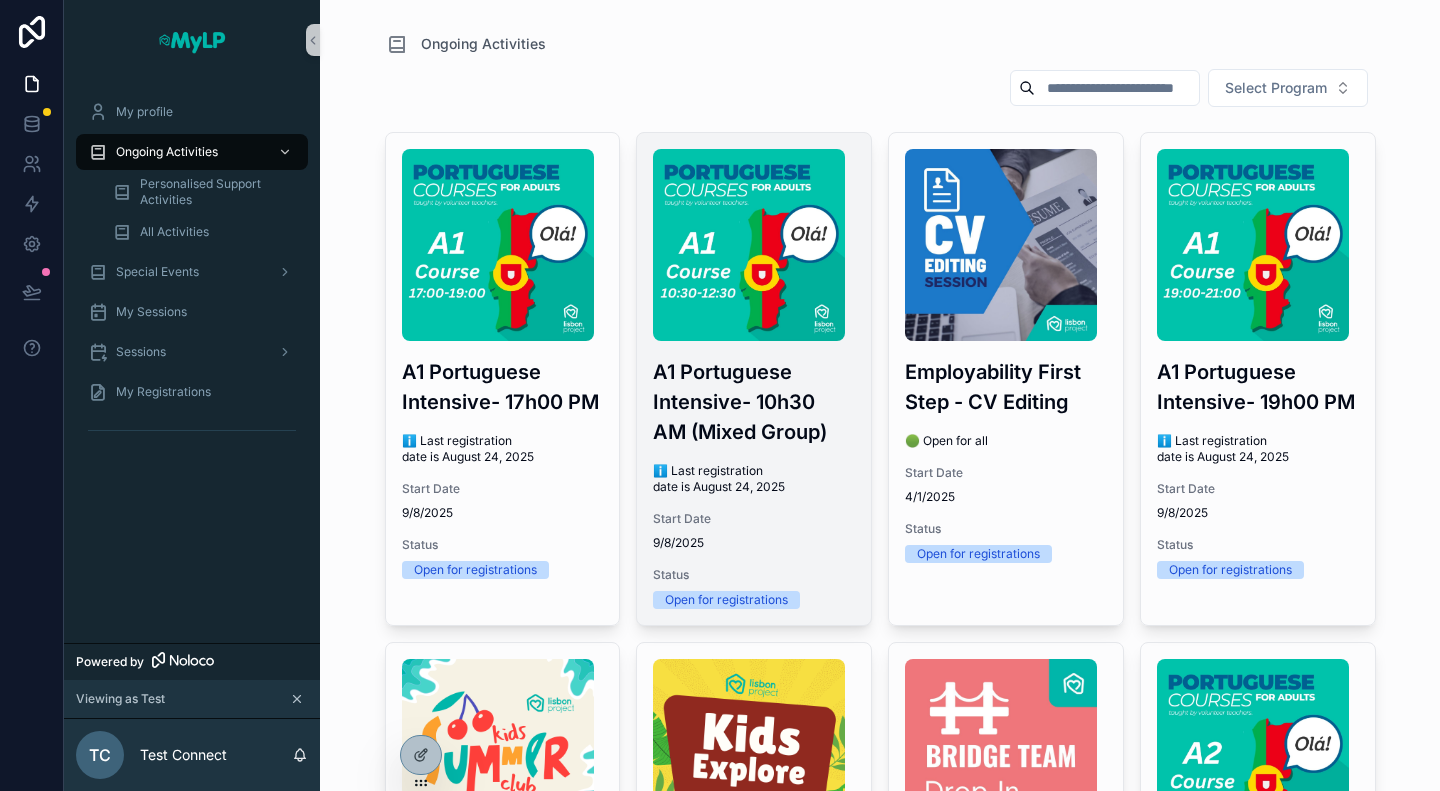 click on "ℹ️ Last registration date is August 24, 2025" at bounding box center [754, 479] 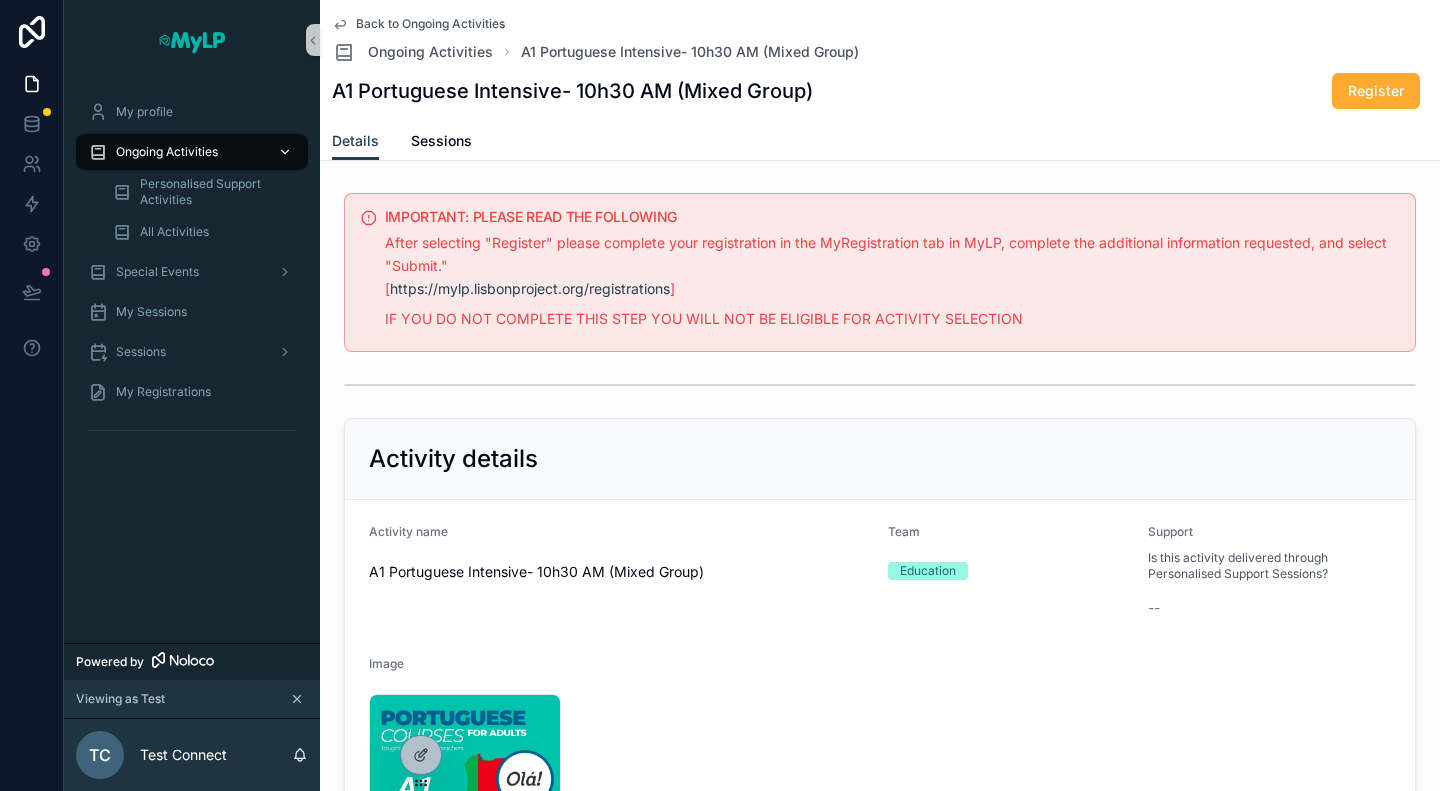 click on "Ongoing Activities" at bounding box center (167, 152) 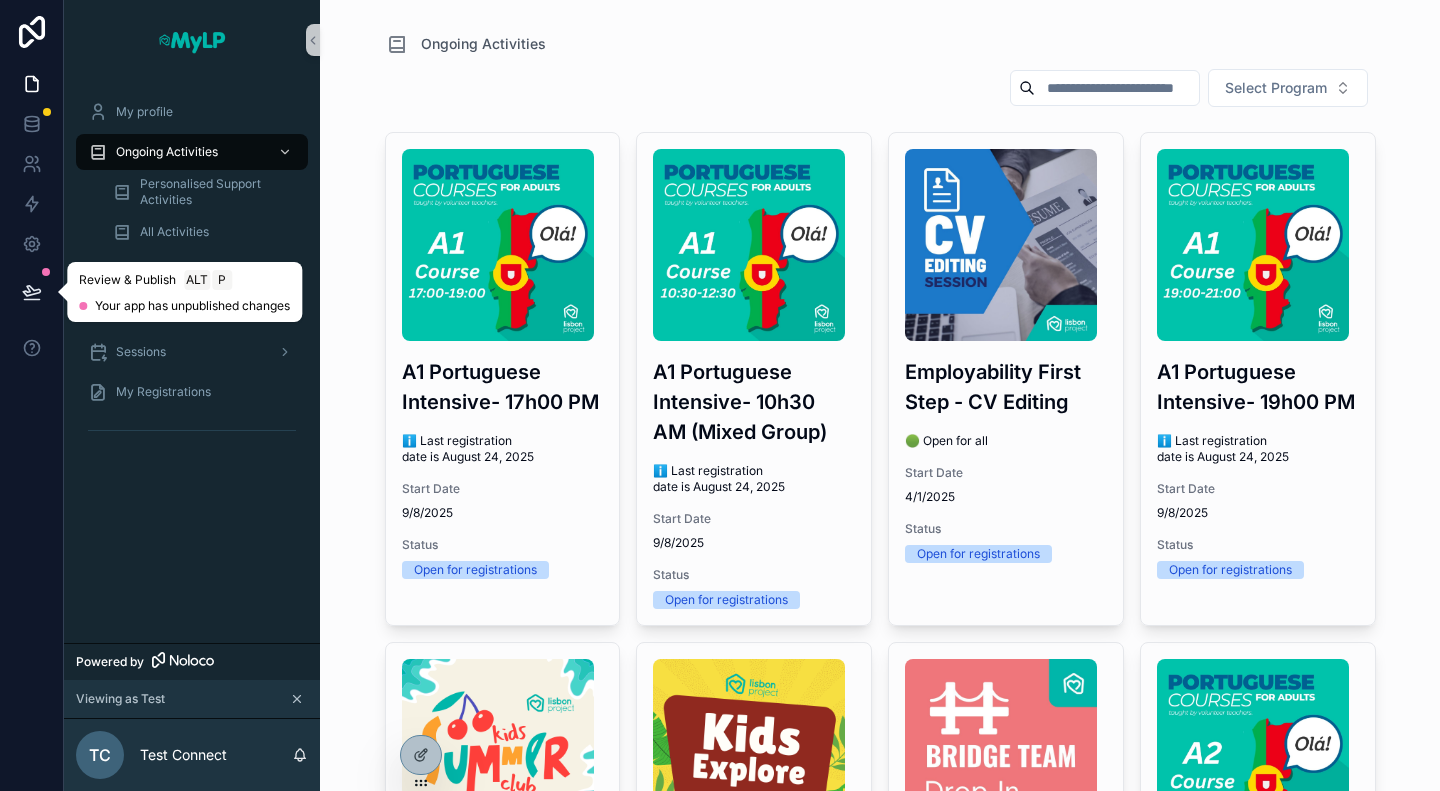 click 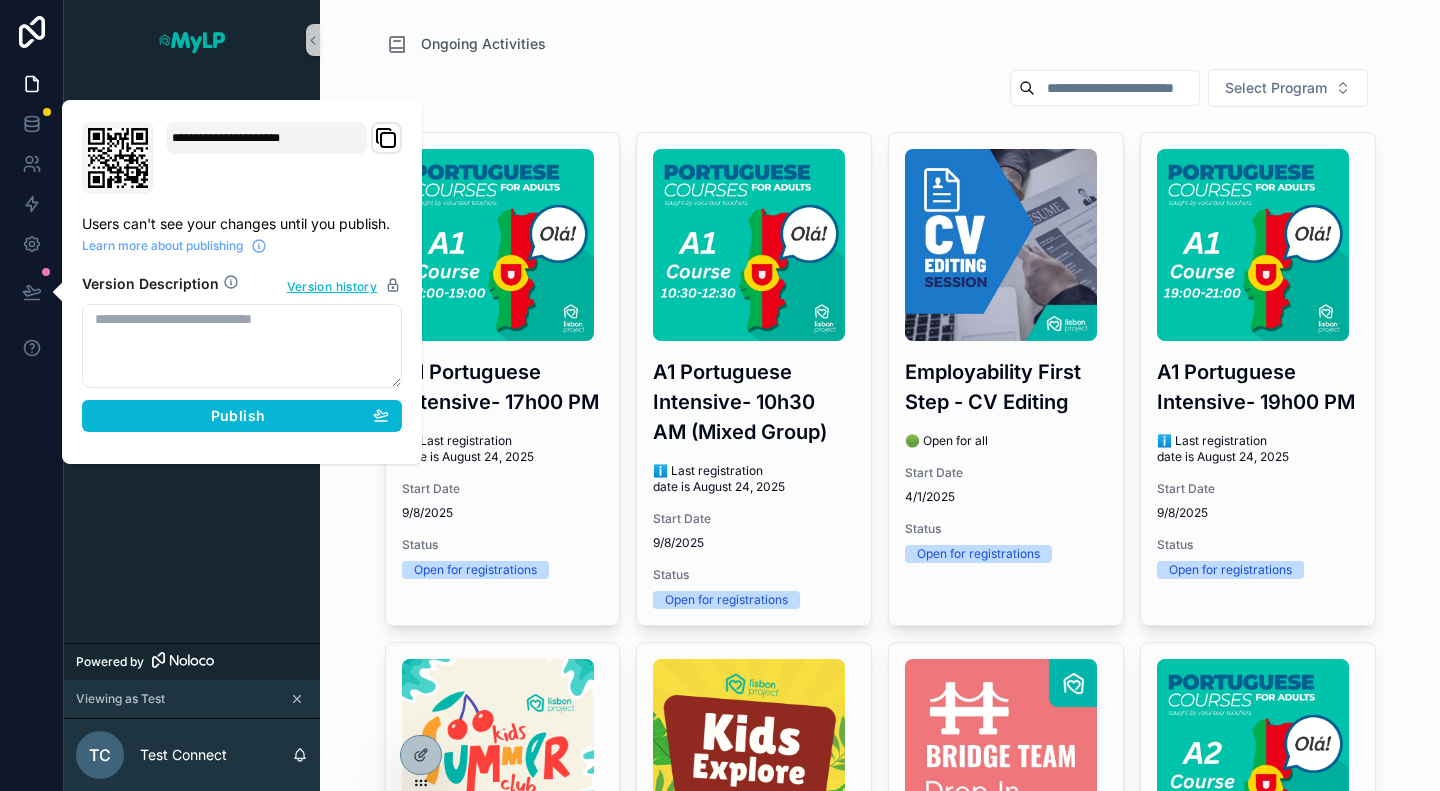click at bounding box center [242, 346] 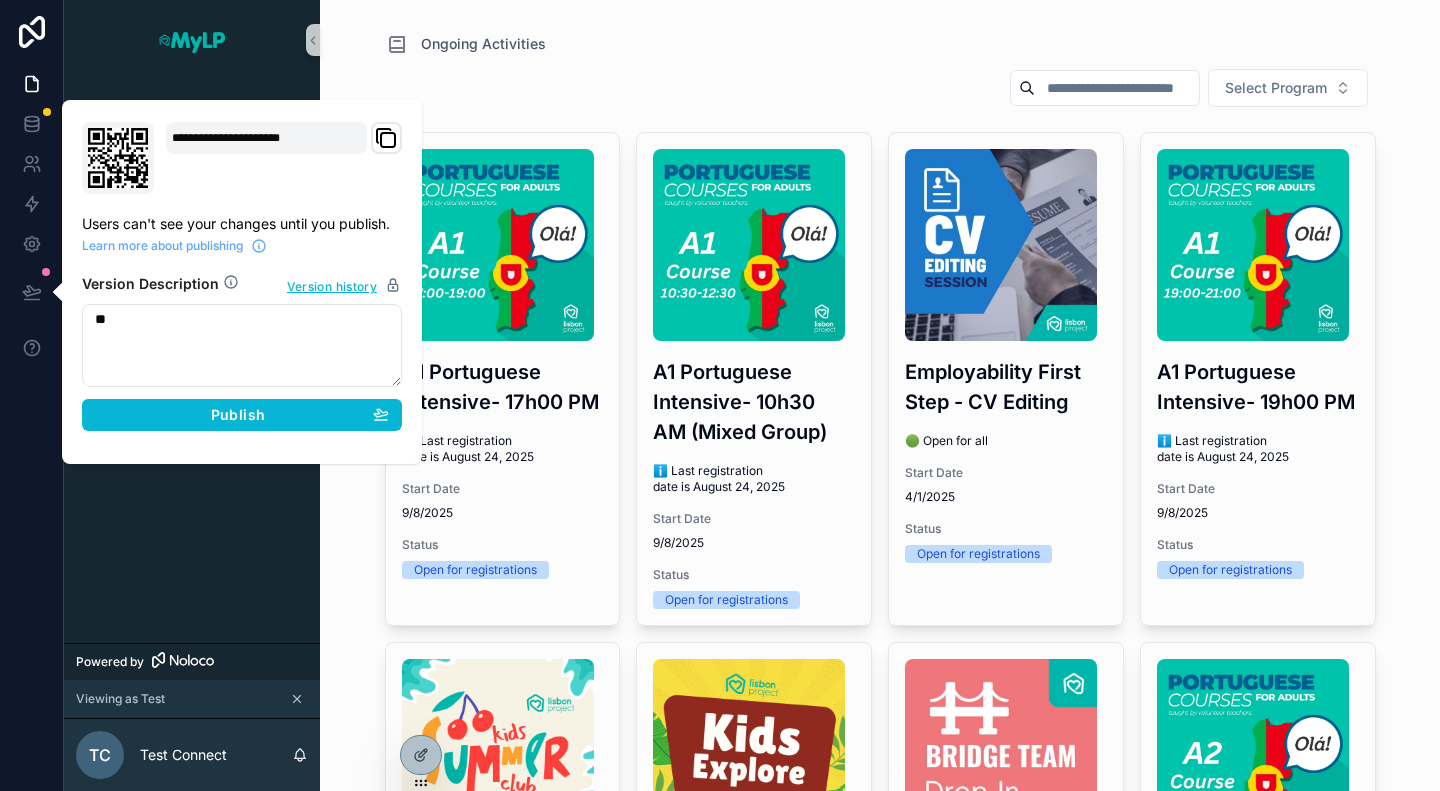 type on "*" 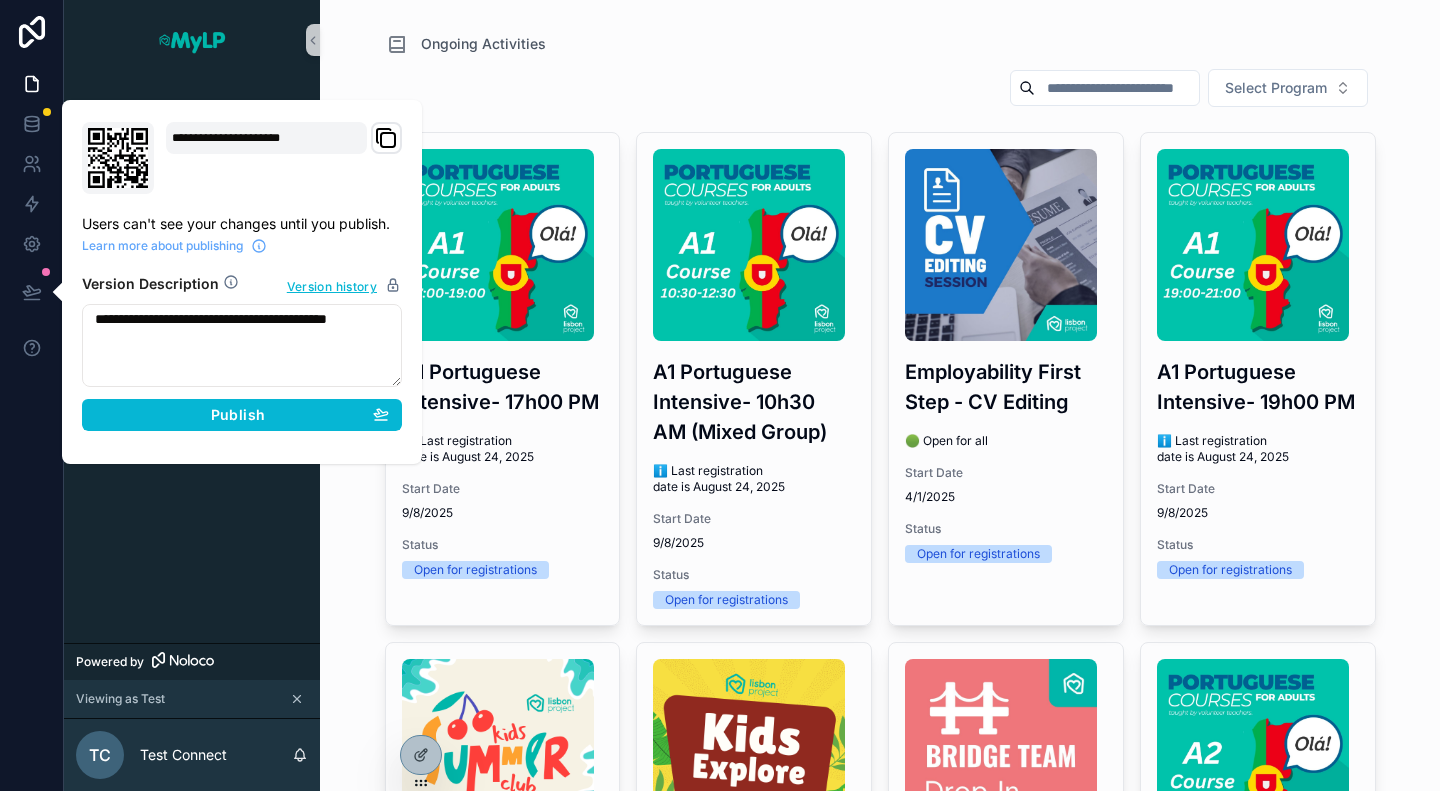 type on "**********" 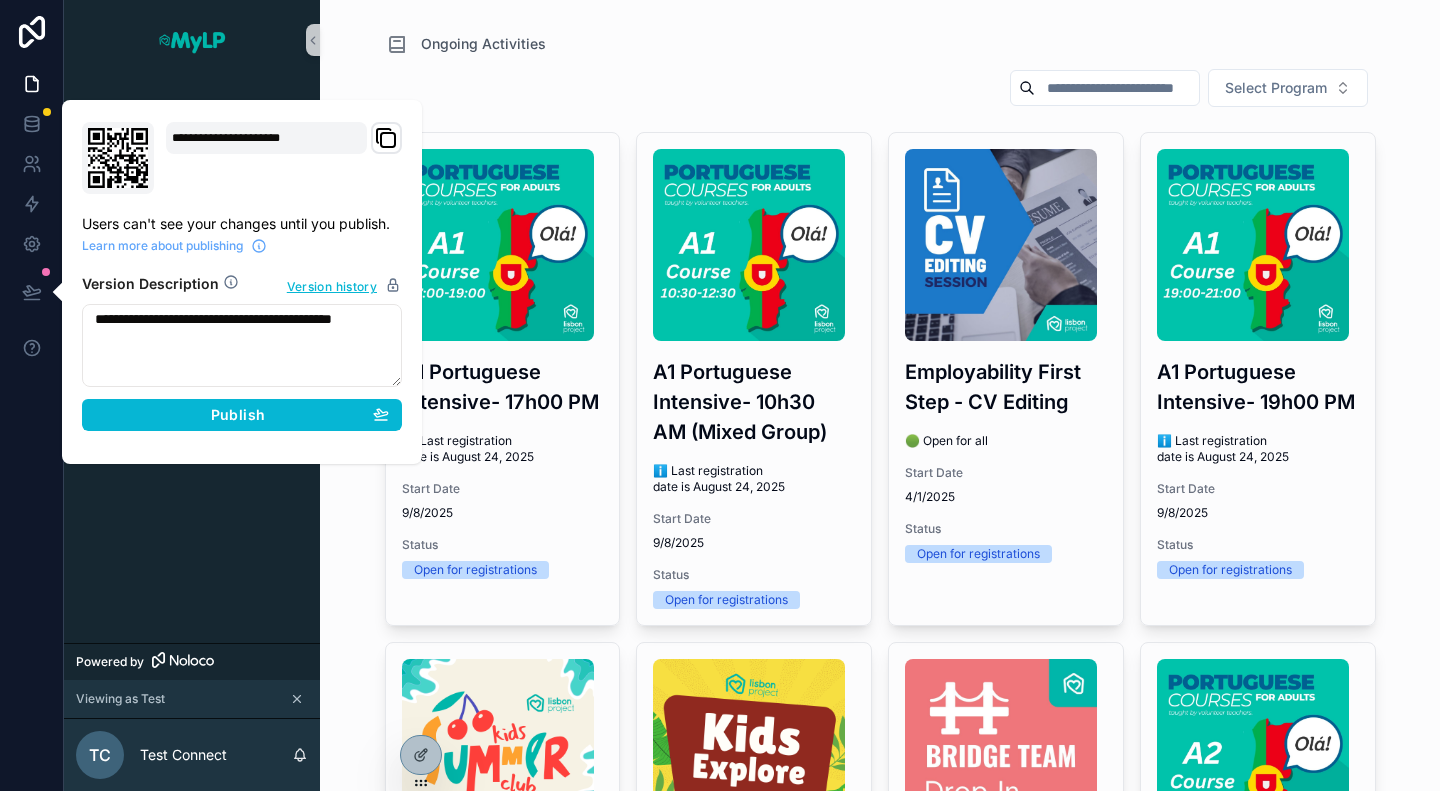 click on "Select Program" at bounding box center [880, 92] 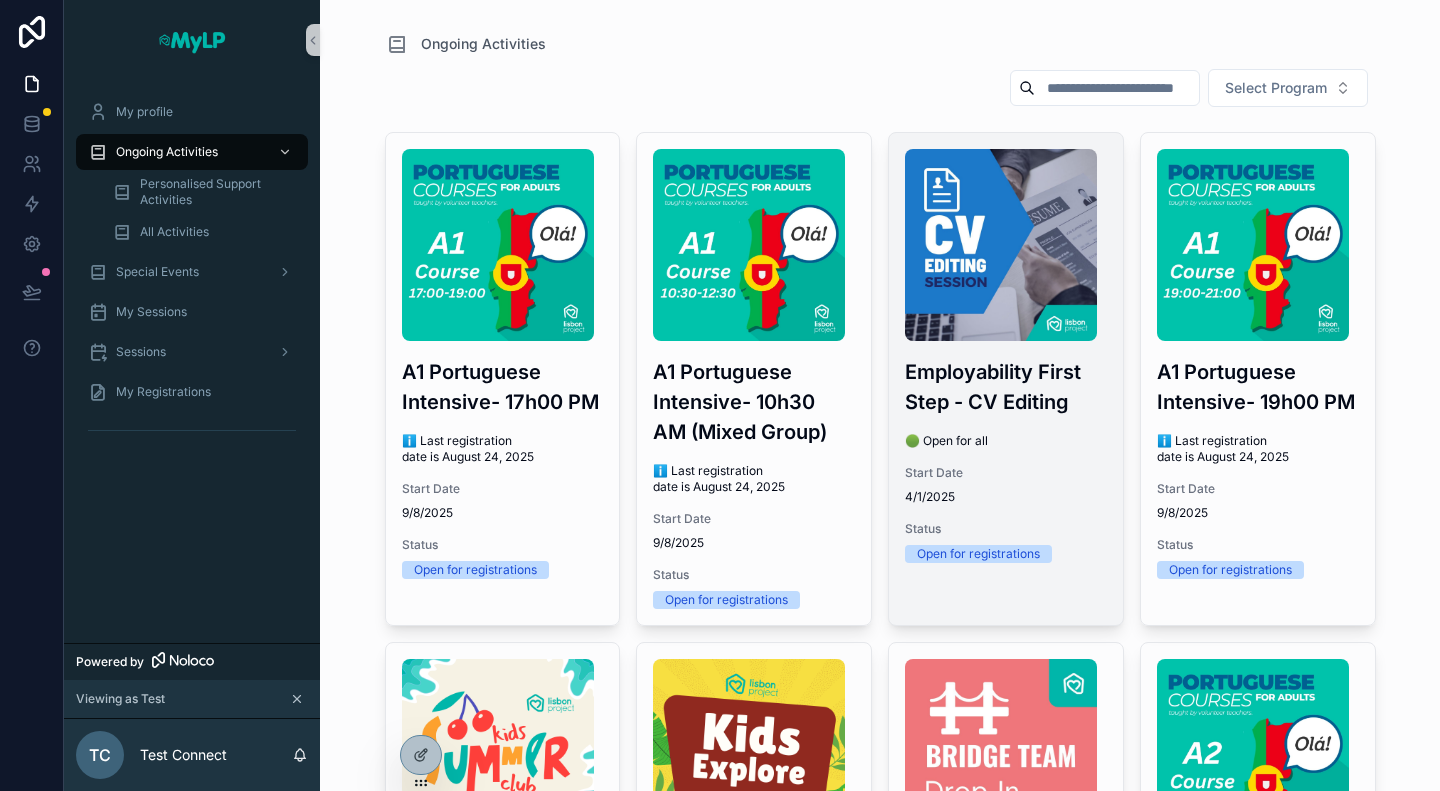 click on "Employability First Step - CV Editing 🟢 Open for all Start Date [DATE] Status Open for registrations" at bounding box center (1006, 356) 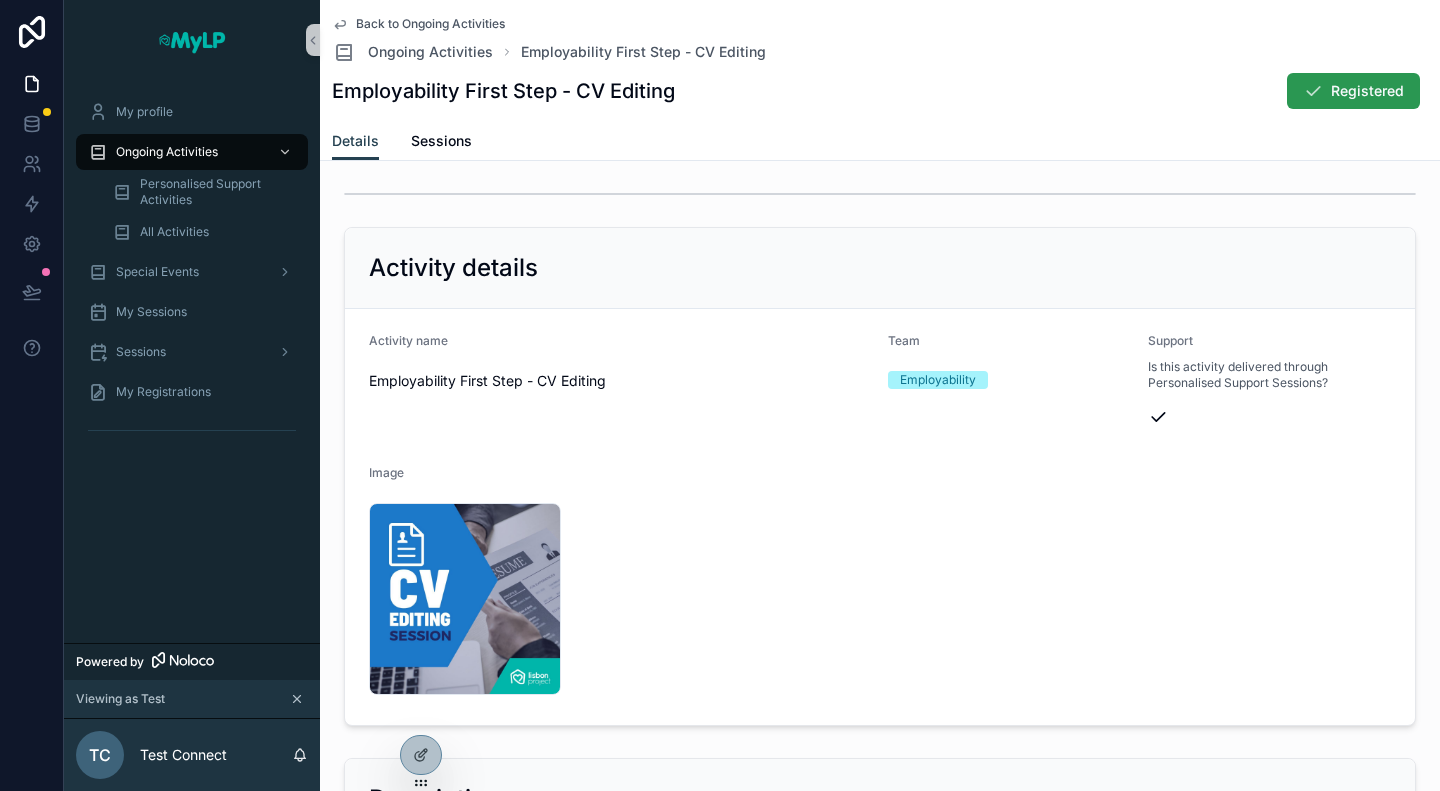 click on "Registered" at bounding box center (1353, 91) 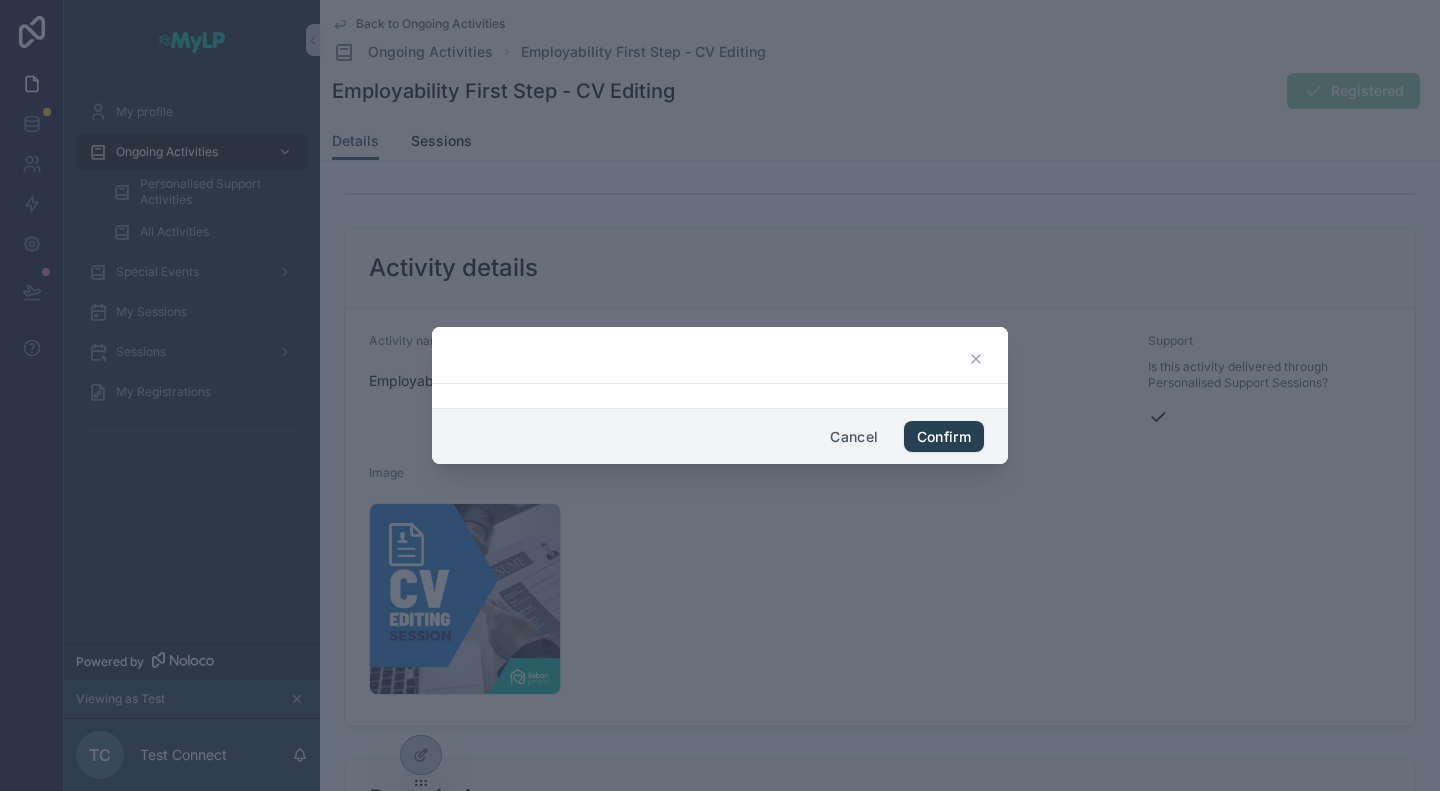 click 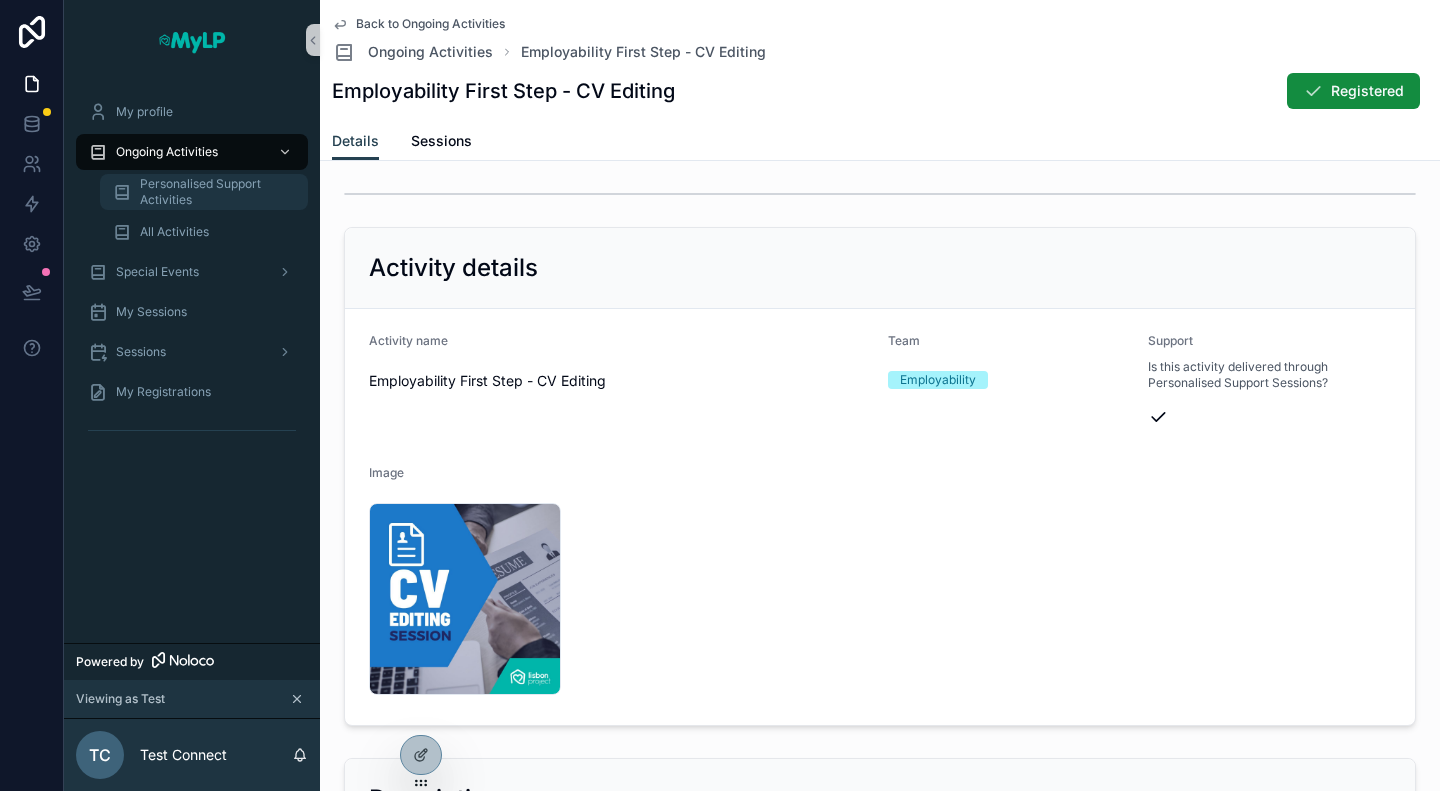 click on "Personalised Support Activities" at bounding box center [214, 192] 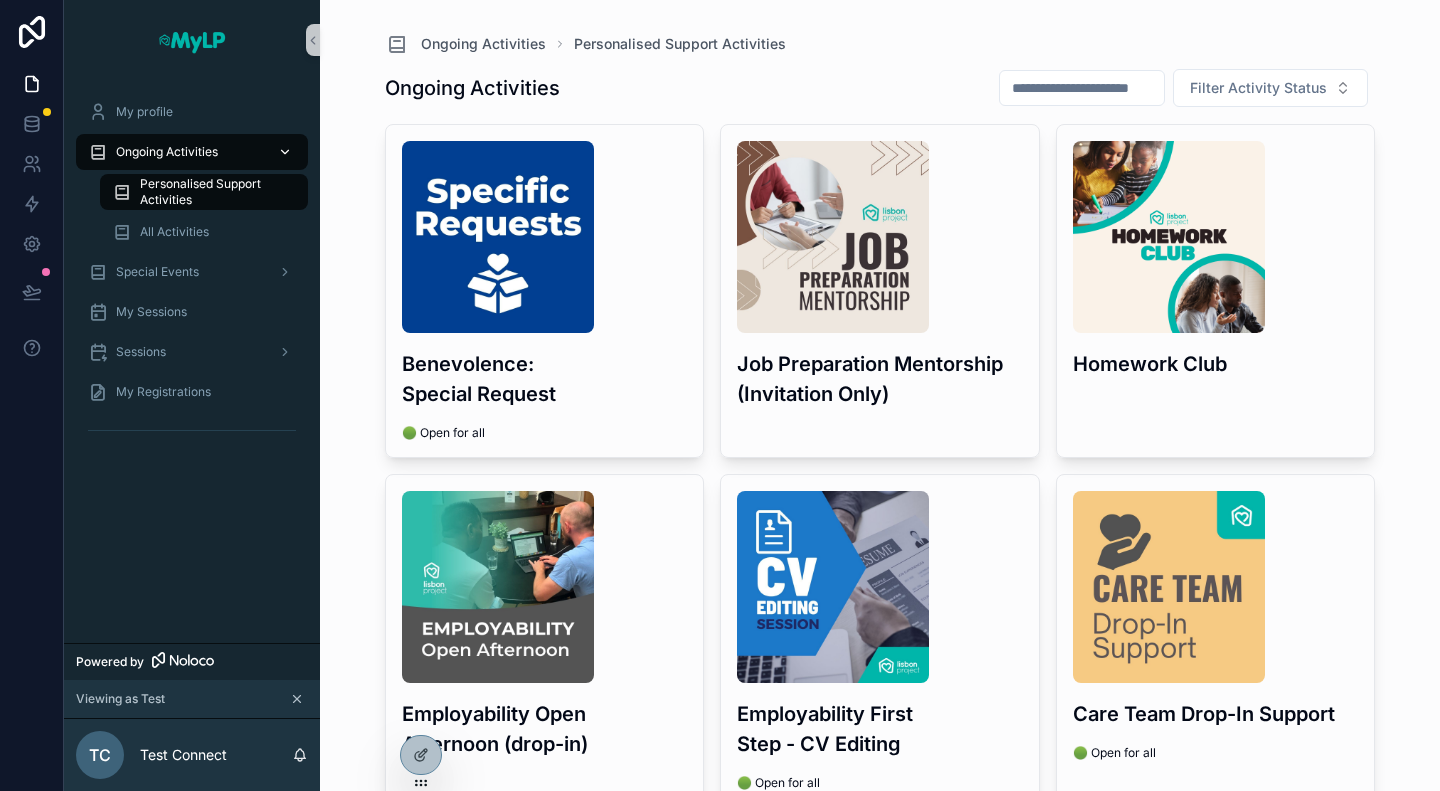 click on "Ongoing Activities" at bounding box center (192, 152) 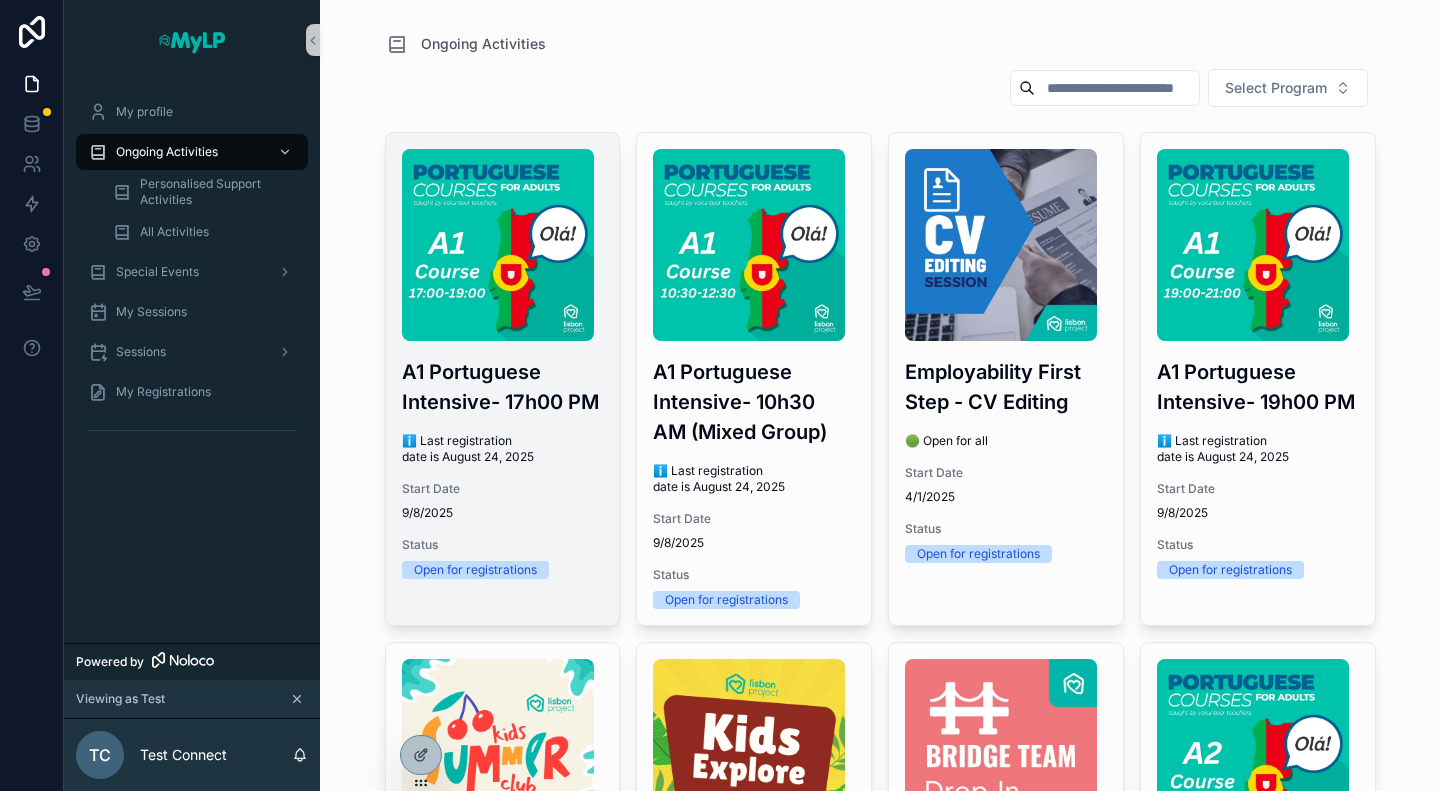 click on "A1 Portuguese Intensive- 17h00 PM" at bounding box center (503, 387) 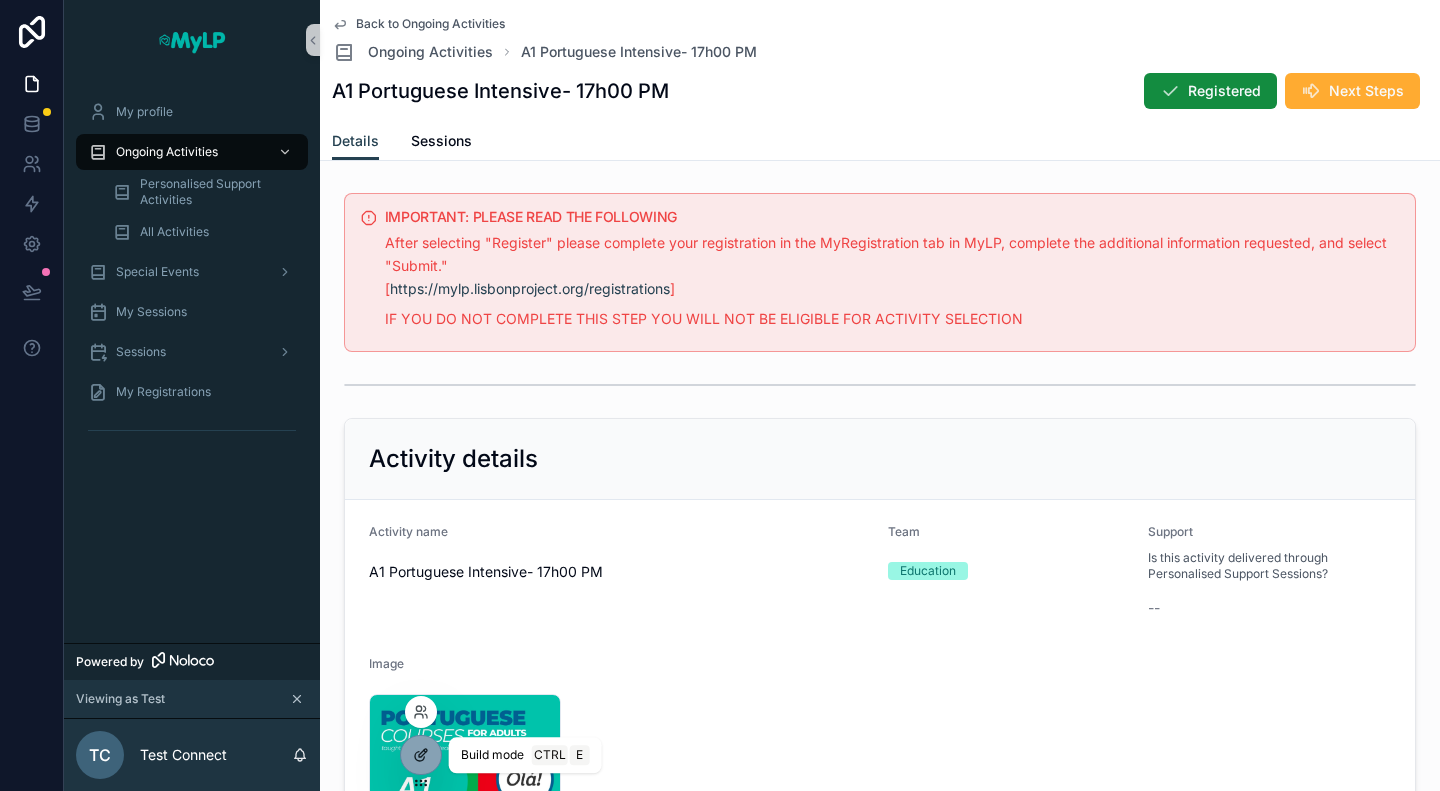 click 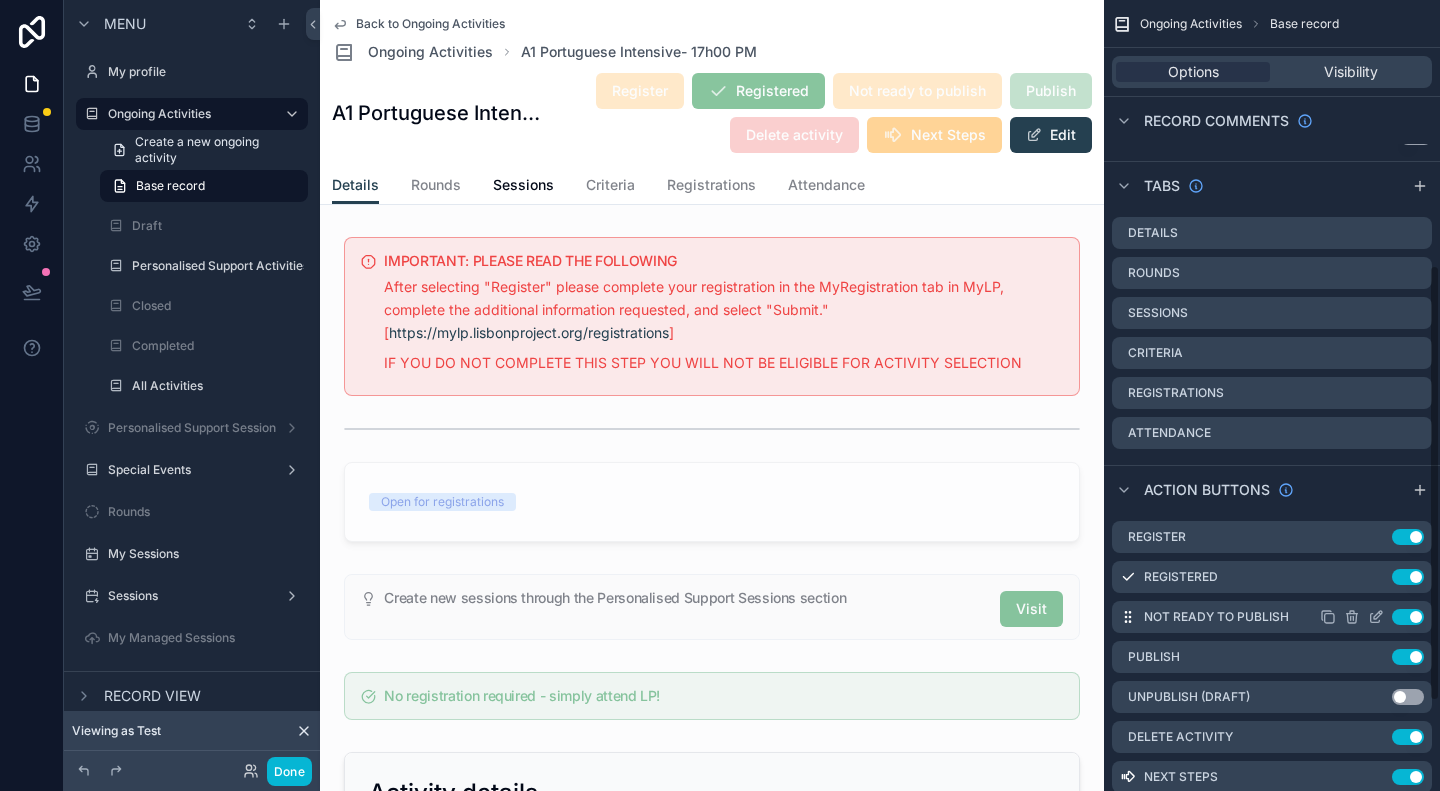 scroll, scrollTop: 640, scrollLeft: 0, axis: vertical 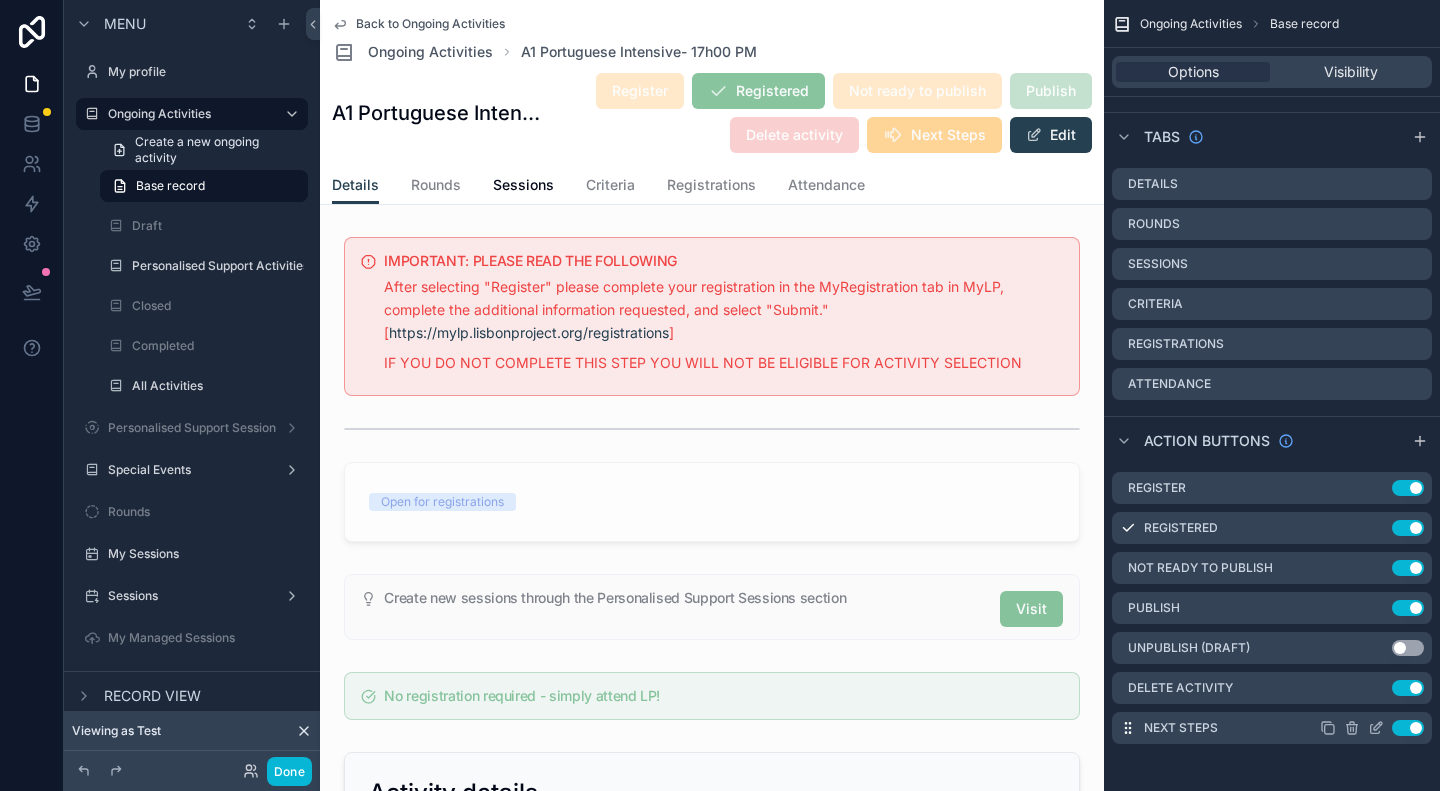 click 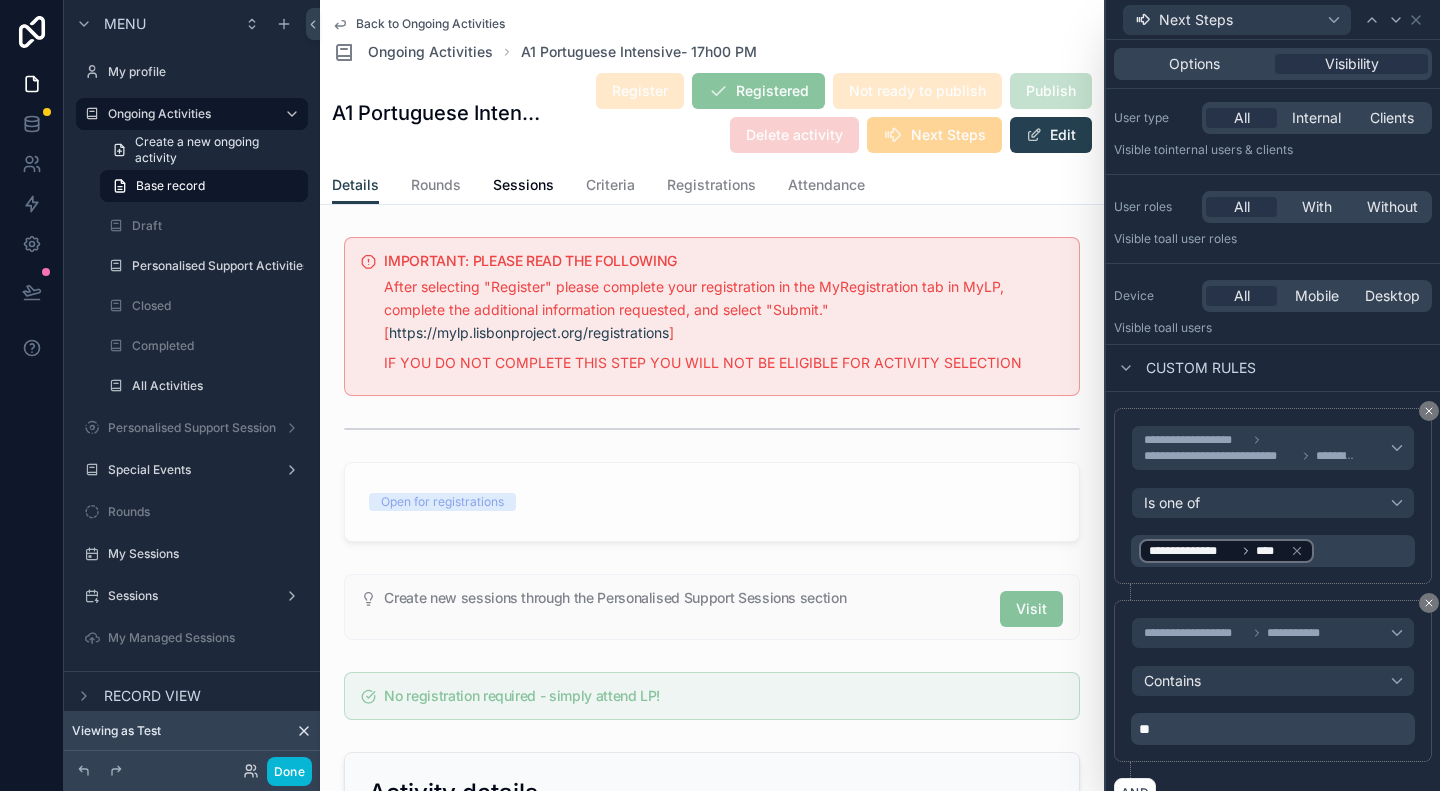 scroll, scrollTop: 0, scrollLeft: 0, axis: both 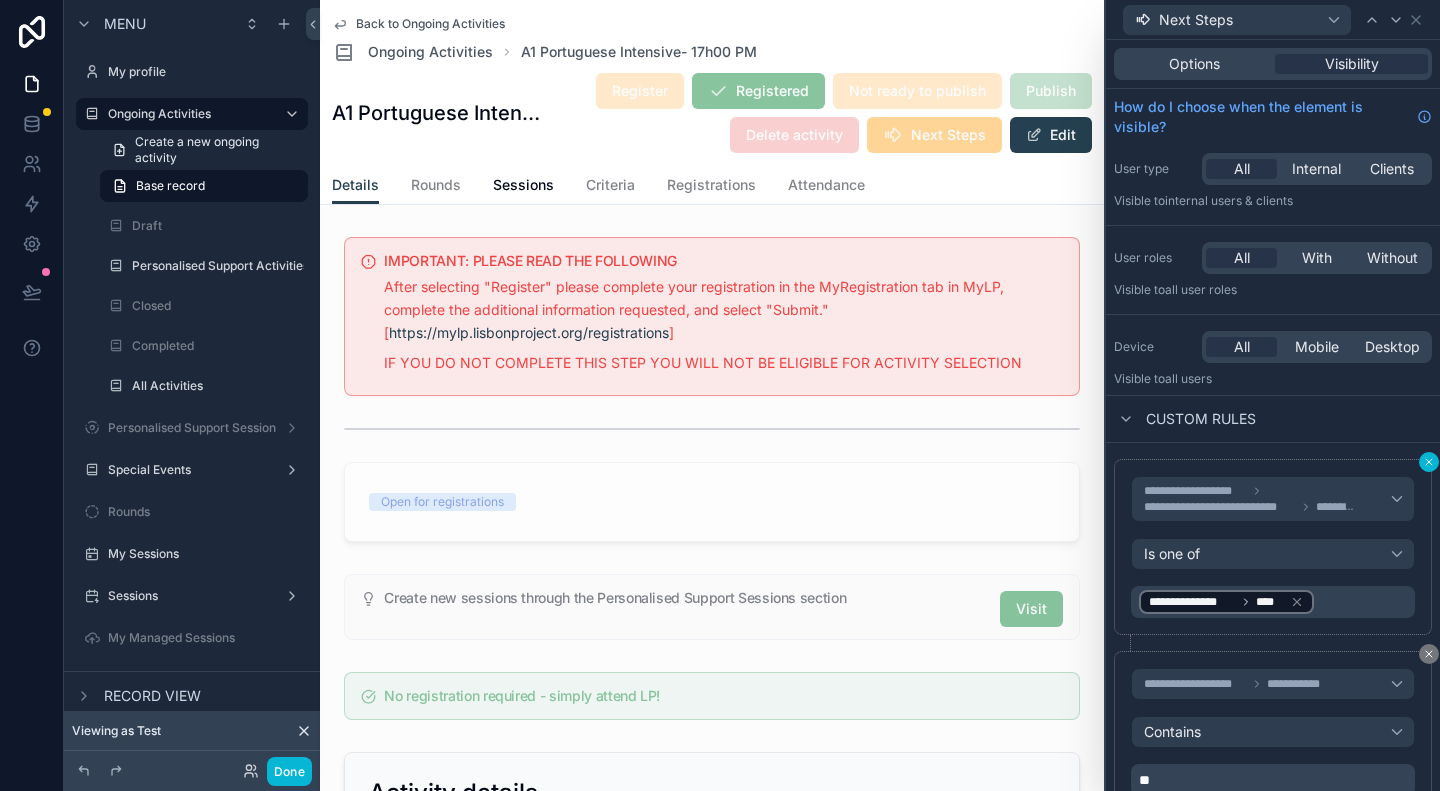 click 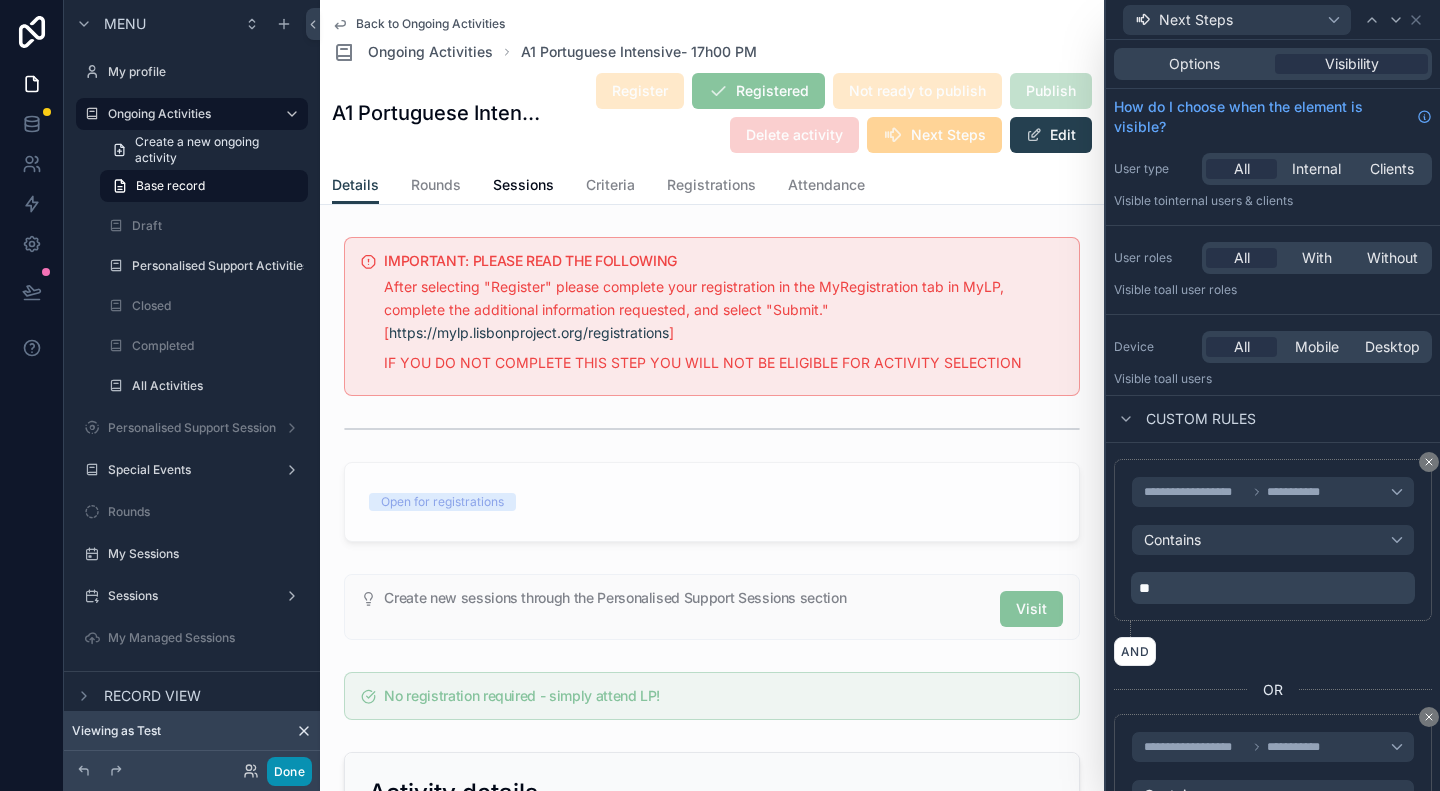 click on "Done" at bounding box center [289, 771] 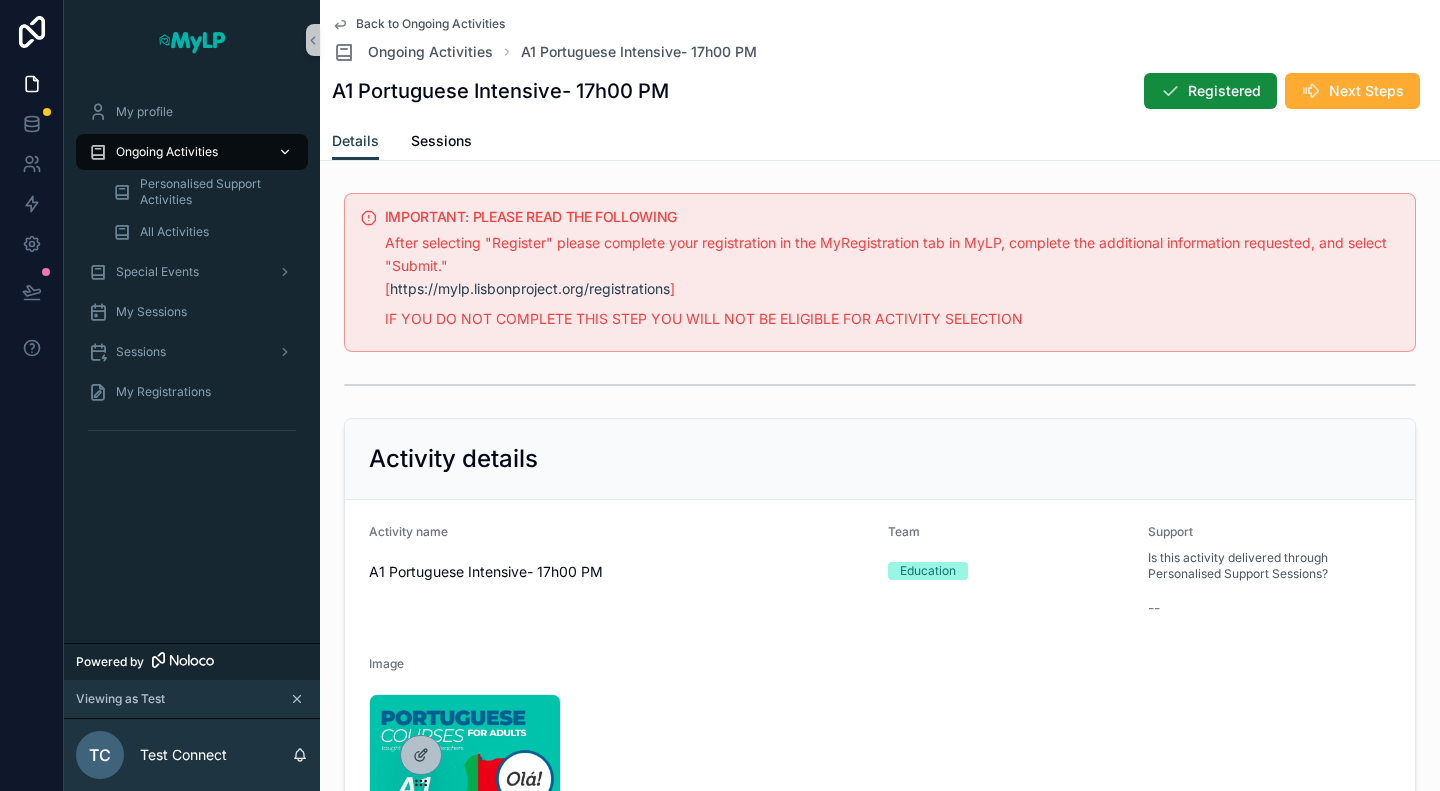 click on "Ongoing Activities" at bounding box center [167, 152] 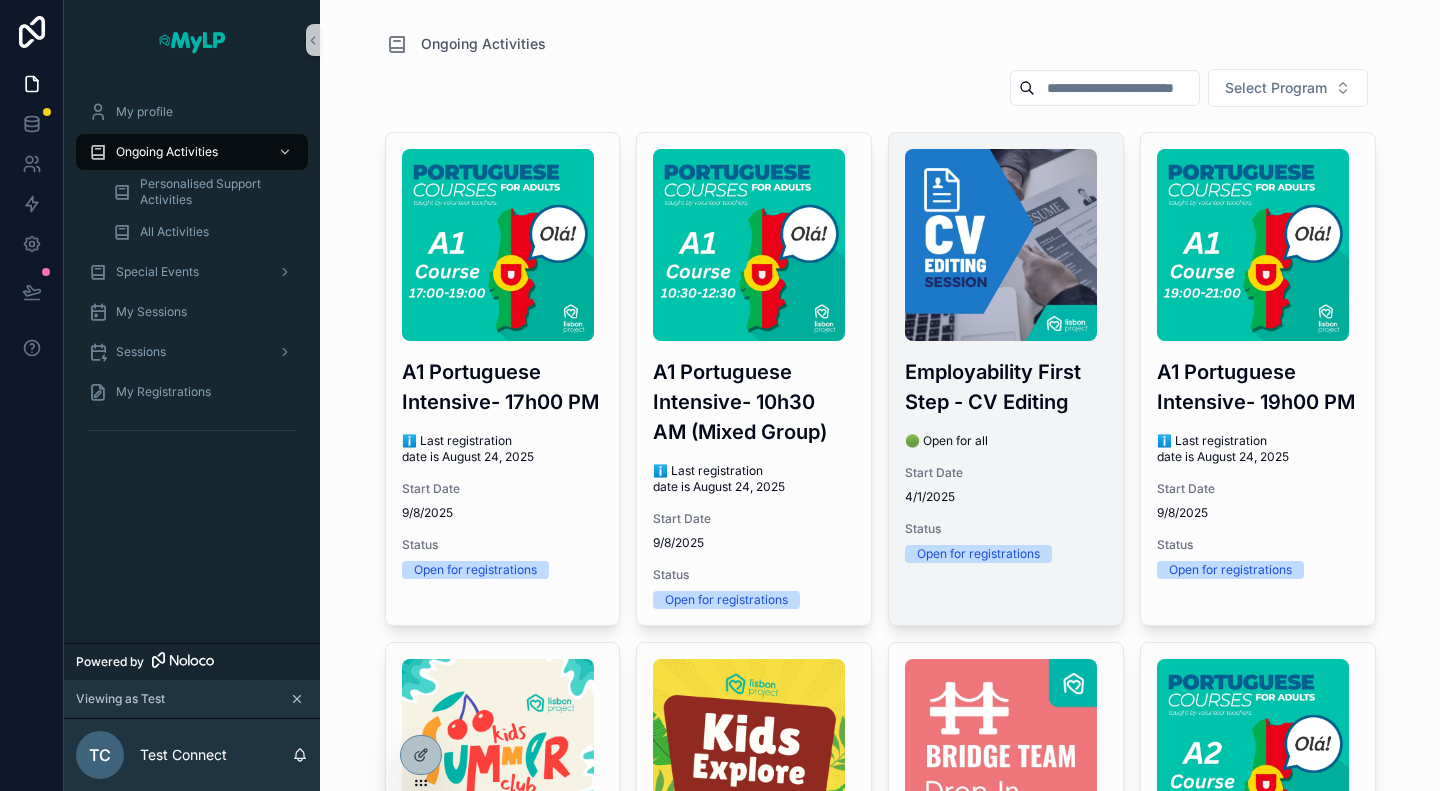 click on "Employability First Step - CV Editing 🟢 Open for all Start Date [DATE] Status Open for registrations" at bounding box center (1006, 356) 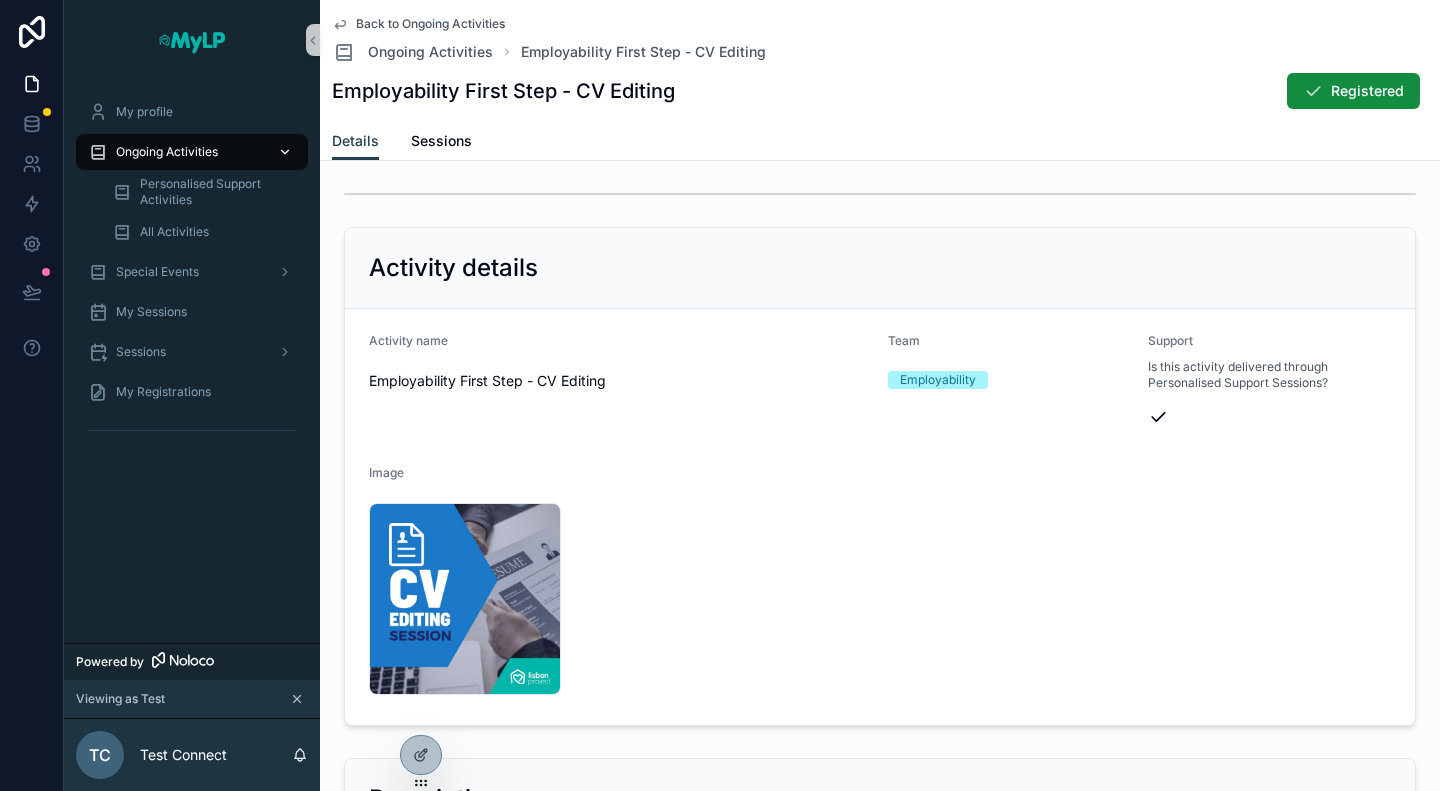 click on "Ongoing Activities" at bounding box center [167, 152] 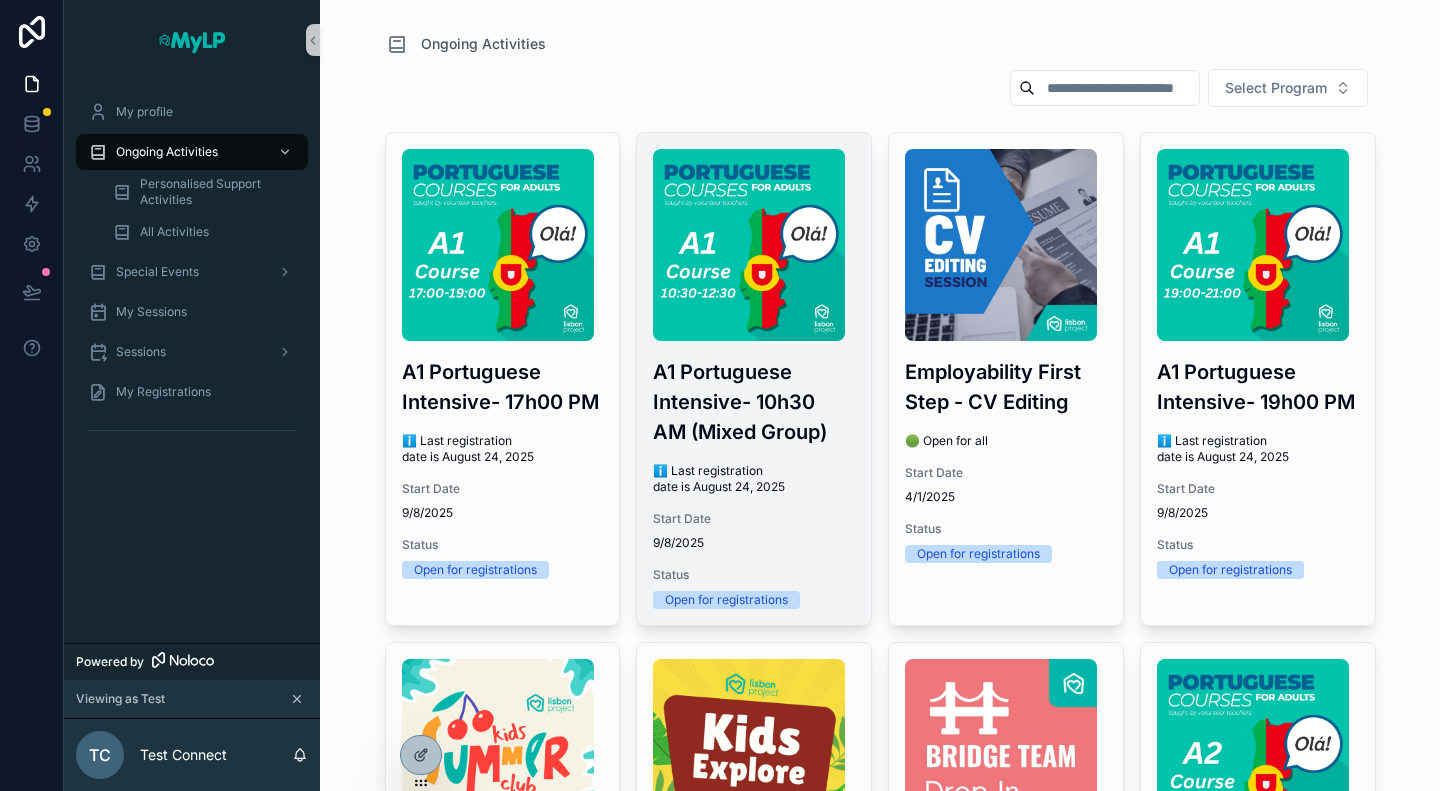 click on "A1 Portuguese Intensive- 10h30 AM (Mixed Group) ℹ️ Last registration date is August 24, 2025 Start Date 9/8/2025 Status Open for registrations" at bounding box center (754, 379) 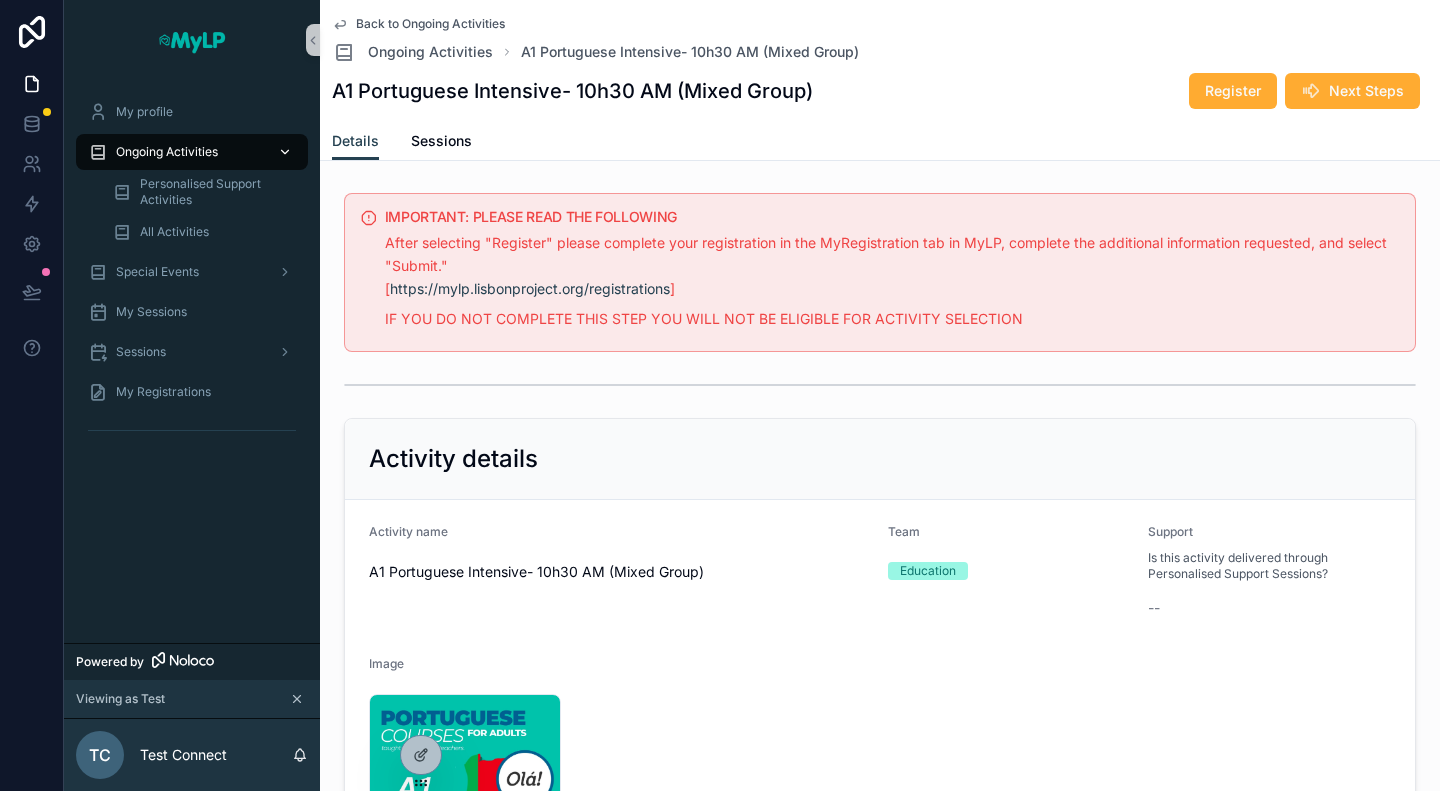 click on "Ongoing Activities" at bounding box center (167, 152) 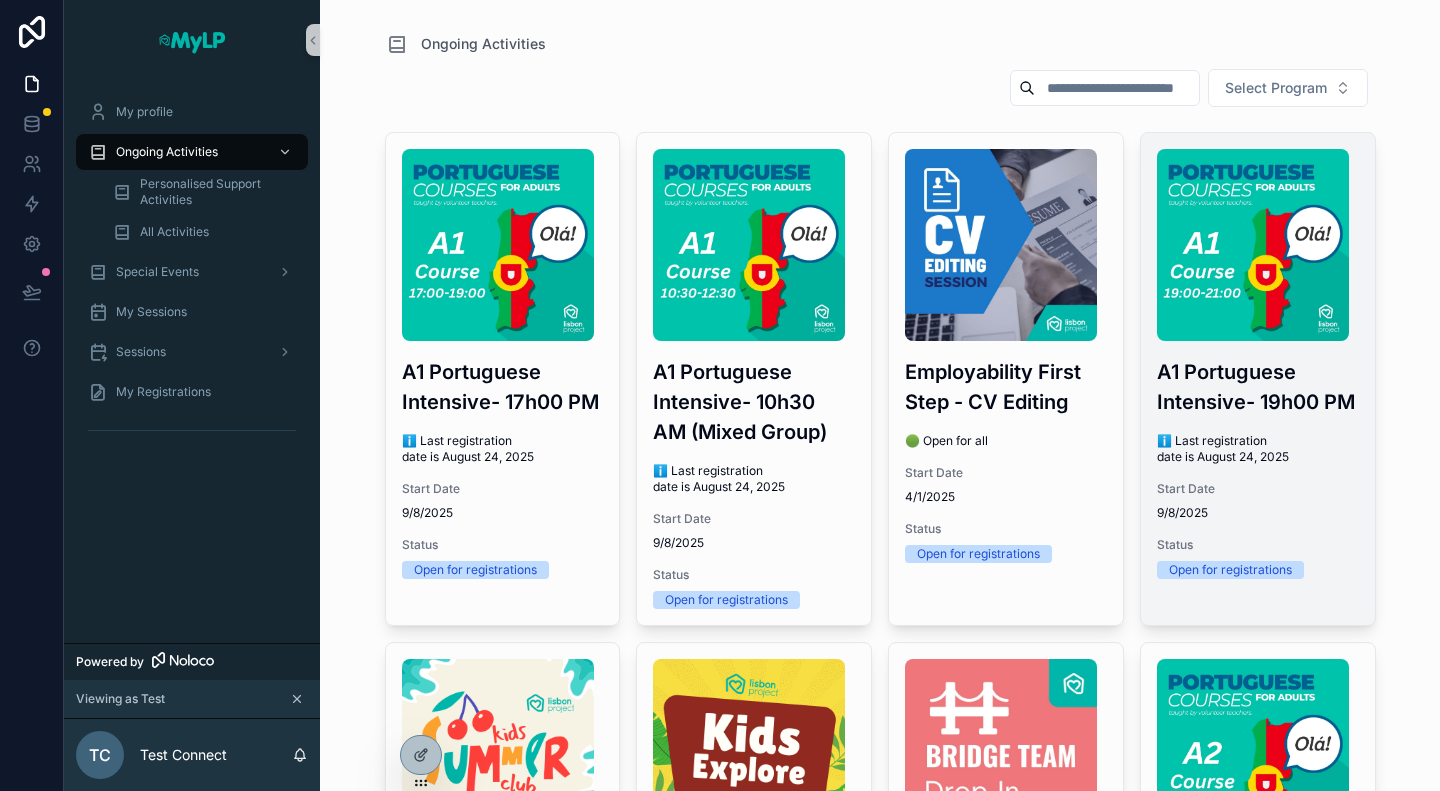 click on "A1 Portuguese Intensive- 19h00 PM" at bounding box center [1258, 387] 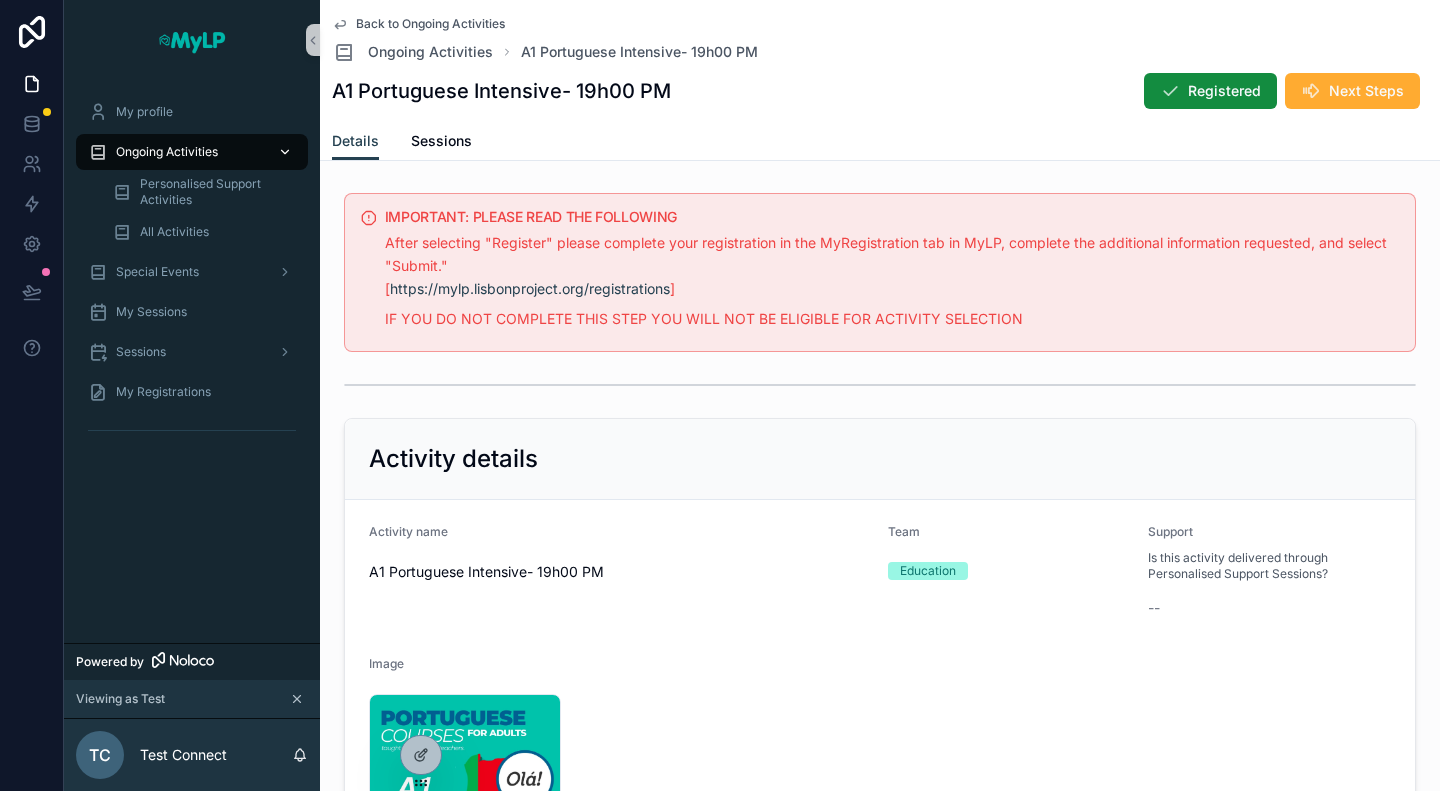 click on "Ongoing Activities" at bounding box center [192, 152] 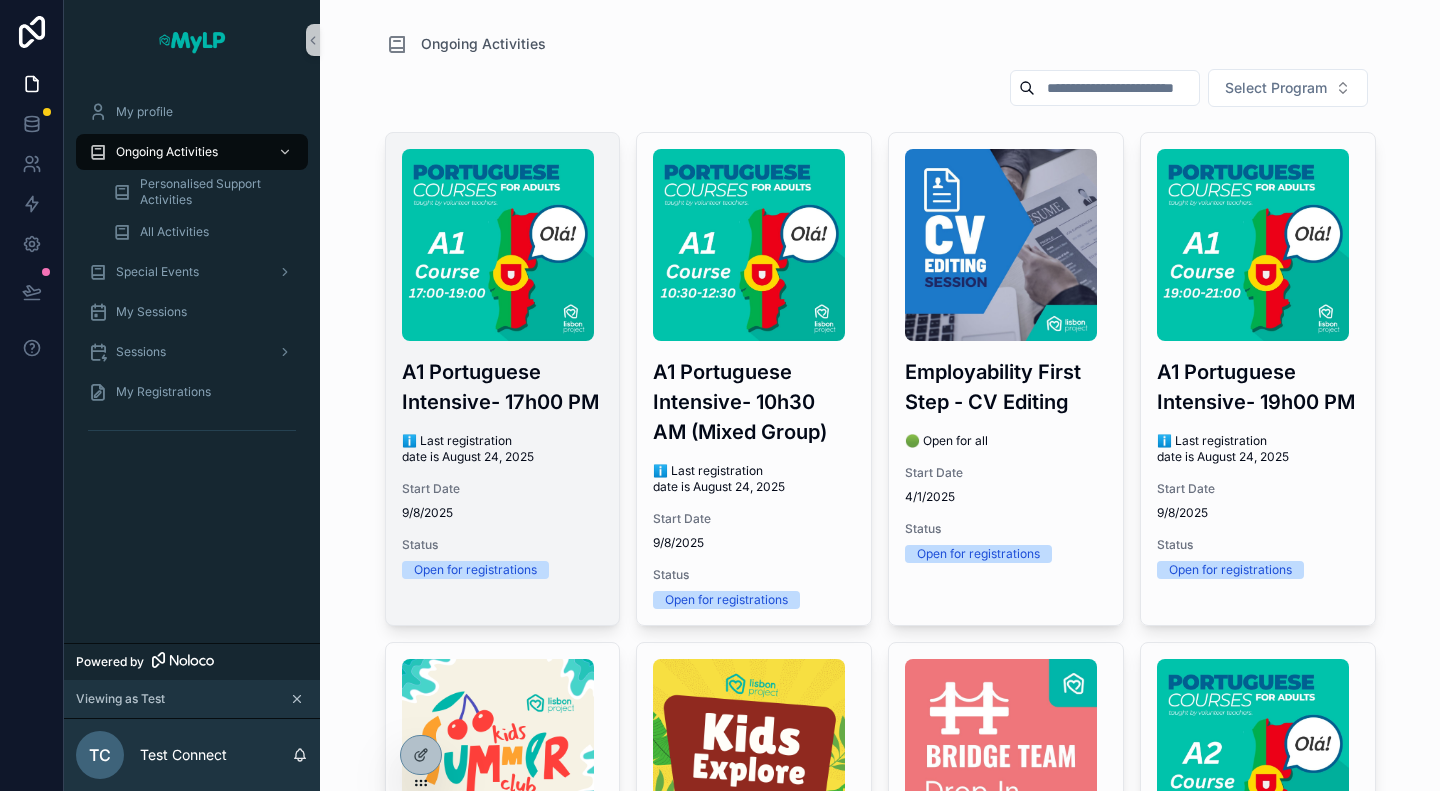 click on "A1 Portuguese Intensive- 17h00 PM" at bounding box center [503, 387] 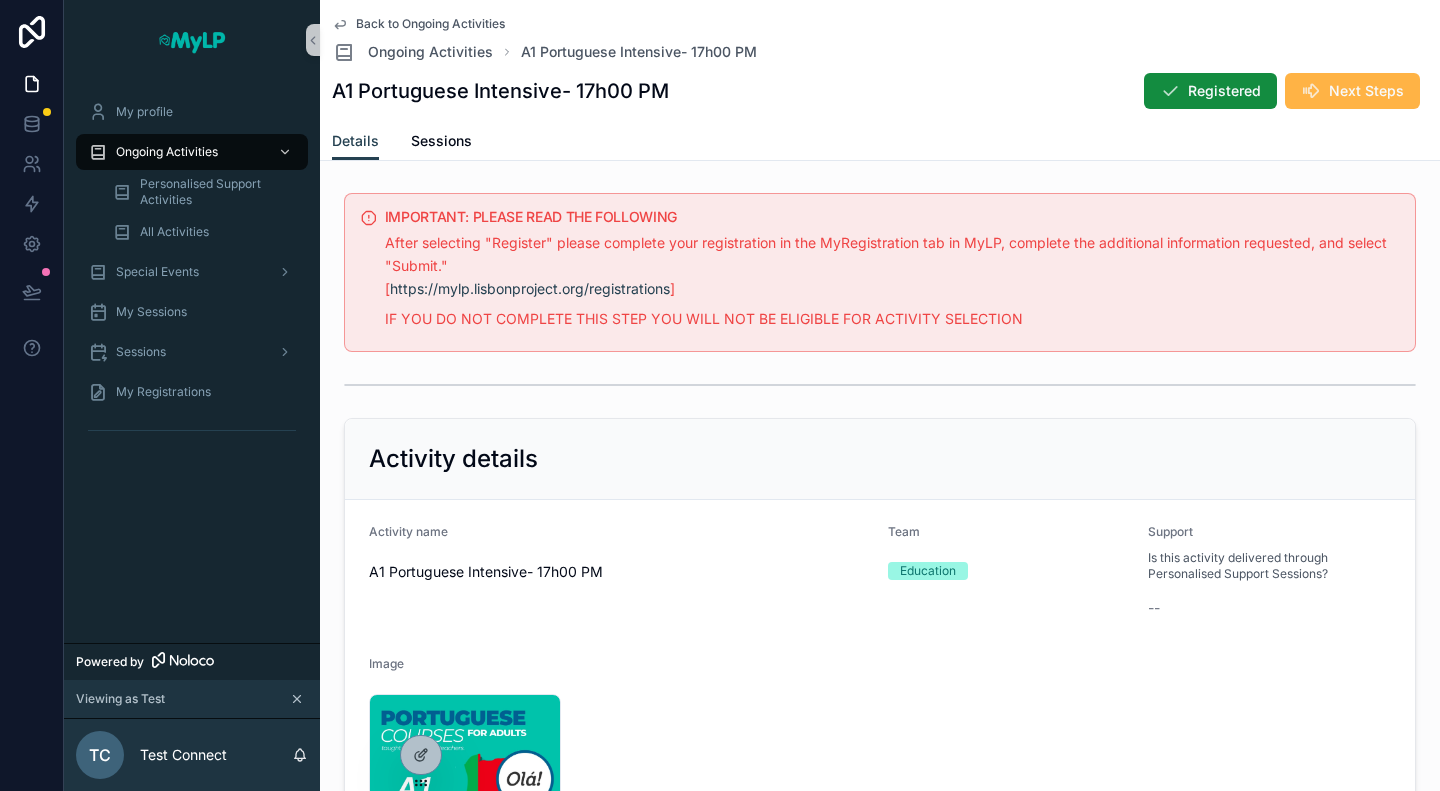 click on "Next Steps" at bounding box center (1352, 91) 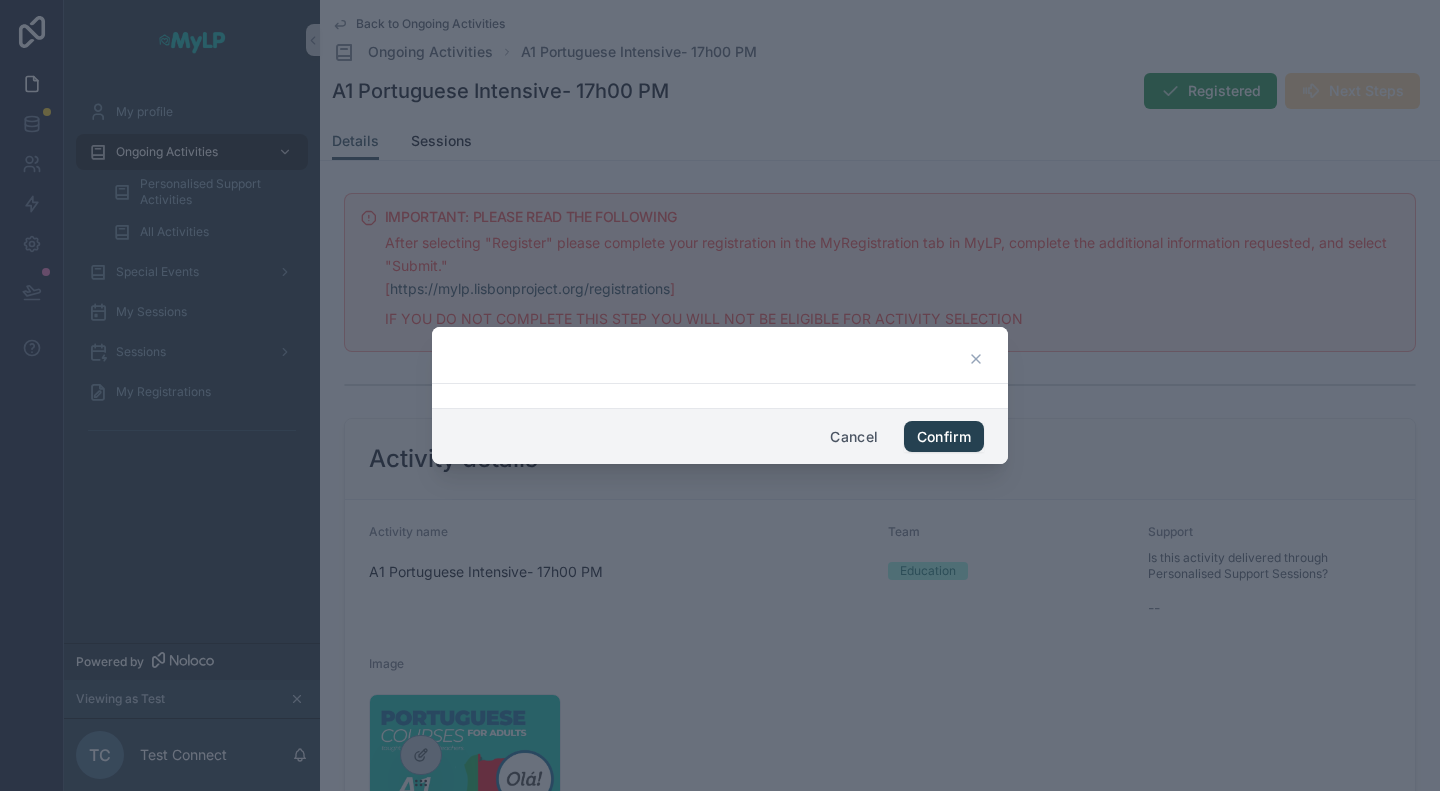 click 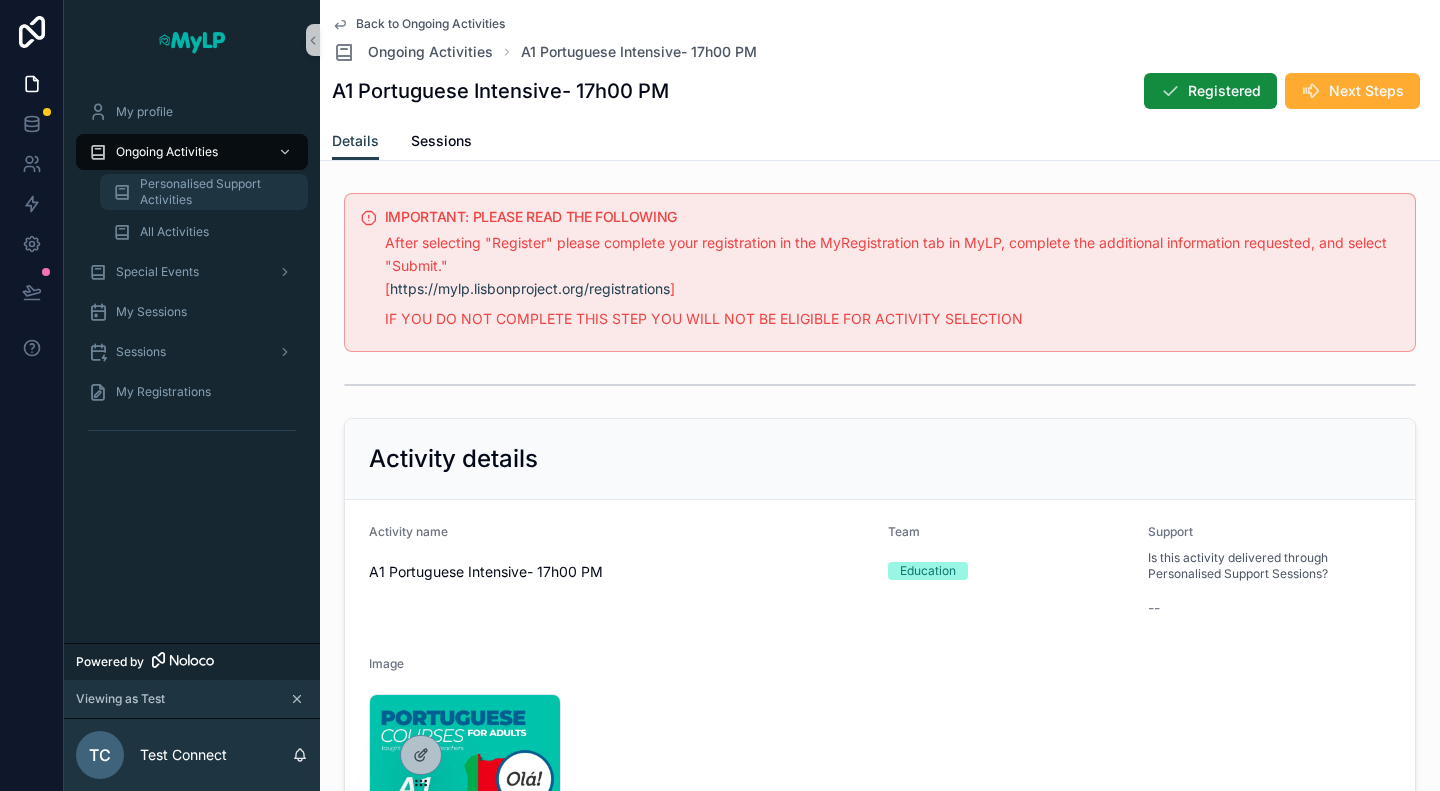 click on "Personalised Support Activities" at bounding box center (214, 192) 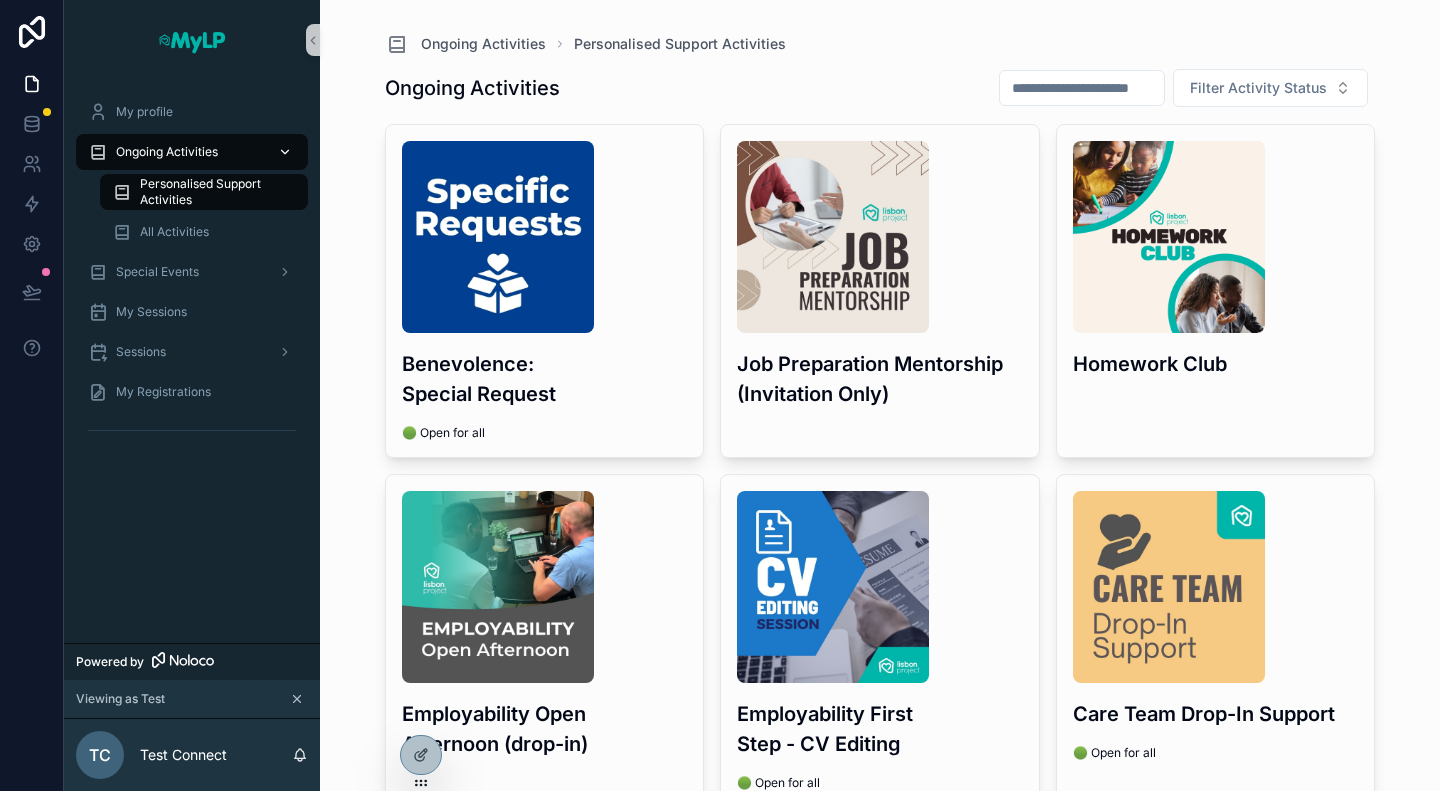click on "Ongoing Activities" at bounding box center [167, 152] 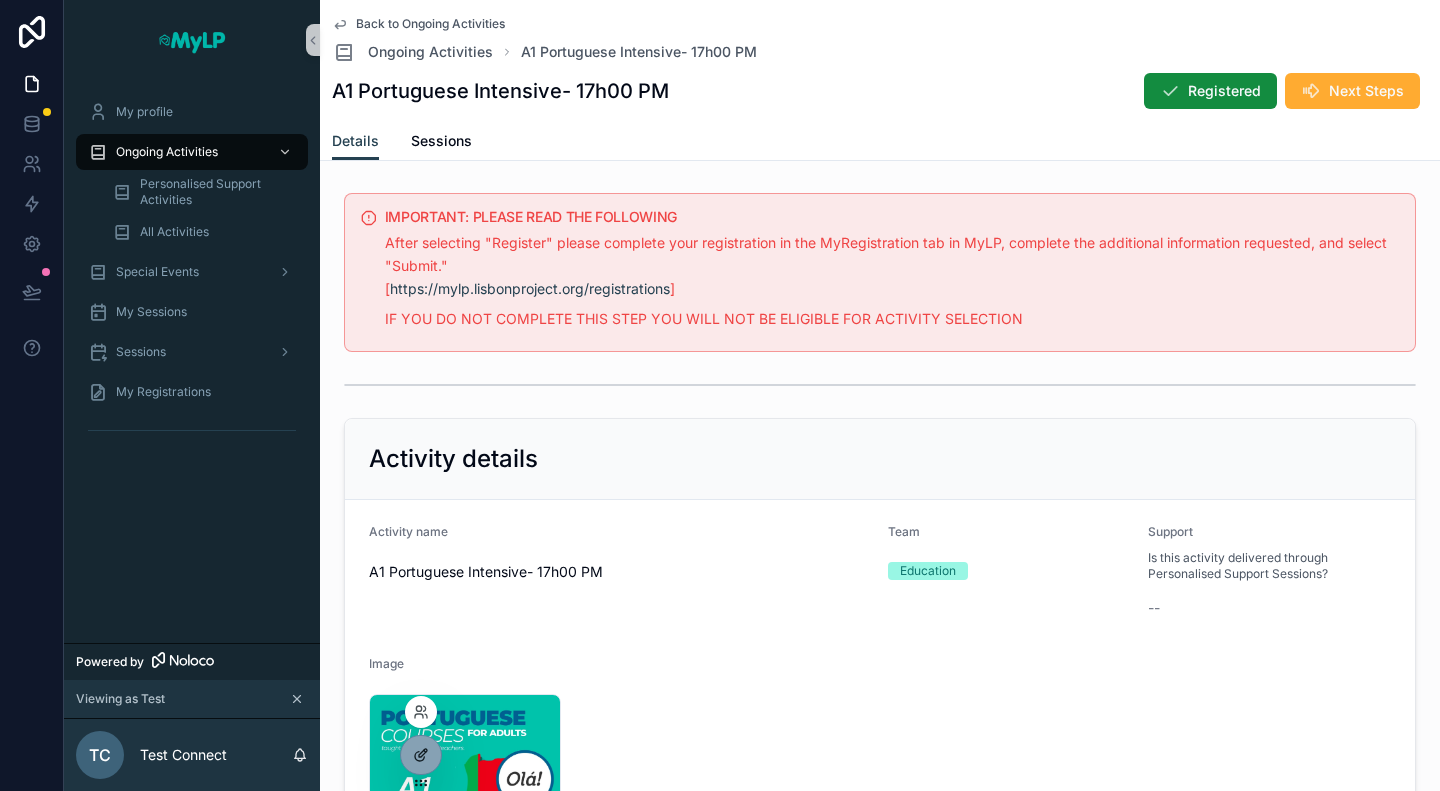 click 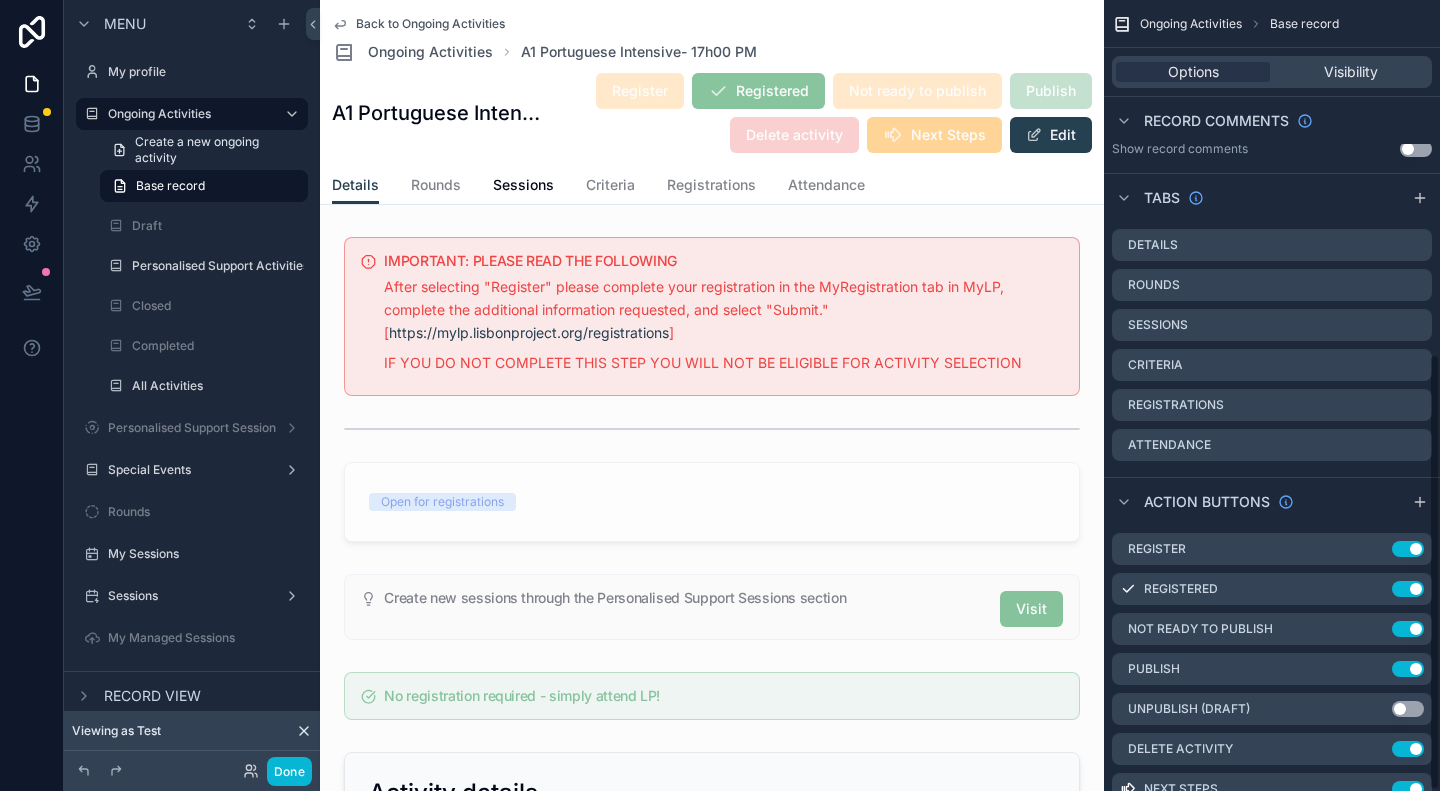 scroll, scrollTop: 640, scrollLeft: 0, axis: vertical 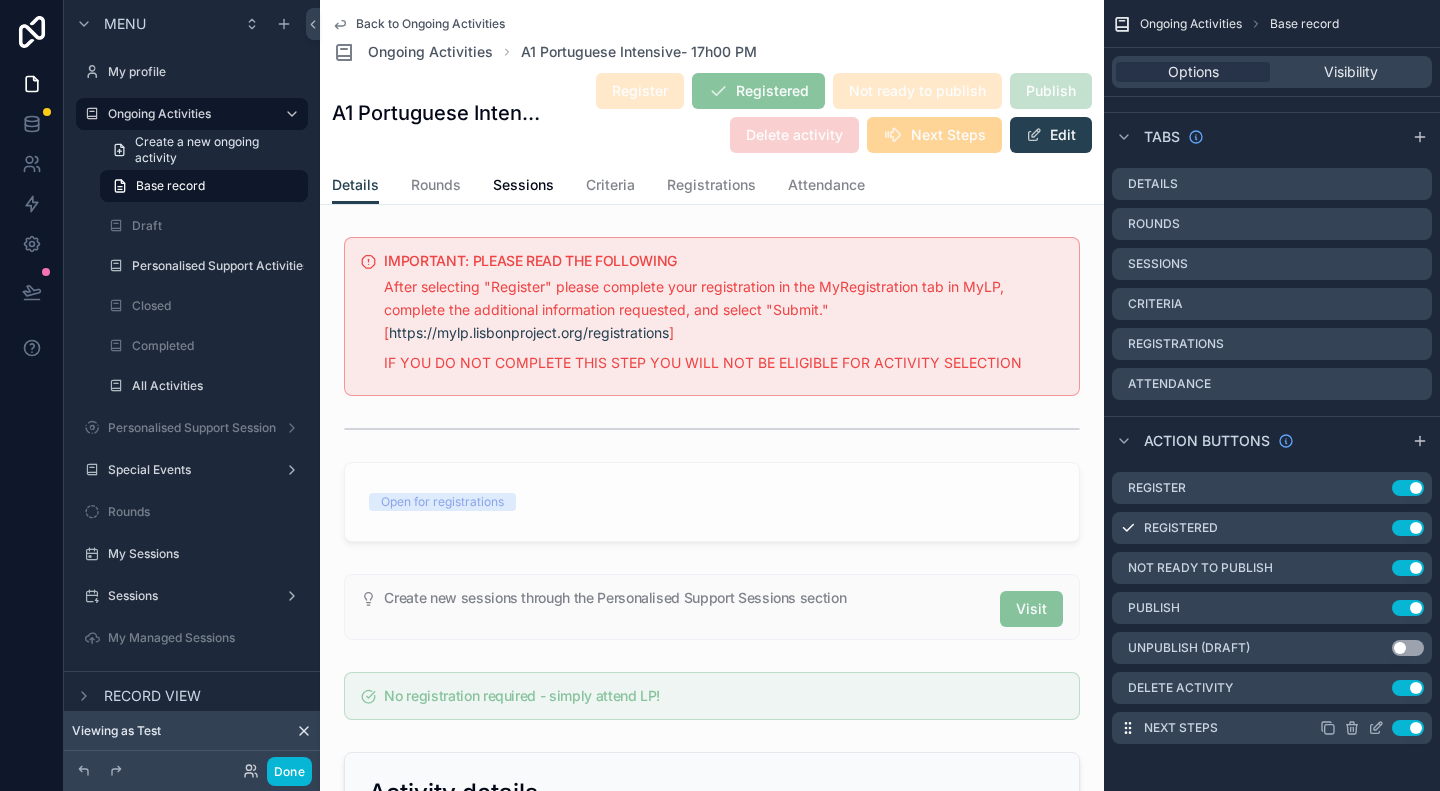 click 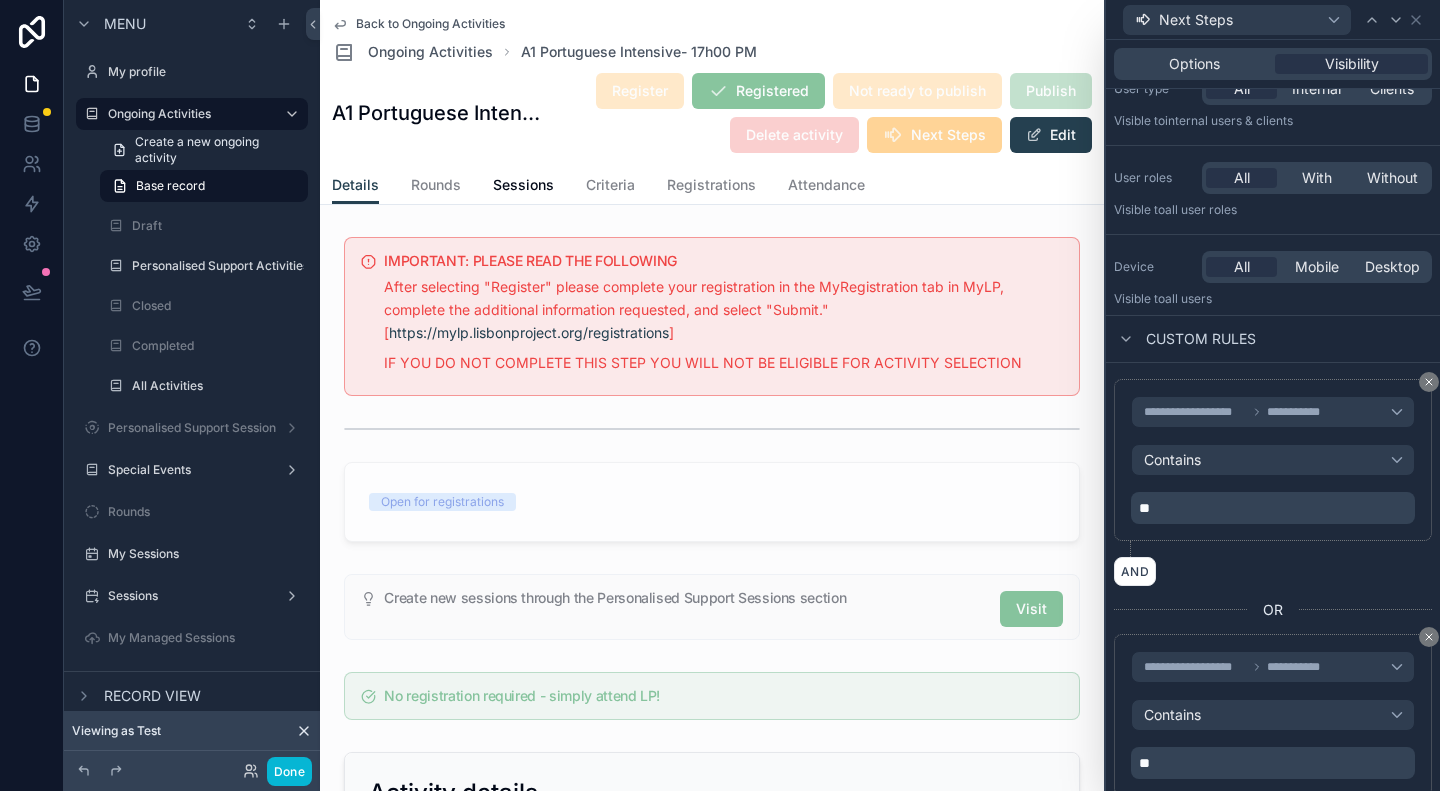 scroll, scrollTop: 143, scrollLeft: 0, axis: vertical 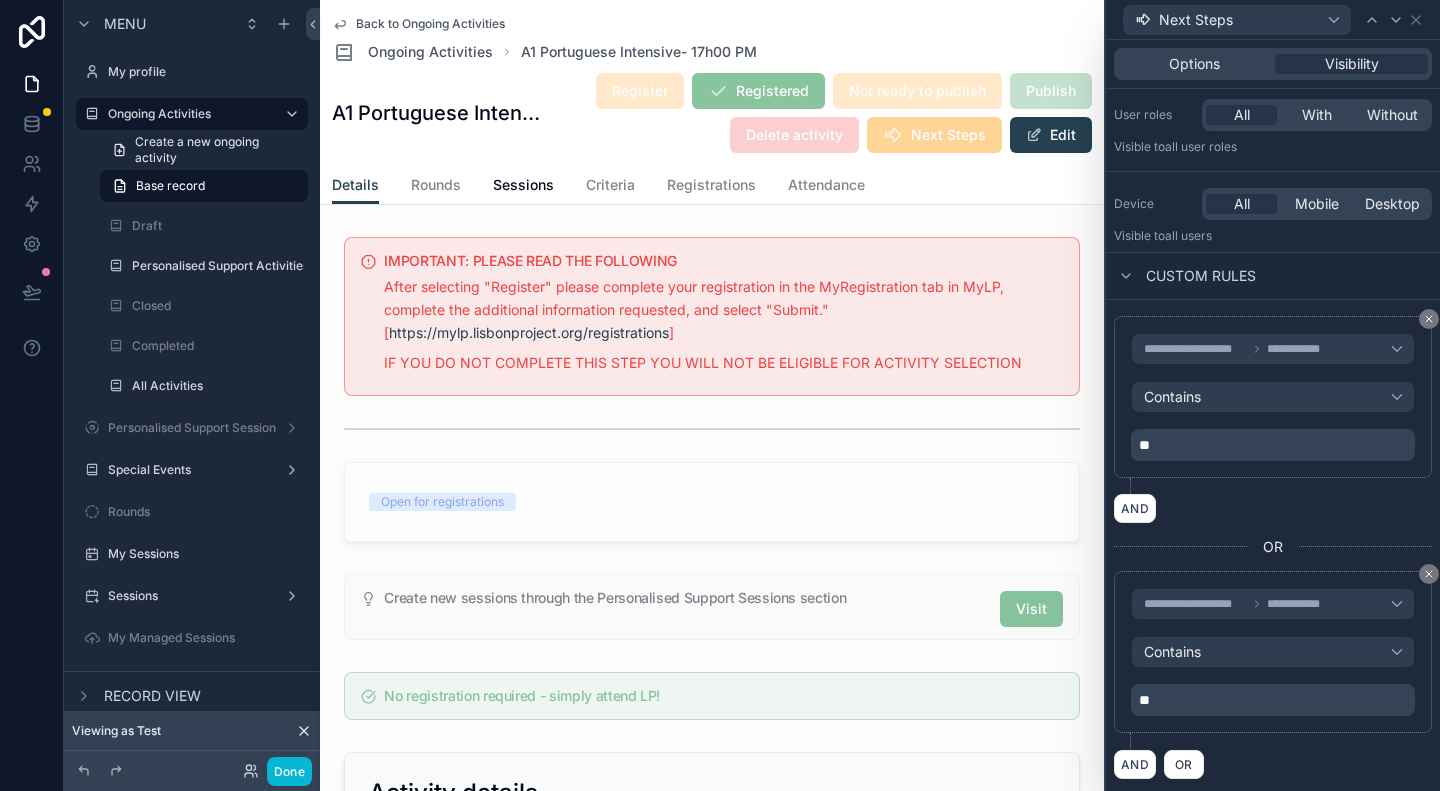 click on "Custom rules" at bounding box center (1273, 276) 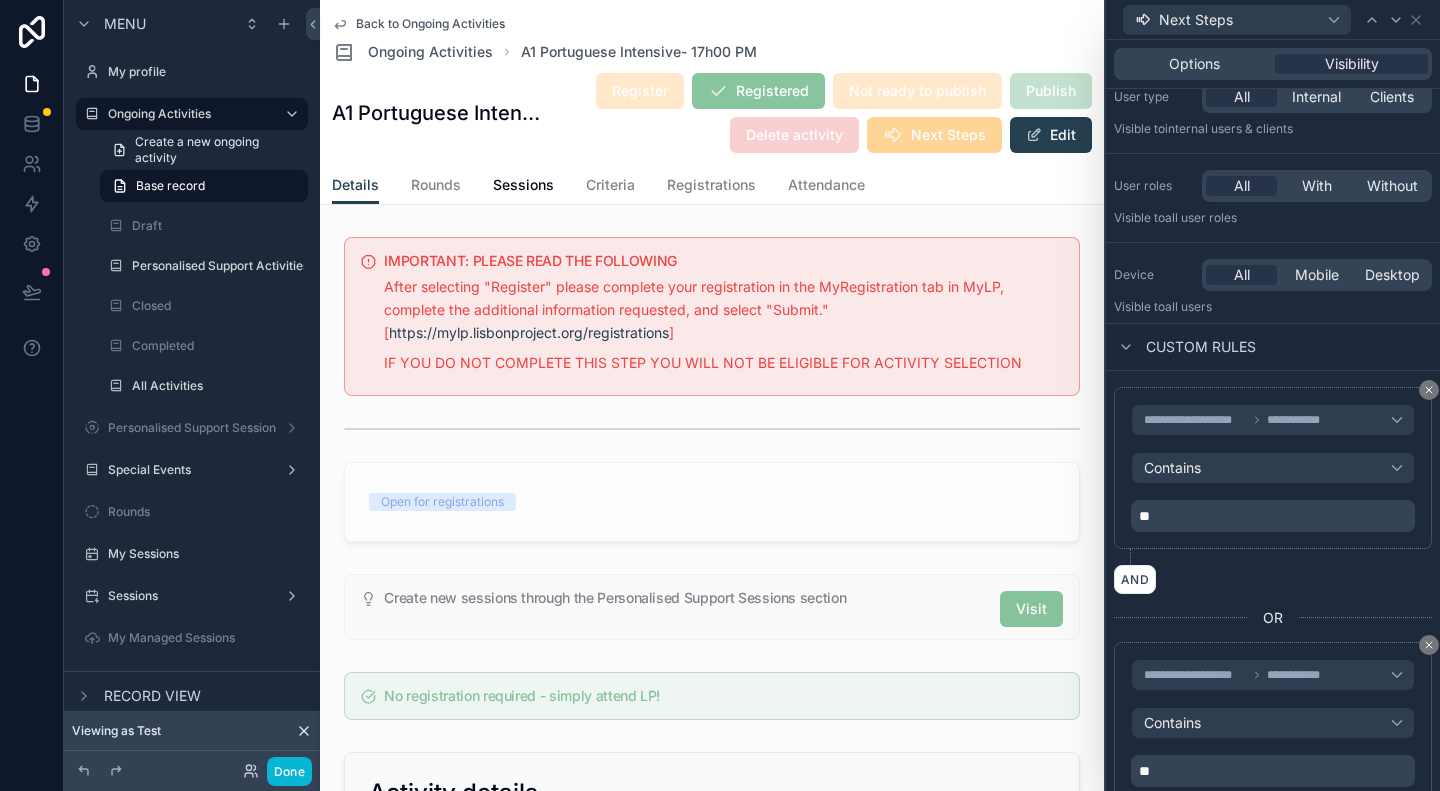 scroll, scrollTop: 0, scrollLeft: 0, axis: both 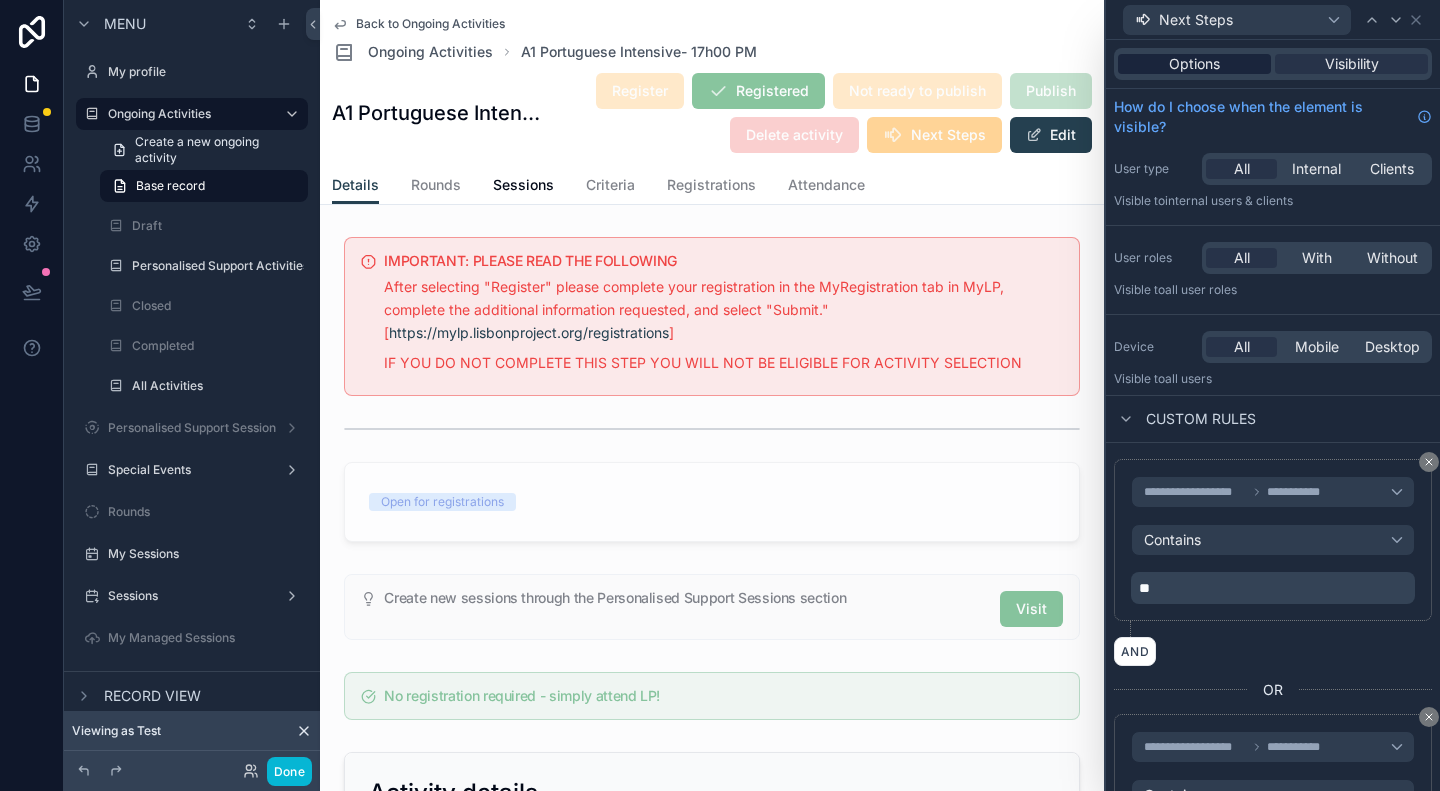 click on "Options" at bounding box center [1194, 64] 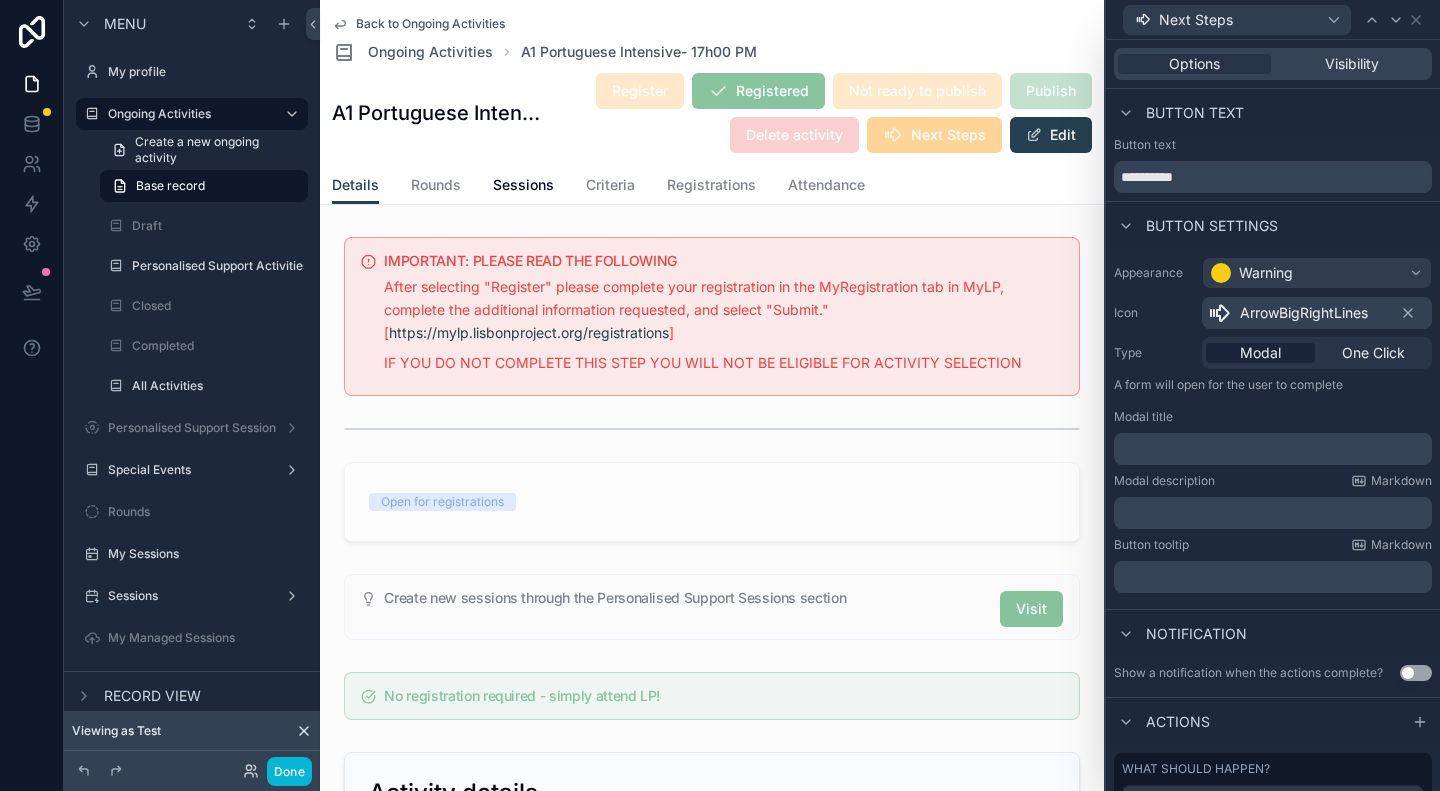 scroll, scrollTop: 108, scrollLeft: 0, axis: vertical 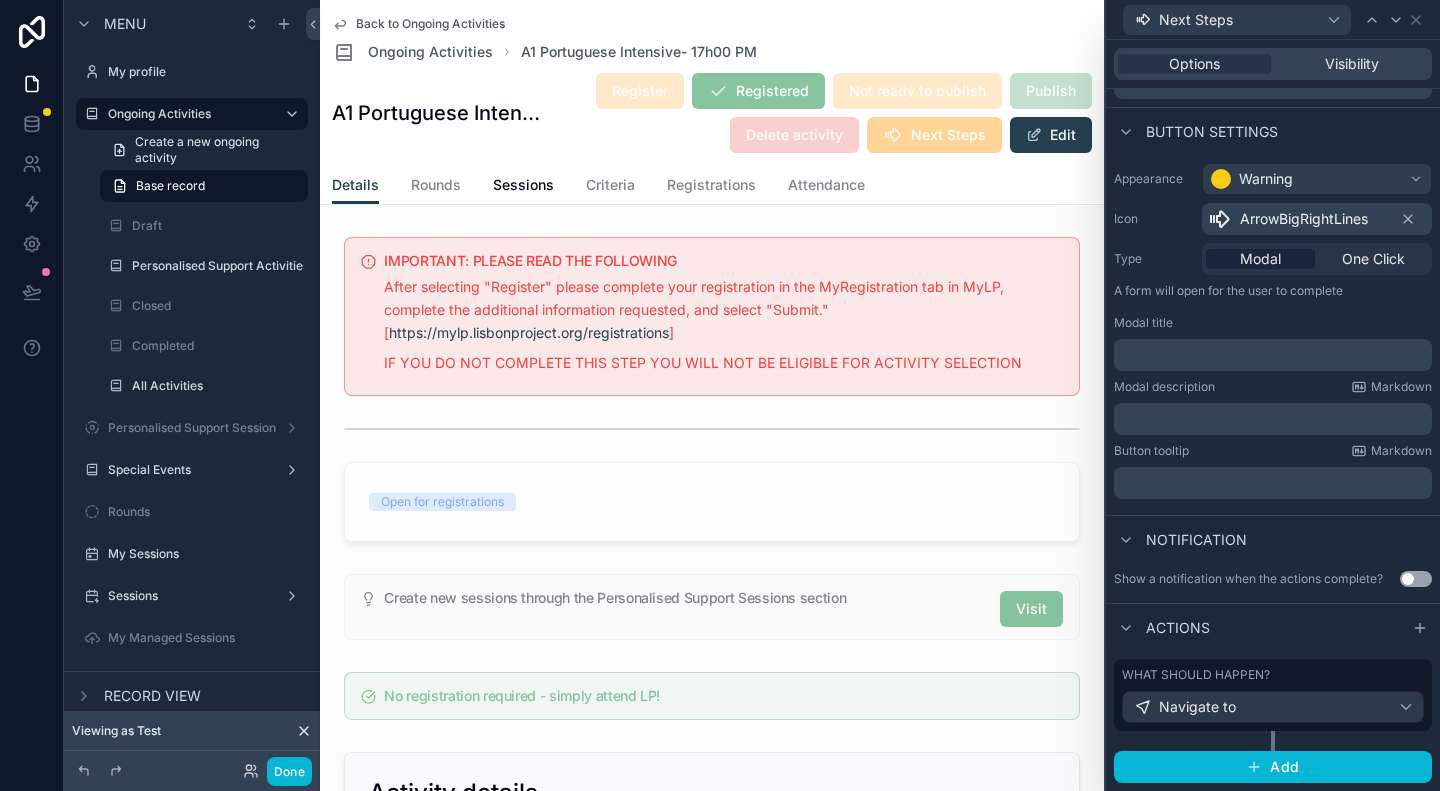click on "Actions" at bounding box center [1273, 627] 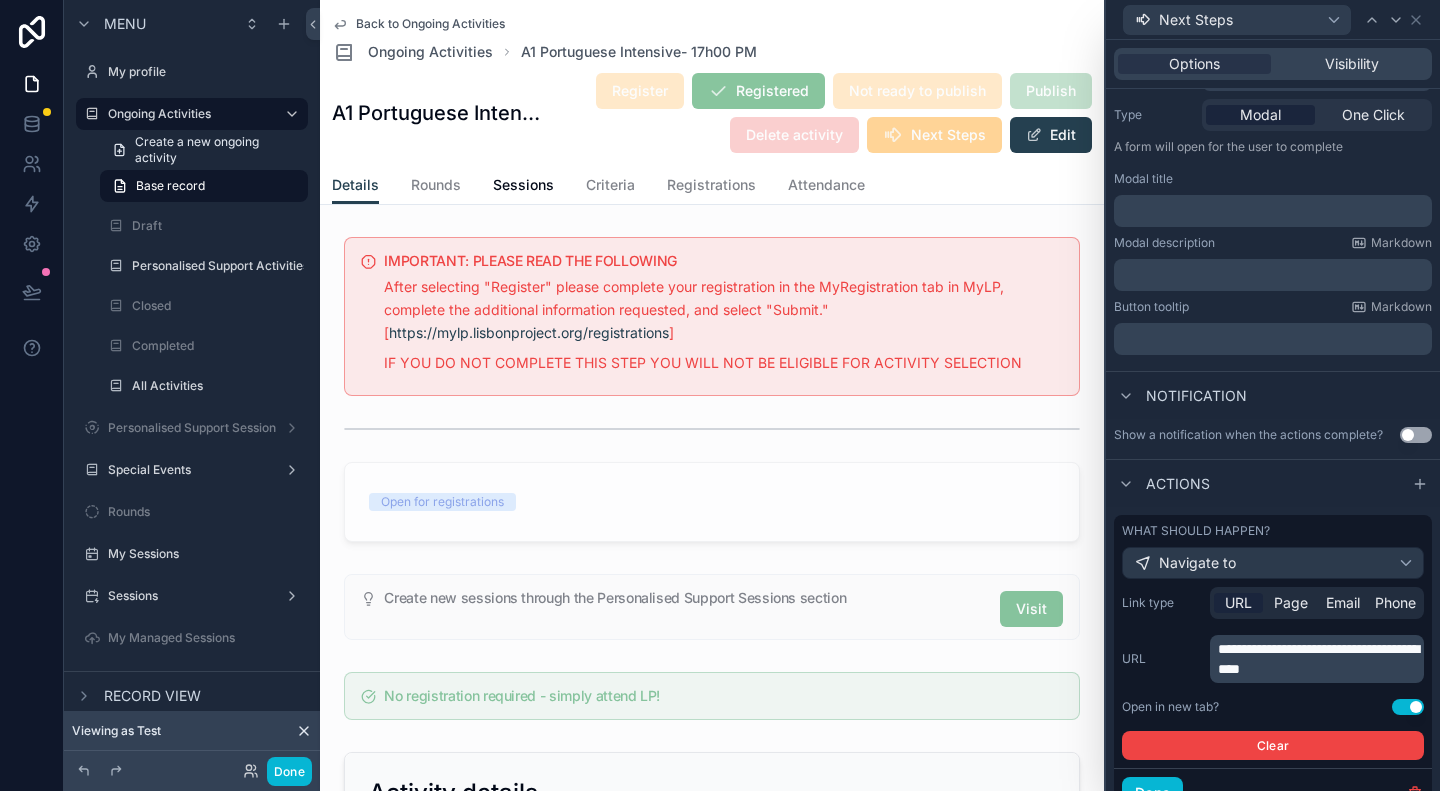 scroll, scrollTop: 336, scrollLeft: 0, axis: vertical 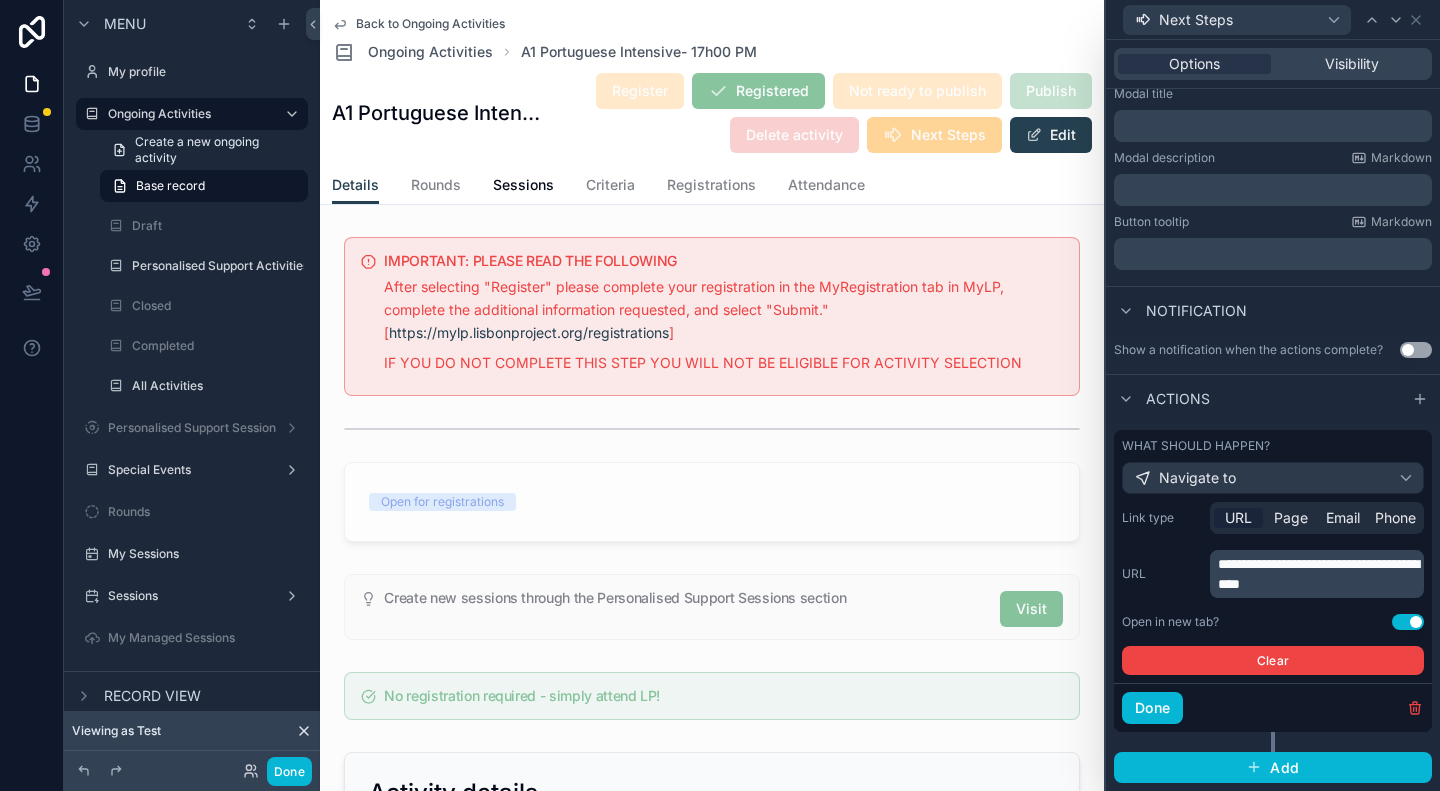 click on "Use setting" at bounding box center [1408, 622] 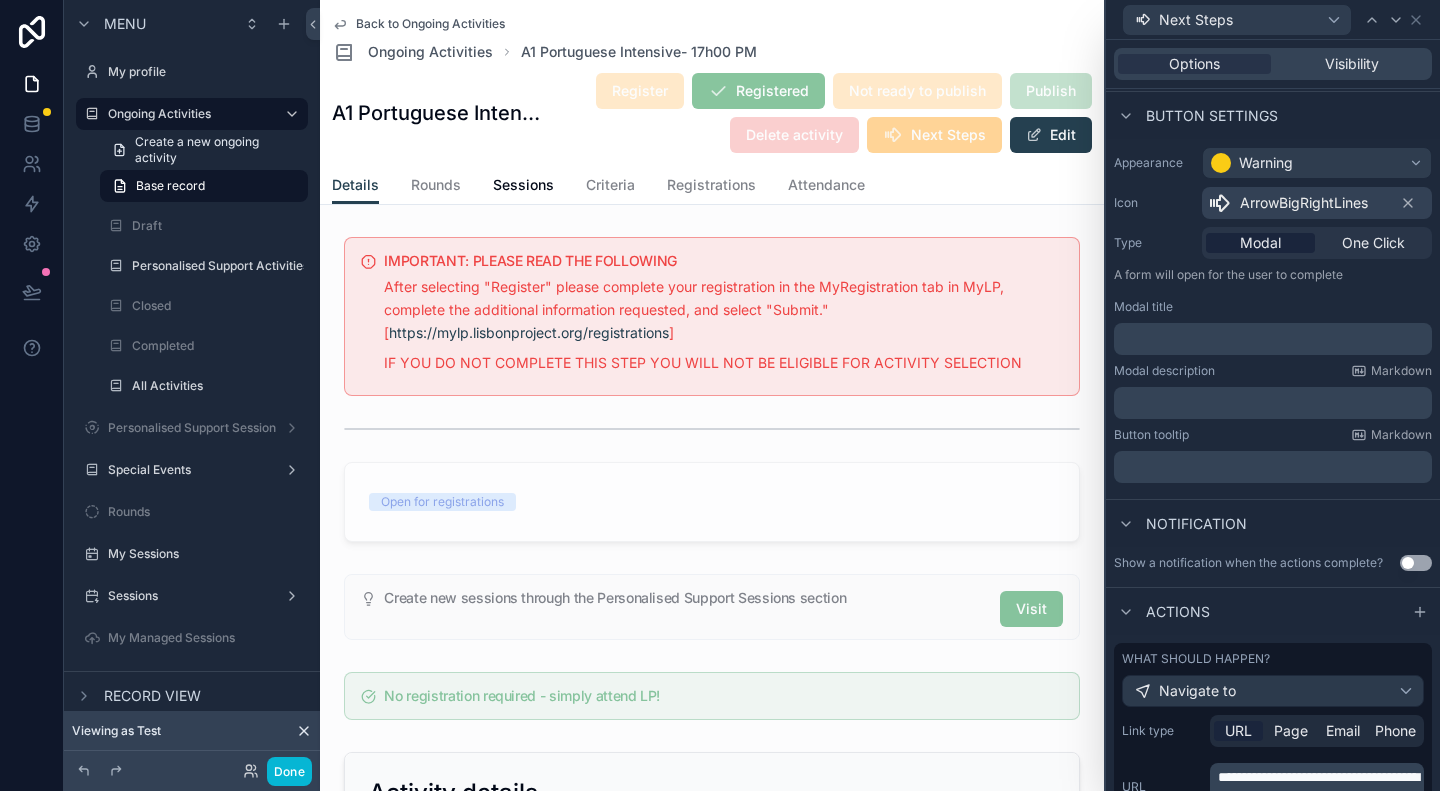scroll, scrollTop: 0, scrollLeft: 0, axis: both 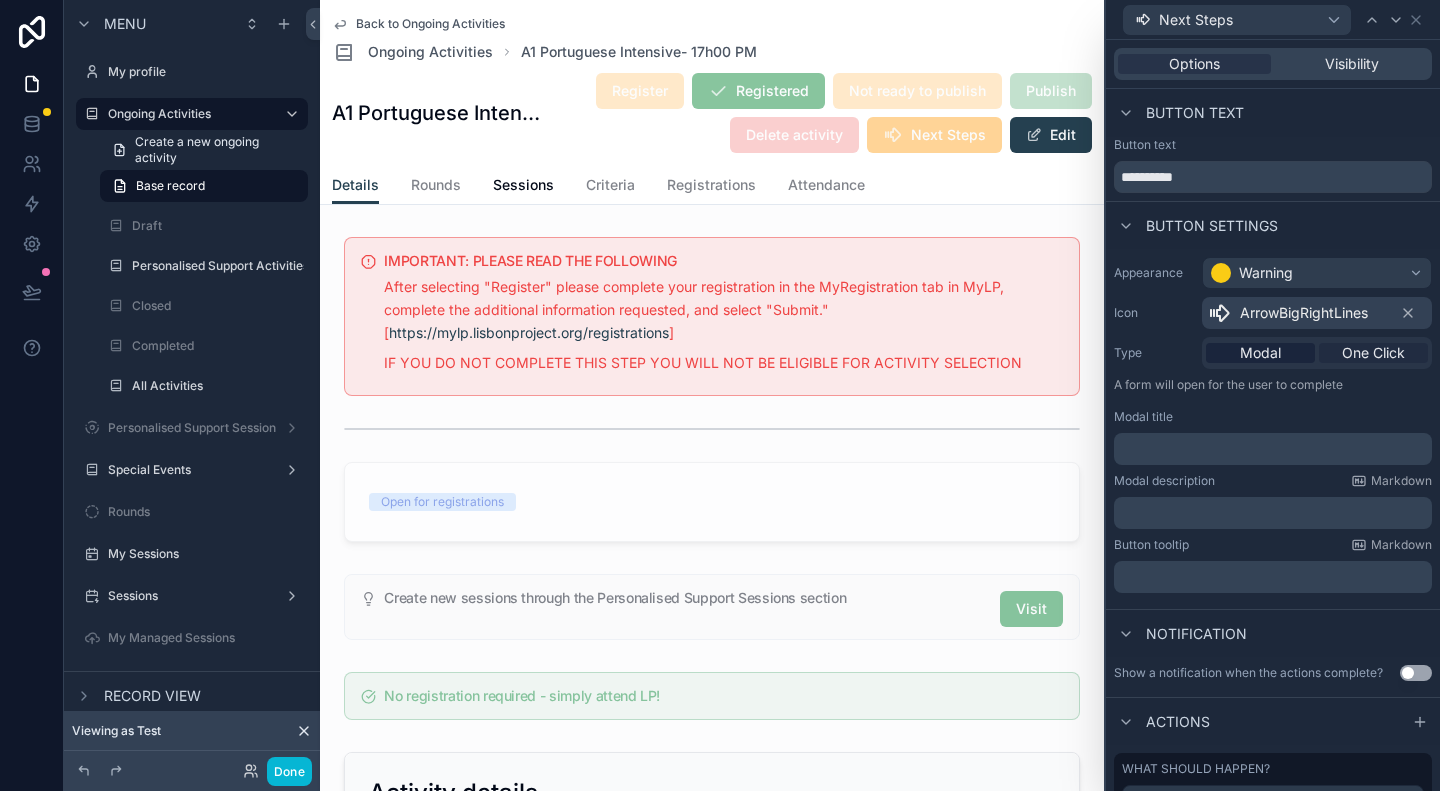 click on "One Click" at bounding box center (1373, 353) 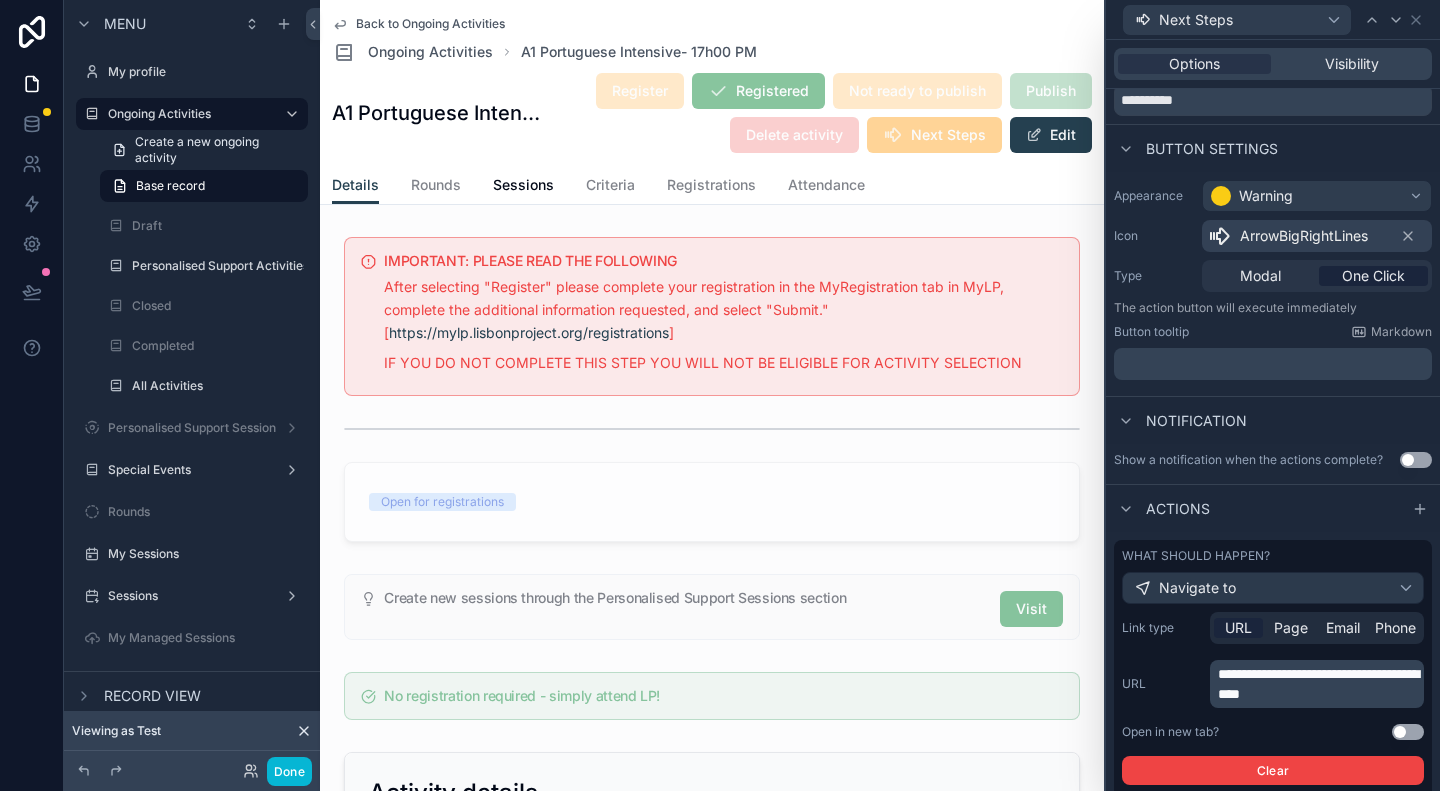 scroll, scrollTop: 0, scrollLeft: 0, axis: both 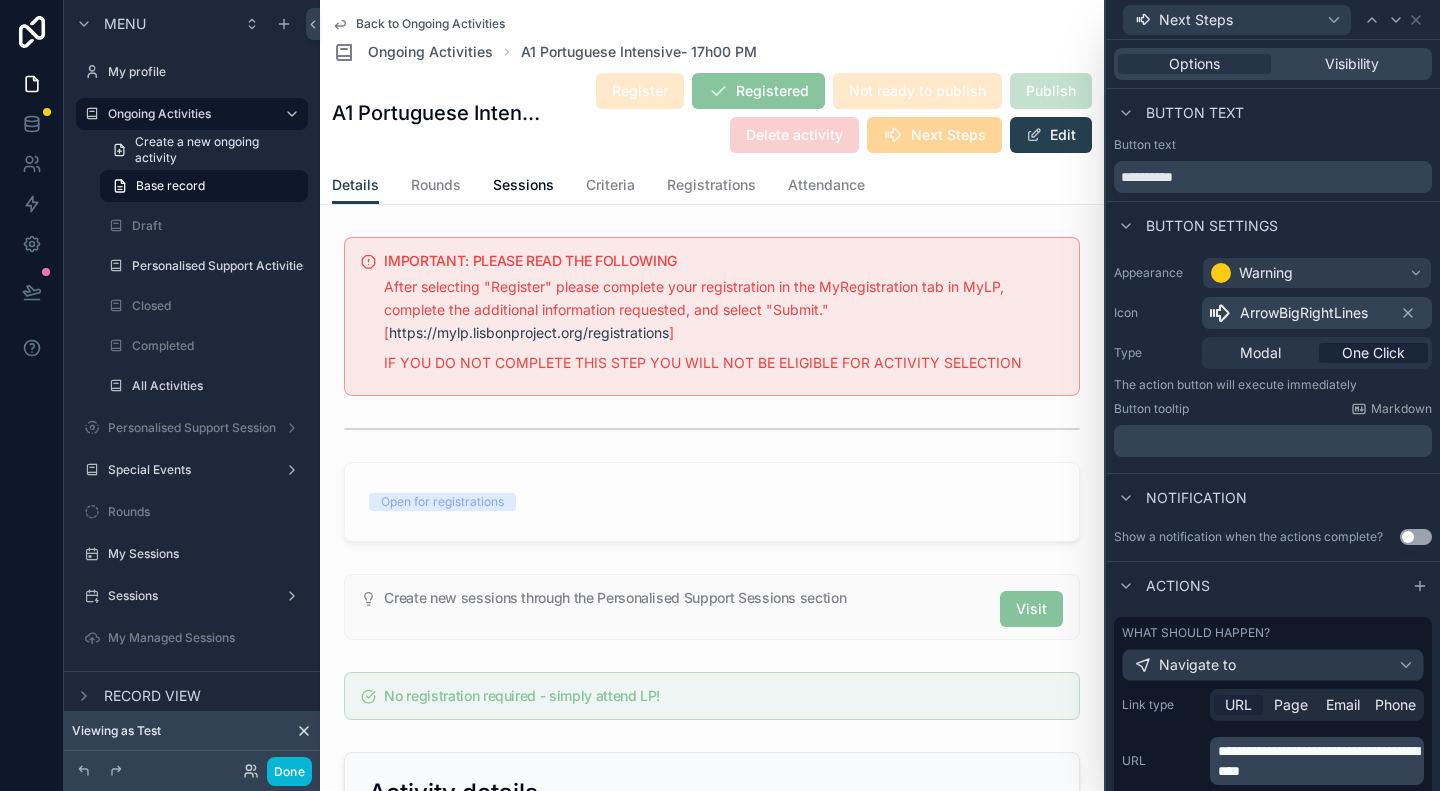 click on "Options Visibility" at bounding box center [1273, 64] 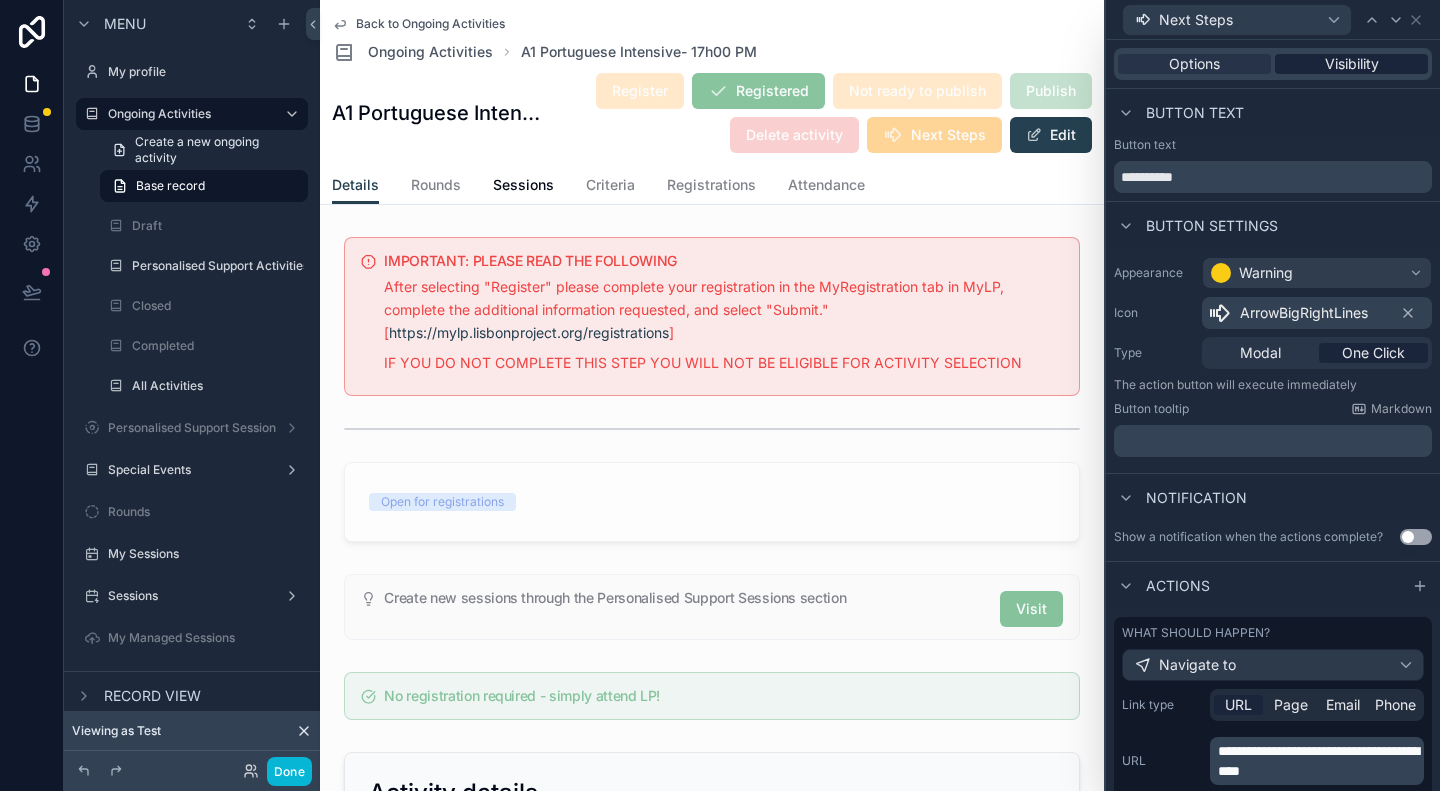 click on "Visibility" at bounding box center [1352, 64] 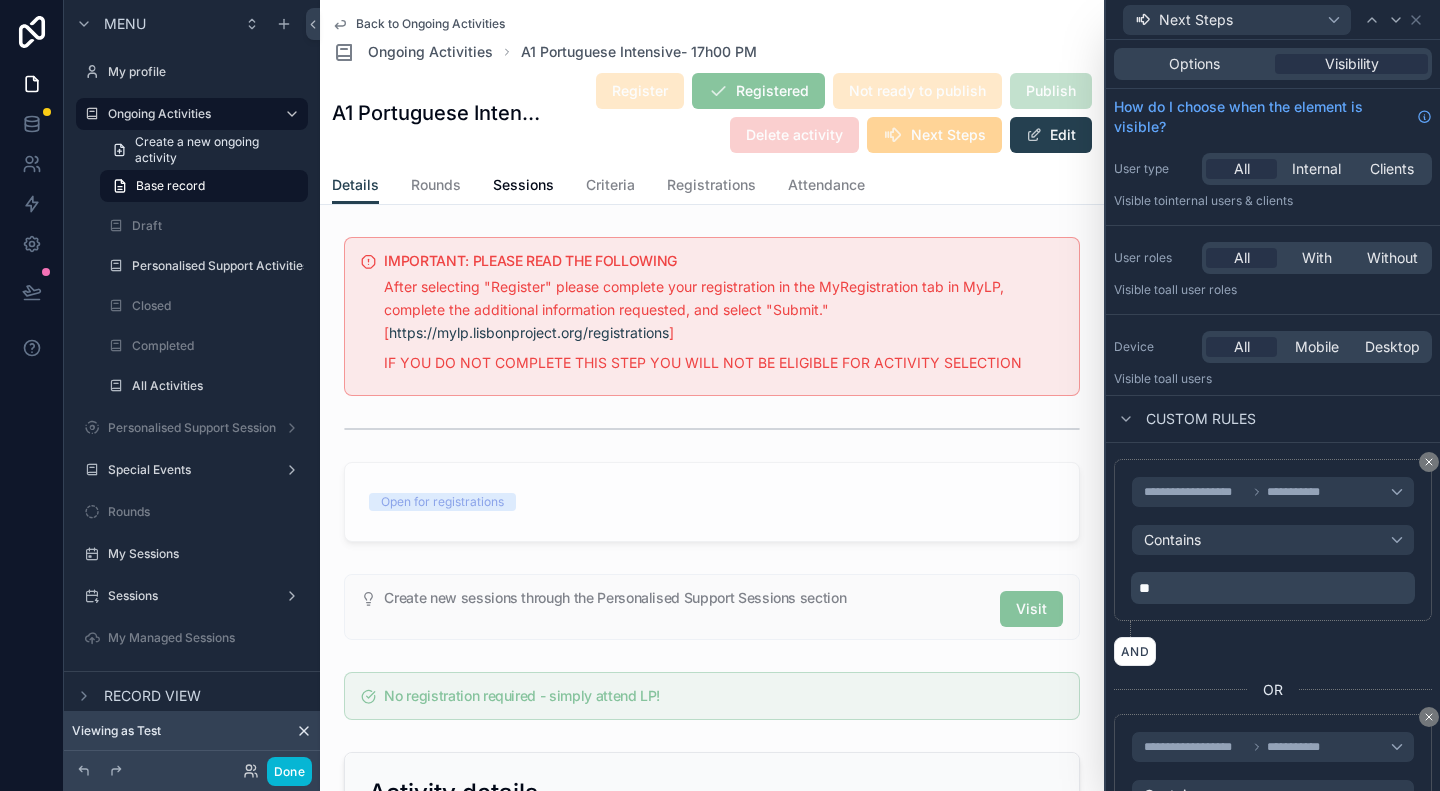 scroll, scrollTop: 143, scrollLeft: 0, axis: vertical 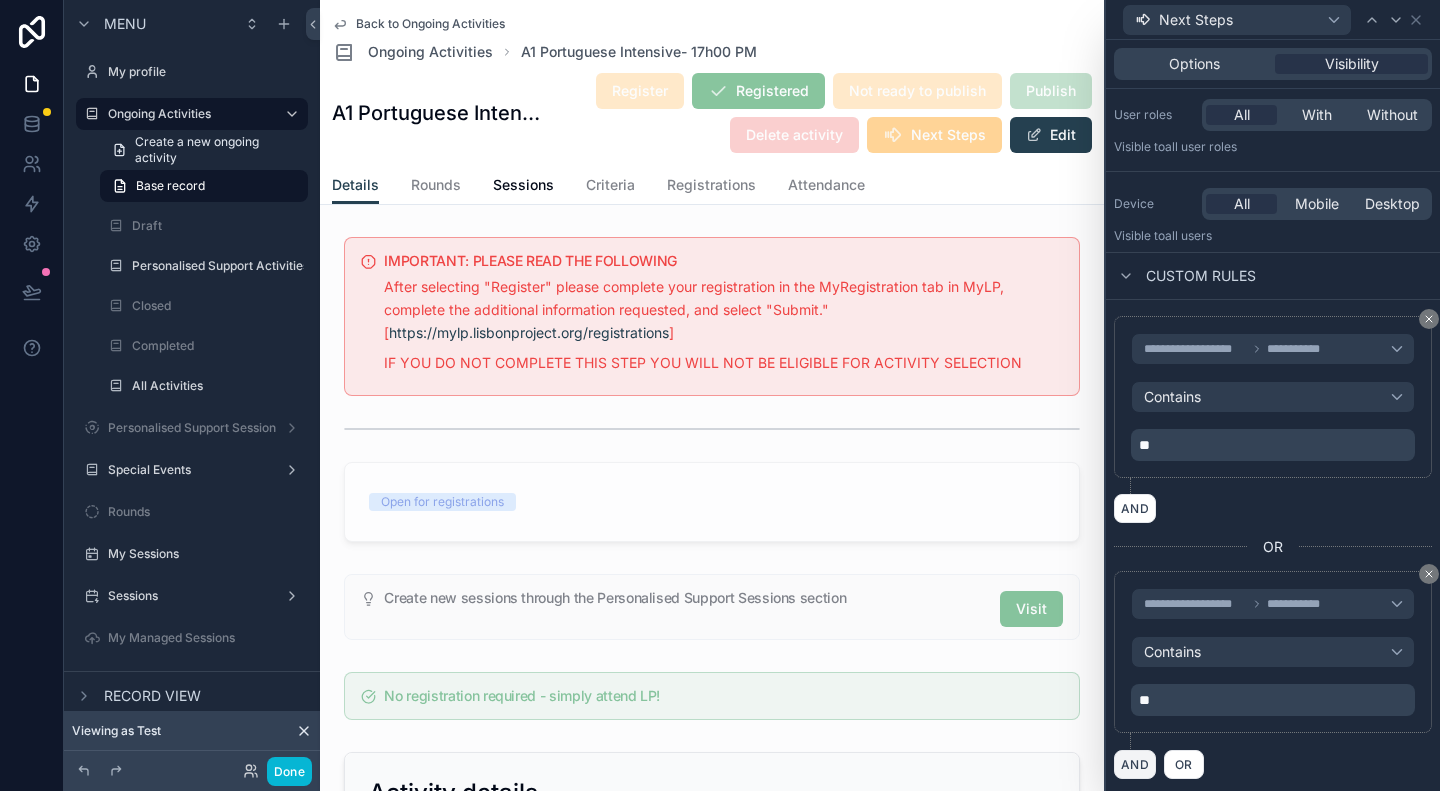 click on "AND" at bounding box center (1135, 764) 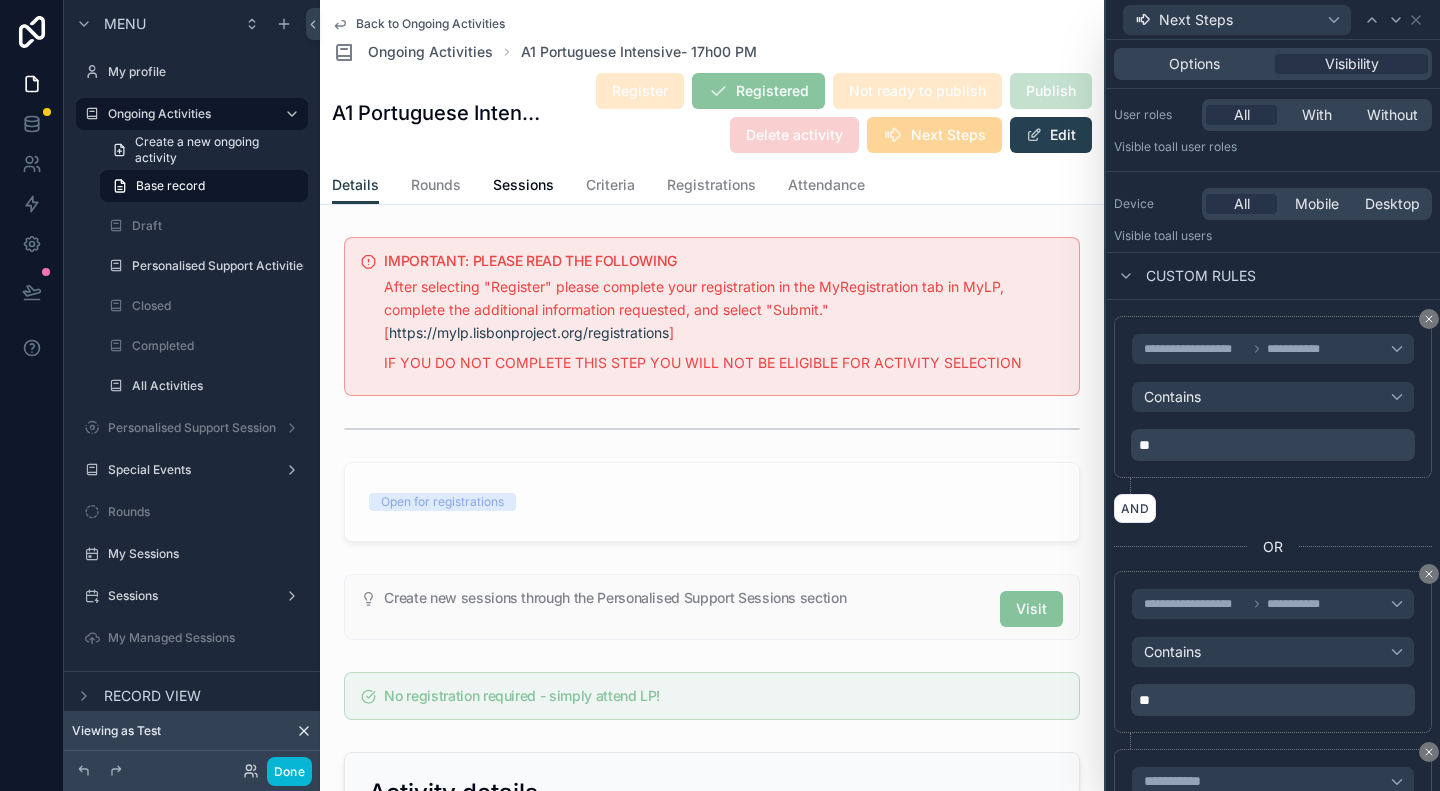 scroll, scrollTop: 320, scrollLeft: 0, axis: vertical 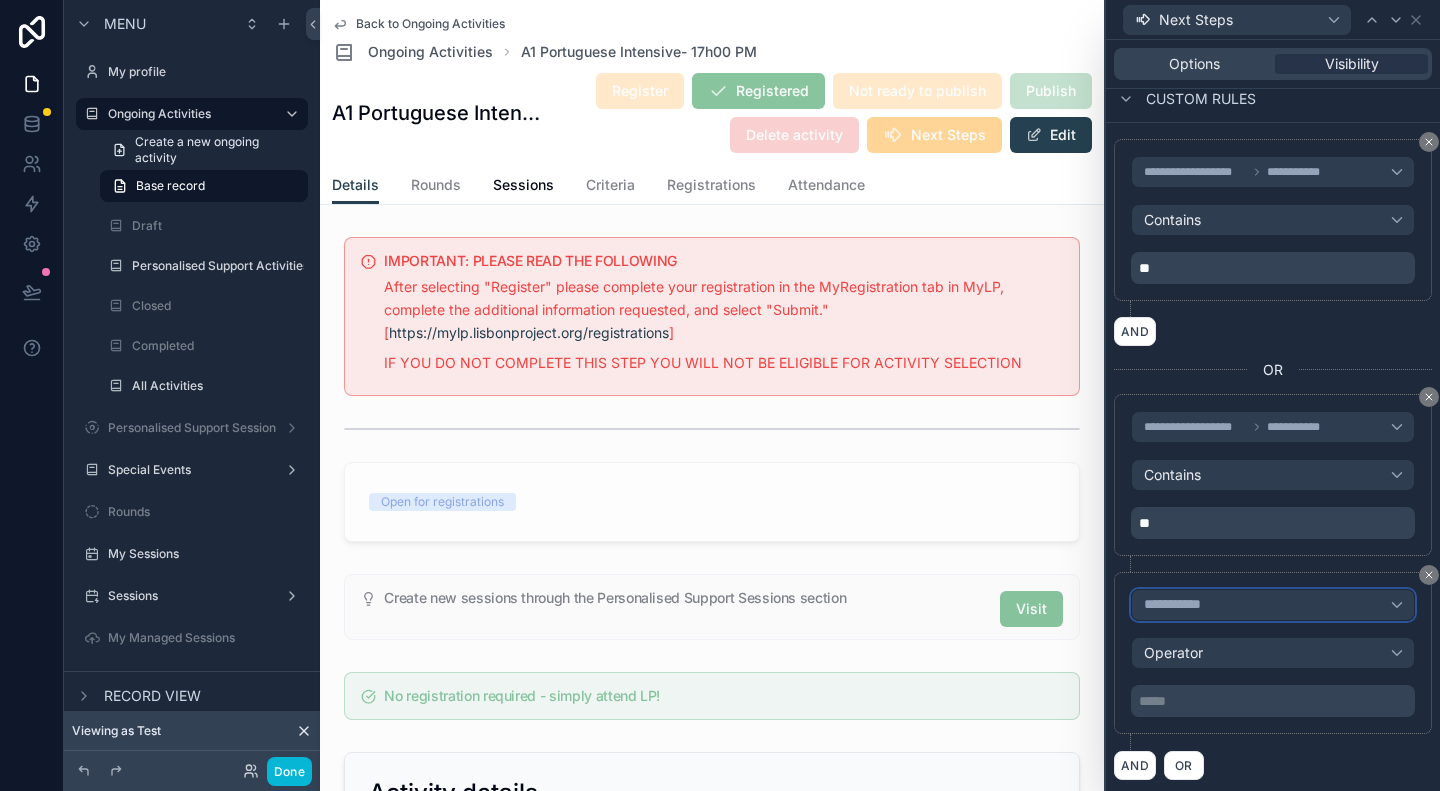 click on "**********" at bounding box center (1273, 605) 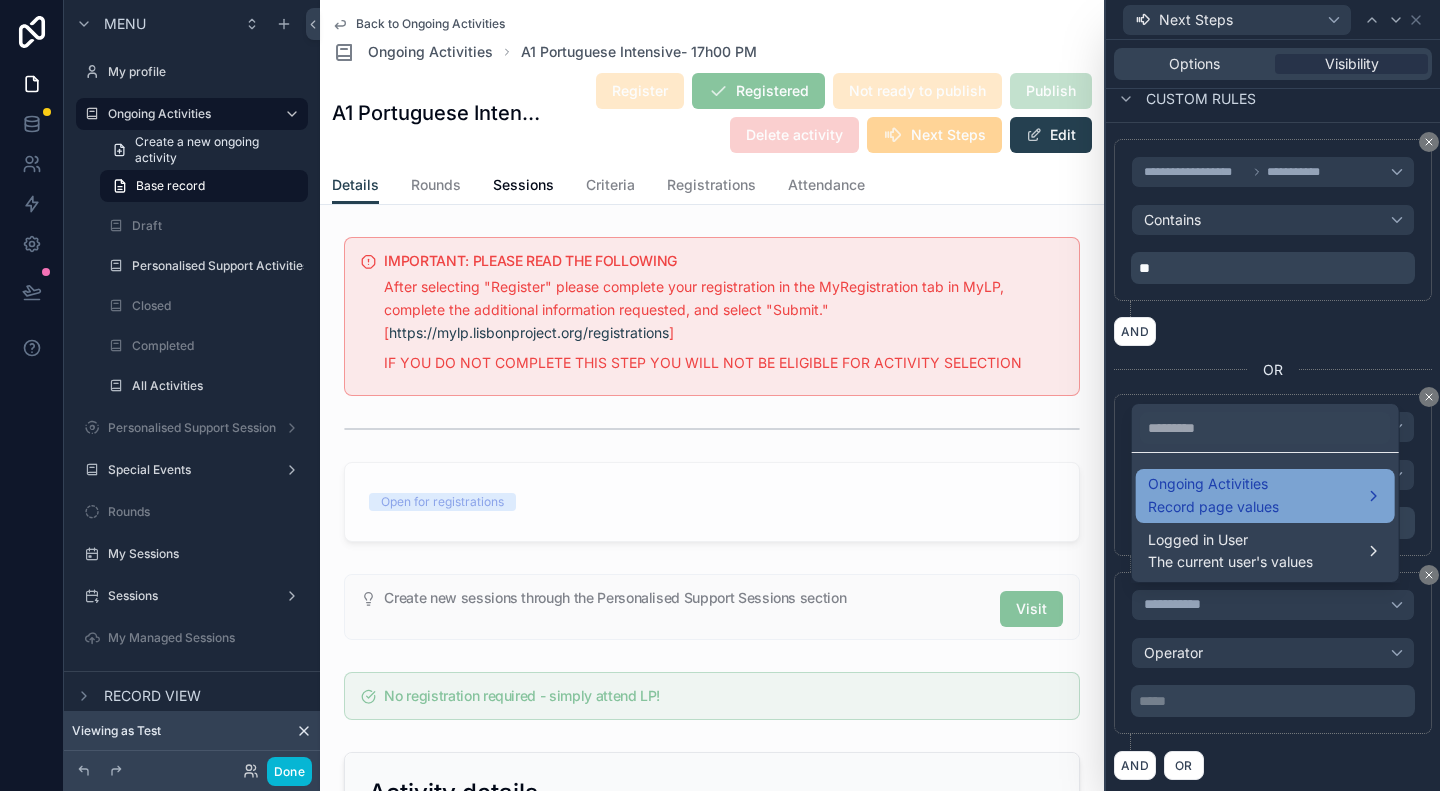 click on "Ongoing Activities" at bounding box center [1213, 484] 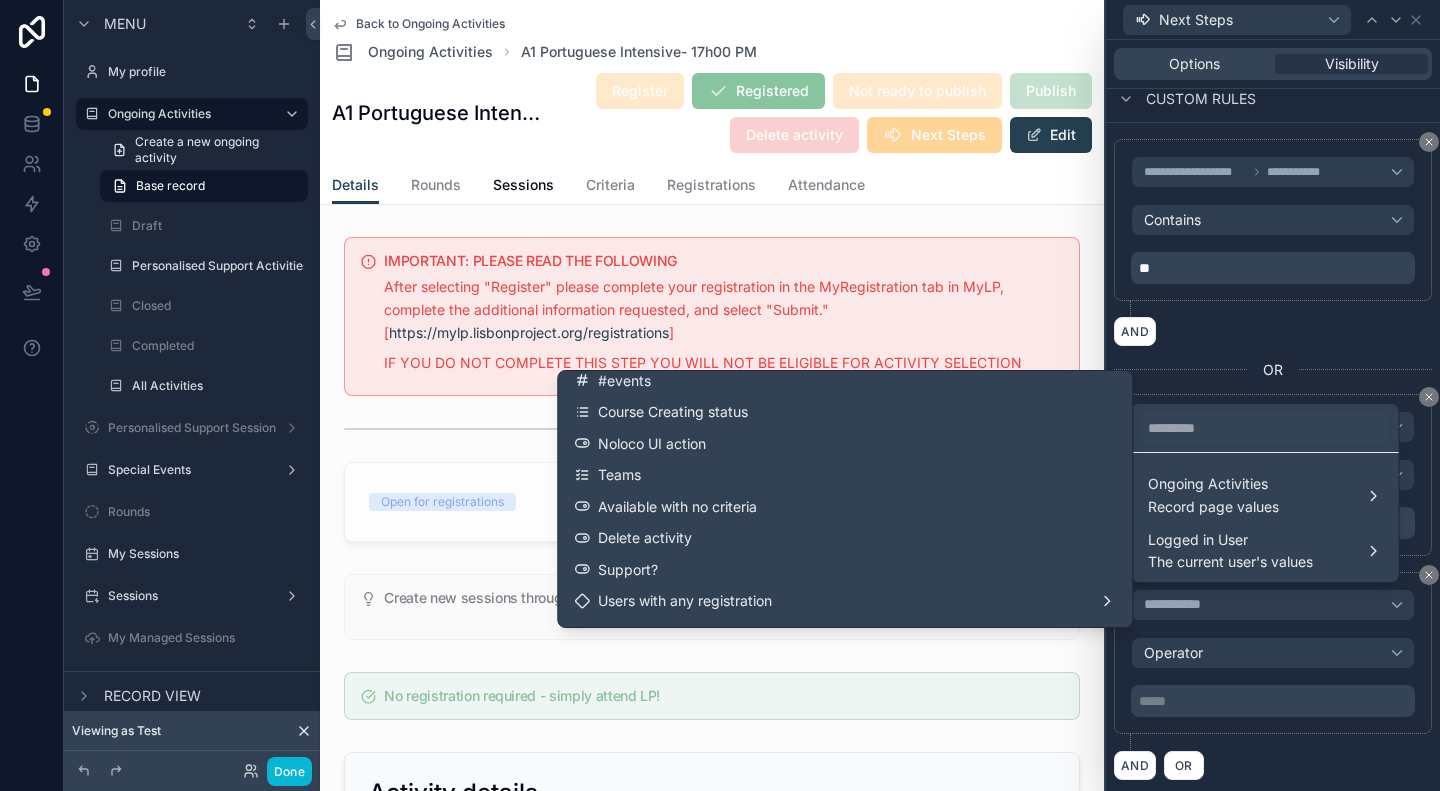 scroll, scrollTop: 900, scrollLeft: 0, axis: vertical 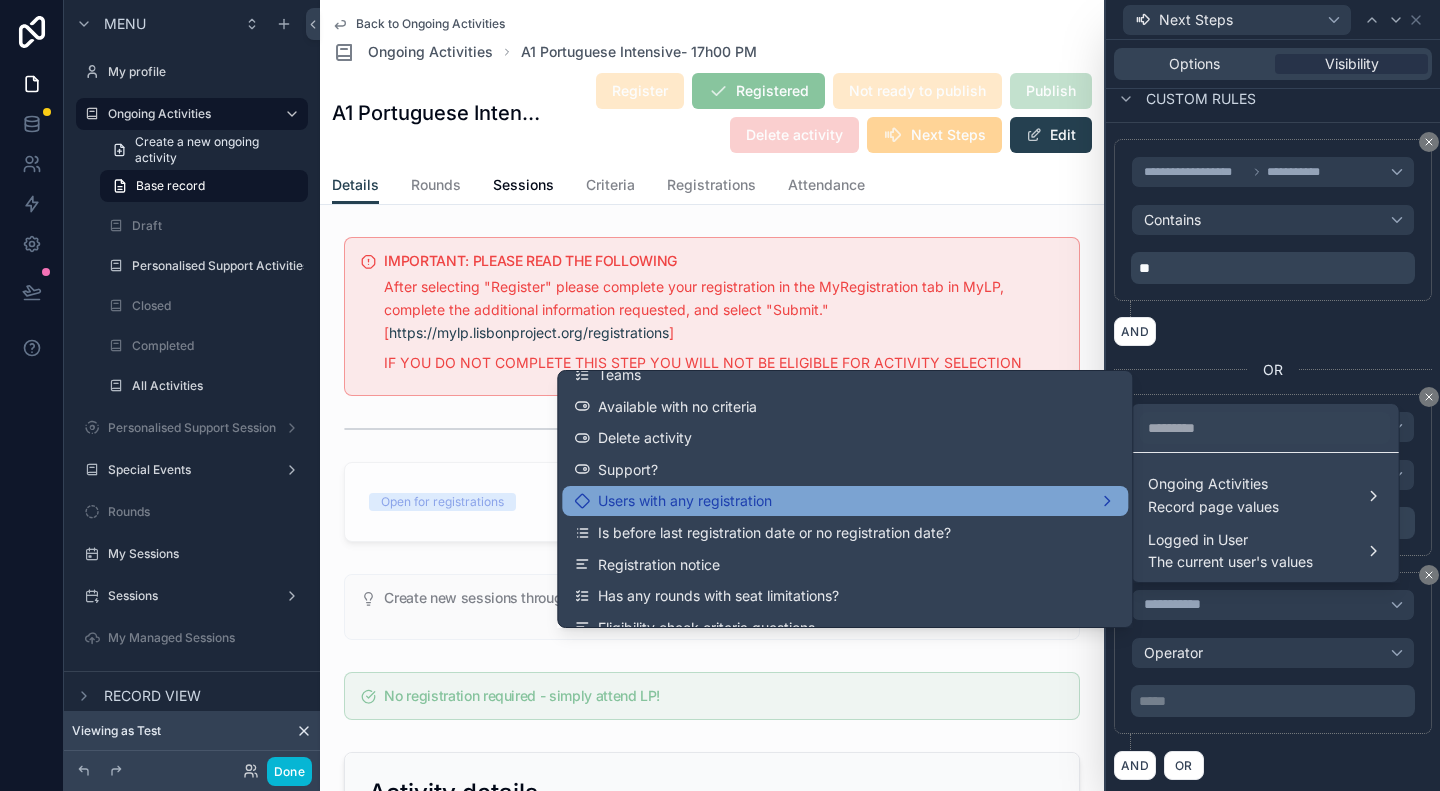 click on "Users with any registration" at bounding box center [845, 501] 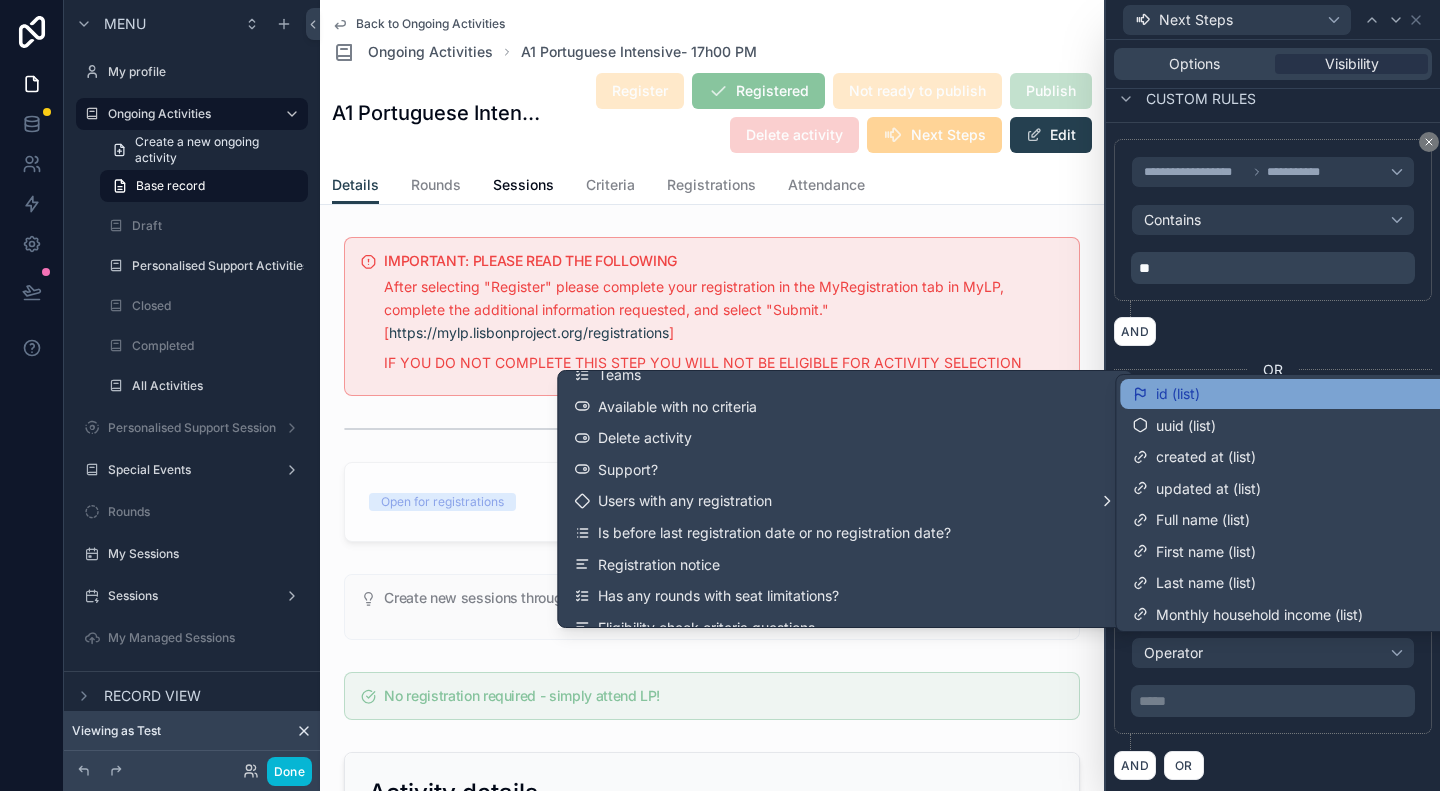 click on "id (list)" at bounding box center (1403, 394) 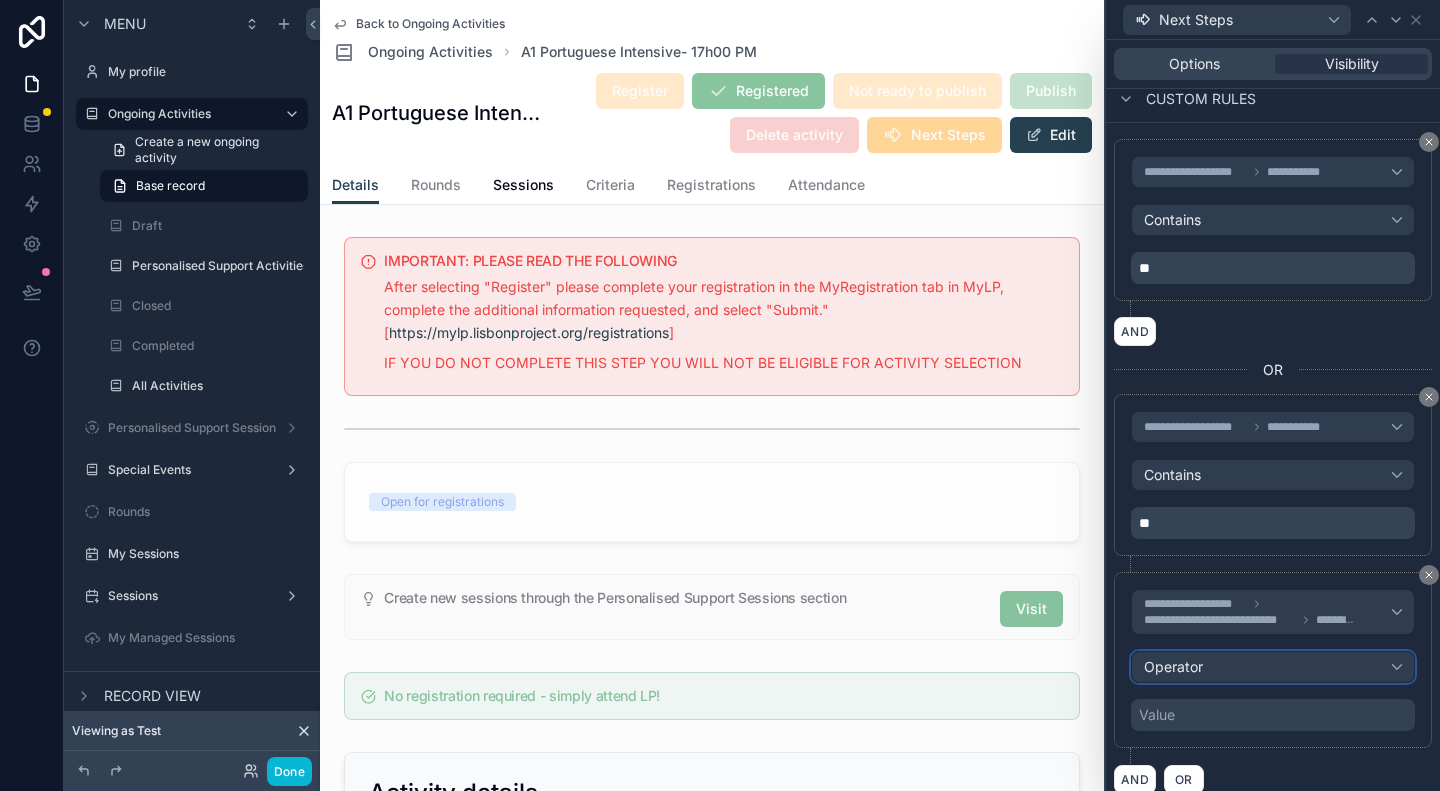 click on "Operator" at bounding box center [1273, 667] 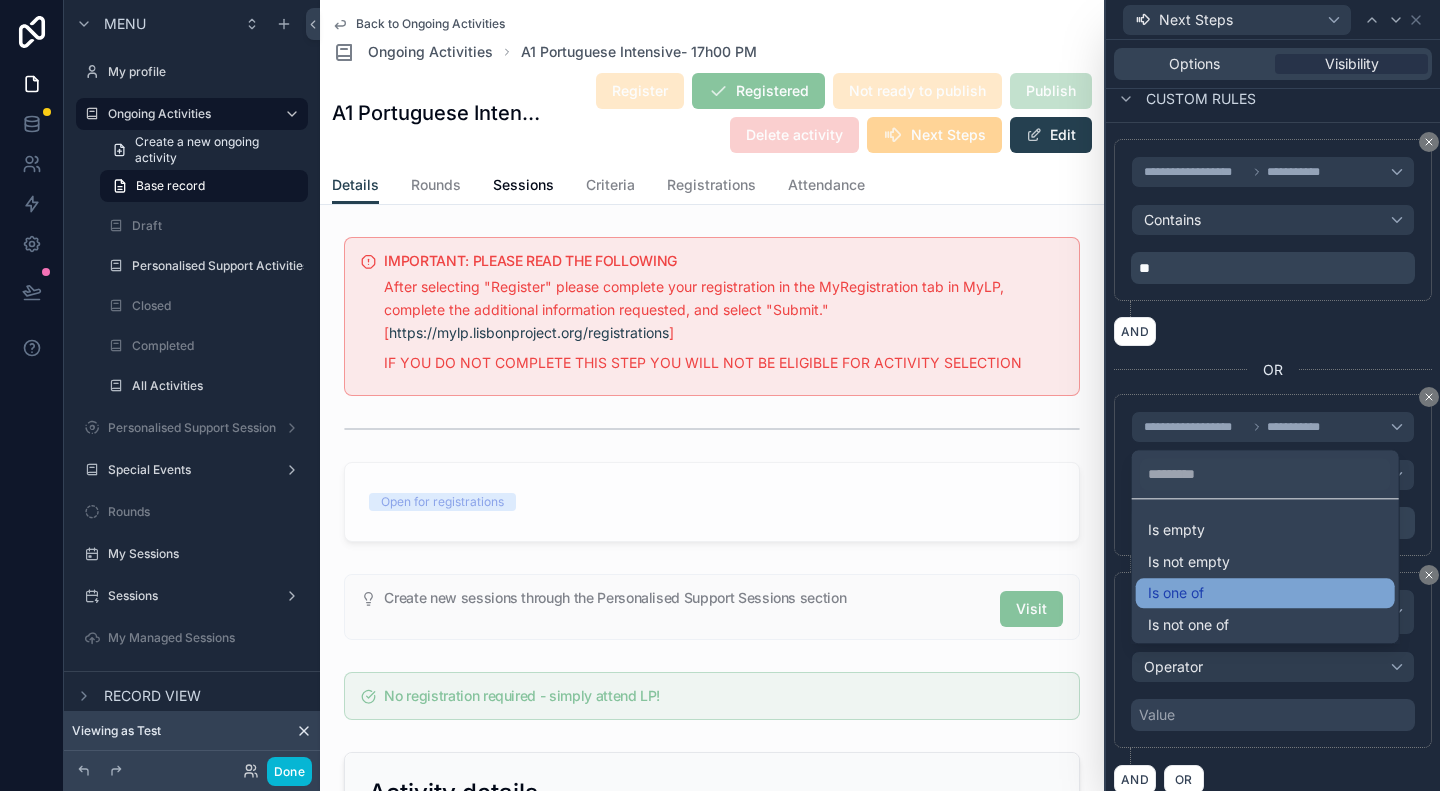 click on "Is one of" at bounding box center [1265, 593] 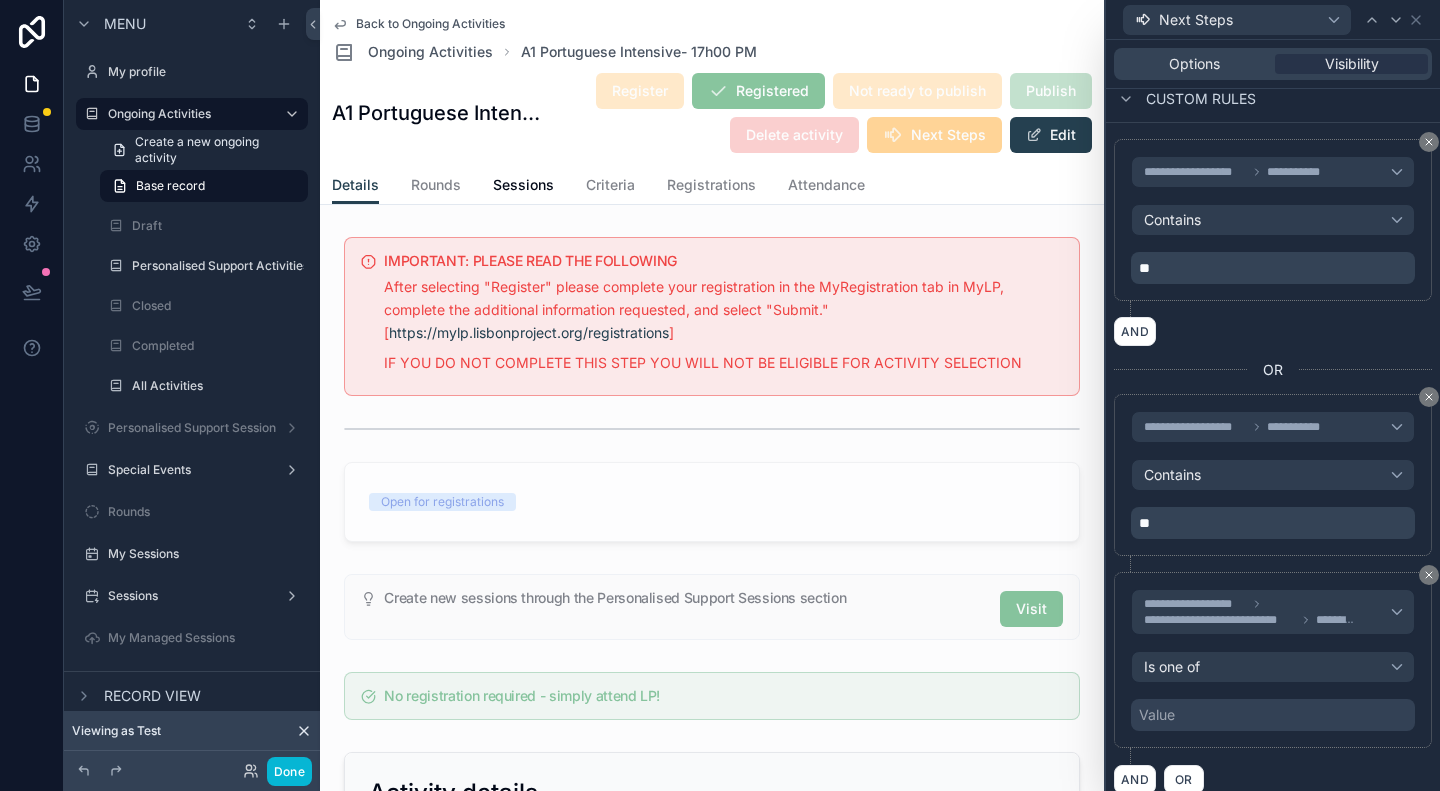 click on "Value" at bounding box center [1273, 715] 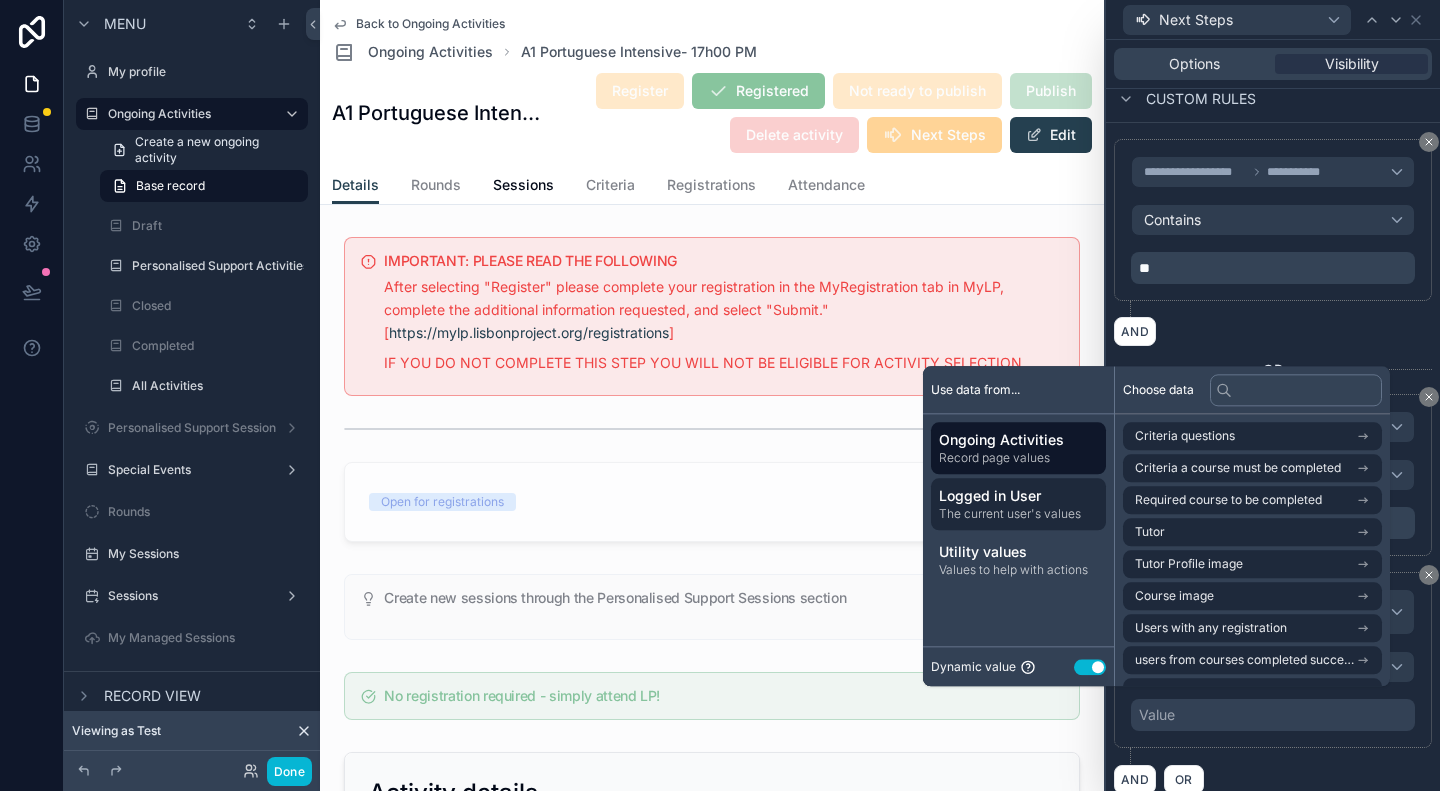 click on "Logged in User" at bounding box center (1018, 496) 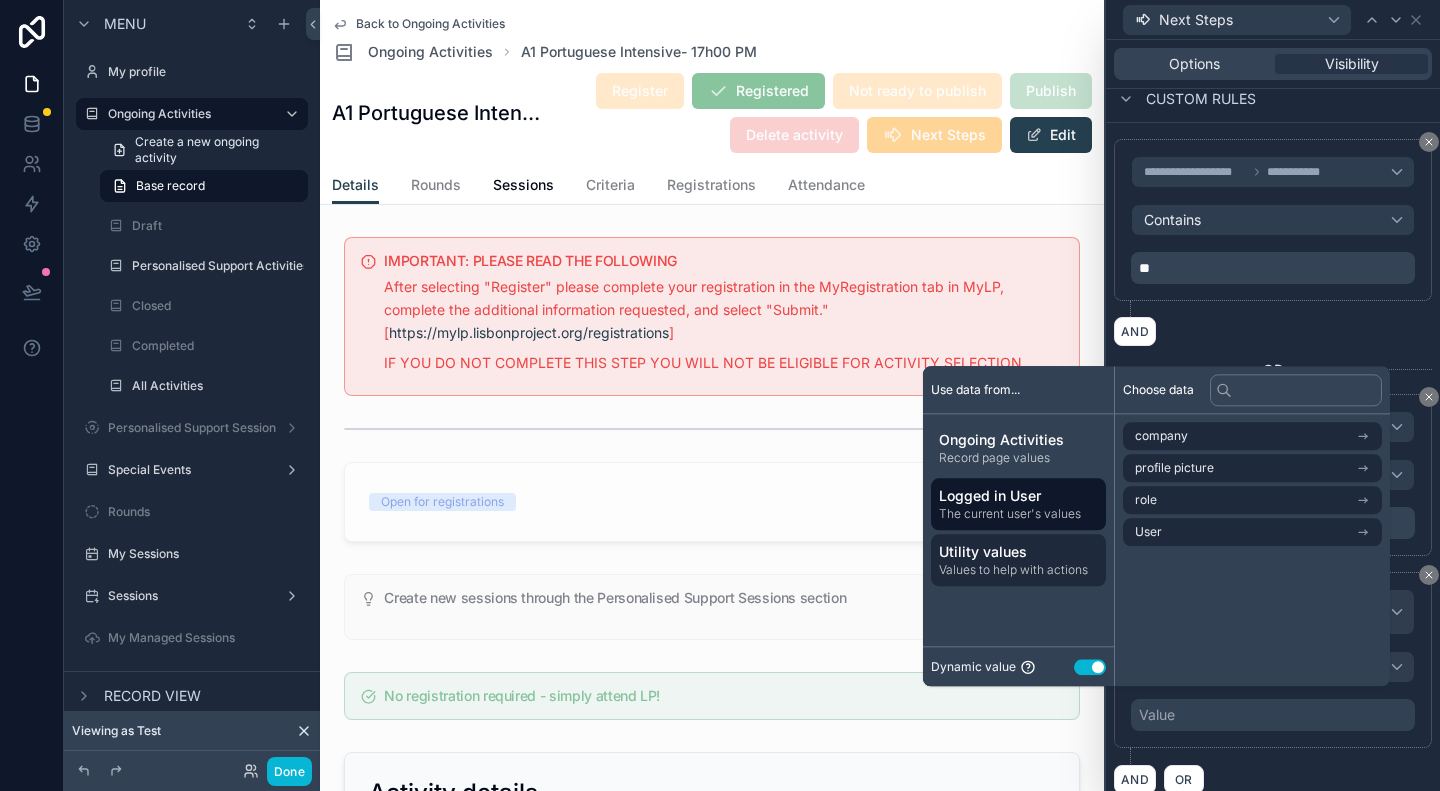 click on "Utility values" at bounding box center (1018, 552) 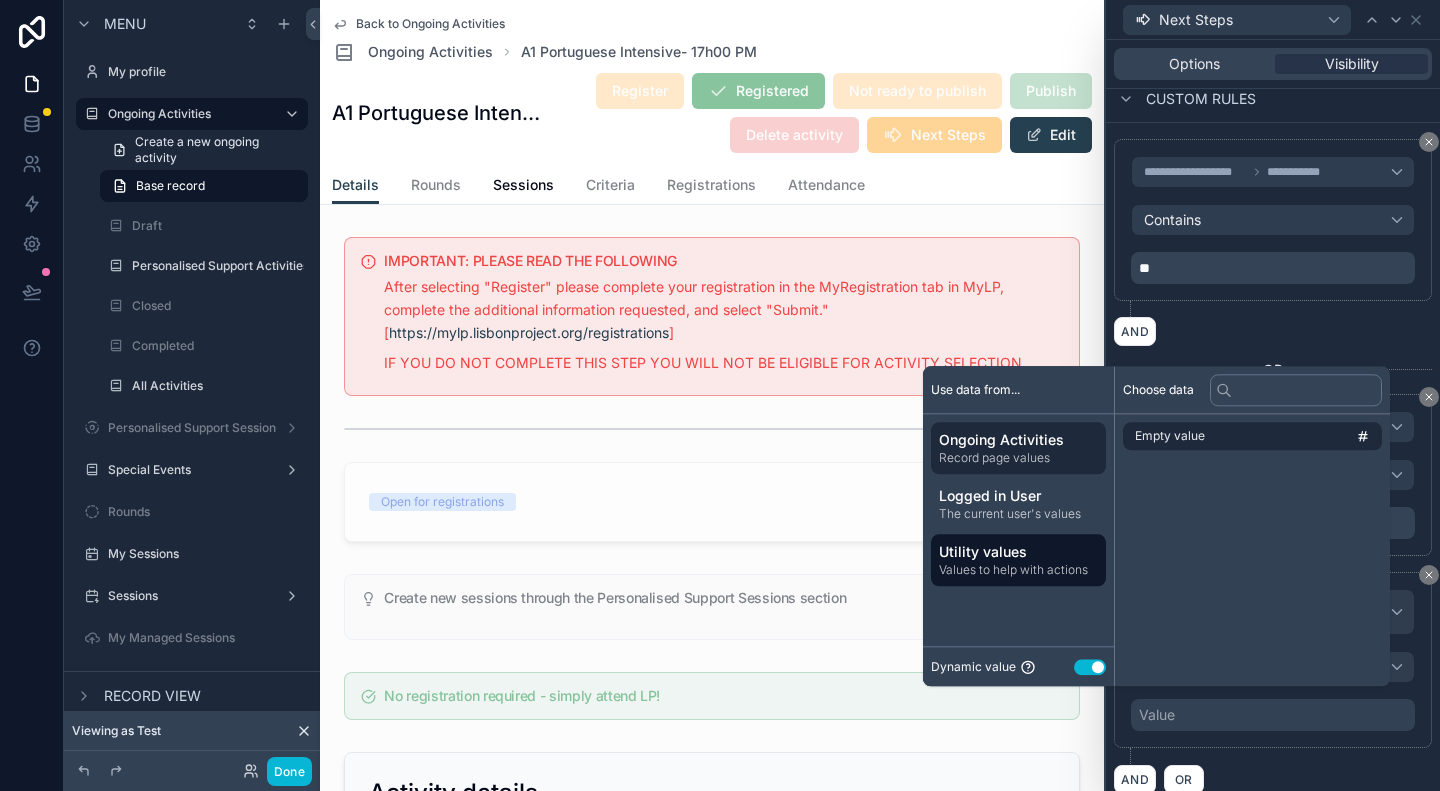 click on "Record page values" at bounding box center (1018, 458) 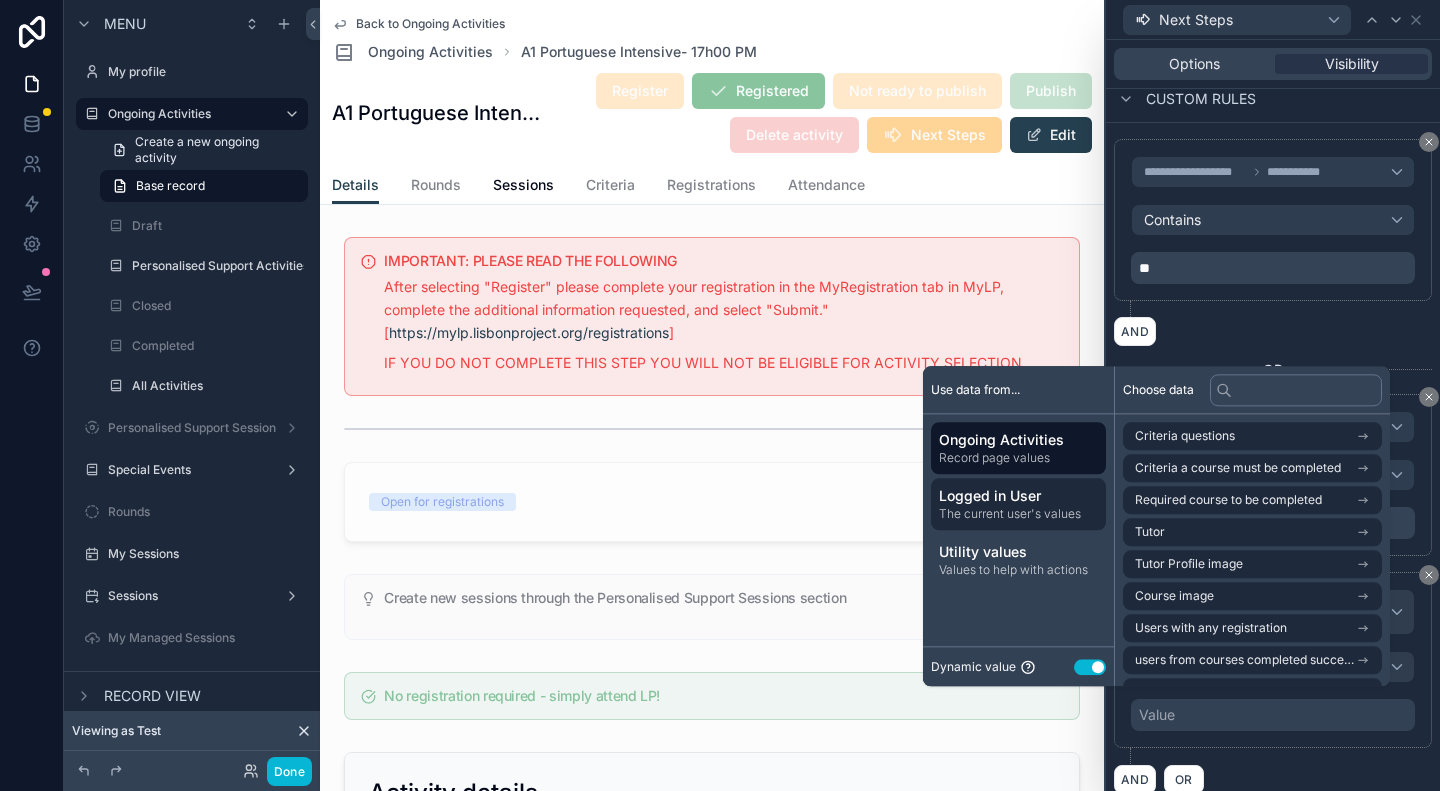 click on "The current user's values" at bounding box center (1018, 514) 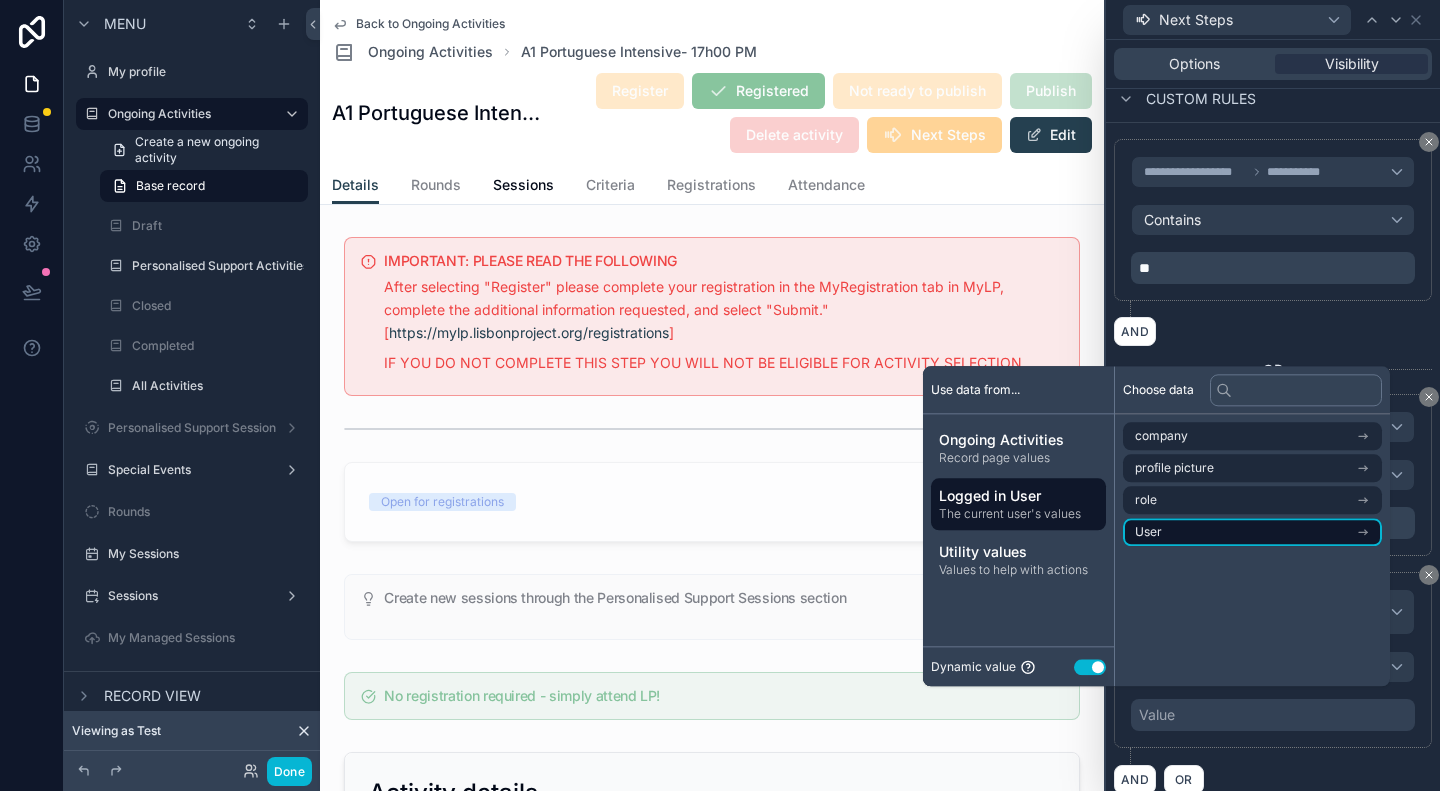 click on "User" at bounding box center (1252, 532) 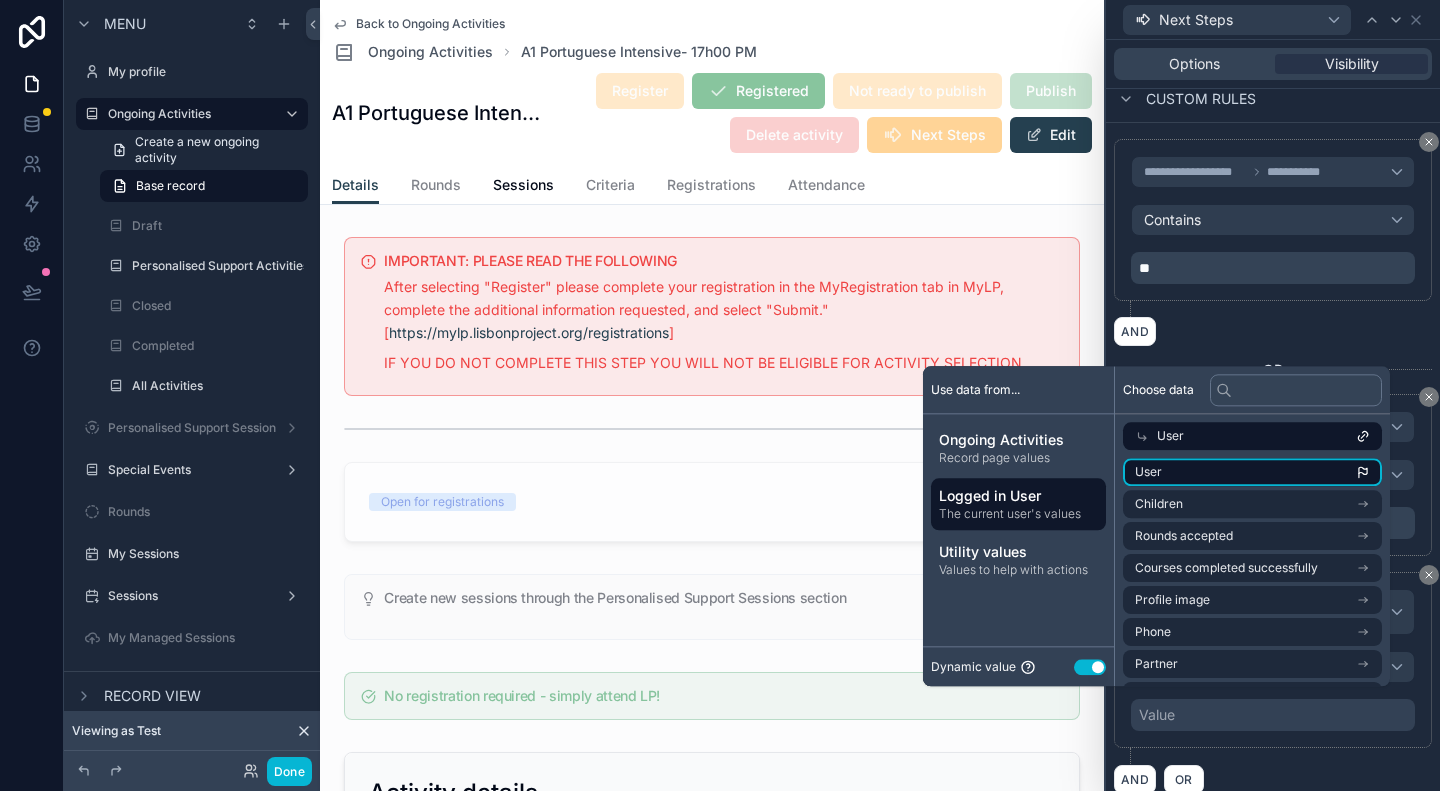 click on "User" at bounding box center (1252, 472) 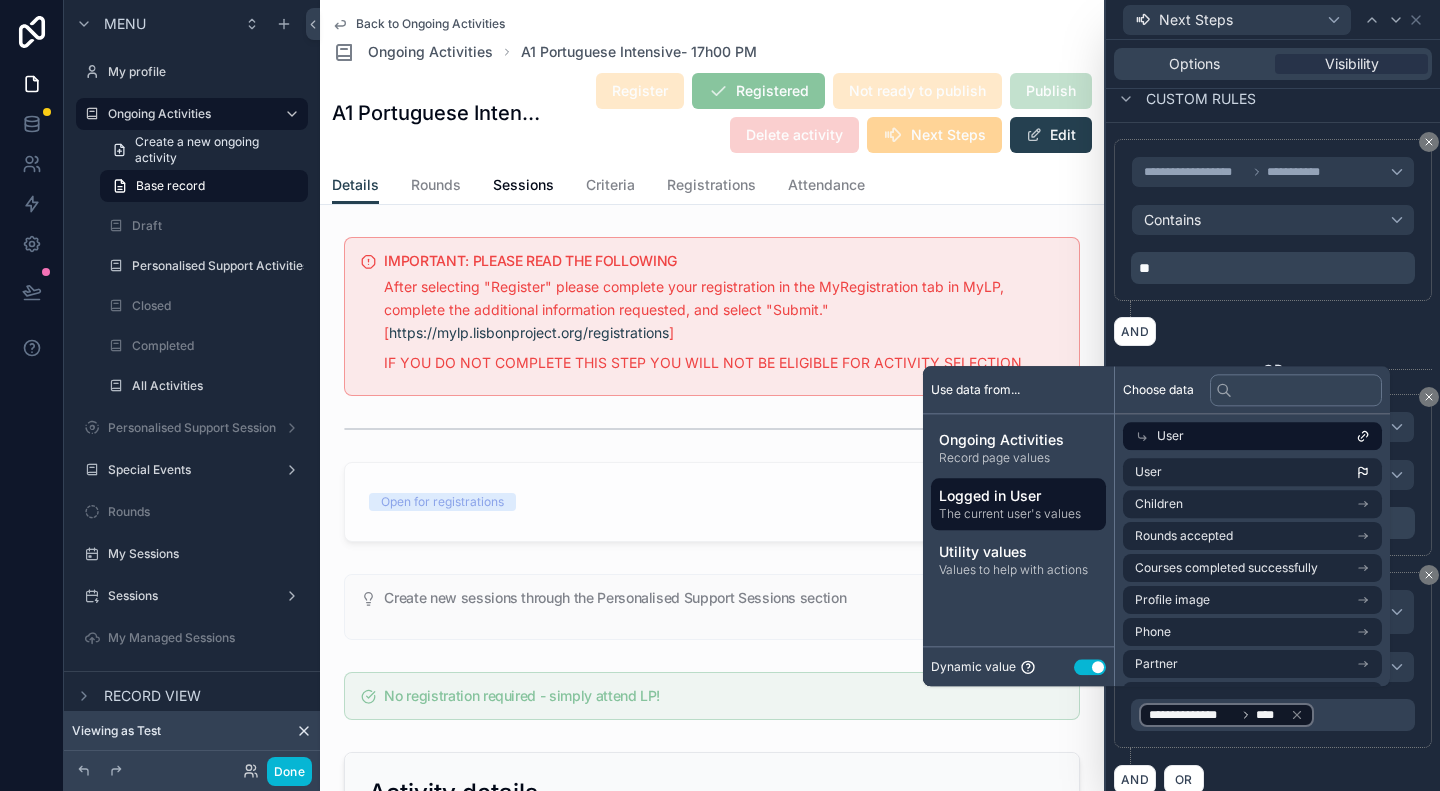 click on "**********" at bounding box center (1273, 660) 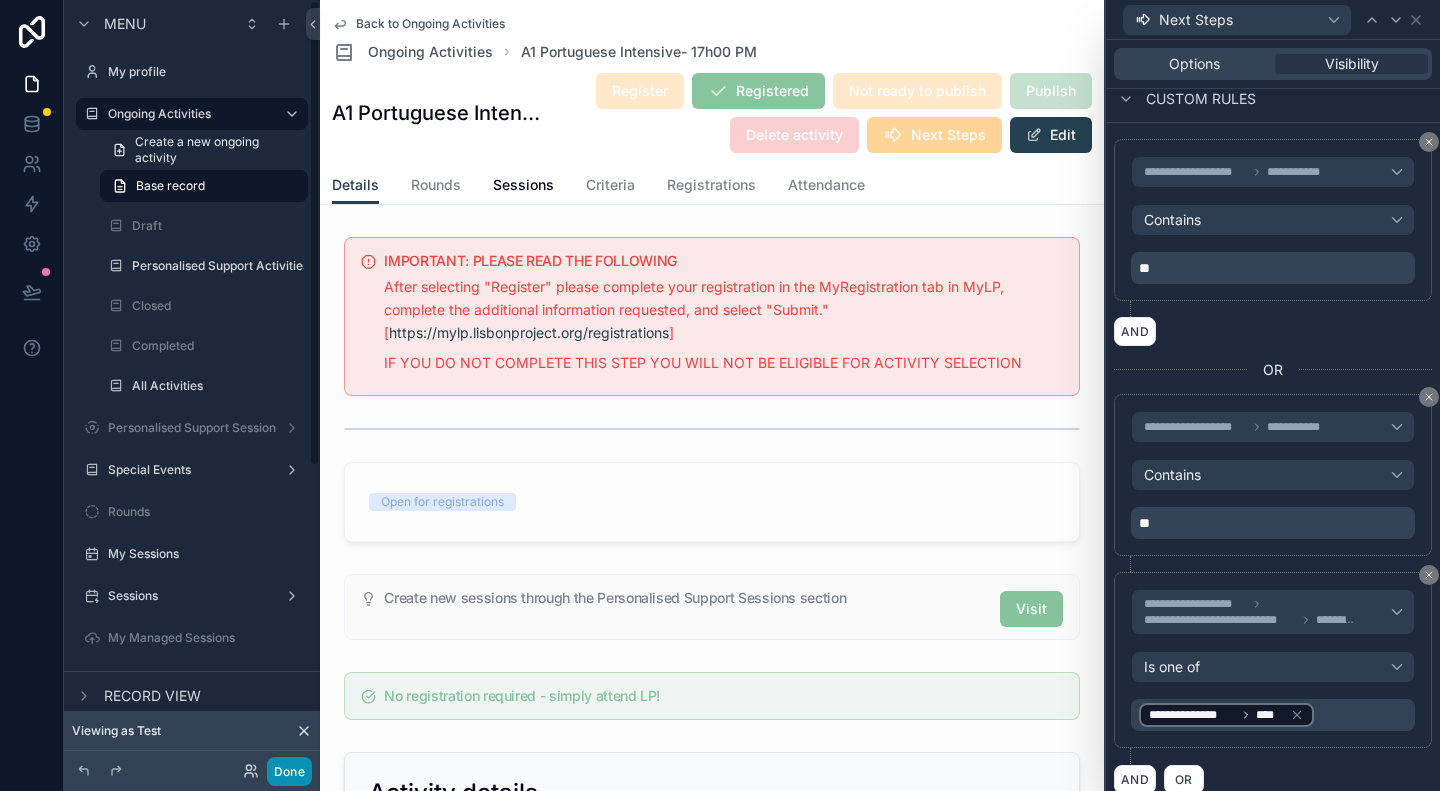 click on "Done" at bounding box center [289, 771] 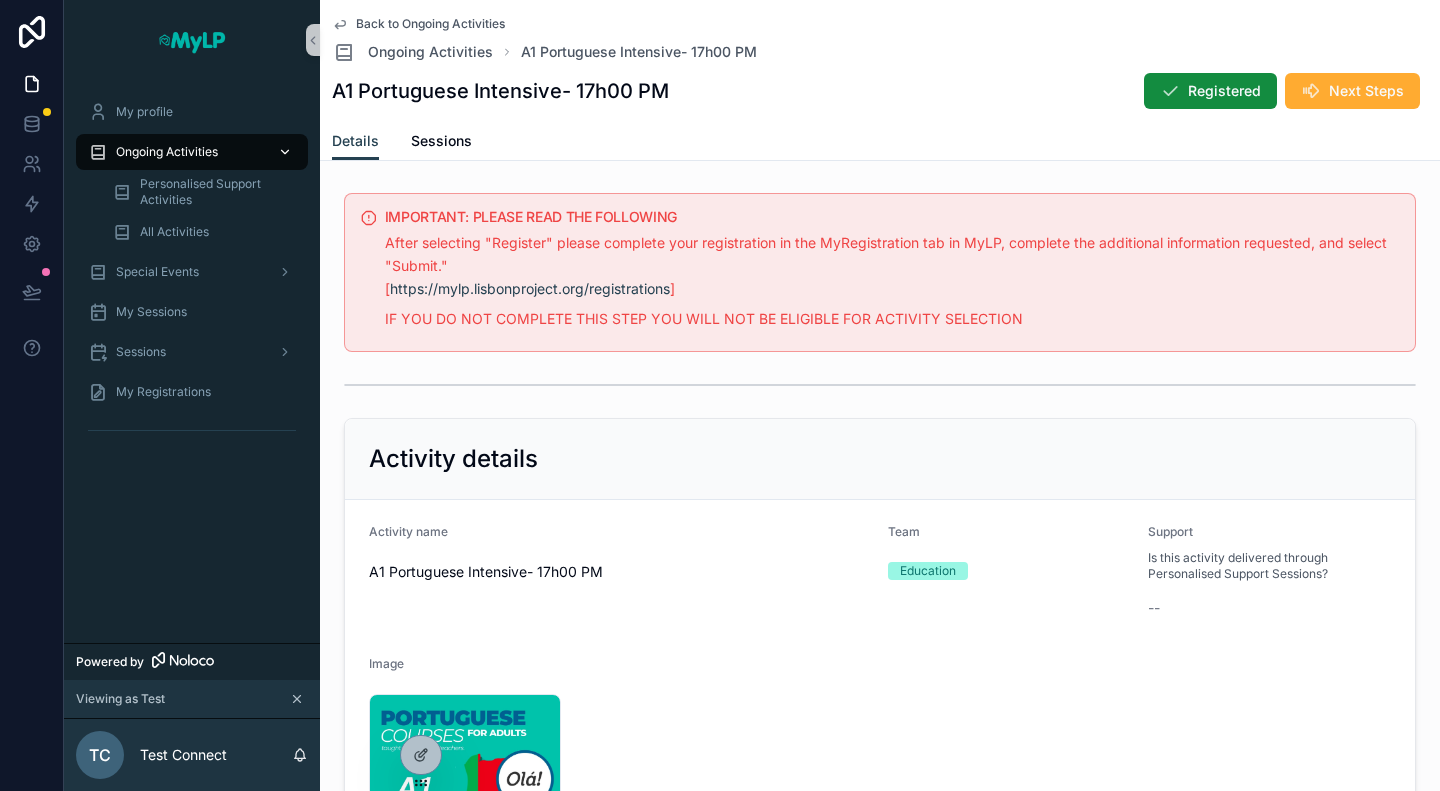 click on "Ongoing Activities" at bounding box center (167, 152) 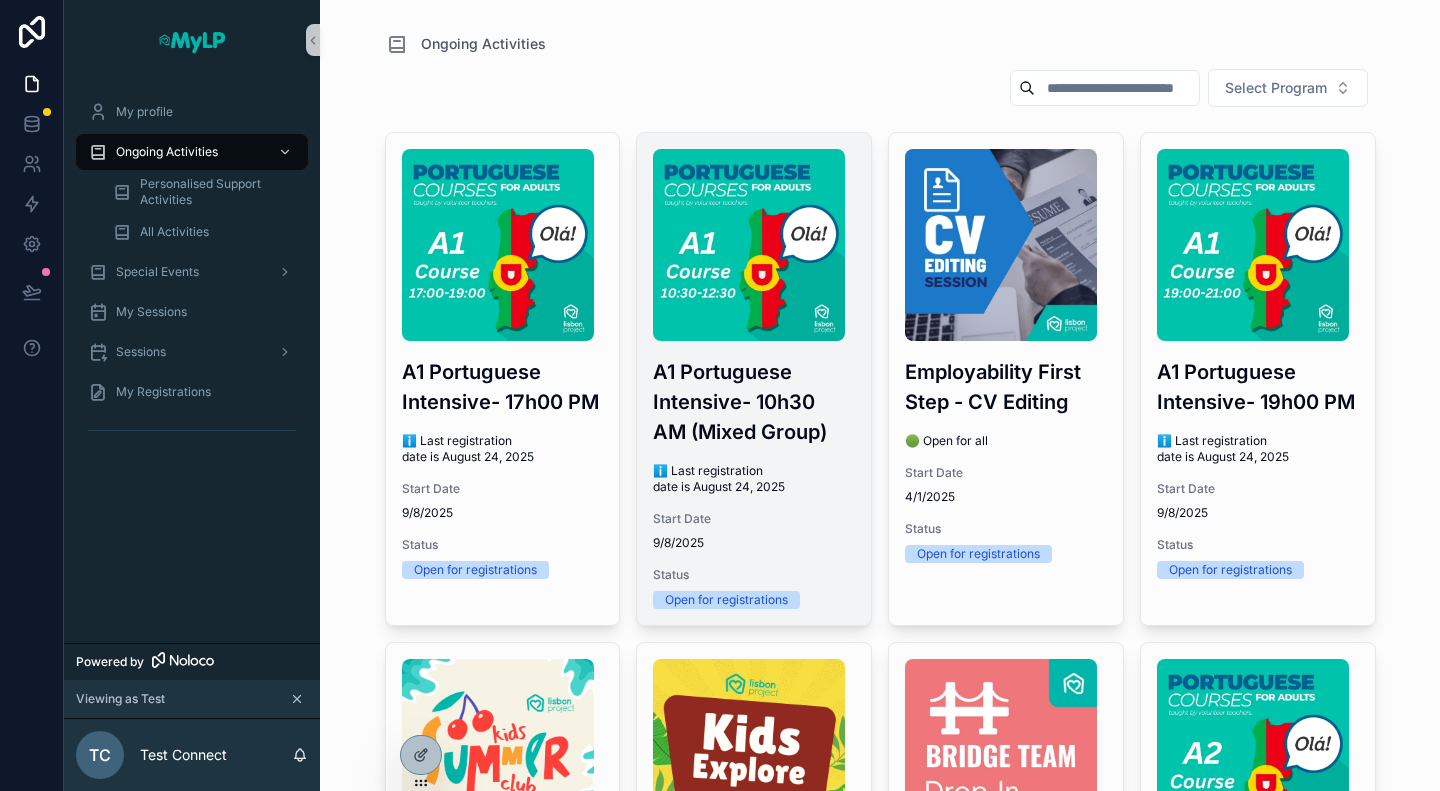 click at bounding box center [749, 245] 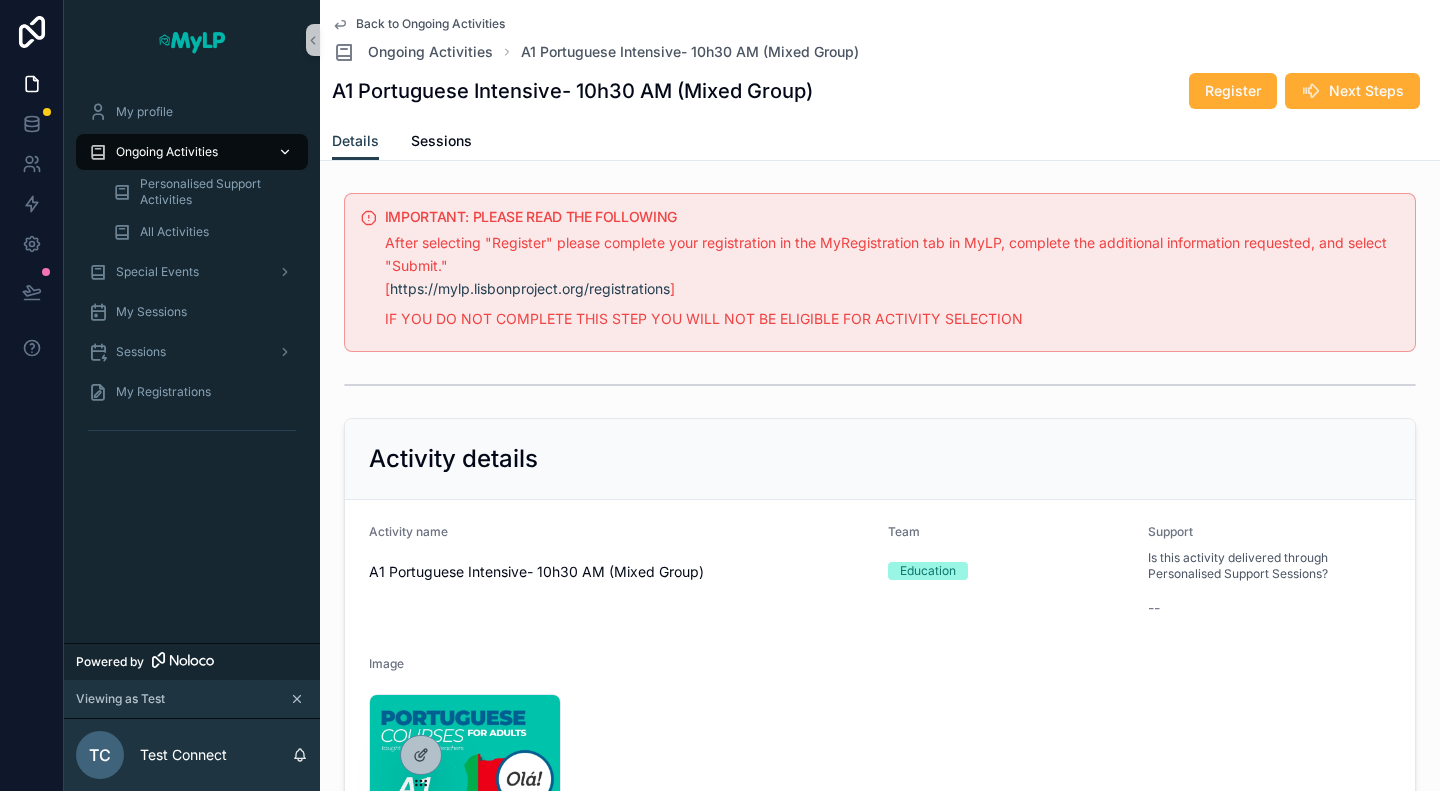 click on "Ongoing Activities" at bounding box center (167, 152) 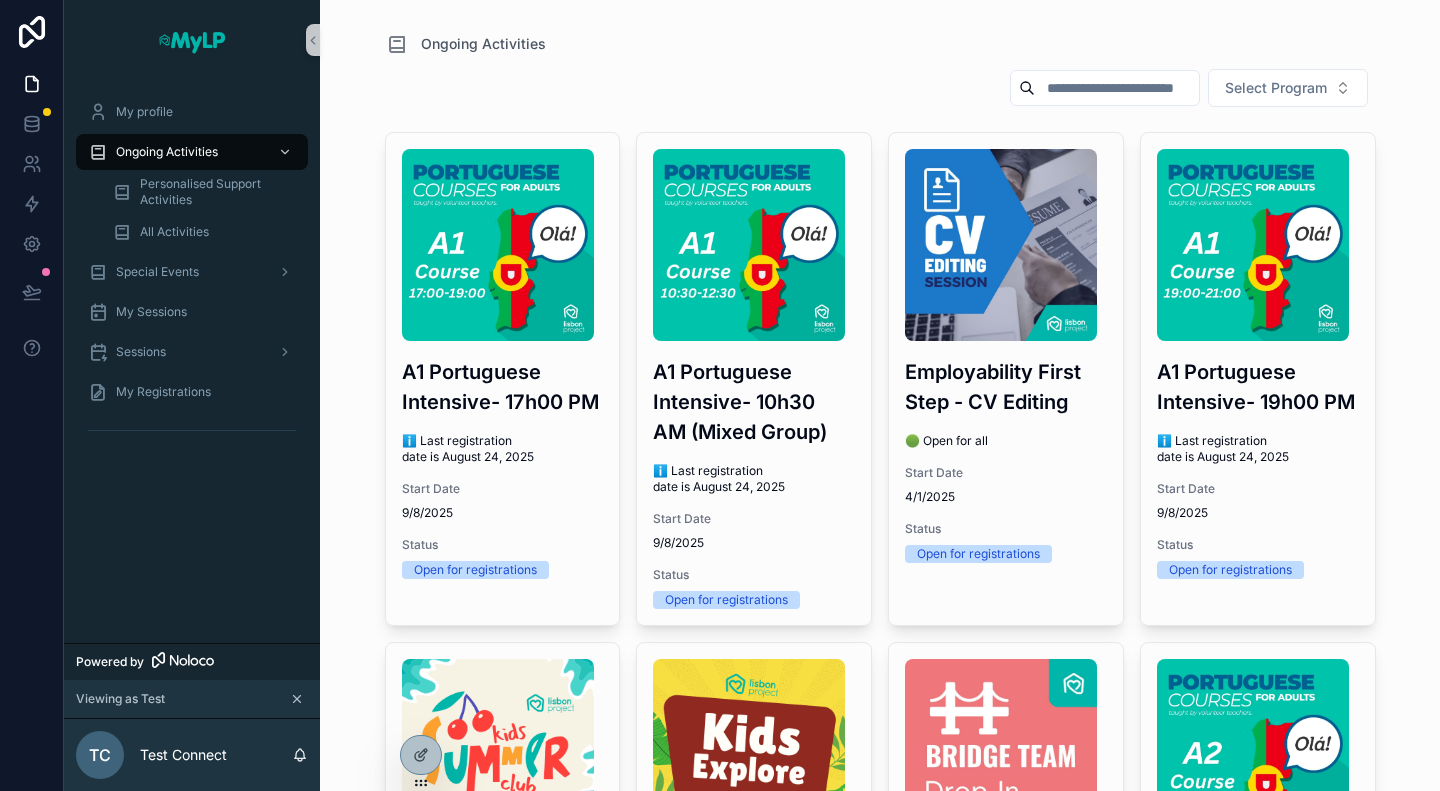 click on "A1 Portuguese Intensive- 17h00 PM ℹ️ Last registration date is August 24, 2025 Start Date 9/8/2025 Status Open for registrations" at bounding box center (503, 364) 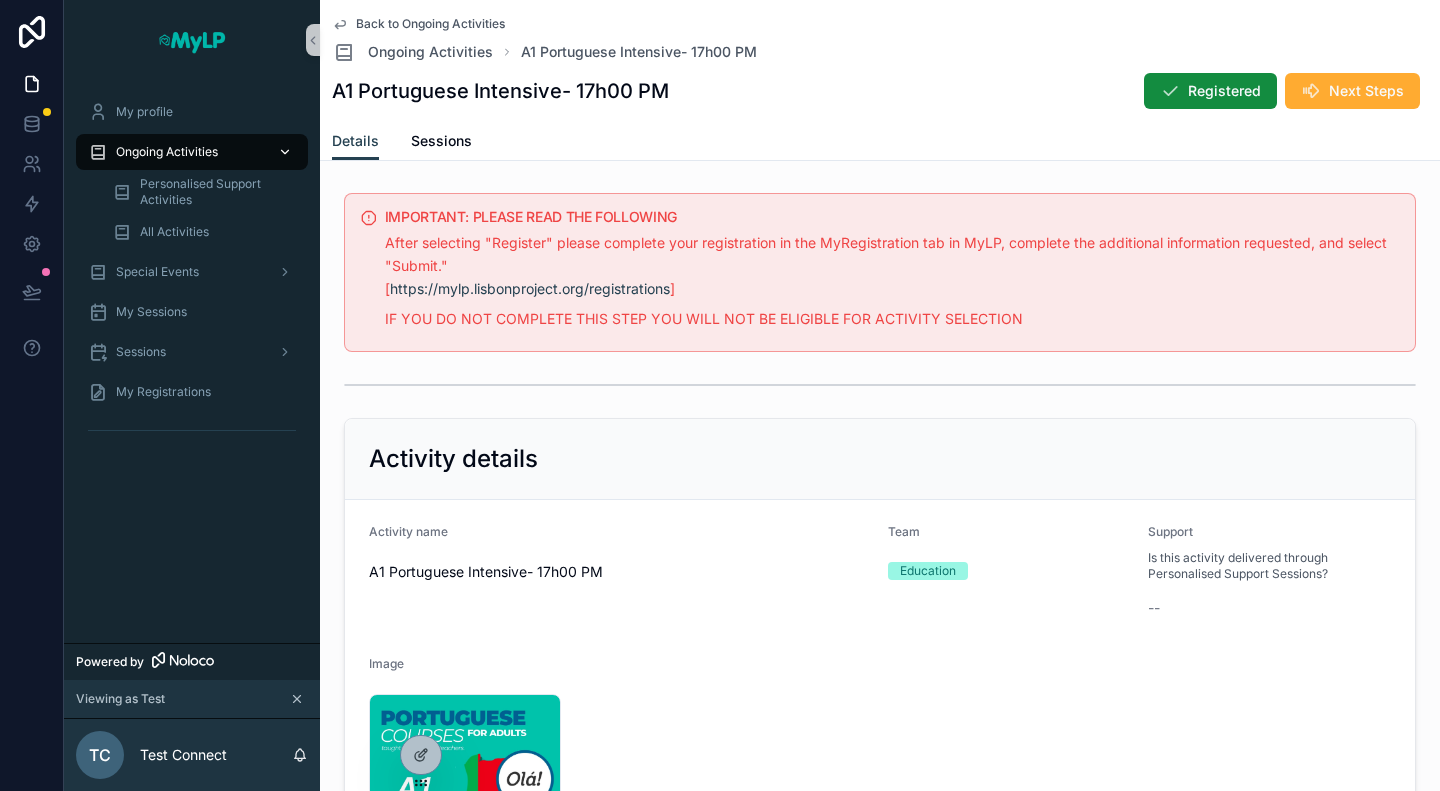click on "Ongoing Activities" at bounding box center (167, 152) 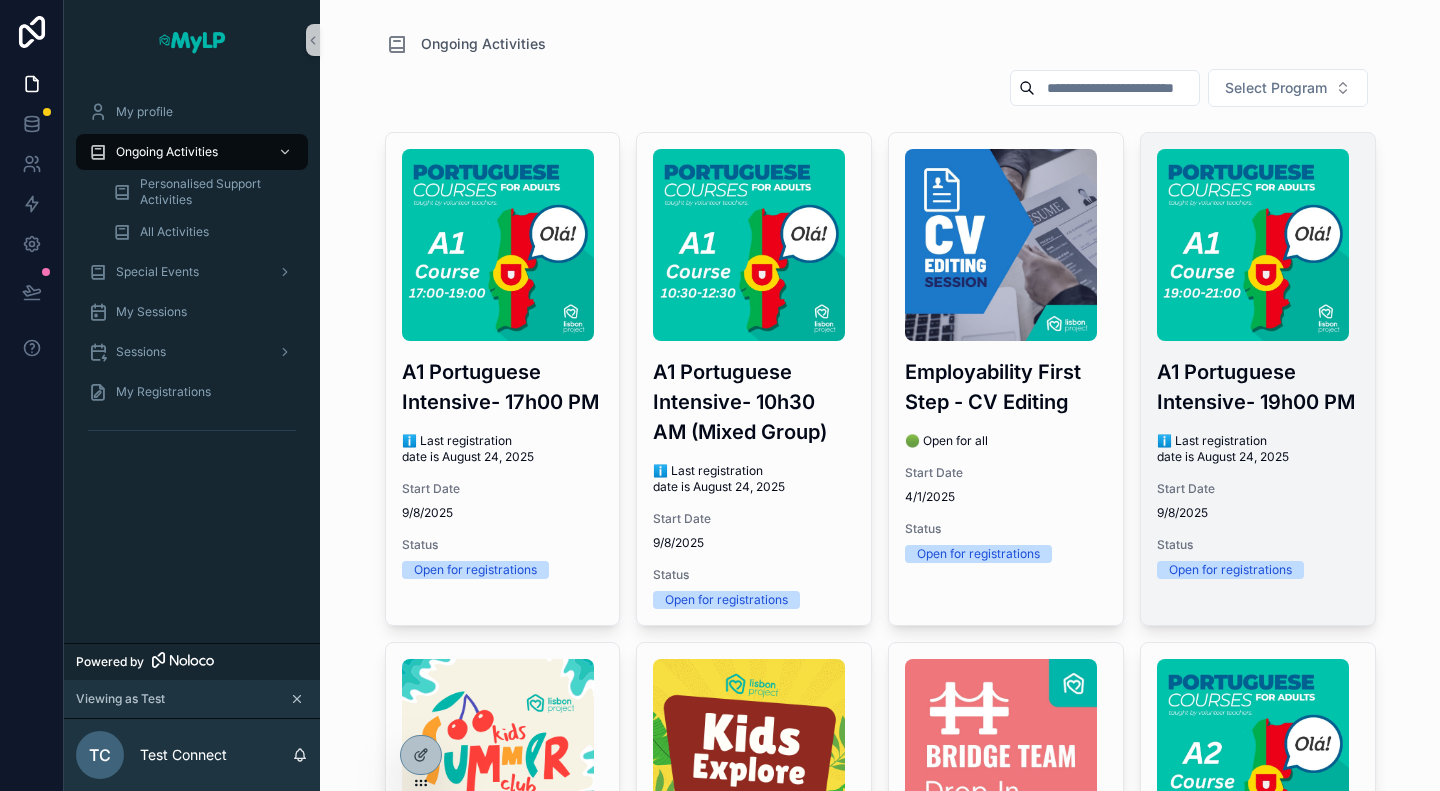 click on "A1 Portuguese Intensive- 19h00 PM" at bounding box center [1258, 387] 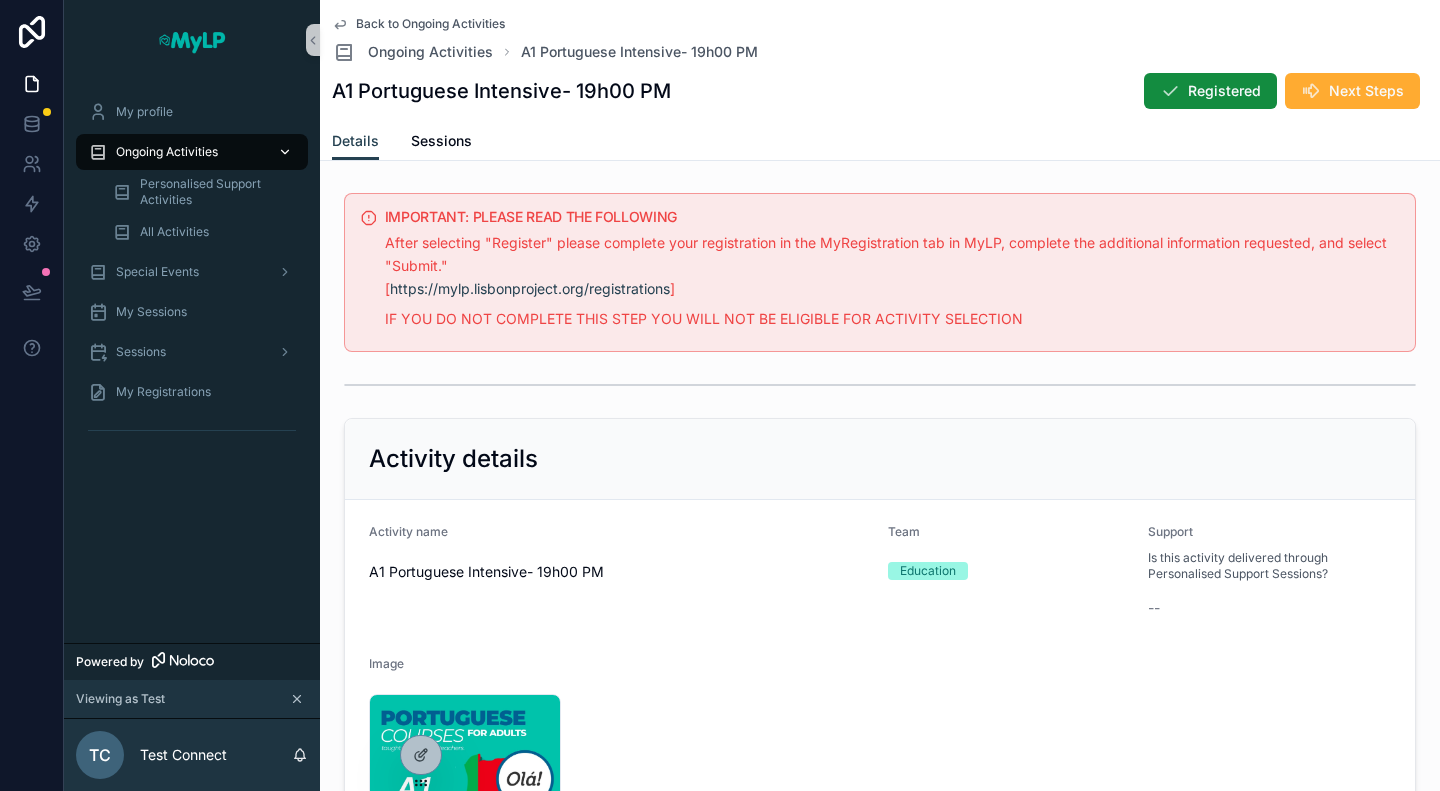 click at bounding box center (98, 152) 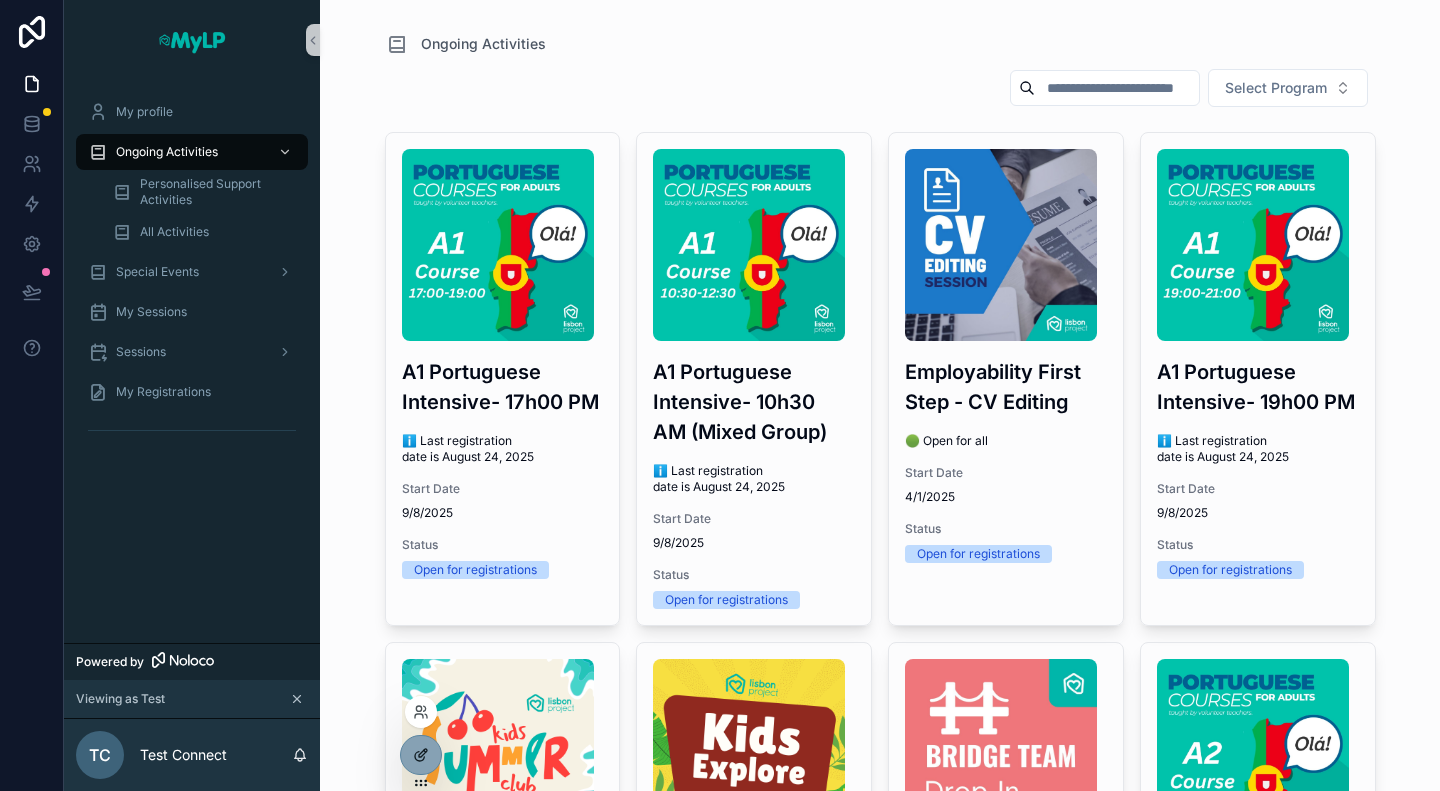 click 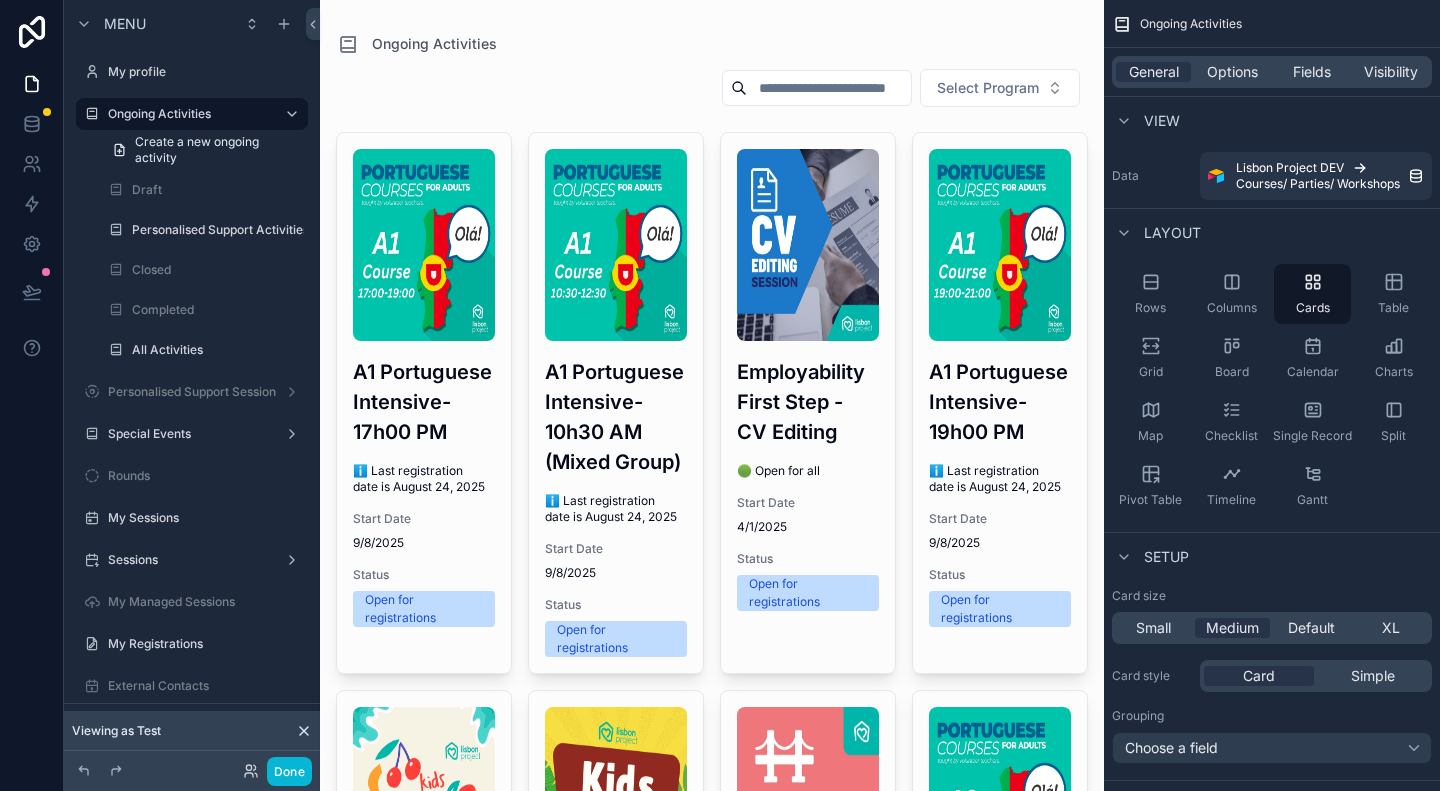 click at bounding box center [712, 1506] 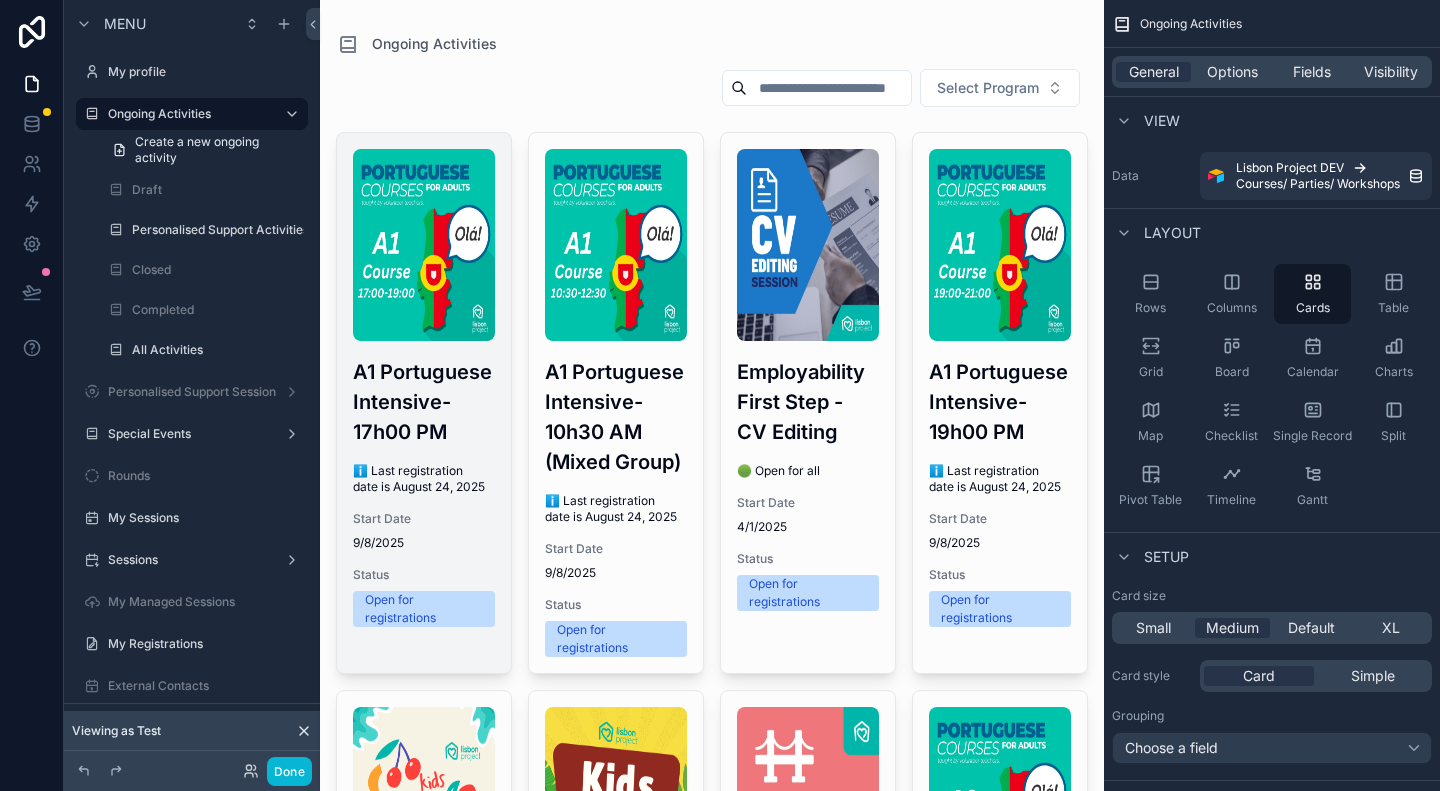click at bounding box center (424, 245) 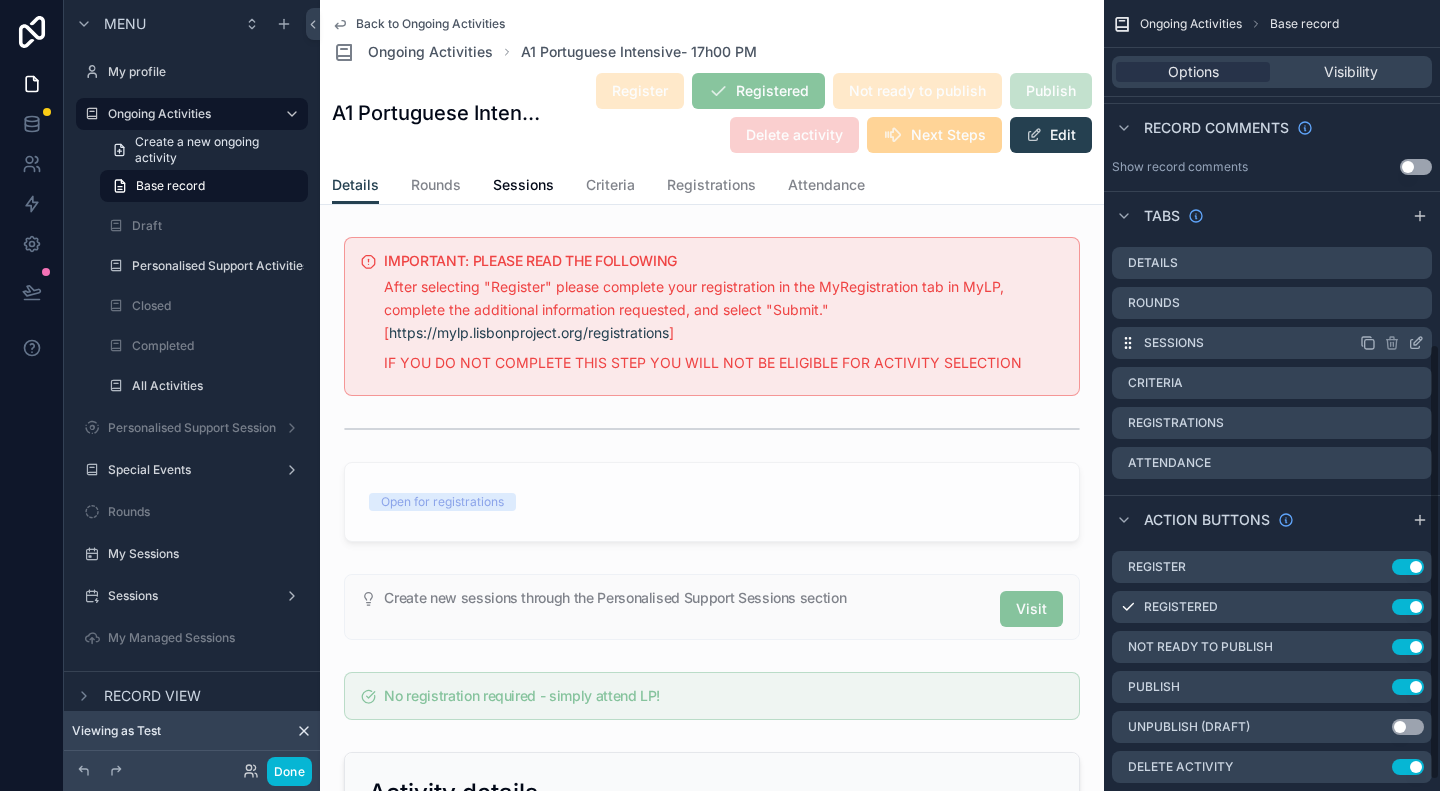 scroll, scrollTop: 640, scrollLeft: 0, axis: vertical 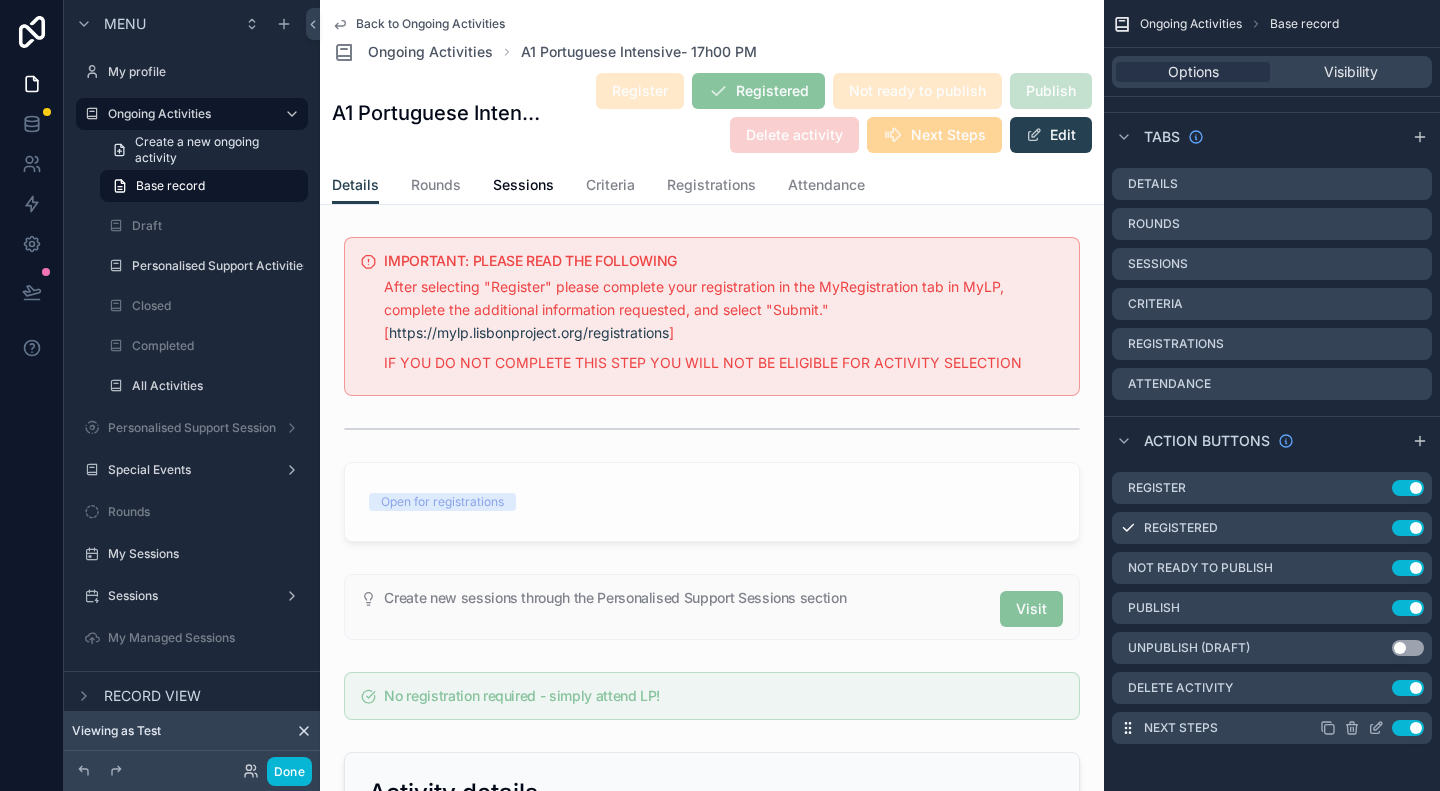 click 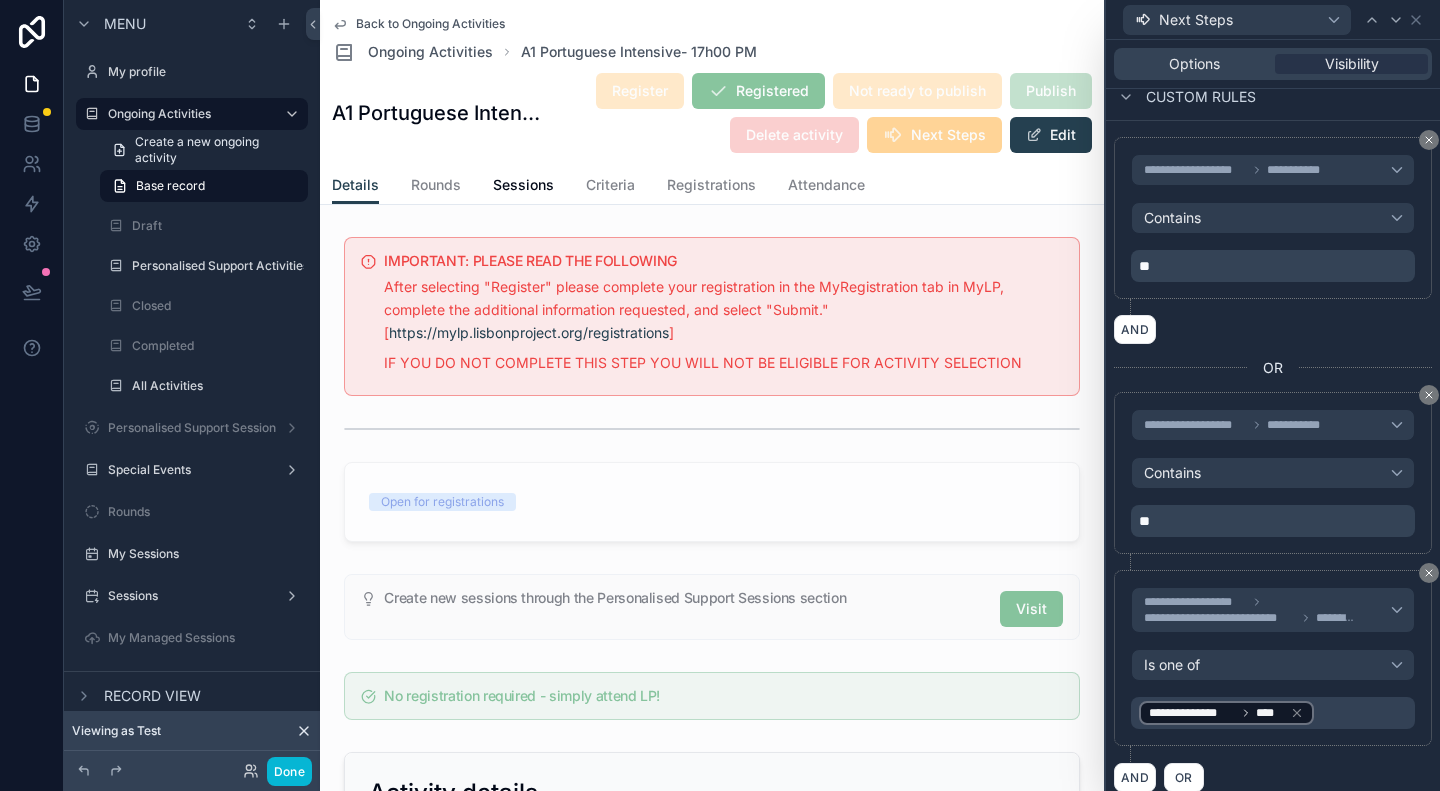 scroll, scrollTop: 334, scrollLeft: 0, axis: vertical 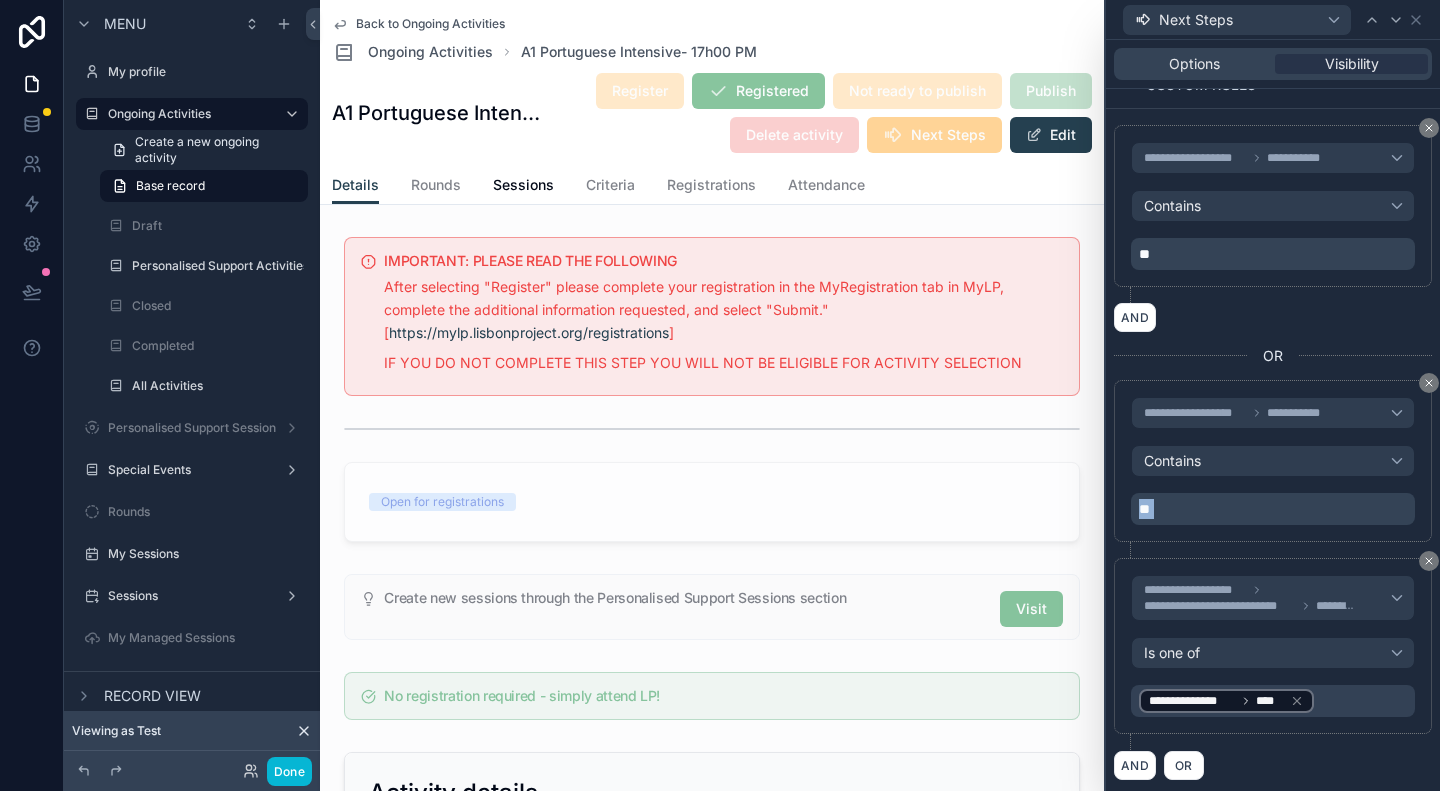 drag, startPoint x: 1129, startPoint y: 556, endPoint x: 1165, endPoint y: 438, distance: 123.36936 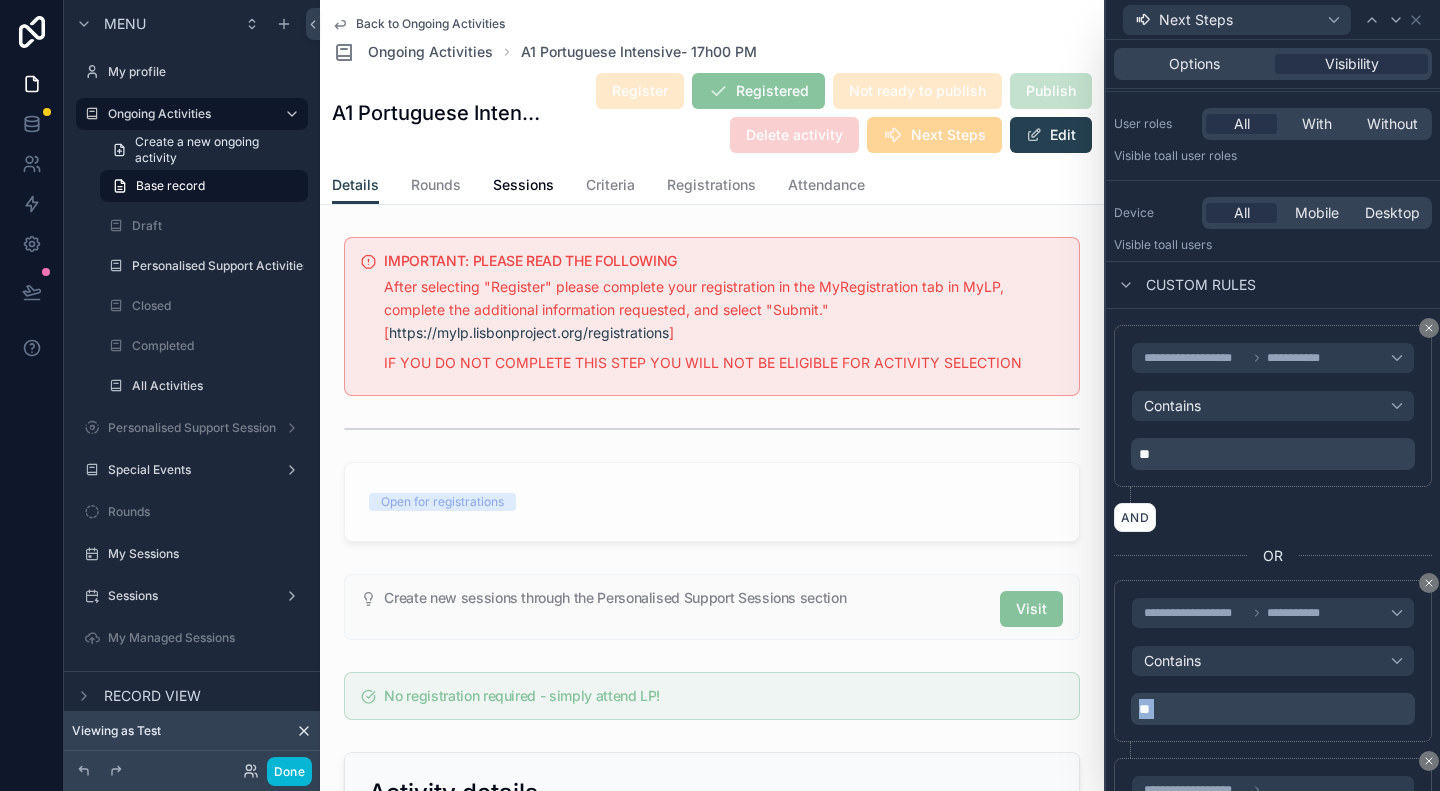 scroll, scrollTop: 134, scrollLeft: 0, axis: vertical 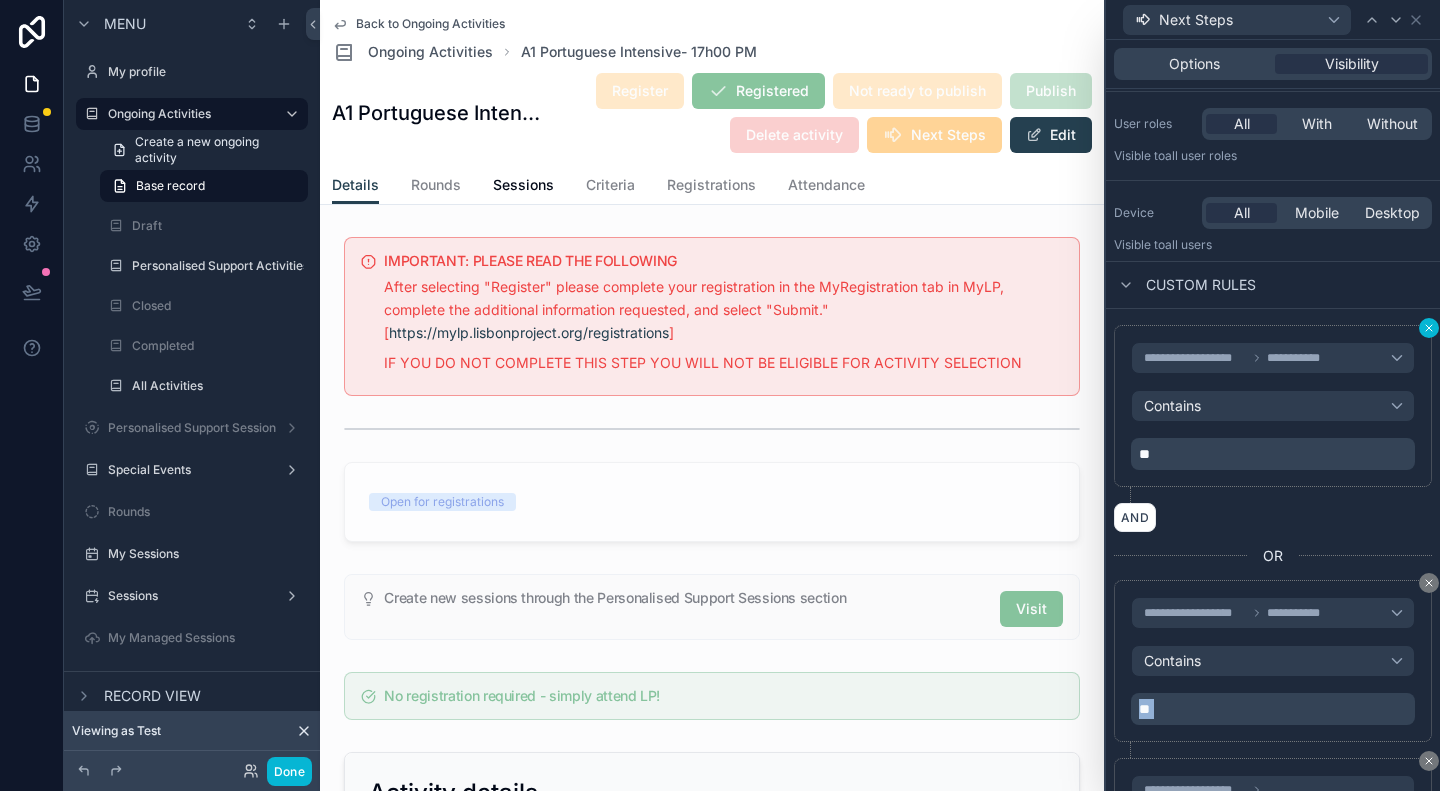 click 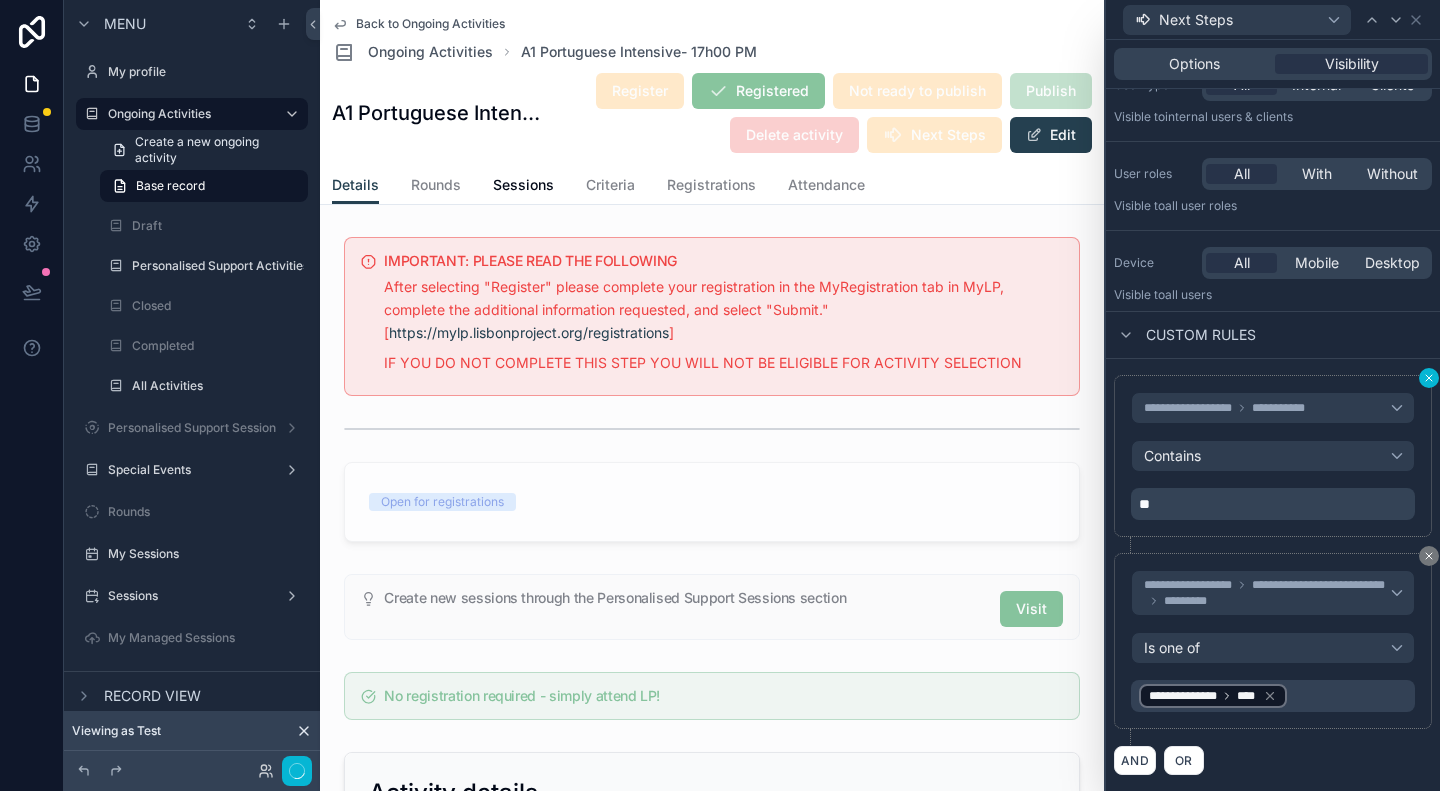 scroll, scrollTop: 80, scrollLeft: 0, axis: vertical 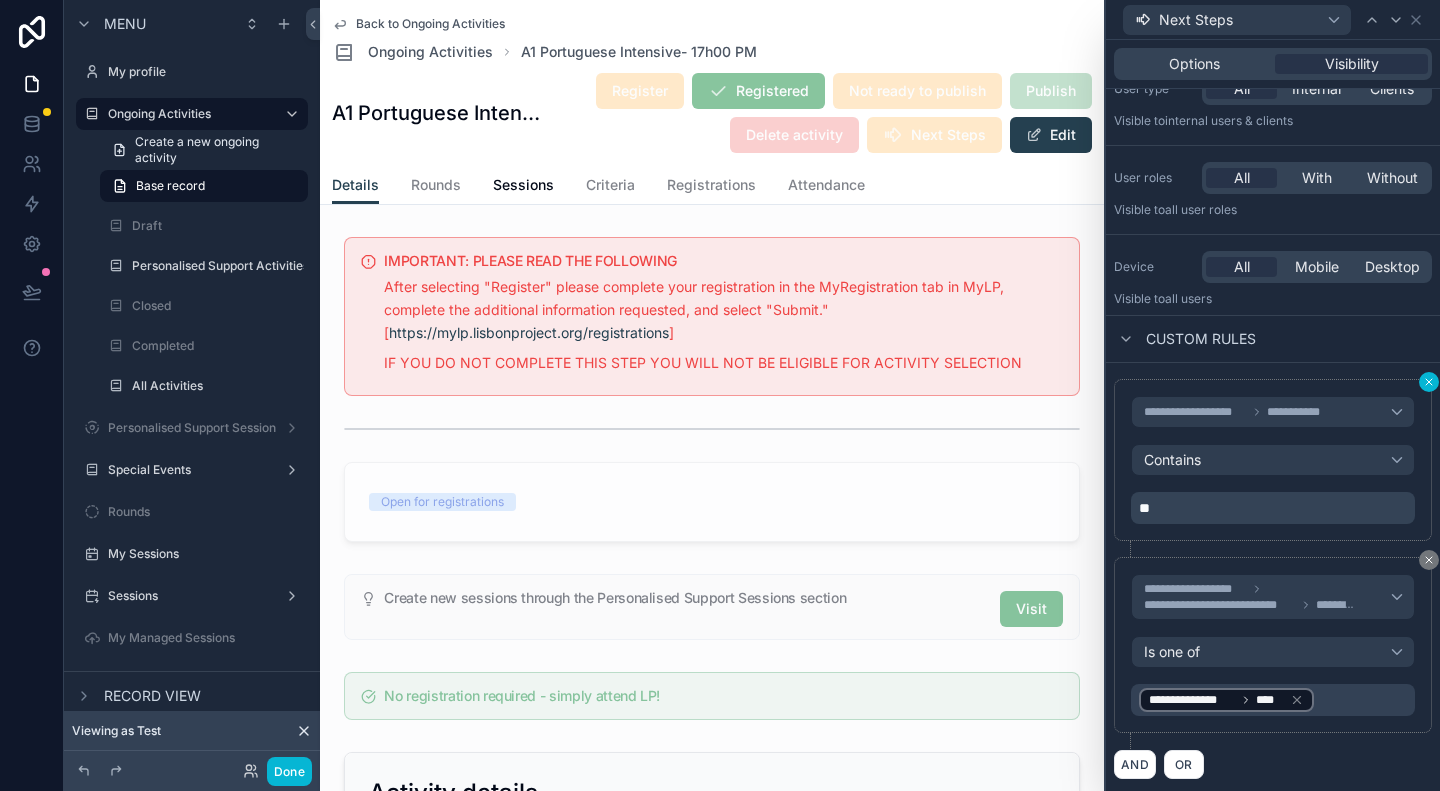click 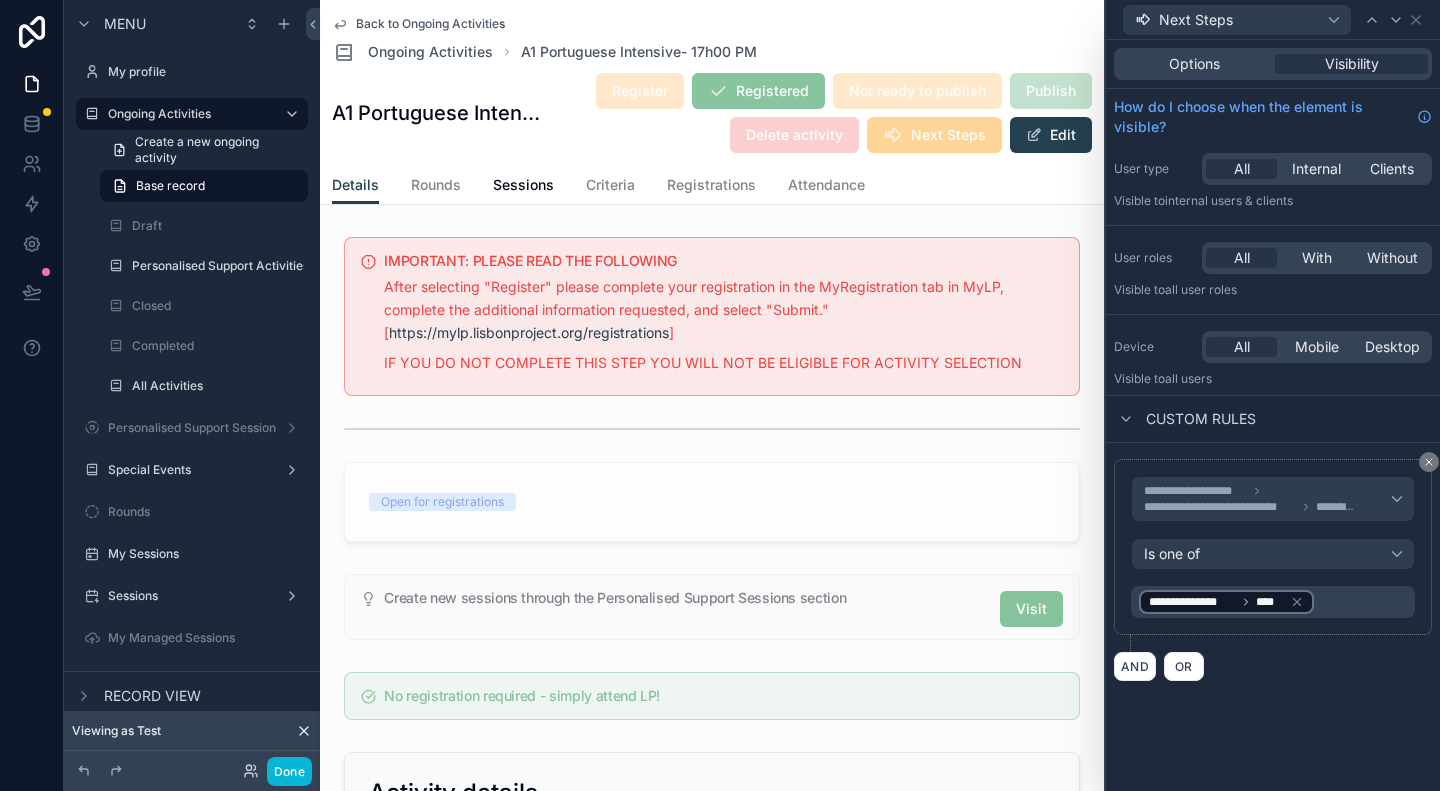 scroll, scrollTop: 0, scrollLeft: 0, axis: both 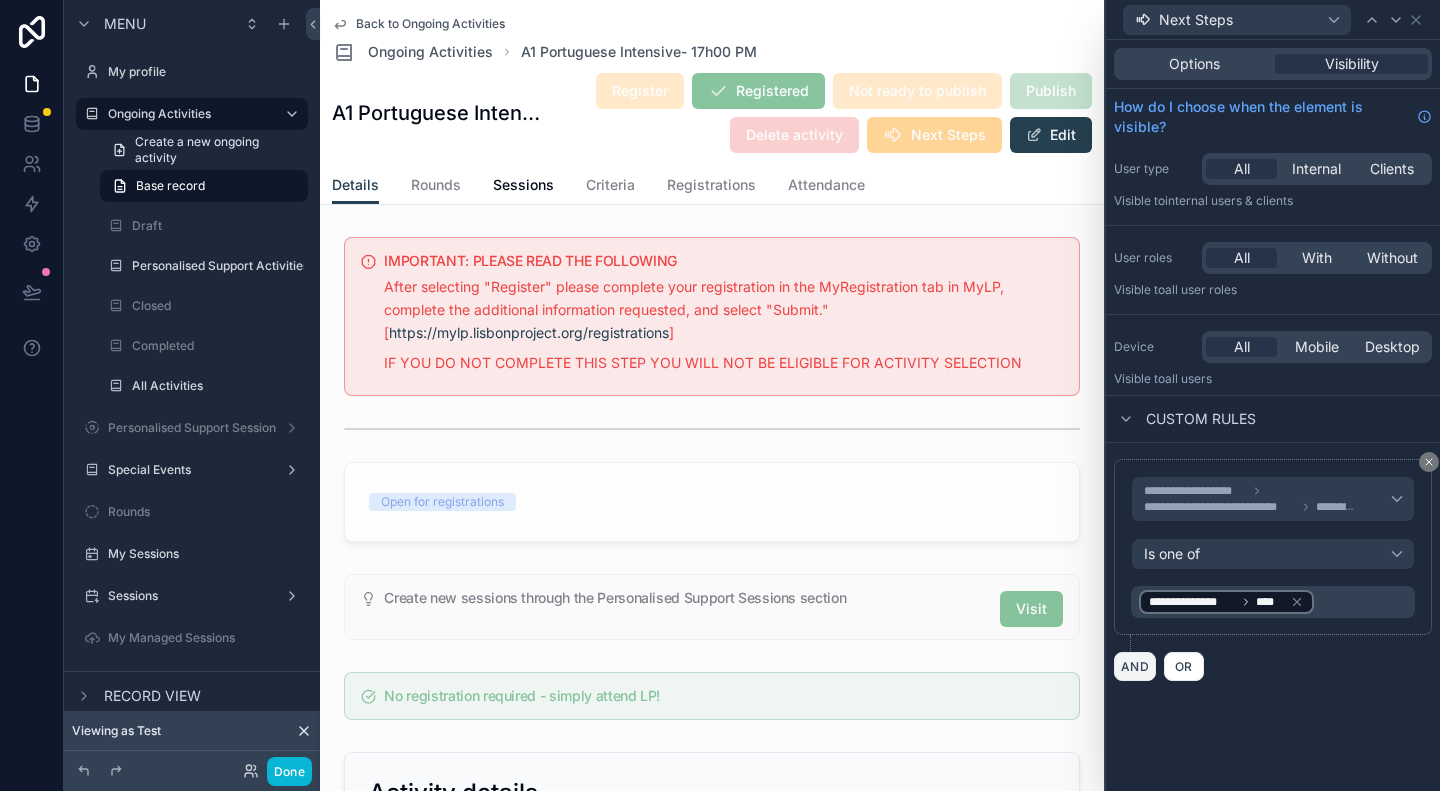 click on "AND" at bounding box center [1135, 666] 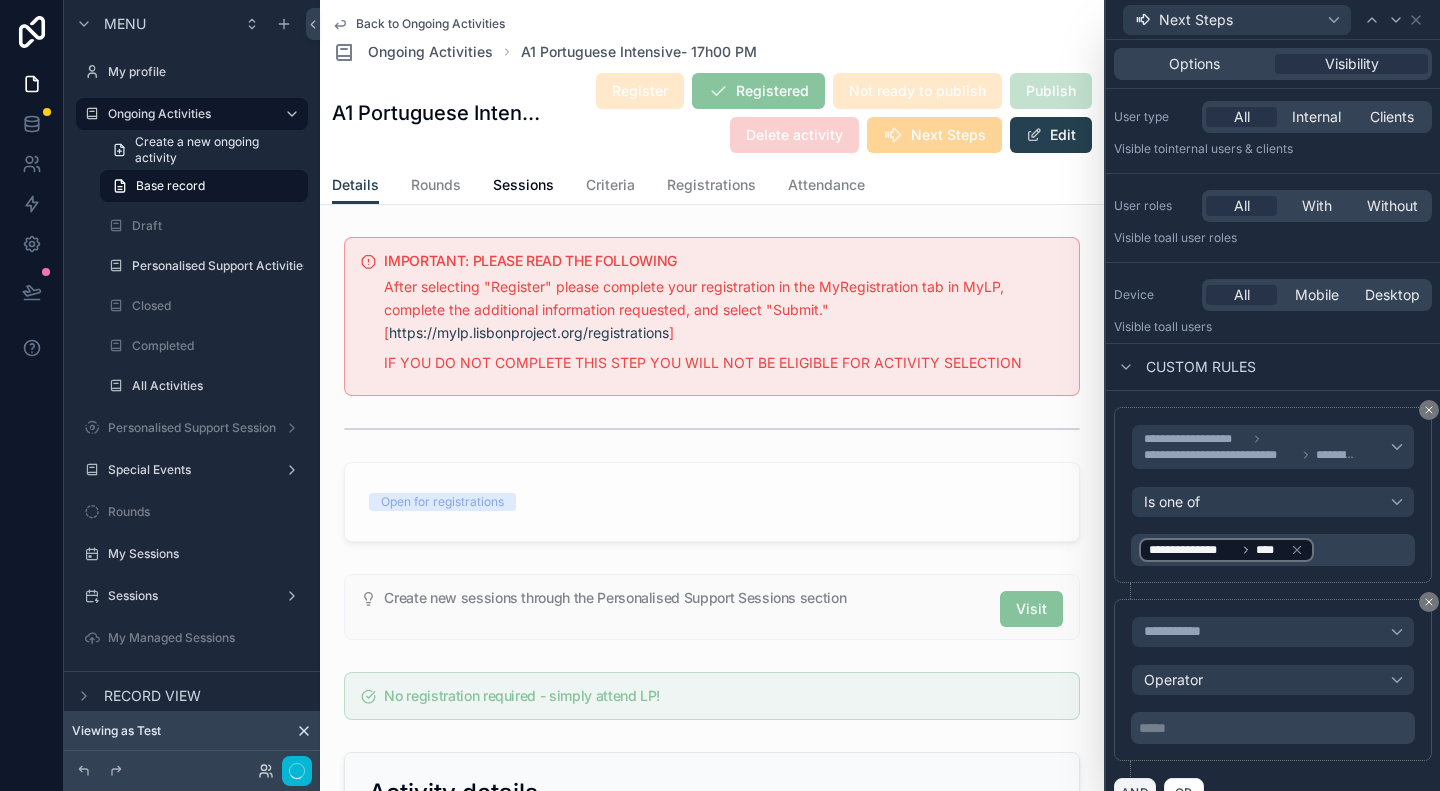 scroll, scrollTop: 80, scrollLeft: 0, axis: vertical 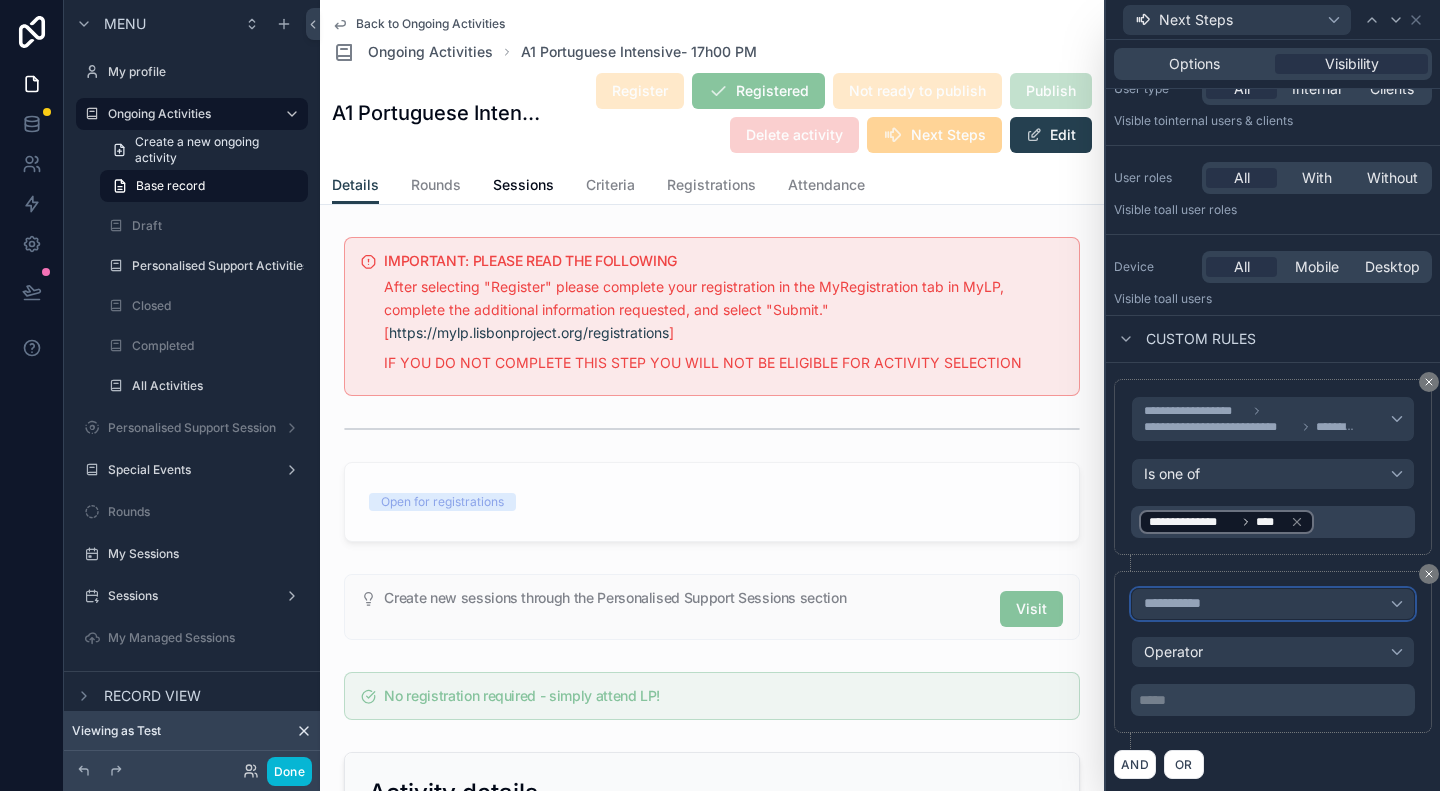 click on "**********" at bounding box center (1273, 604) 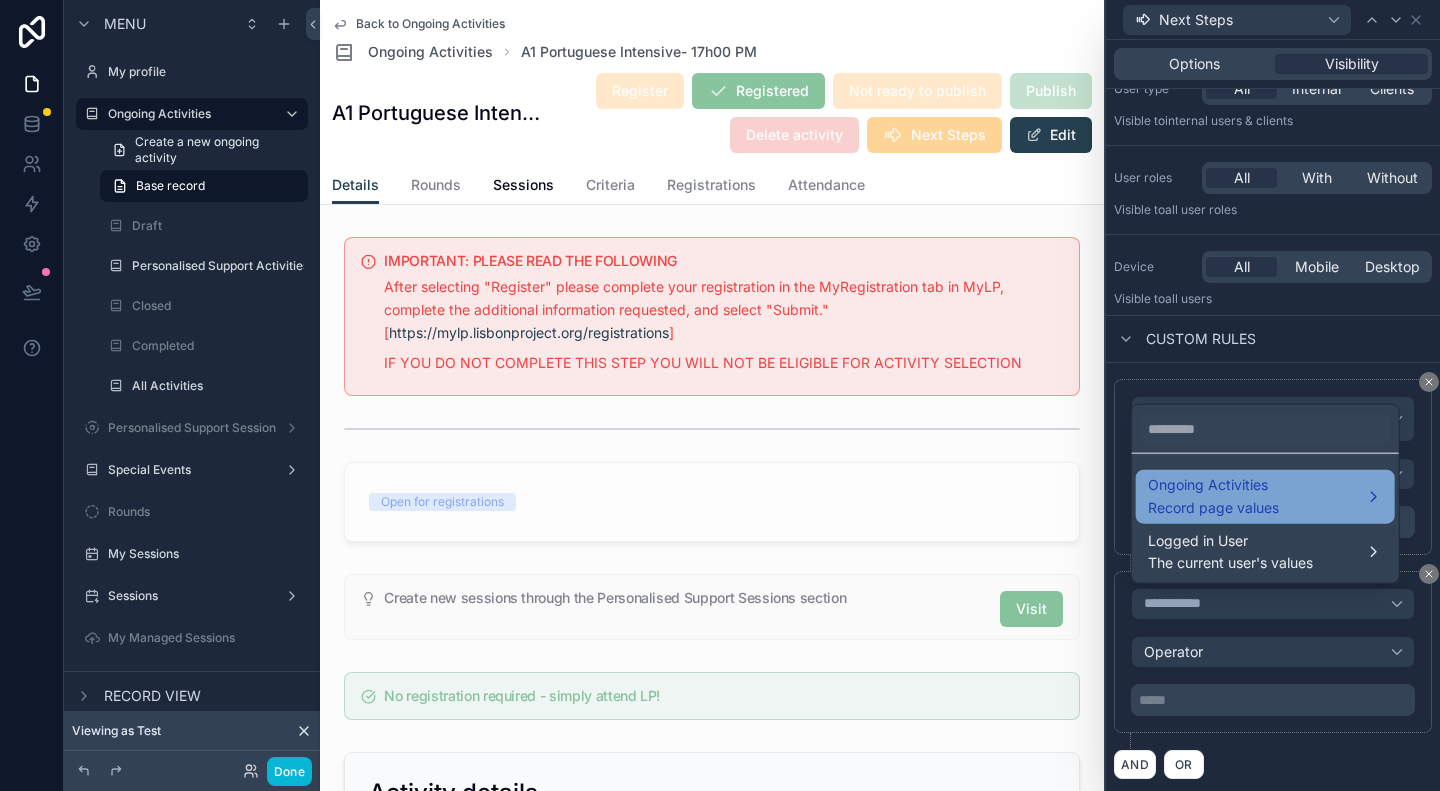 click on "Ongoing Activities Record page values" at bounding box center [1265, 497] 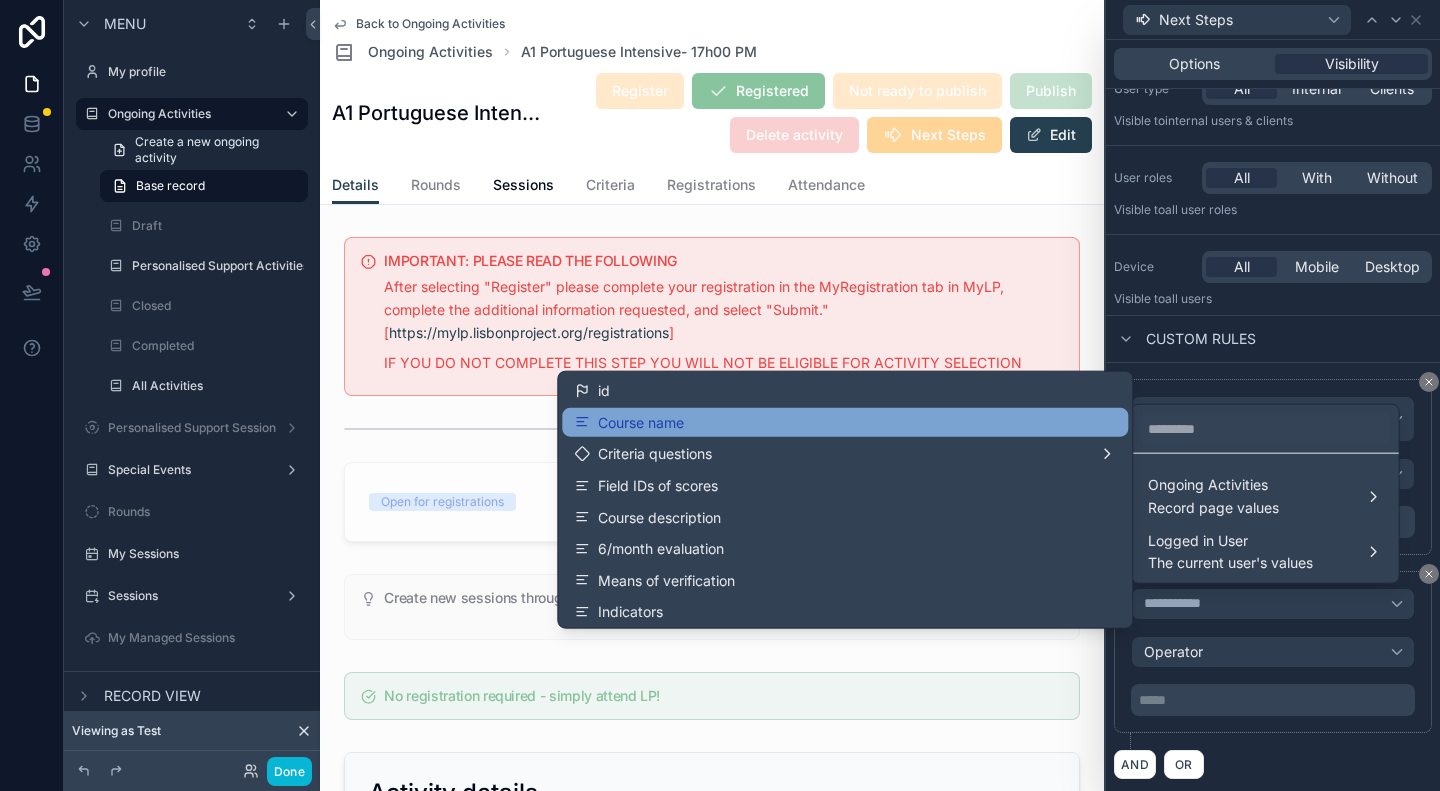 click on "Course name" at bounding box center [845, 422] 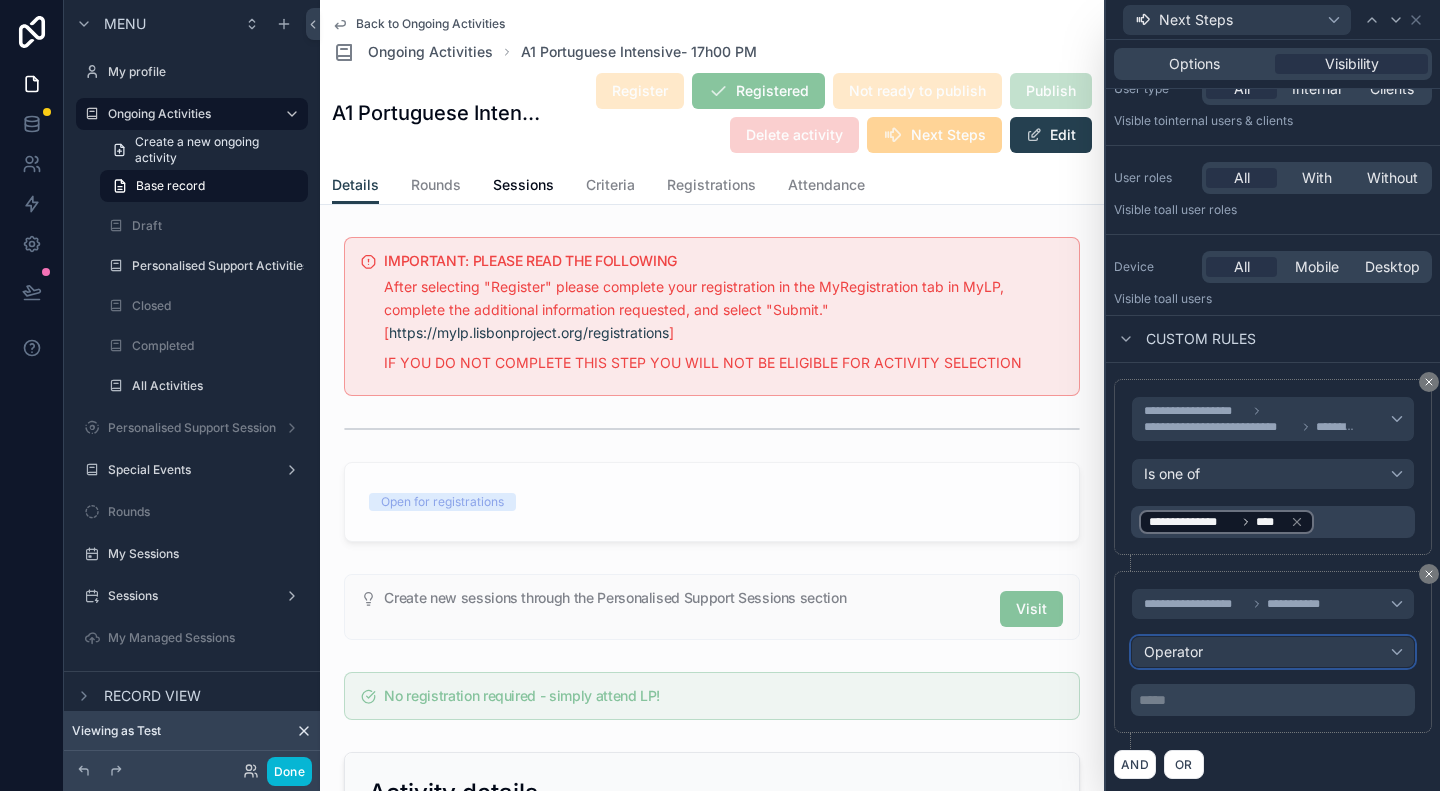 click on "Operator" at bounding box center [1273, 652] 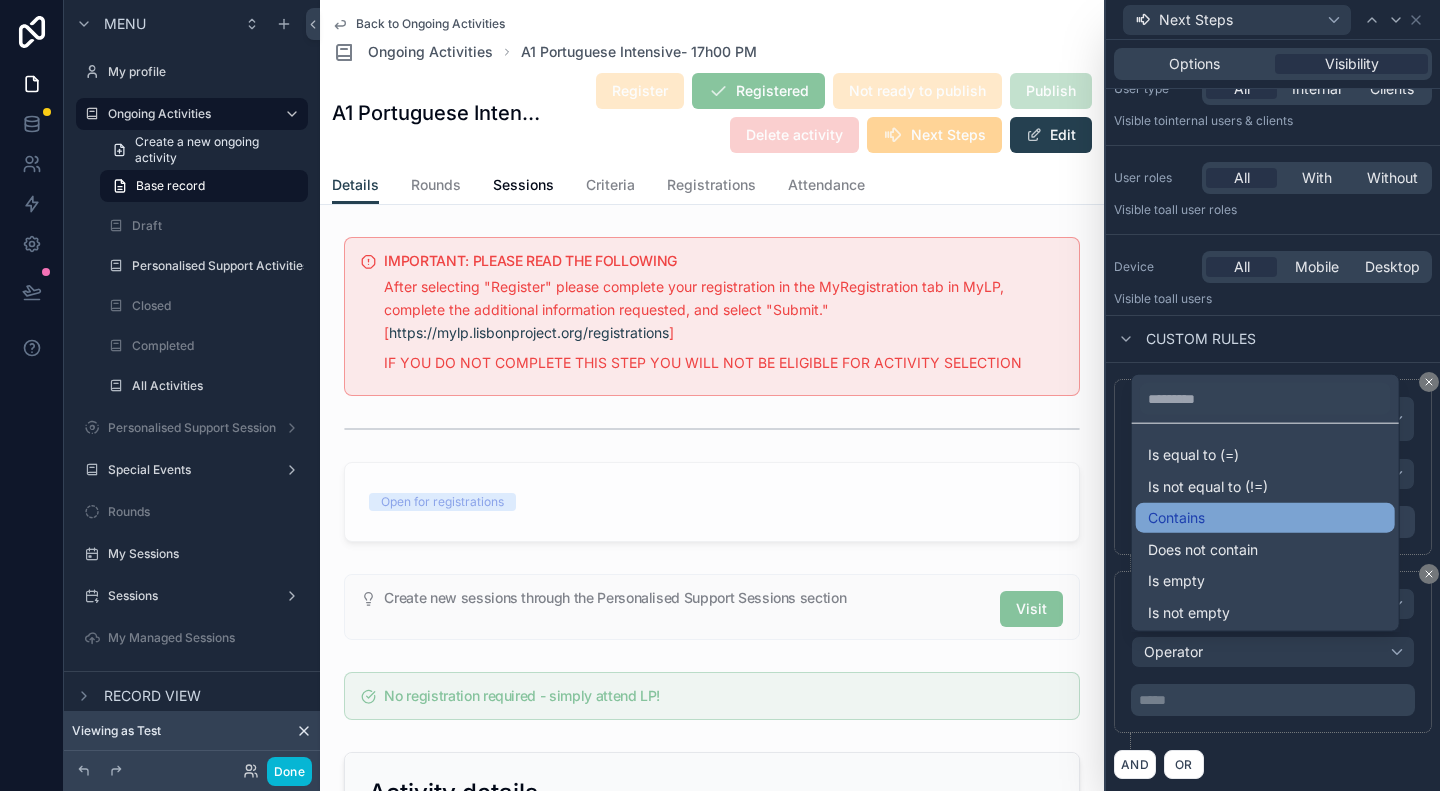 click on "Contains" at bounding box center (1265, 518) 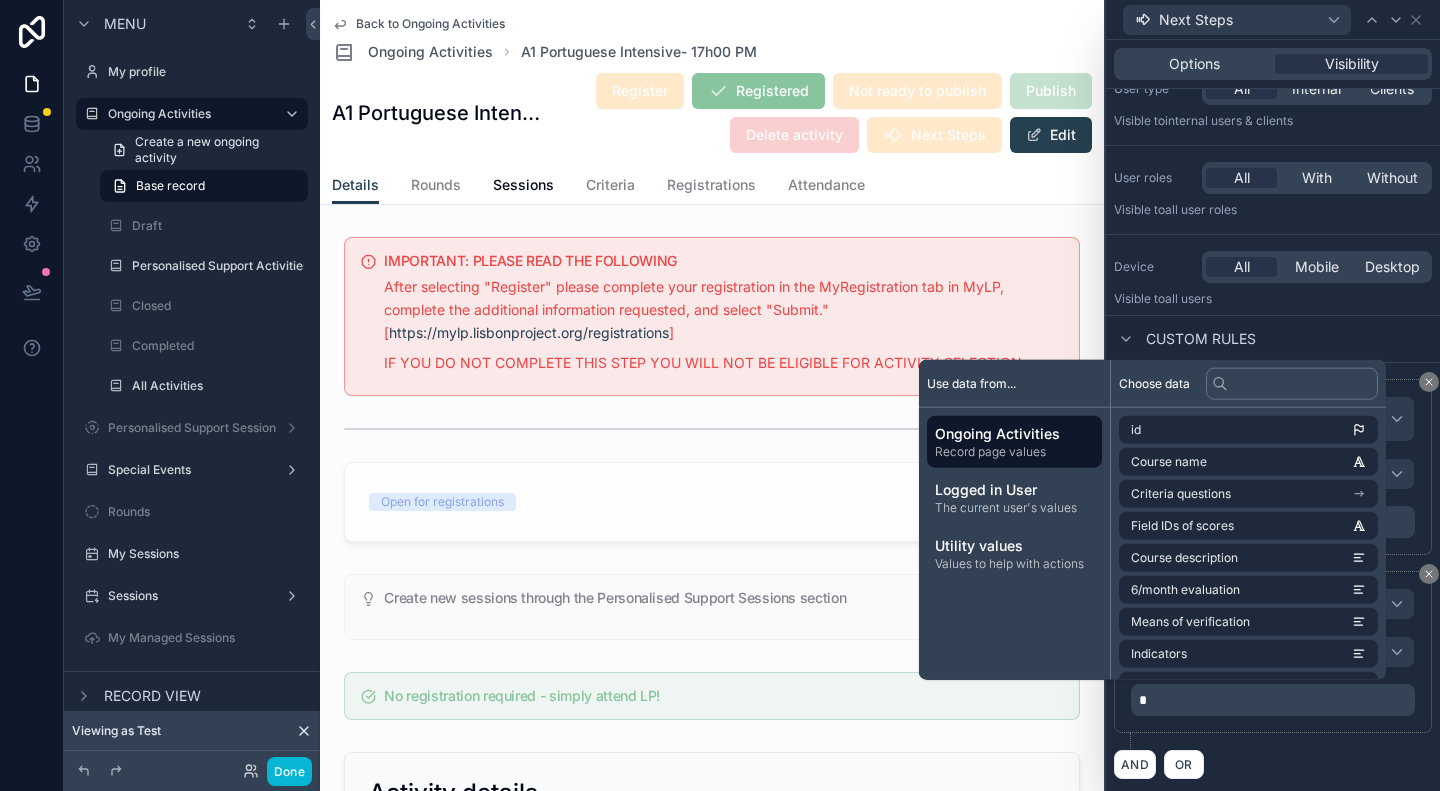type 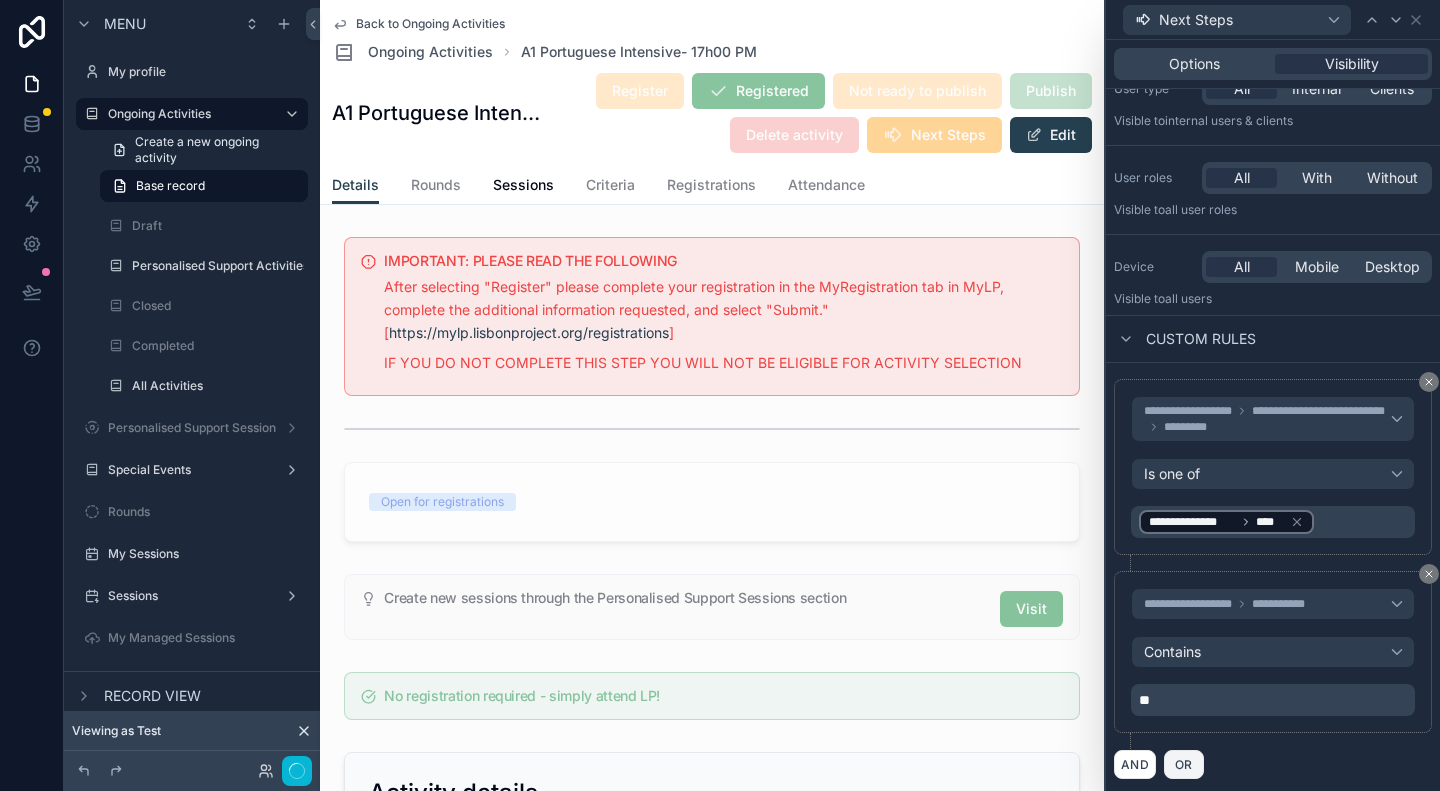 click on "OR" at bounding box center [1184, 764] 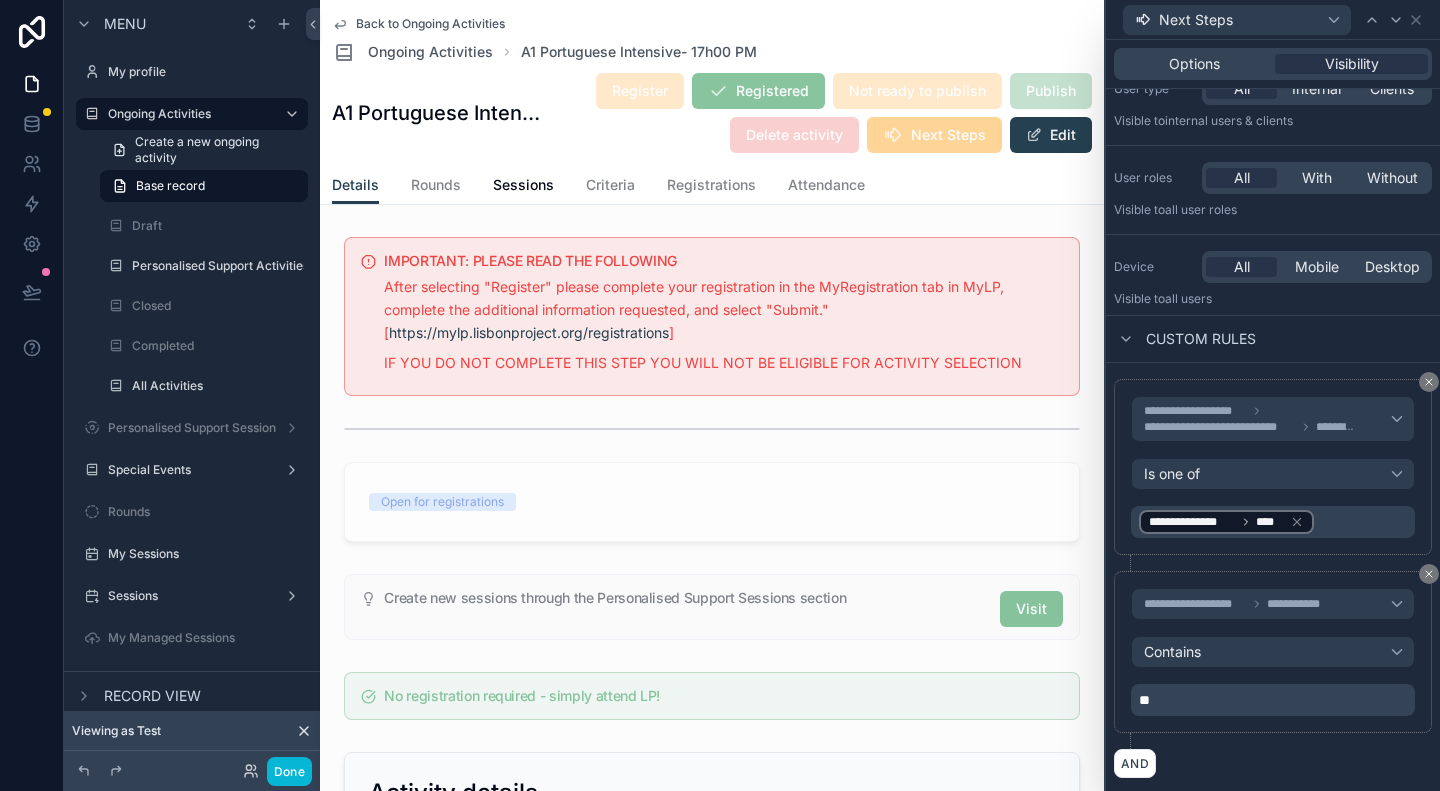 scroll, scrollTop: 334, scrollLeft: 0, axis: vertical 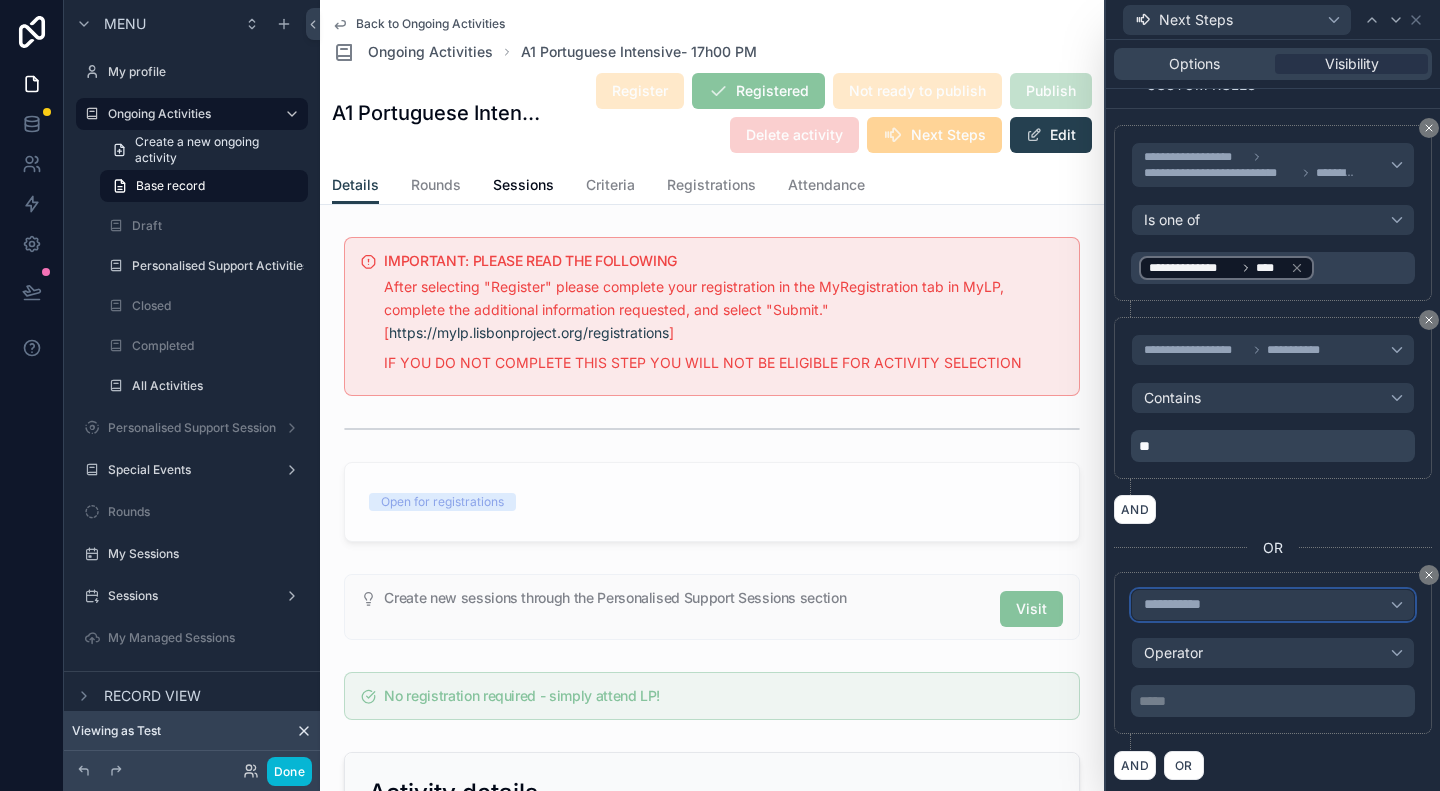 click on "**********" at bounding box center (1273, 605) 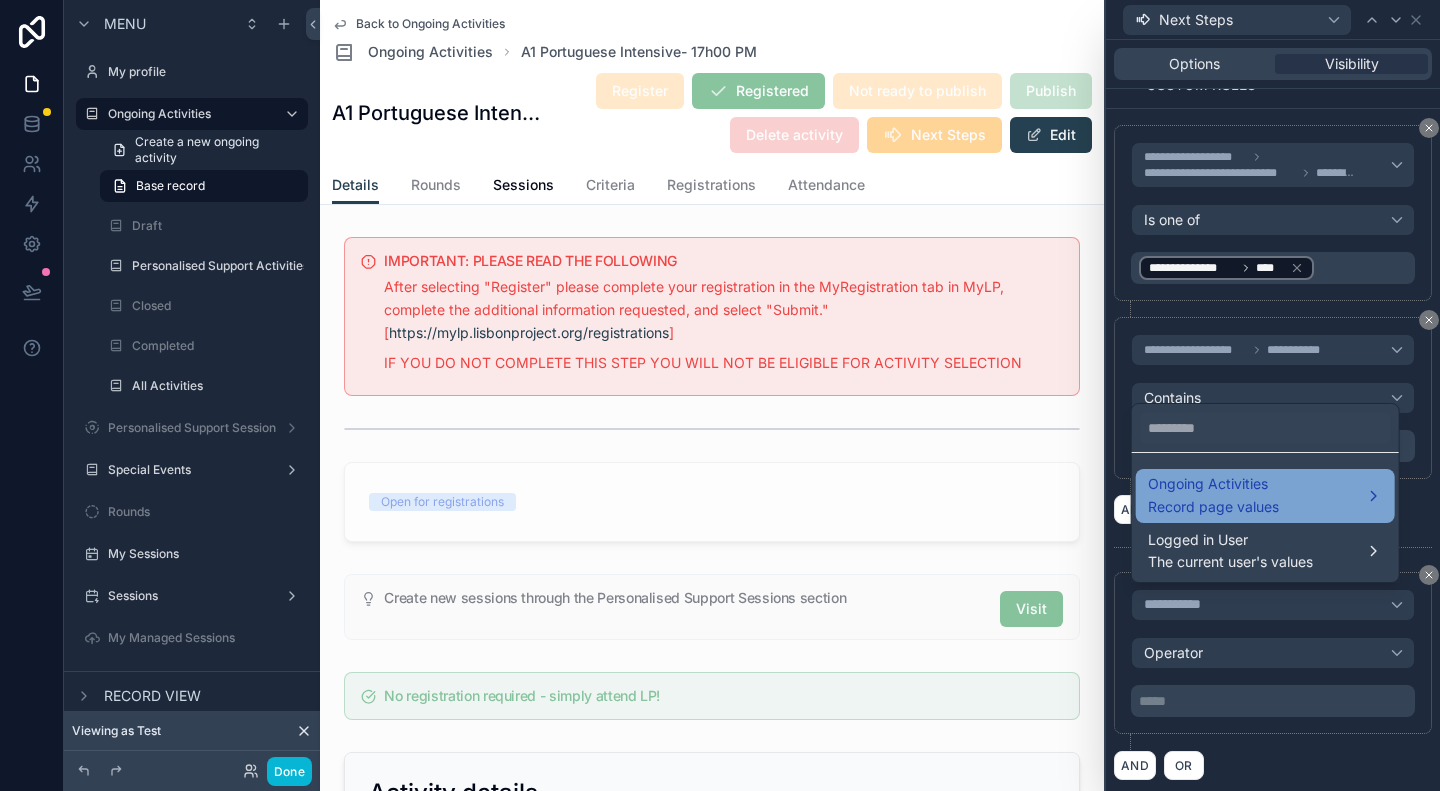 click on "Ongoing Activities" at bounding box center [1213, 484] 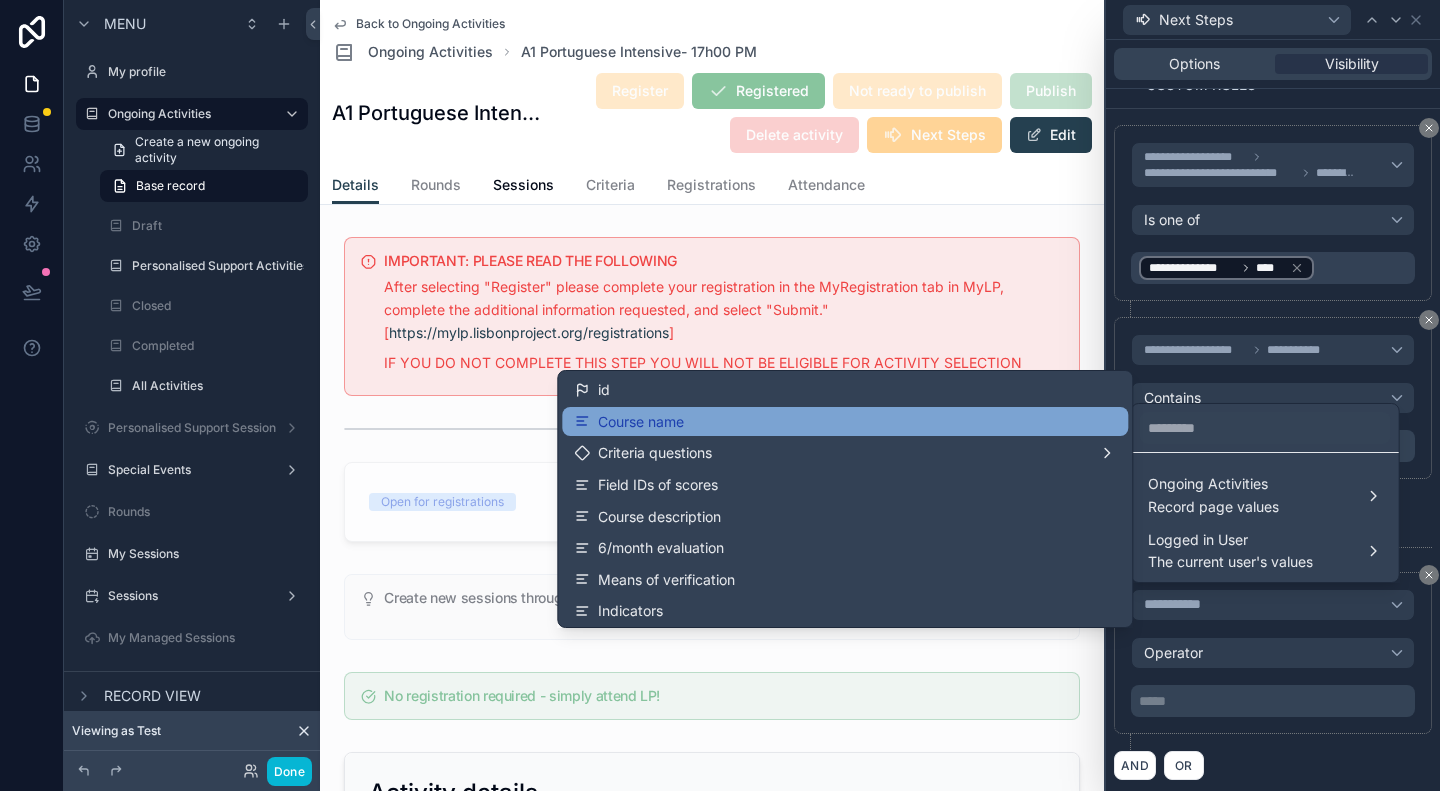 click on "Course name" at bounding box center (845, 422) 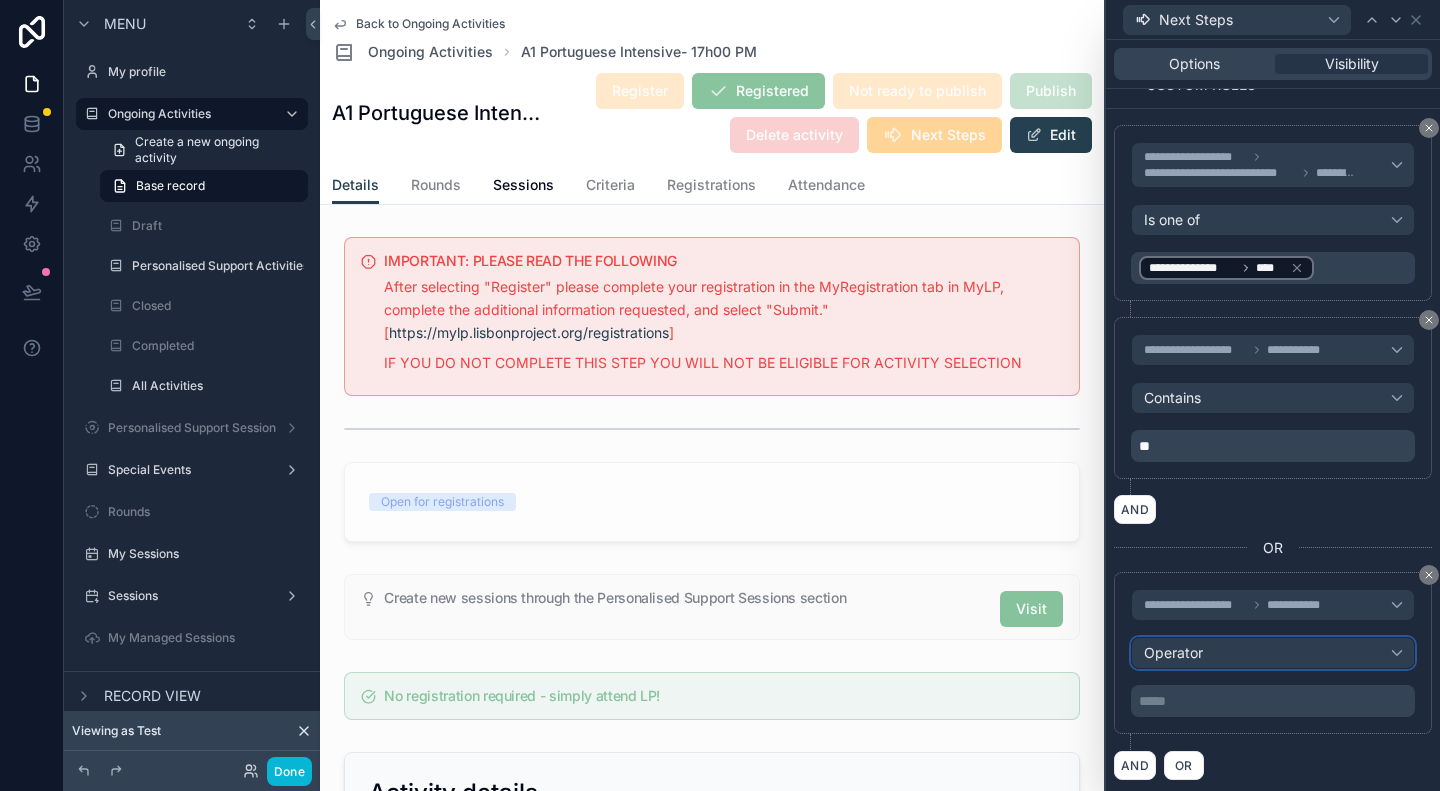 click on "Operator" at bounding box center (1273, 653) 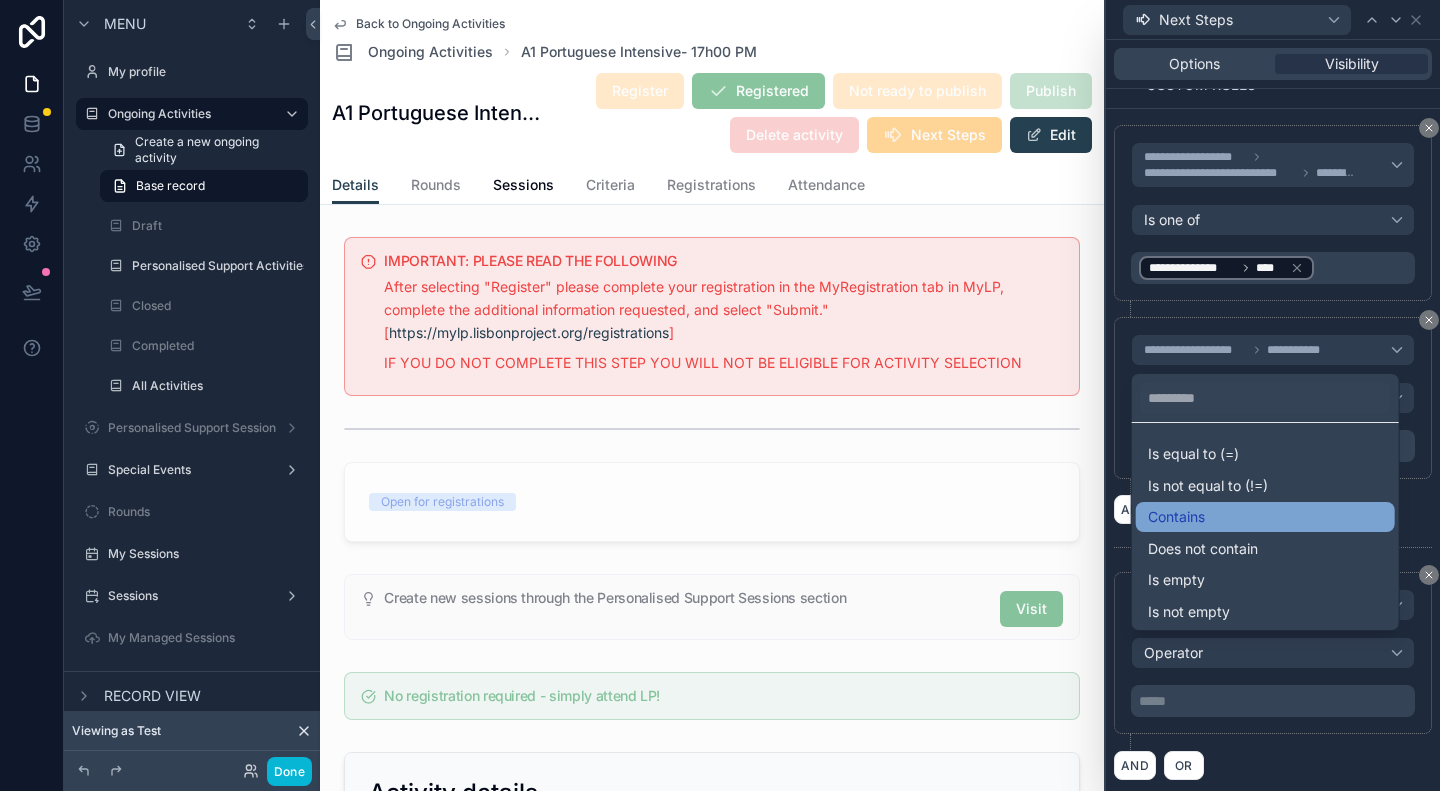 click on "Contains" at bounding box center (1265, 517) 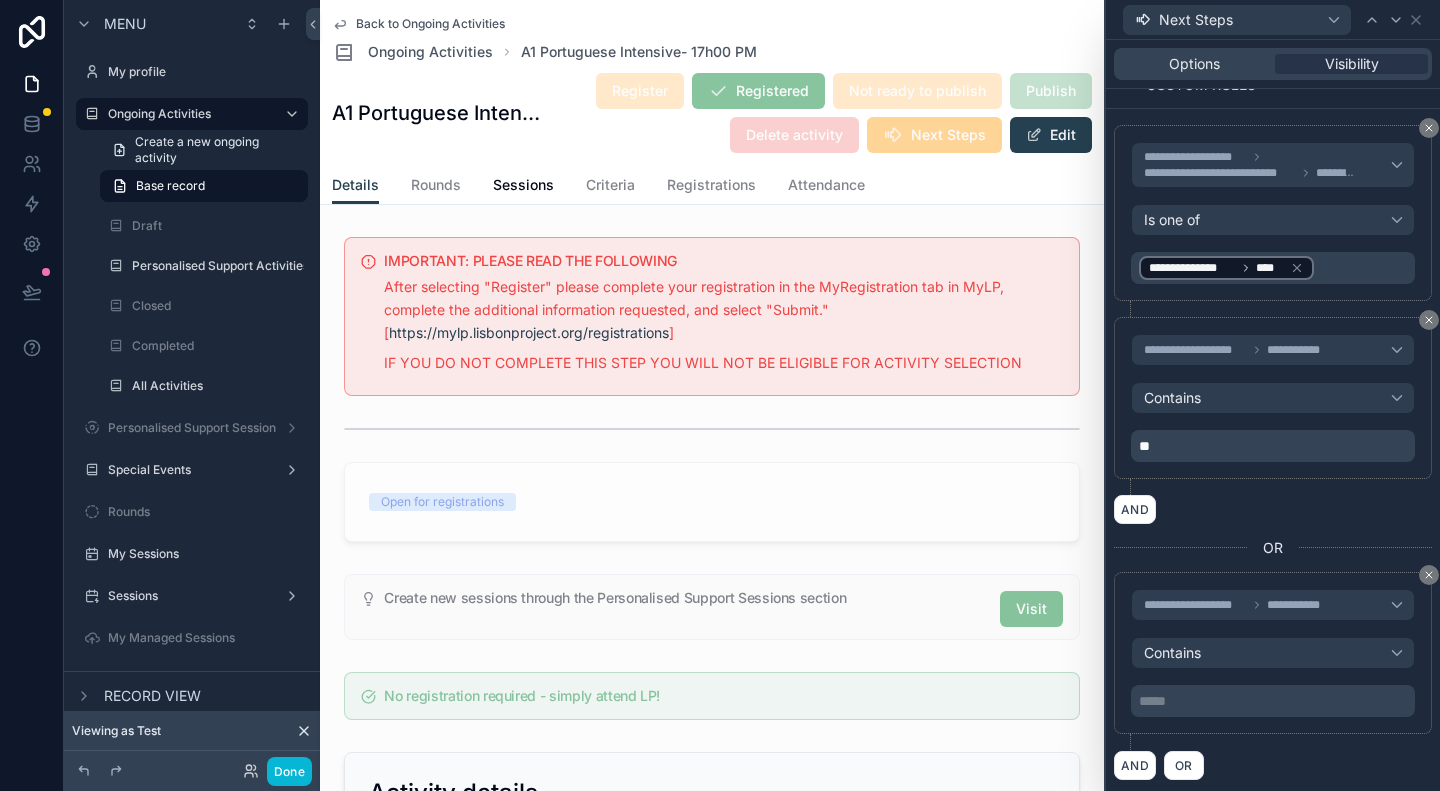 click on "***** ﻿" at bounding box center (1275, 701) 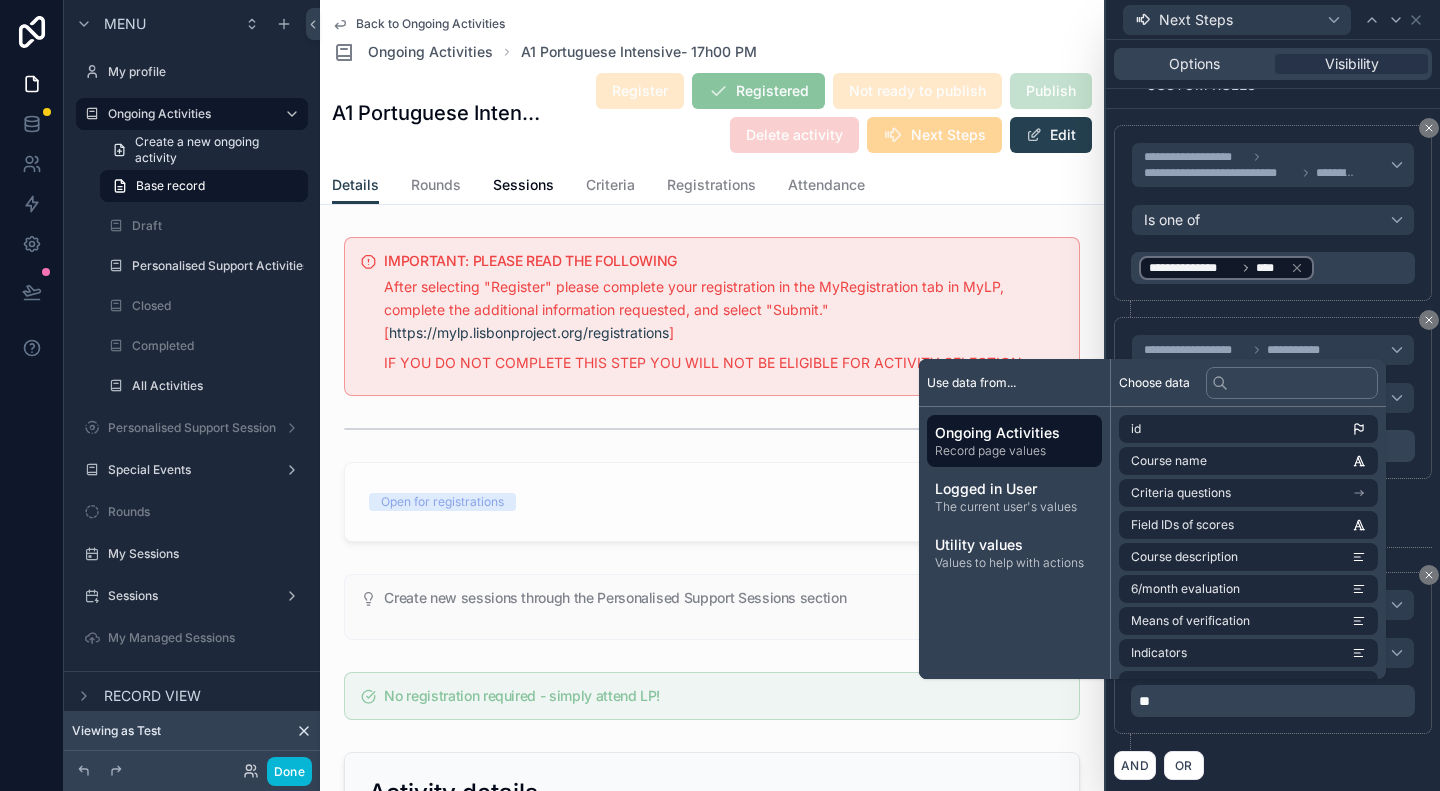 click on "AND OR" at bounding box center (1273, 765) 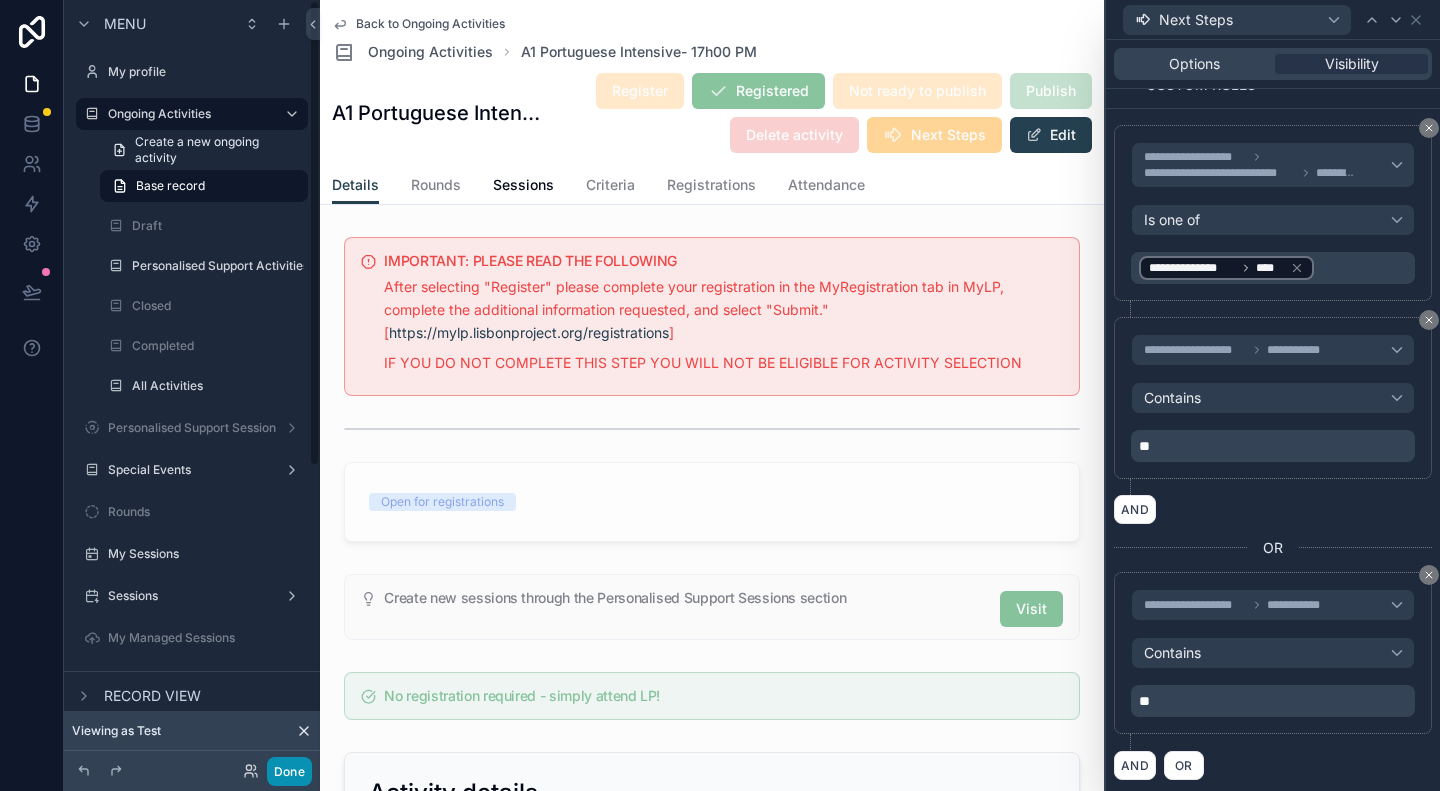 click on "Done" at bounding box center (289, 771) 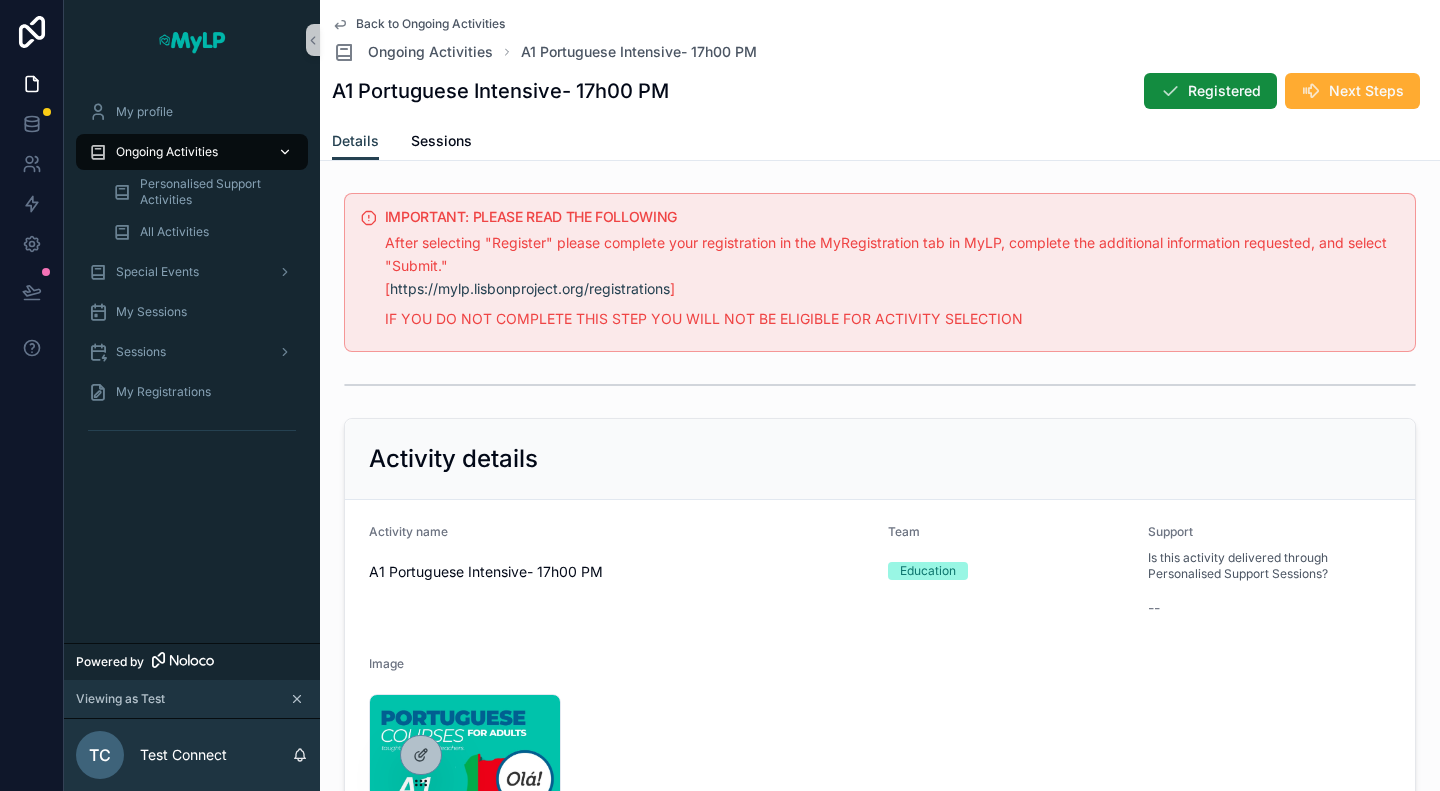 click on "Ongoing Activities" at bounding box center [167, 152] 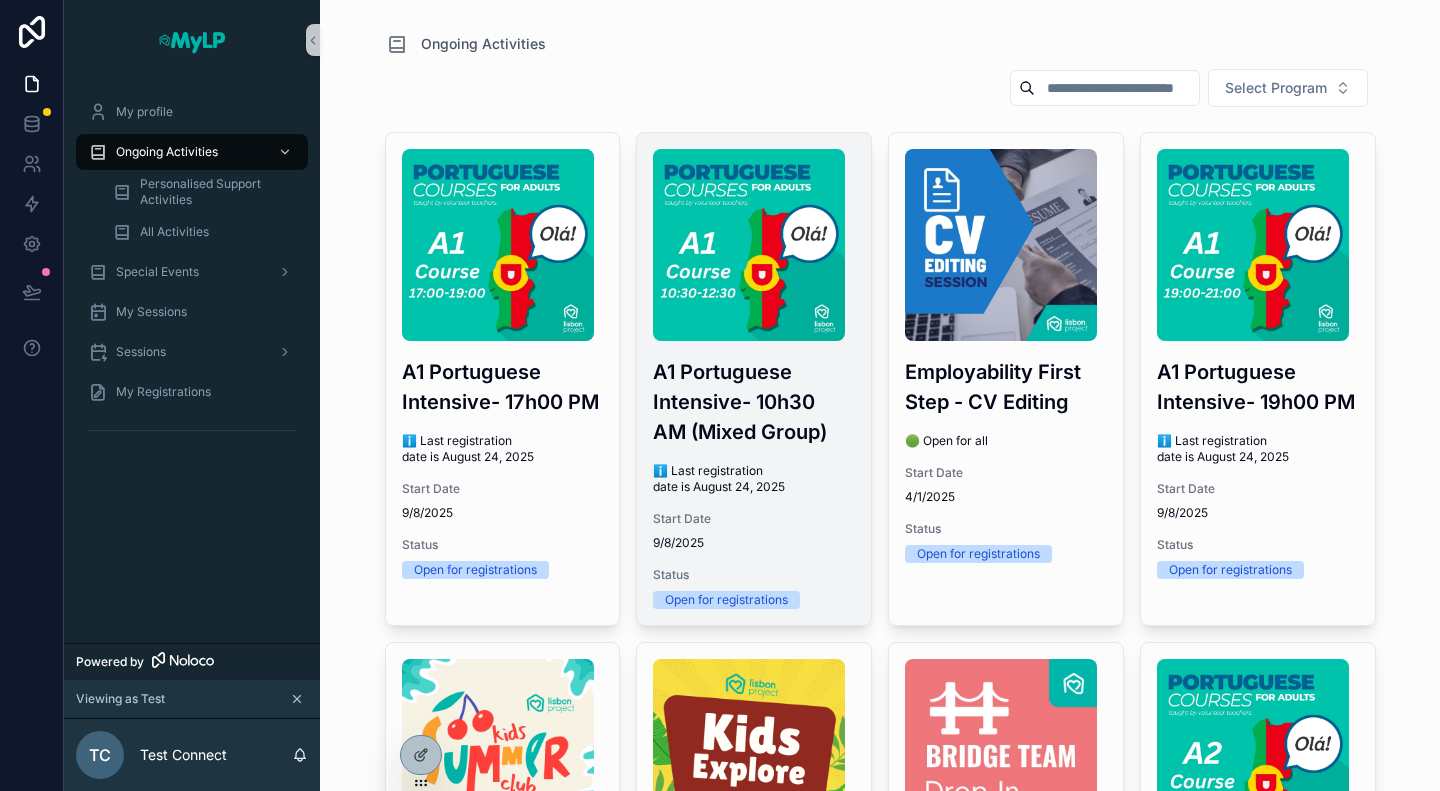 click at bounding box center (749, 245) 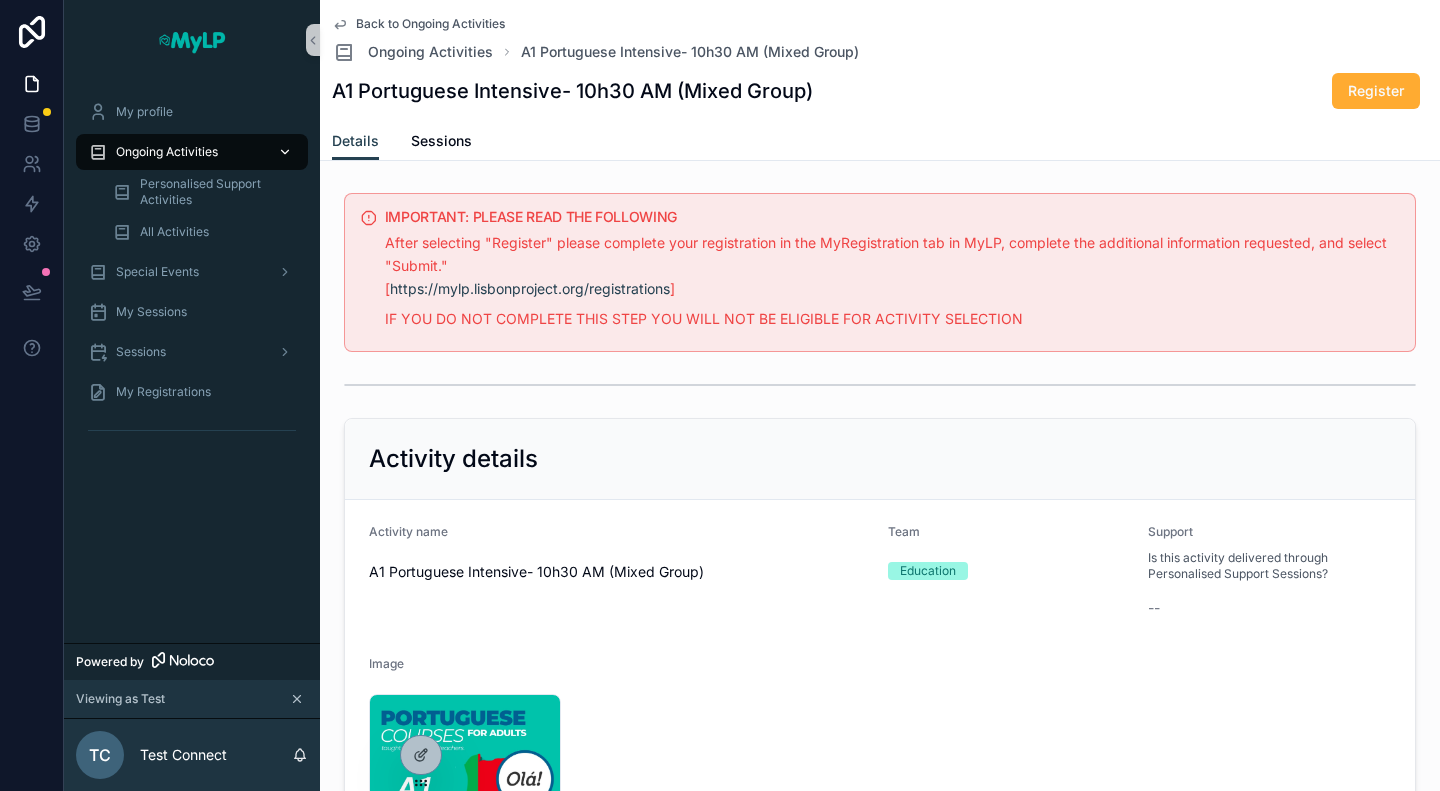 click on "Ongoing Activities" at bounding box center [167, 152] 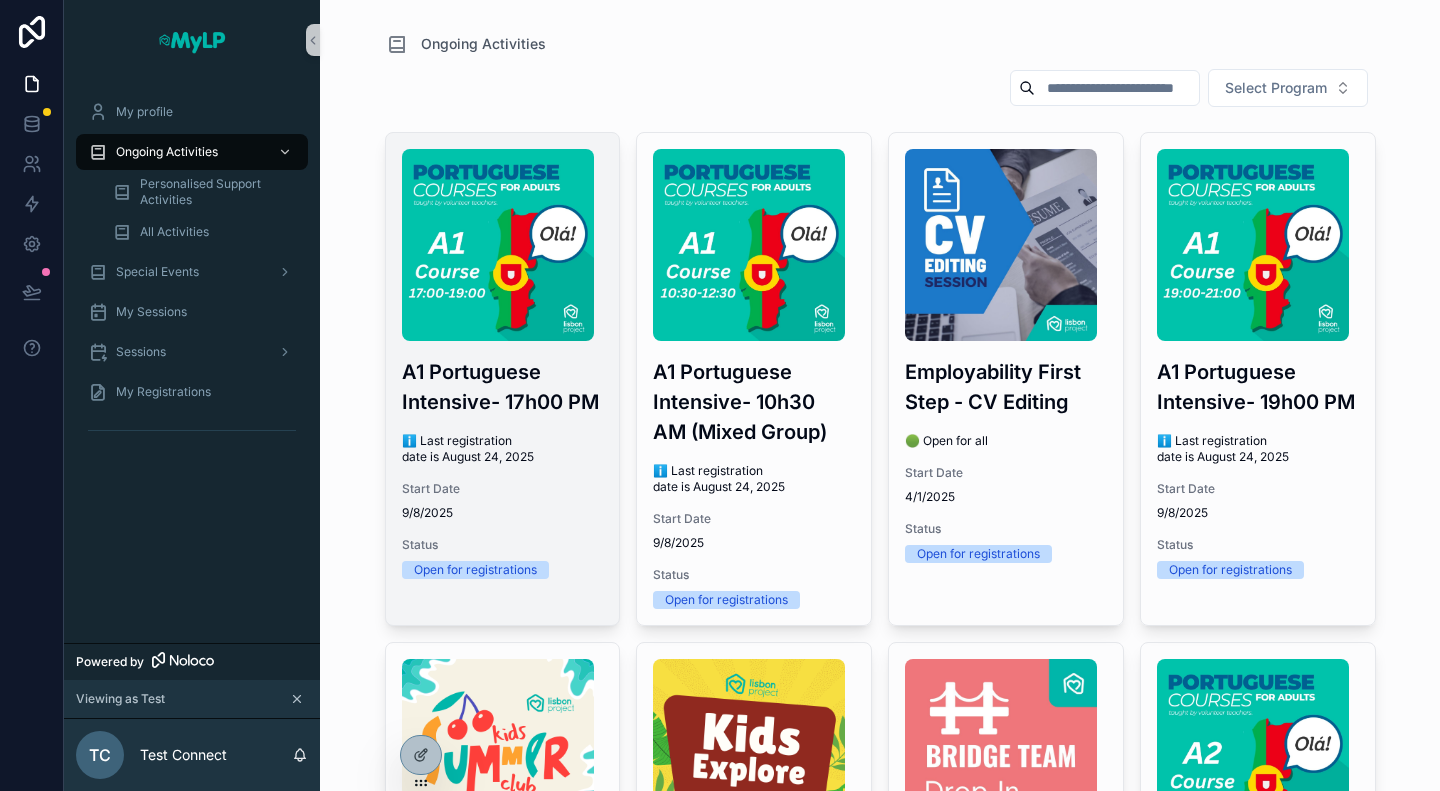 click on "A1 Portuguese Intensive- 17h00 PM ℹ️ Last registration date is August 24, 2025 Start Date 9/8/2025 Status Open for registrations" at bounding box center [503, 364] 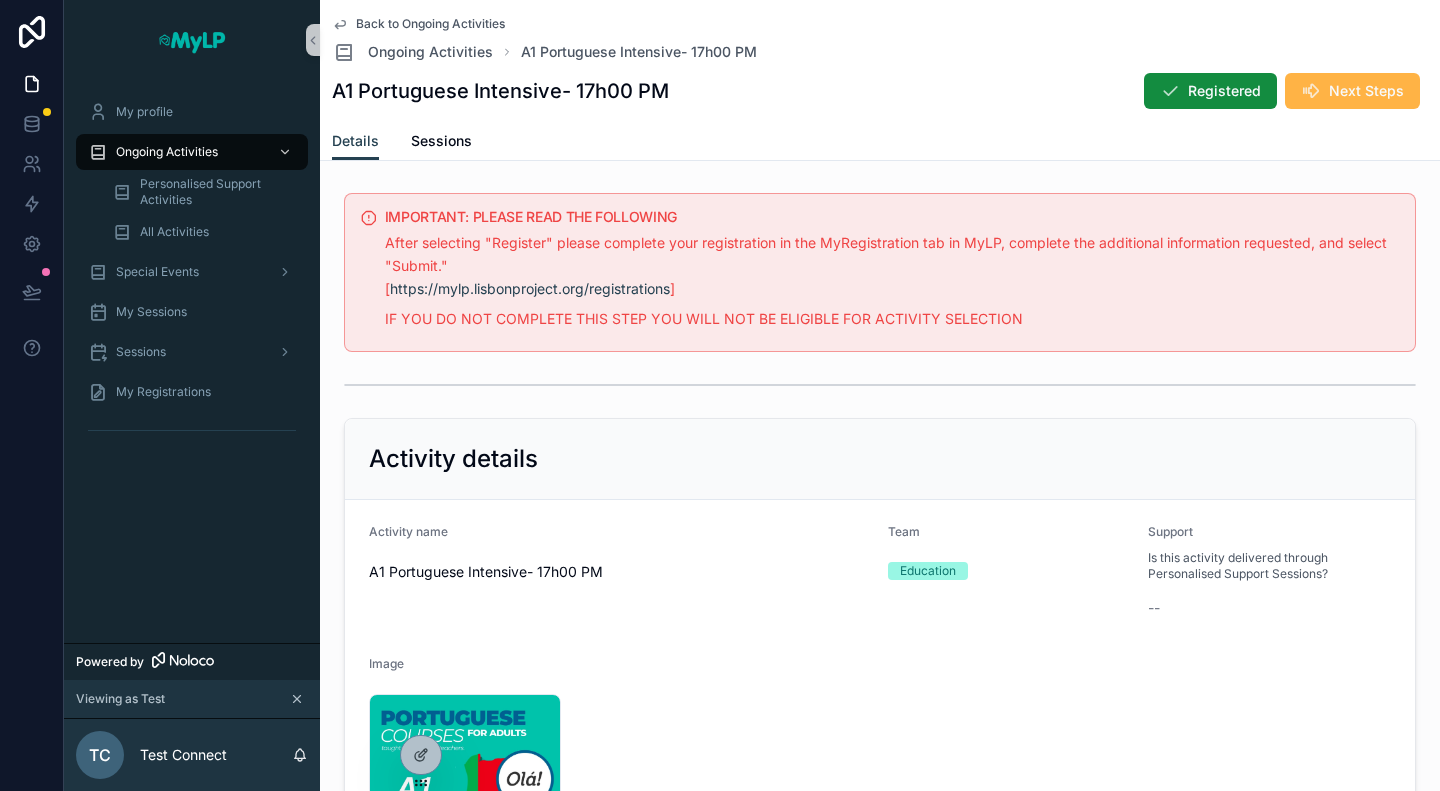 click on "Next Steps" at bounding box center [1366, 91] 